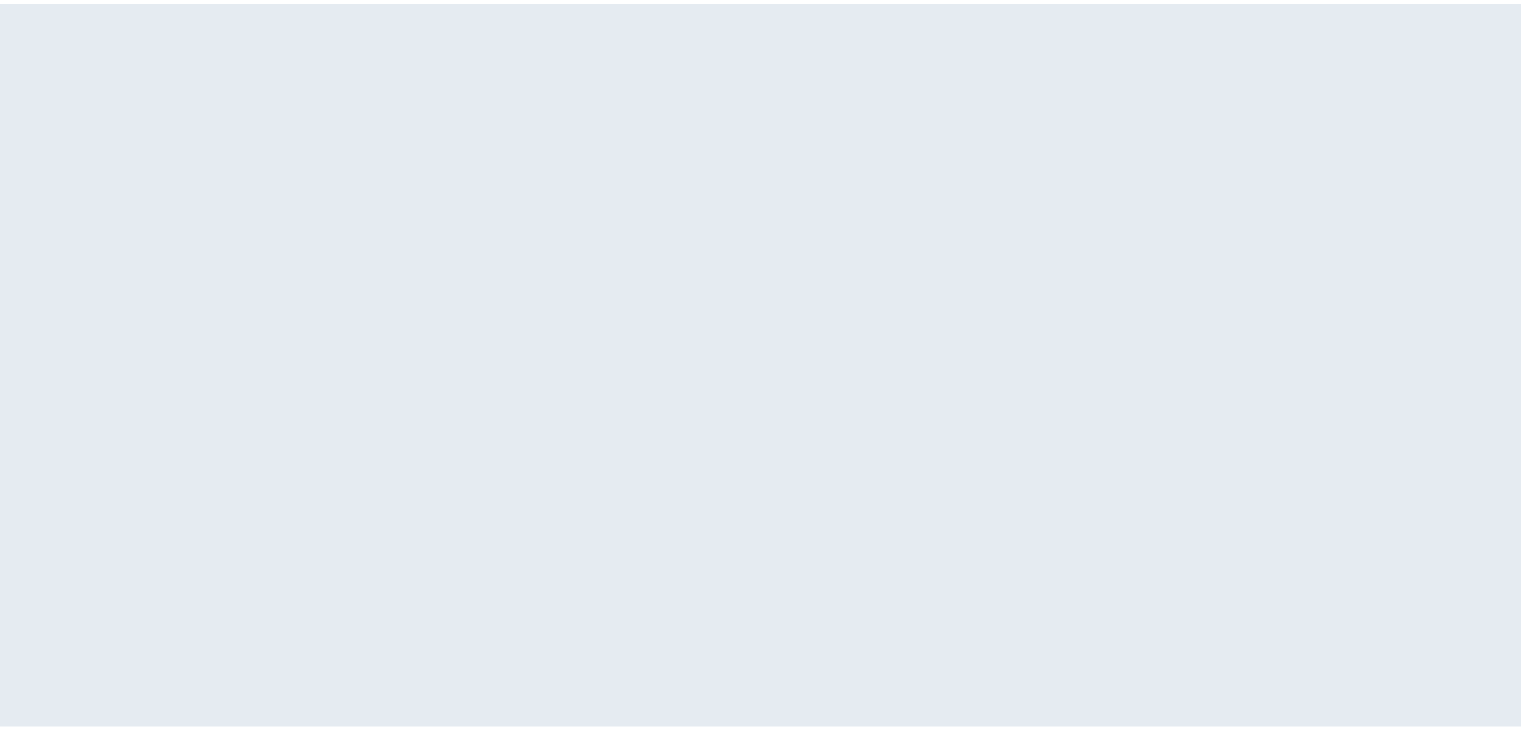 scroll, scrollTop: 0, scrollLeft: 0, axis: both 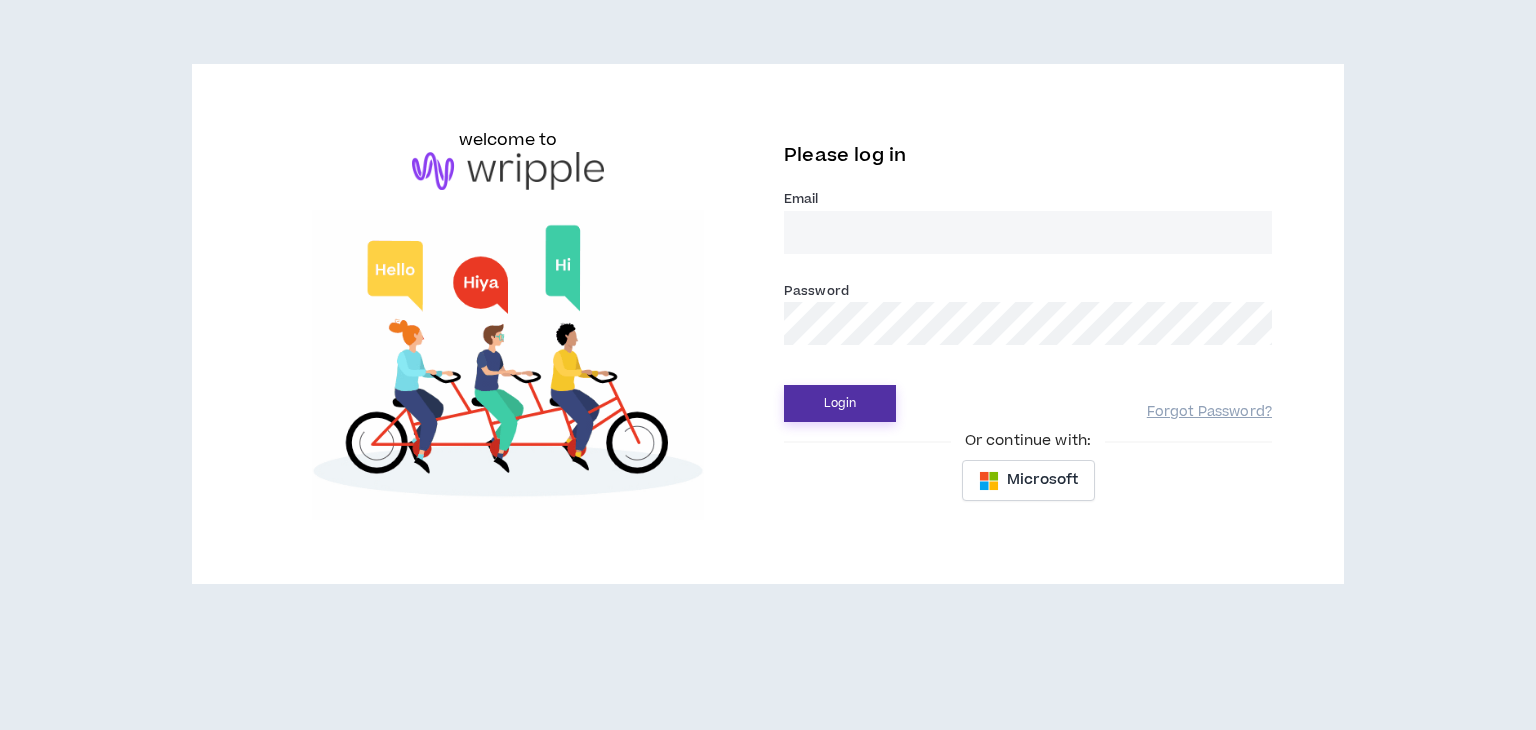 type on "[FIRST][LAST]consultancy@example.com" 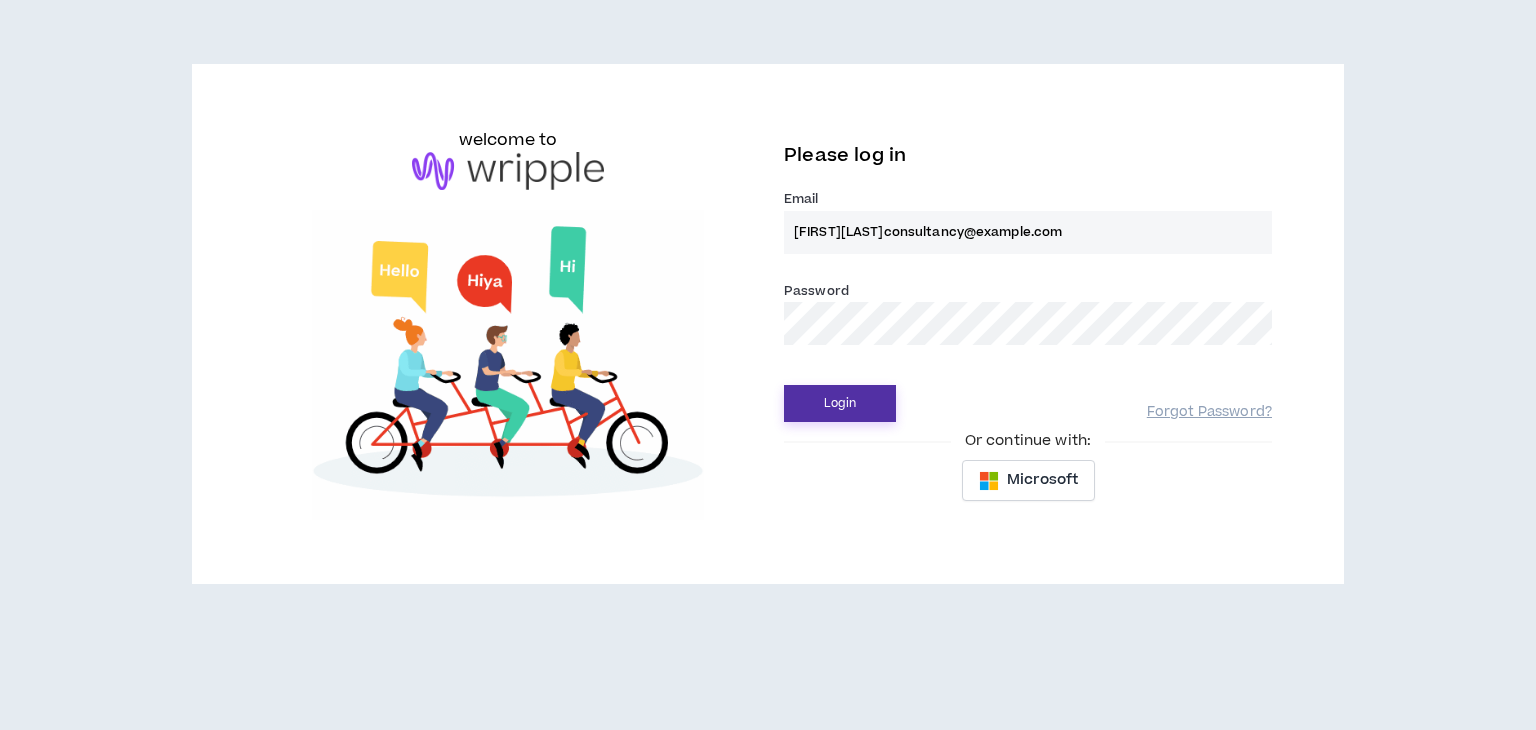 click on "Login" at bounding box center (840, 403) 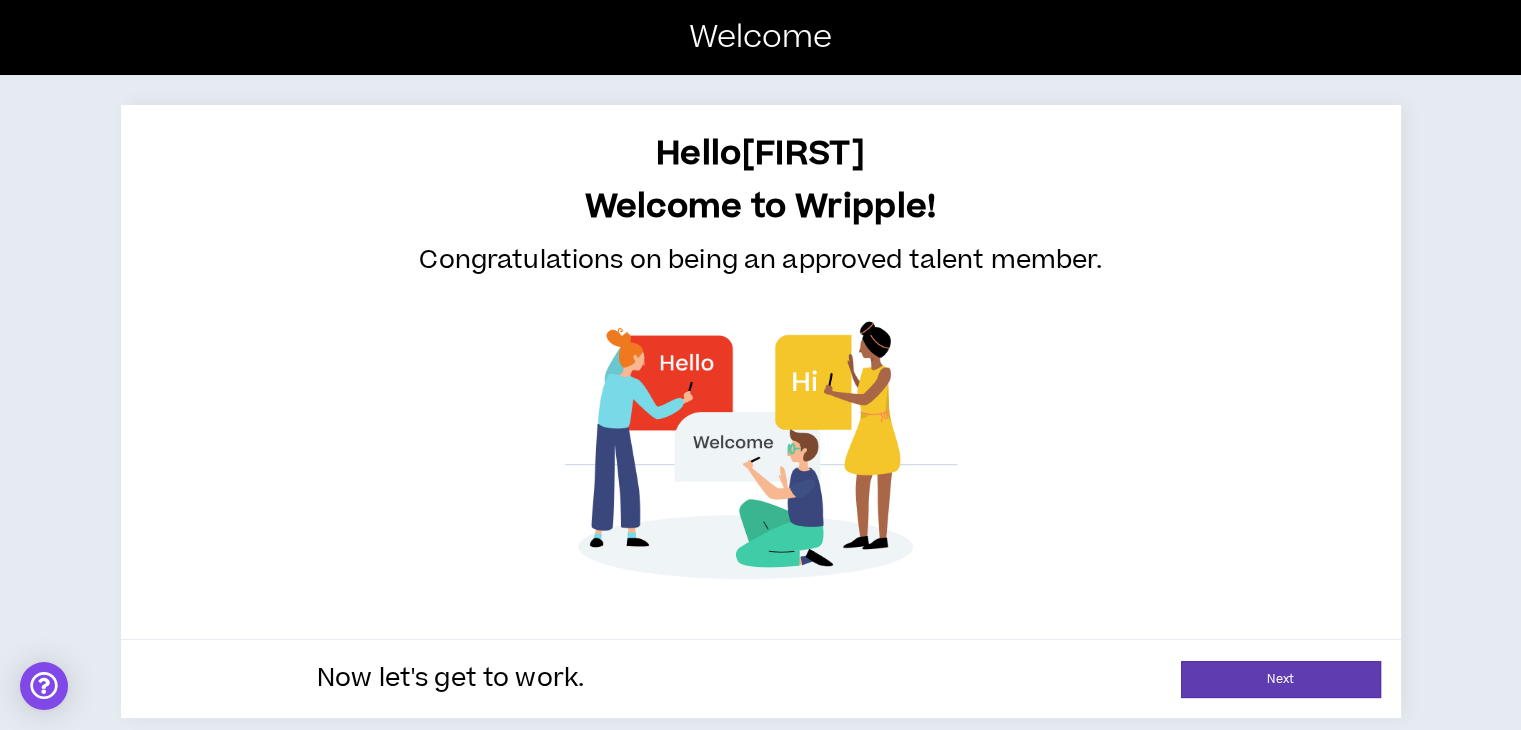 scroll, scrollTop: 4, scrollLeft: 0, axis: vertical 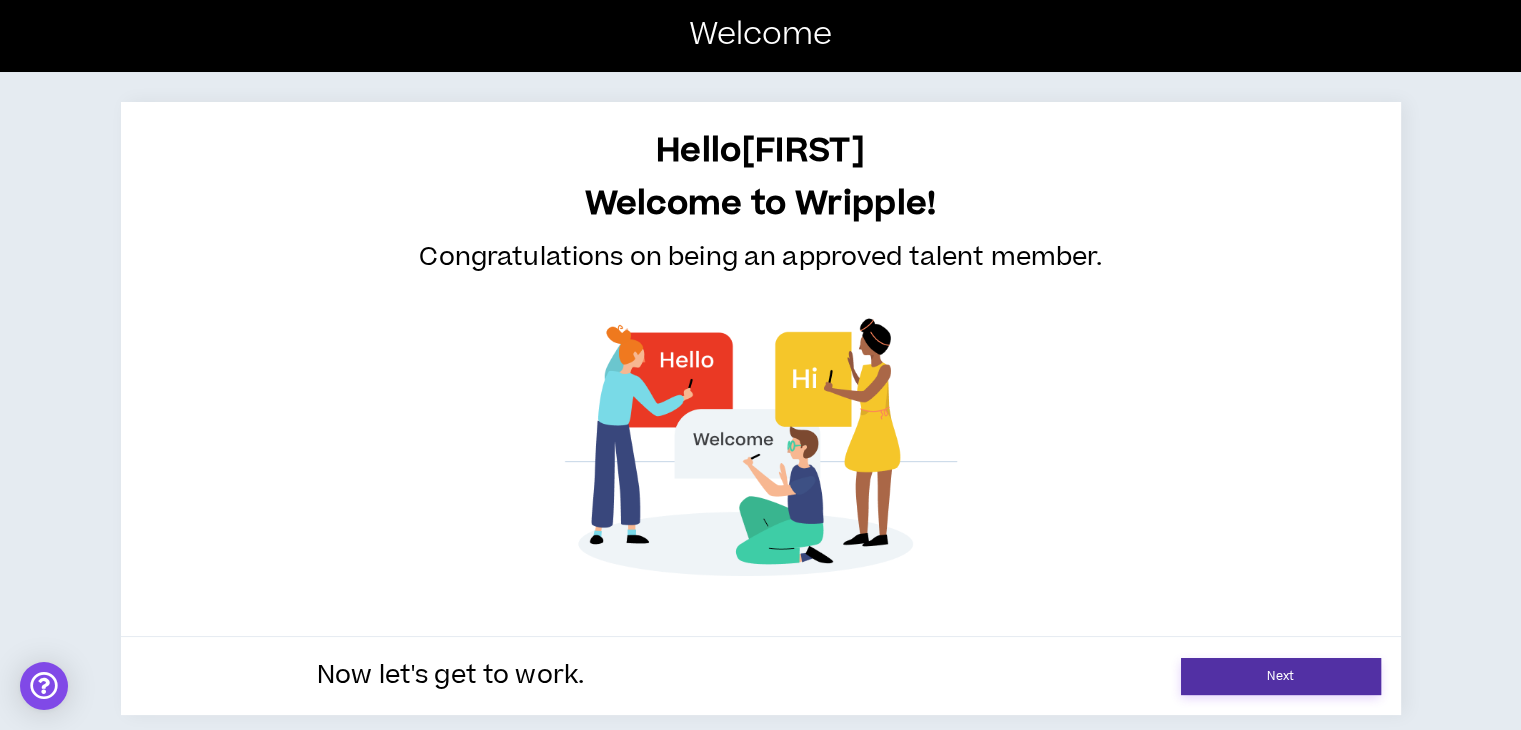 click on "Next" at bounding box center (1281, 676) 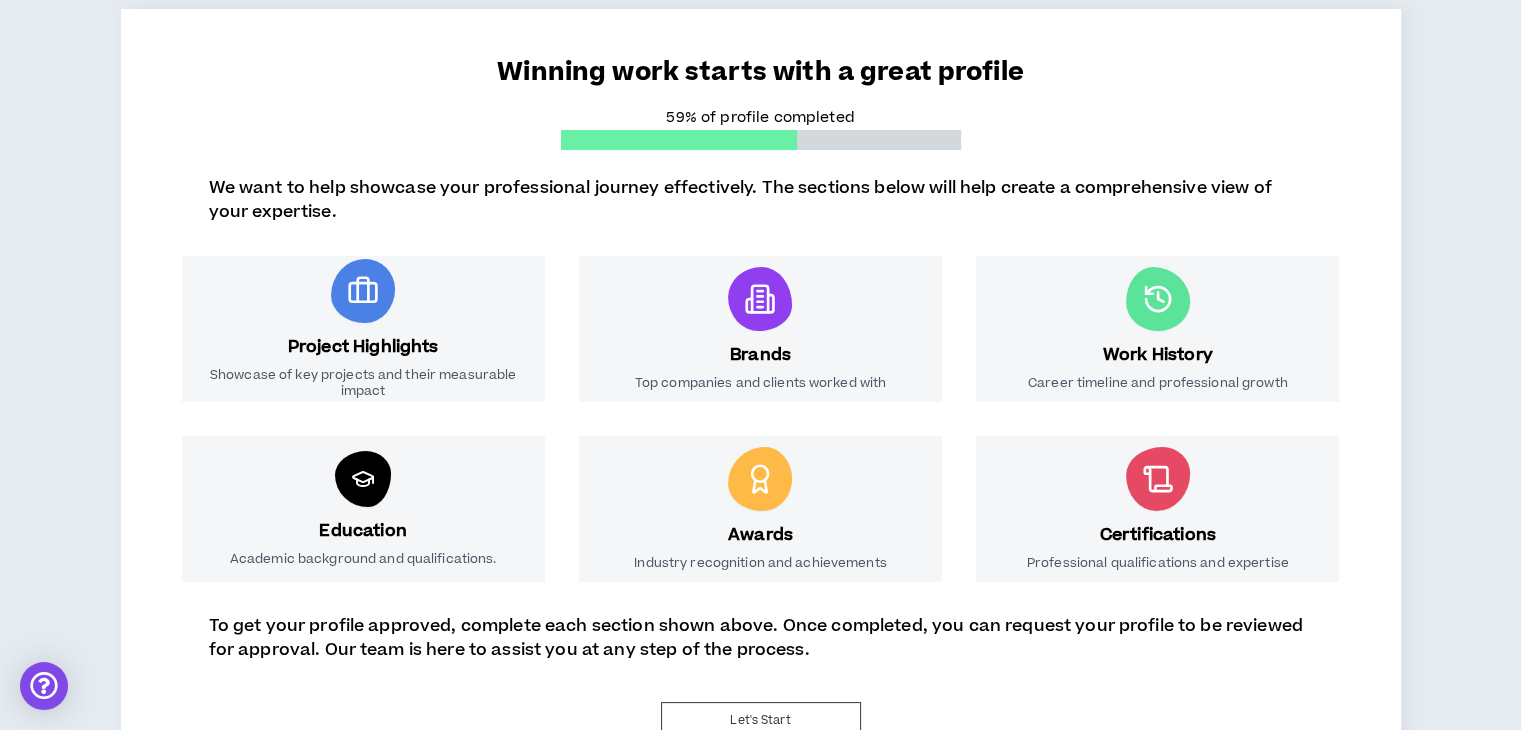 scroll, scrollTop: 204, scrollLeft: 0, axis: vertical 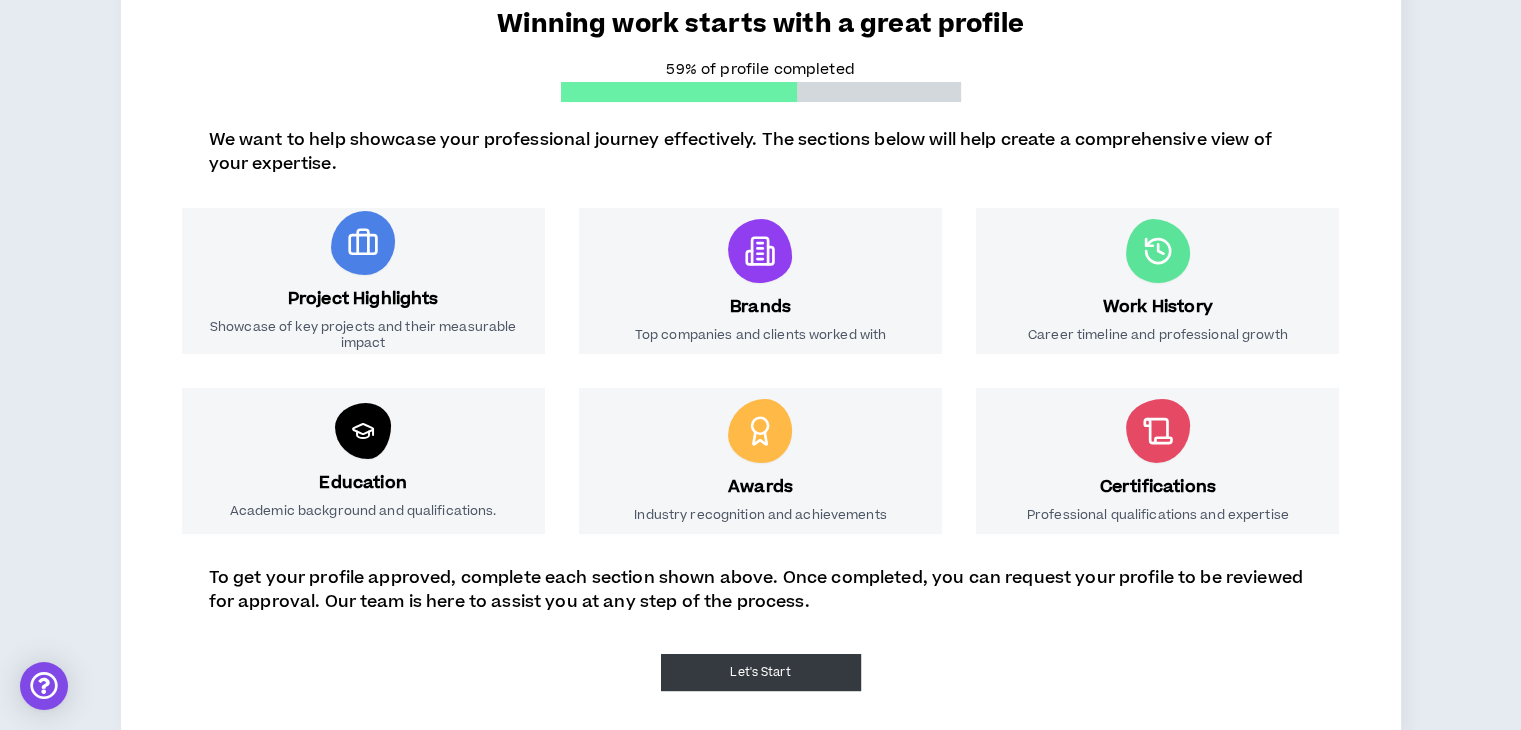 click on "Let's Start" at bounding box center [761, 672] 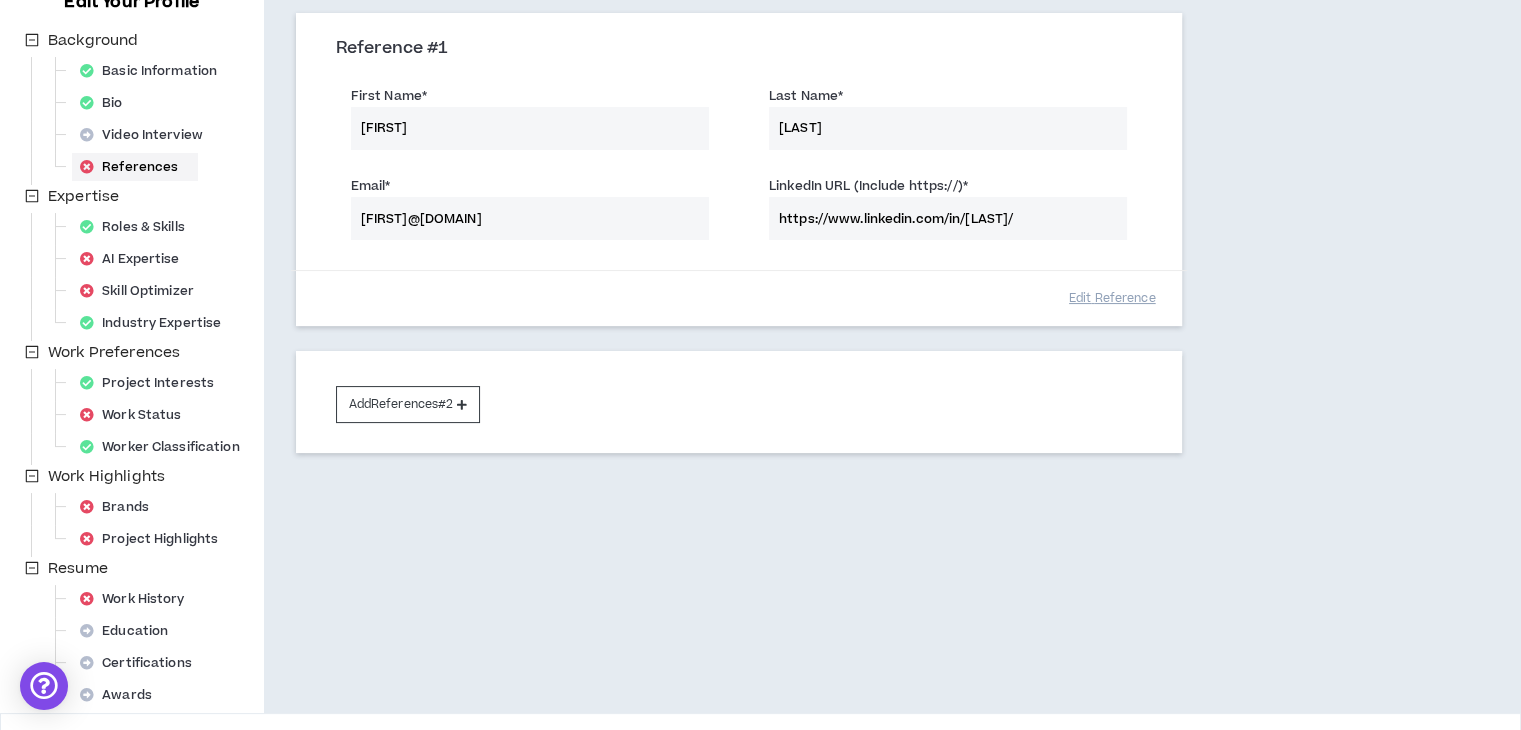 scroll, scrollTop: 341, scrollLeft: 0, axis: vertical 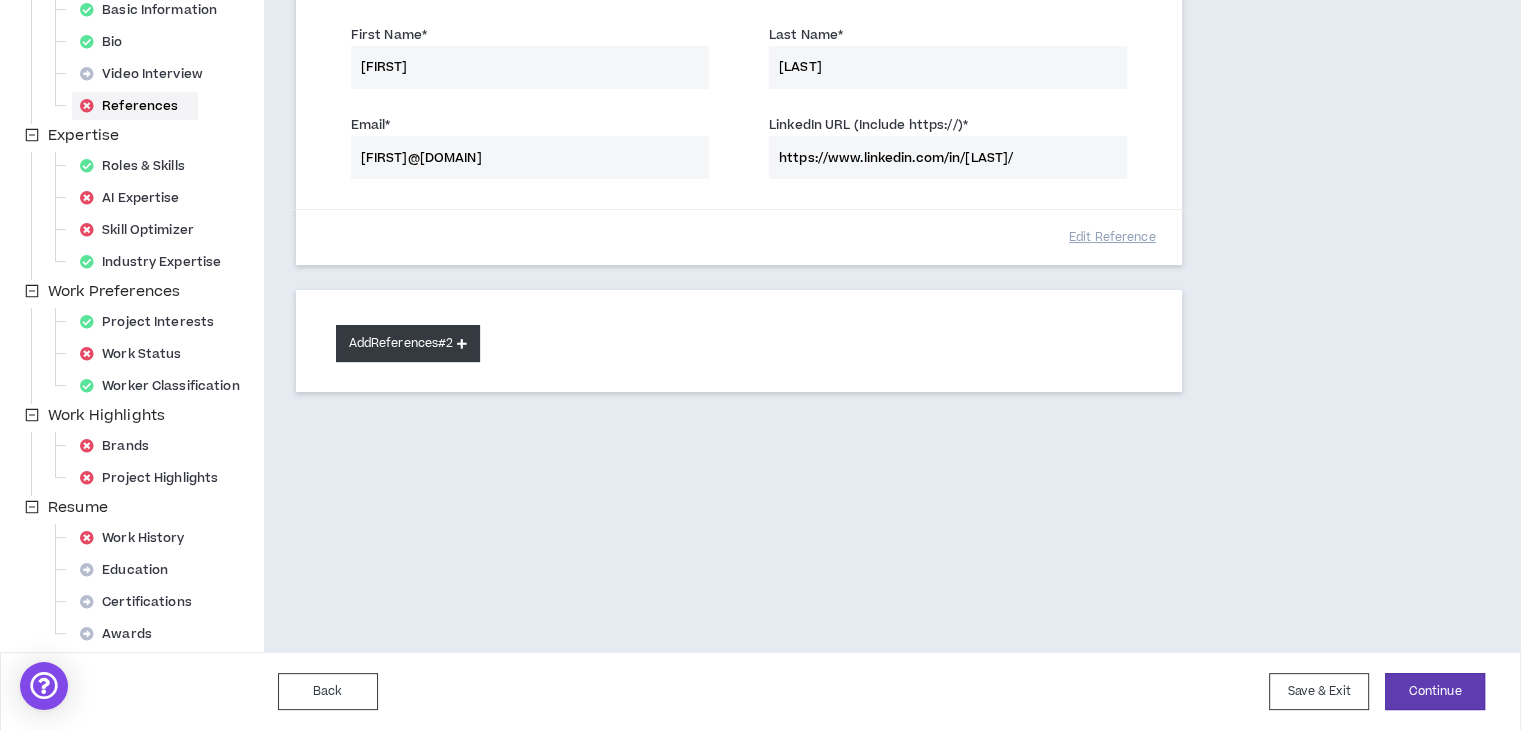 click on "Add  References  #2" at bounding box center [408, 343] 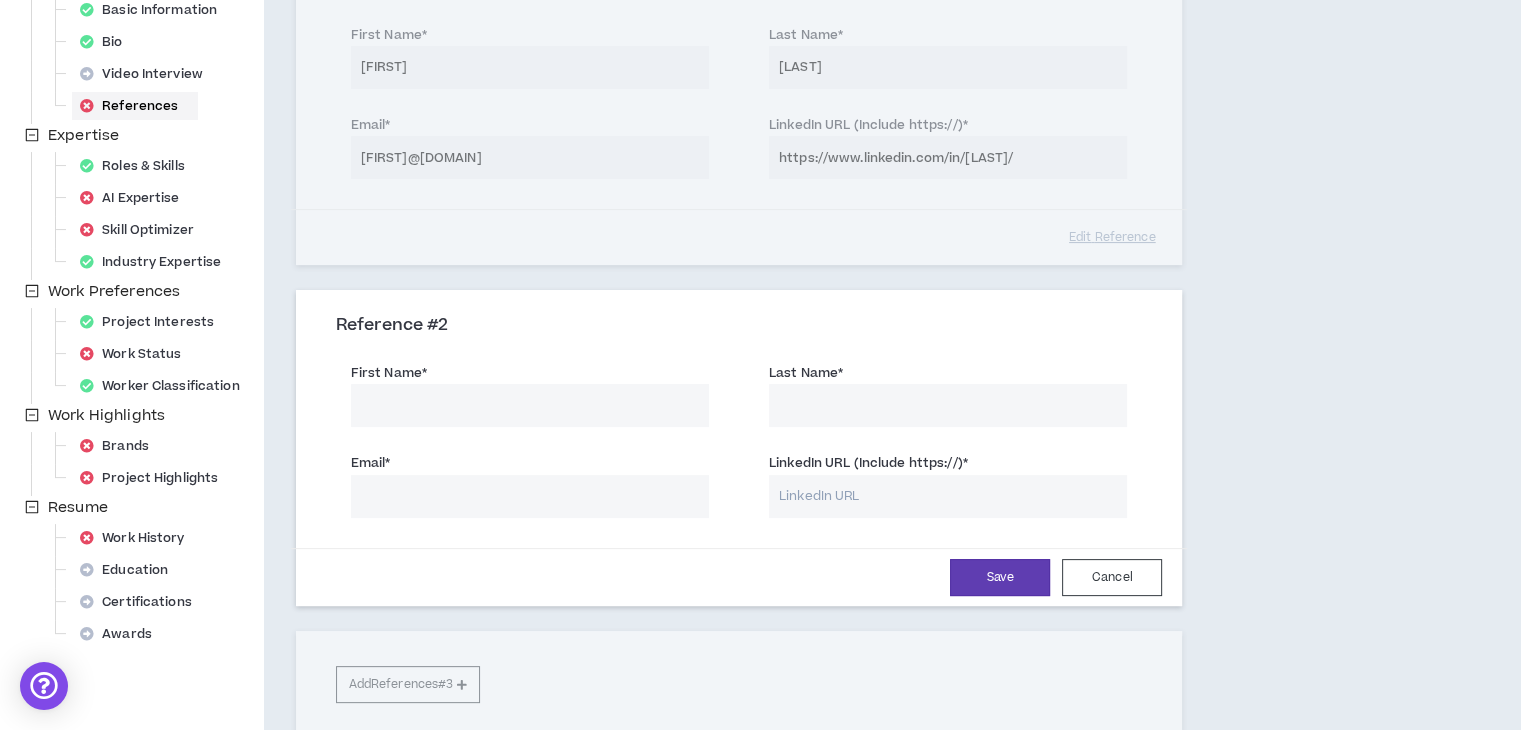 click on "First Name  *" at bounding box center (530, 405) 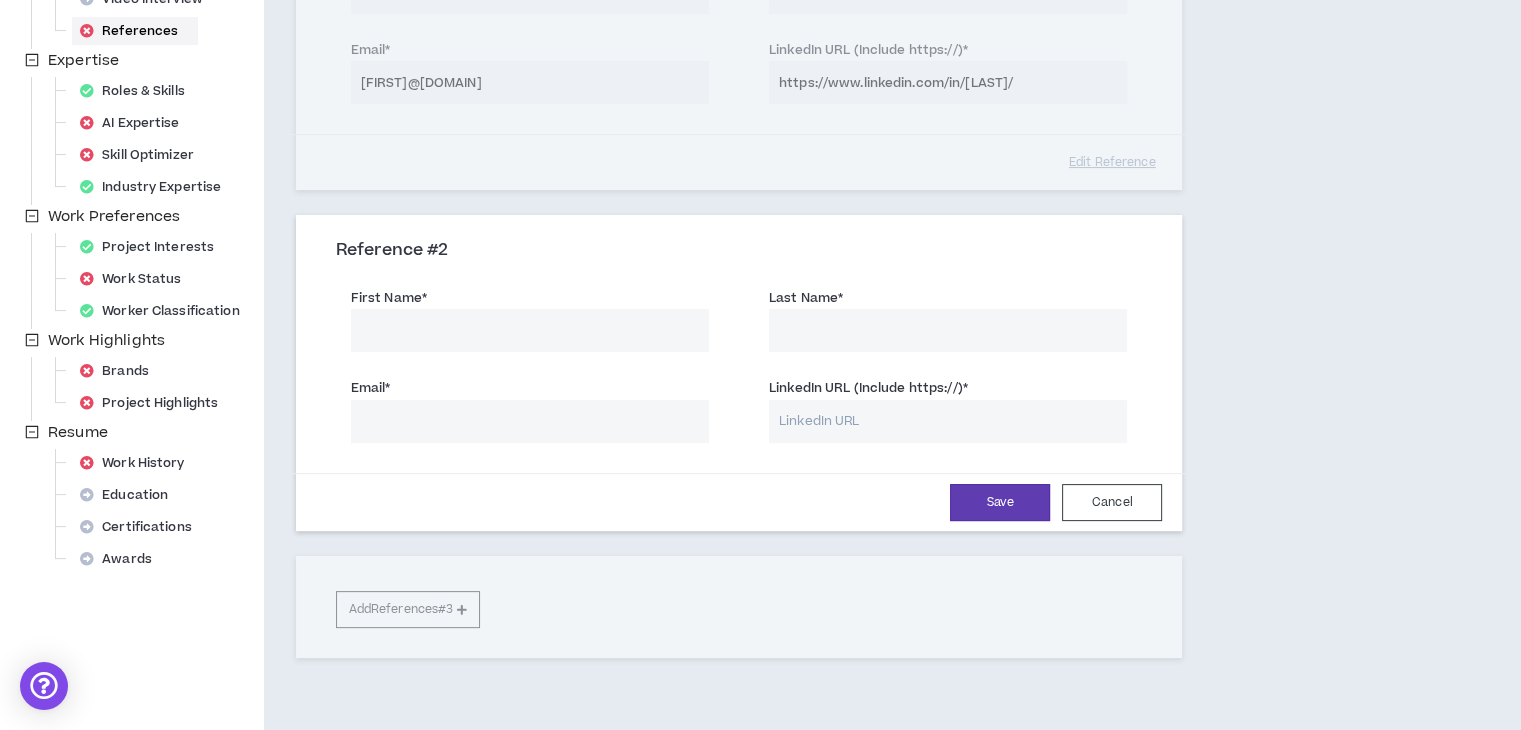 scroll, scrollTop: 519, scrollLeft: 0, axis: vertical 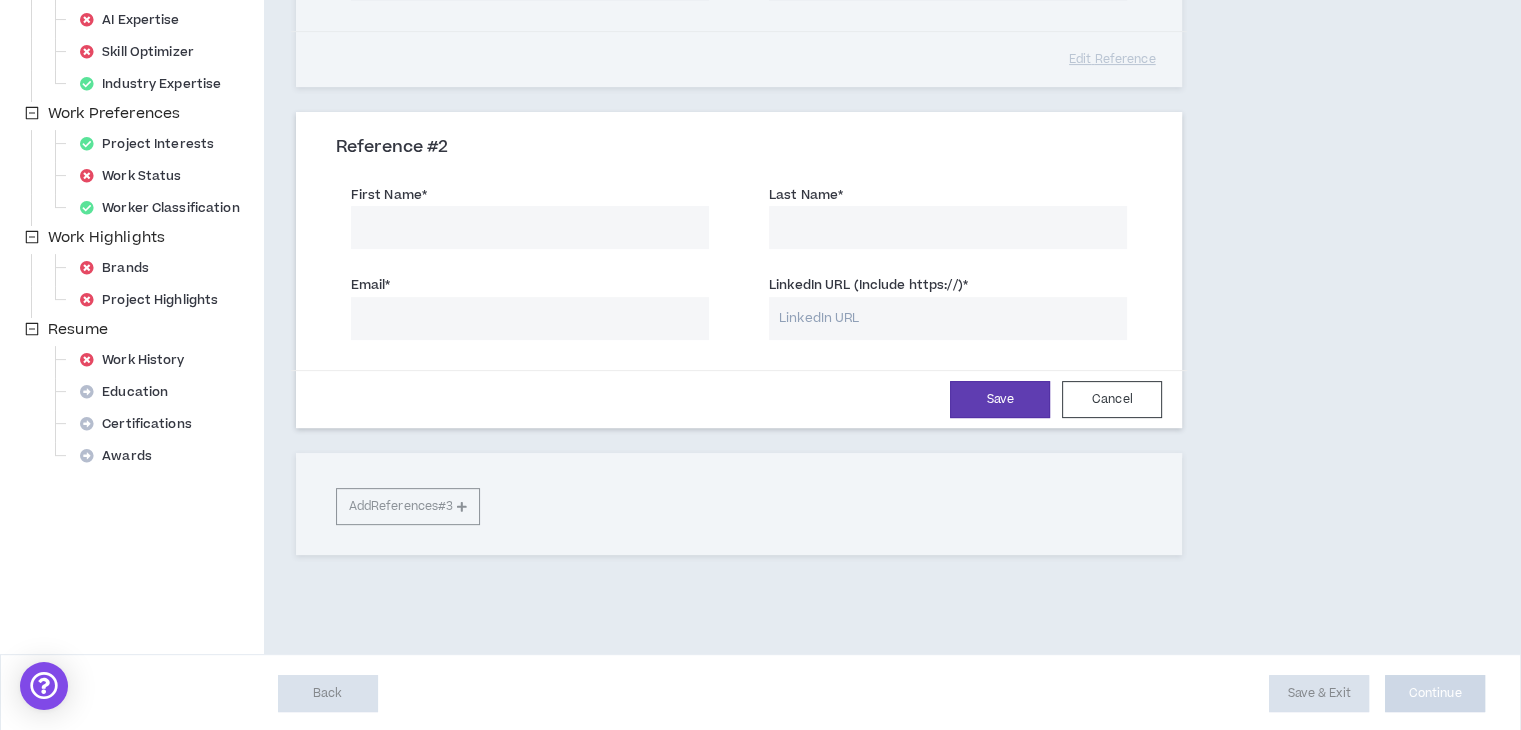 click on "First Name  *" at bounding box center [530, 227] 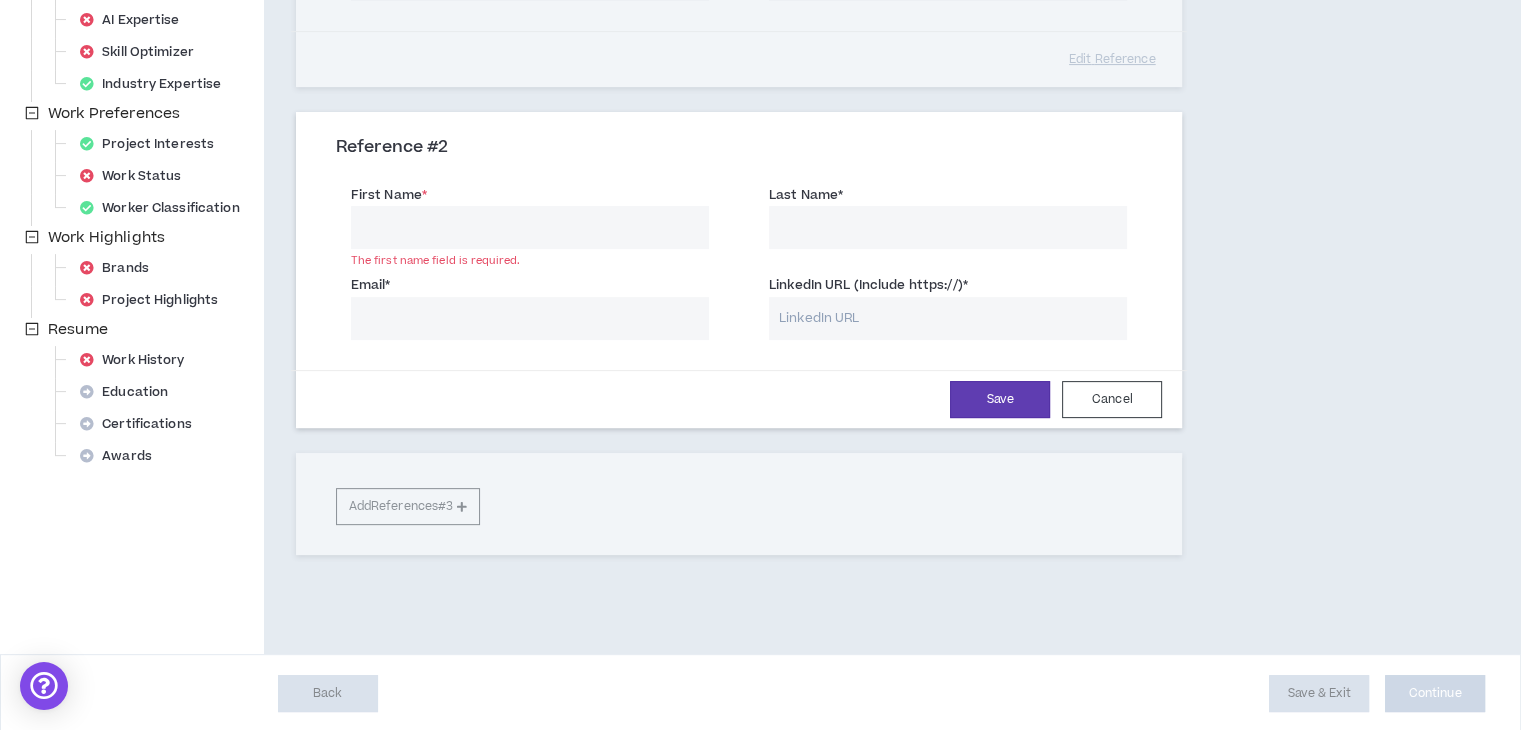click on "LinkedIn URL (Include https://)  *" at bounding box center (948, 318) 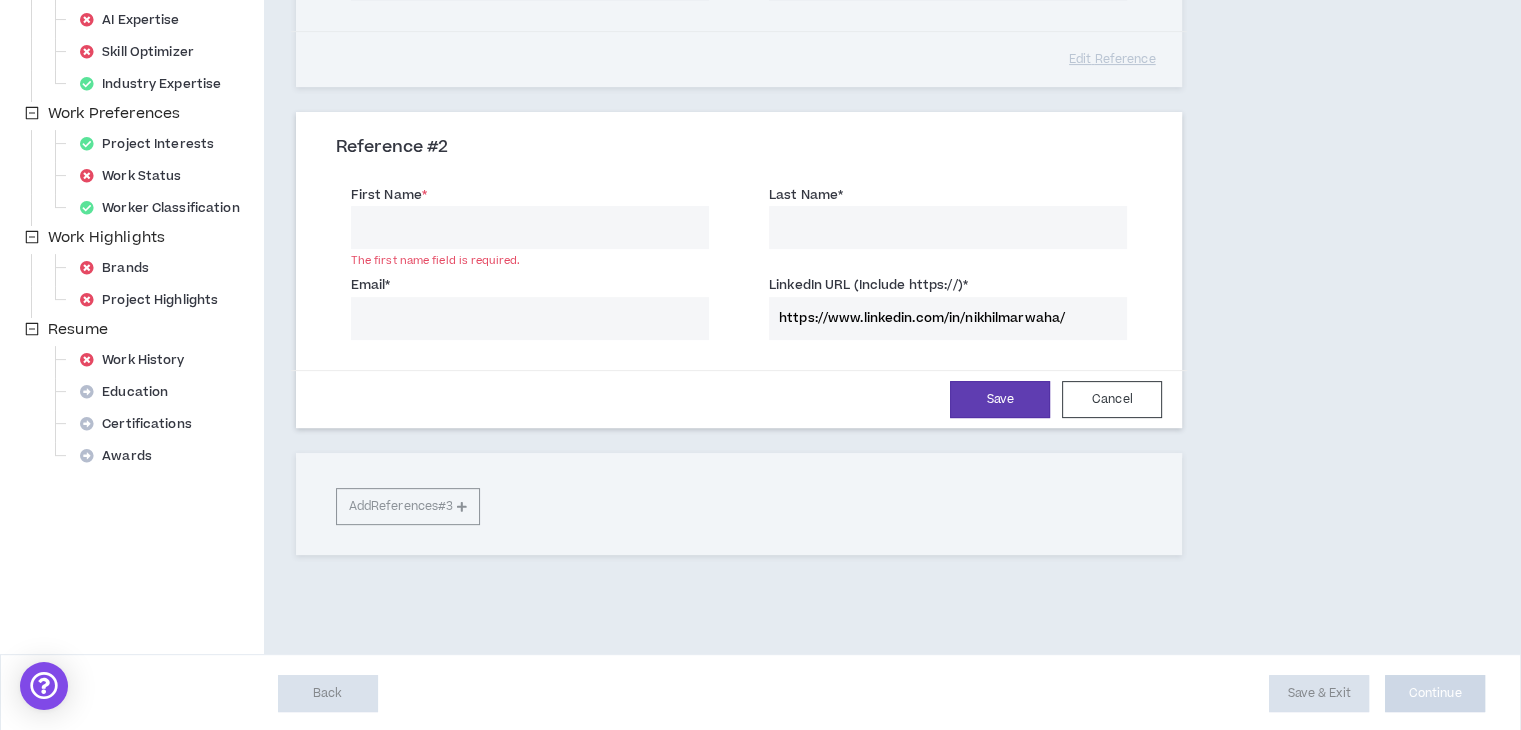 type on "https://www.linkedin.com/in/nikhilmarwaha/" 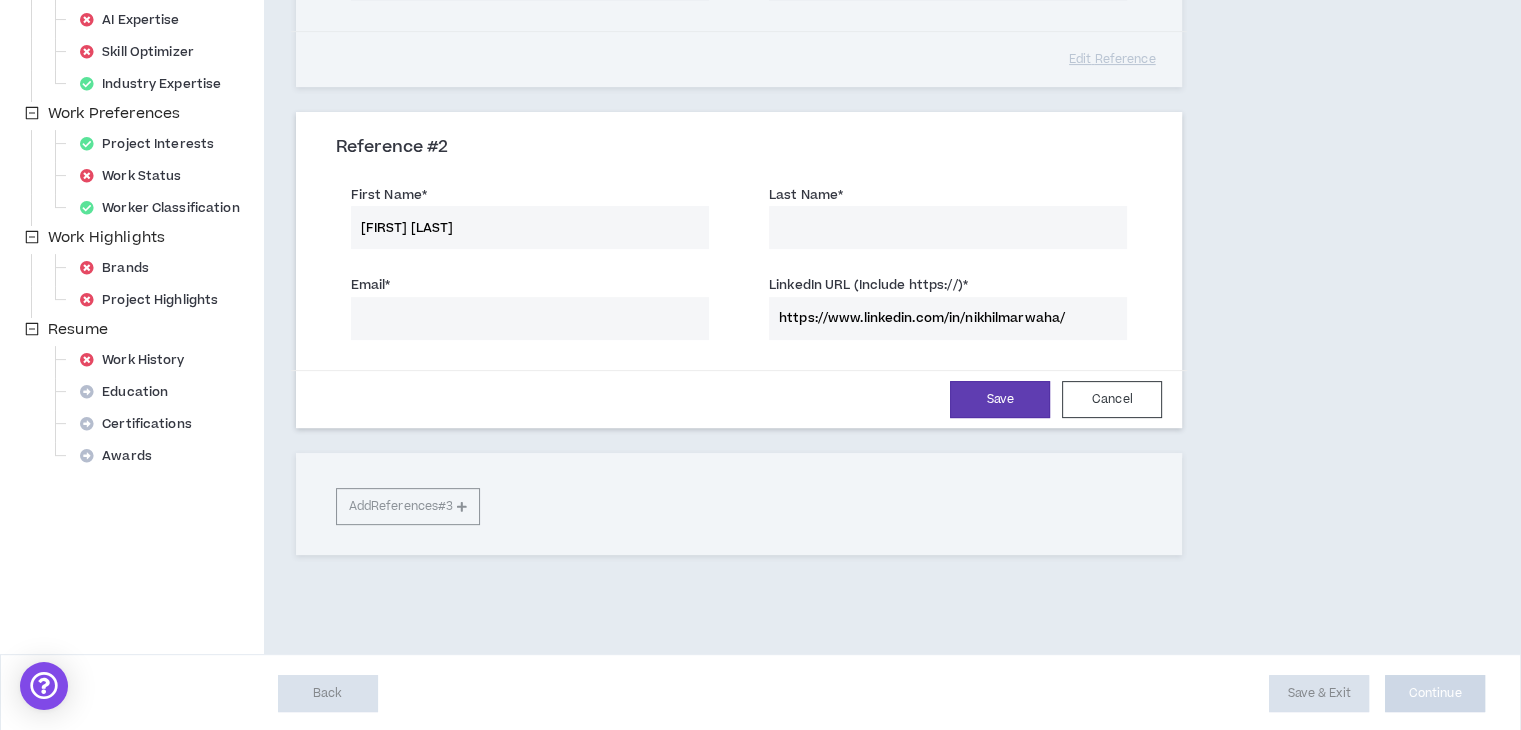 drag, startPoint x: 498, startPoint y: 227, endPoint x: 402, endPoint y: 223, distance: 96.0833 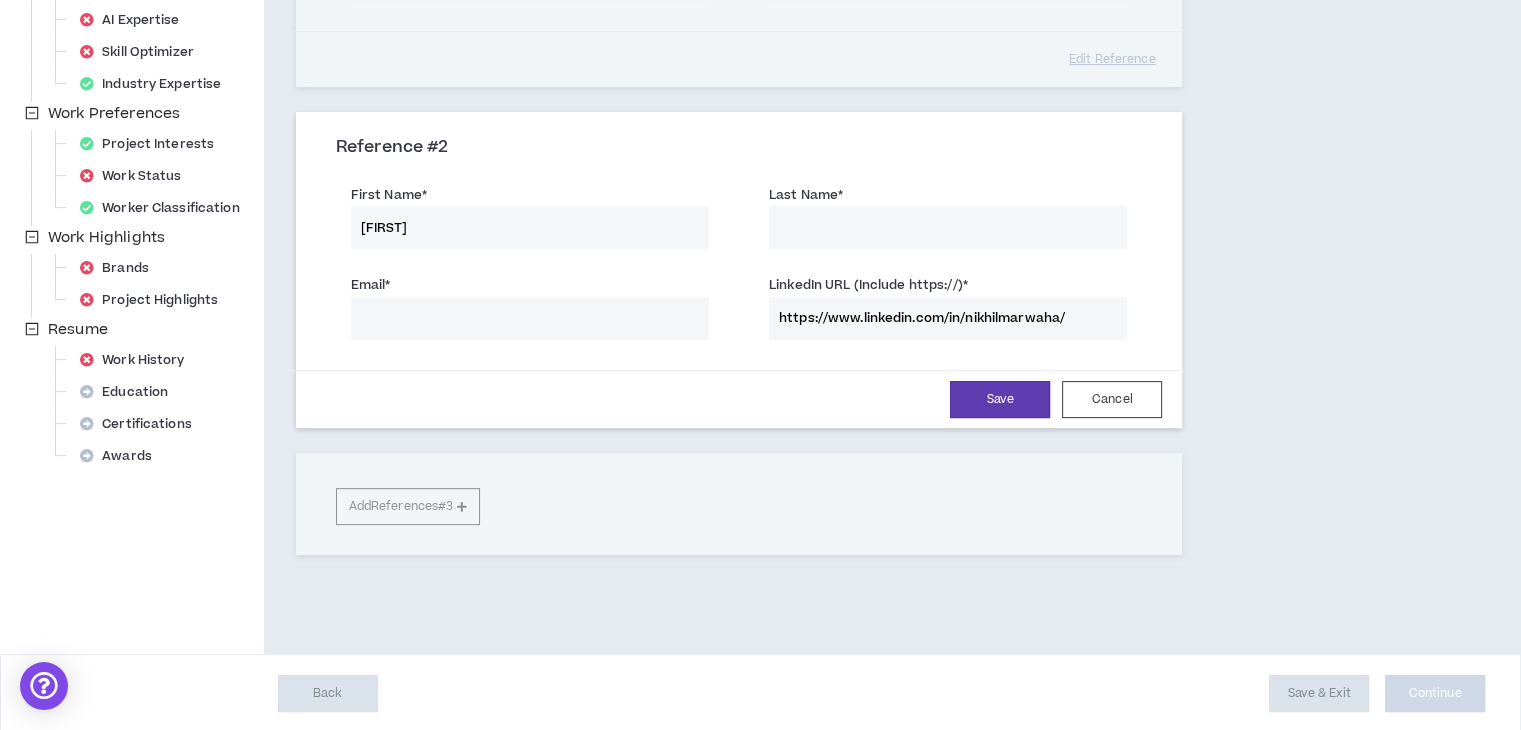 type on "[FIRST]" 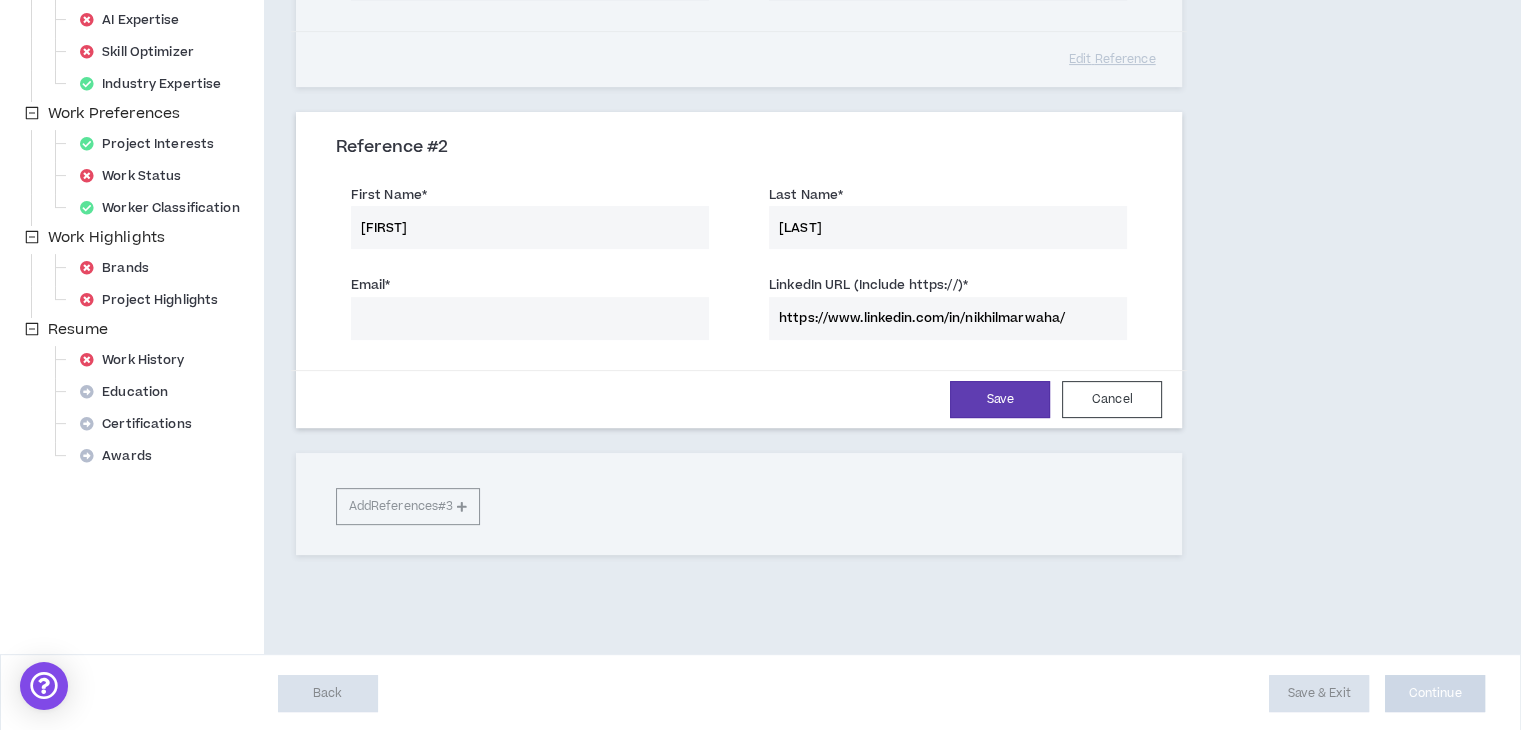 type on "[LAST]" 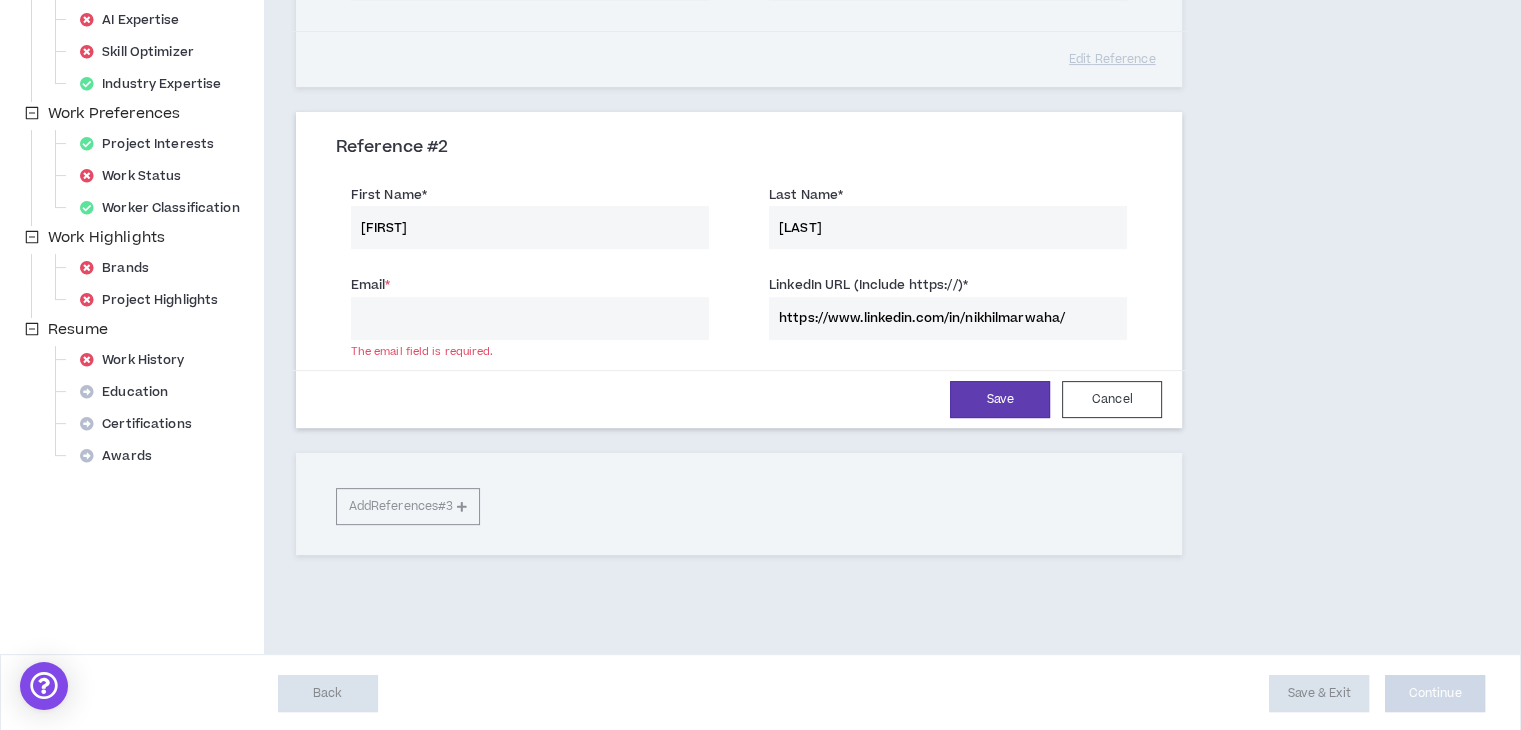 click on "Email  *" at bounding box center [530, 318] 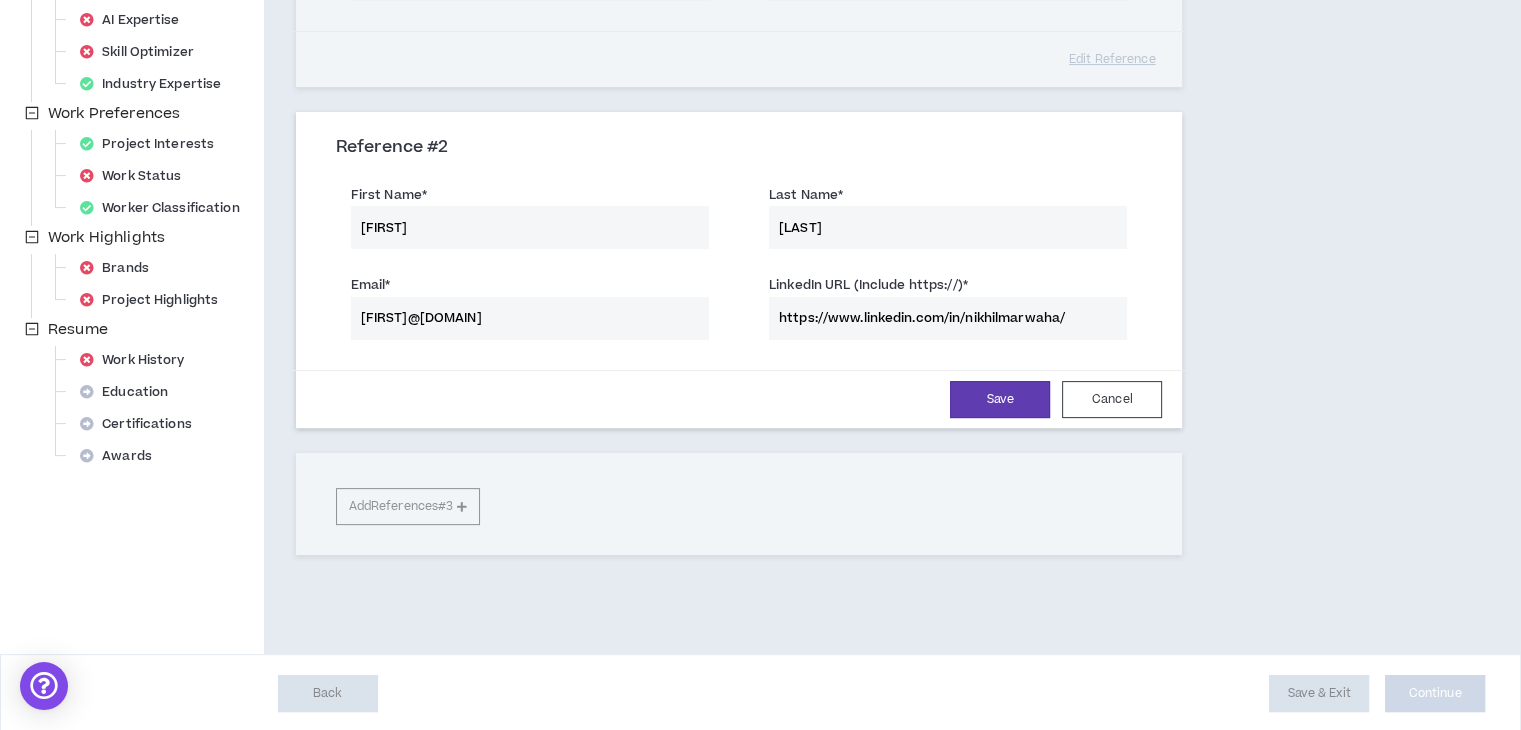 type on "[FIRST]@[DOMAIN]" 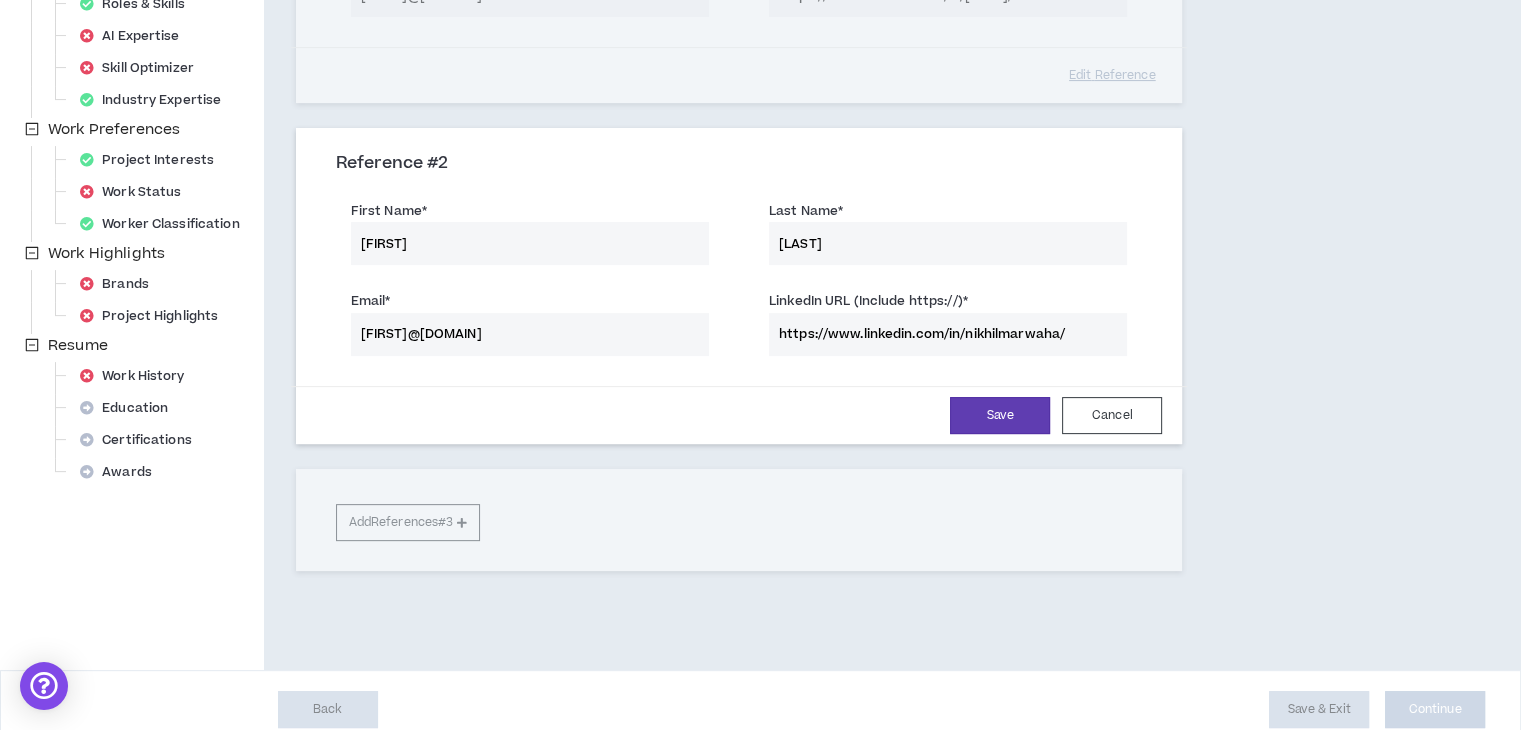 scroll, scrollTop: 519, scrollLeft: 0, axis: vertical 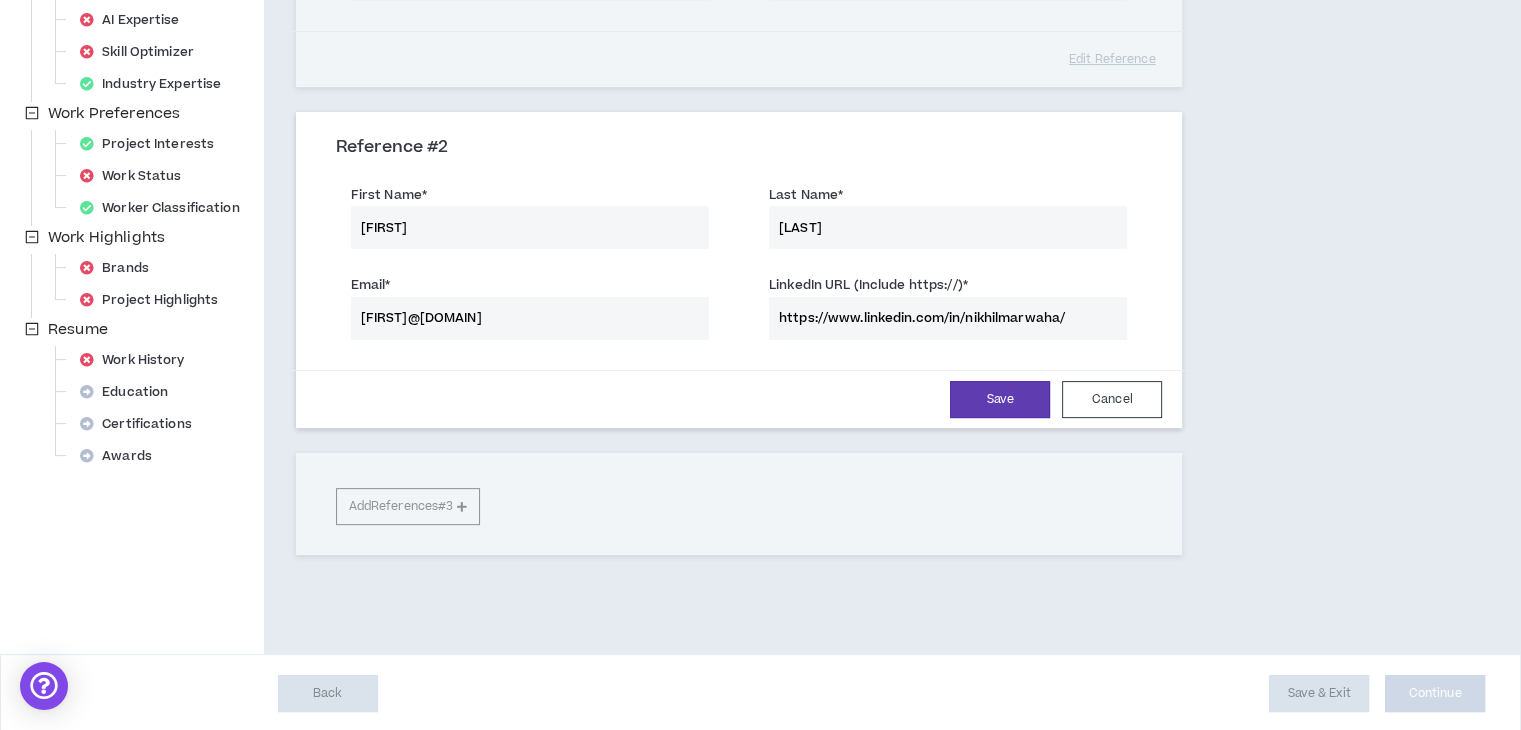 click on "Reference # 1 First Name  * [FIRST] Last Name  * [LAST] Email  * [FIRST]@[DOMAIN] LinkedIn URL (Include https://)  * https://www.linkedin.com/in/[LAST]/ Edit   Reference Reference # 2 First Name  * [FIRST] Last Name  * [LAST] Email  * [FIRST]@[DOMAIN] LinkedIn URL (Include https://)  * https://www.linkedin.com/in/[LAST]/ Save Cancel Add  References  #3" at bounding box center (739, 164) 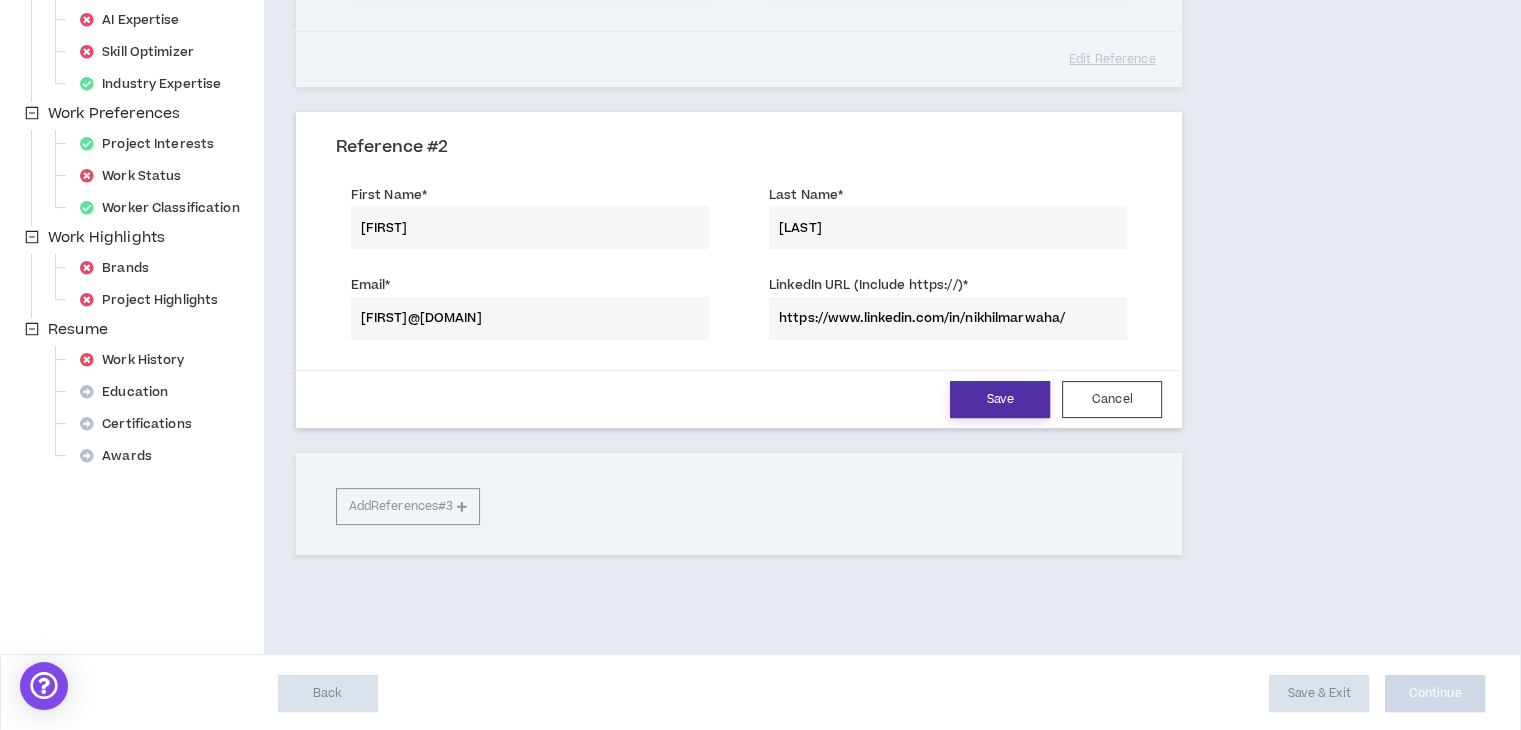 click on "Save" at bounding box center [1000, 399] 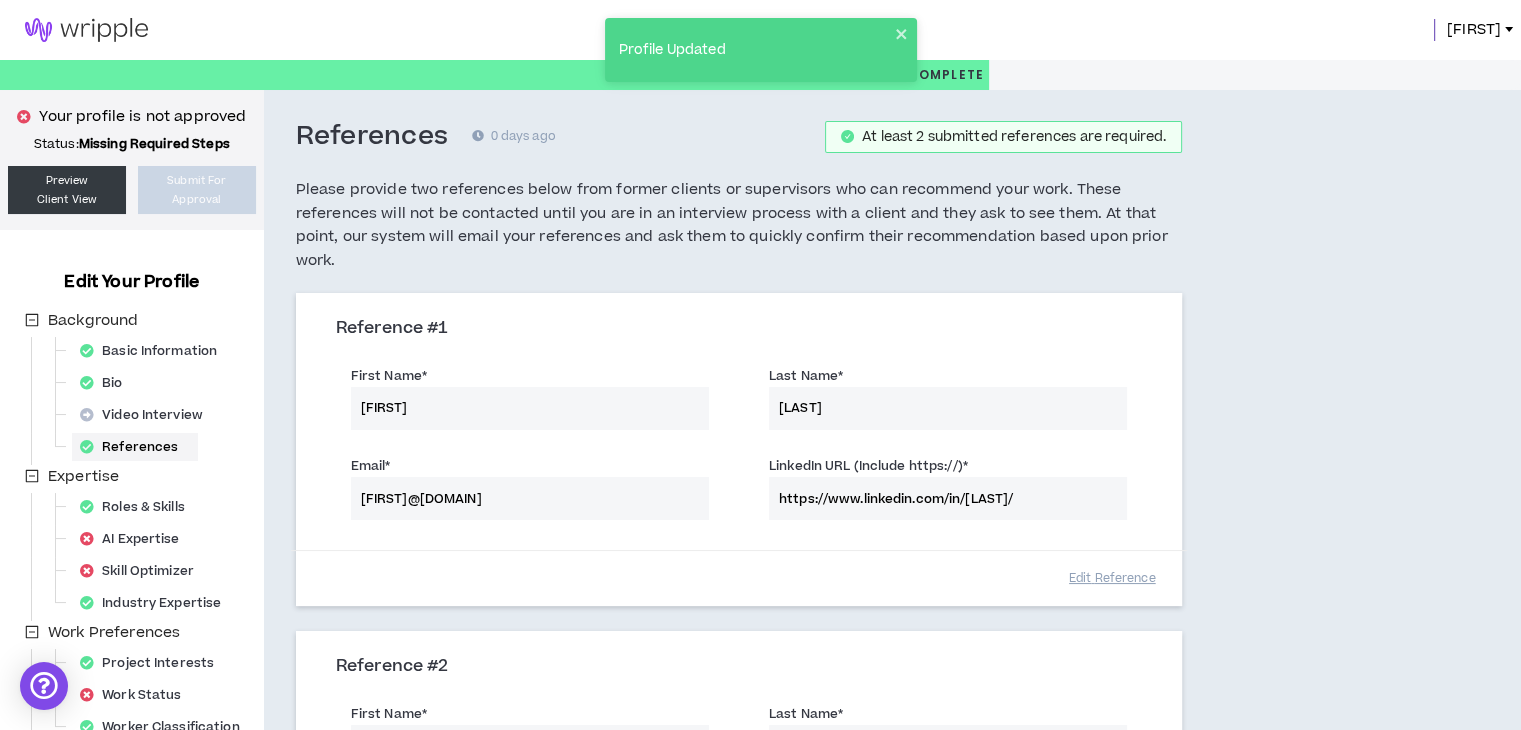 scroll, scrollTop: 517, scrollLeft: 0, axis: vertical 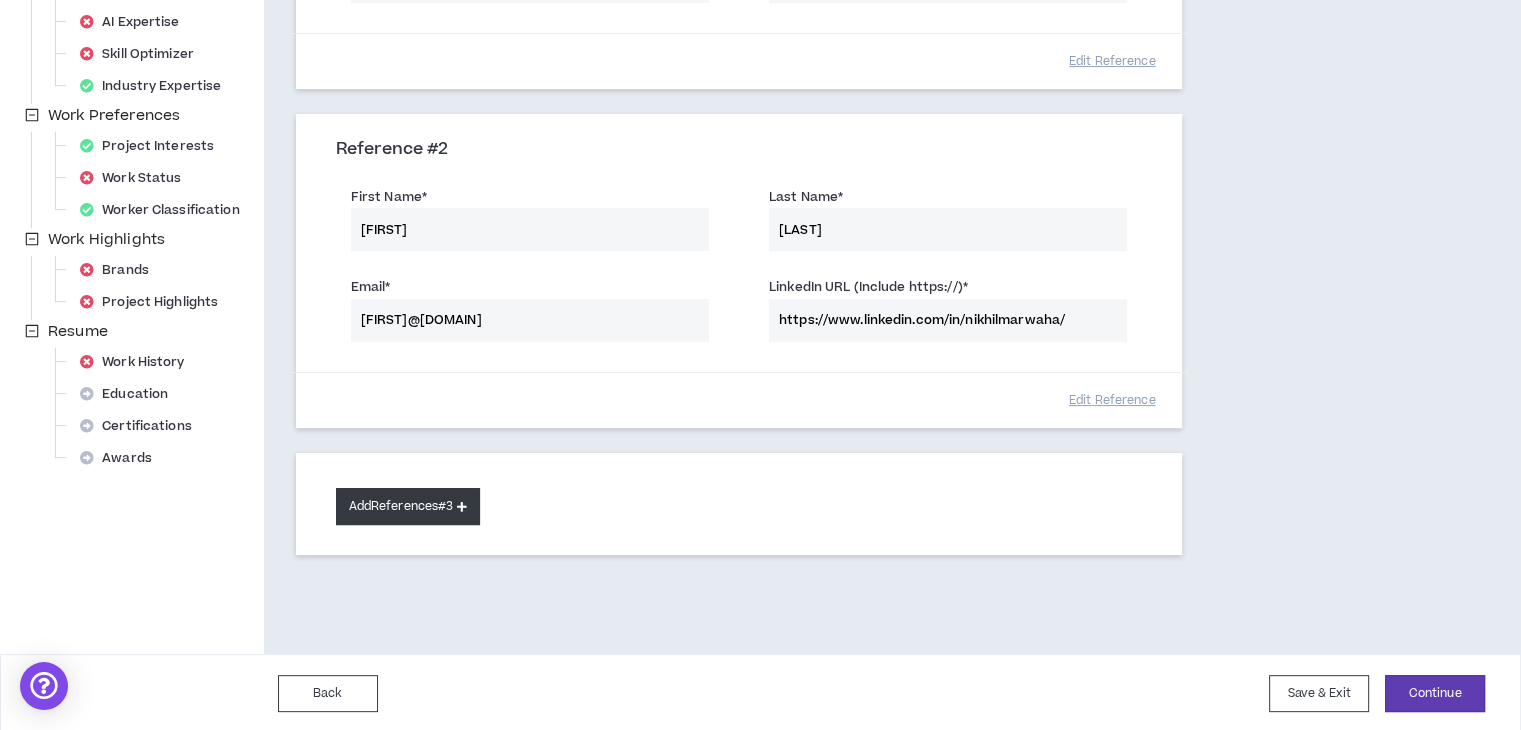 click on "Add  References  #3" at bounding box center (408, 506) 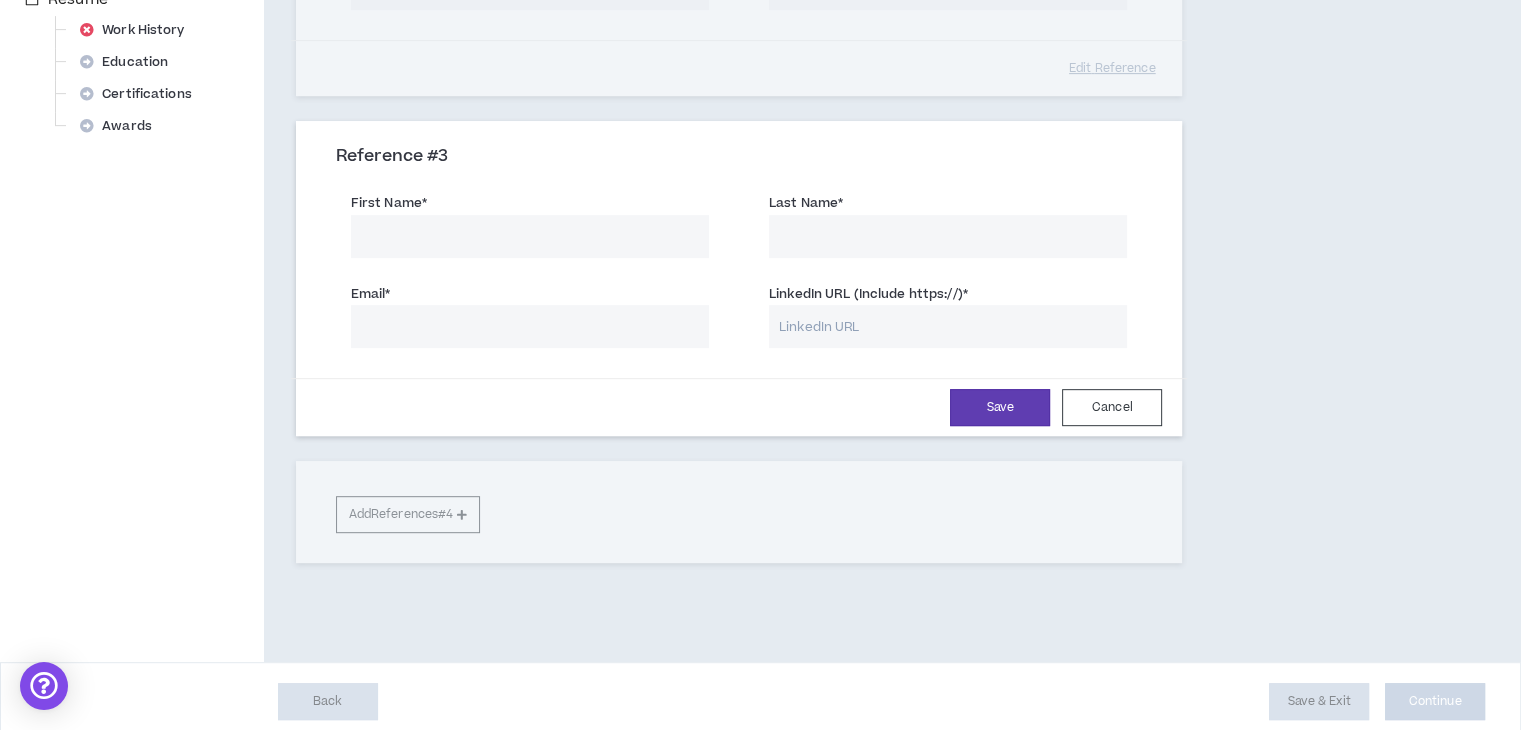 scroll, scrollTop: 857, scrollLeft: 0, axis: vertical 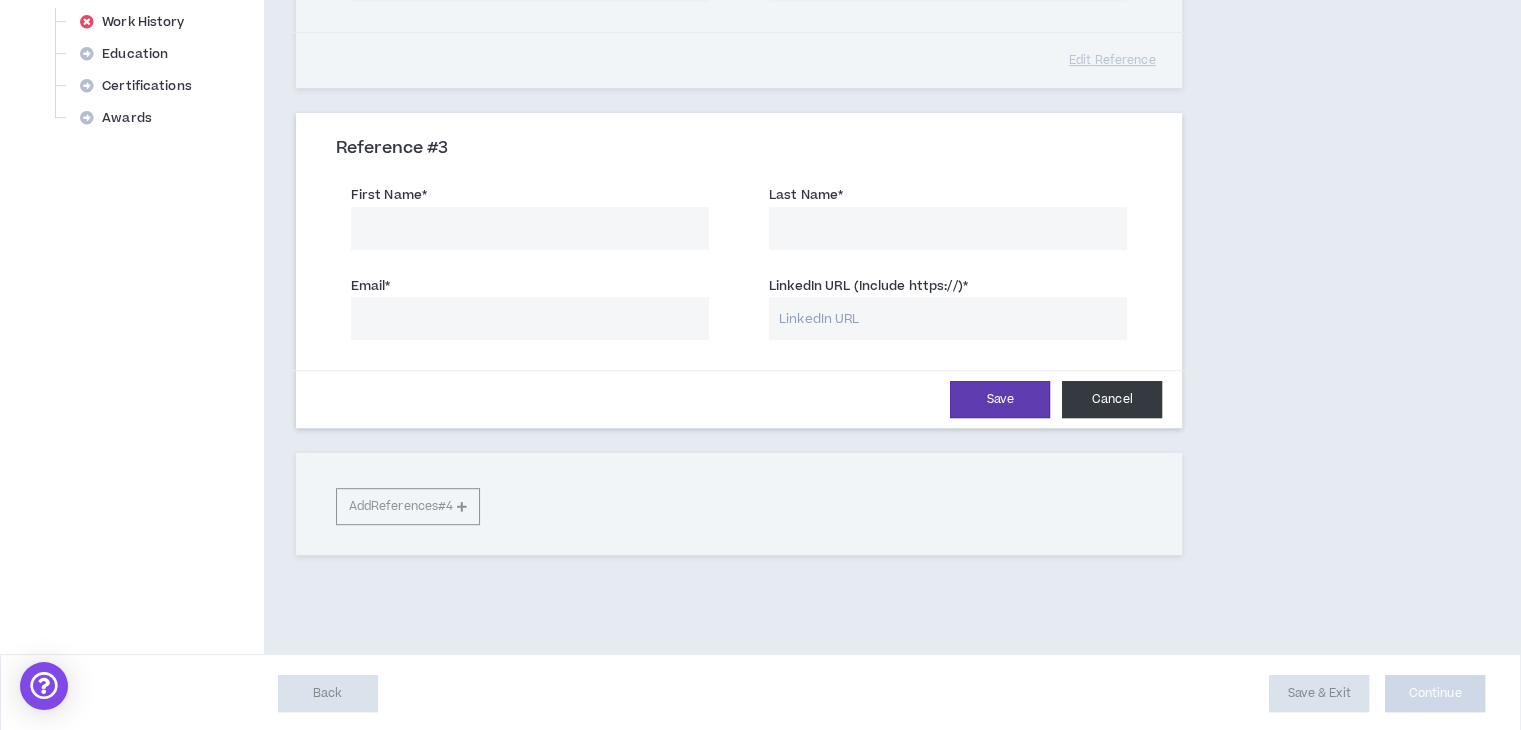click on "Cancel" at bounding box center (1112, 399) 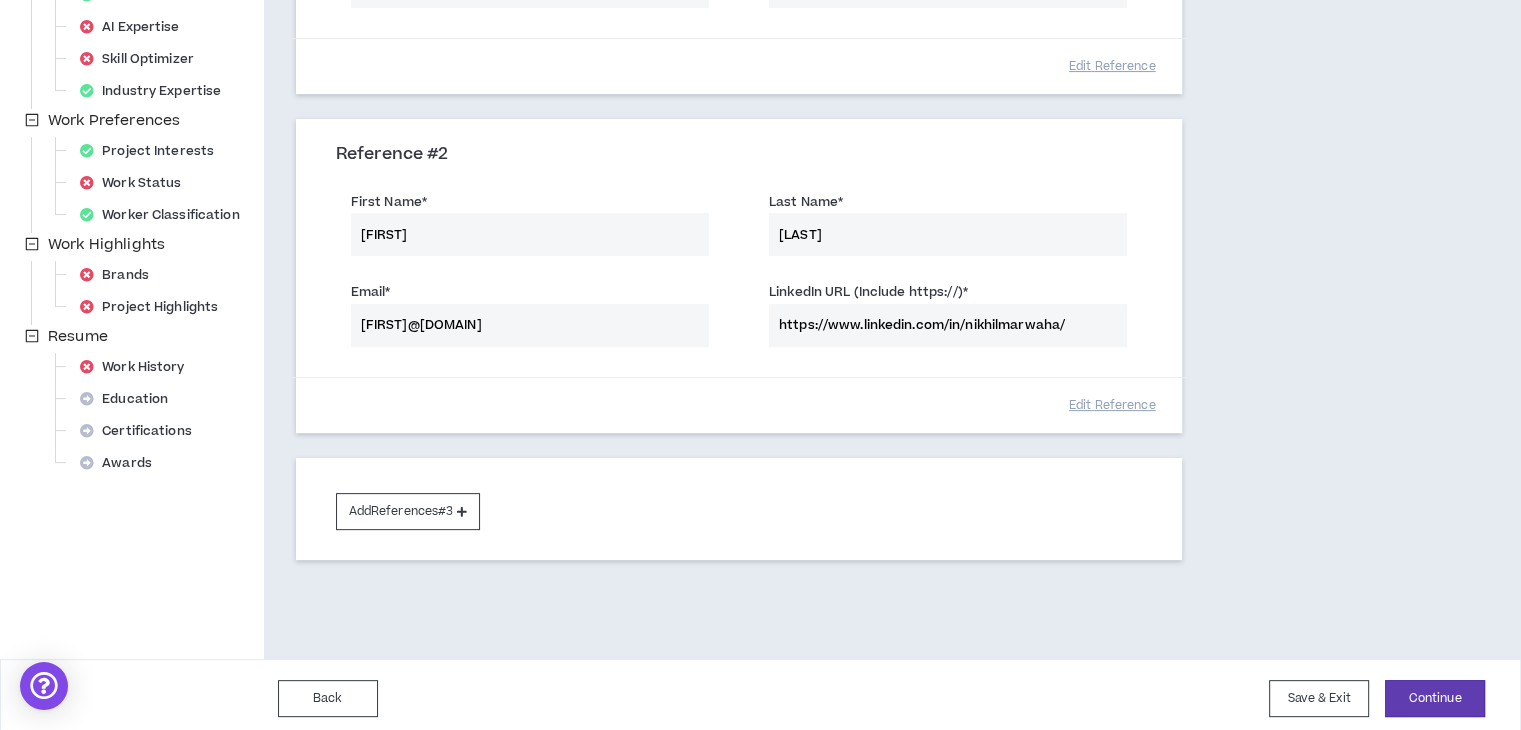 scroll, scrollTop: 517, scrollLeft: 0, axis: vertical 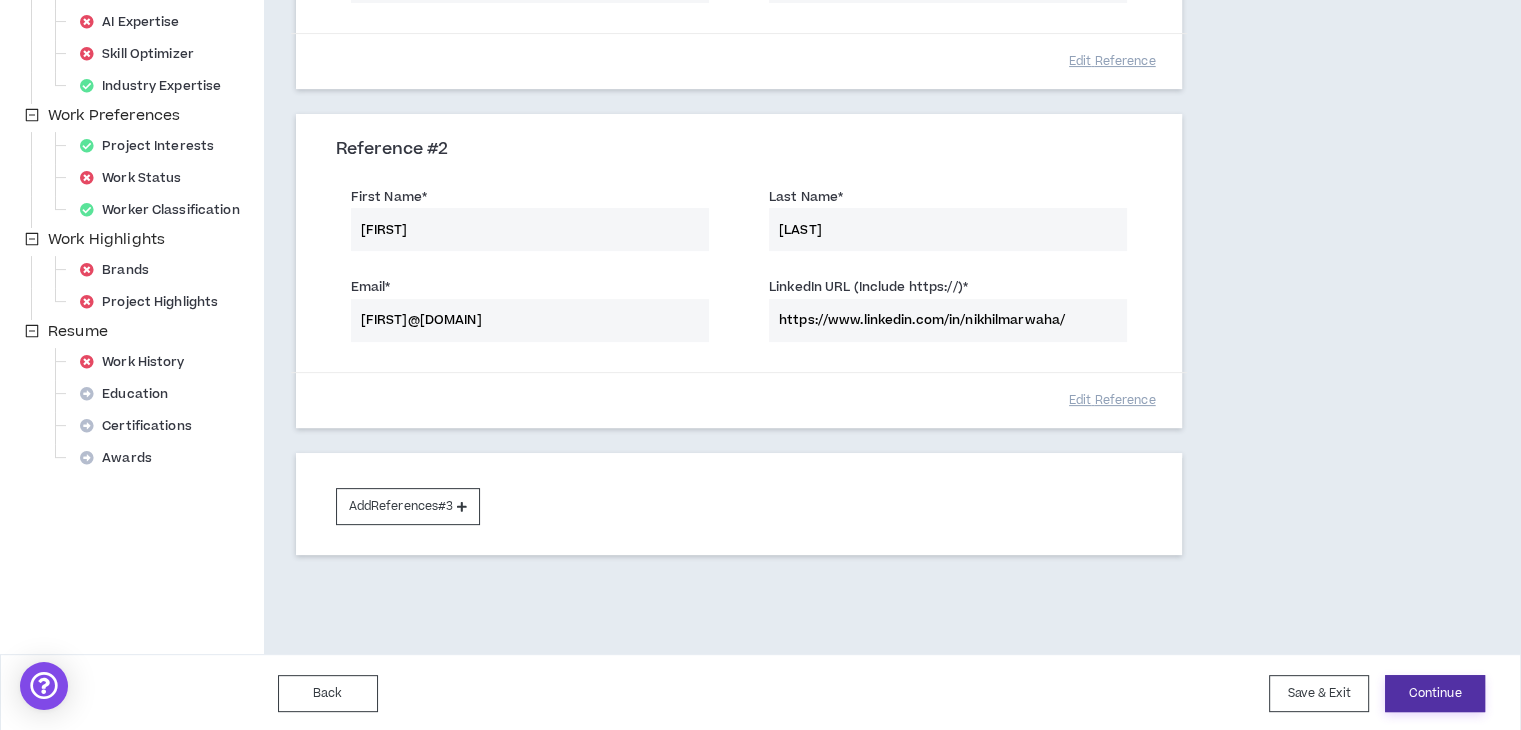 click on "Continue" at bounding box center (1435, 693) 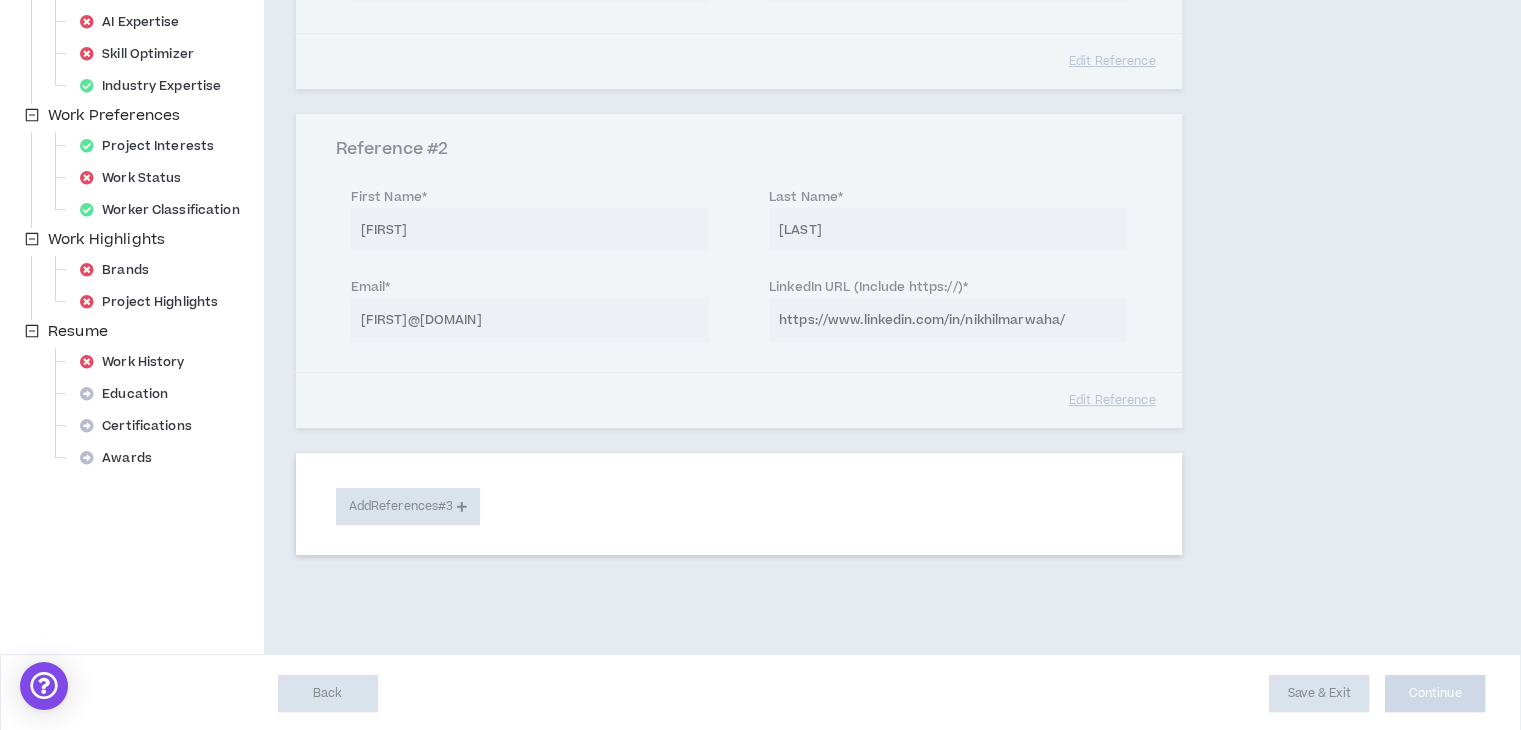 select on "**" 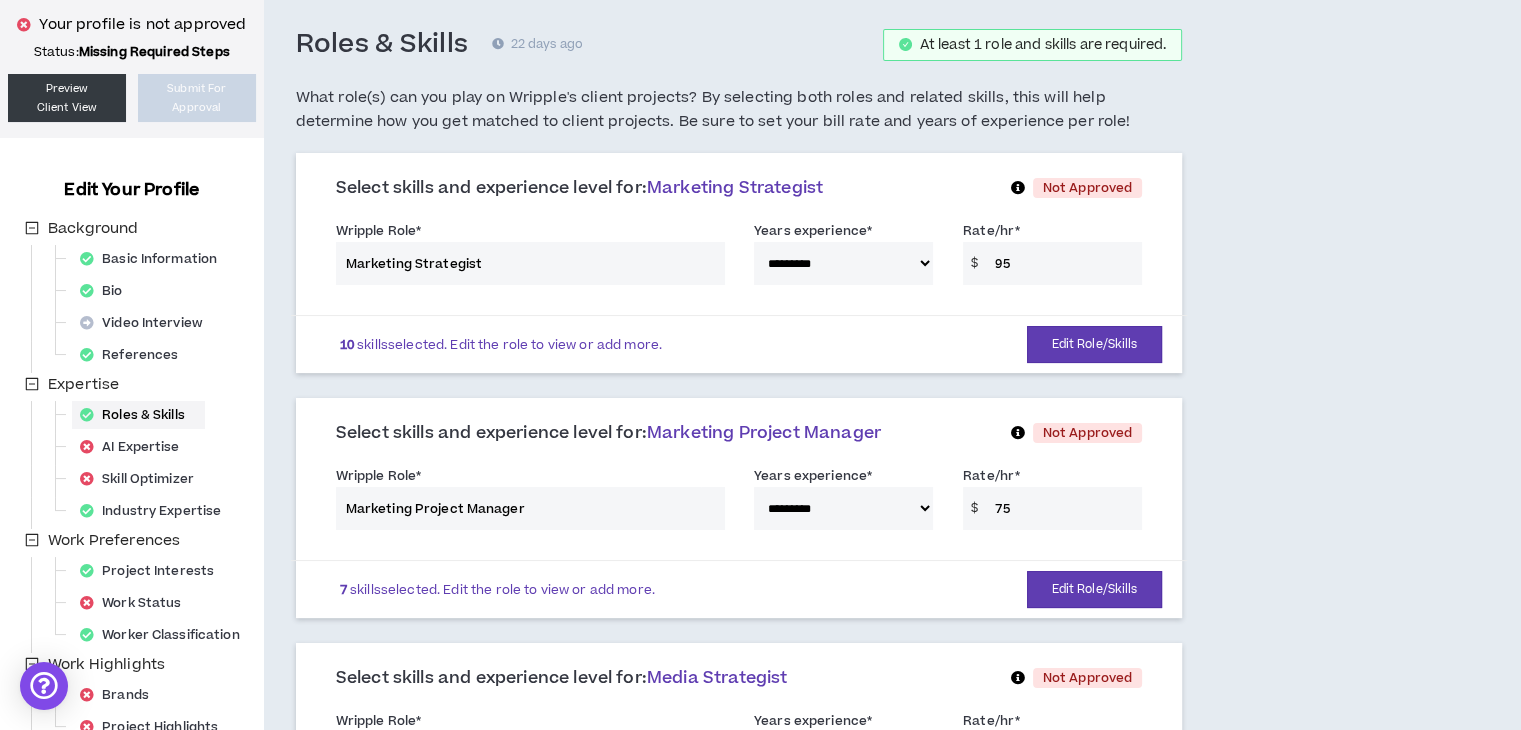 scroll, scrollTop: 0, scrollLeft: 0, axis: both 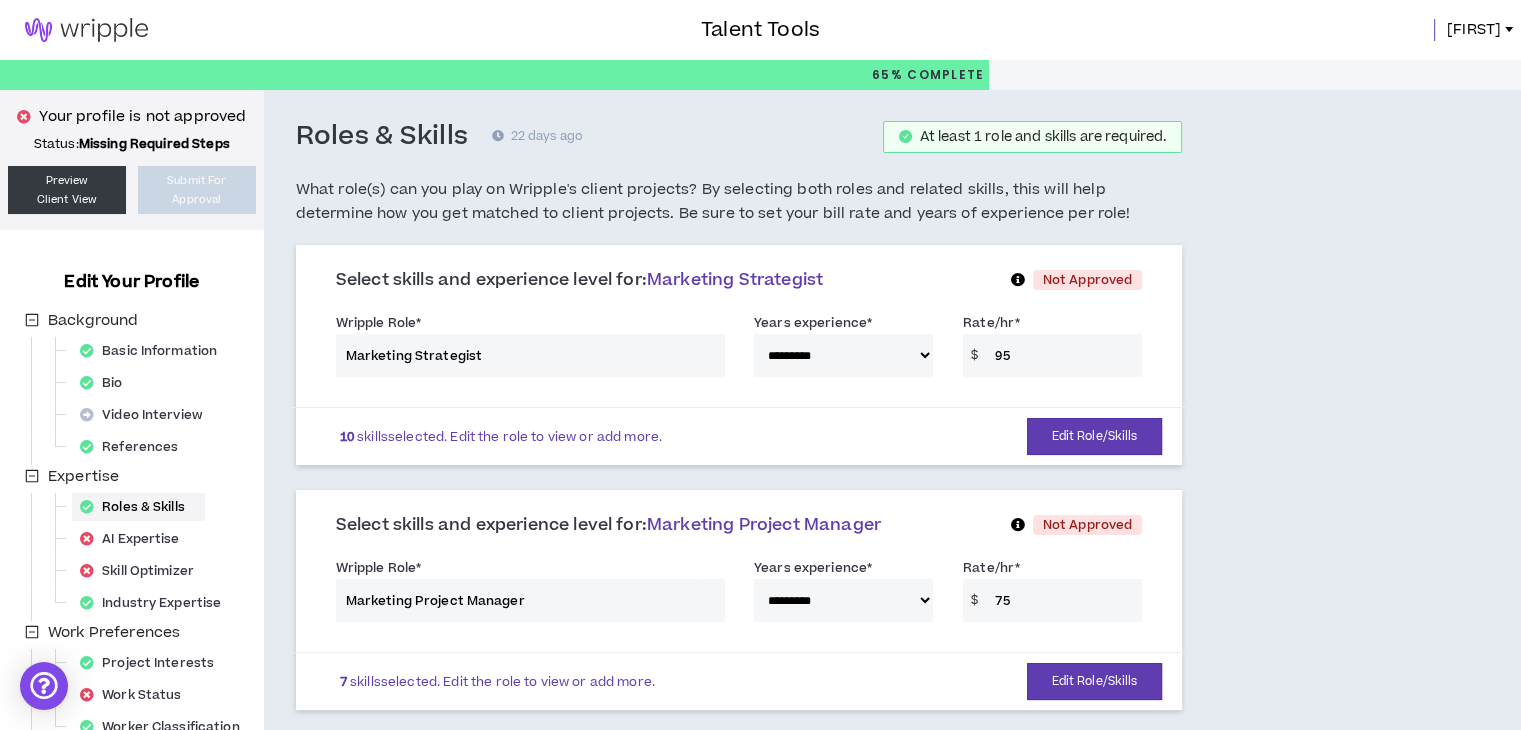 click at bounding box center [1017, 280] 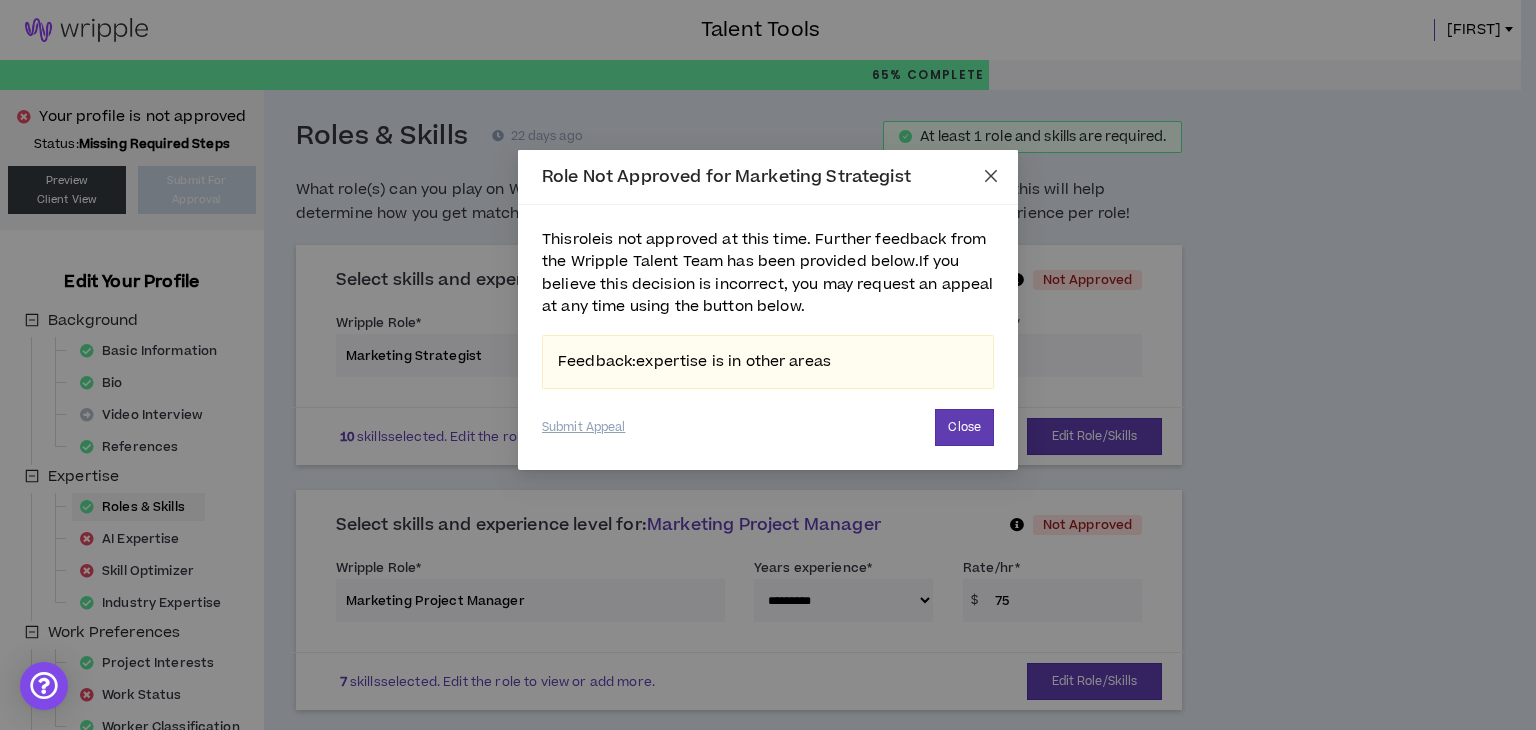 click 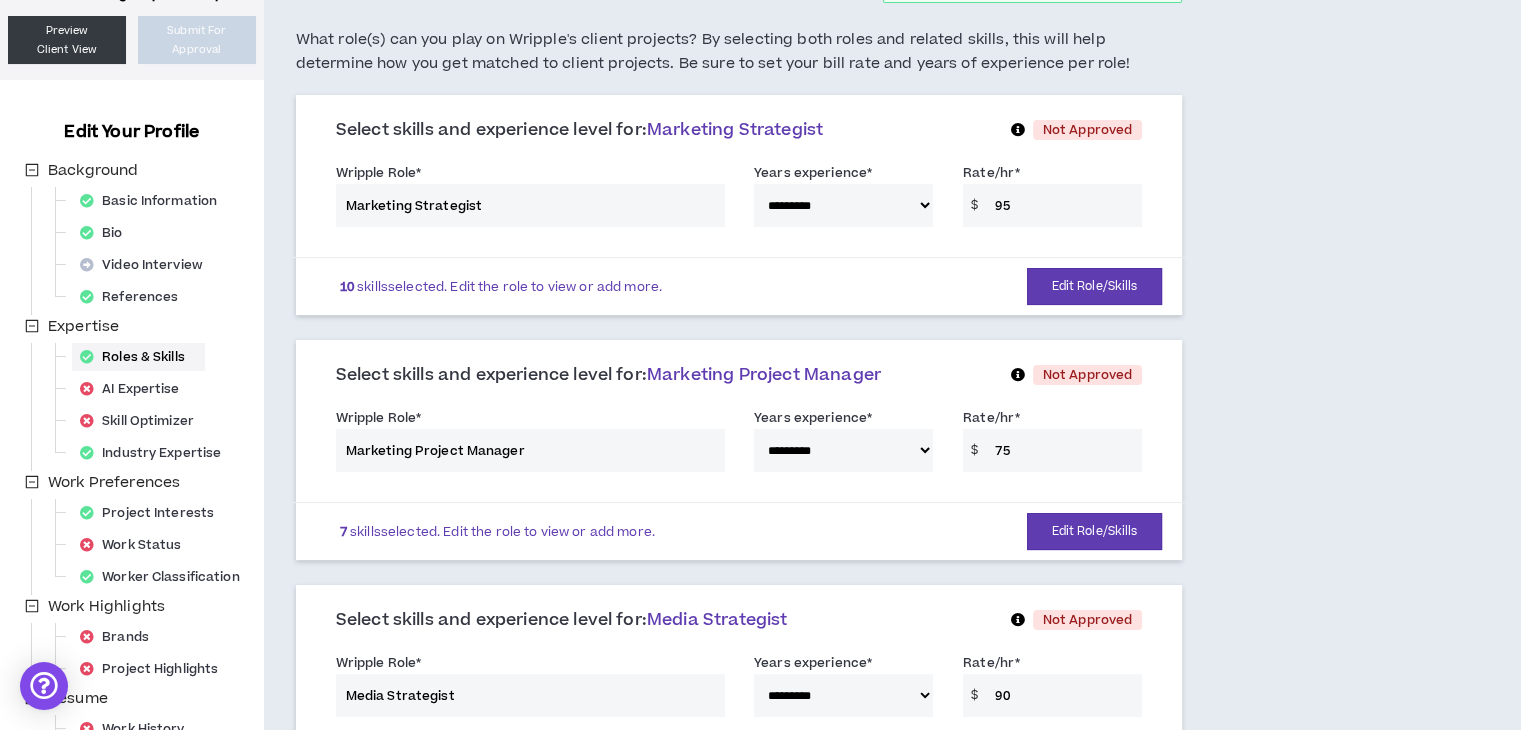 scroll, scrollTop: 194, scrollLeft: 0, axis: vertical 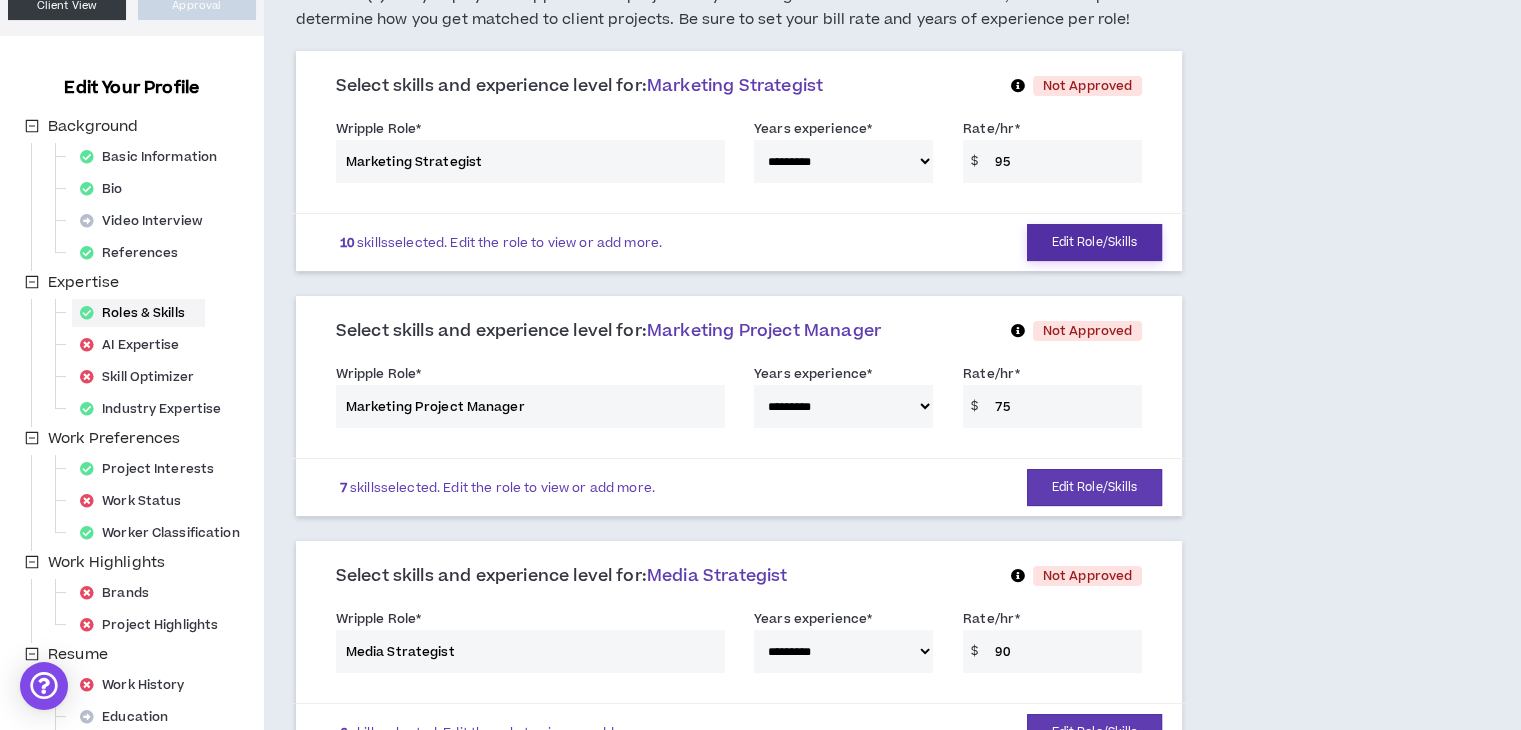 click on "Edit Role/Skills" at bounding box center [1095, 242] 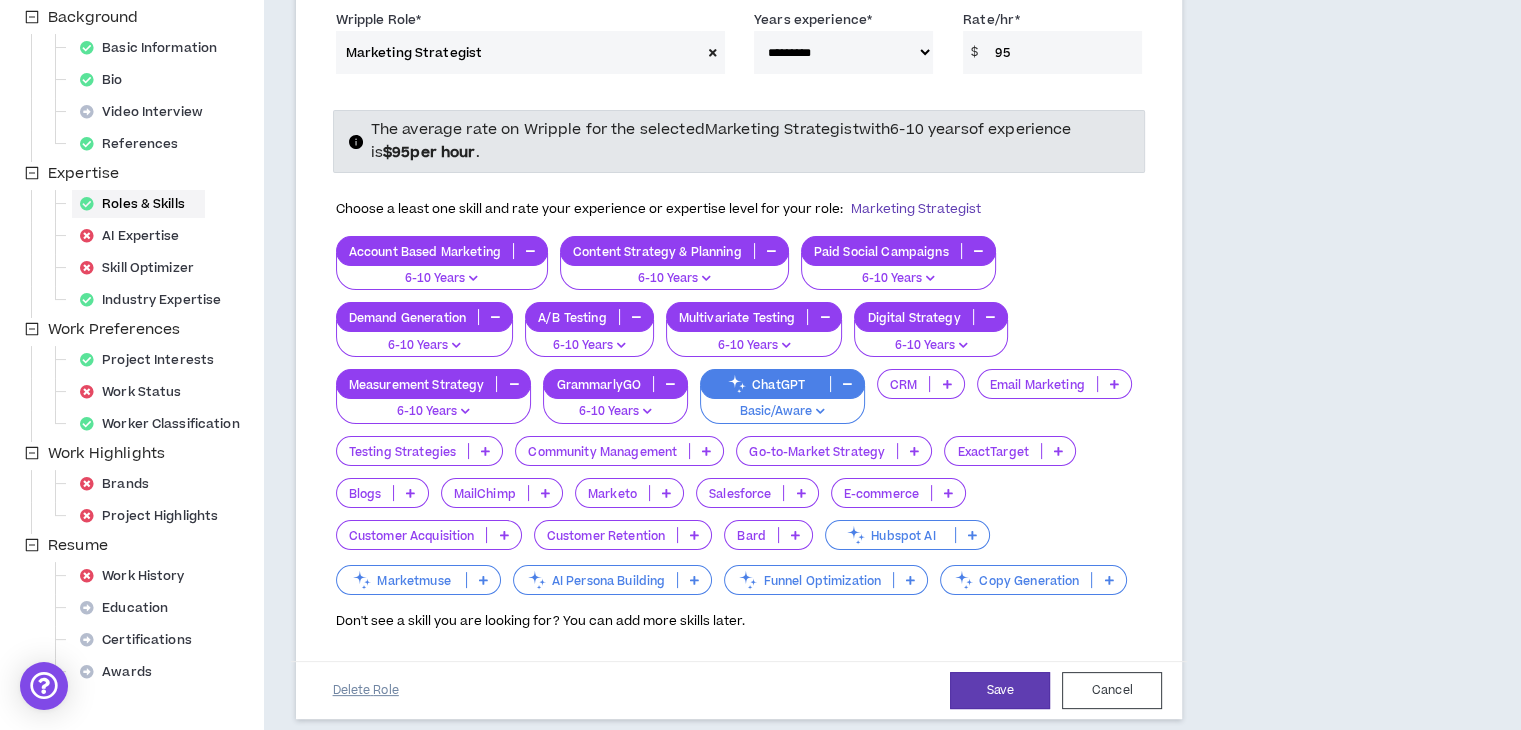 scroll, scrollTop: 419, scrollLeft: 0, axis: vertical 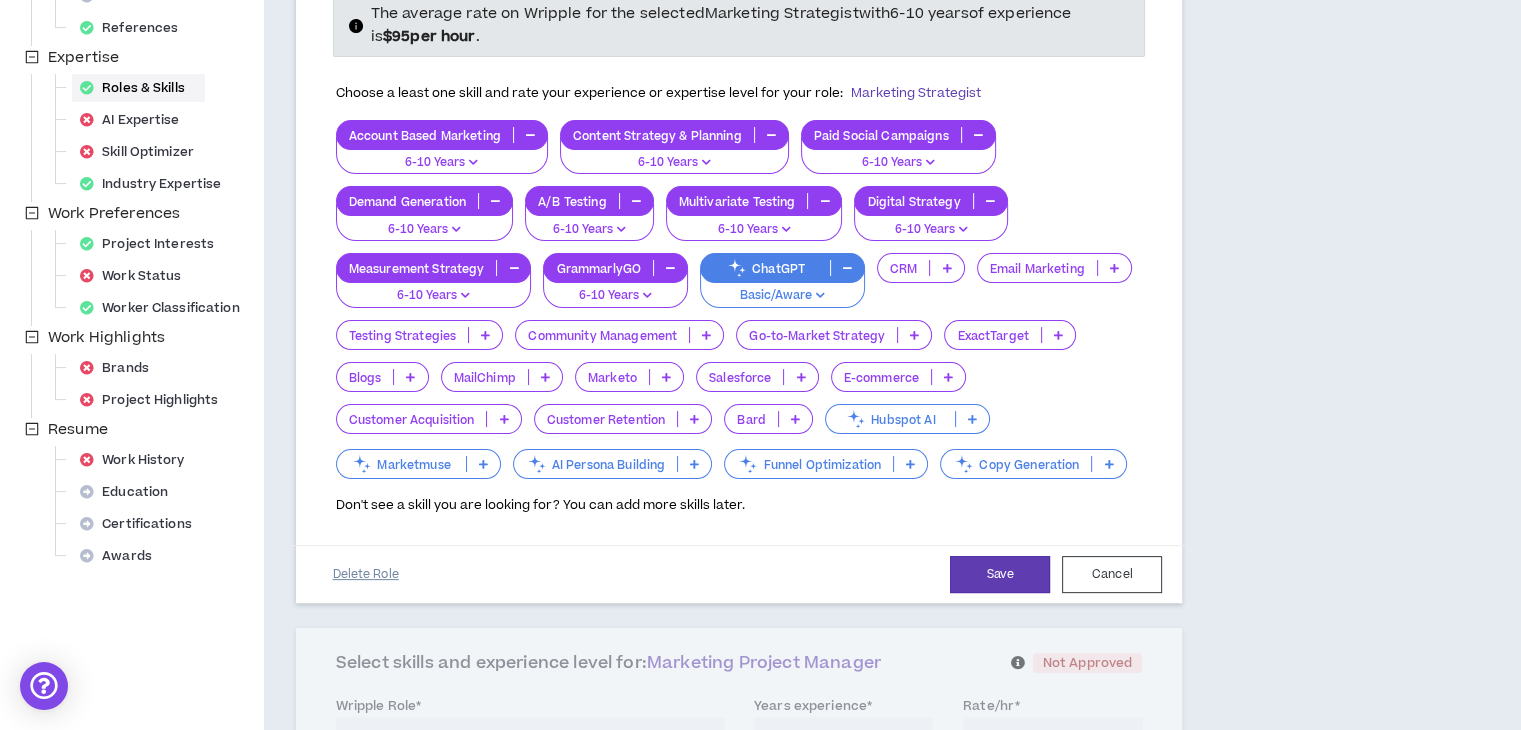 click on "Delete   Role" at bounding box center [366, 574] 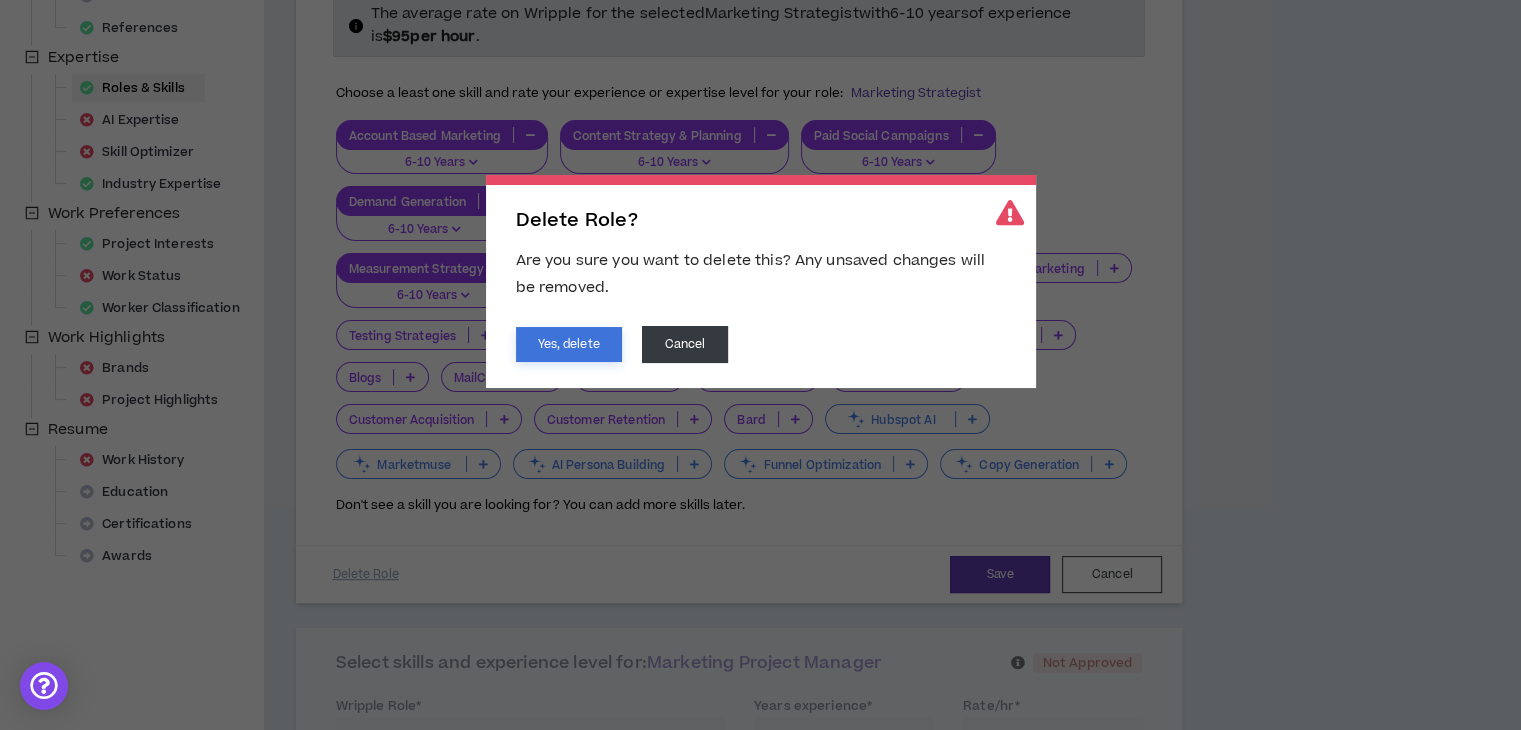 click on "Yes, delete" at bounding box center (569, 344) 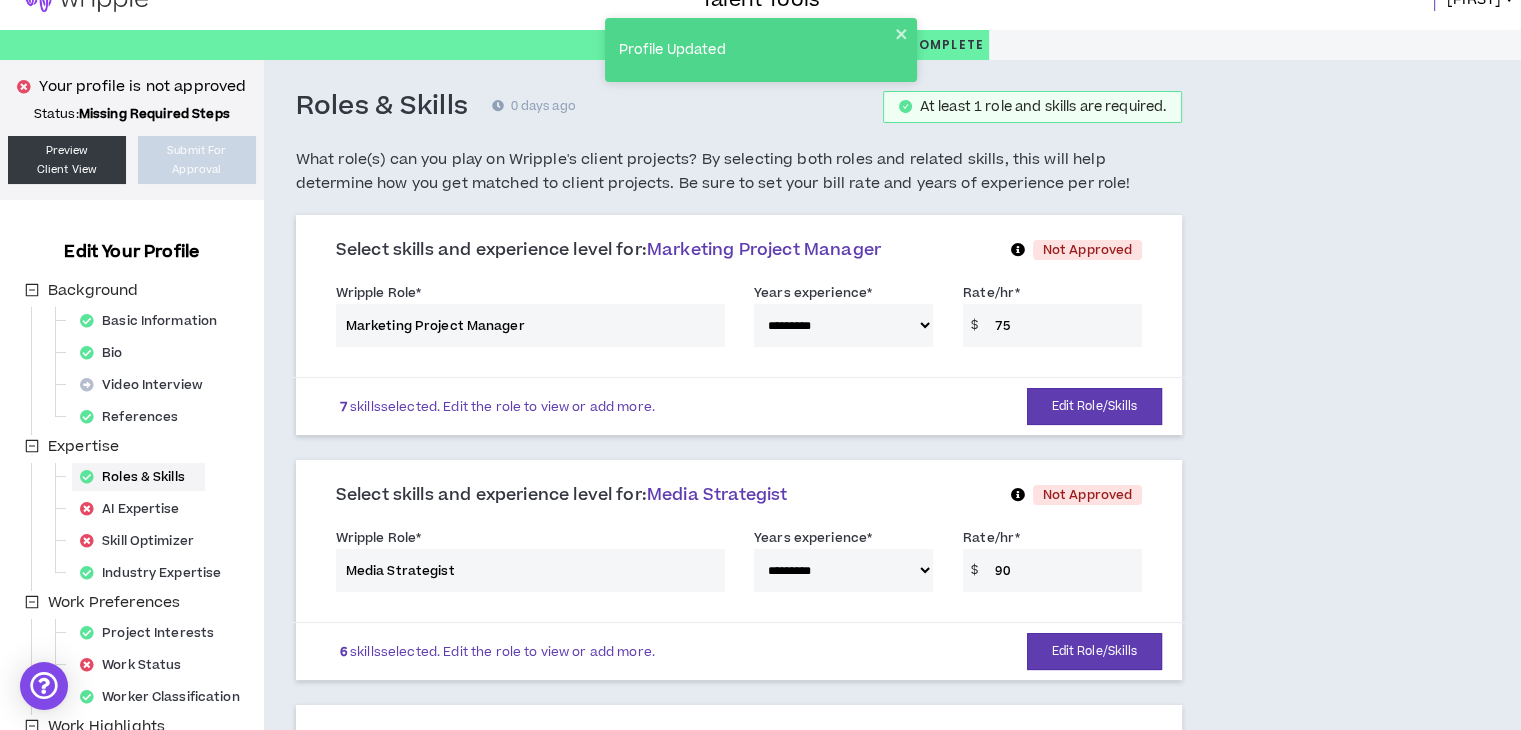 scroll, scrollTop: 0, scrollLeft: 0, axis: both 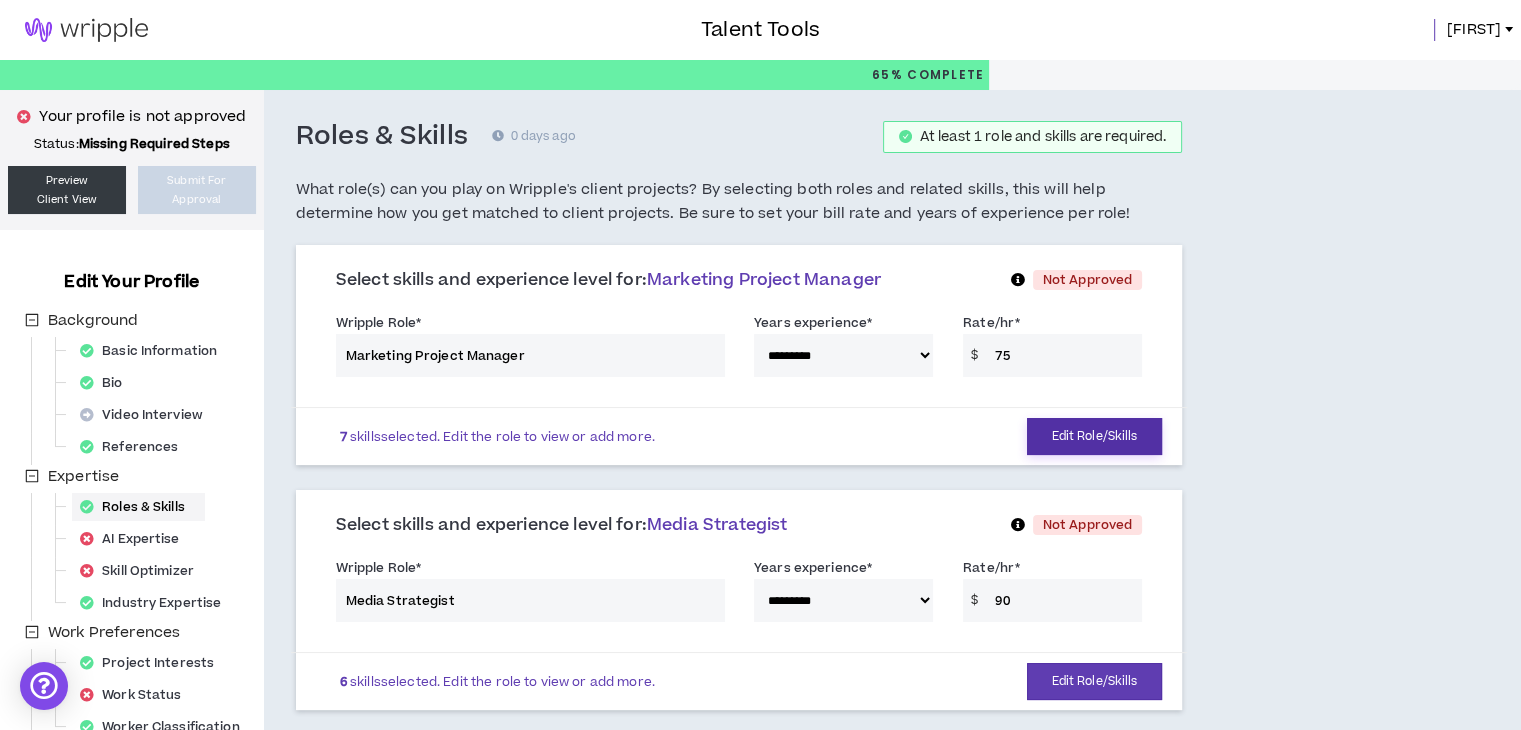 click on "Edit Role/Skills" at bounding box center (1095, 436) 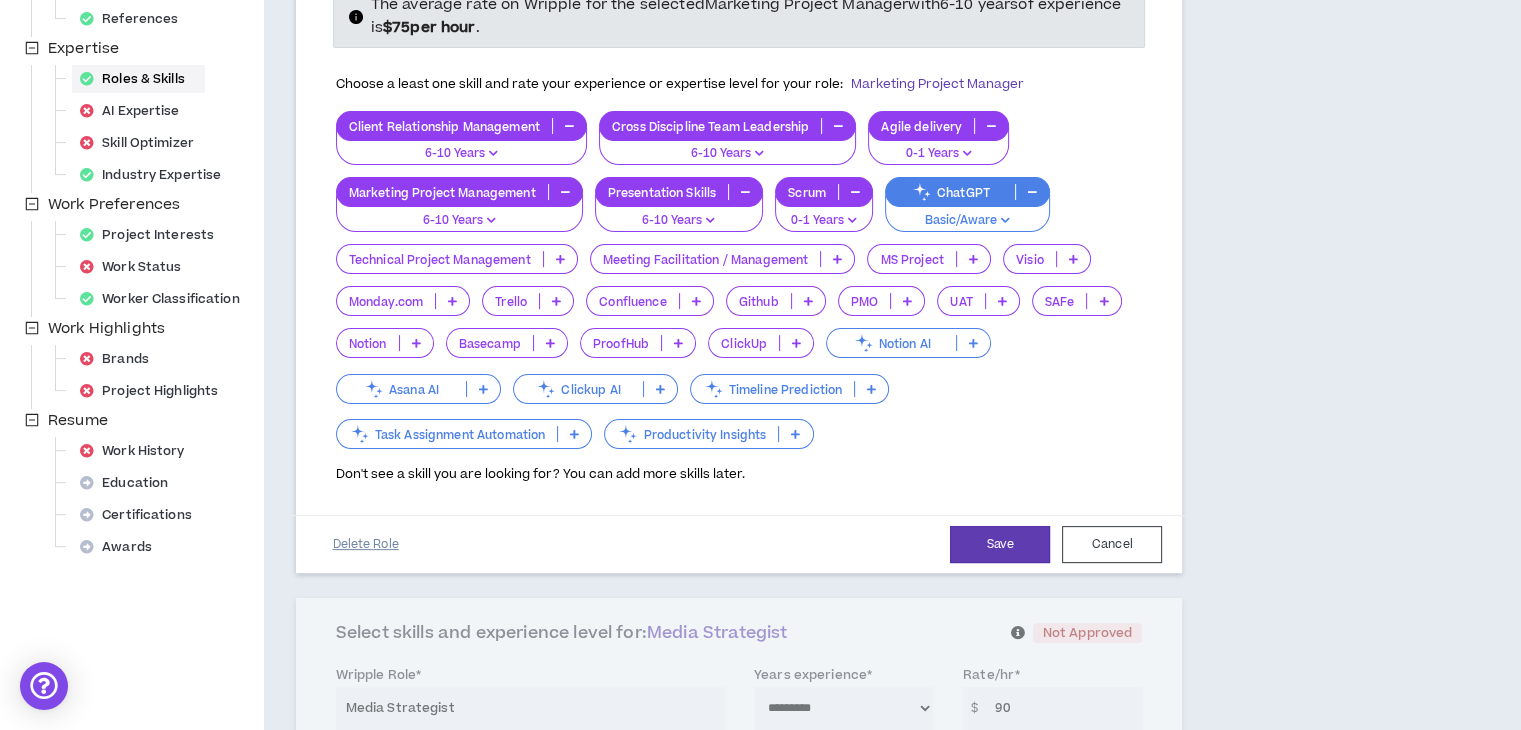 scroll, scrollTop: 436, scrollLeft: 0, axis: vertical 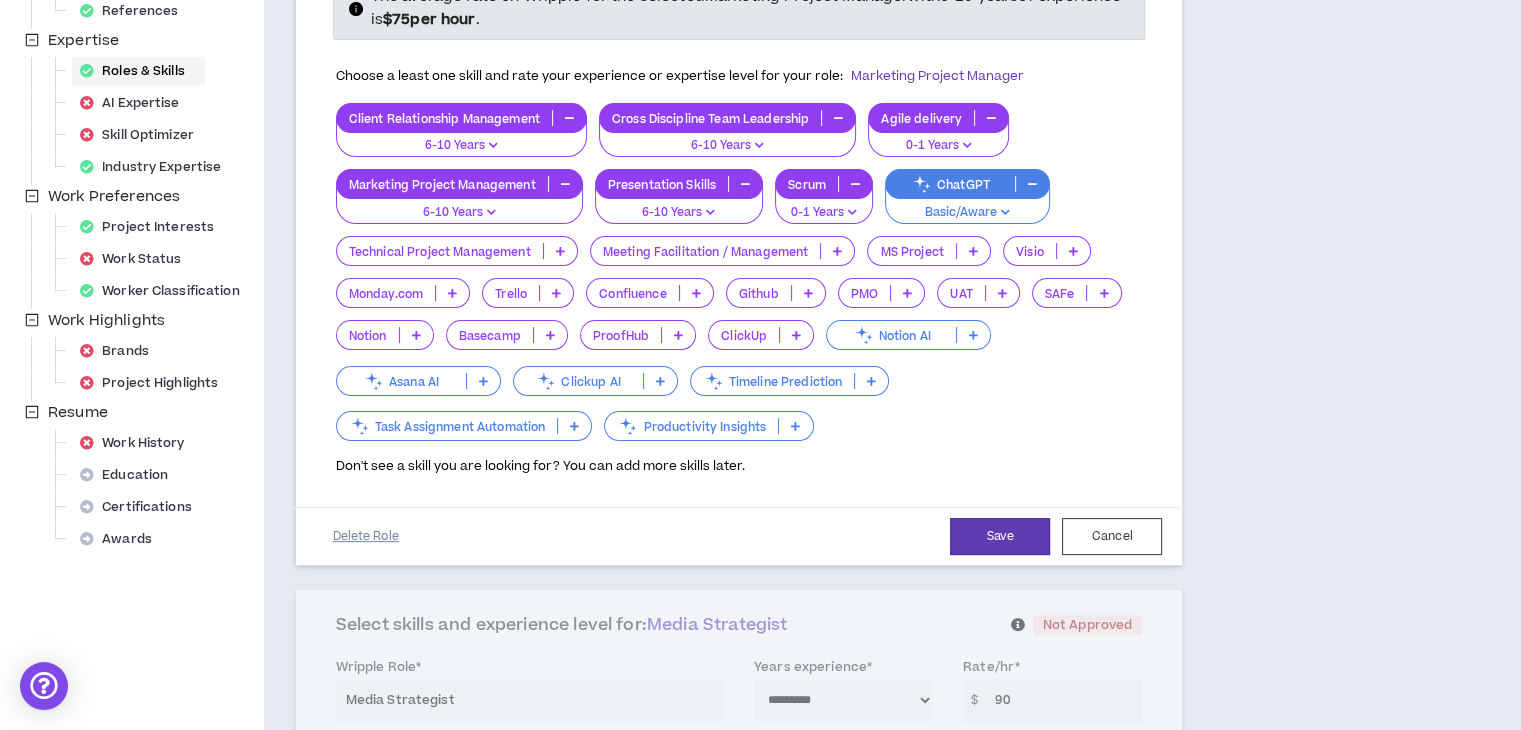click on "Delete   Role" at bounding box center [366, 536] 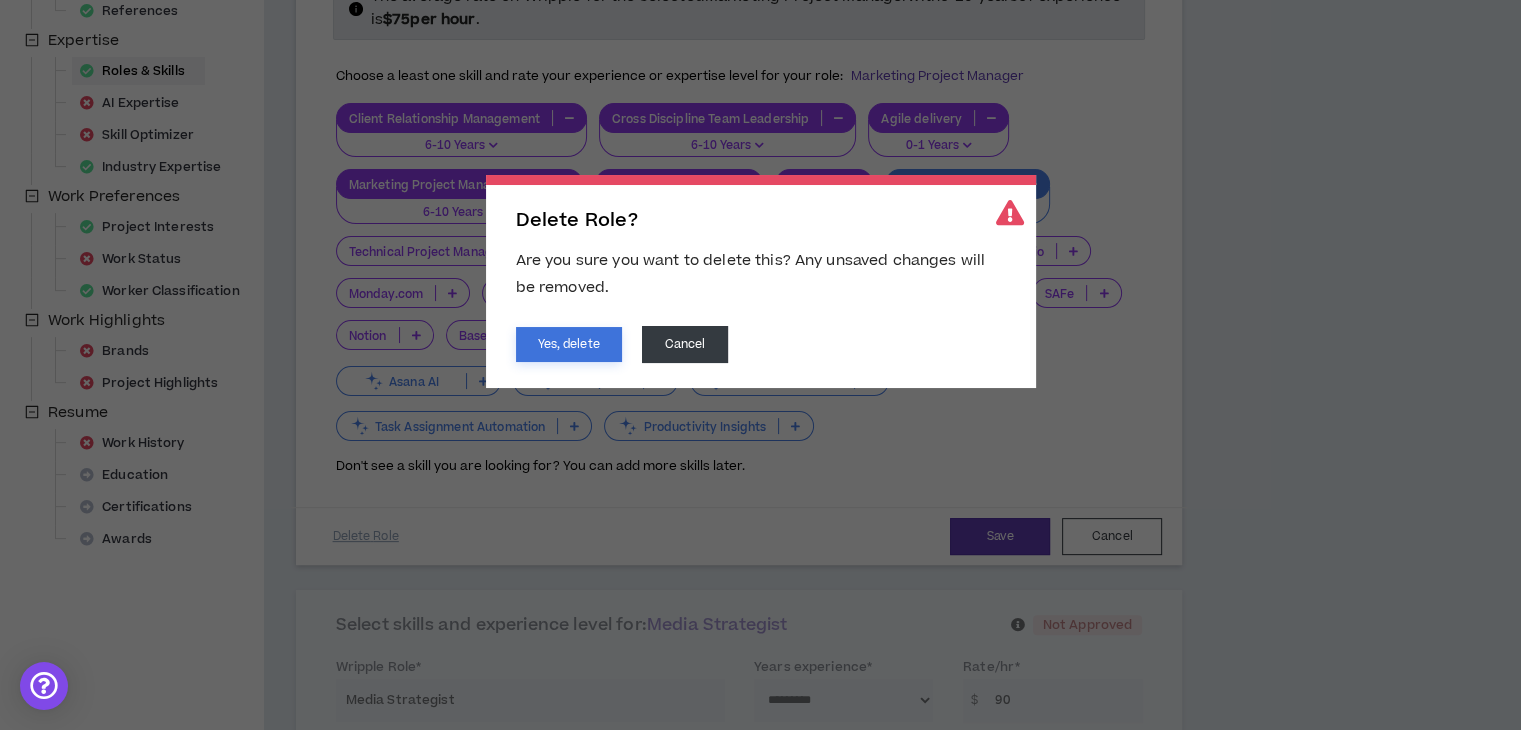 click on "Yes, delete" at bounding box center (569, 344) 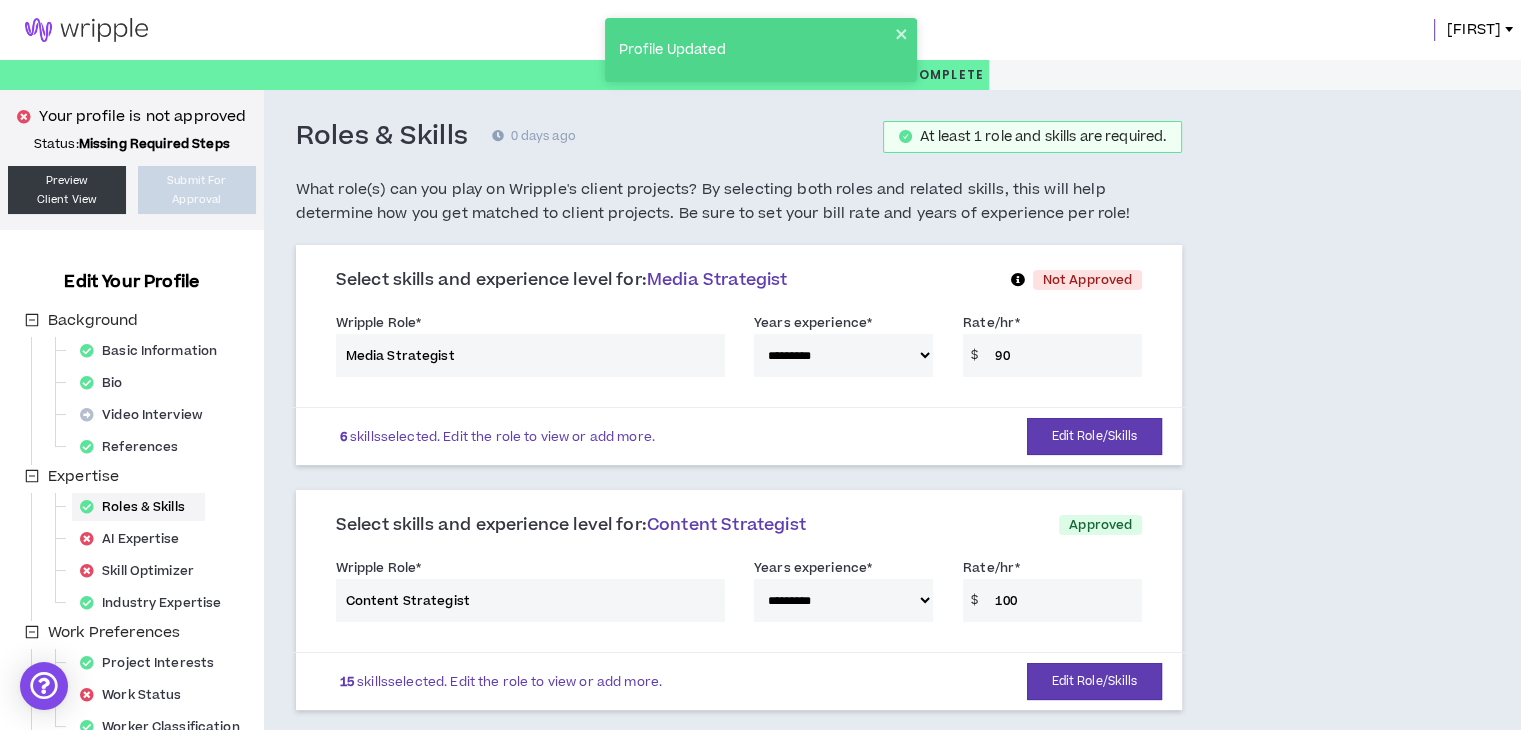 scroll, scrollTop: 154, scrollLeft: 0, axis: vertical 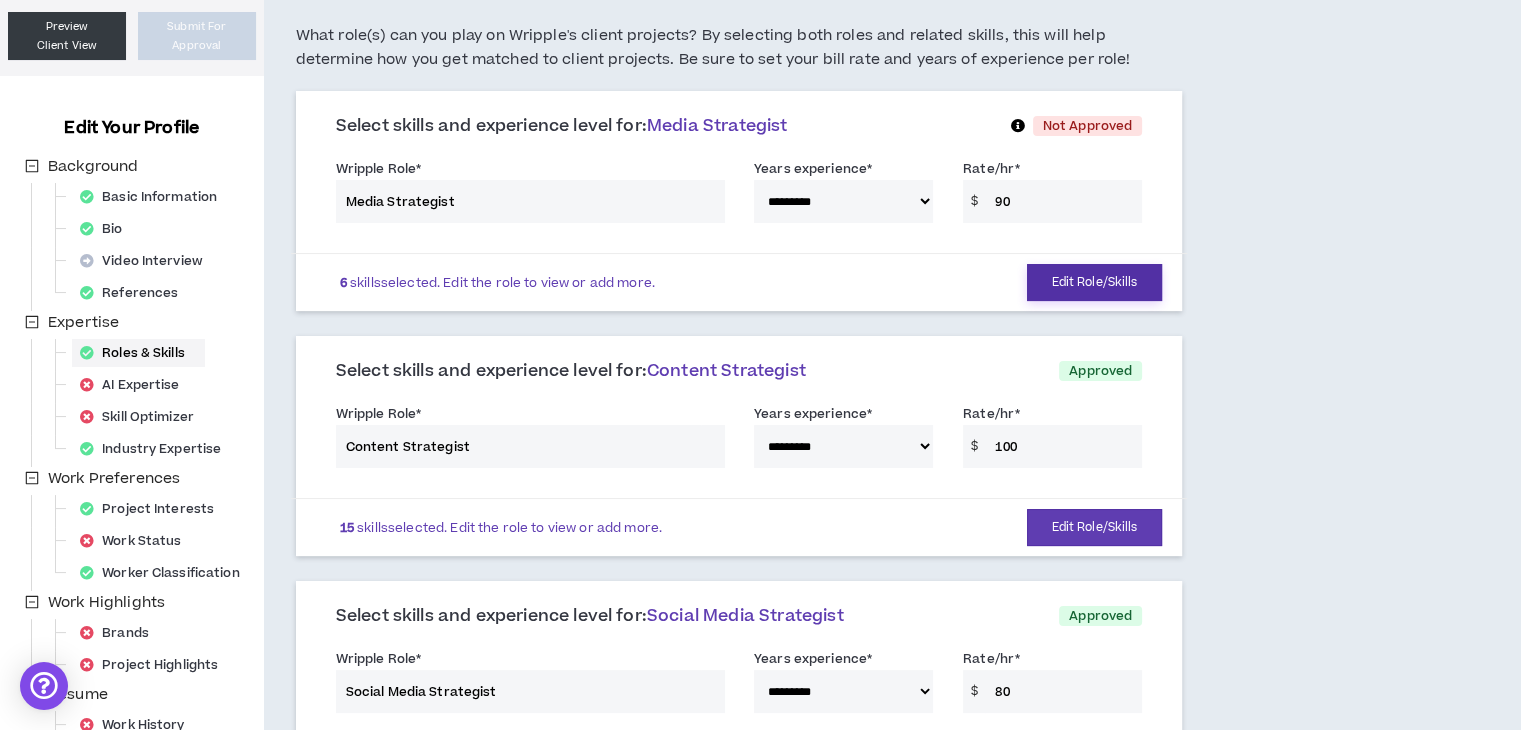 click on "Edit Role/Skills" at bounding box center (1095, 282) 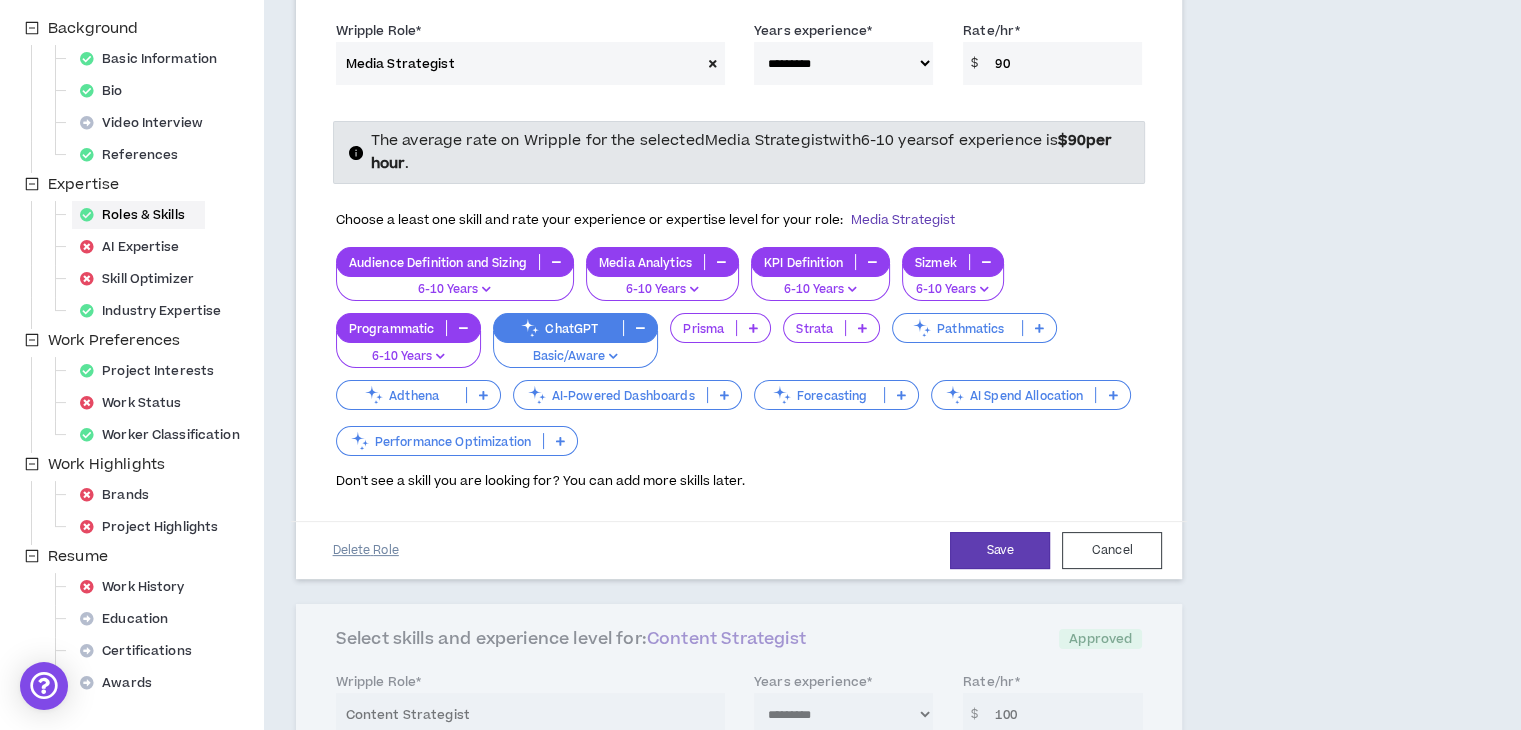 scroll, scrollTop: 306, scrollLeft: 0, axis: vertical 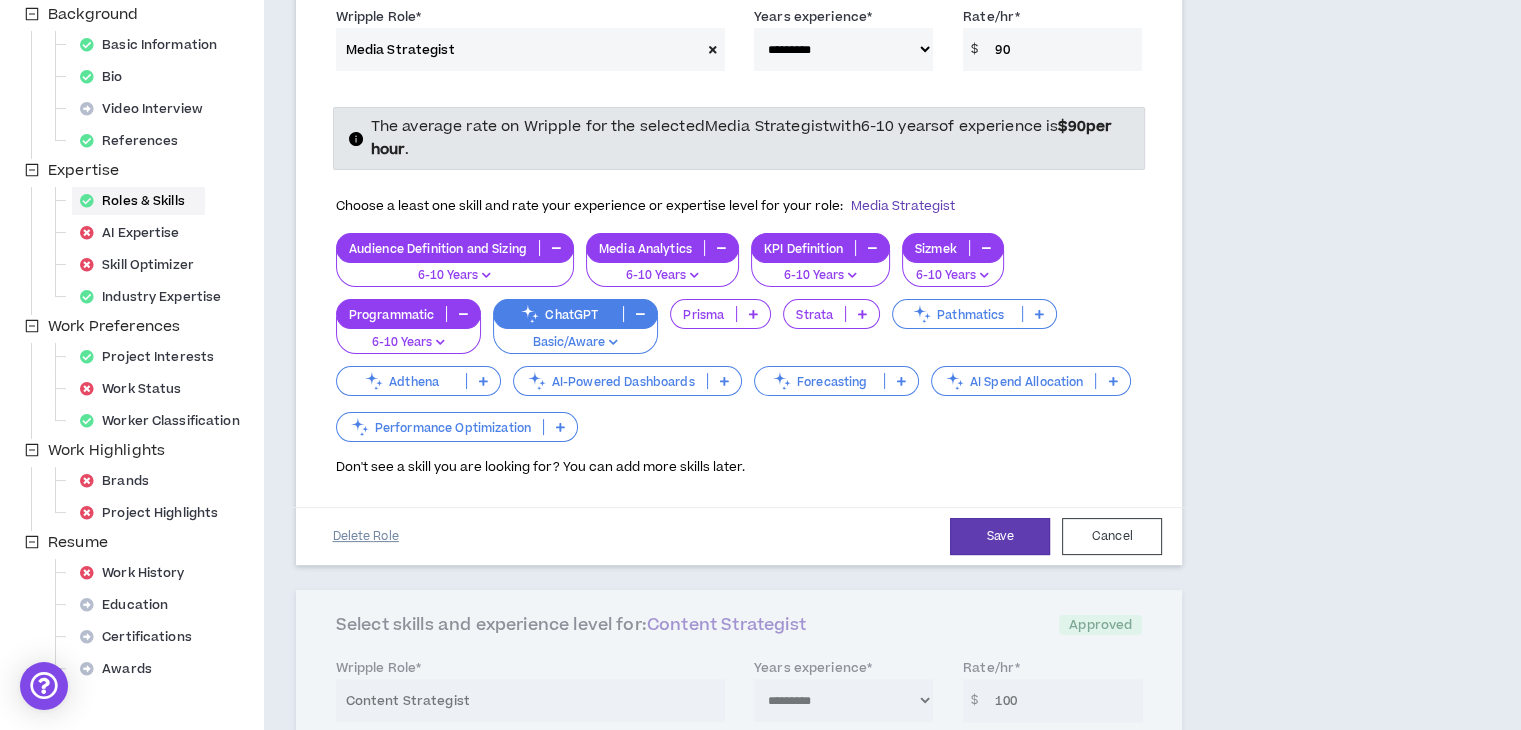 click on "Delete   Role" at bounding box center [366, 536] 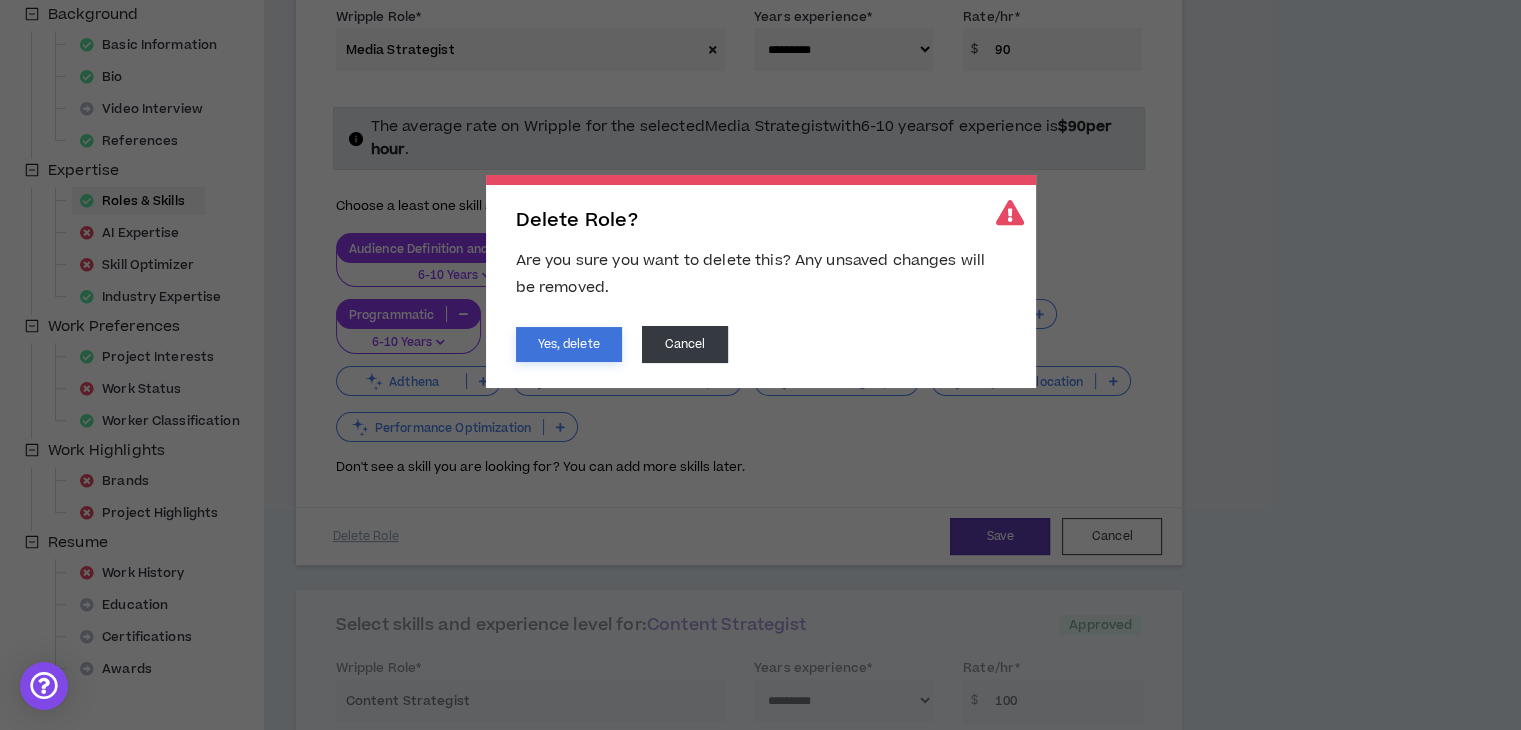 click on "Yes, delete" at bounding box center [569, 344] 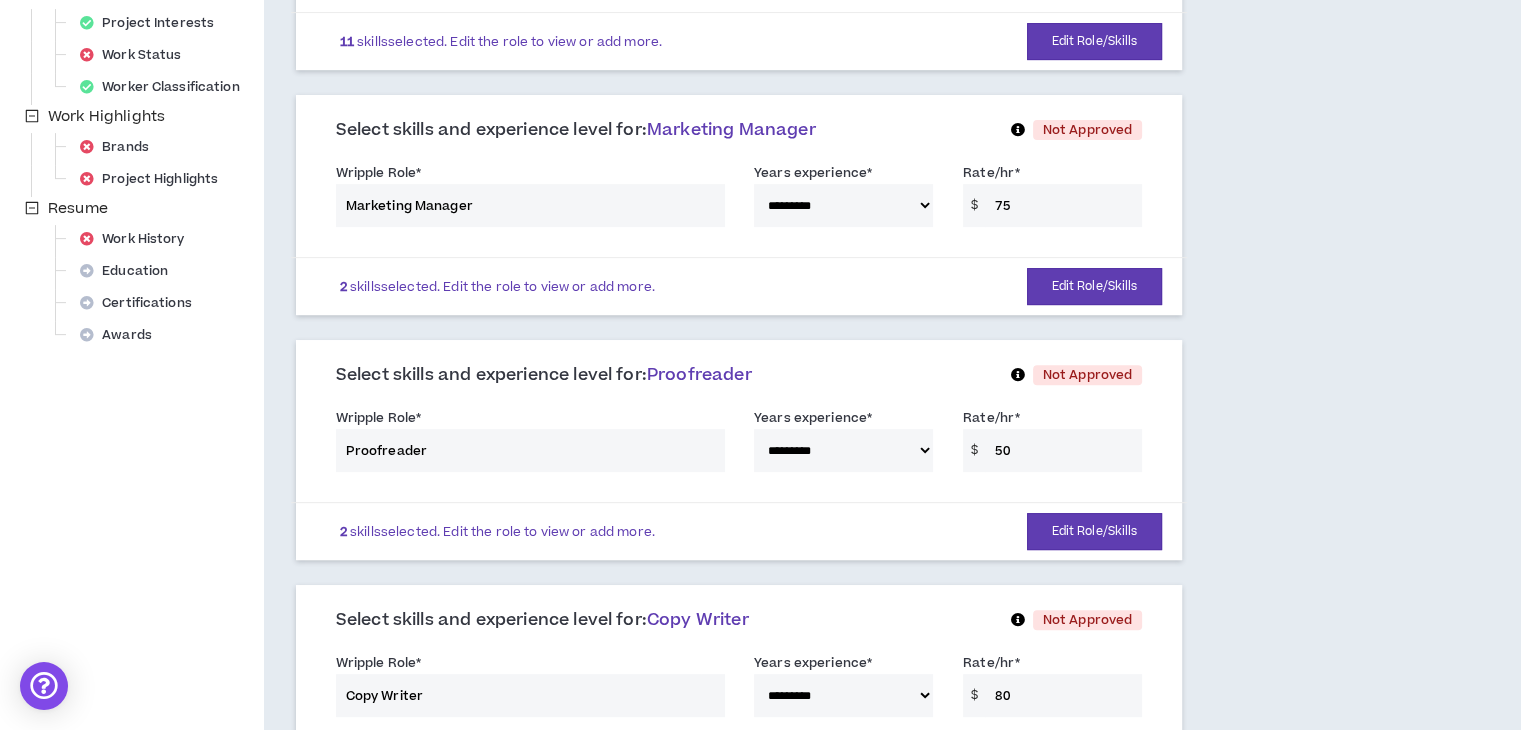 scroll, scrollTop: 608, scrollLeft: 0, axis: vertical 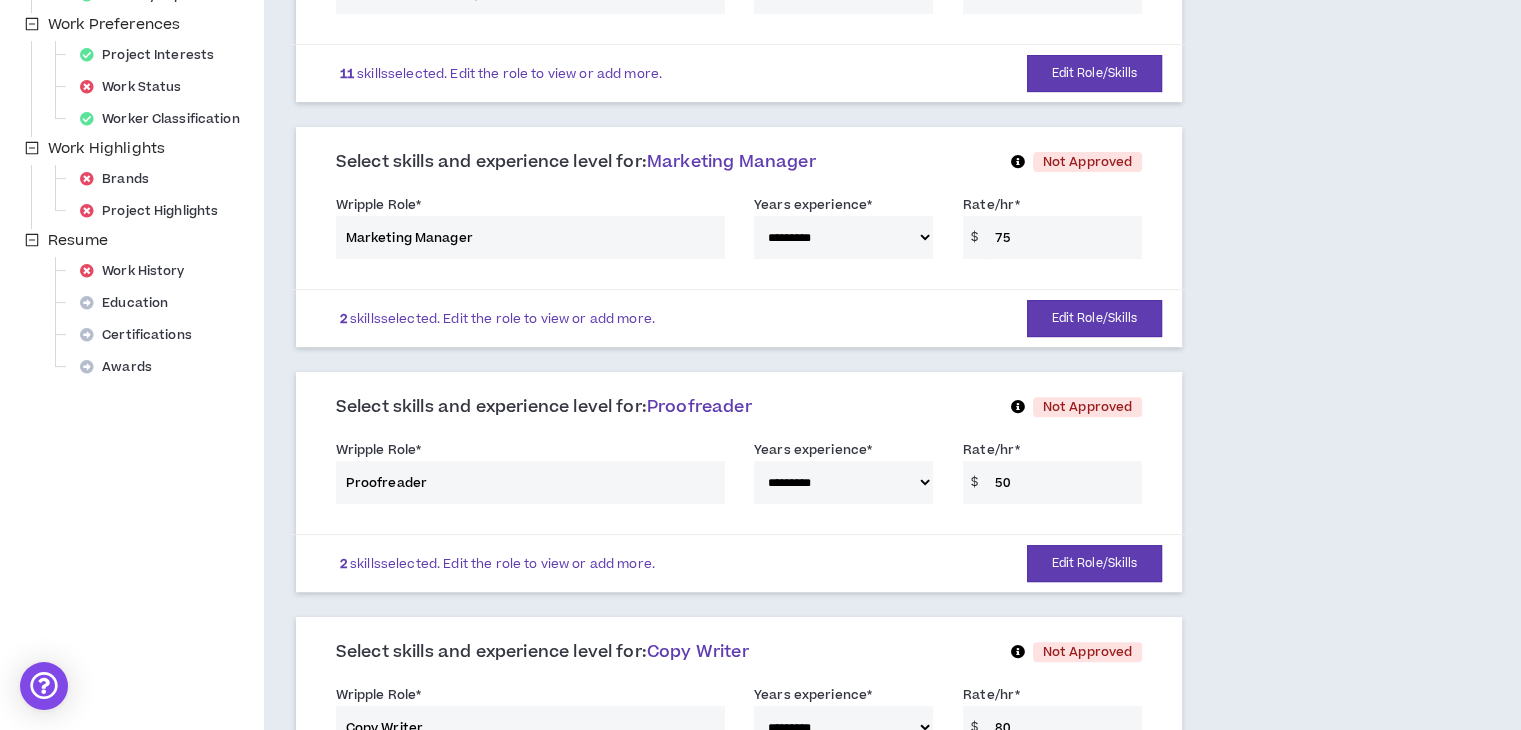 click at bounding box center [1017, 162] 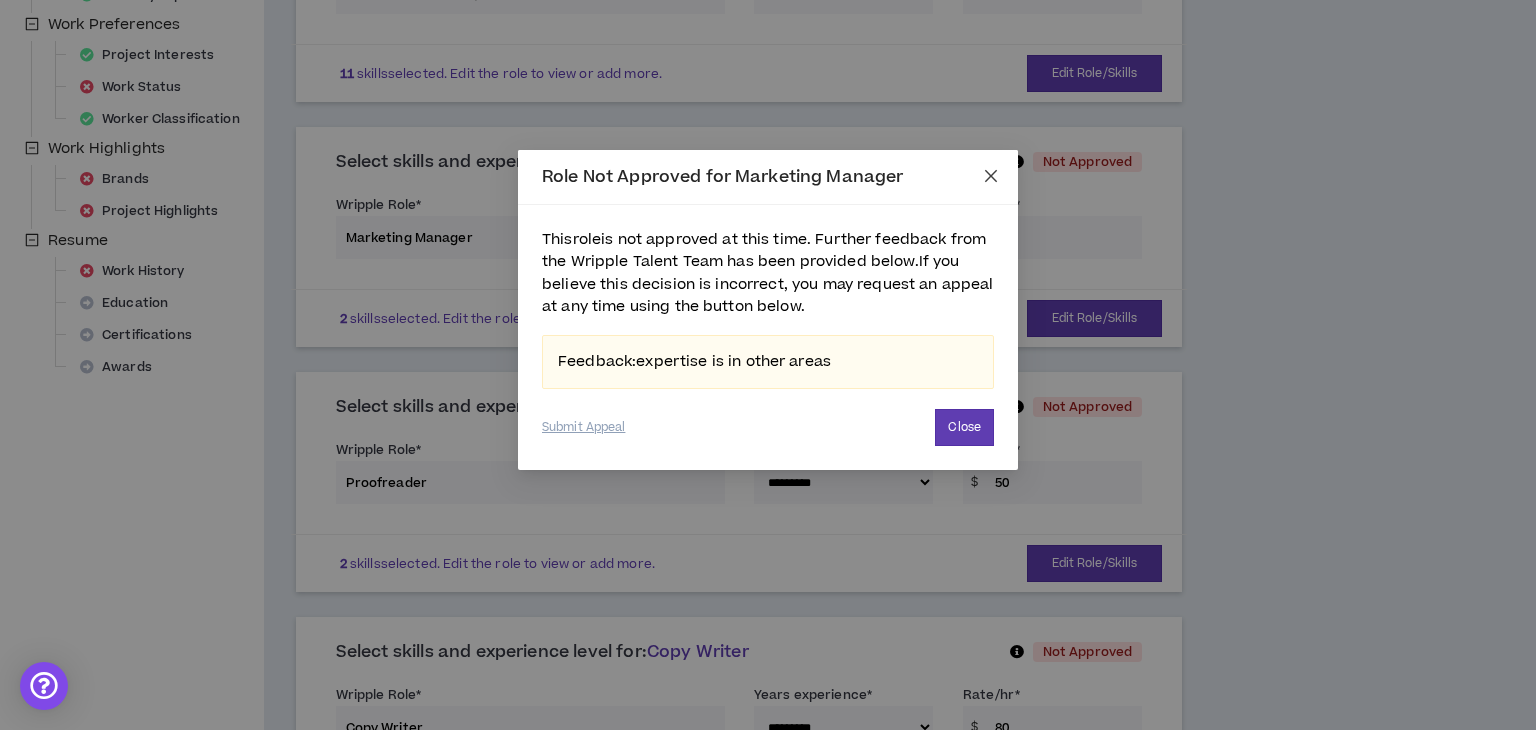 click at bounding box center (991, 177) 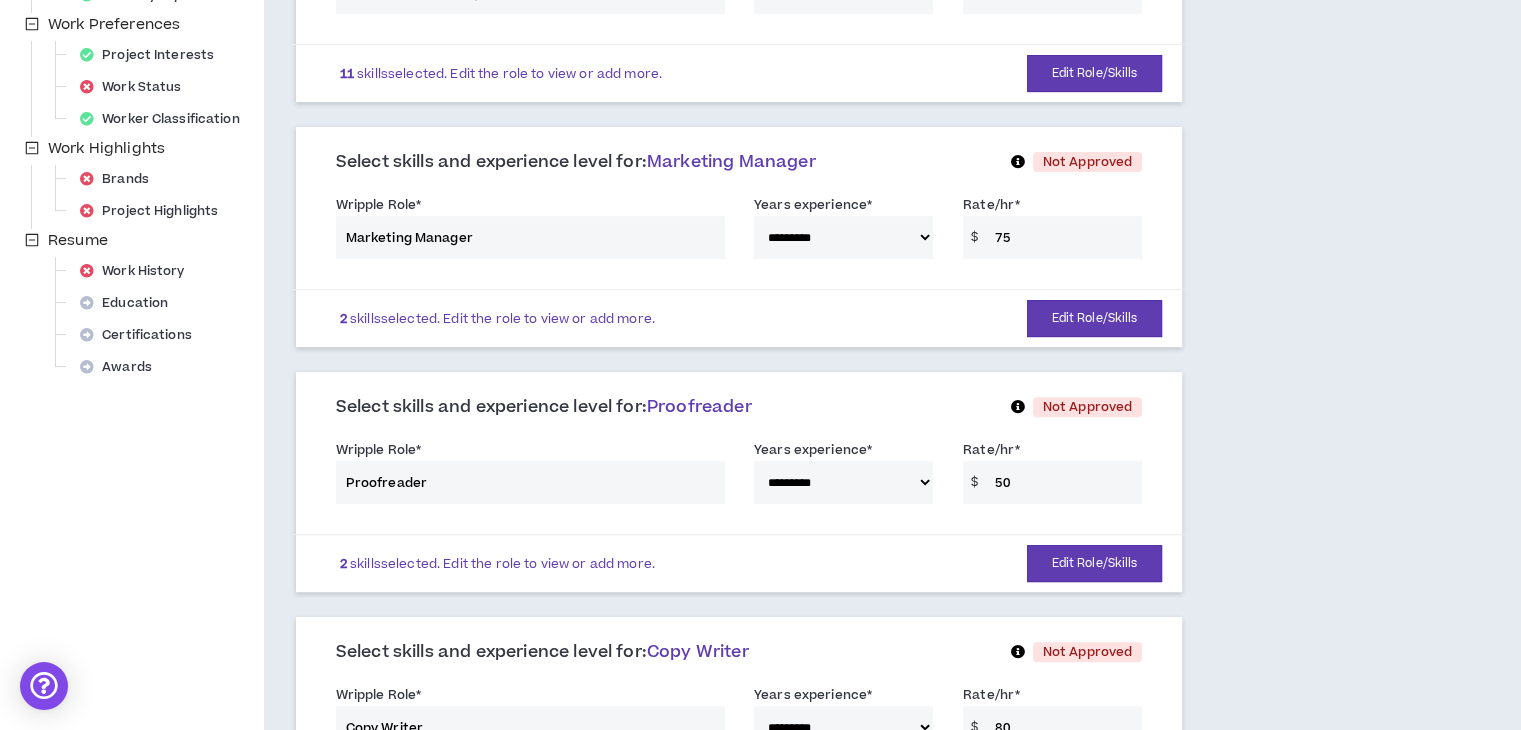 scroll, scrollTop: 626, scrollLeft: 0, axis: vertical 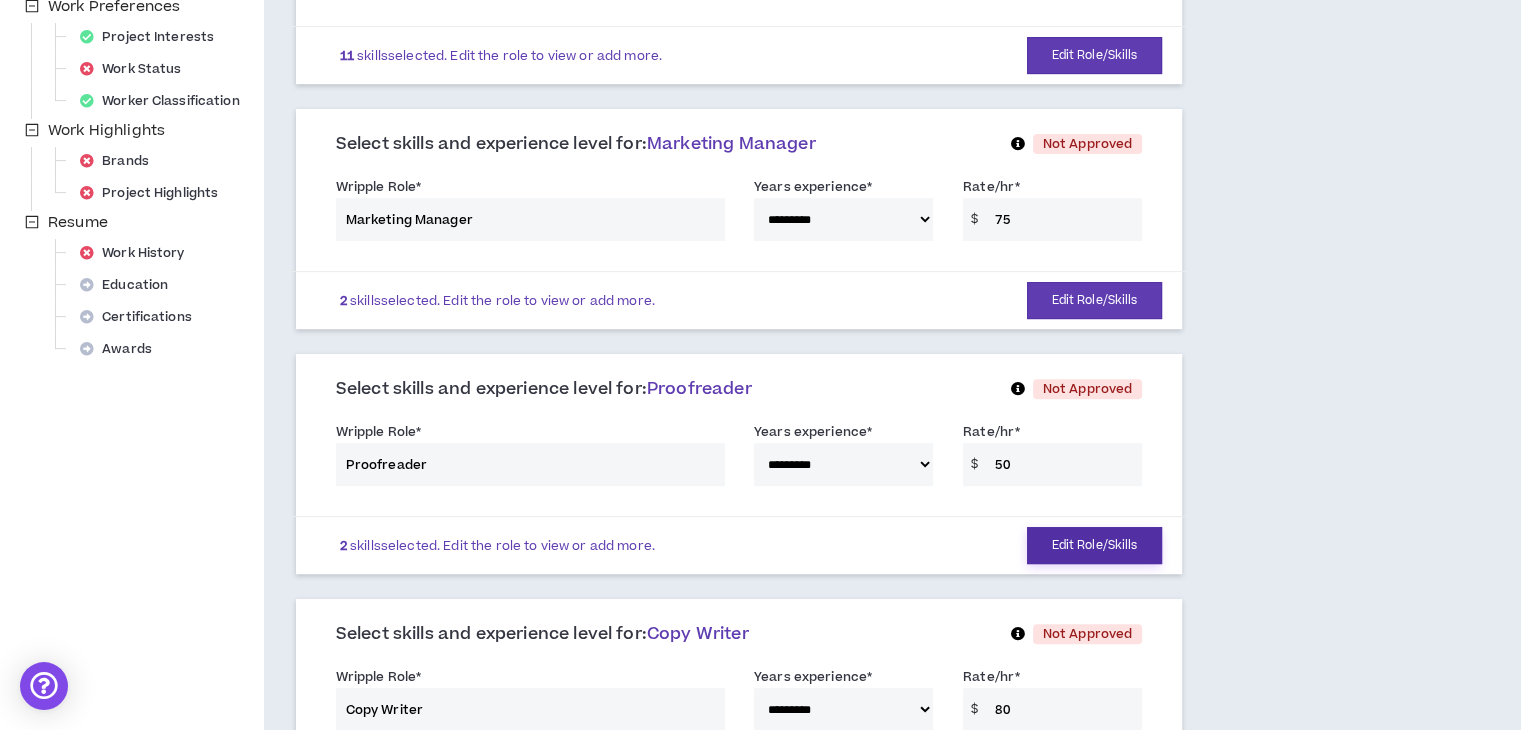 click on "Edit Role/Skills" at bounding box center (1095, 545) 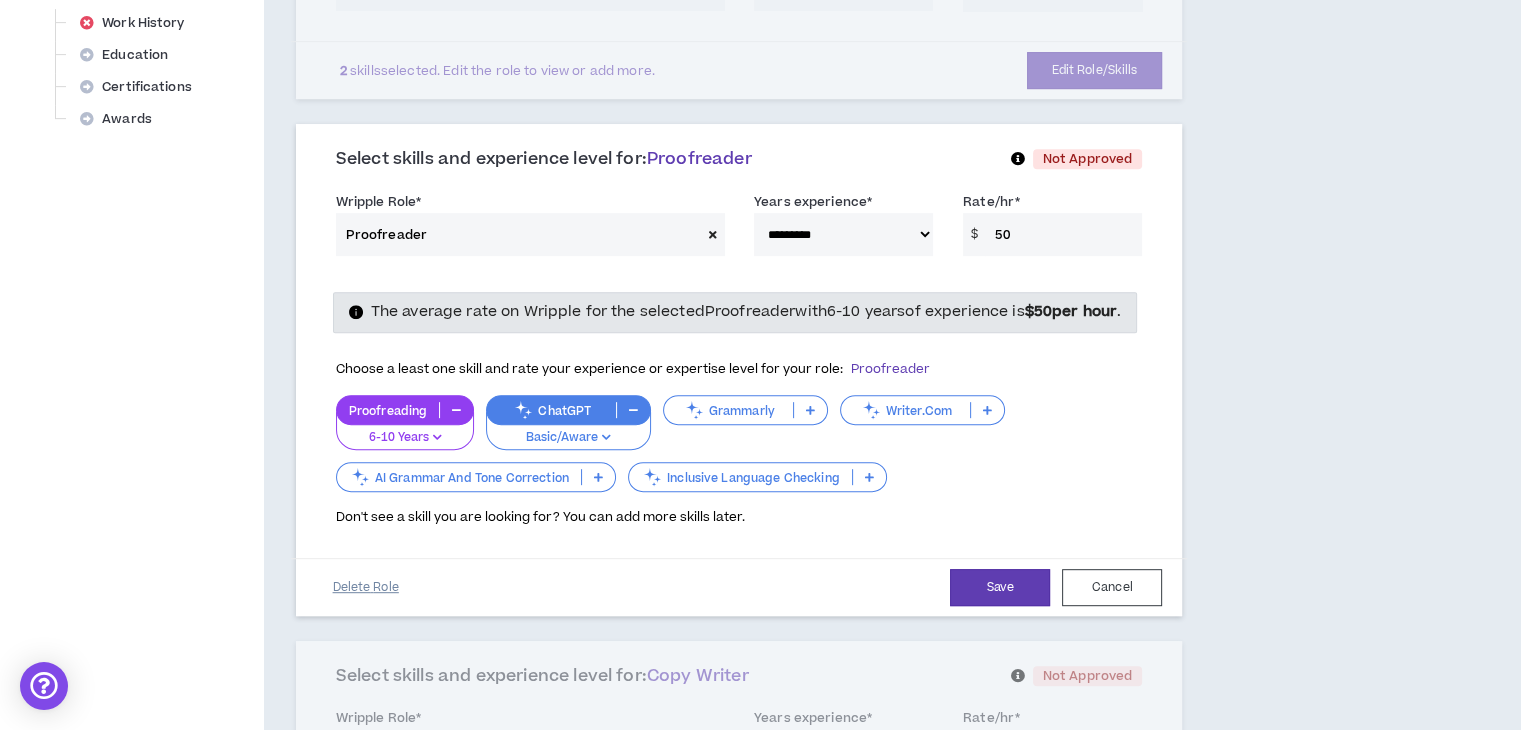 scroll, scrollTop: 912, scrollLeft: 0, axis: vertical 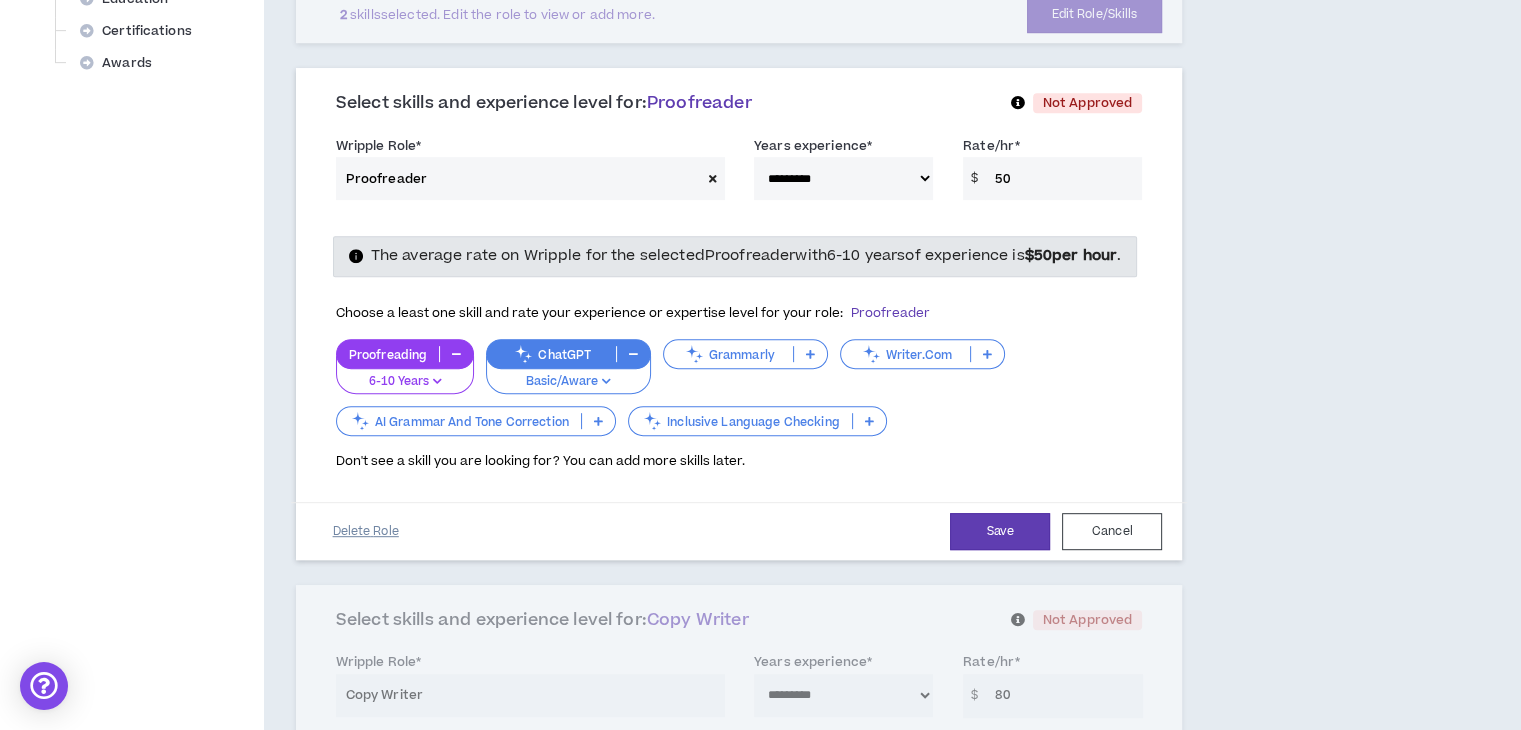 click on "Delete   Role" at bounding box center (366, 531) 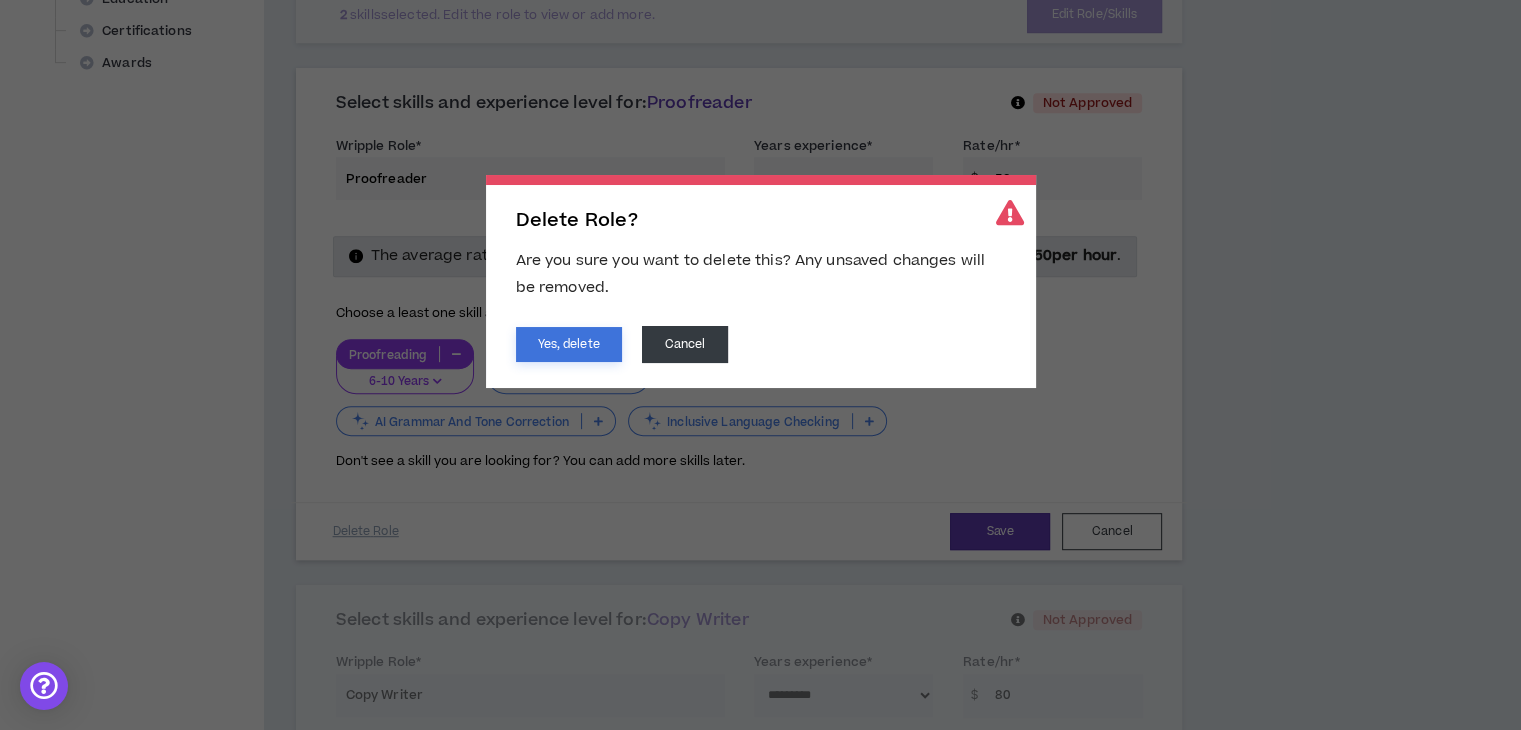 click on "Yes, delete" at bounding box center [569, 344] 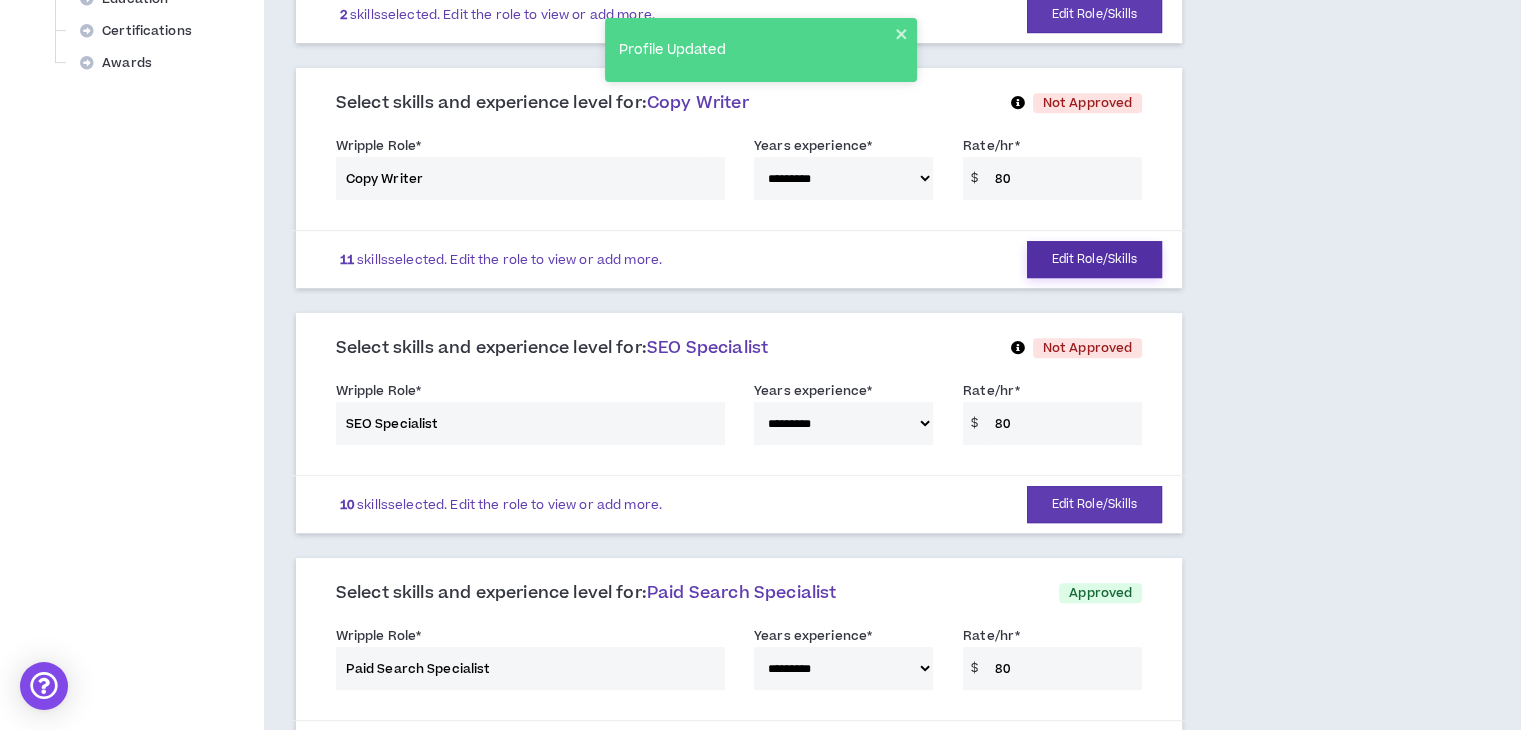 click on "Edit Role/Skills" at bounding box center [1095, 259] 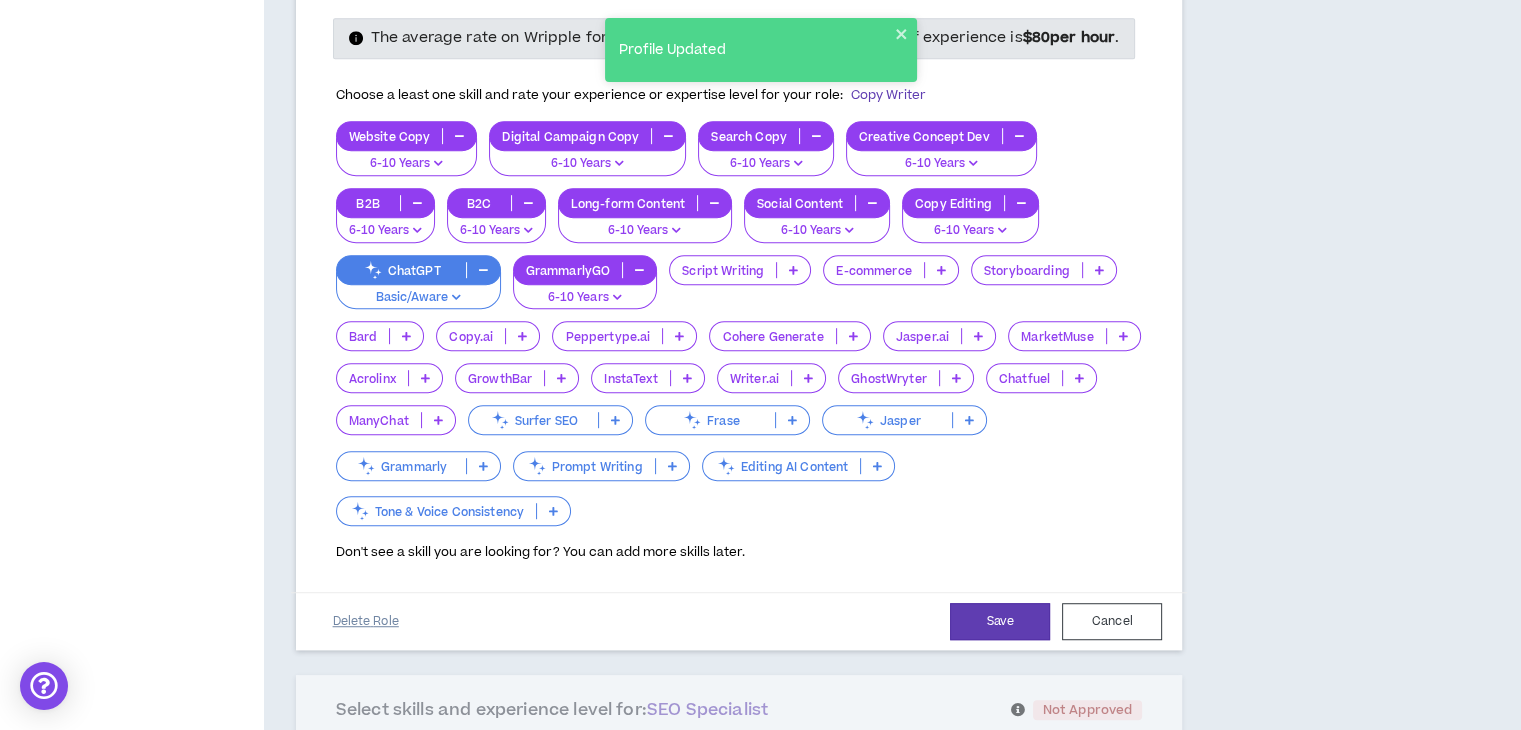 scroll, scrollTop: 1136, scrollLeft: 0, axis: vertical 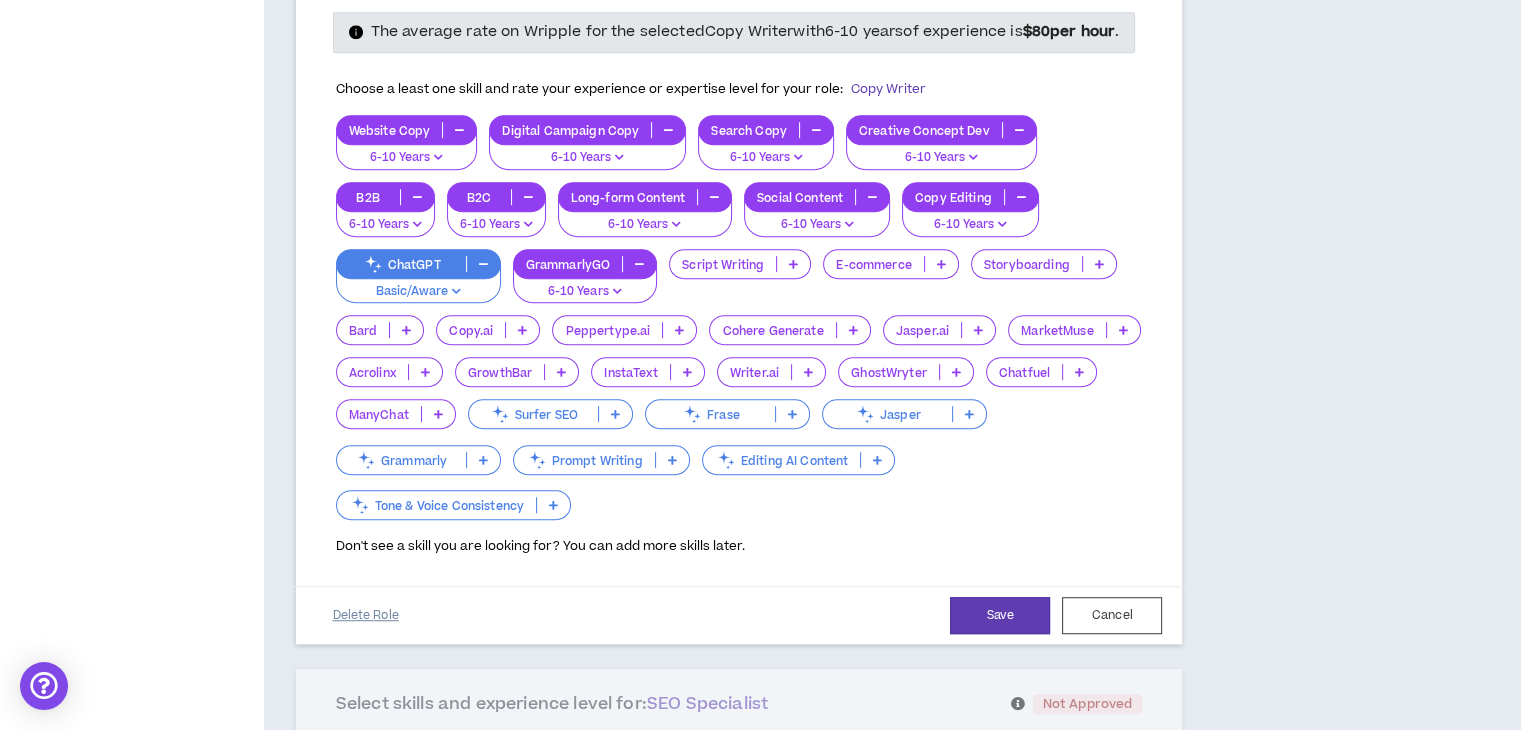 click on "Delete   Role" at bounding box center [366, 615] 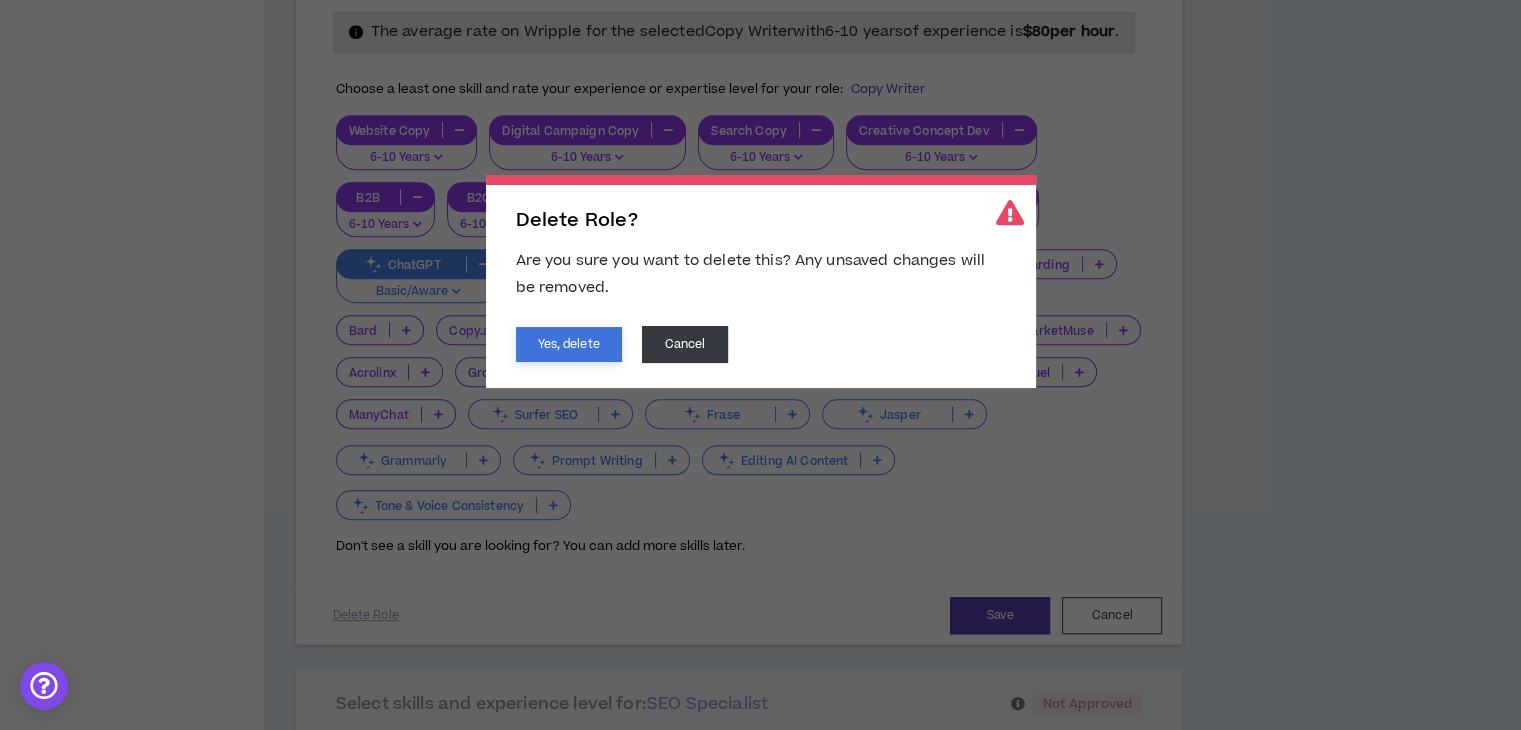 click on "Yes, delete" at bounding box center (569, 344) 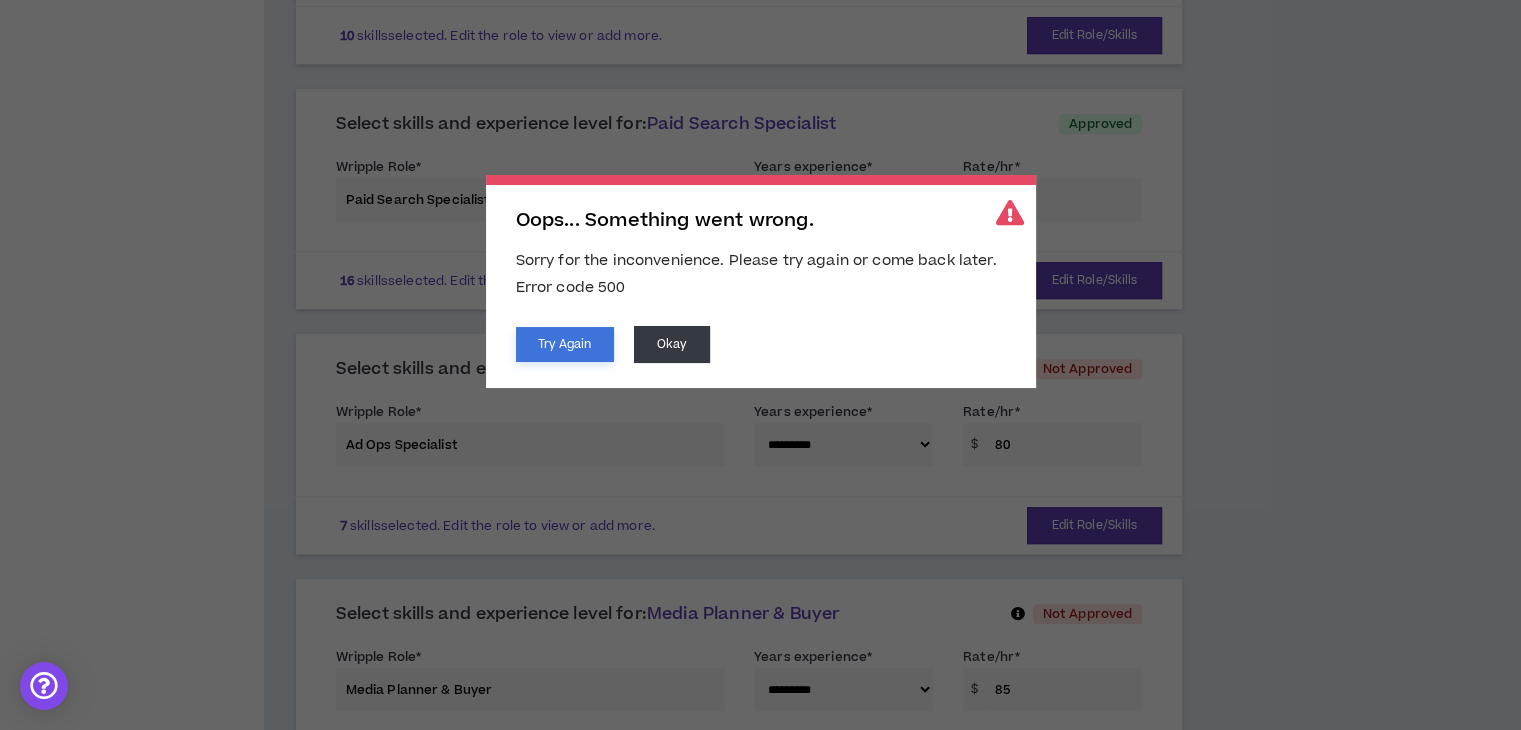 click on "Try Again" at bounding box center [565, 344] 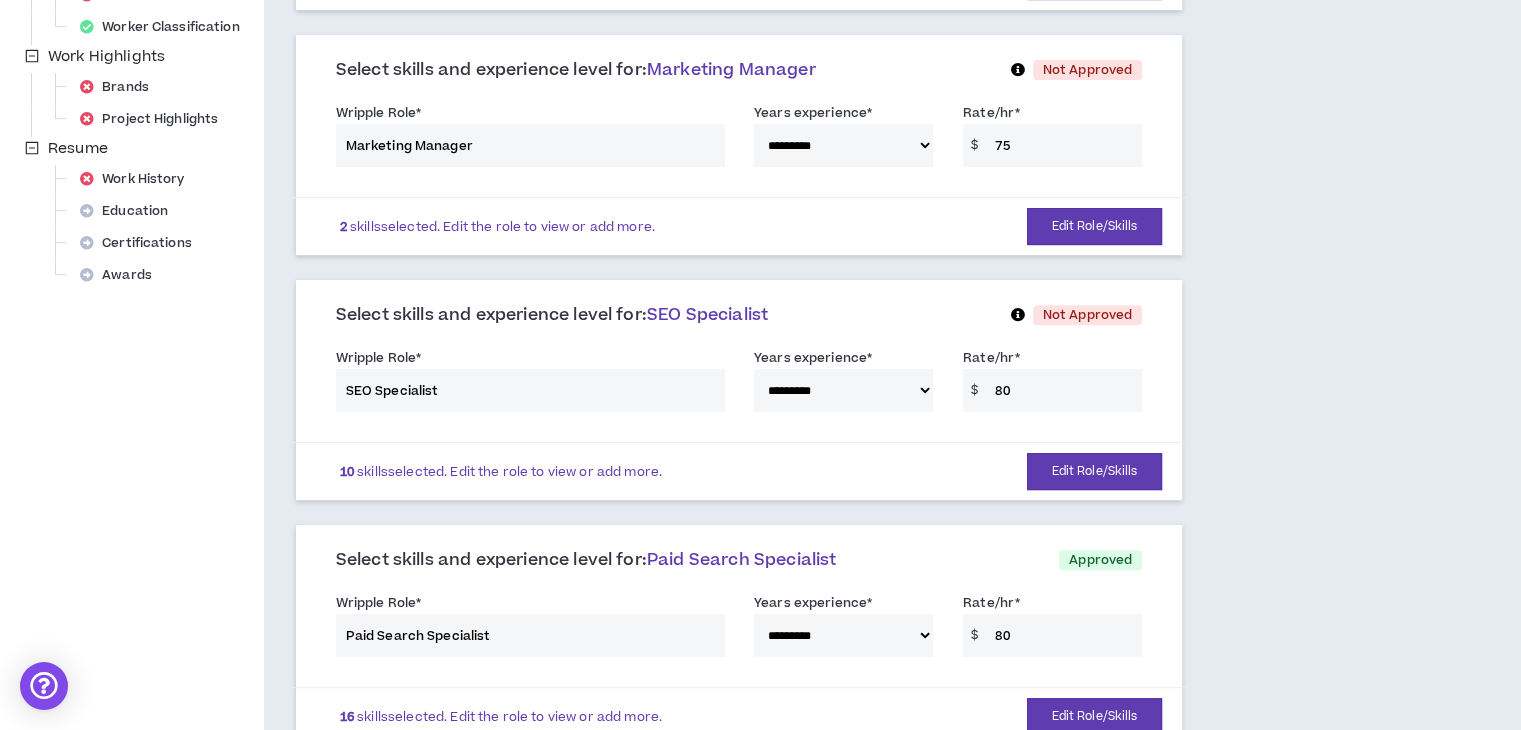 scroll, scrollTop: 748, scrollLeft: 0, axis: vertical 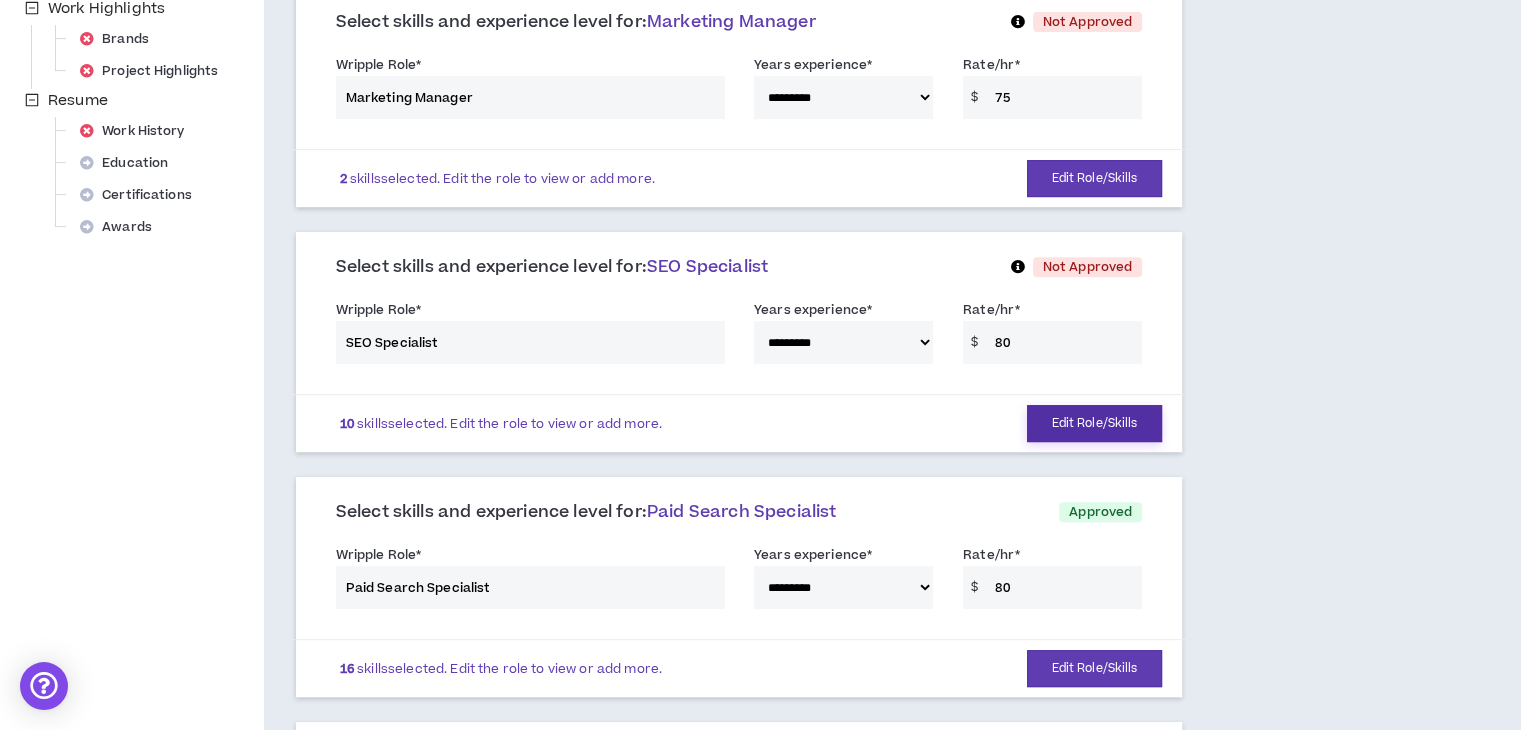 click on "Edit Role/Skills" at bounding box center (1095, 423) 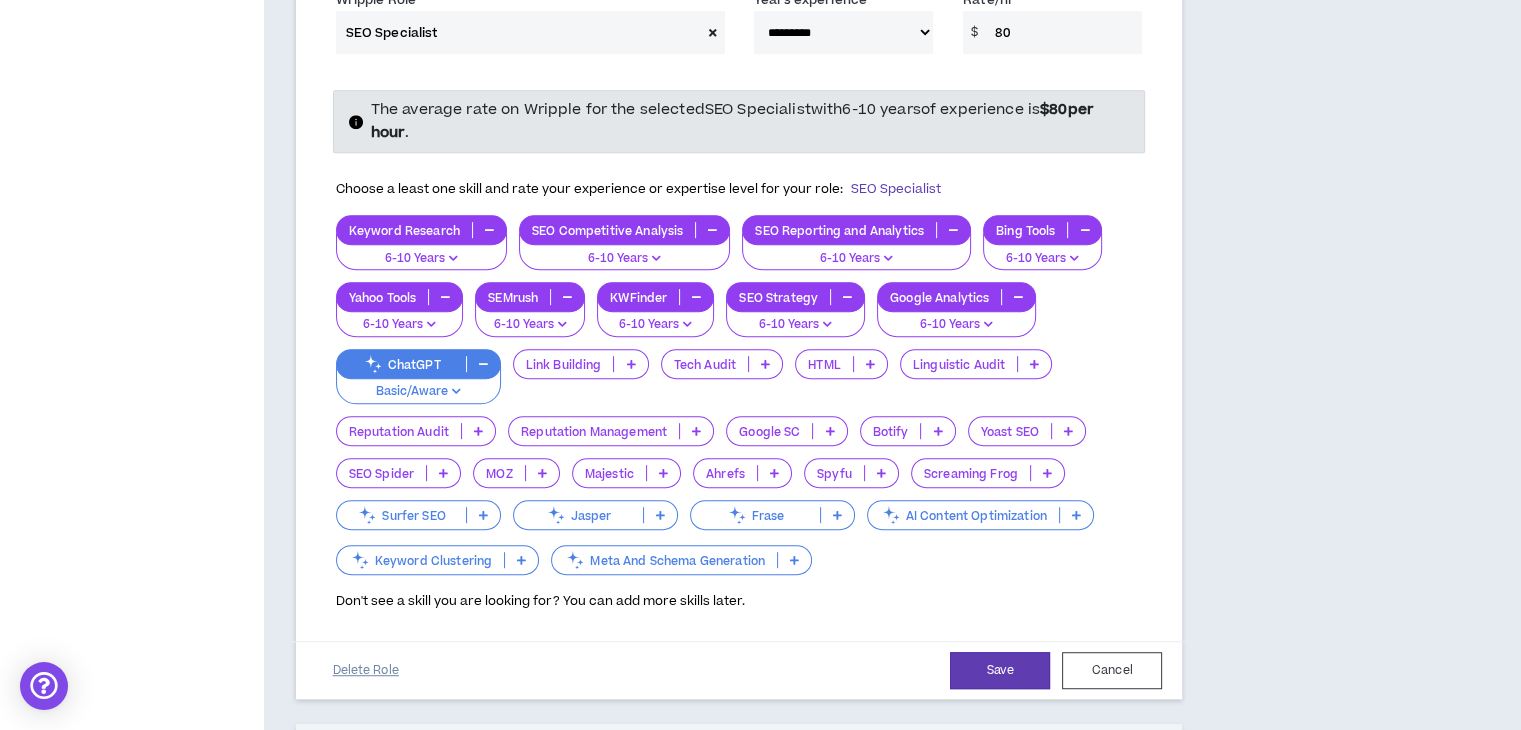 scroll, scrollTop: 1059, scrollLeft: 0, axis: vertical 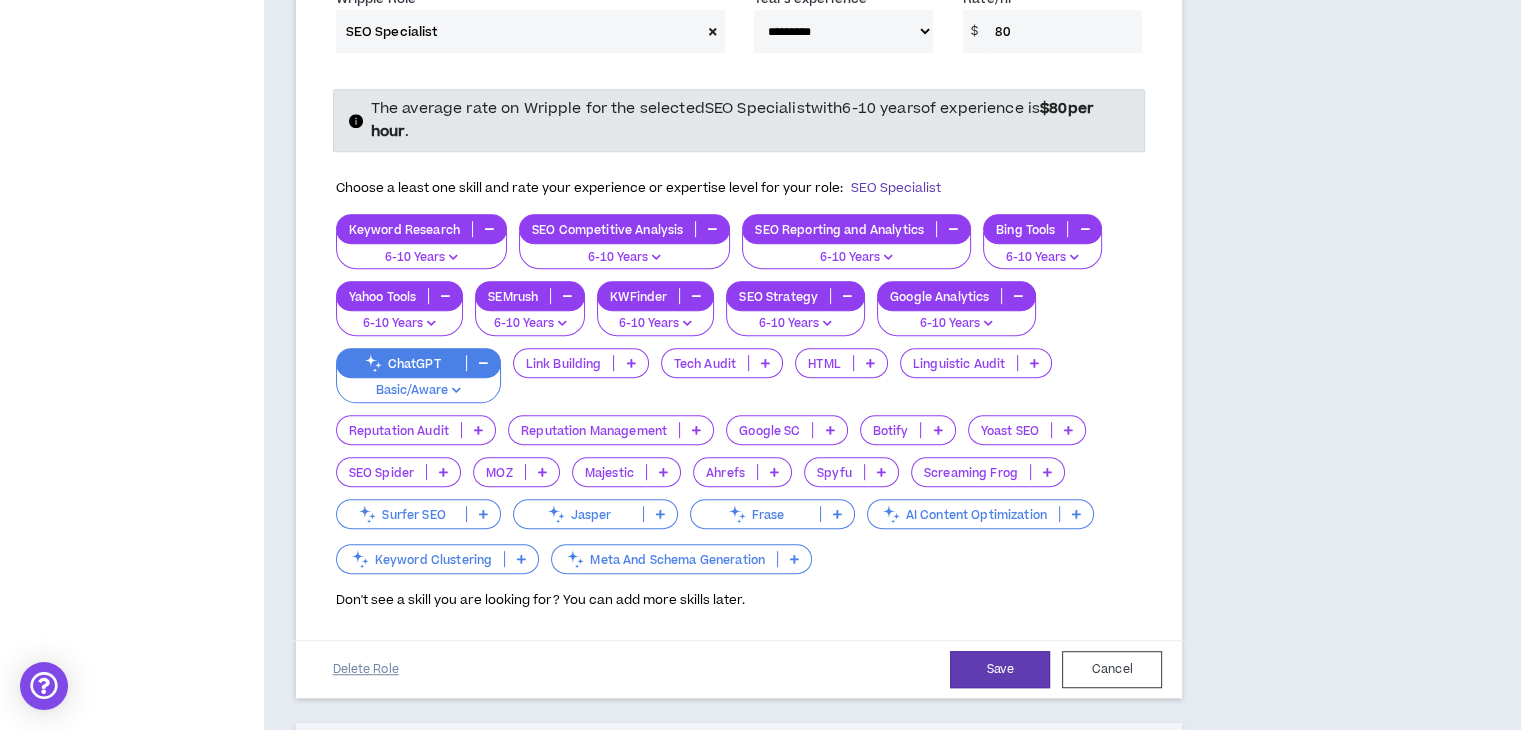 click on "Delete   Role" at bounding box center (366, 669) 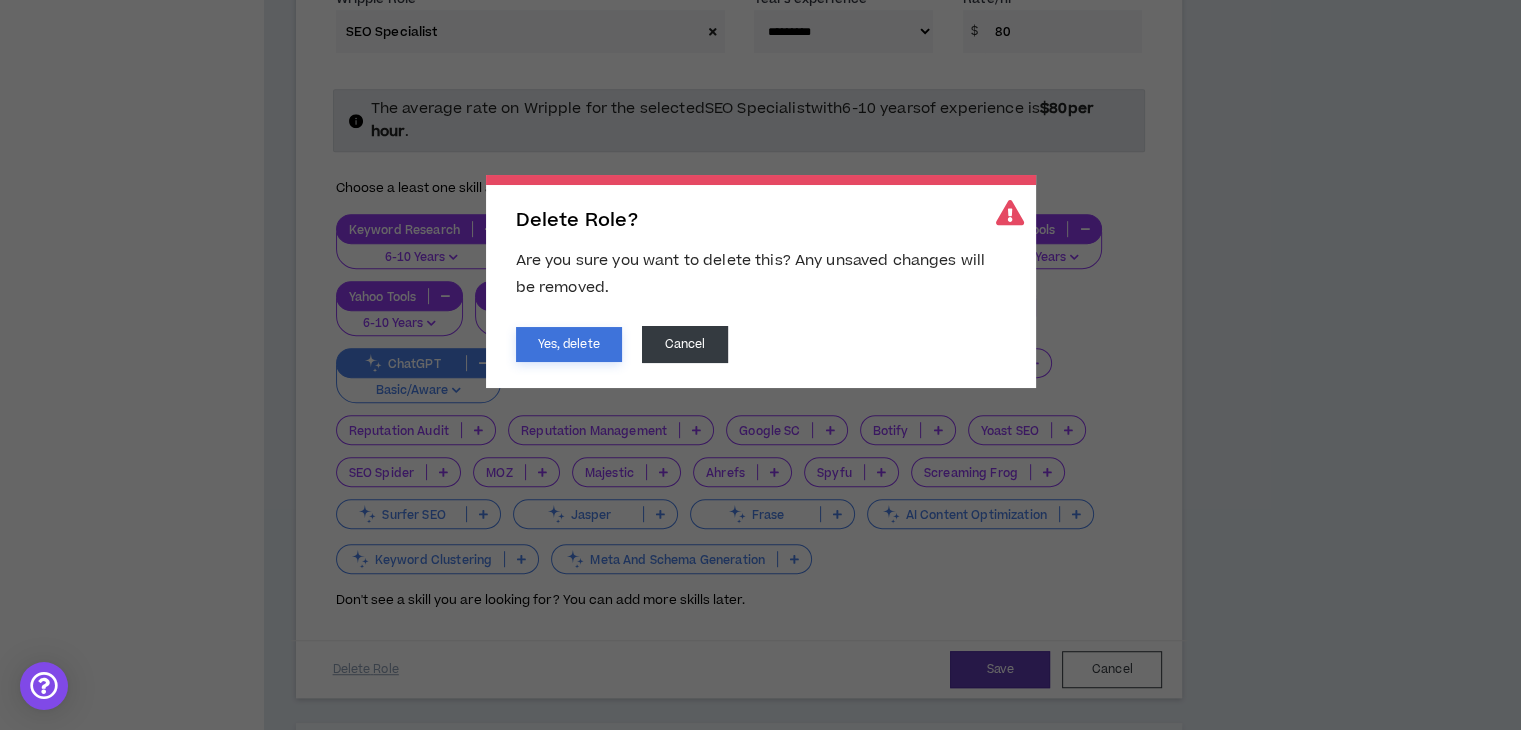 click on "Yes, delete" at bounding box center (569, 344) 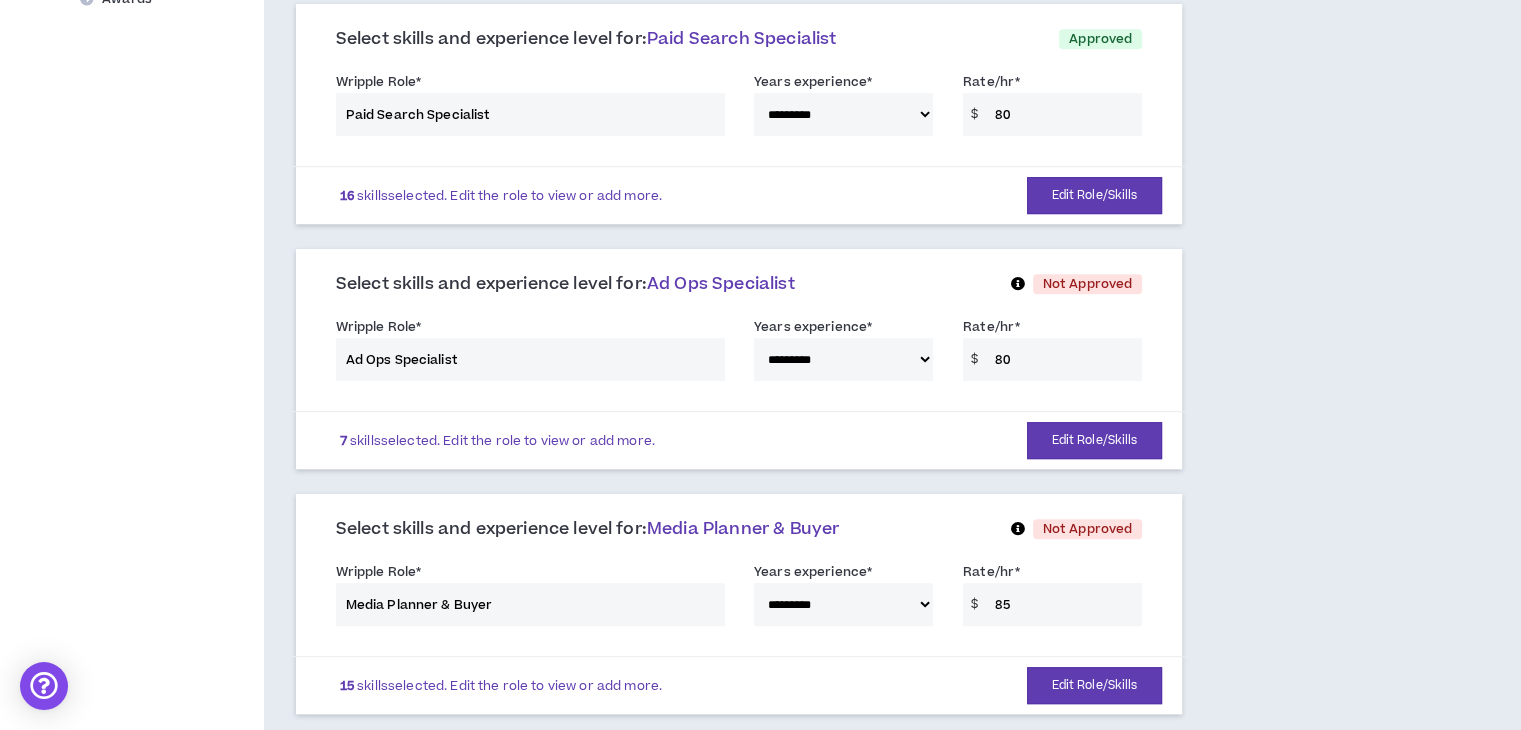 scroll, scrollTop: 992, scrollLeft: 0, axis: vertical 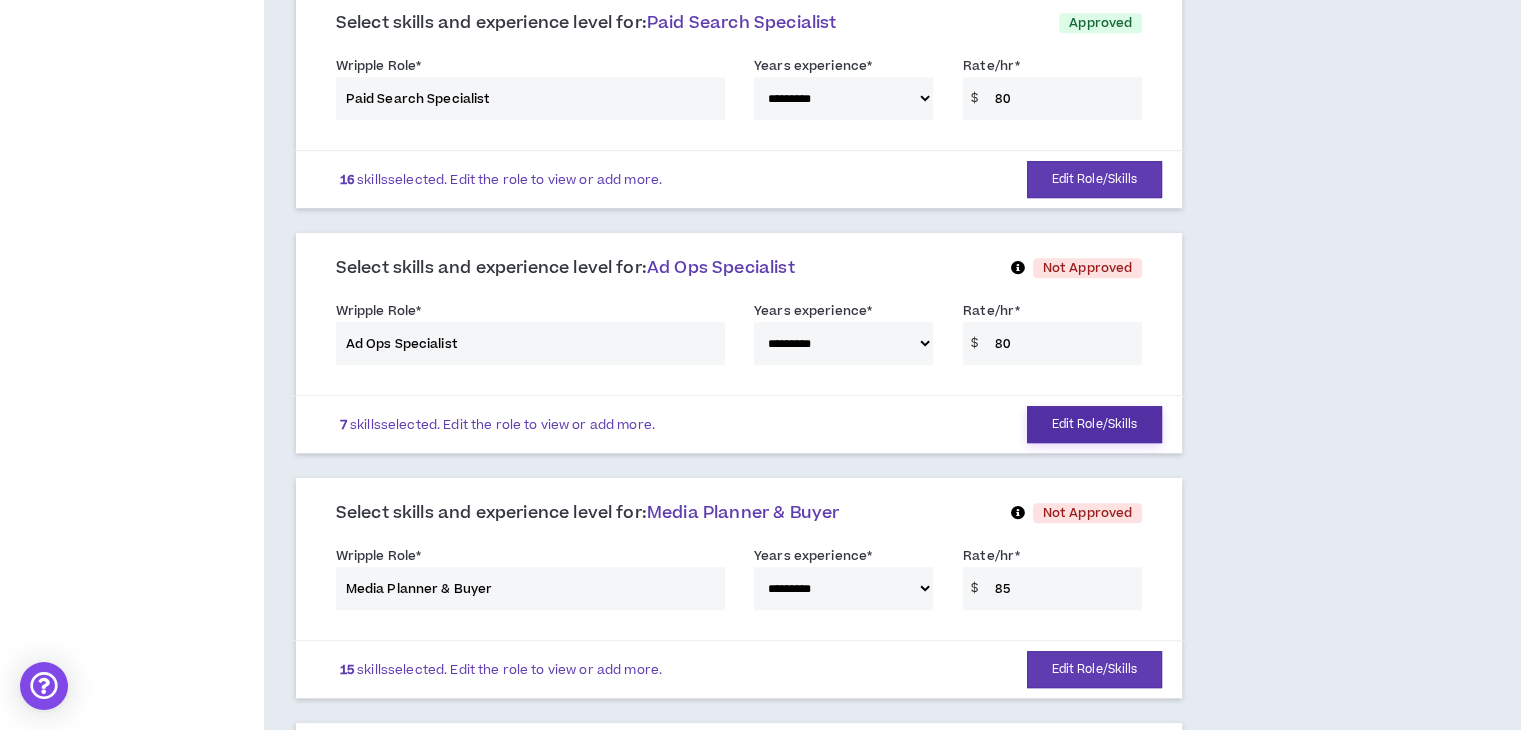 click on "Edit Role/Skills" at bounding box center (1095, 424) 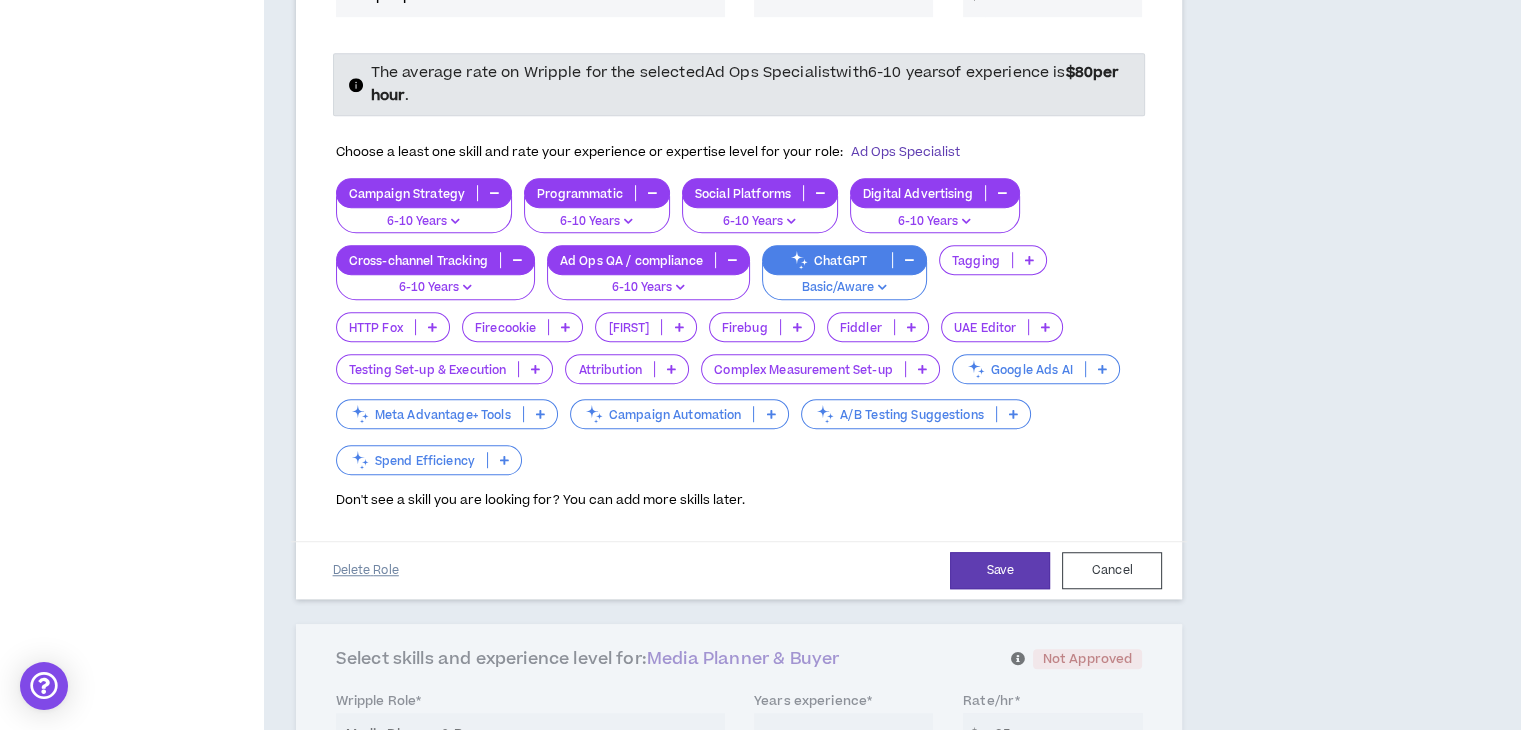 scroll, scrollTop: 1343, scrollLeft: 0, axis: vertical 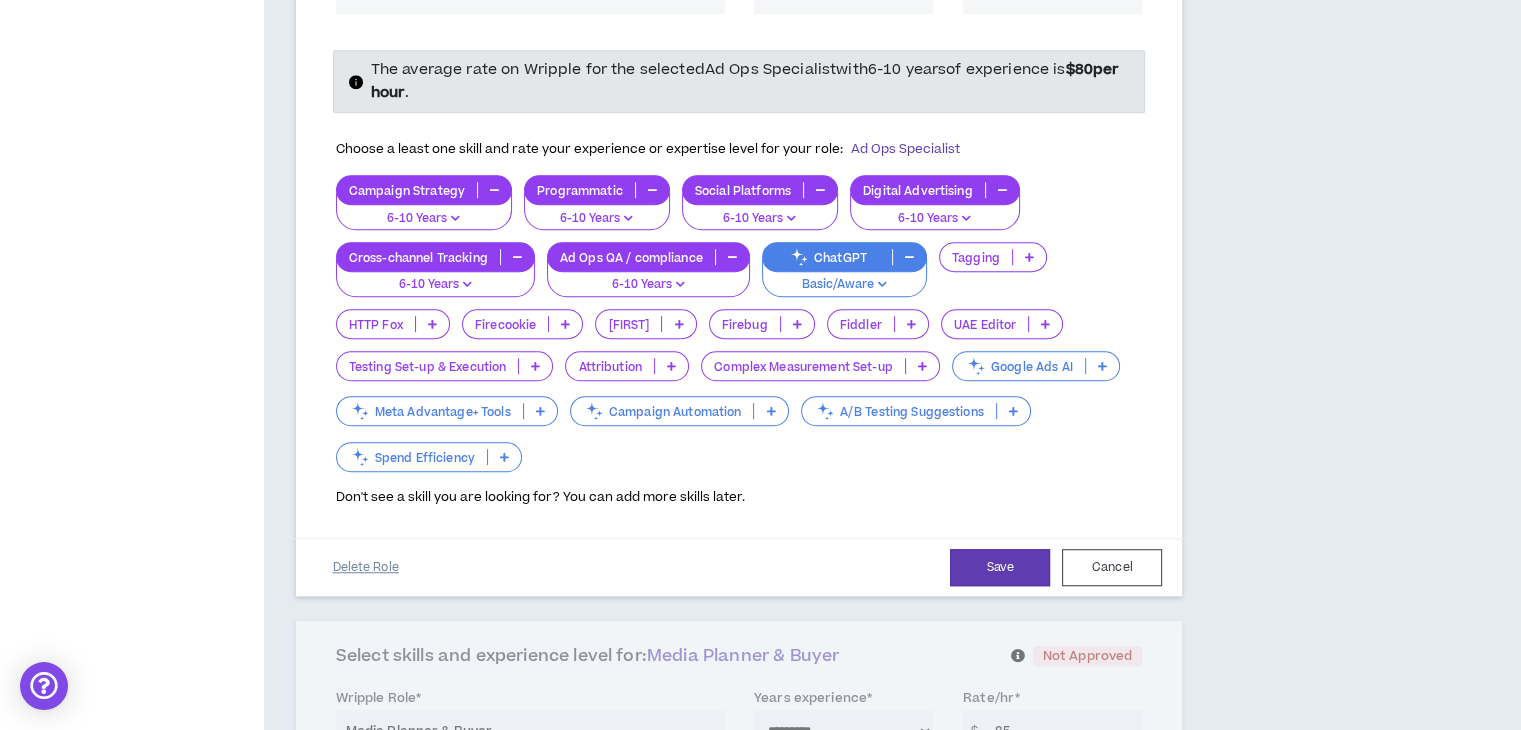 click on "Delete   Role" at bounding box center [366, 567] 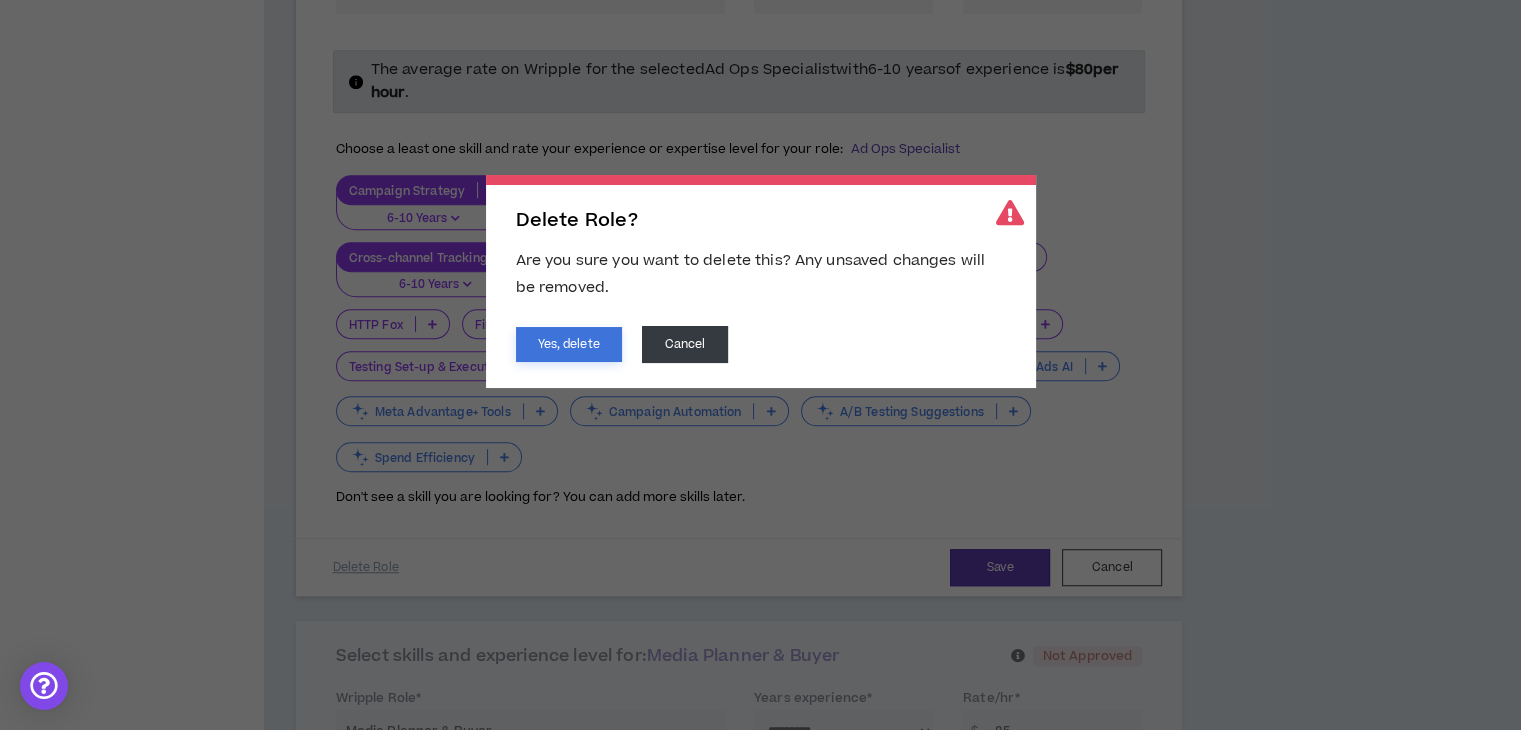 click on "Yes, delete" at bounding box center [569, 344] 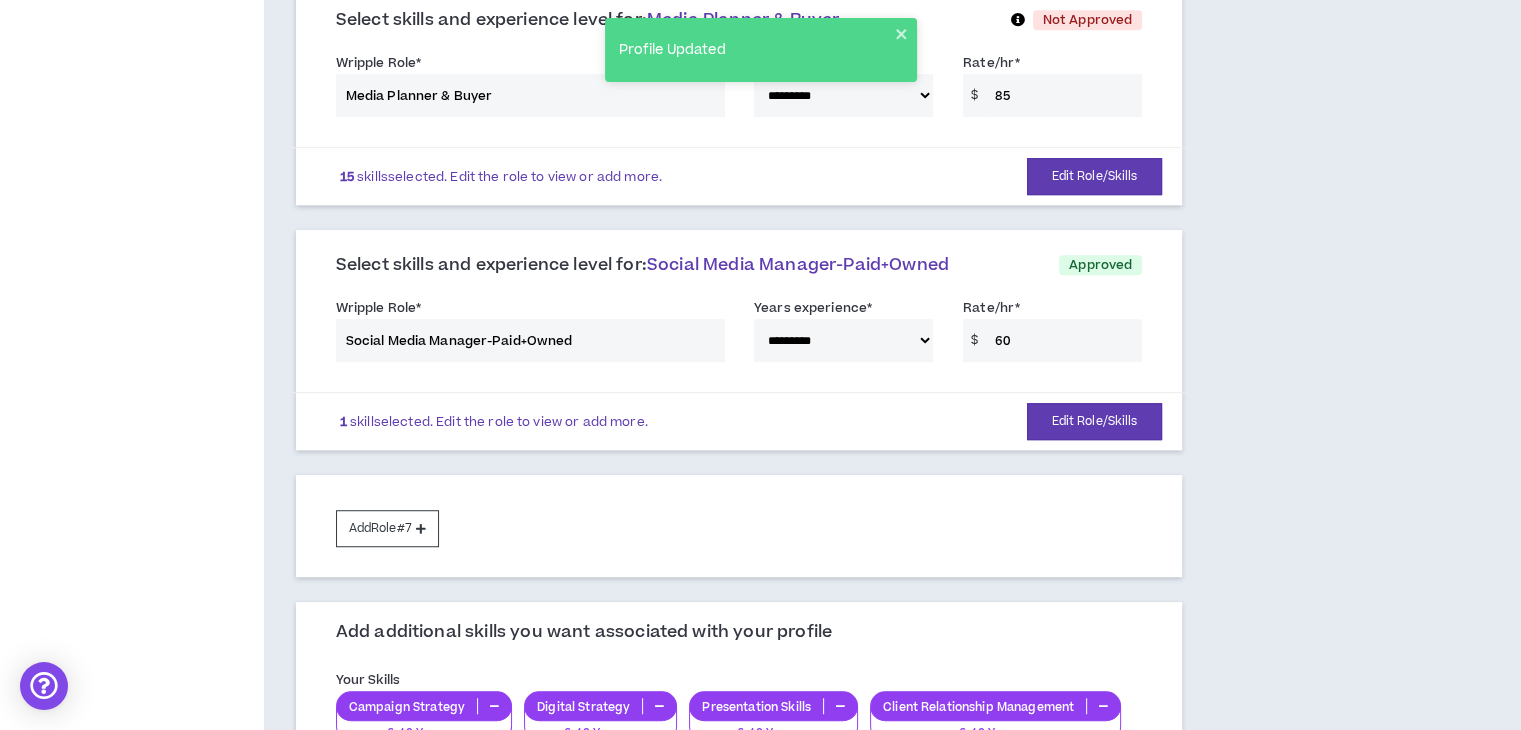 scroll, scrollTop: 1124, scrollLeft: 0, axis: vertical 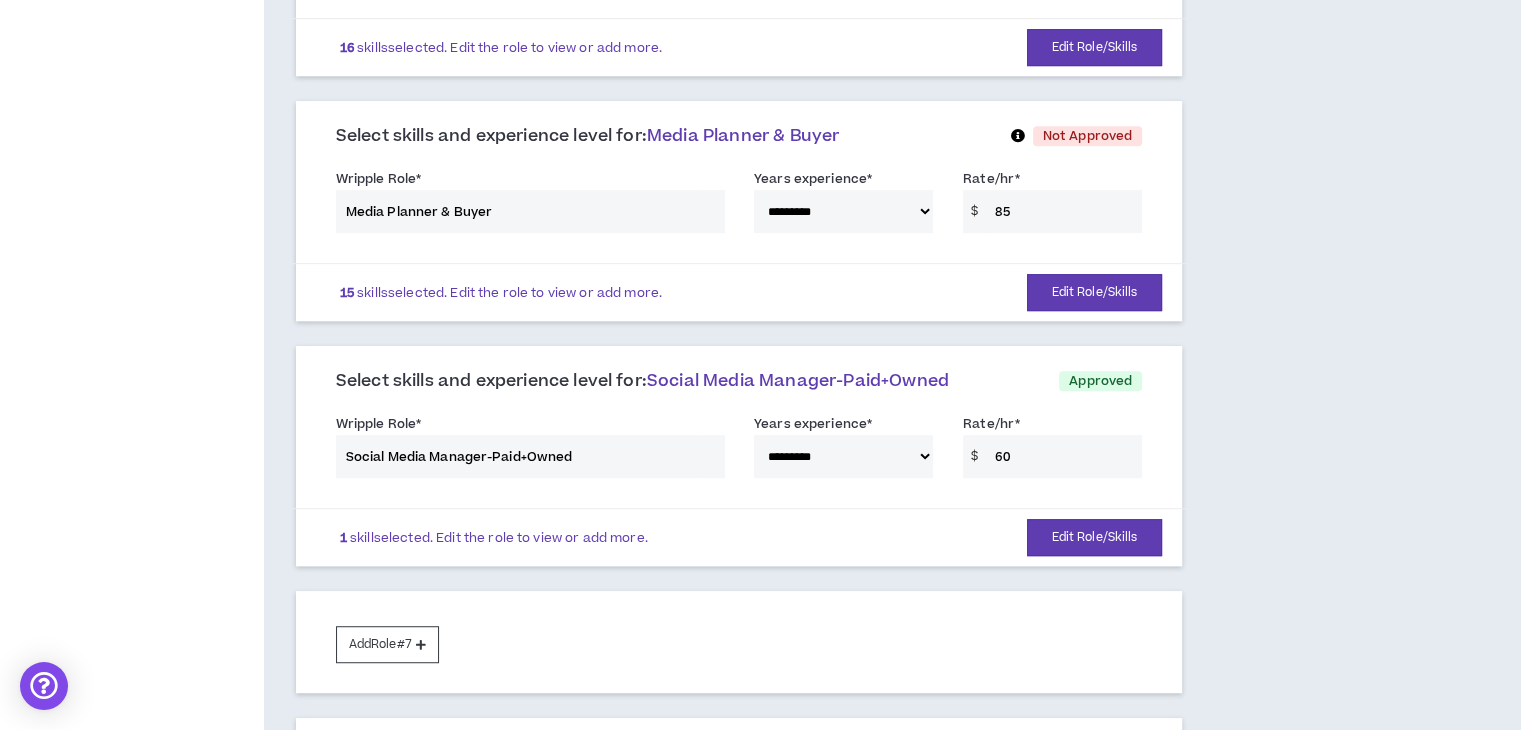 click on "Add  Role  #7" at bounding box center (739, 642) 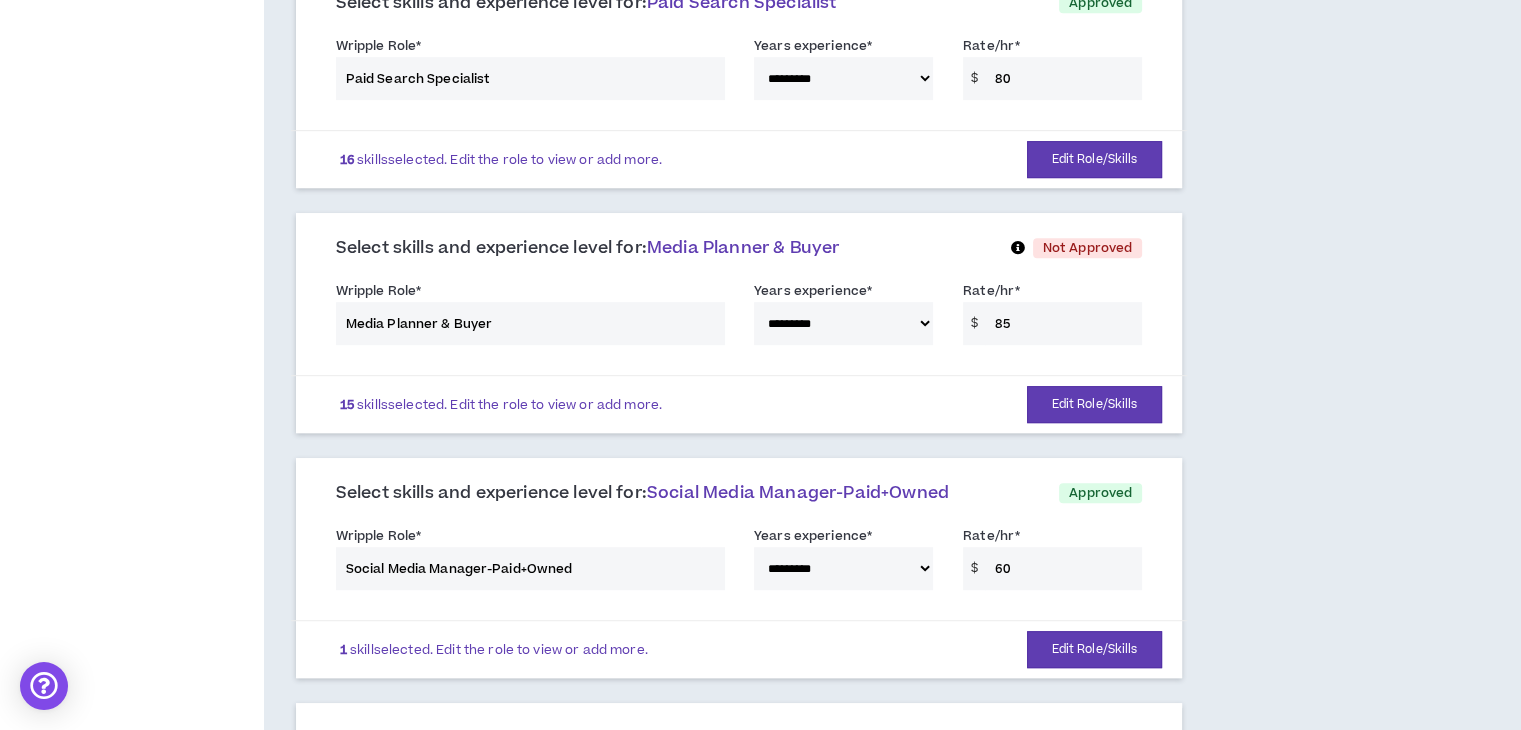 scroll, scrollTop: 1011, scrollLeft: 0, axis: vertical 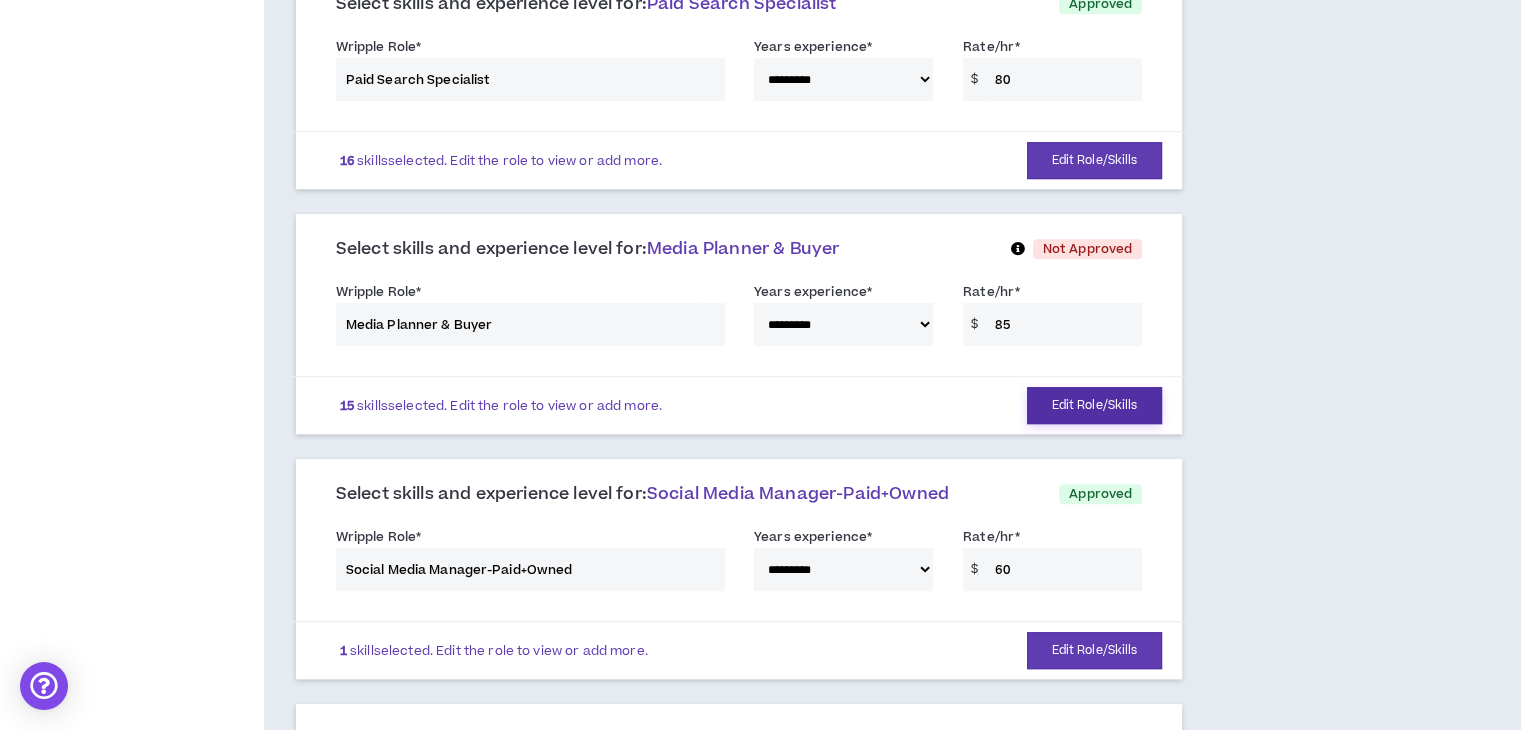 click on "Edit Role/Skills" at bounding box center [1095, 405] 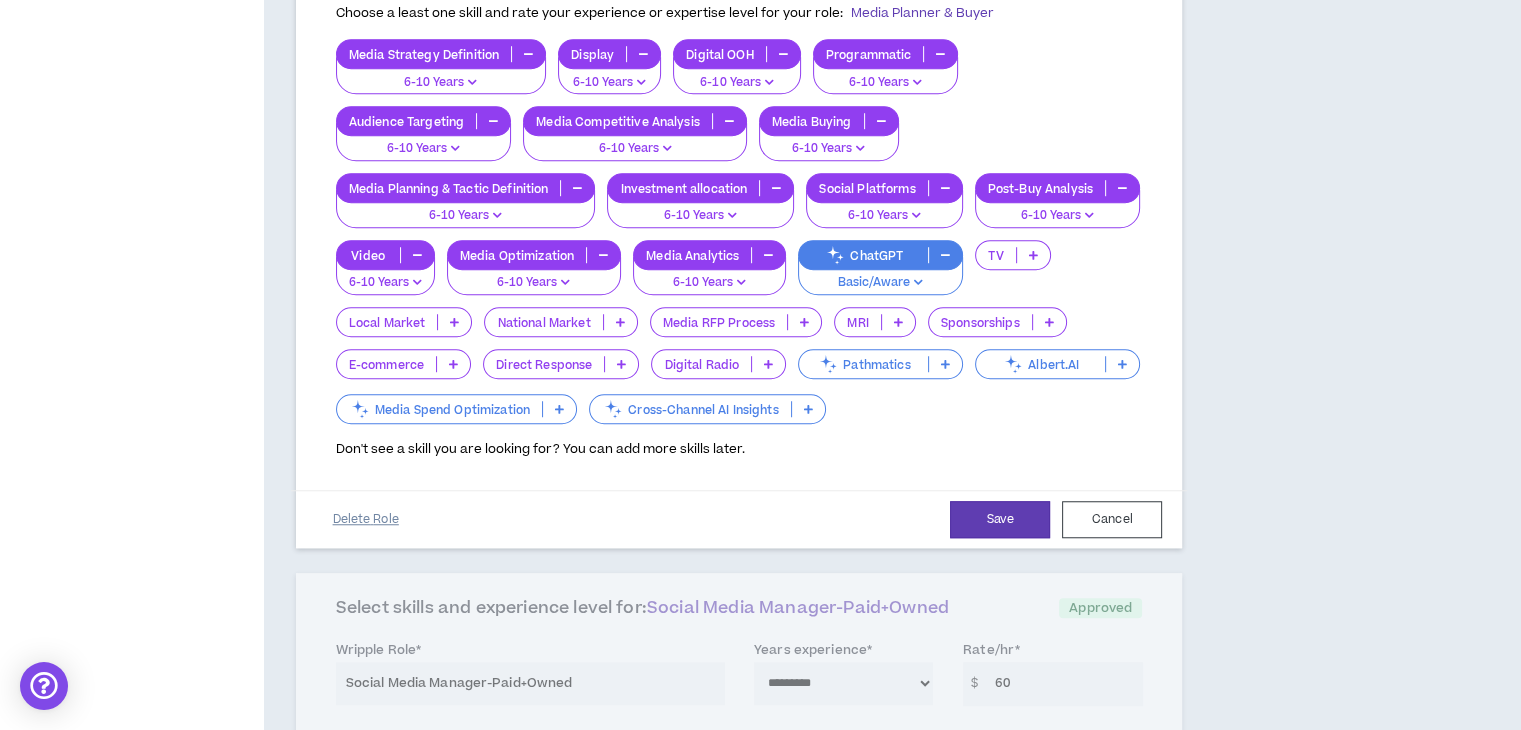 scroll, scrollTop: 1490, scrollLeft: 0, axis: vertical 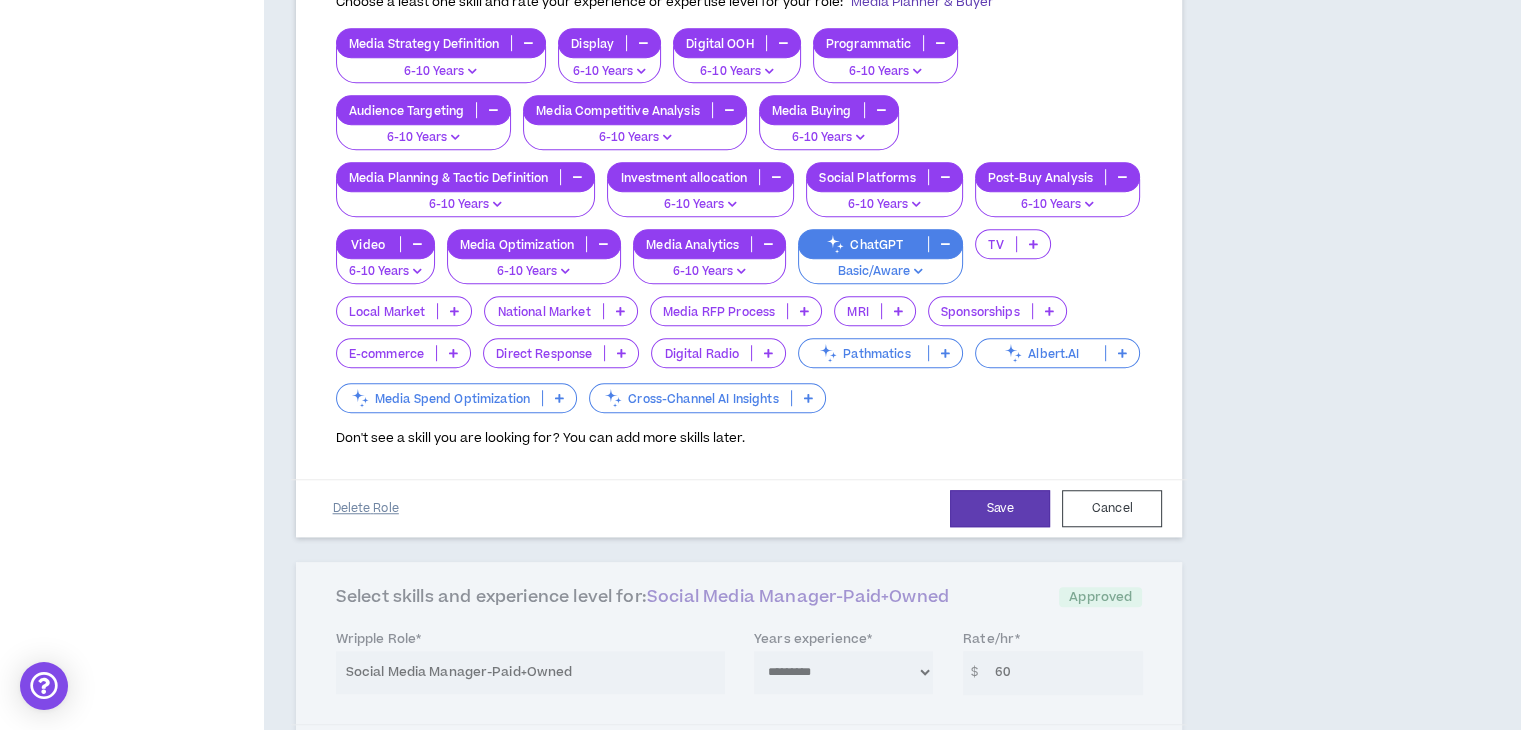 click on "Delete   Role" at bounding box center (366, 508) 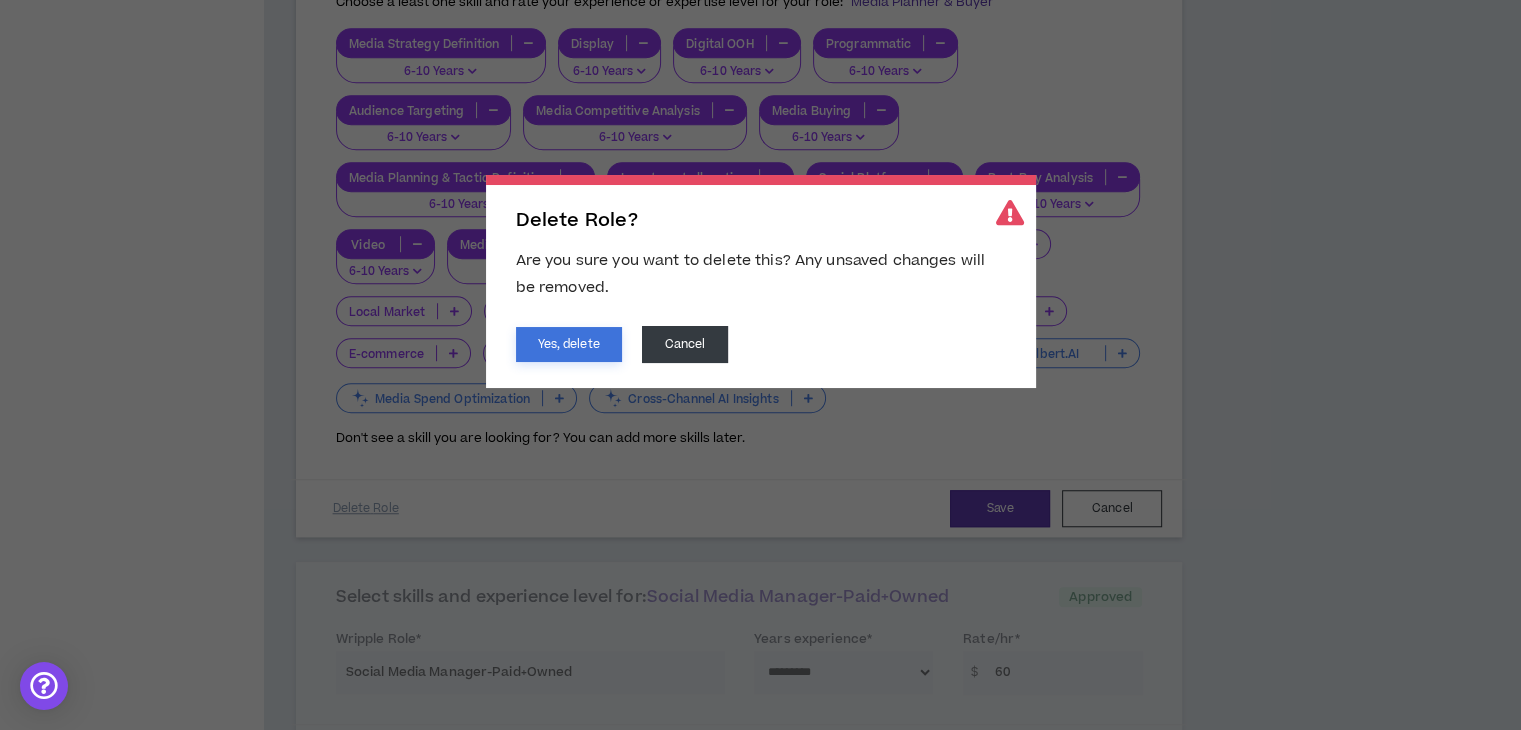 click on "Yes, delete" at bounding box center [569, 344] 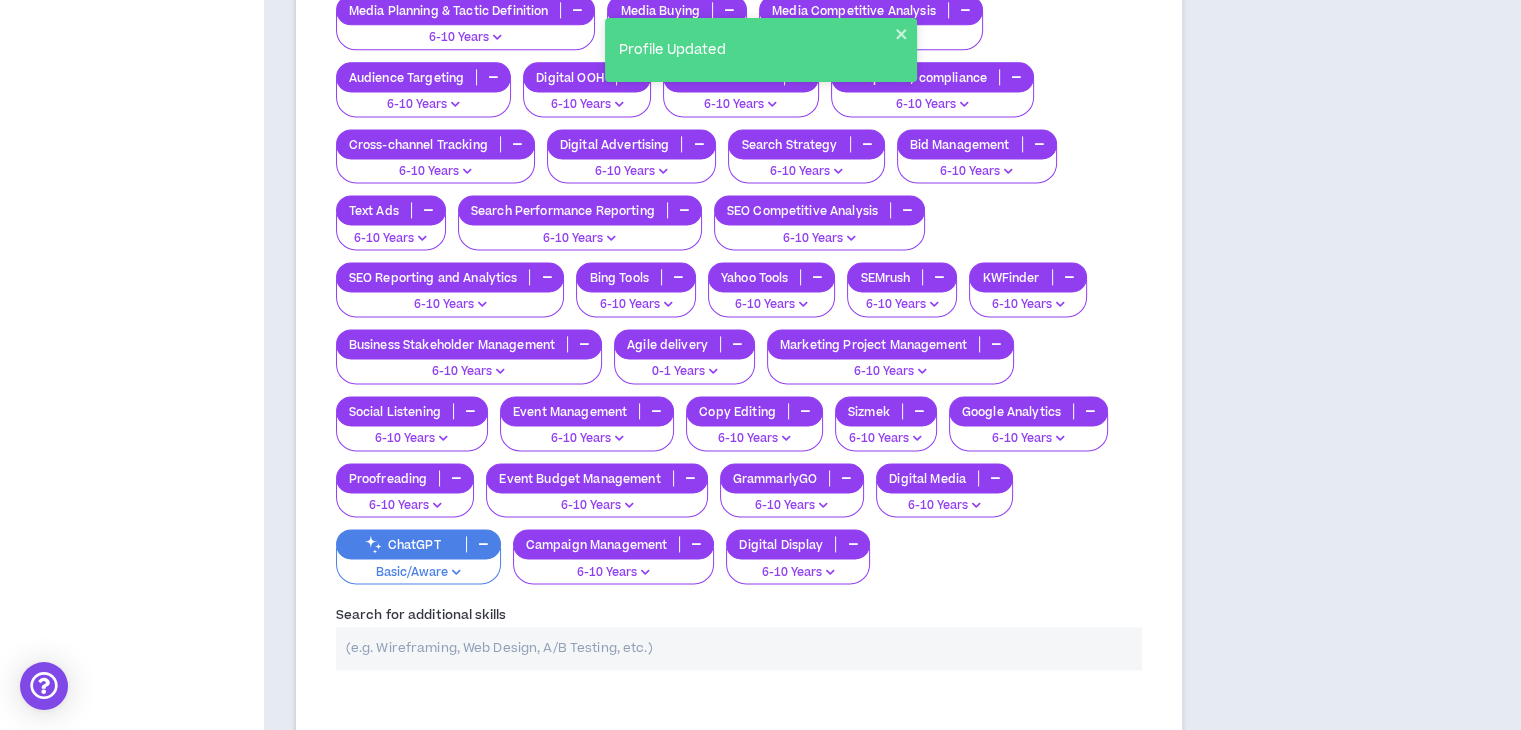 scroll, scrollTop: 2764, scrollLeft: 0, axis: vertical 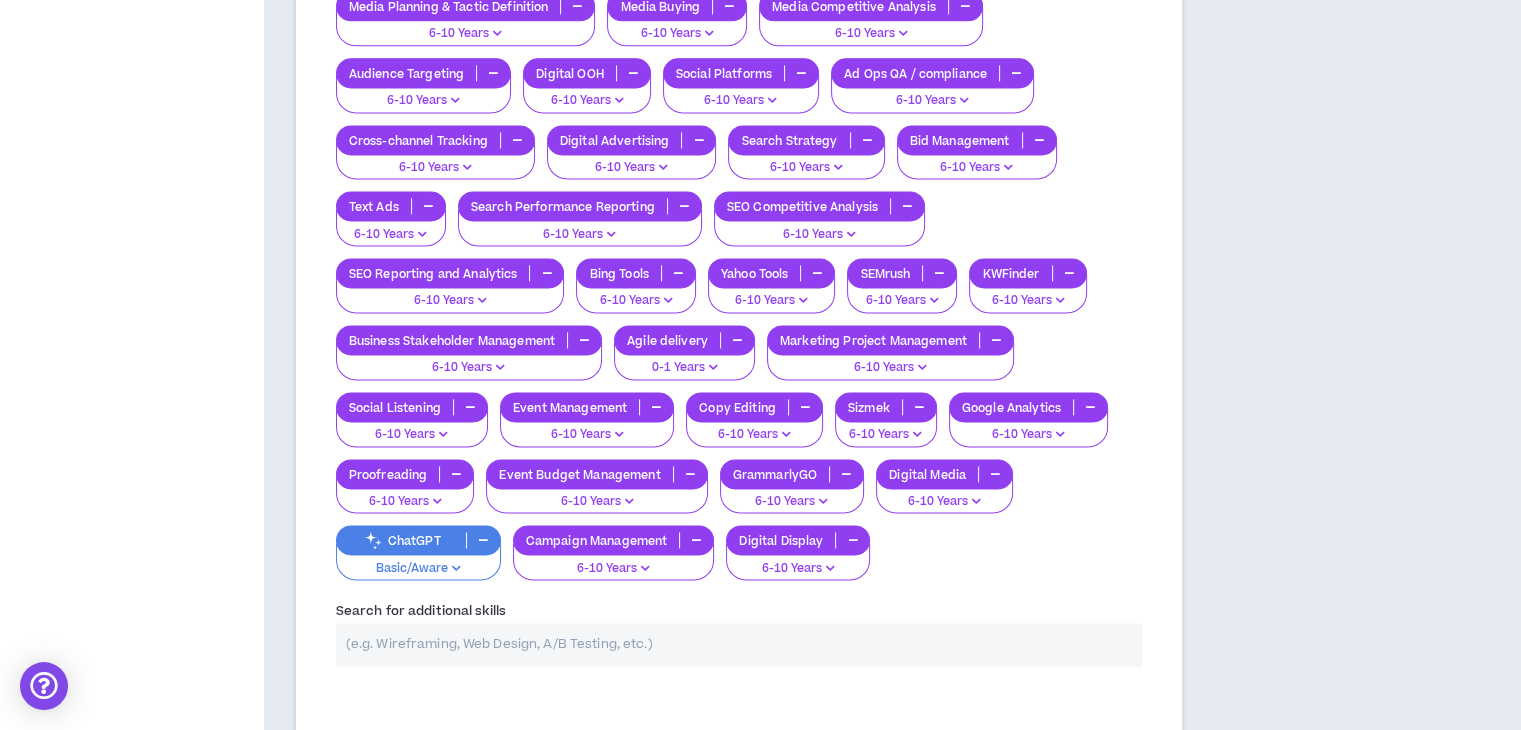 click on "ChatGPT" at bounding box center [401, 540] 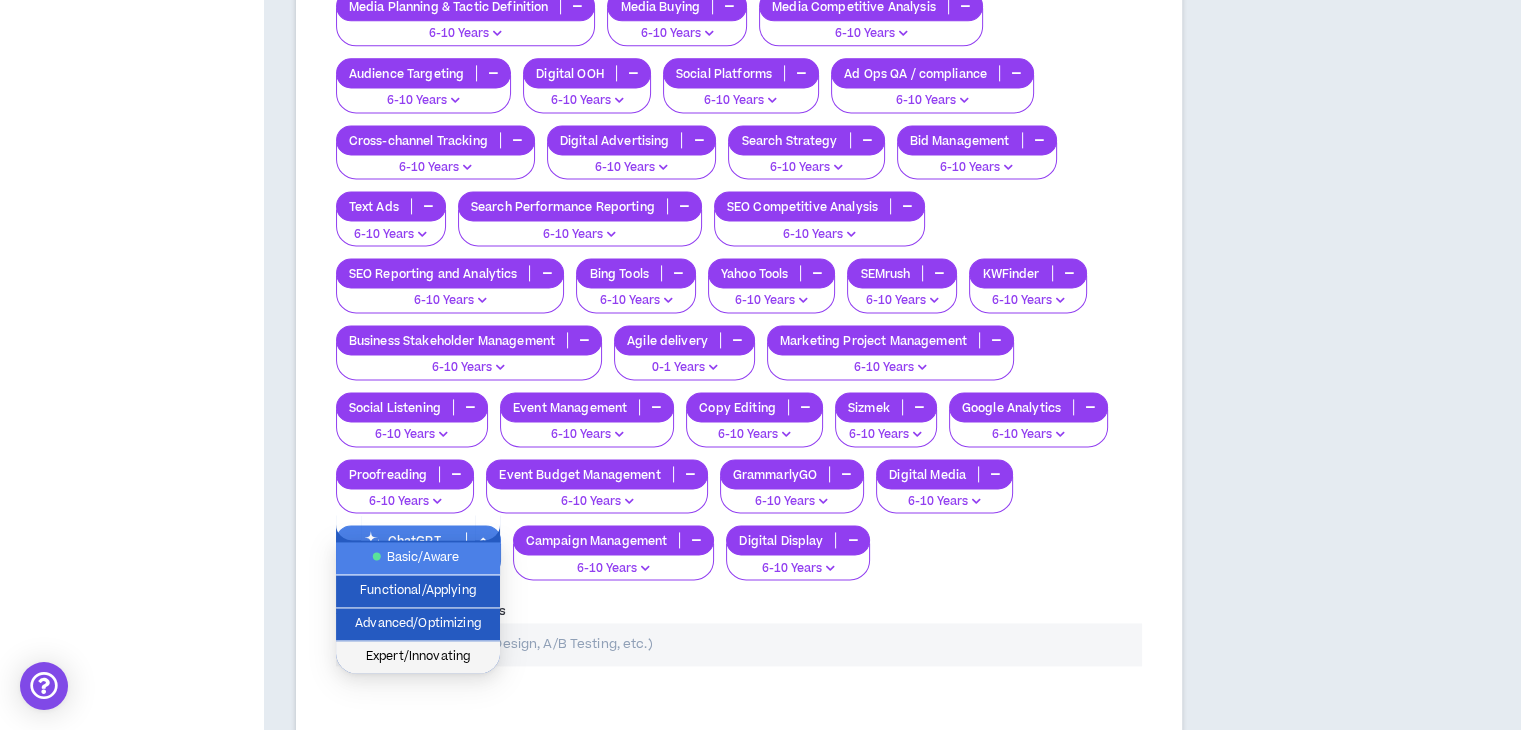 click on "Expert/Innovating" at bounding box center [418, 657] 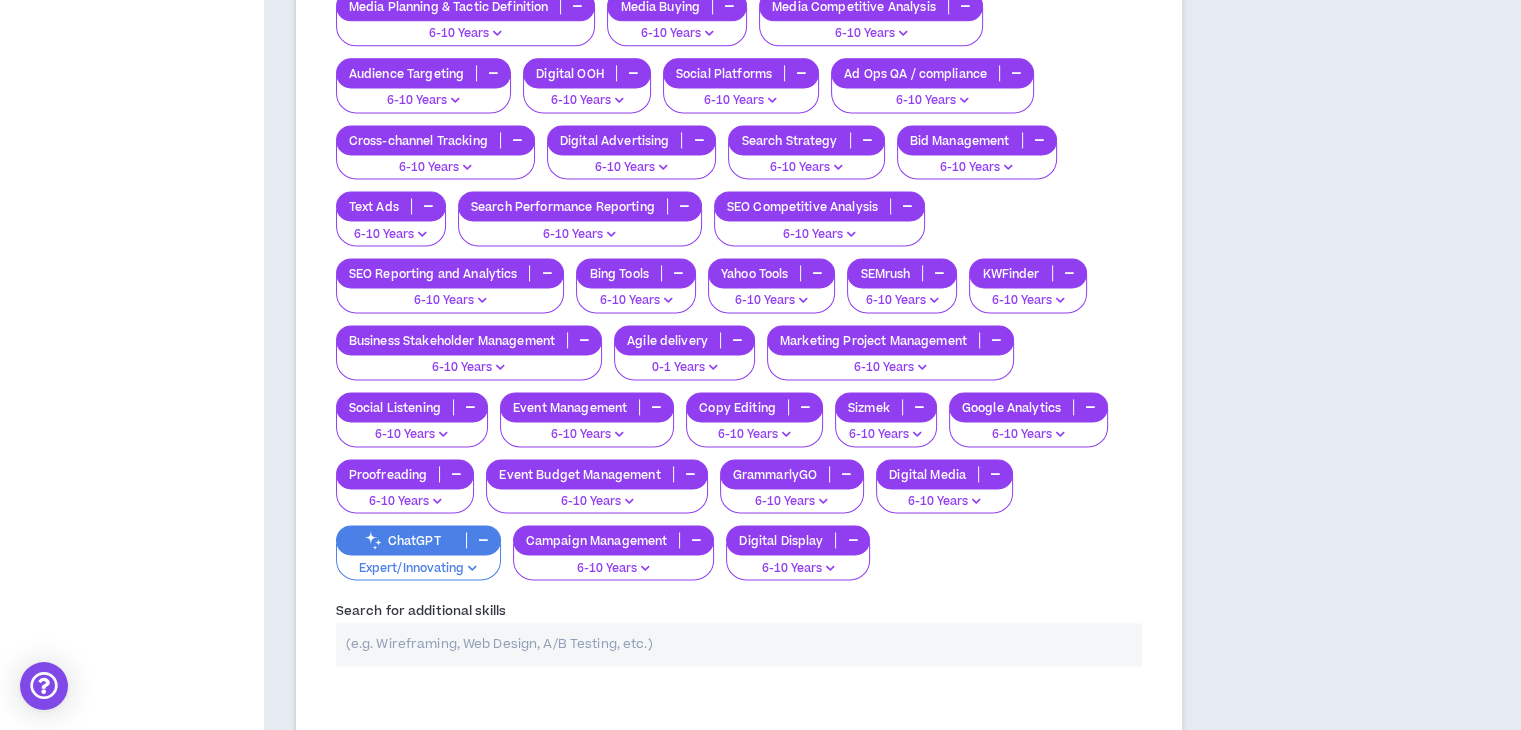 click on "Search for additional skills" at bounding box center (739, 632) 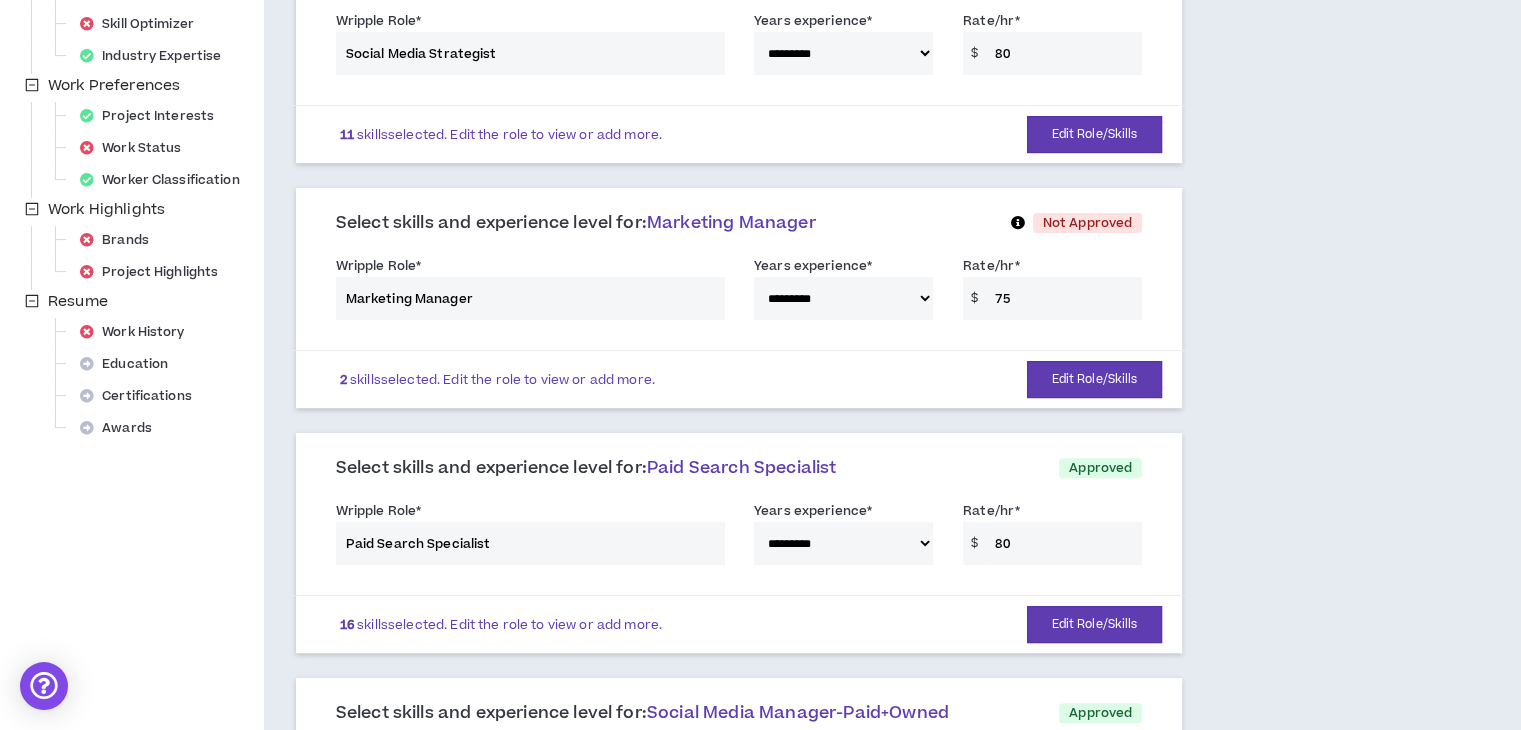 scroll, scrollTop: 602, scrollLeft: 0, axis: vertical 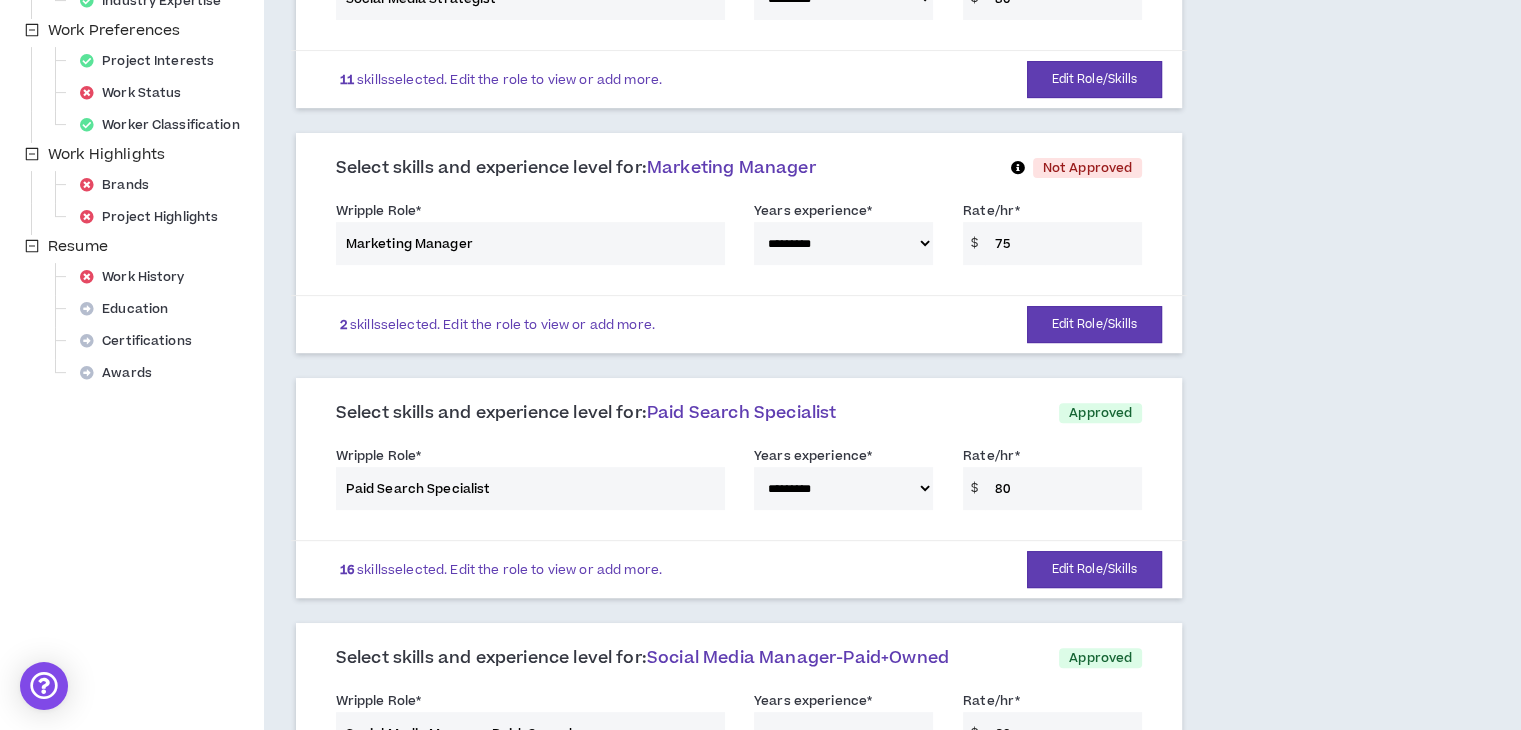 click at bounding box center (1017, 168) 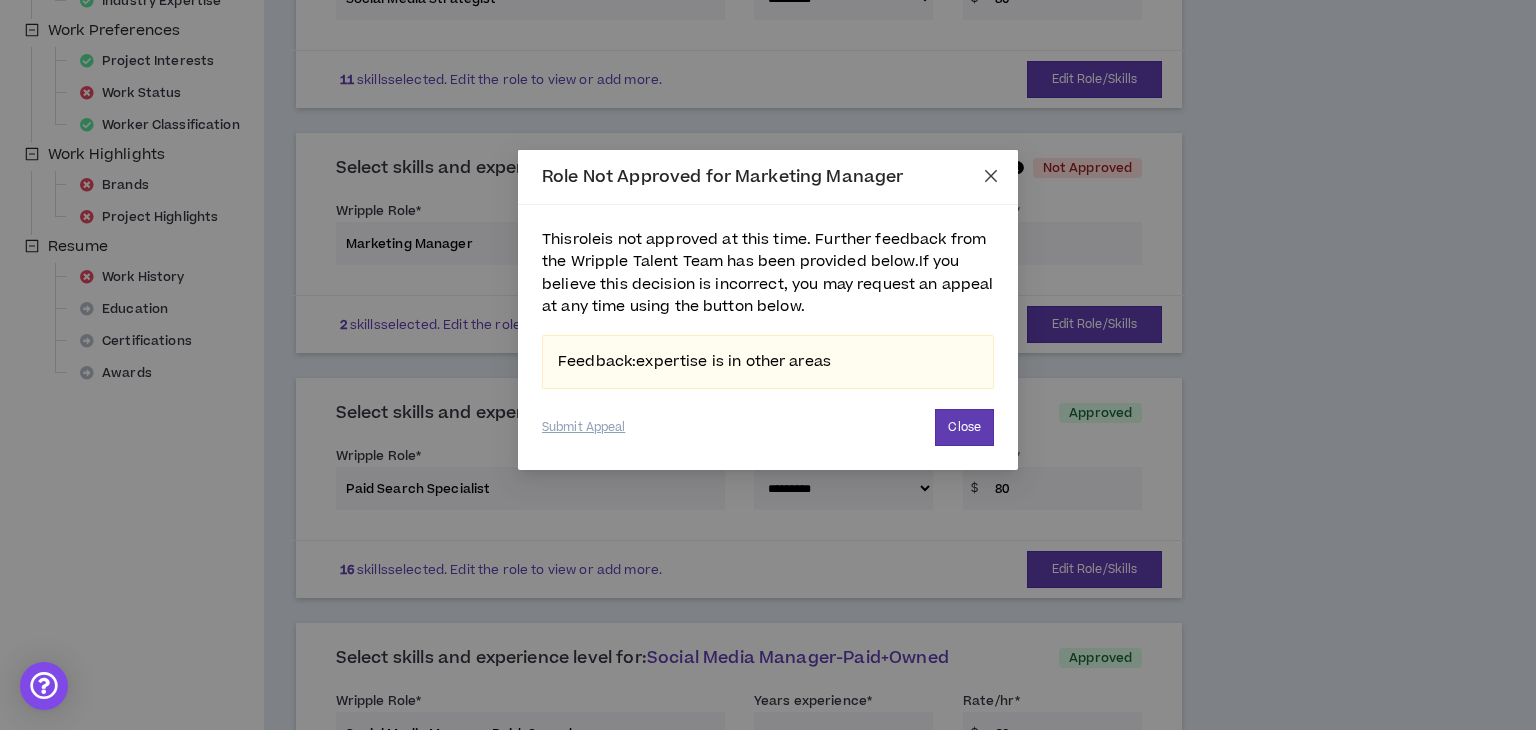 click 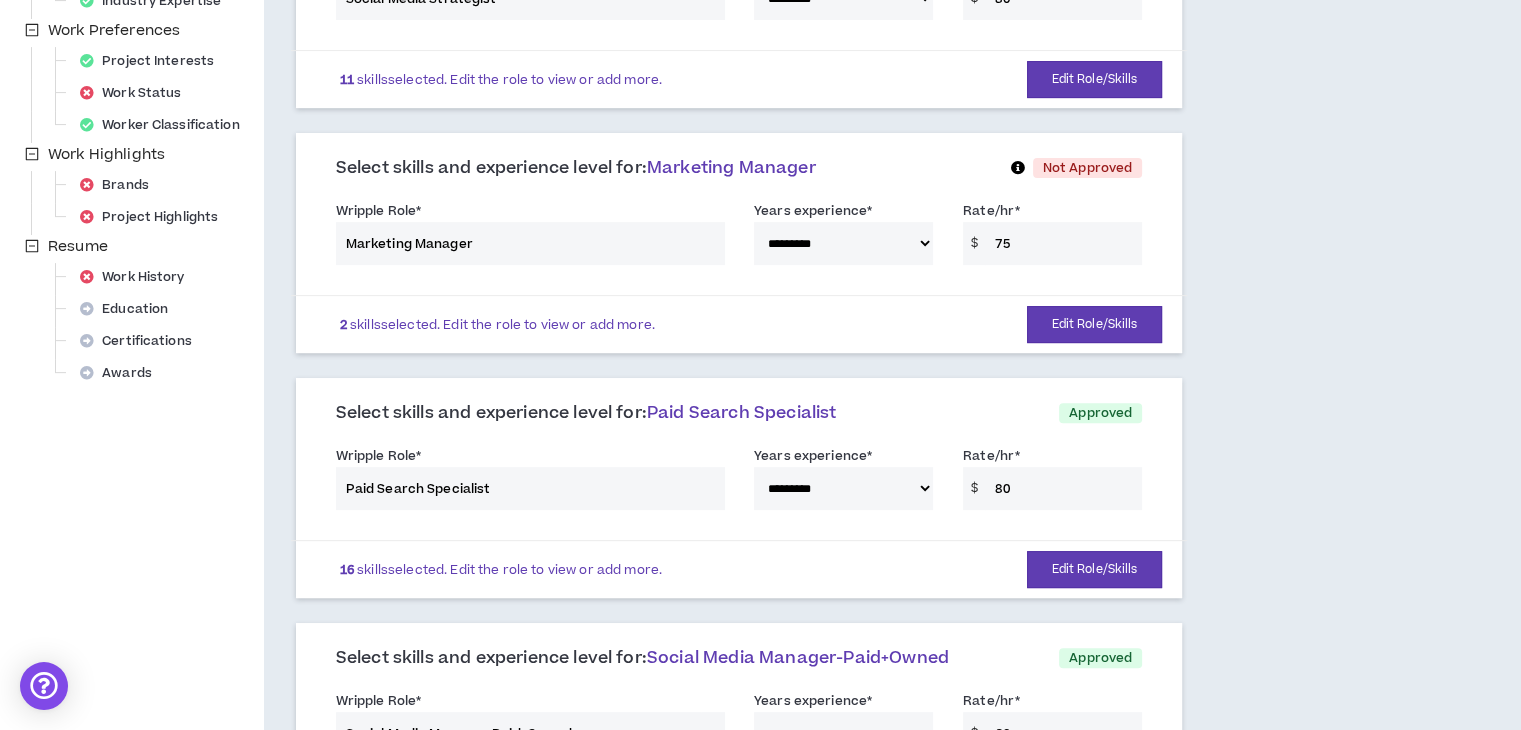 click at bounding box center (1017, 168) 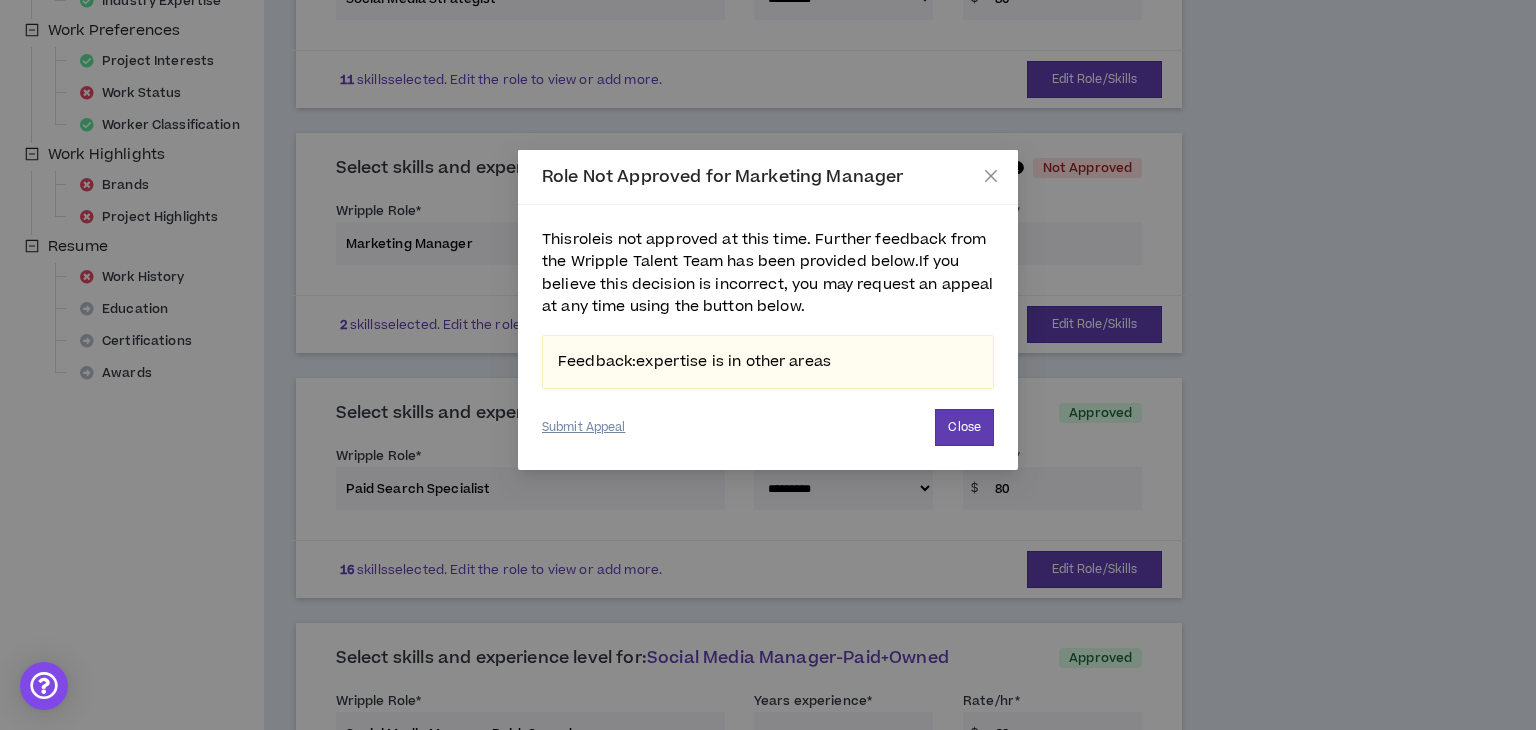 click on "Submit Appeal" at bounding box center (583, 427) 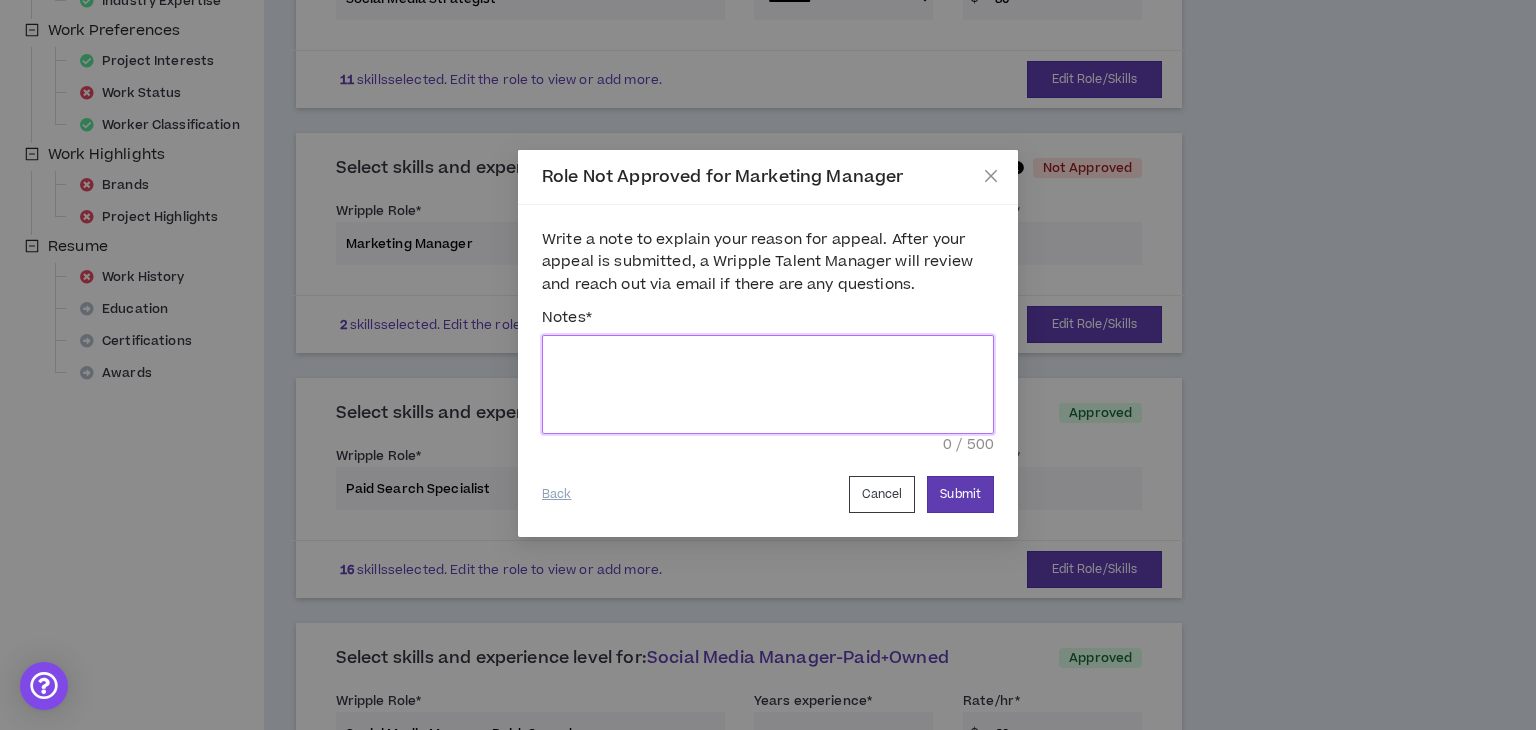 click on "Write a note to explain your reason for appeal. After your appeal is submitted, a Wripple Talent Manager will review and reach out via email if there are any questions." at bounding box center (768, 384) 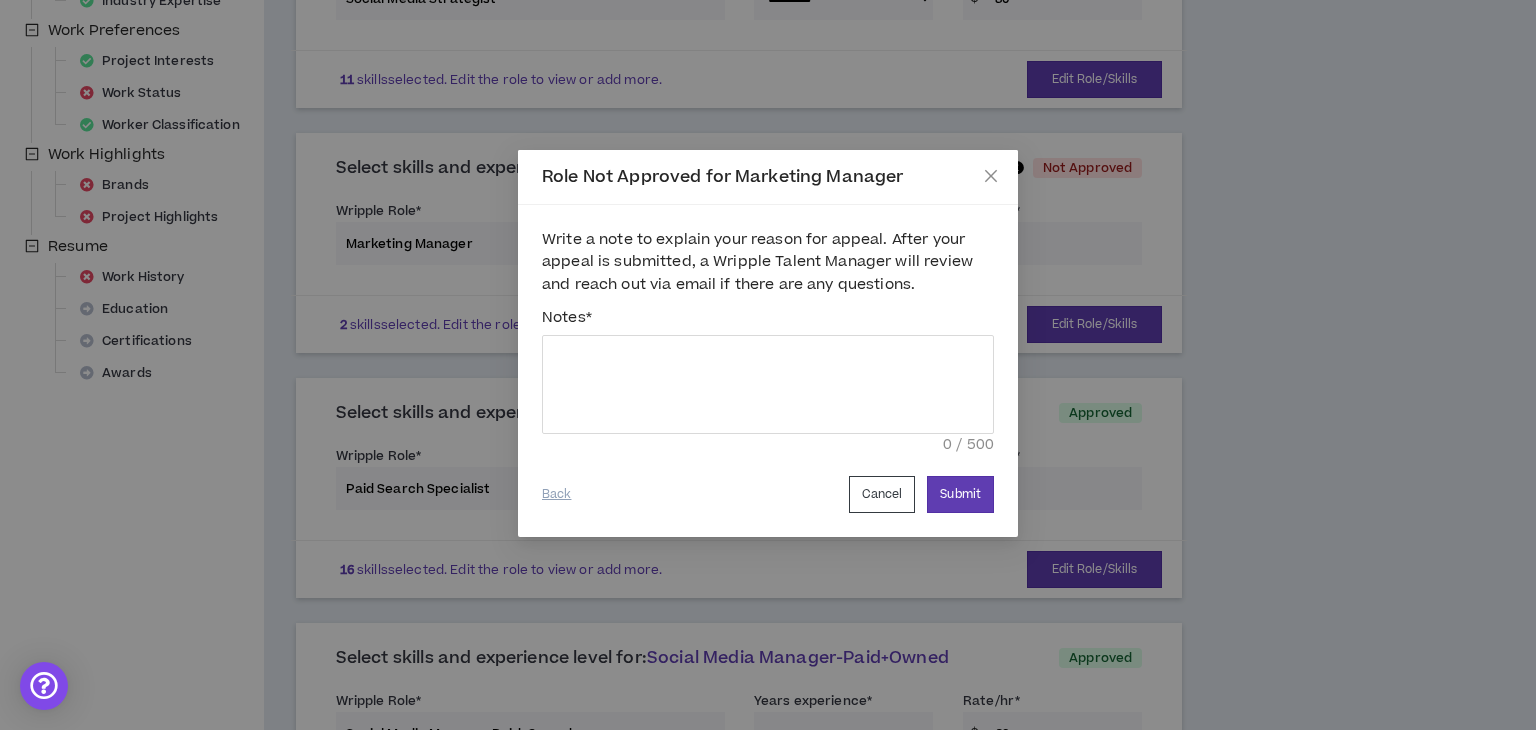 click on "Role Not Approved for Marketing Manager Write a note to explain your reason for appeal. After your appeal is submitted, a Wripple Talent Manager will review and reach out via email if there are any questions. Notes  * Back Cancel Submit" at bounding box center [768, 365] 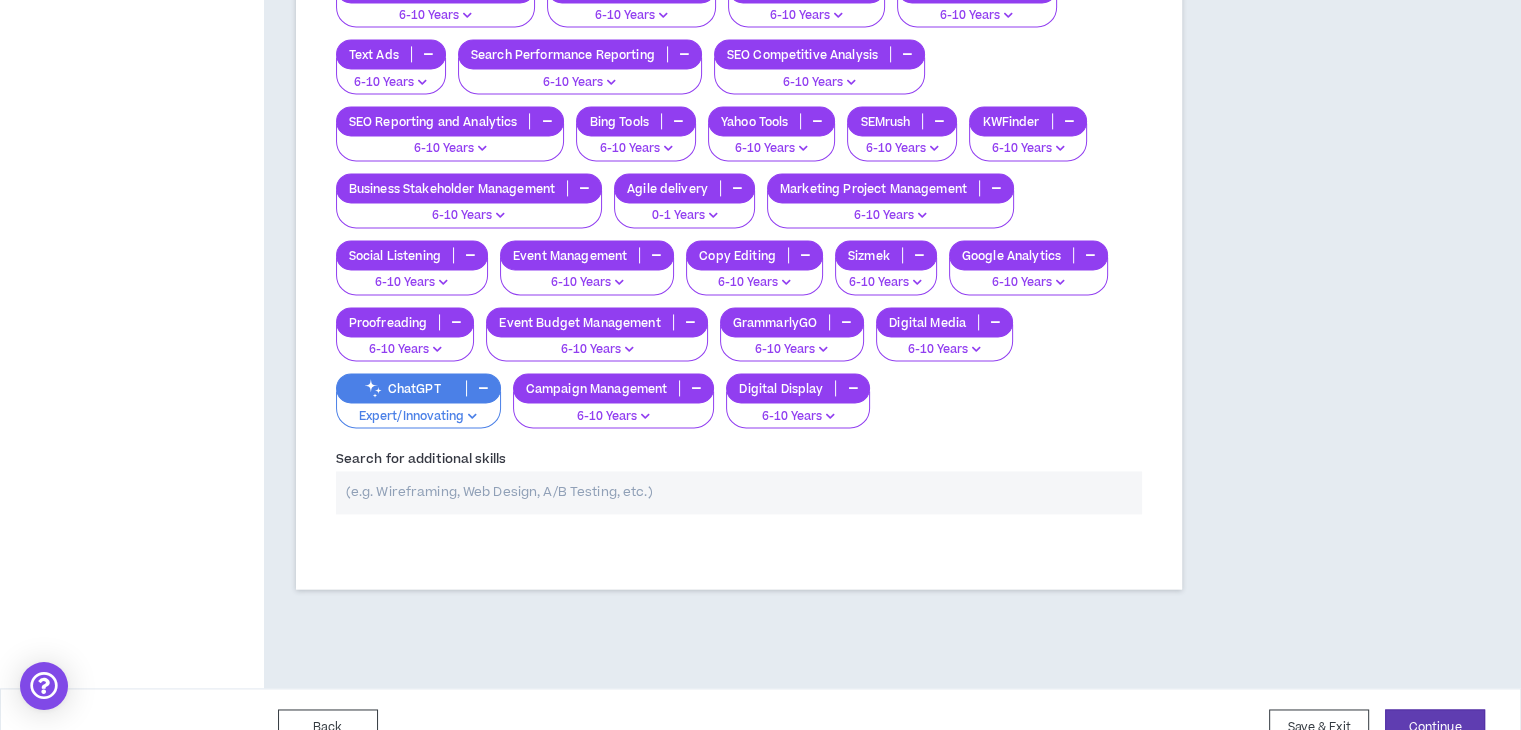 scroll, scrollTop: 2937, scrollLeft: 0, axis: vertical 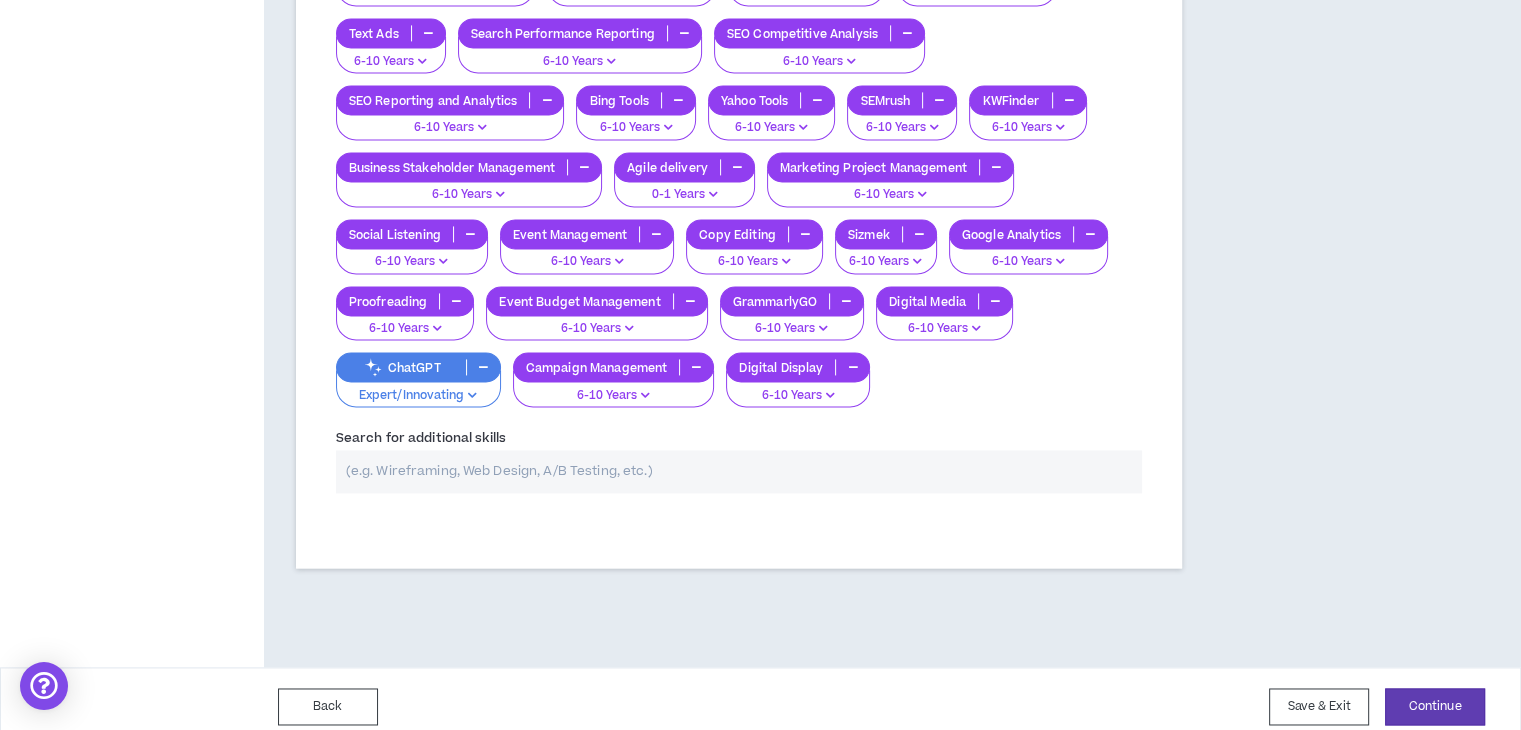 click at bounding box center (739, 471) 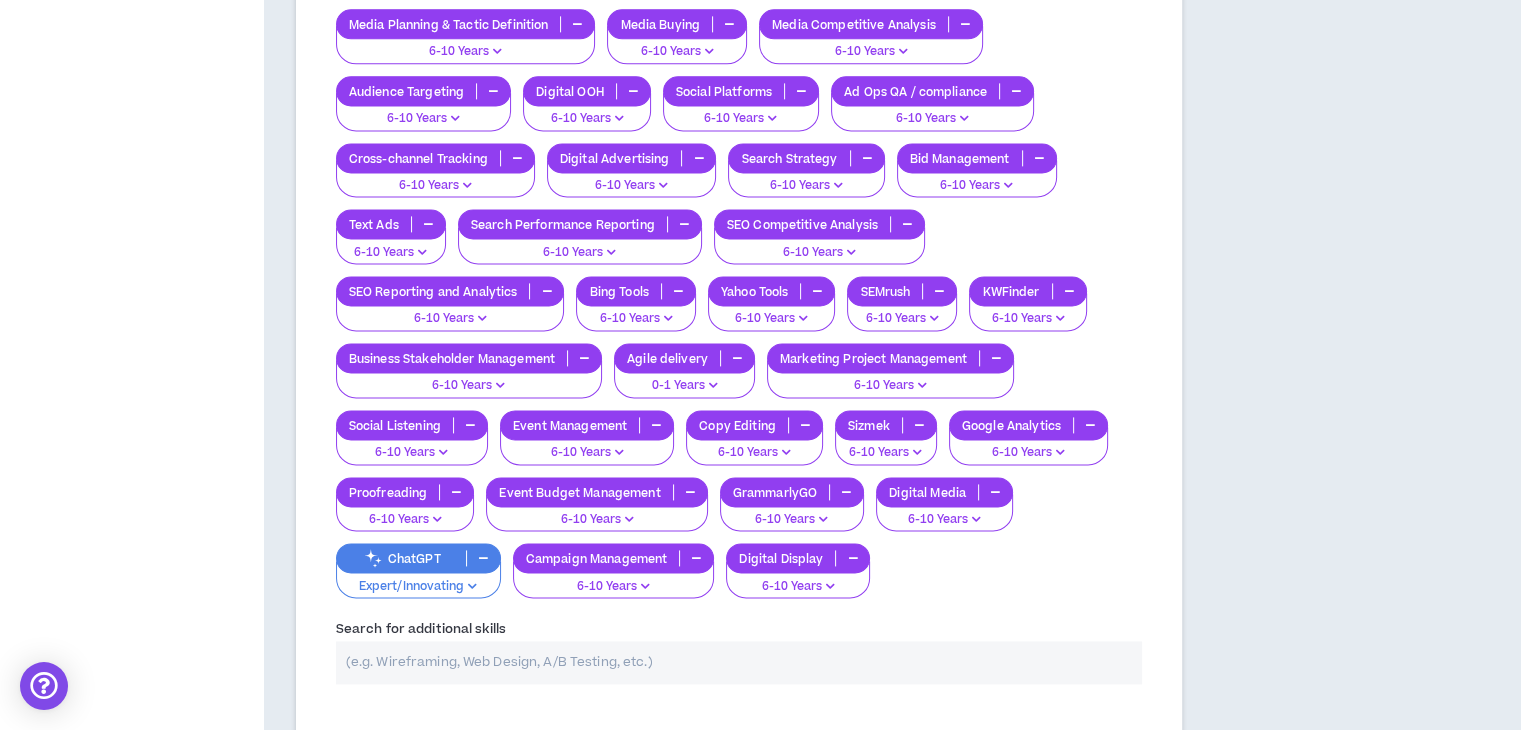 scroll, scrollTop: 2937, scrollLeft: 0, axis: vertical 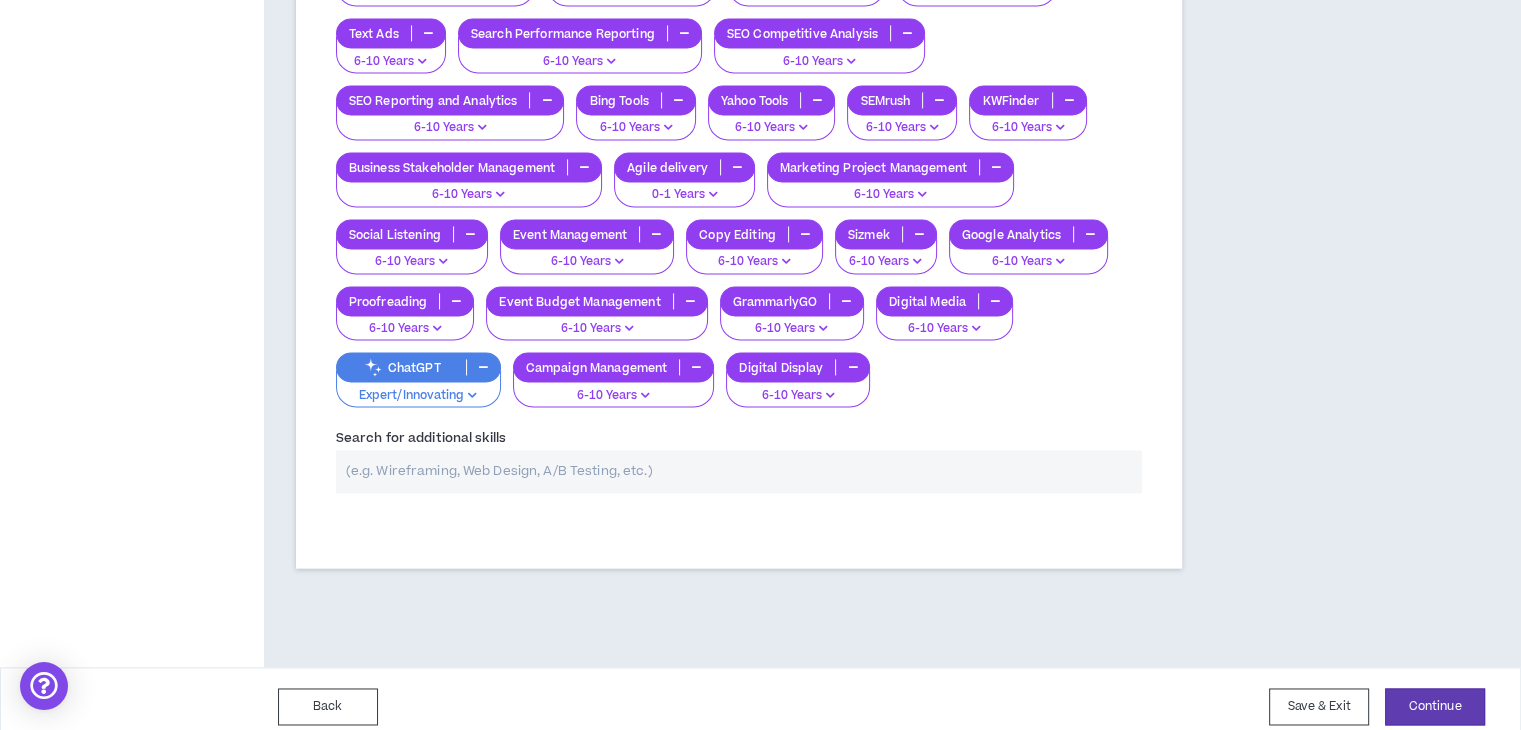 click at bounding box center (739, 471) 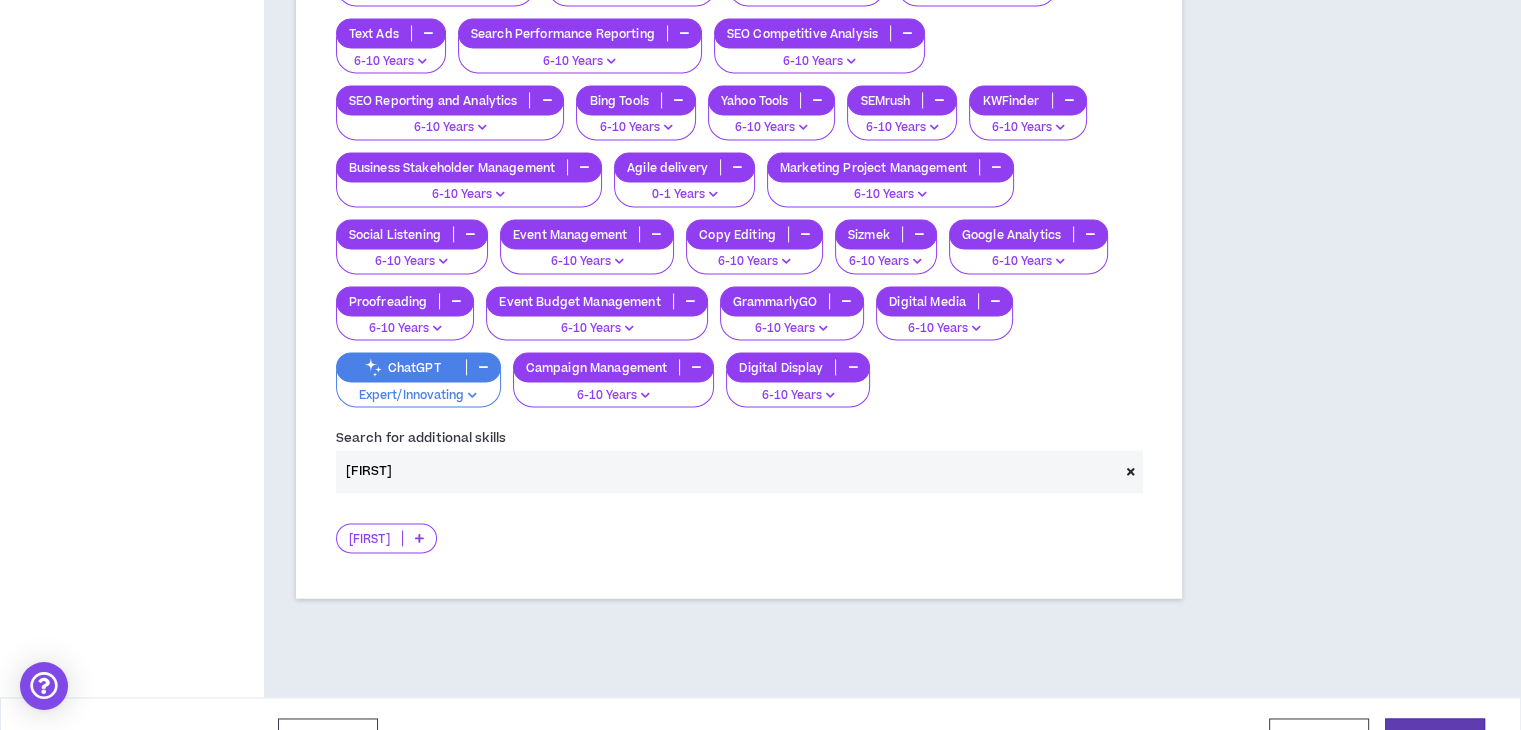 click on "[FIRST]" at bounding box center [369, 538] 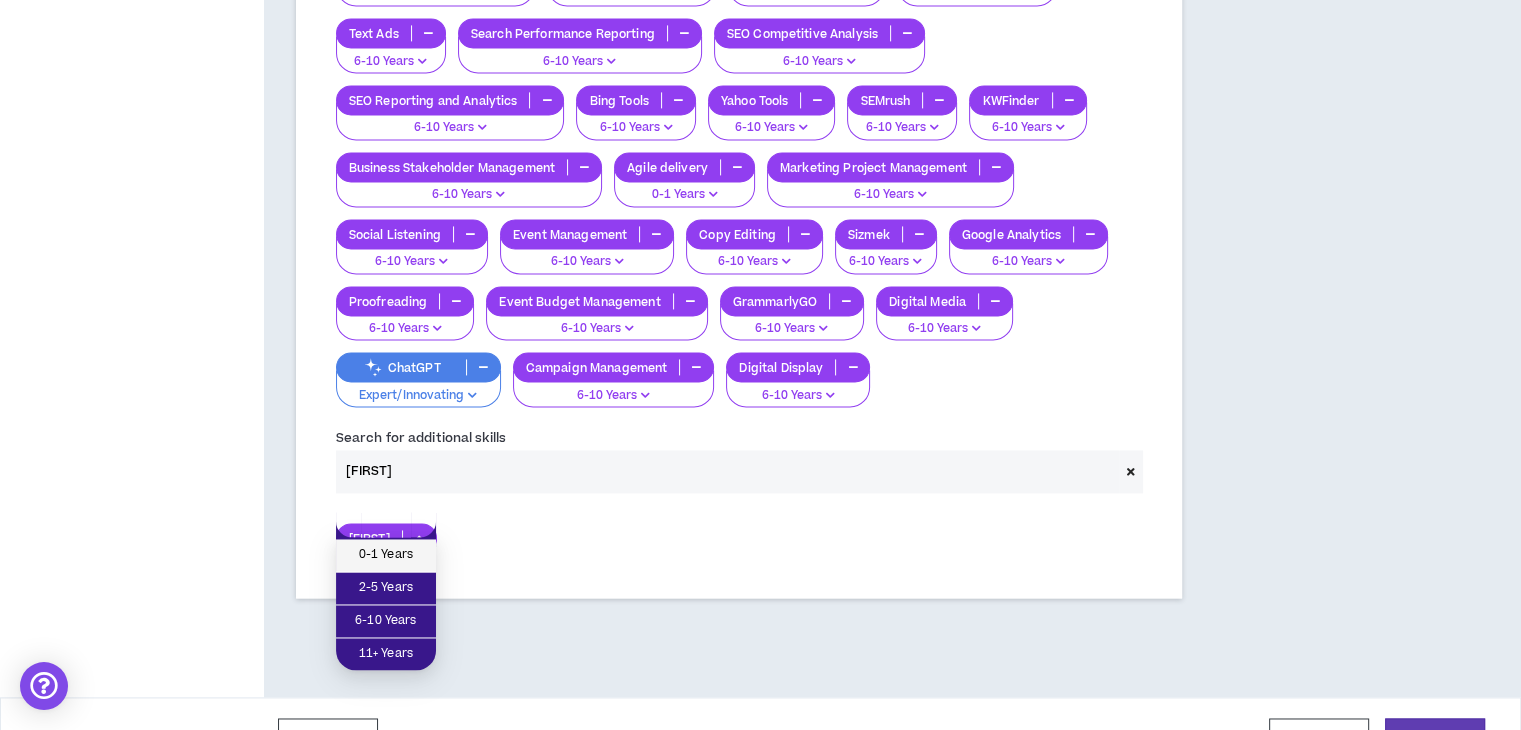 click on "0-1 Years" at bounding box center [386, 555] 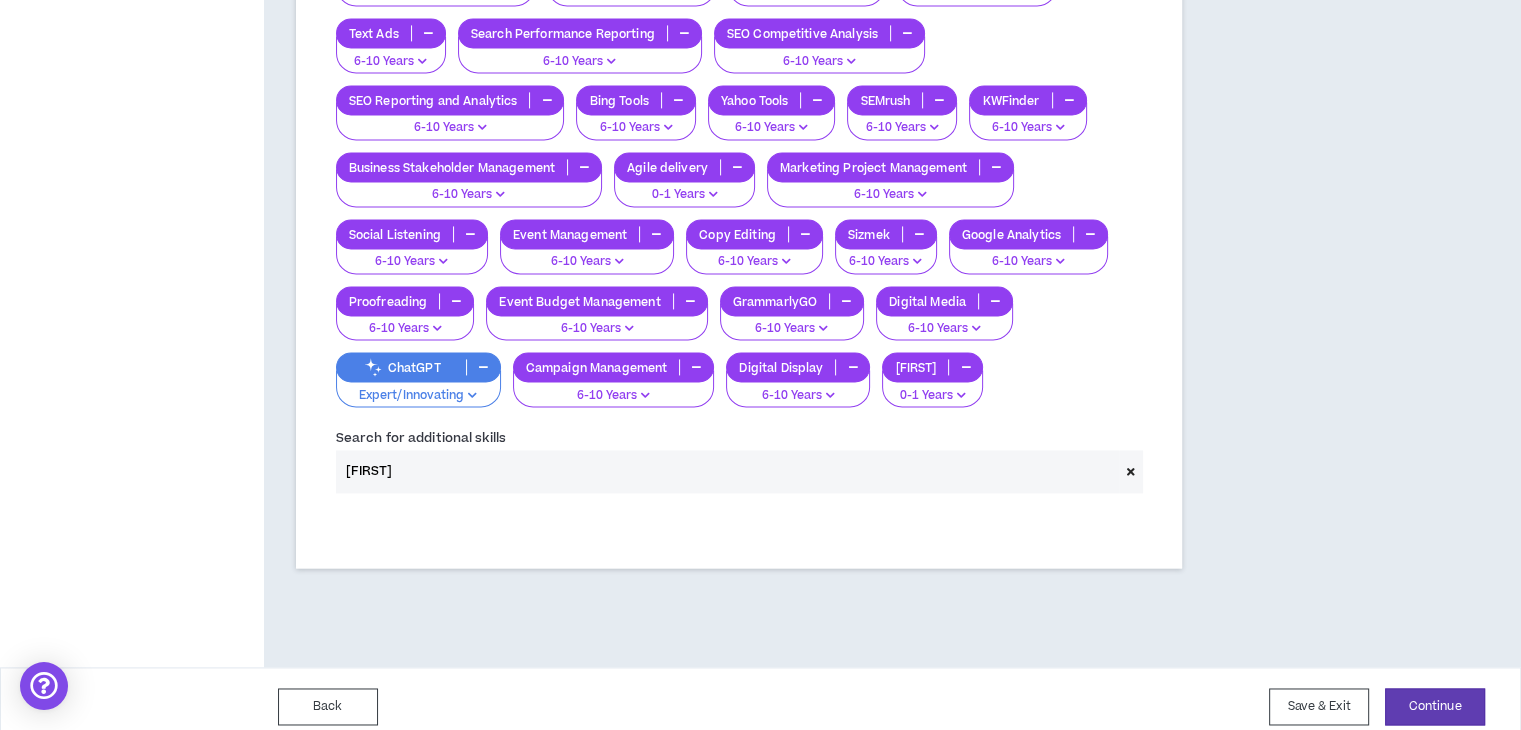 click on "[FIRST]" at bounding box center (727, 471) 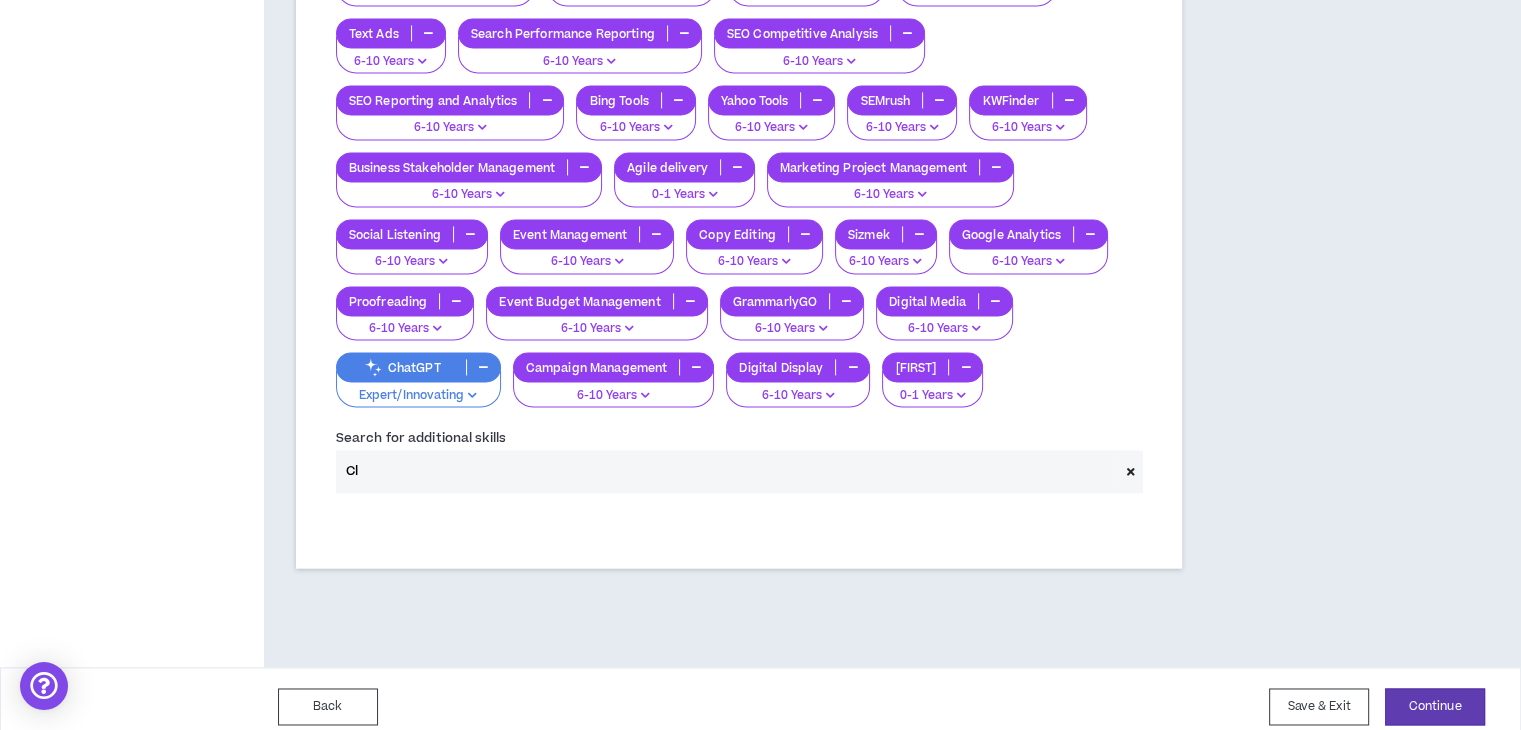 type on "C" 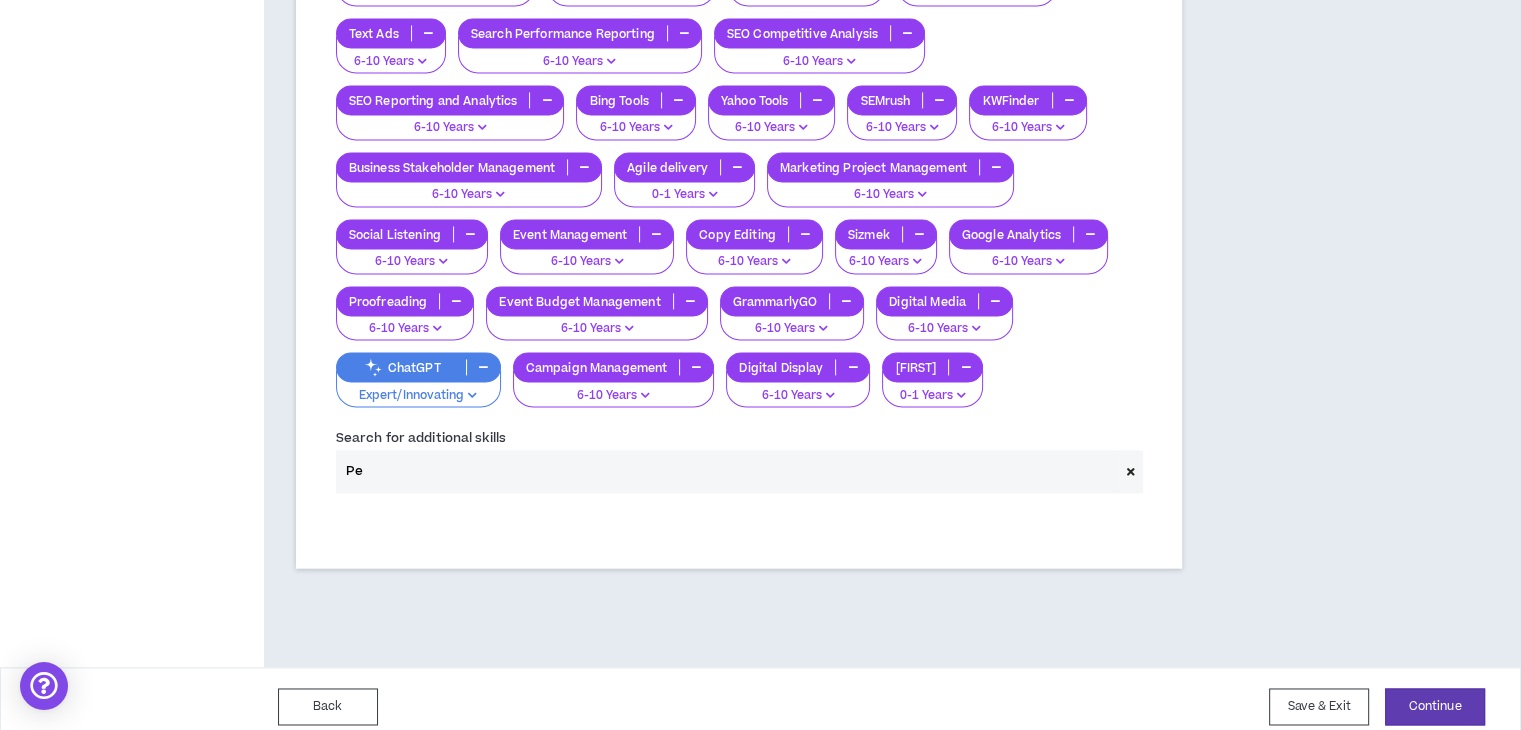 type on "P" 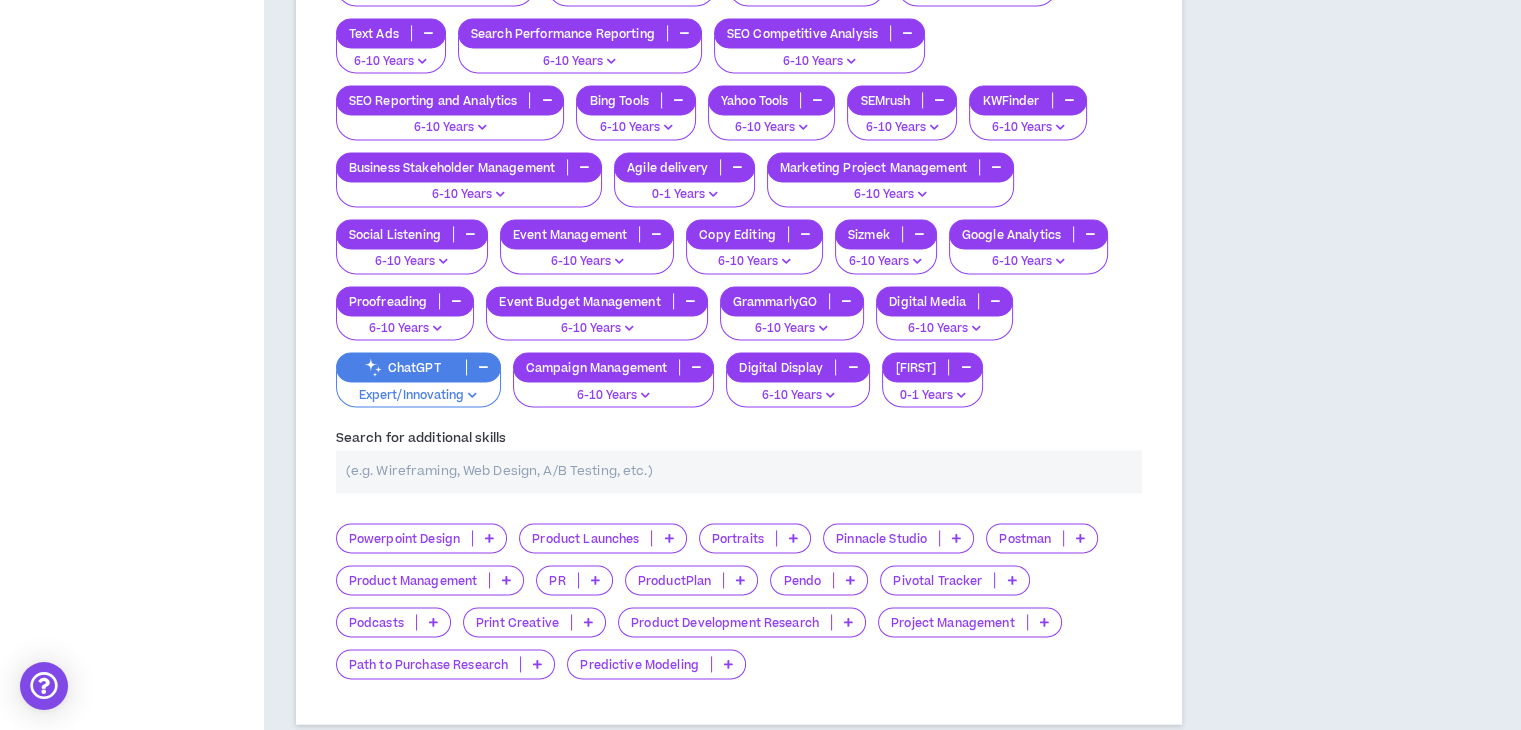 scroll, scrollTop: 2988, scrollLeft: 0, axis: vertical 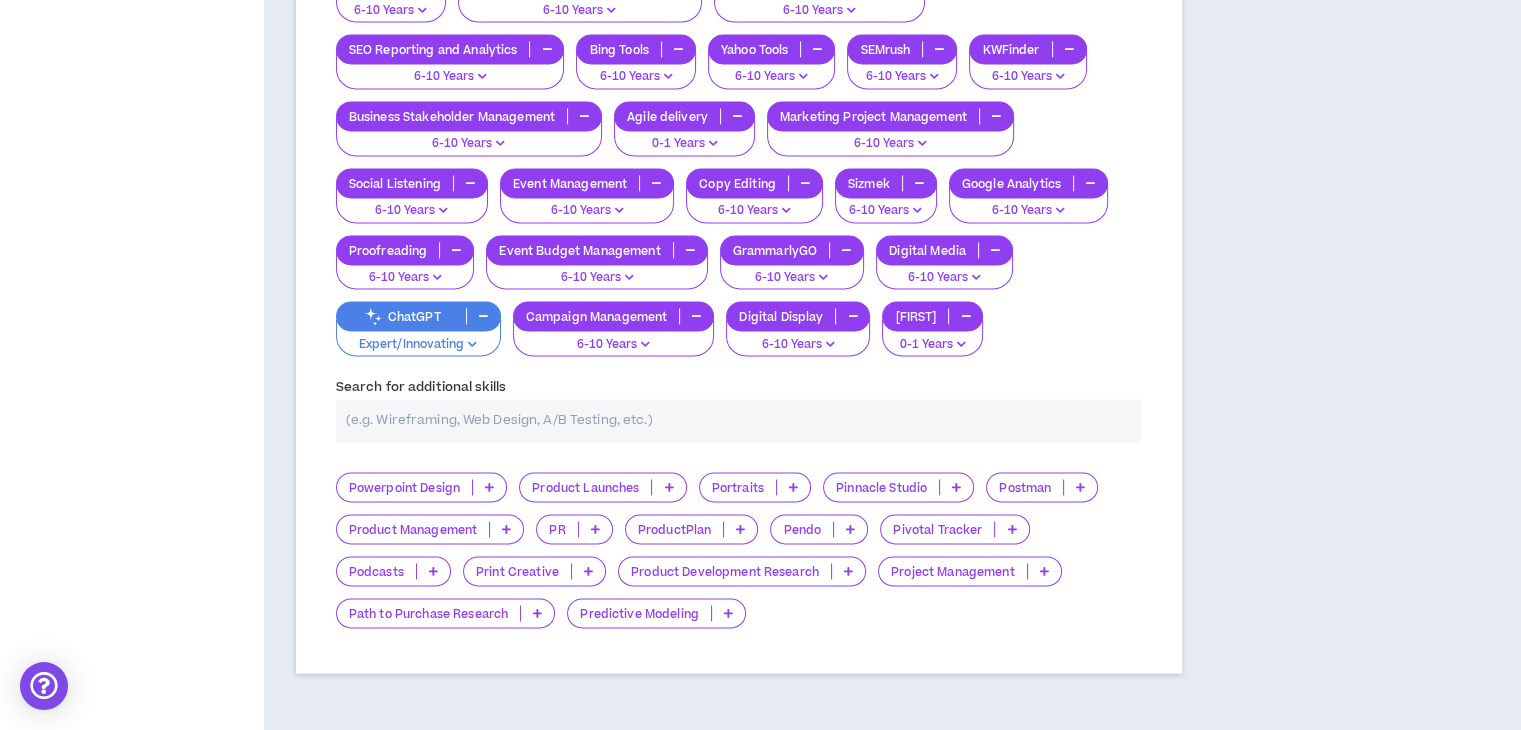 click at bounding box center [433, 571] 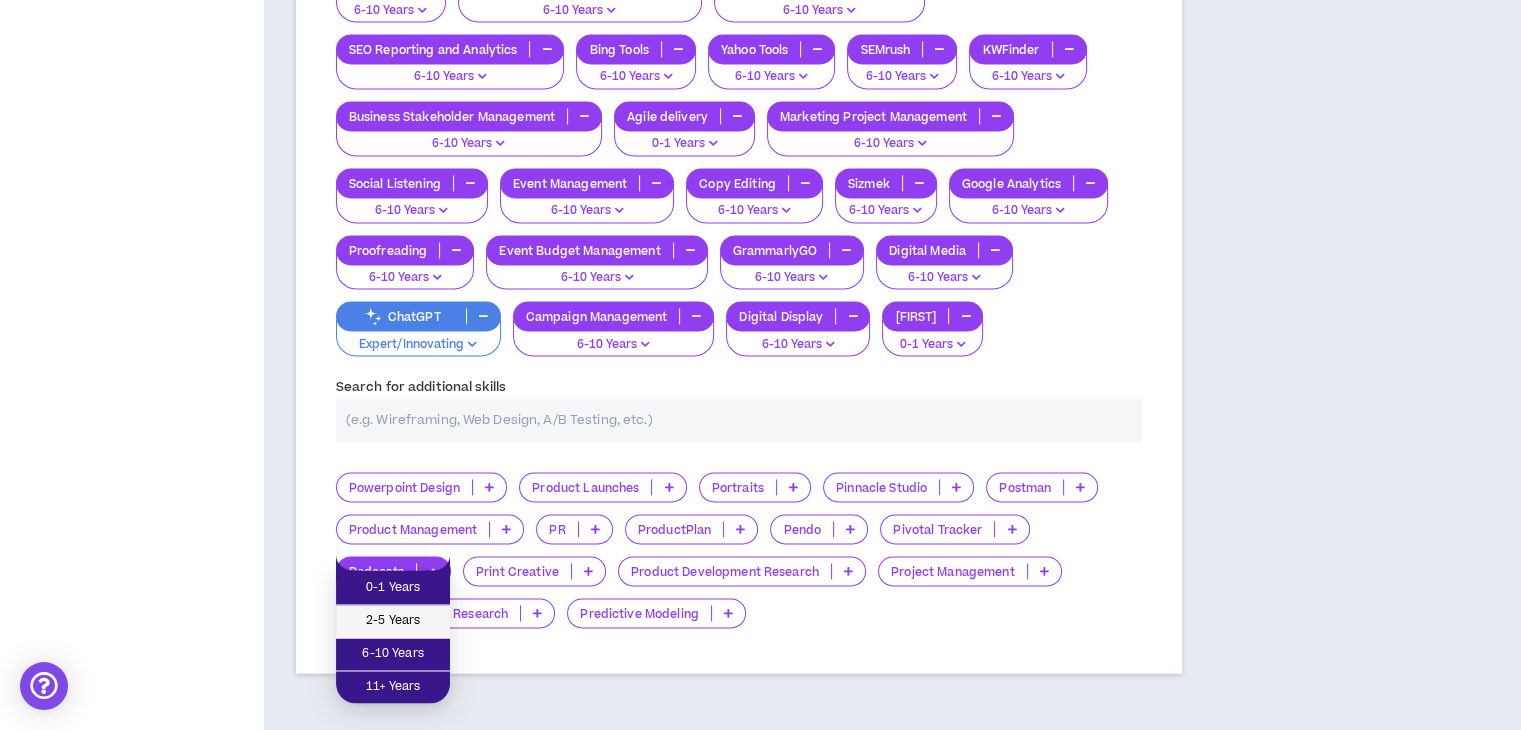 click on "2-5 Years" at bounding box center [393, 621] 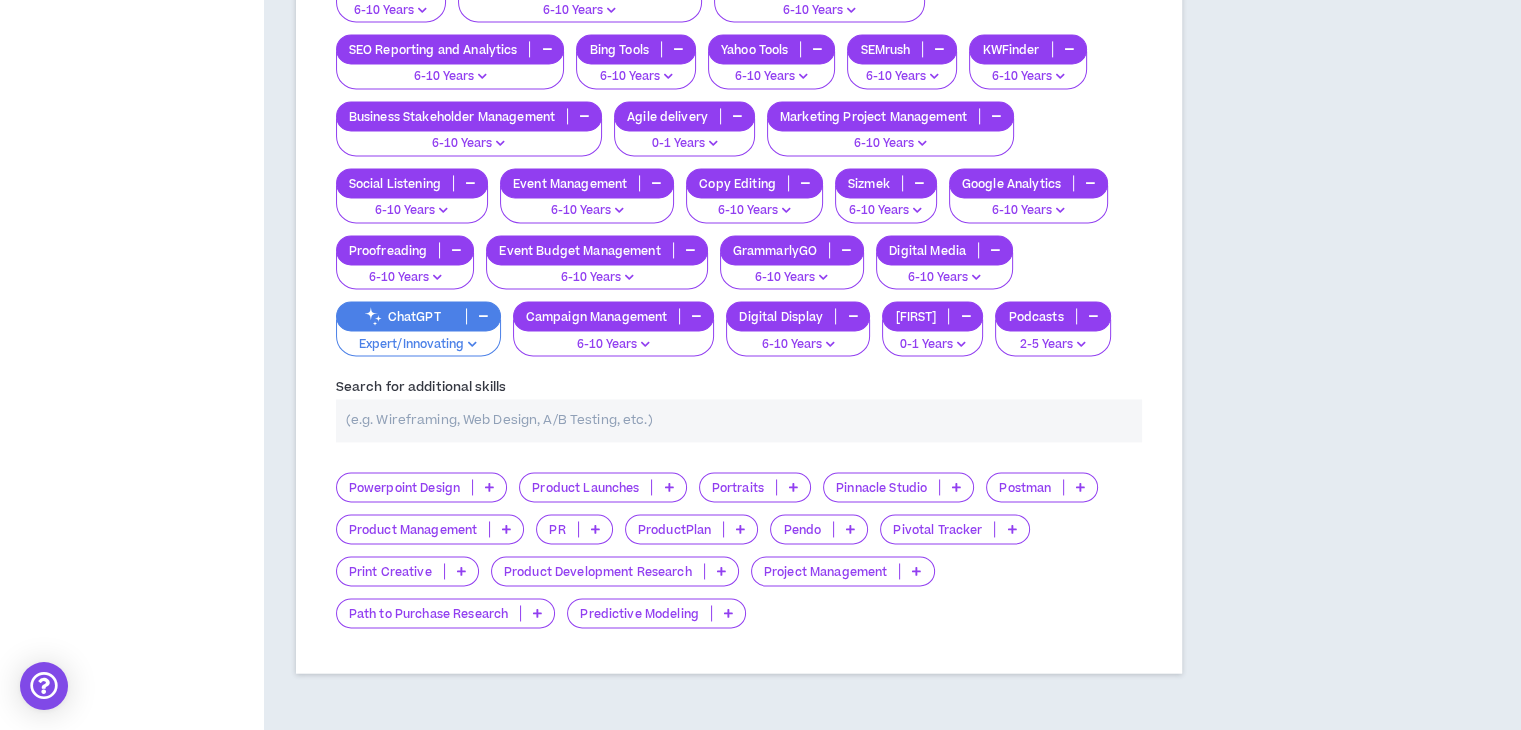scroll, scrollTop: 3016, scrollLeft: 0, axis: vertical 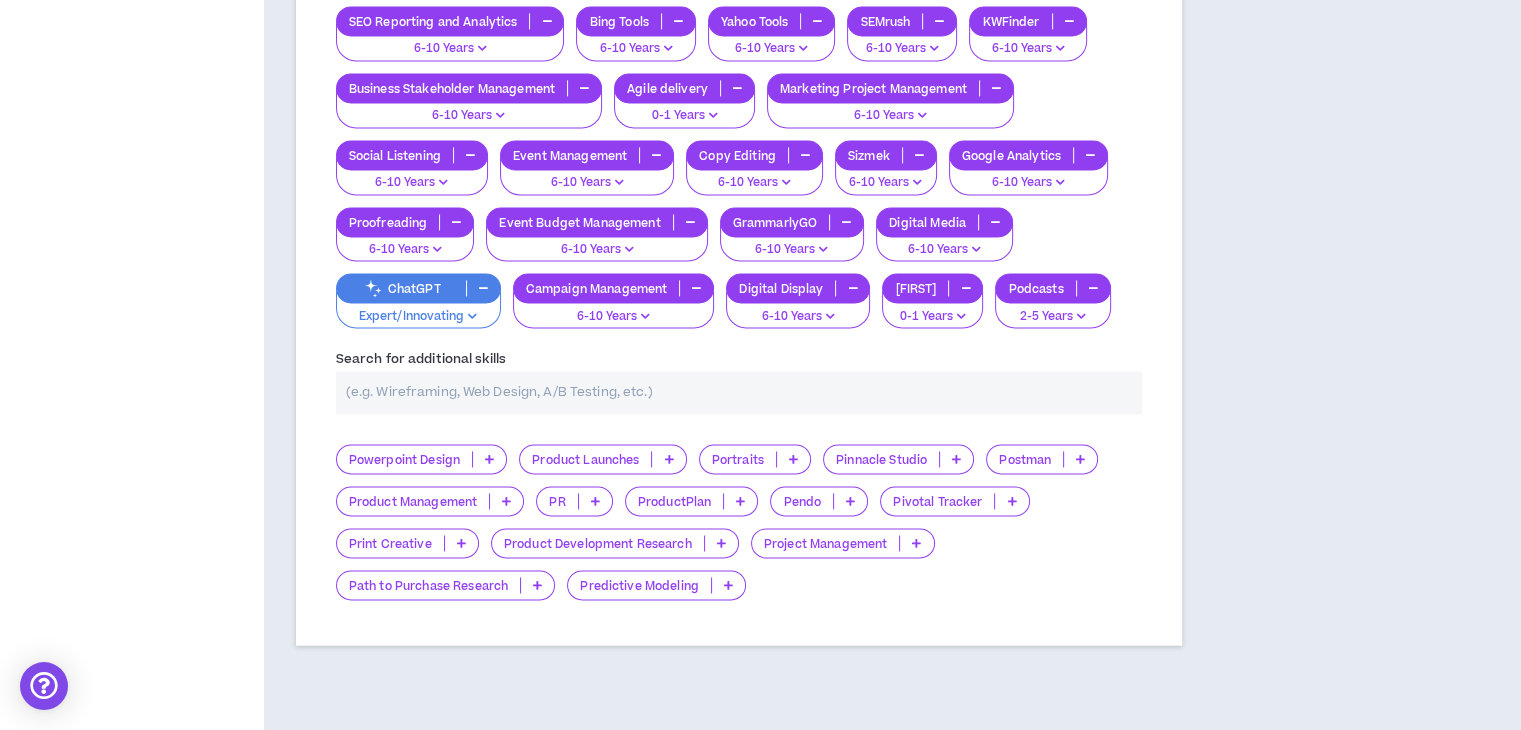 click at bounding box center [739, 392] 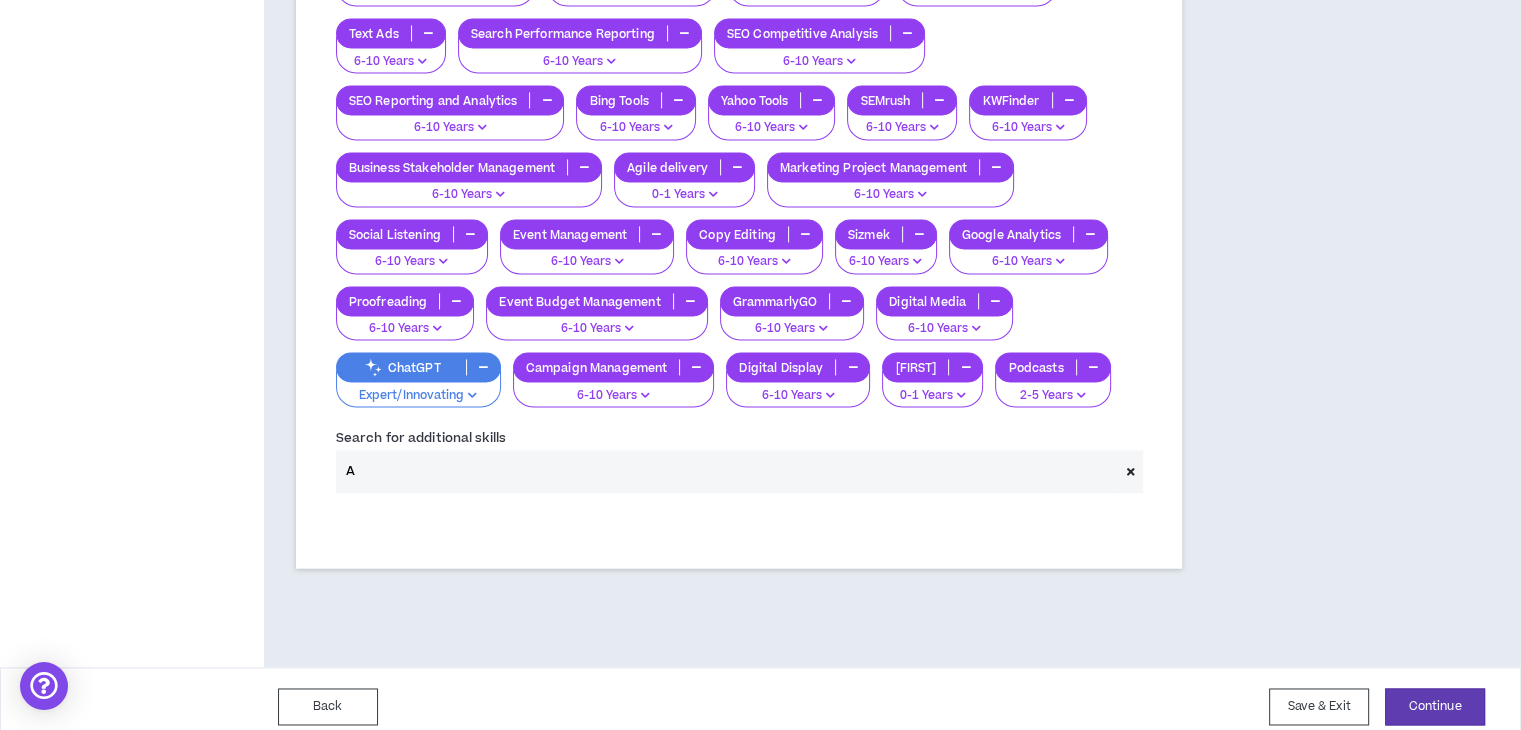 scroll, scrollTop: 3016, scrollLeft: 0, axis: vertical 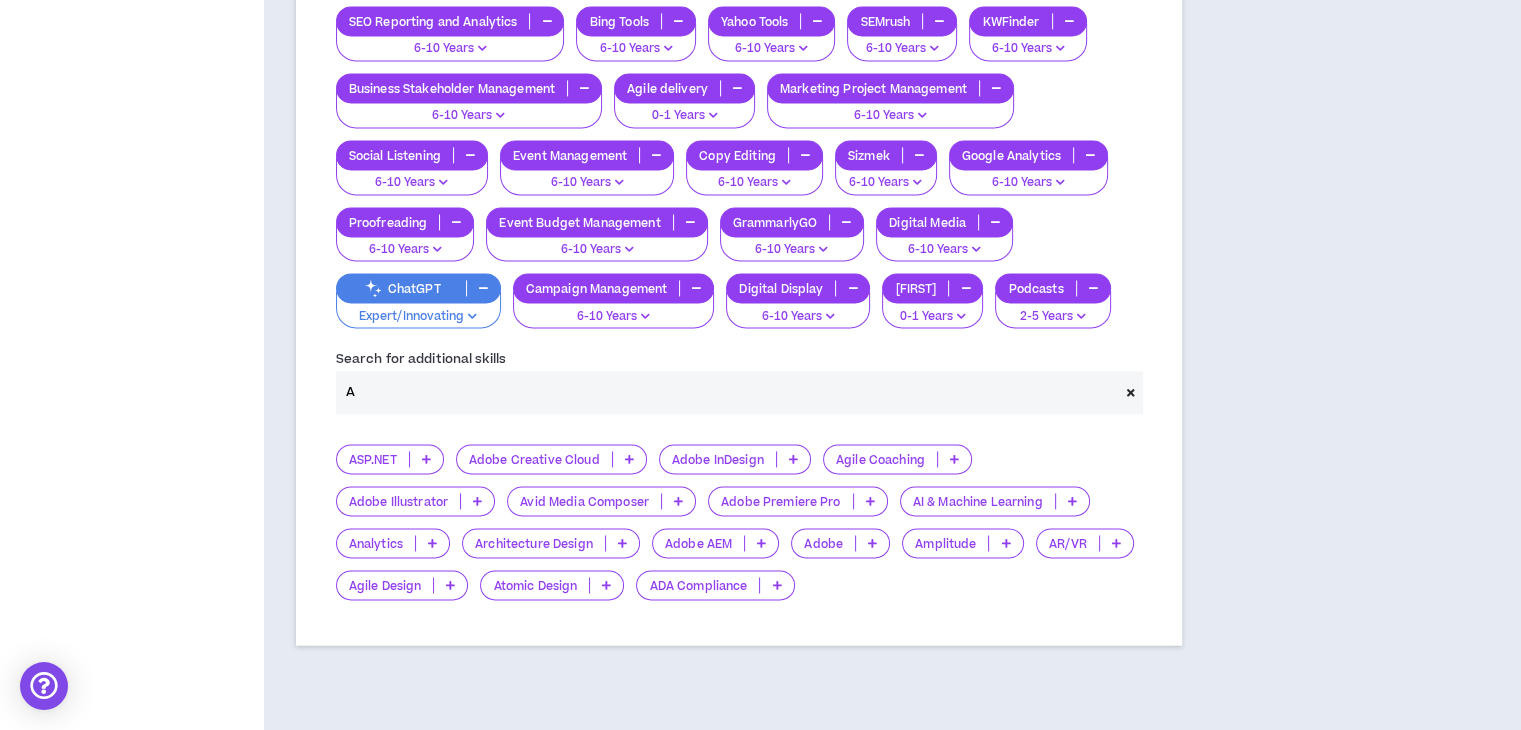 type on "A" 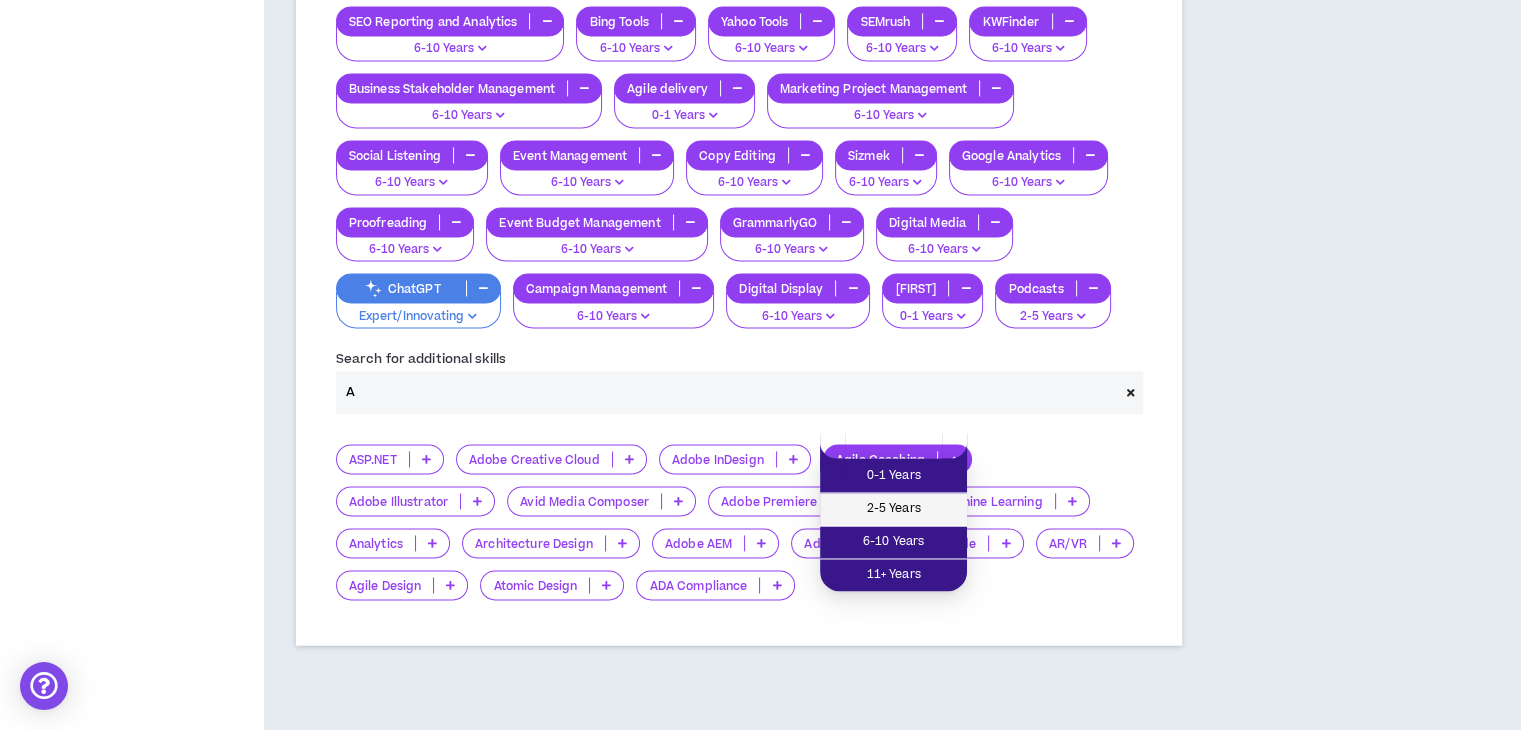 click on "2-5 Years" at bounding box center [893, 509] 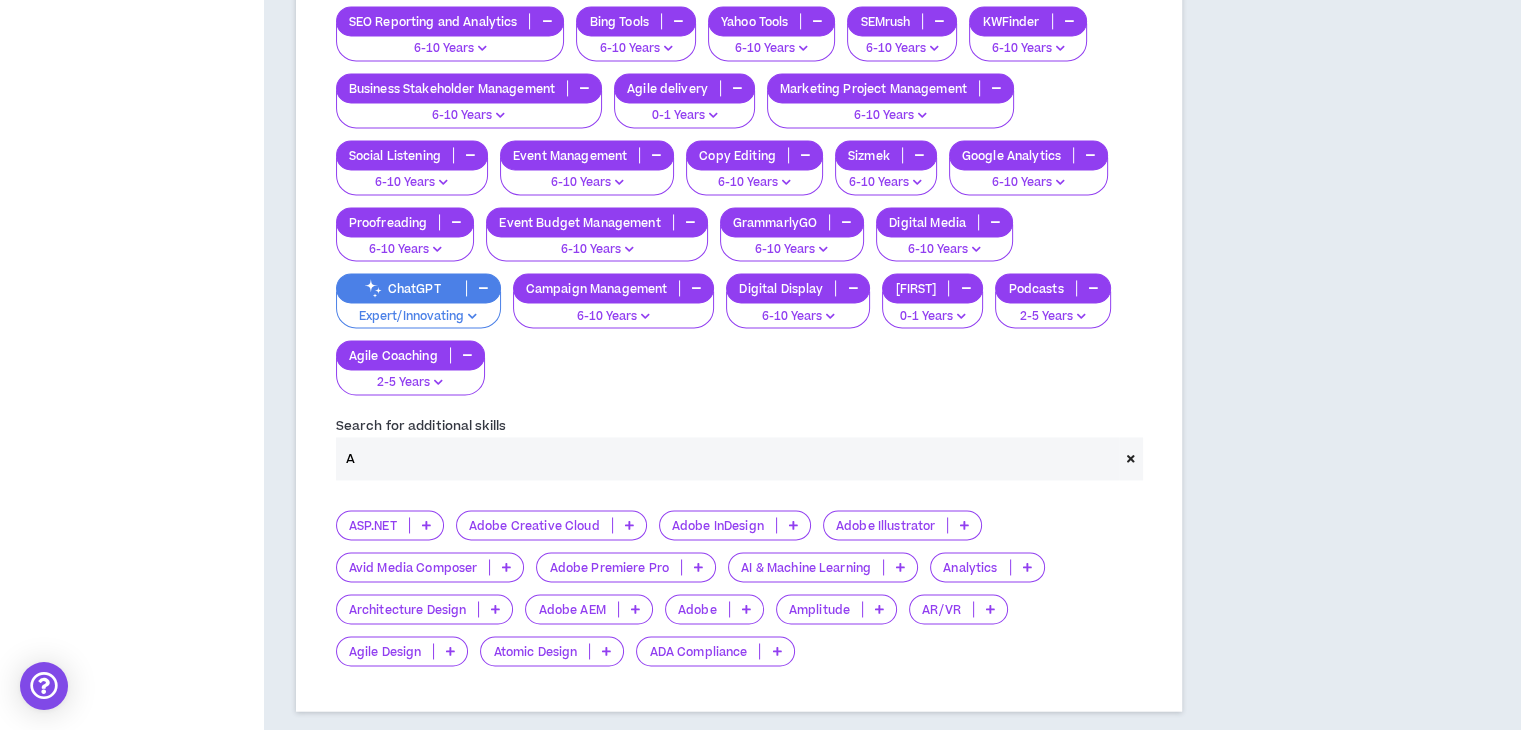 click on "A" at bounding box center (727, 458) 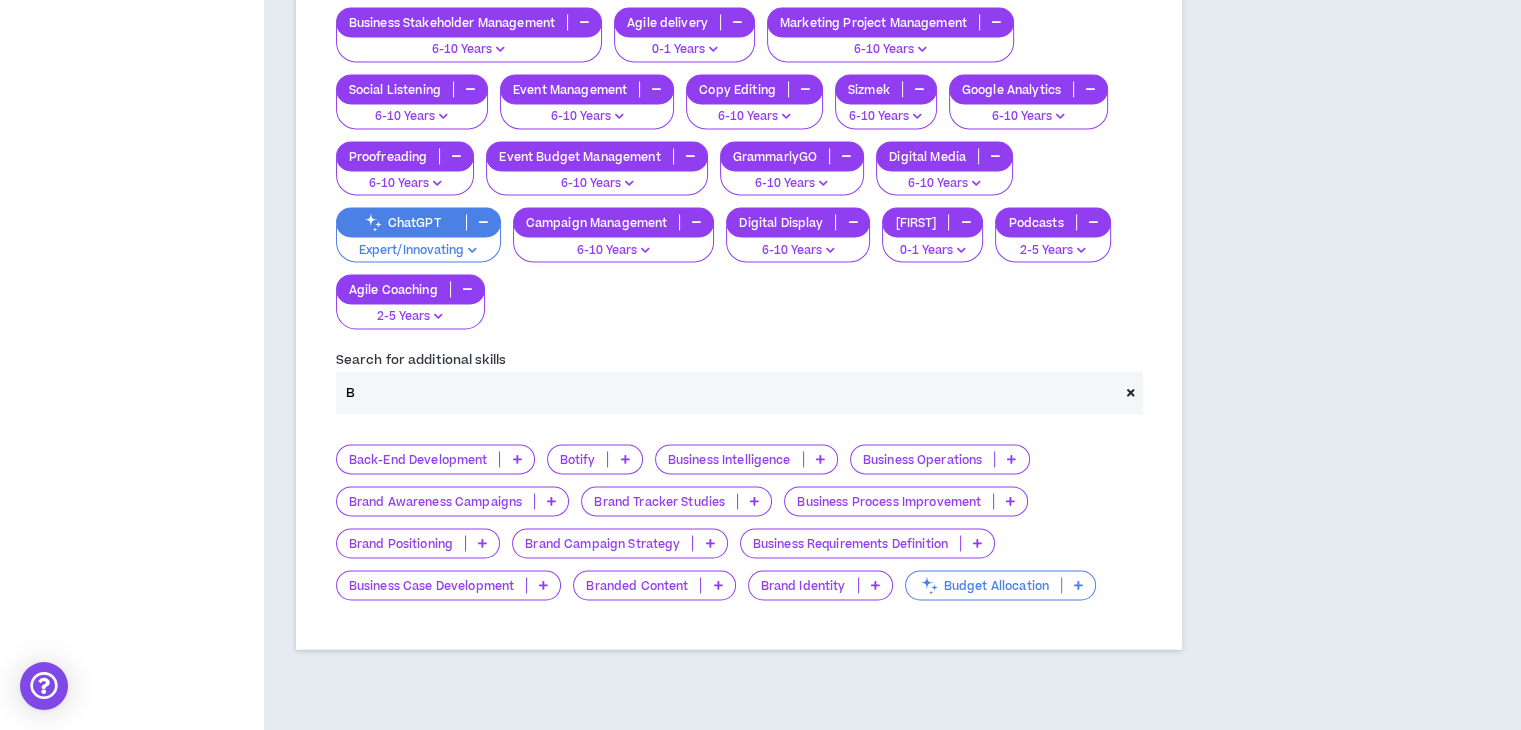 scroll, scrollTop: 3084, scrollLeft: 0, axis: vertical 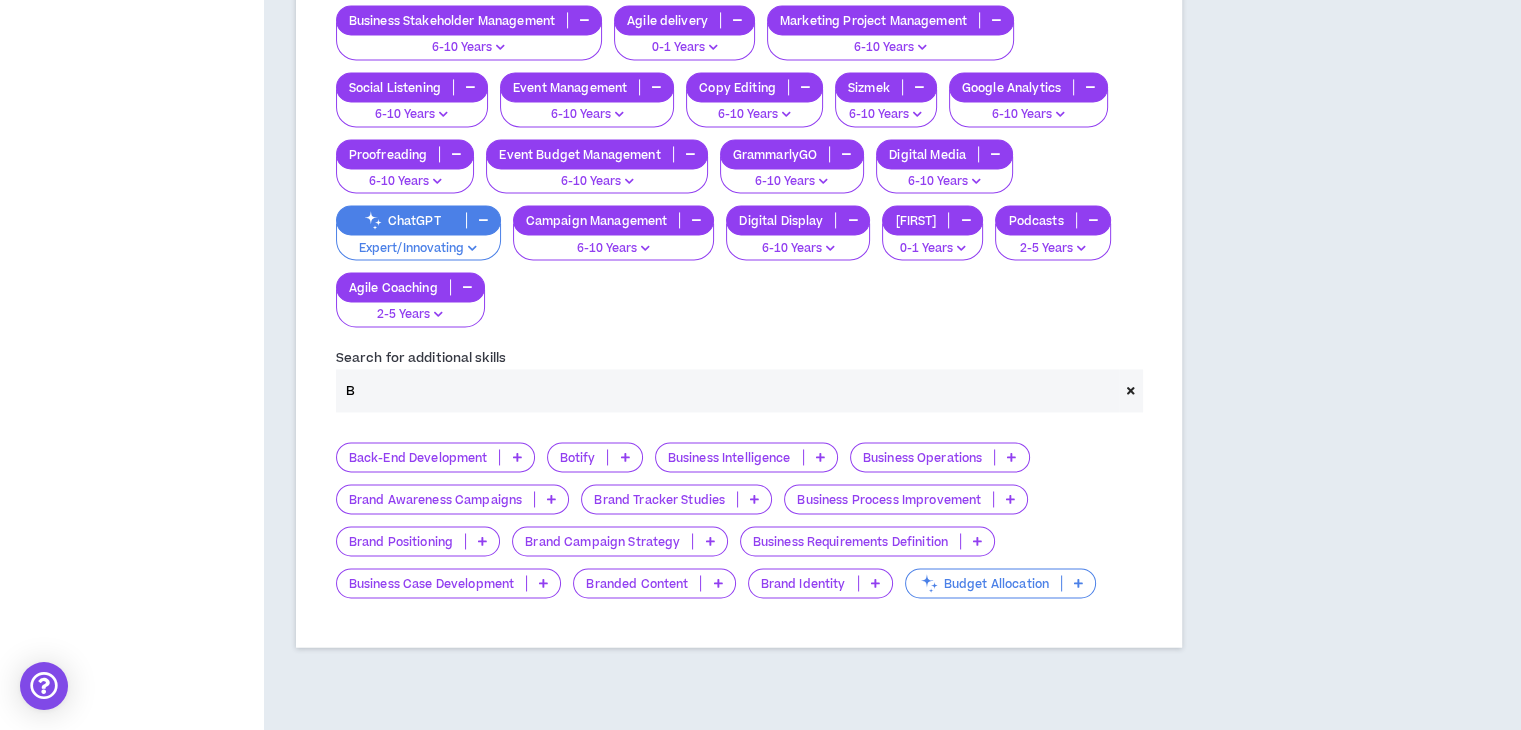 type on "B" 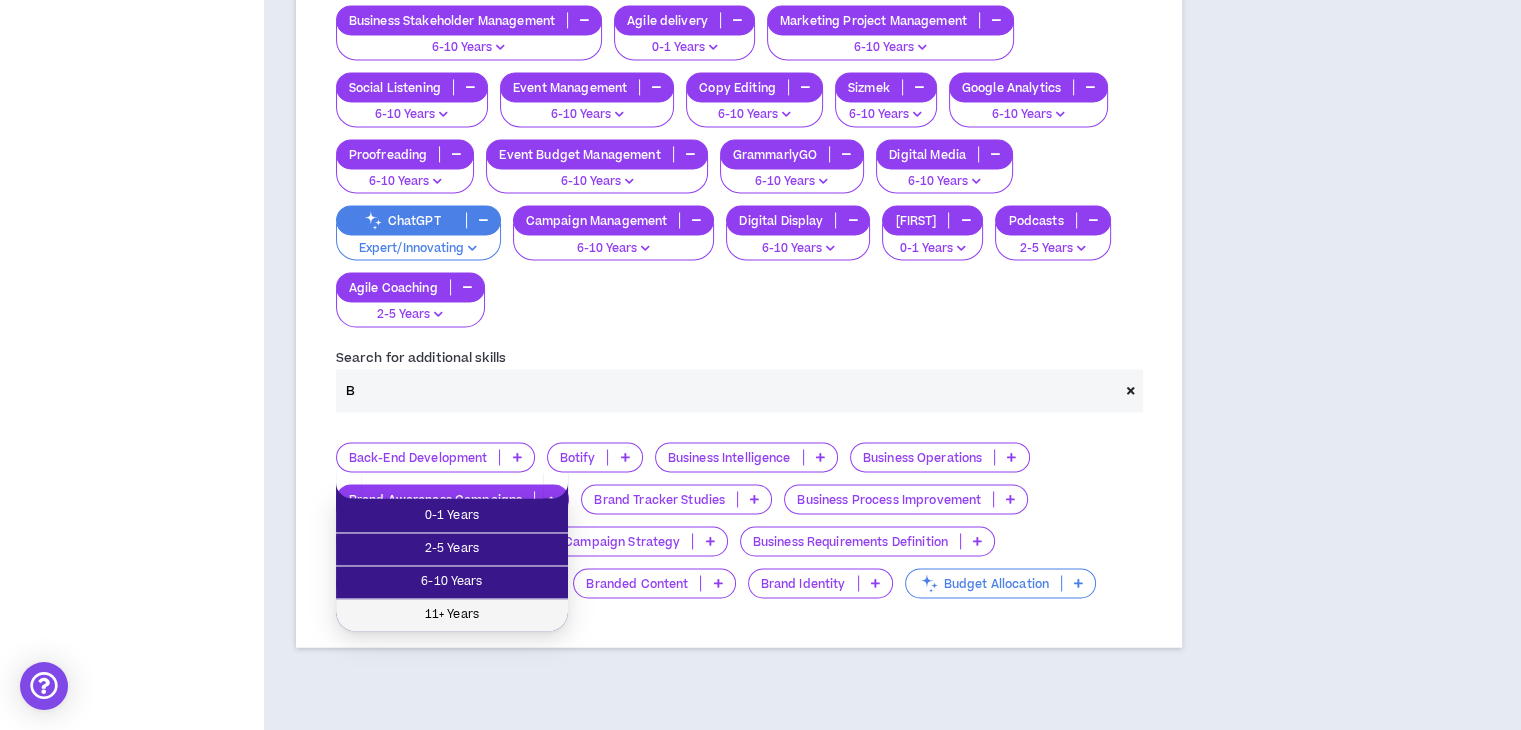 click on "11+ Years" at bounding box center (452, 615) 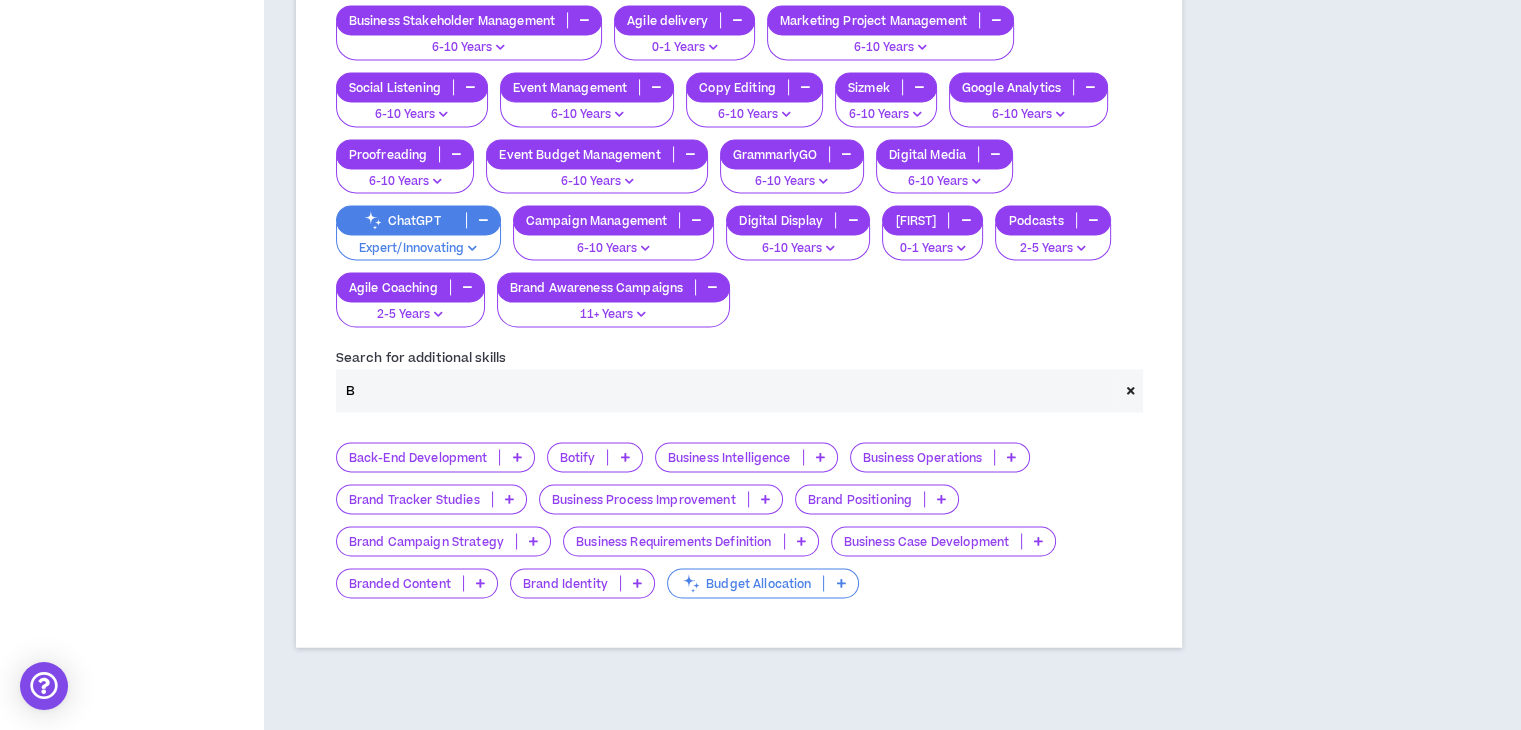 click at bounding box center [941, 499] 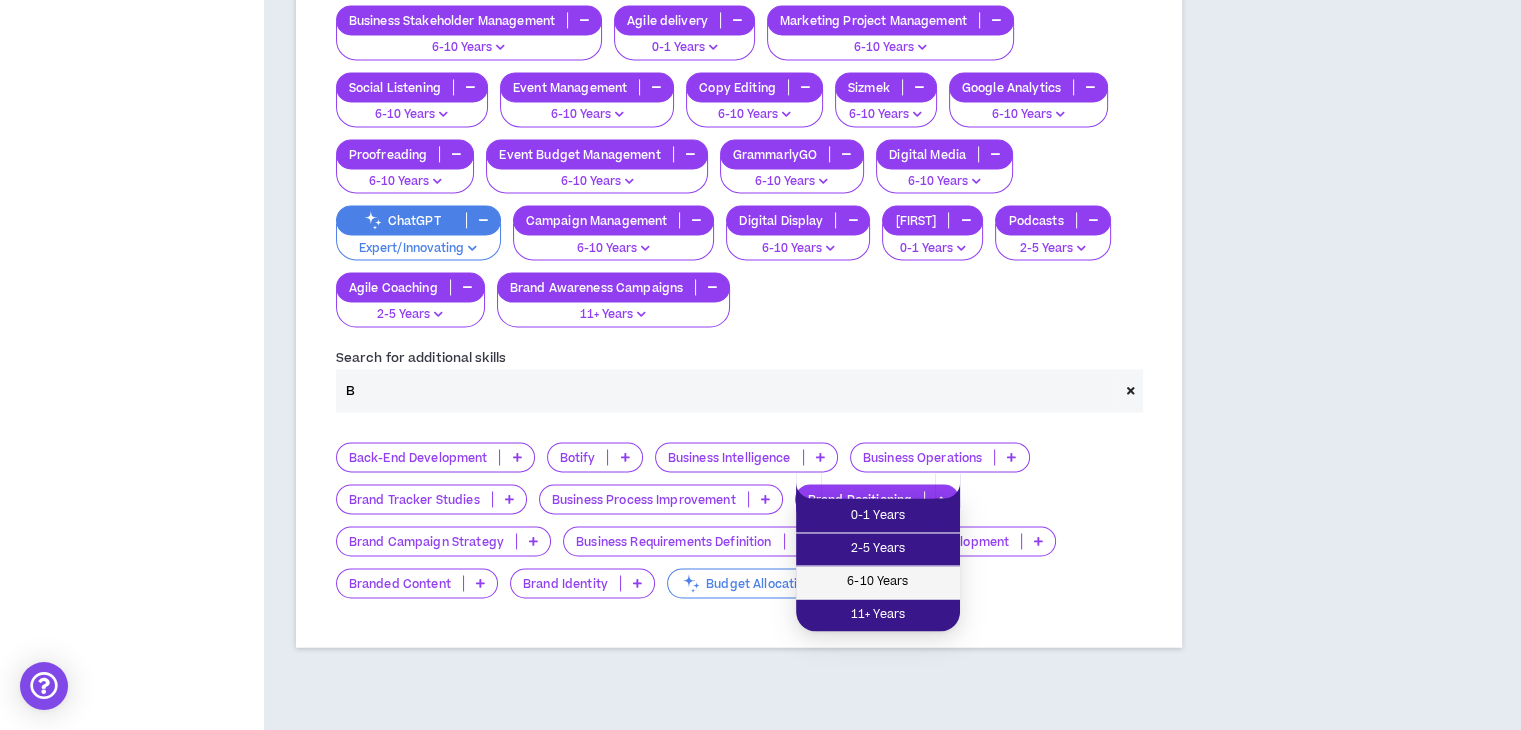 click on "6-10 Years" at bounding box center (878, 582) 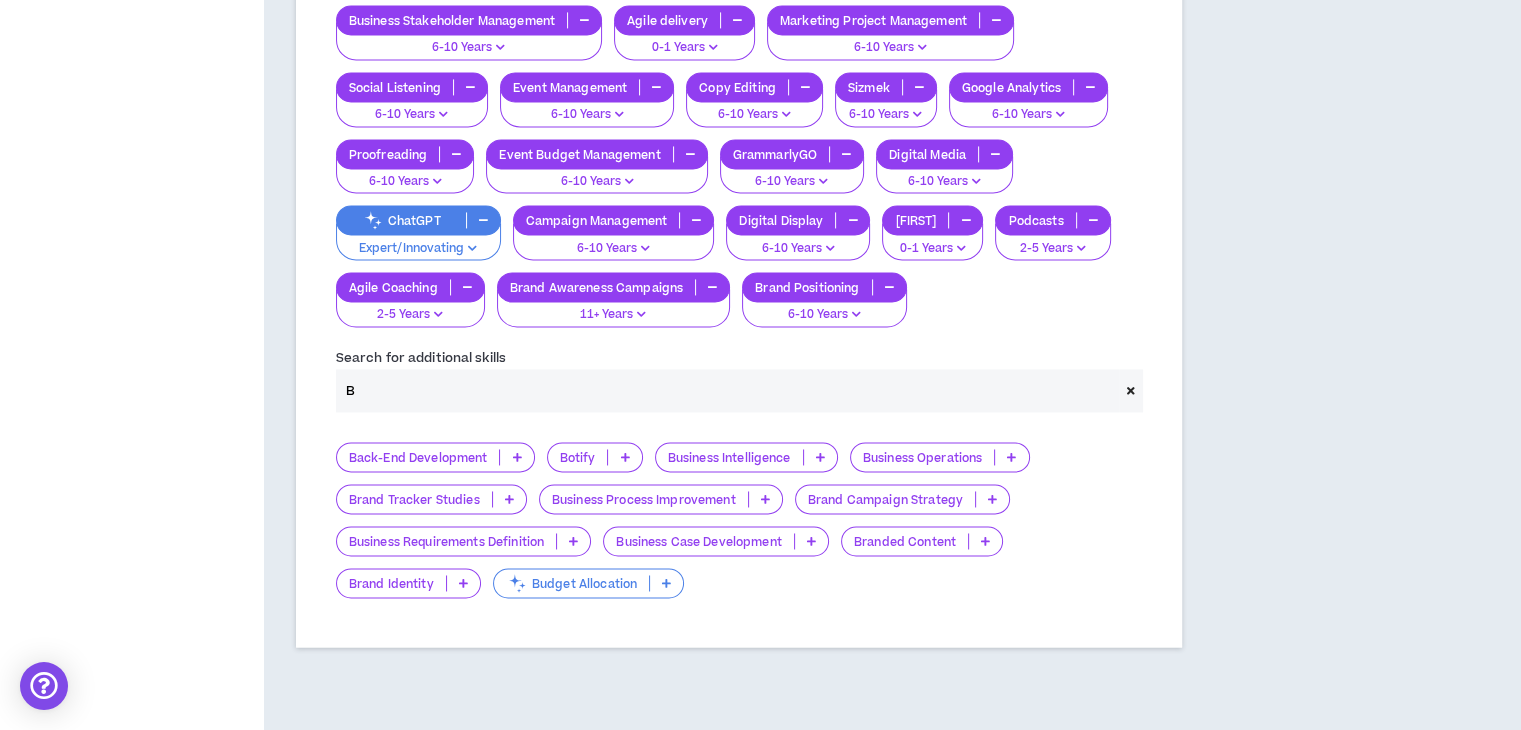 click at bounding box center (641, 314) 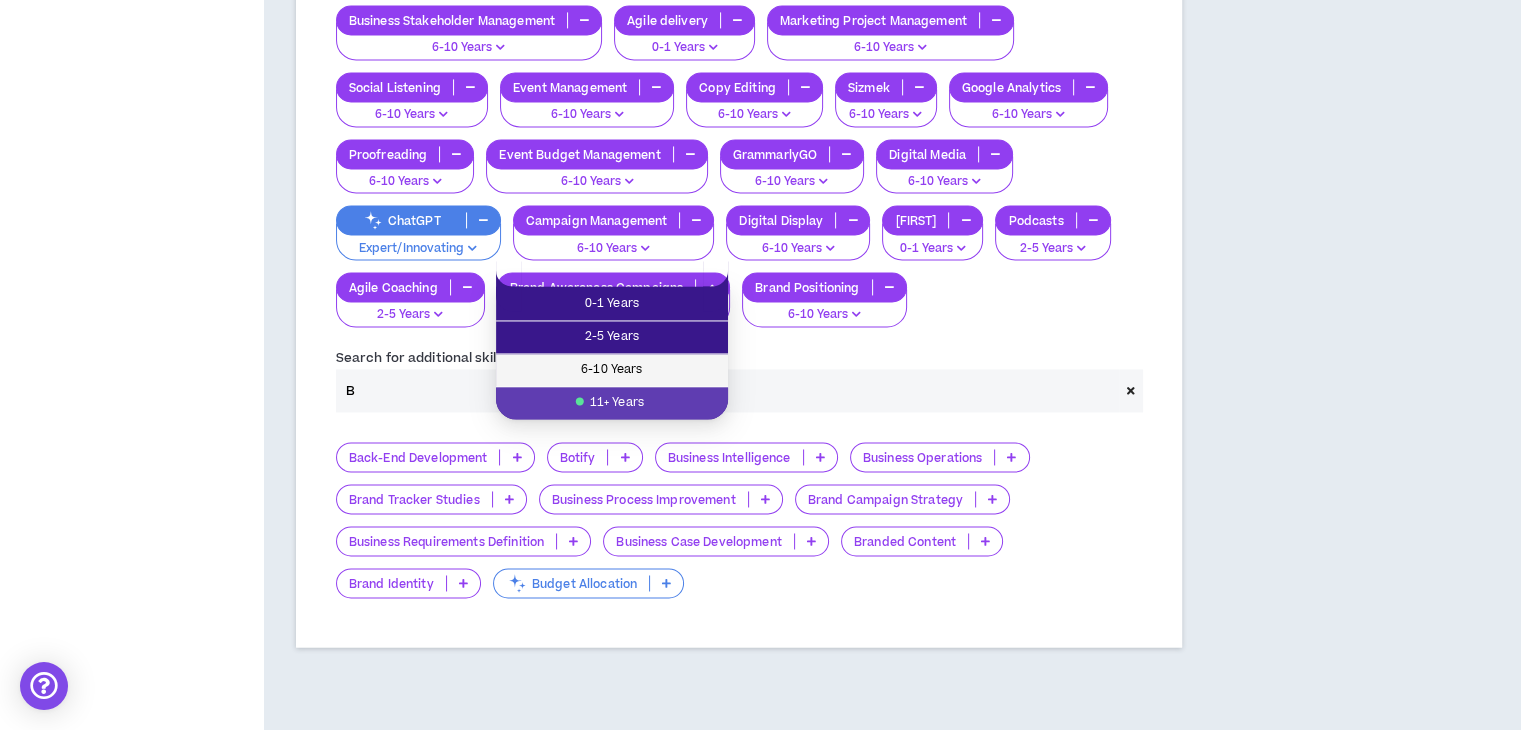 click on "6-10 Years" at bounding box center (612, 370) 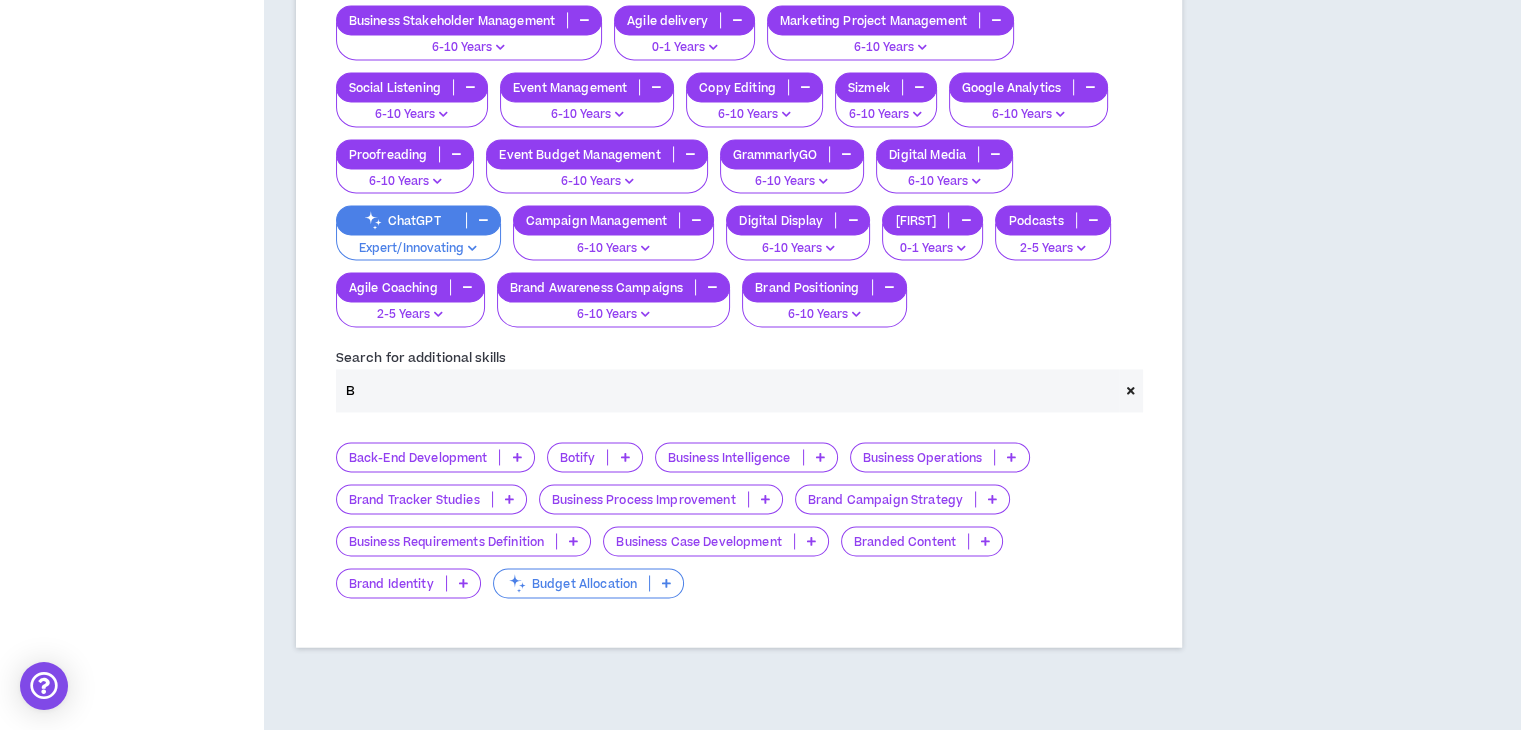 click at bounding box center (666, 583) 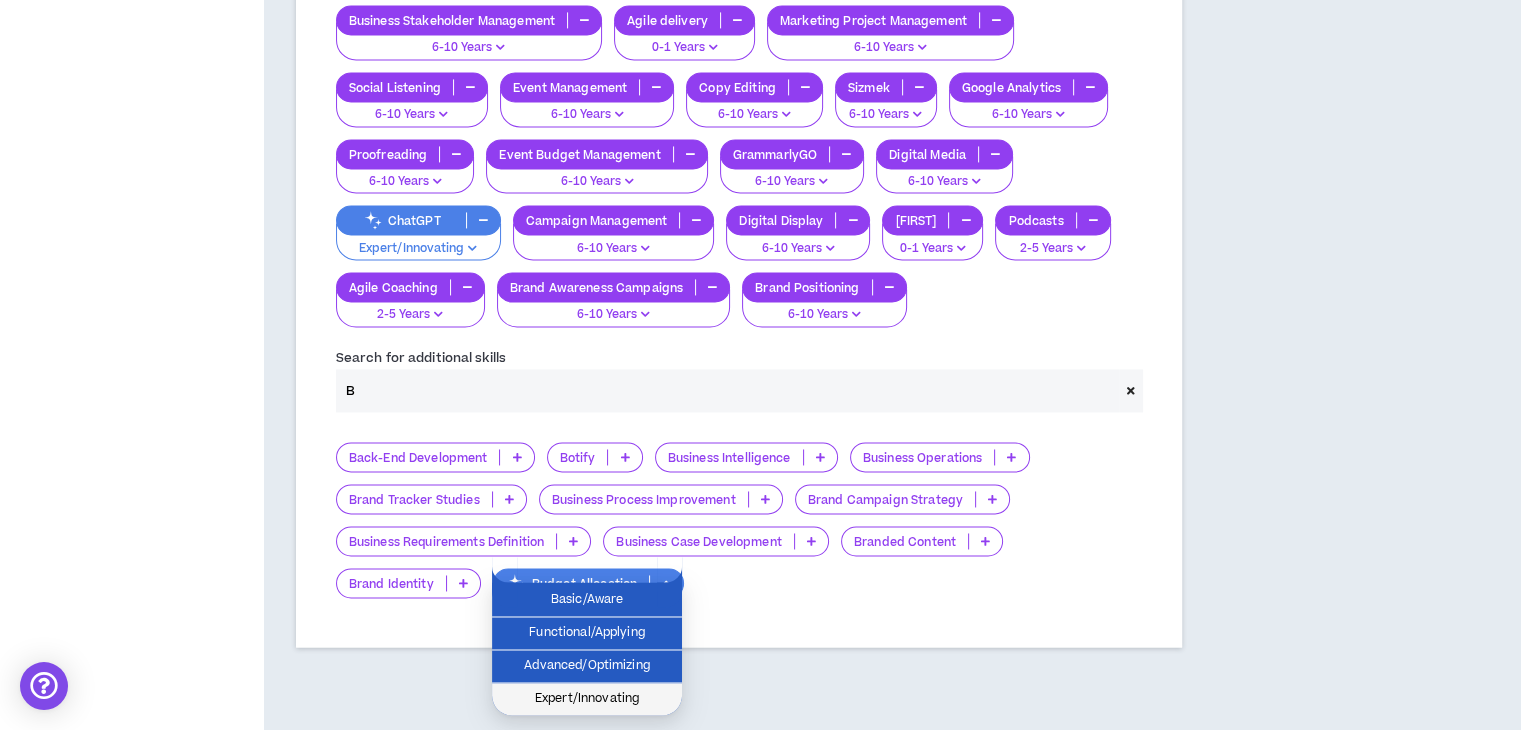 click on "Expert/Innovating" at bounding box center (587, 699) 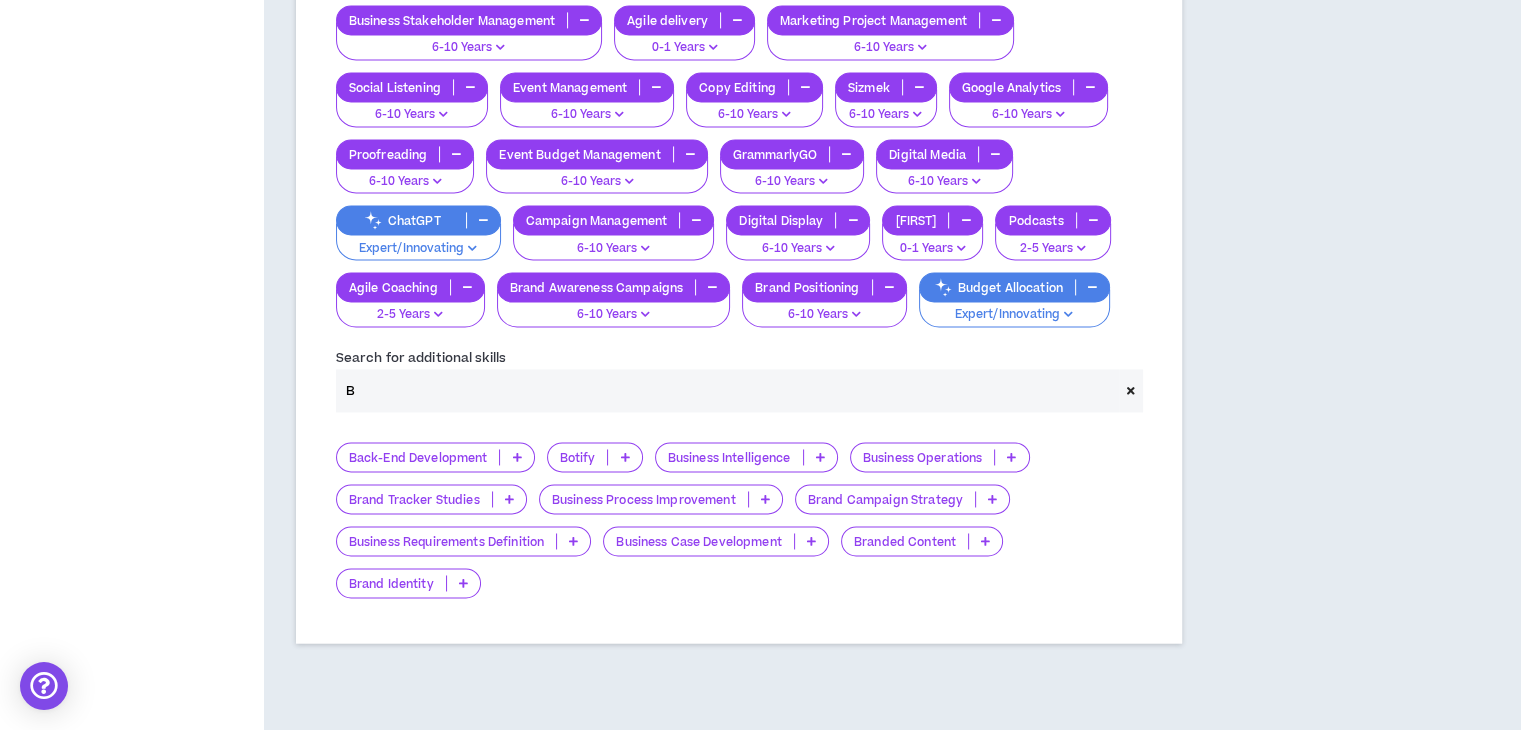 click at bounding box center [985, 541] 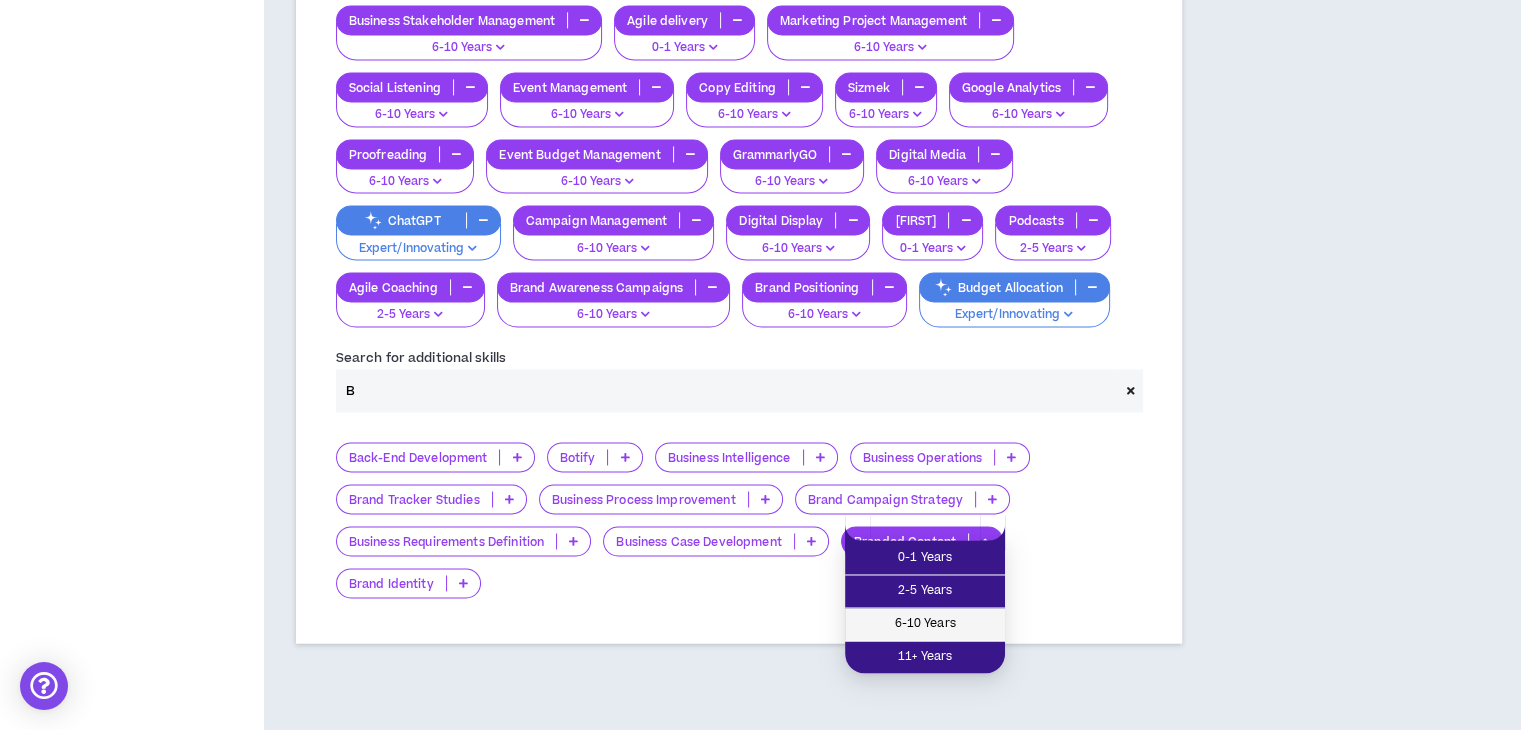 click on "6-10 Years" at bounding box center (925, 624) 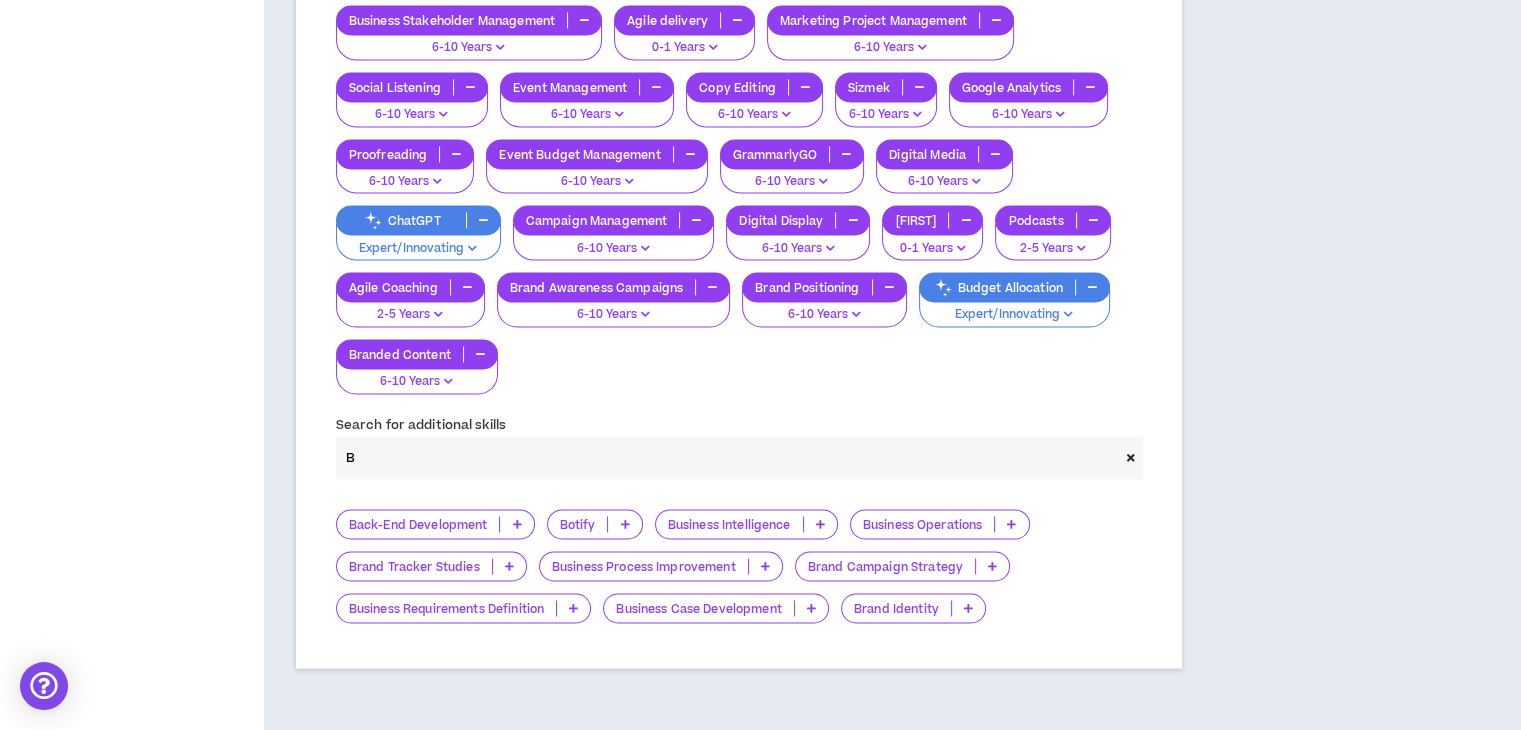 click at bounding box center [992, 566] 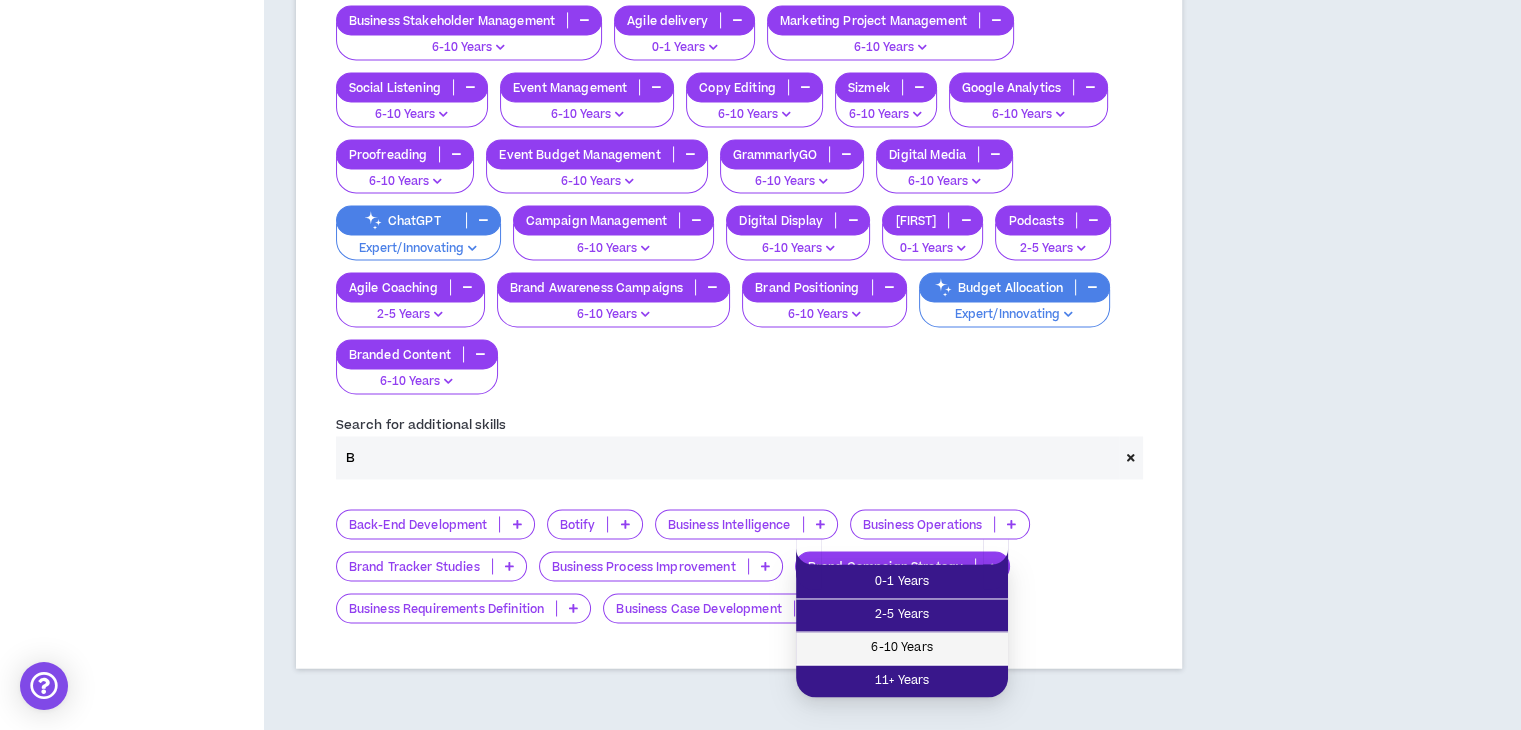 click on "6-10 Years" at bounding box center (902, 648) 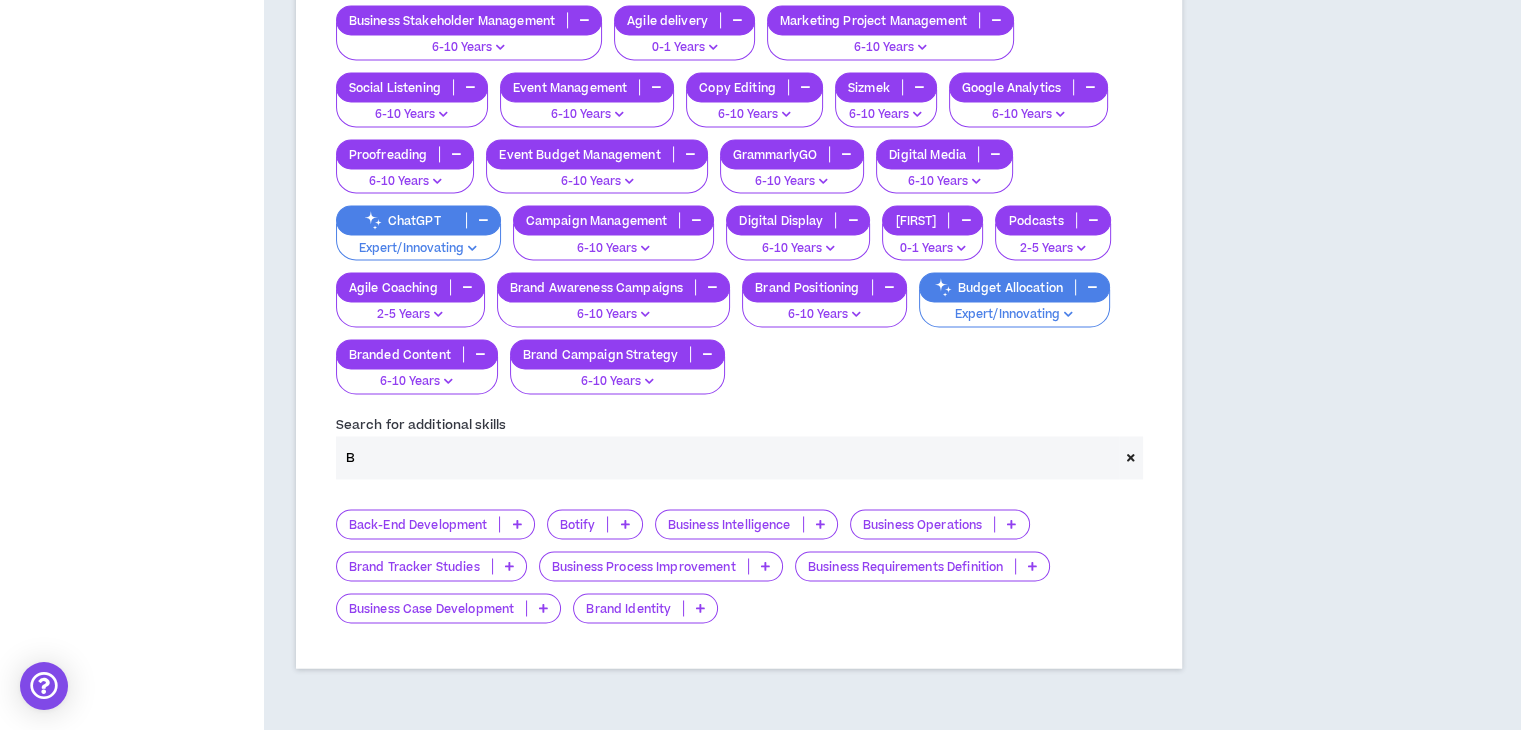 click on "B" at bounding box center [727, 457] 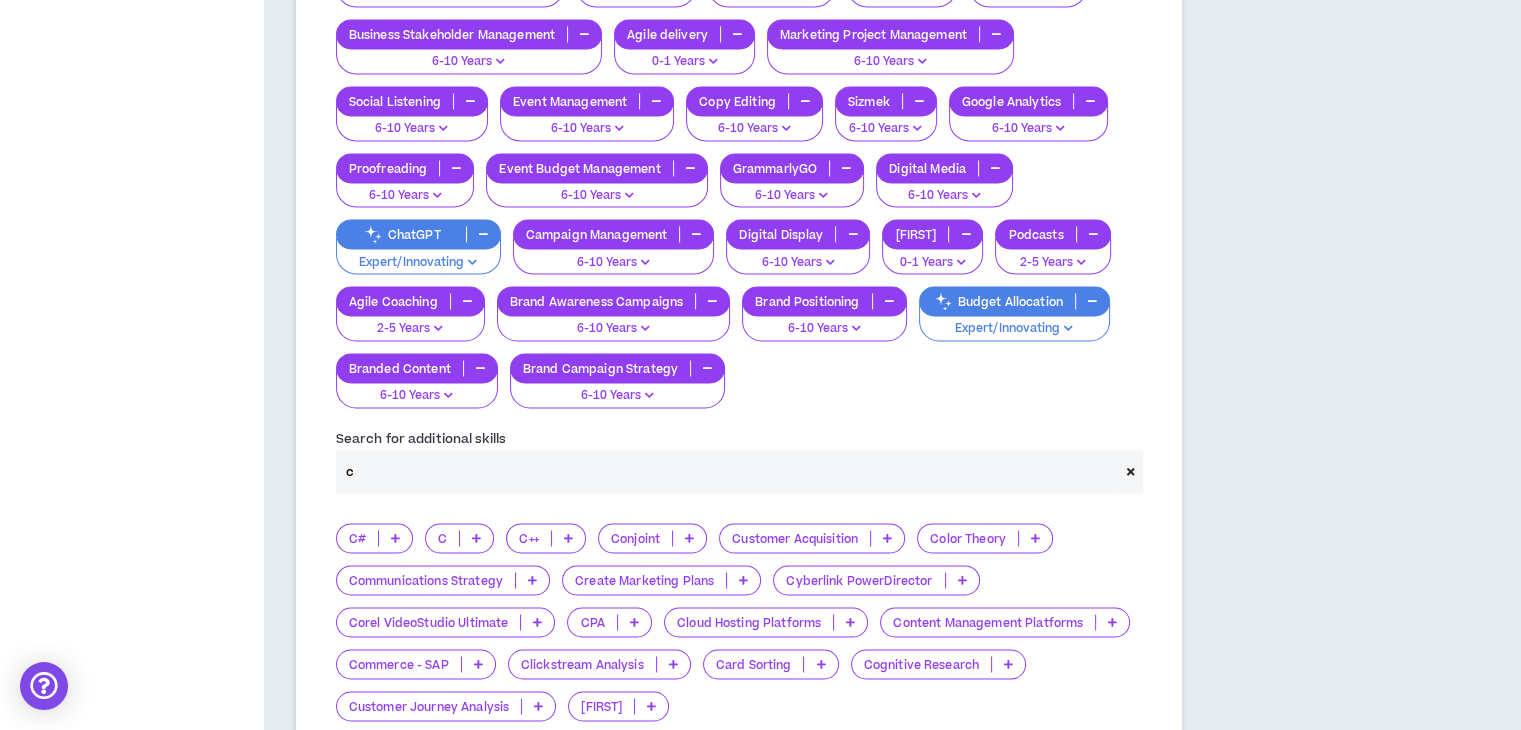 scroll, scrollTop: 3084, scrollLeft: 0, axis: vertical 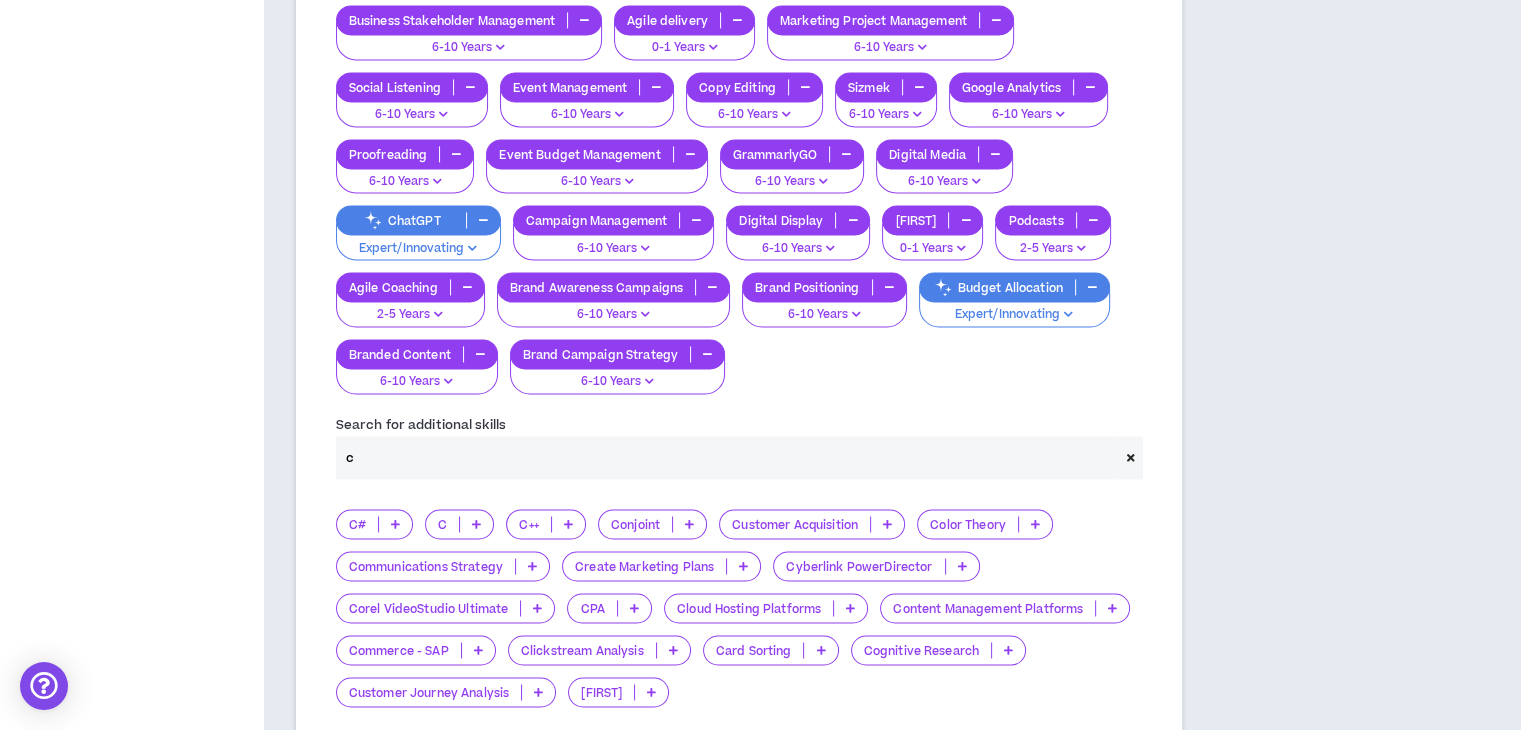 type on "c" 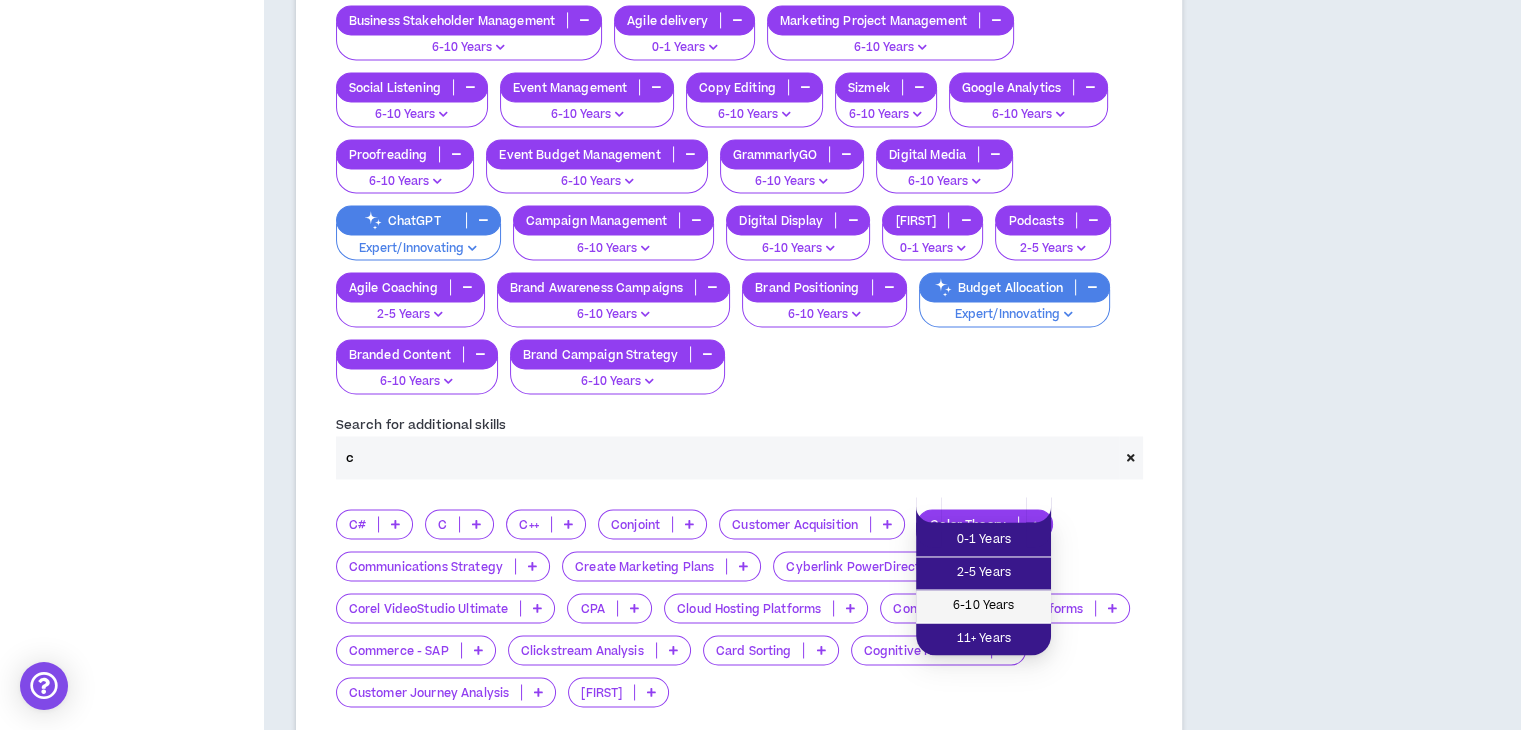 click on "6-10 Years" at bounding box center (983, 606) 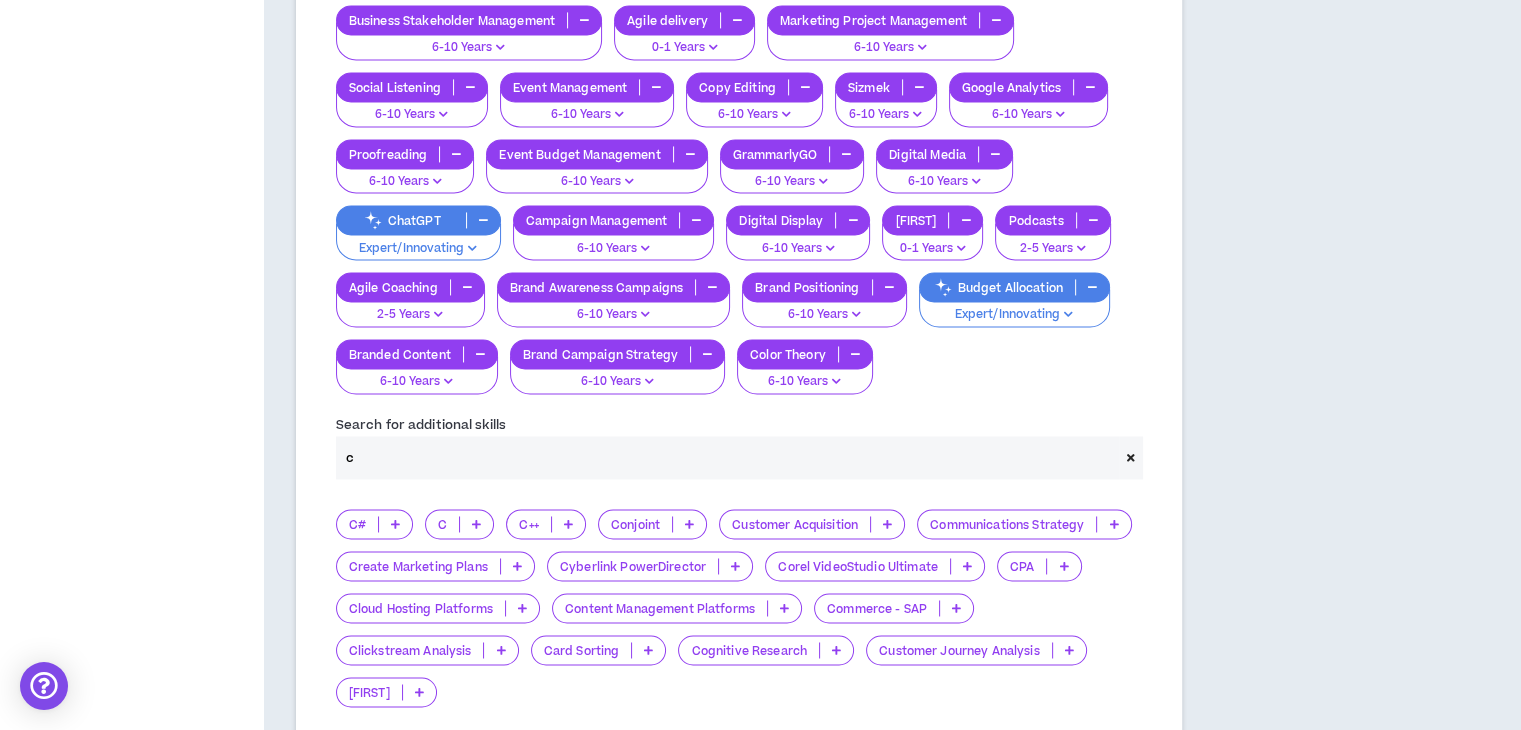 scroll, scrollTop: 3130, scrollLeft: 0, axis: vertical 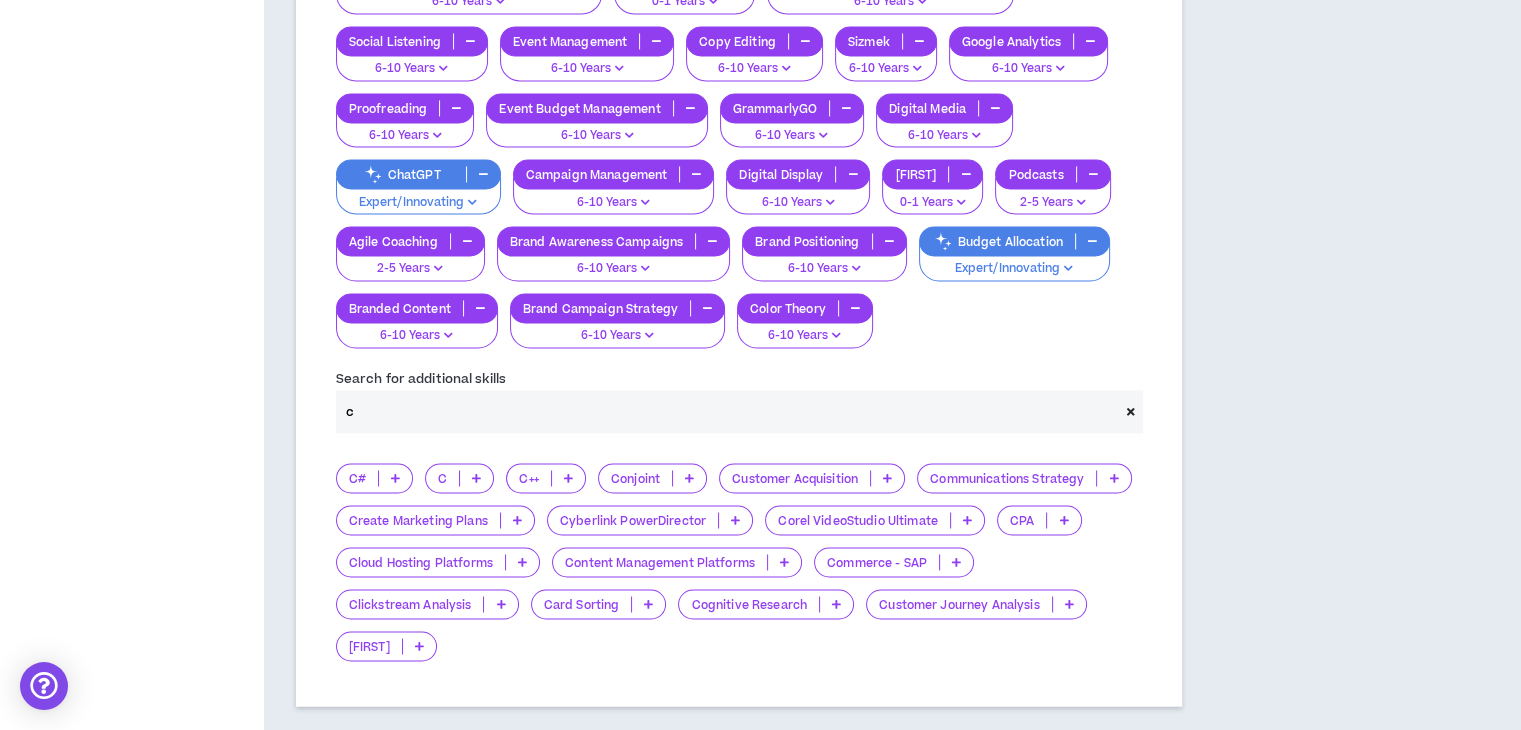 click at bounding box center (1063, 520) 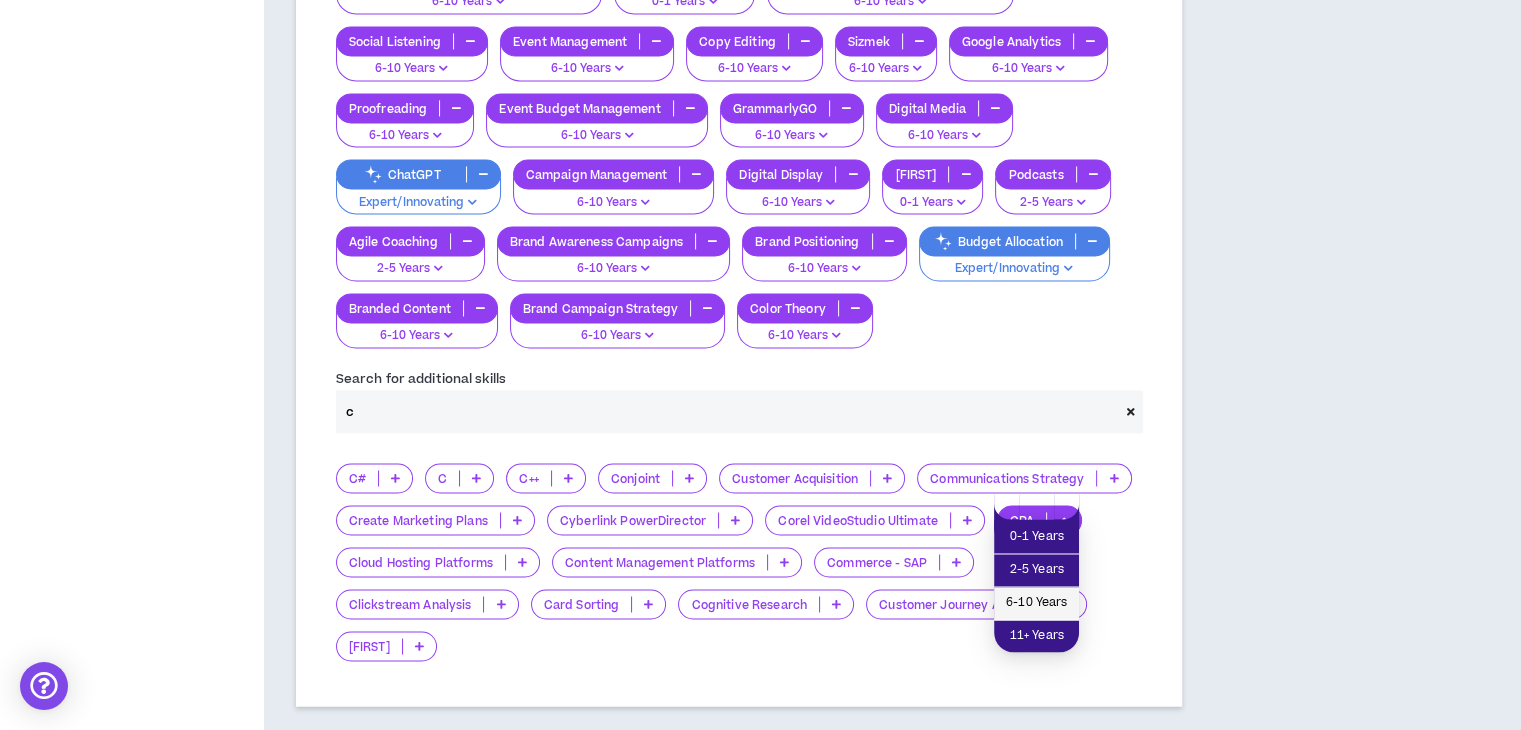 click on "6-10 Years" at bounding box center (1036, 603) 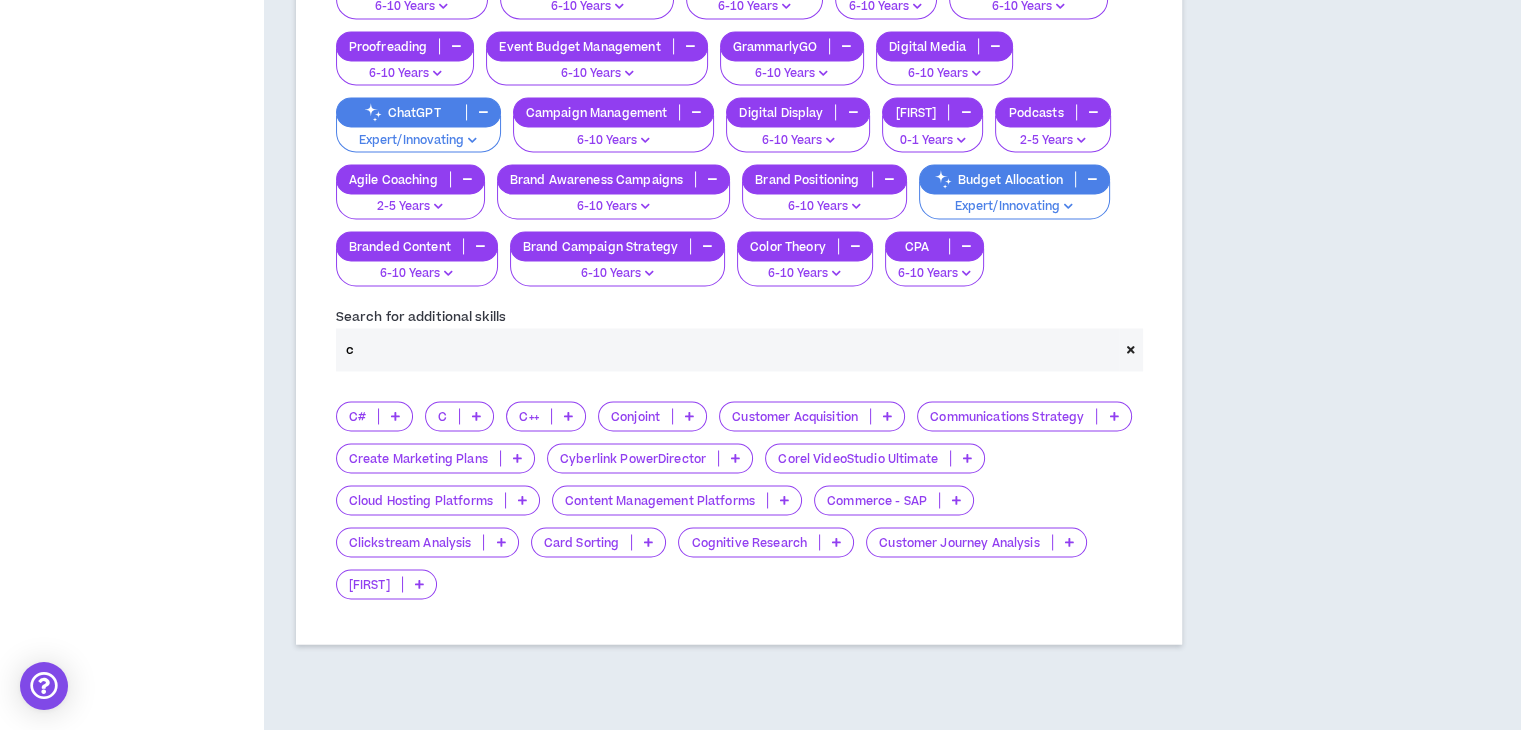 scroll, scrollTop: 3198, scrollLeft: 0, axis: vertical 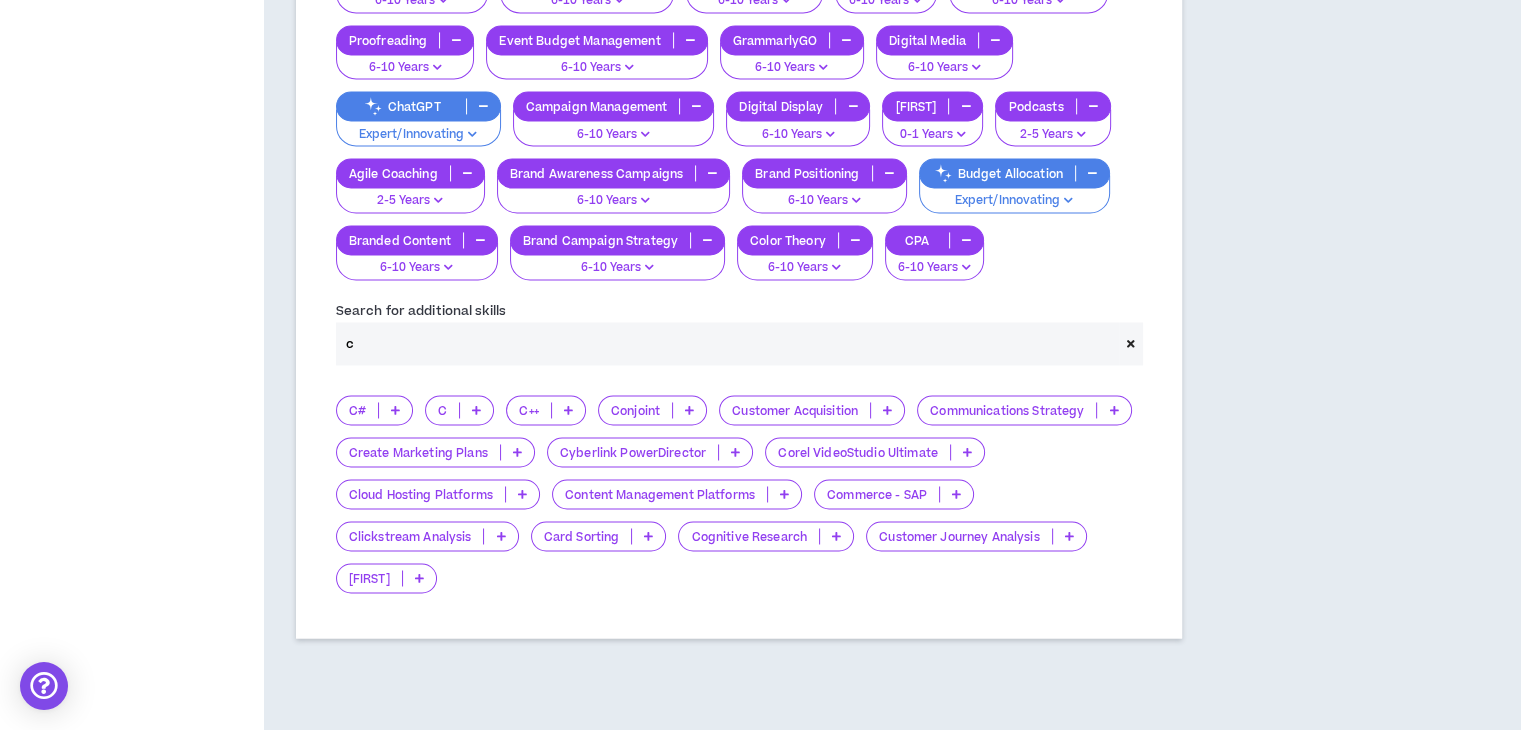 click on "c" at bounding box center [727, 343] 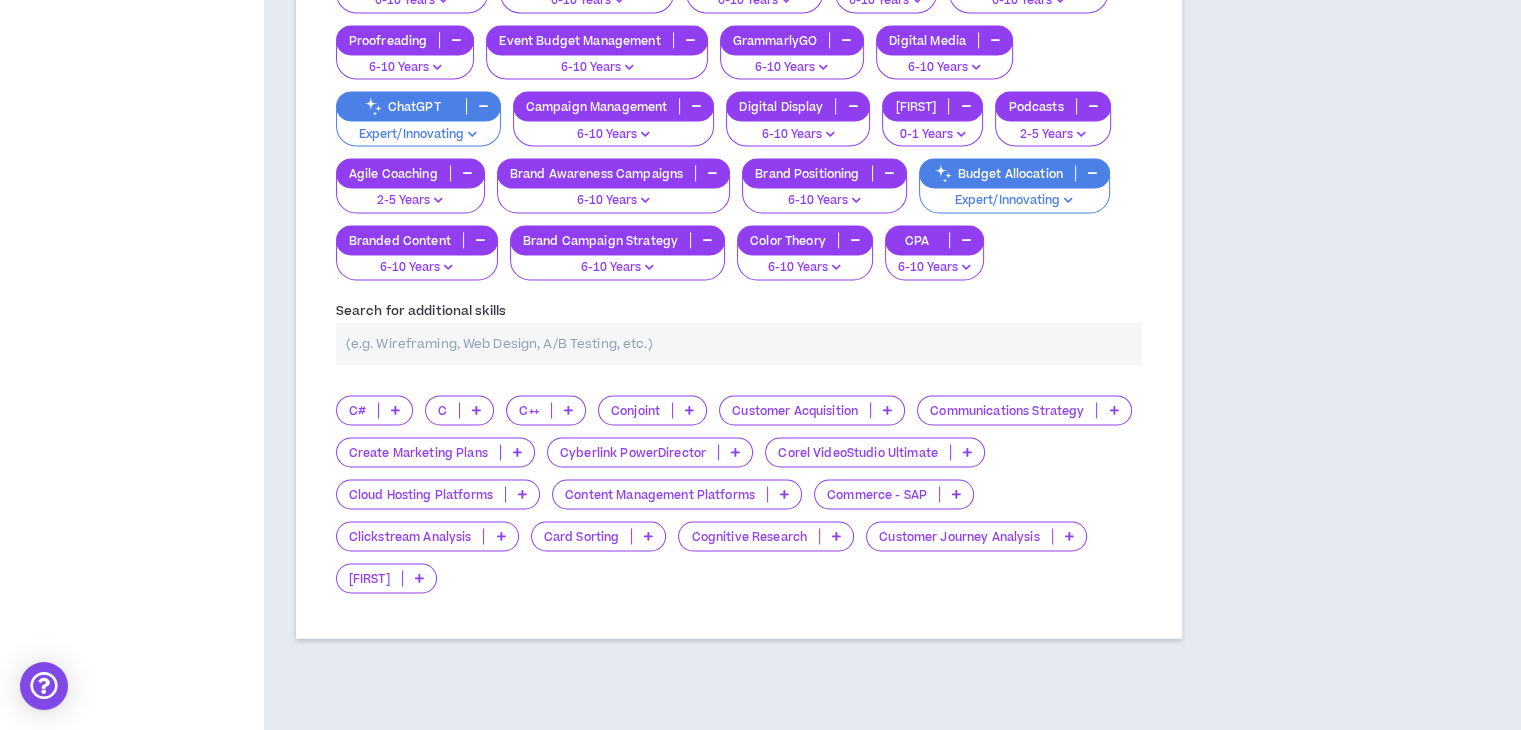 type on "d" 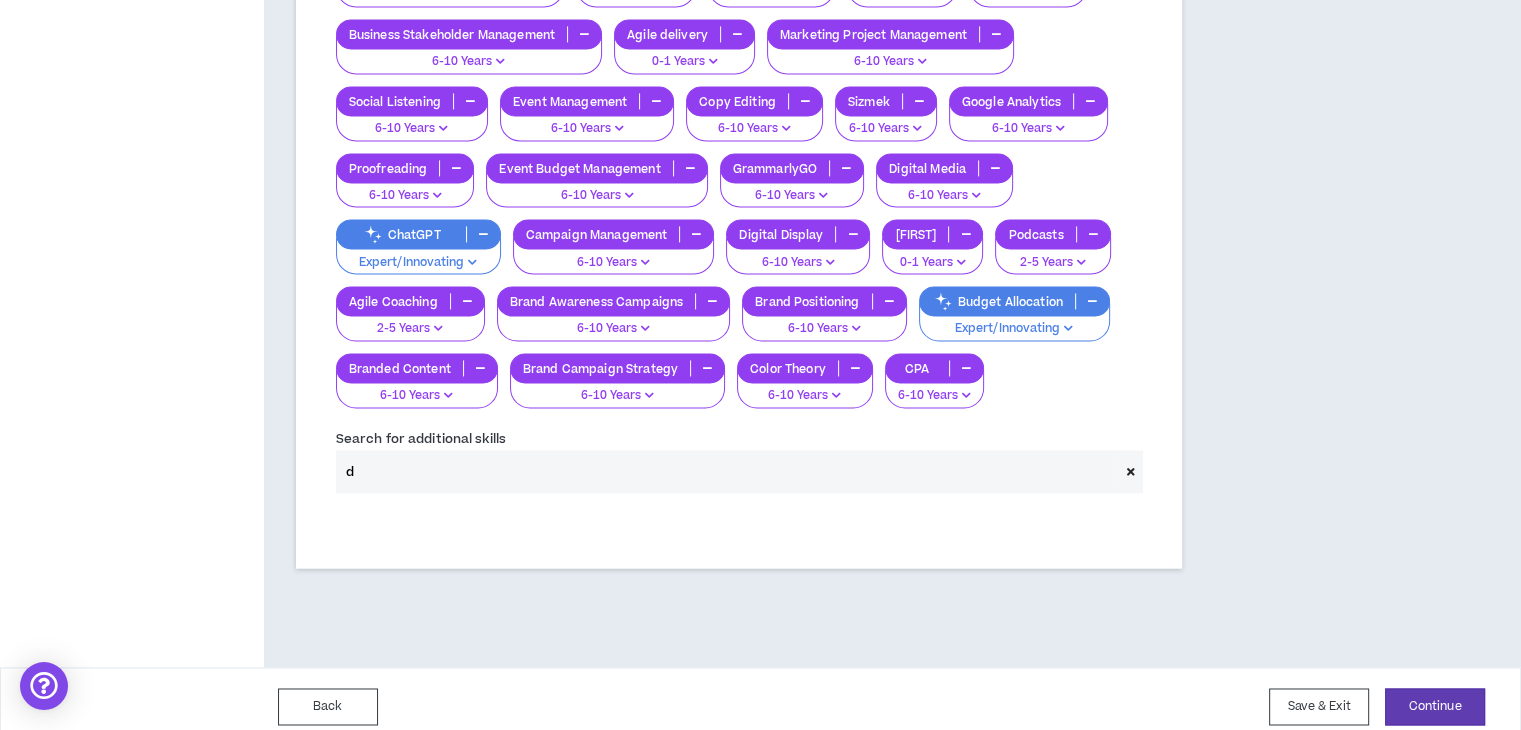 scroll, scrollTop: 3198, scrollLeft: 0, axis: vertical 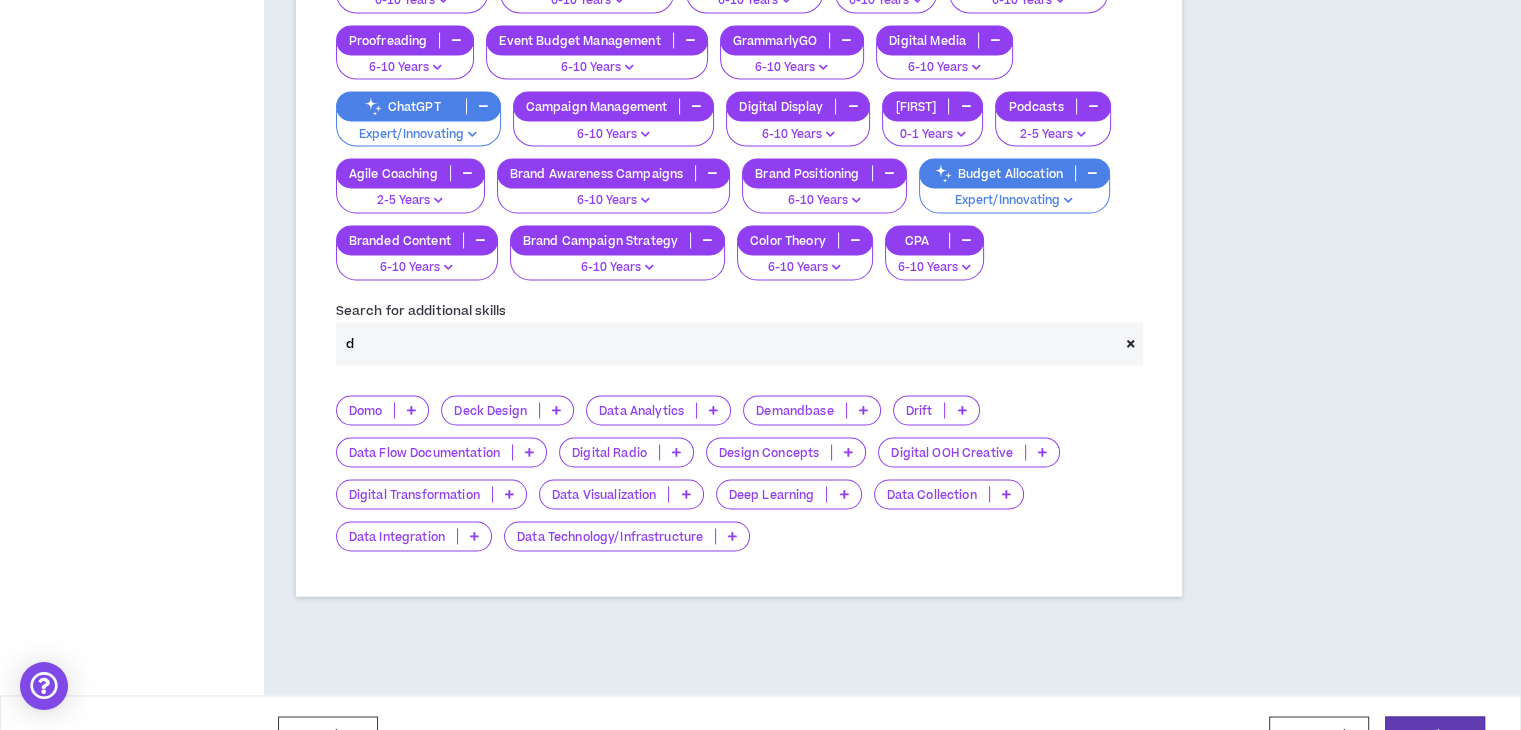 click on "d" at bounding box center (727, 343) 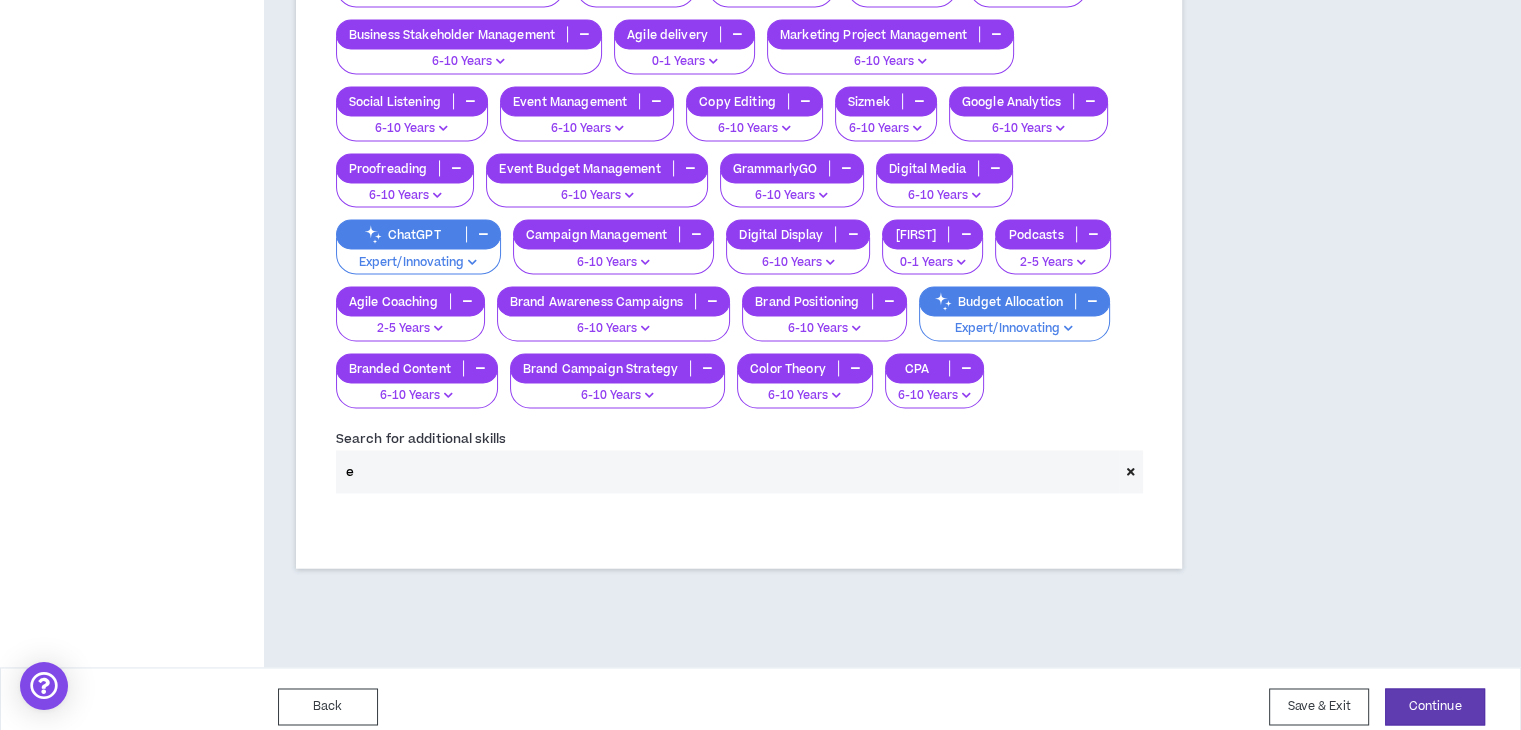 scroll, scrollTop: 3198, scrollLeft: 0, axis: vertical 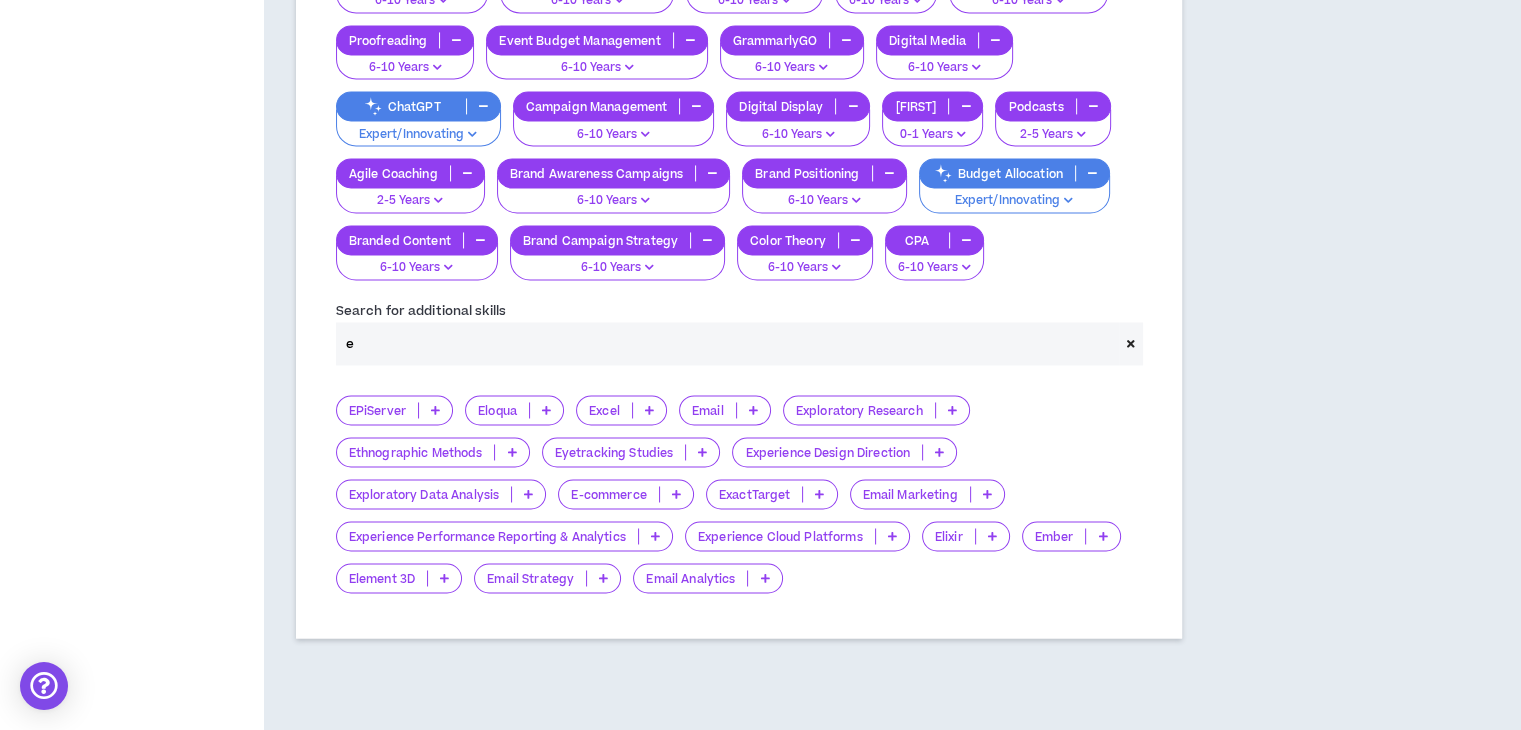 type on "e" 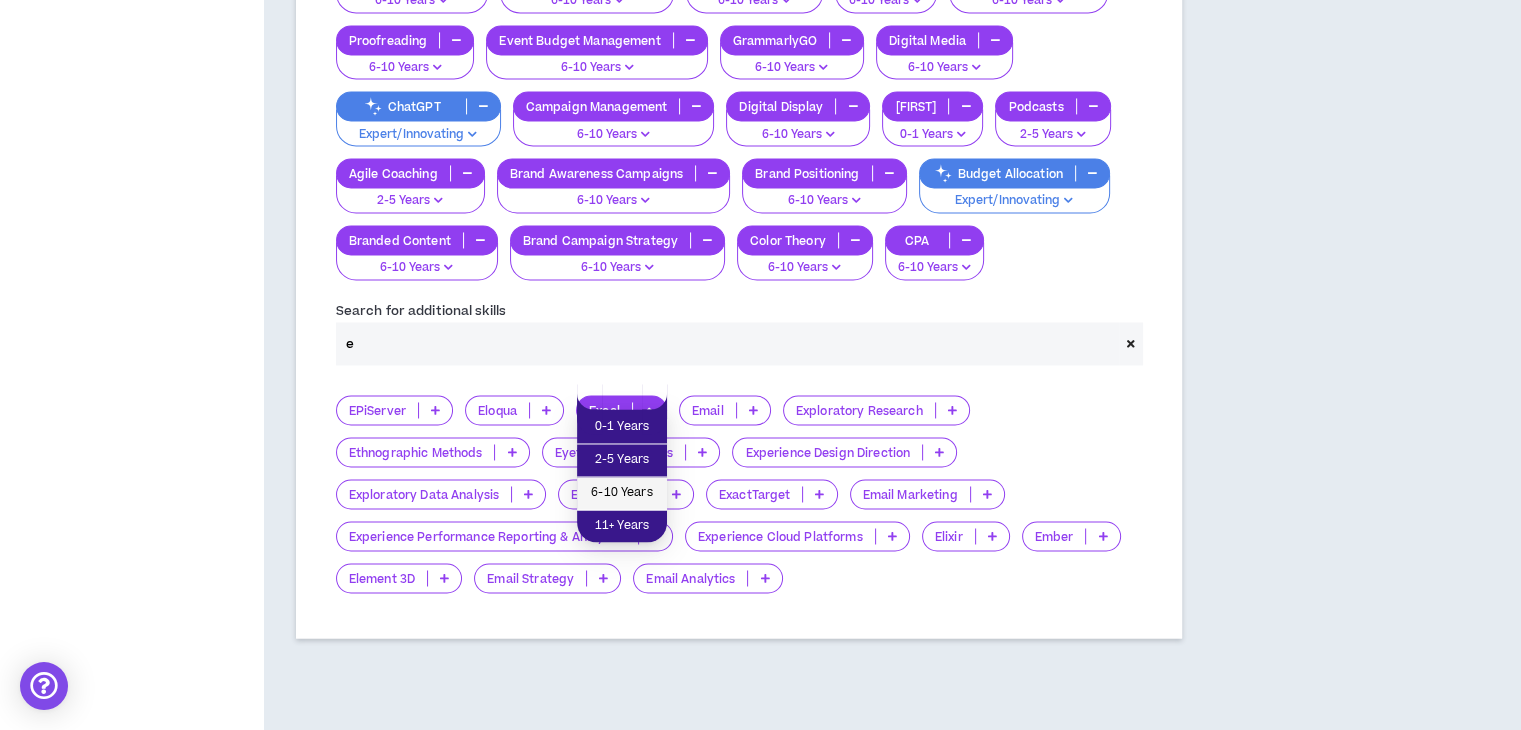 click on "6-10 Years" at bounding box center (622, 493) 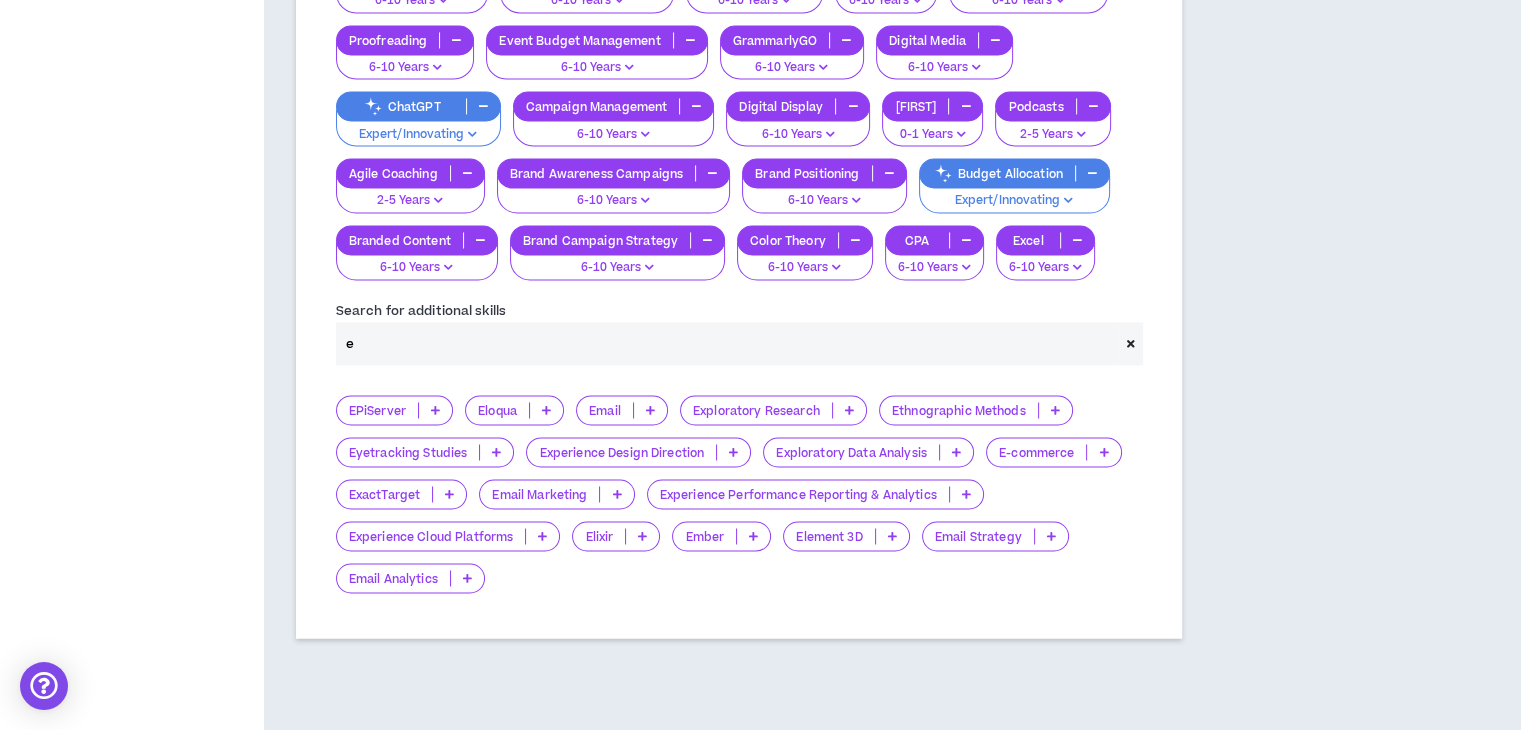 click at bounding box center (616, 494) 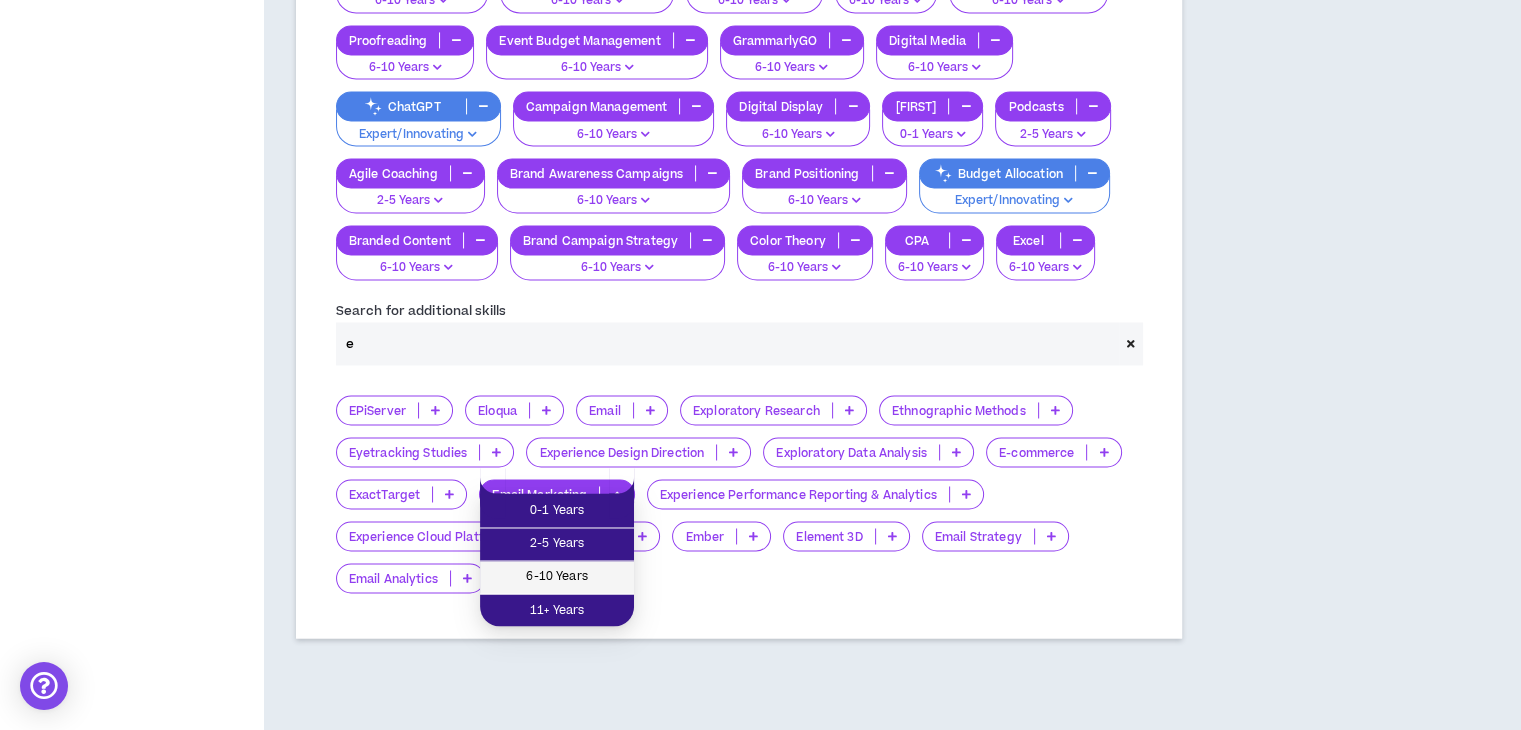 click on "6-10 Years" at bounding box center (557, 577) 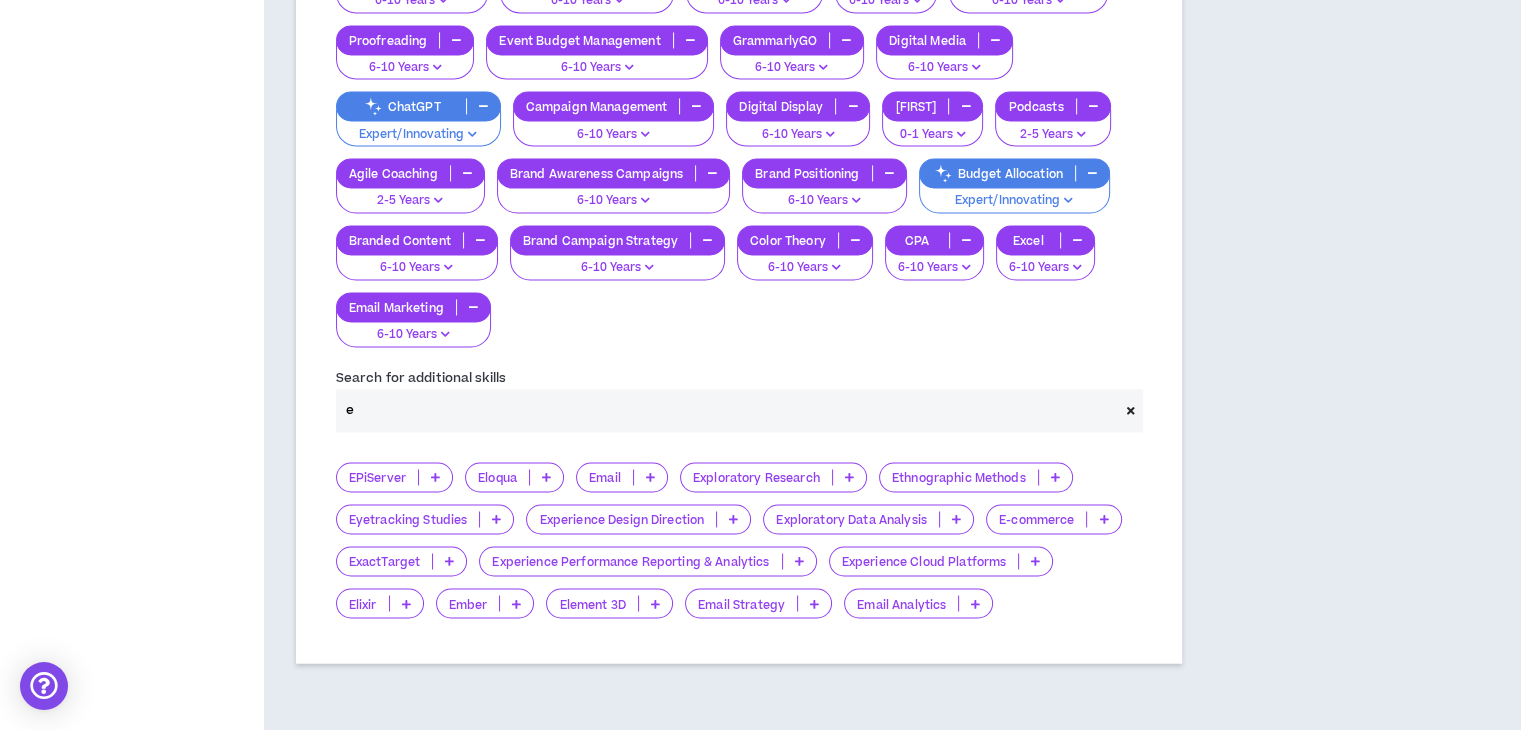 click on "e" at bounding box center [727, 410] 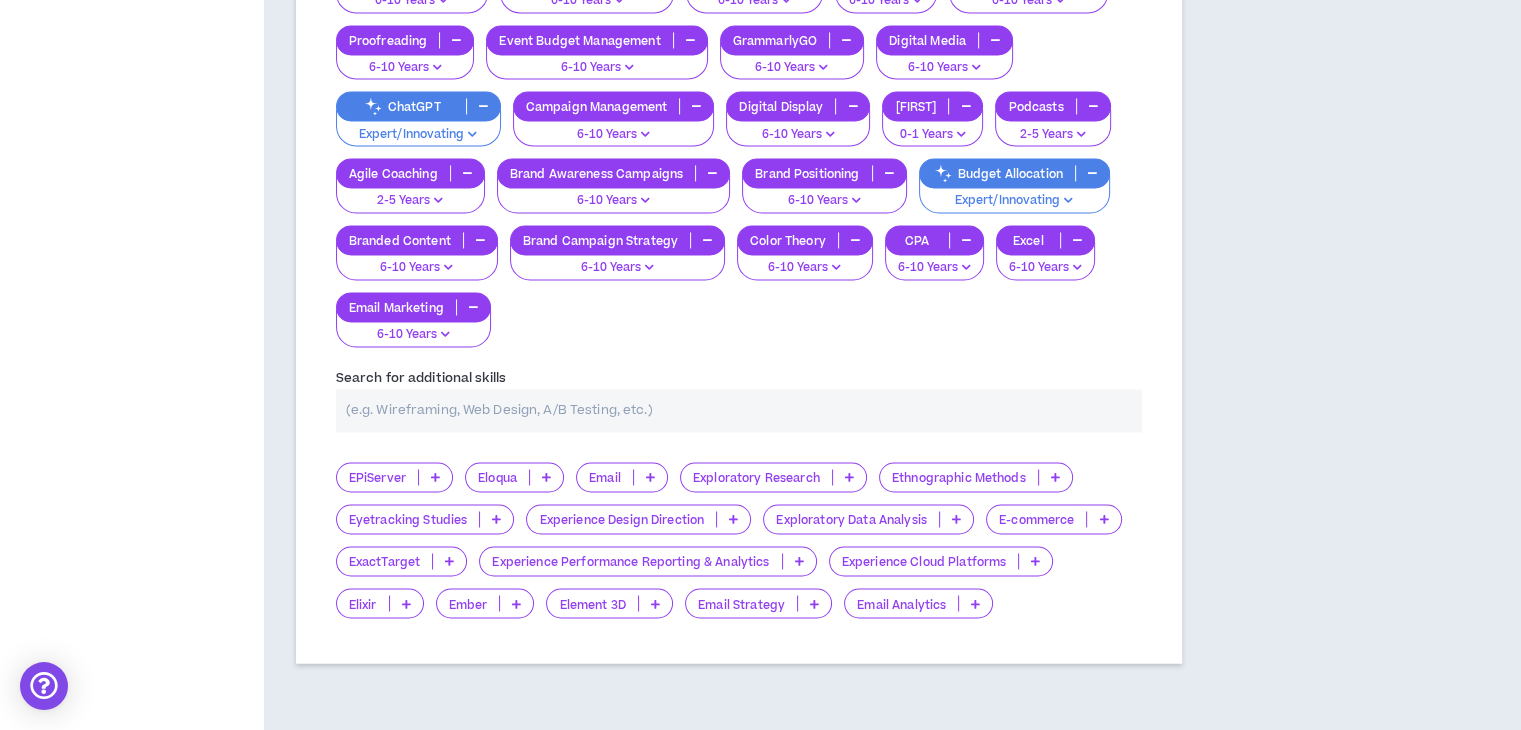 type on "f" 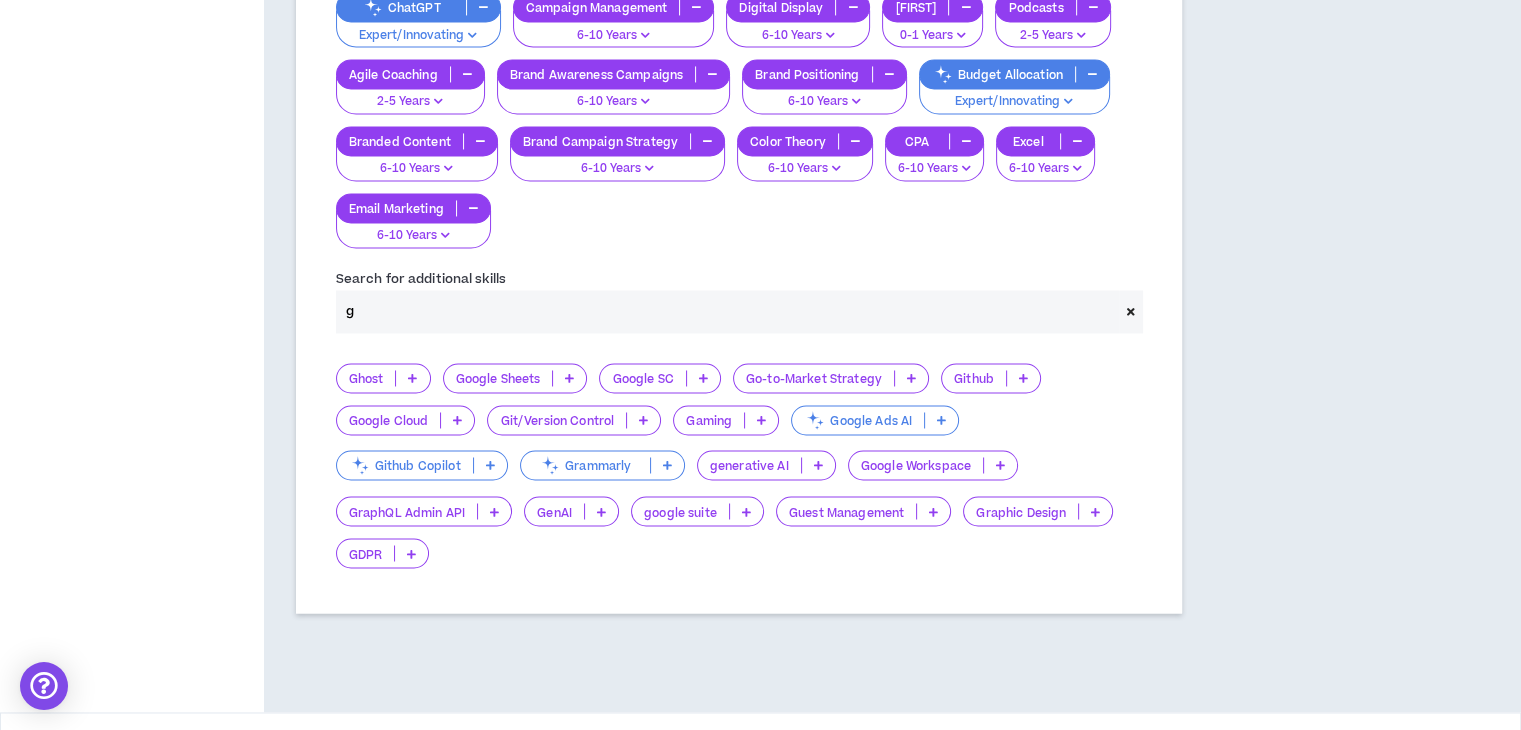 scroll, scrollTop: 3296, scrollLeft: 0, axis: vertical 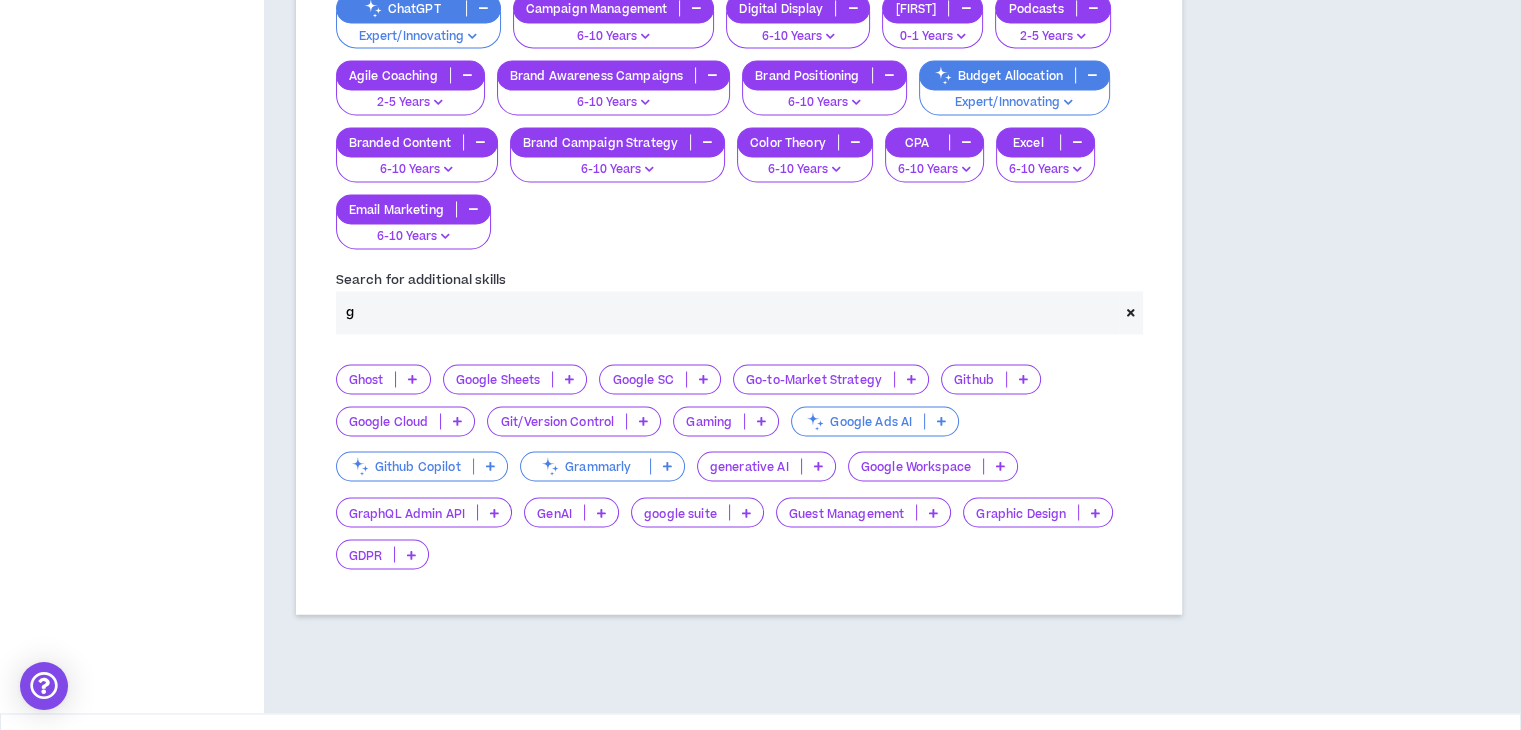 type on "g" 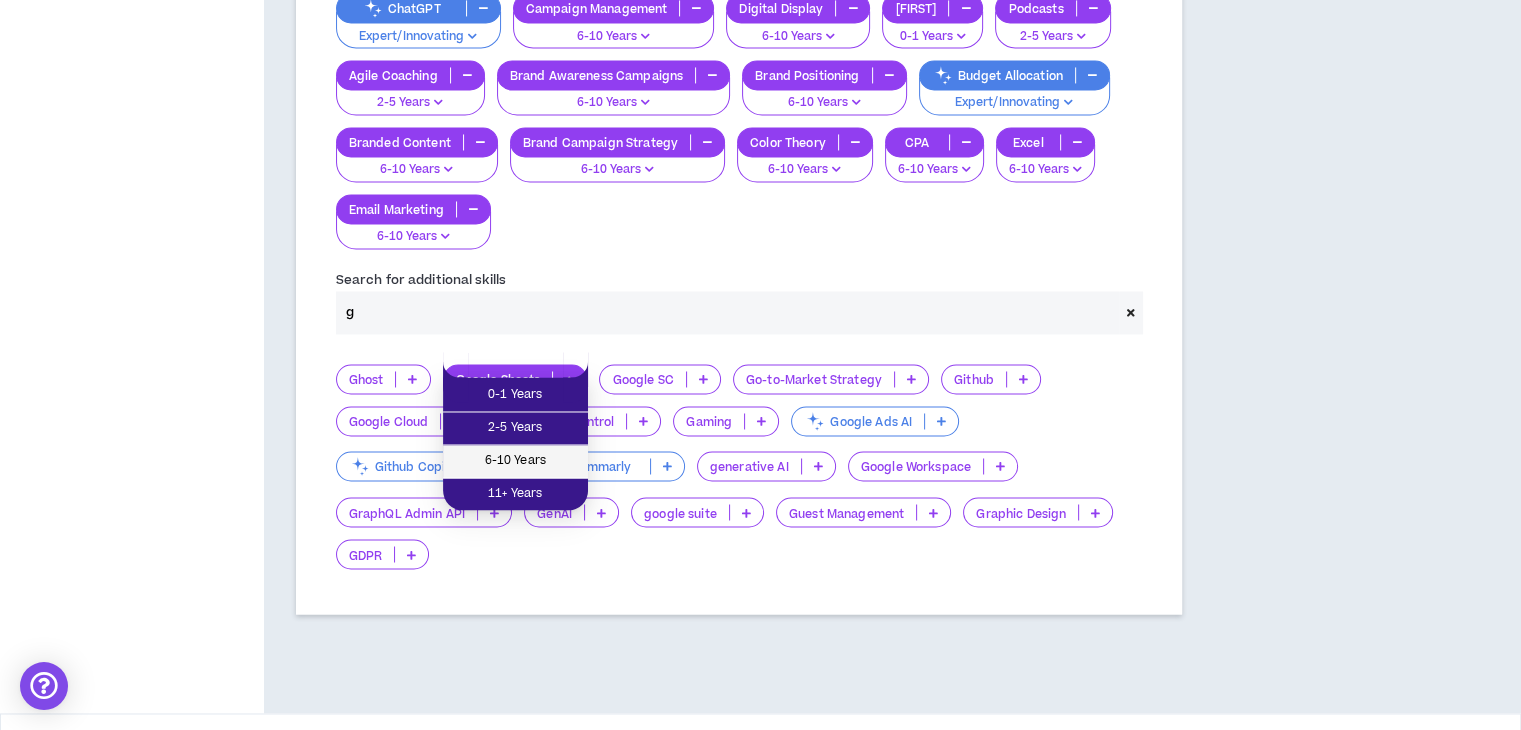click on "6-10 Years" at bounding box center [515, 461] 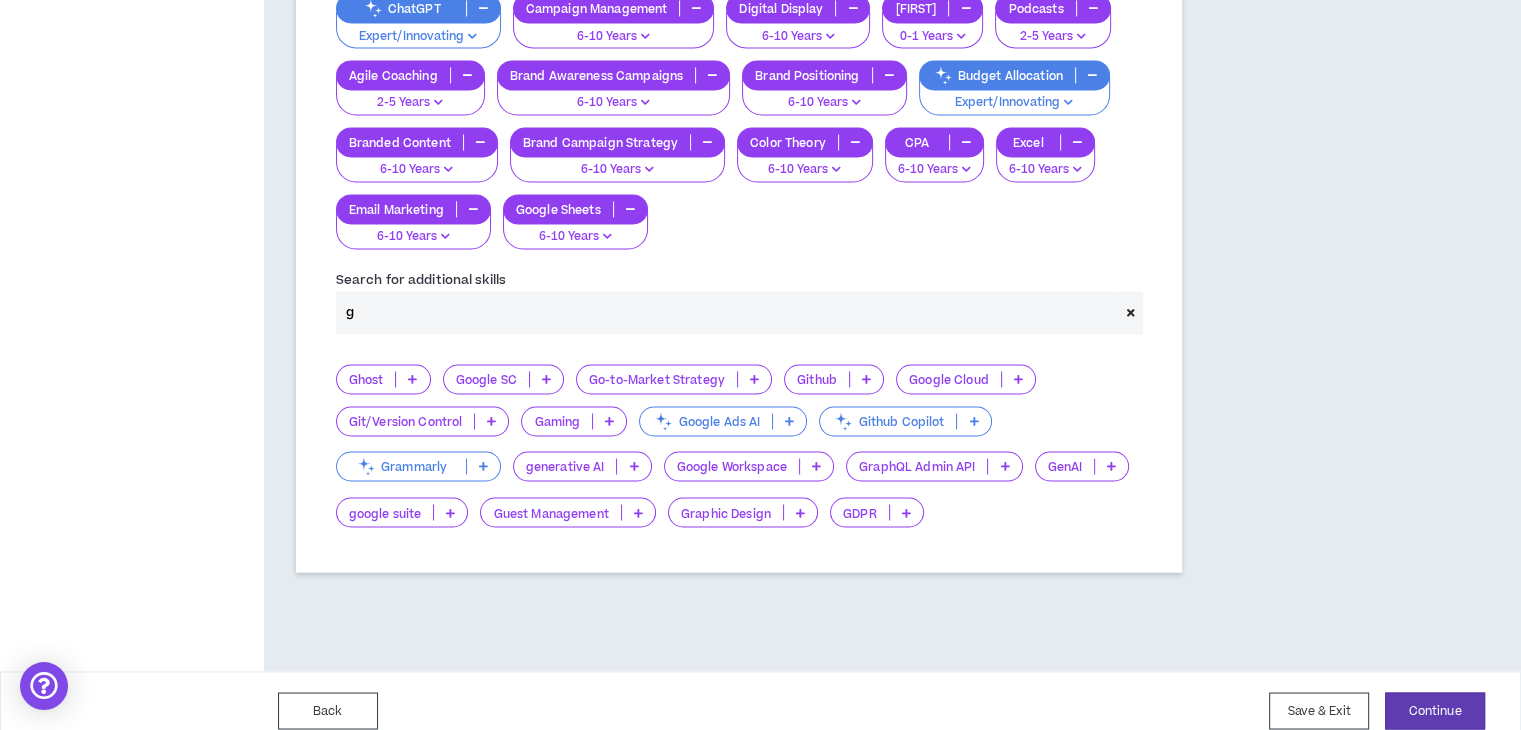 click at bounding box center [754, 379] 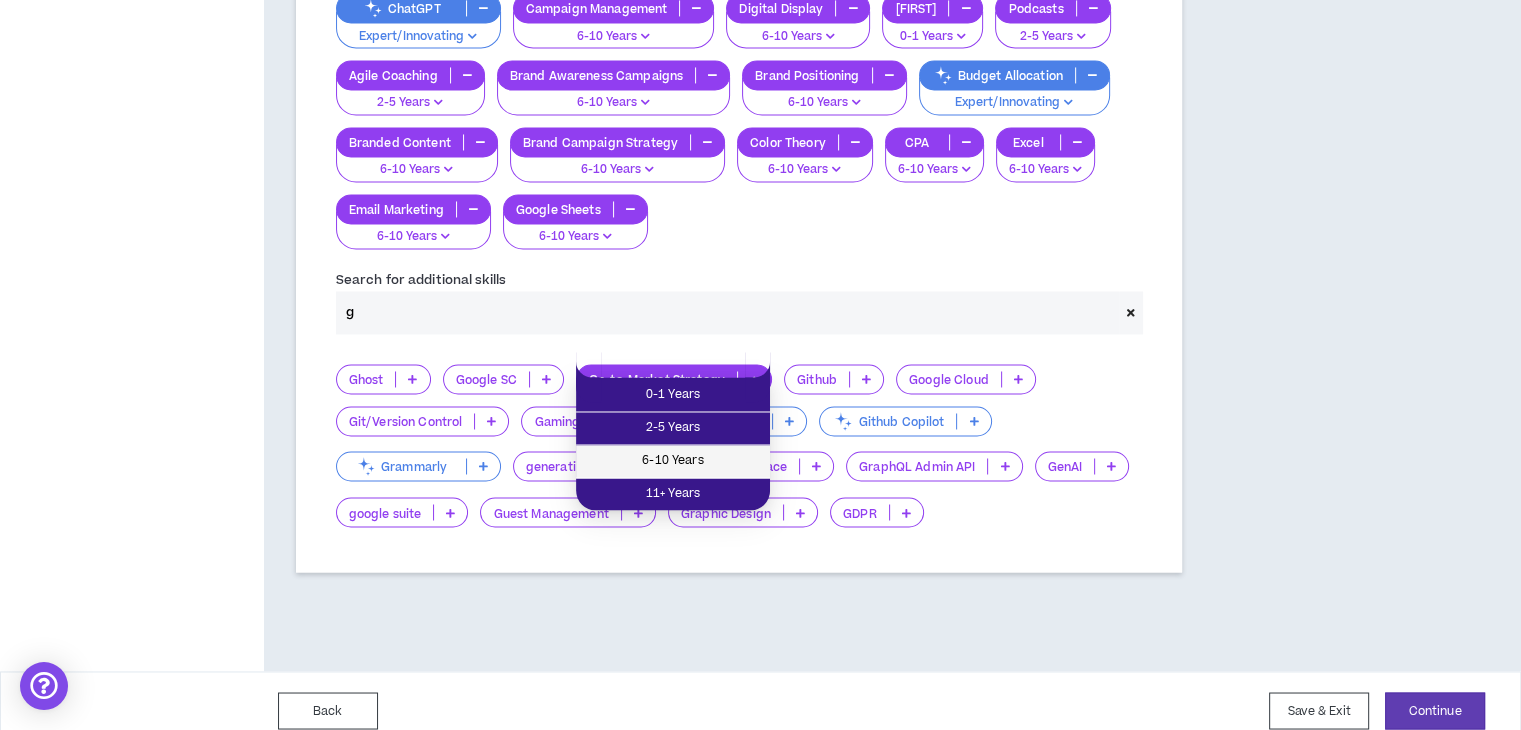 click on "6-10 Years" at bounding box center (673, 461) 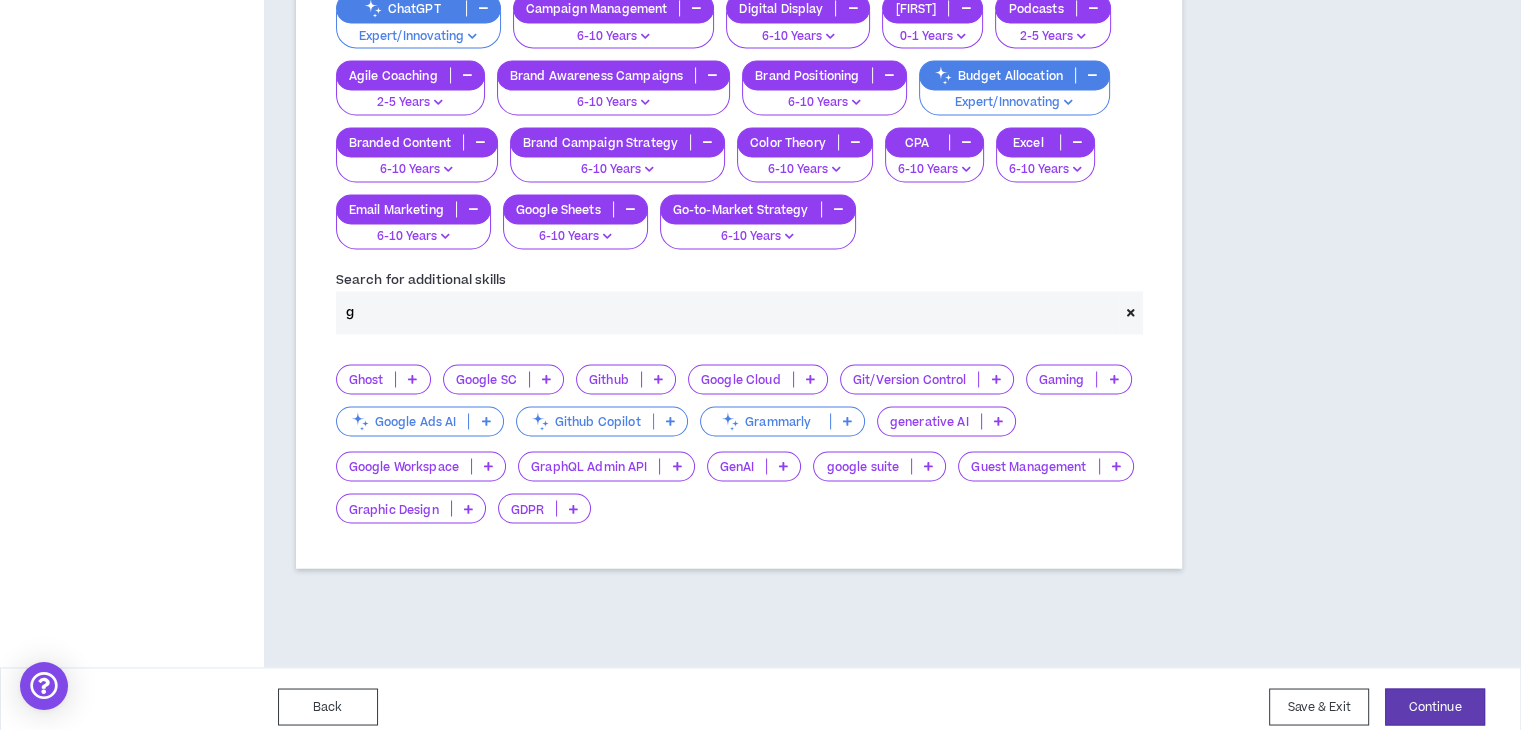 scroll, scrollTop: 3295, scrollLeft: 0, axis: vertical 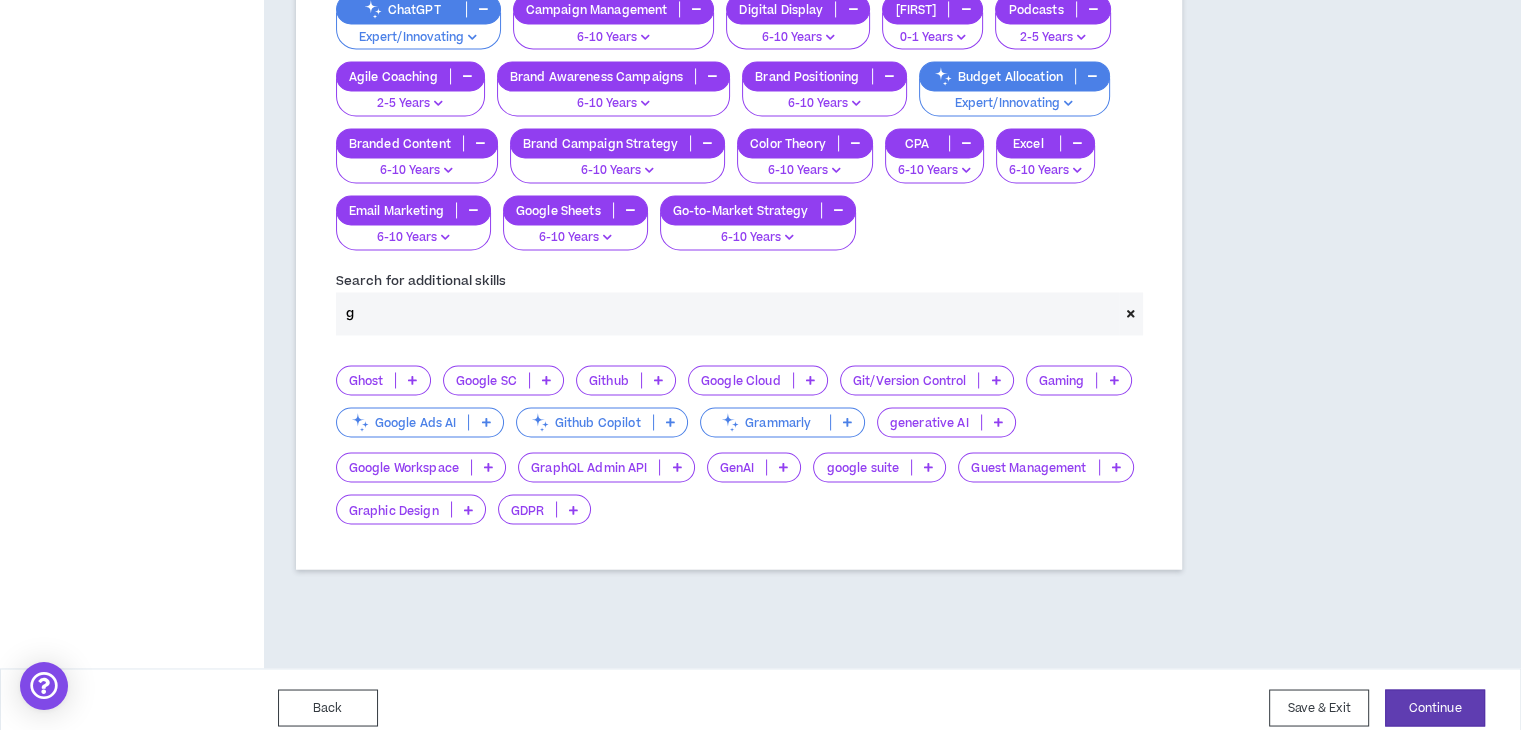 click at bounding box center (488, 467) 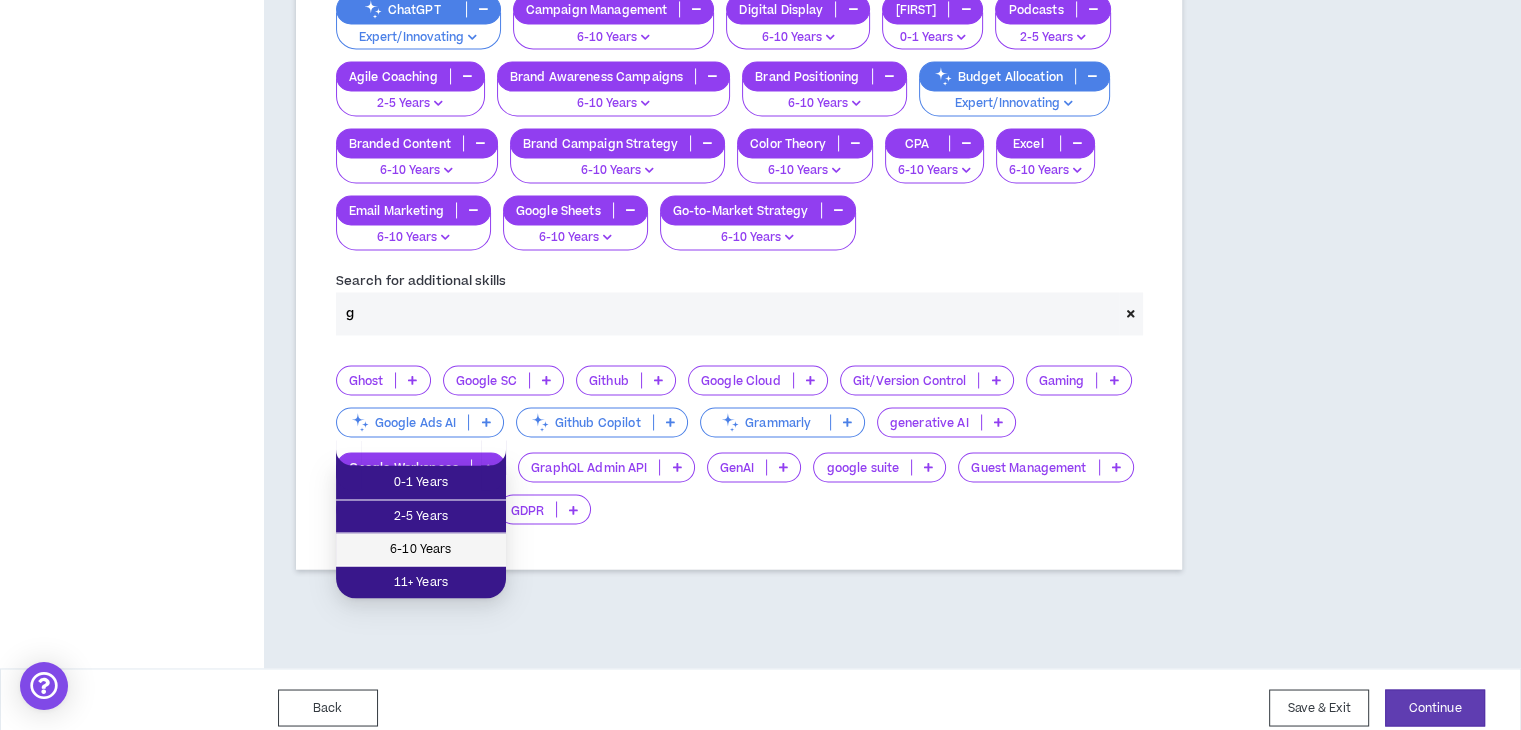 click on "6-10 Years" at bounding box center (421, 549) 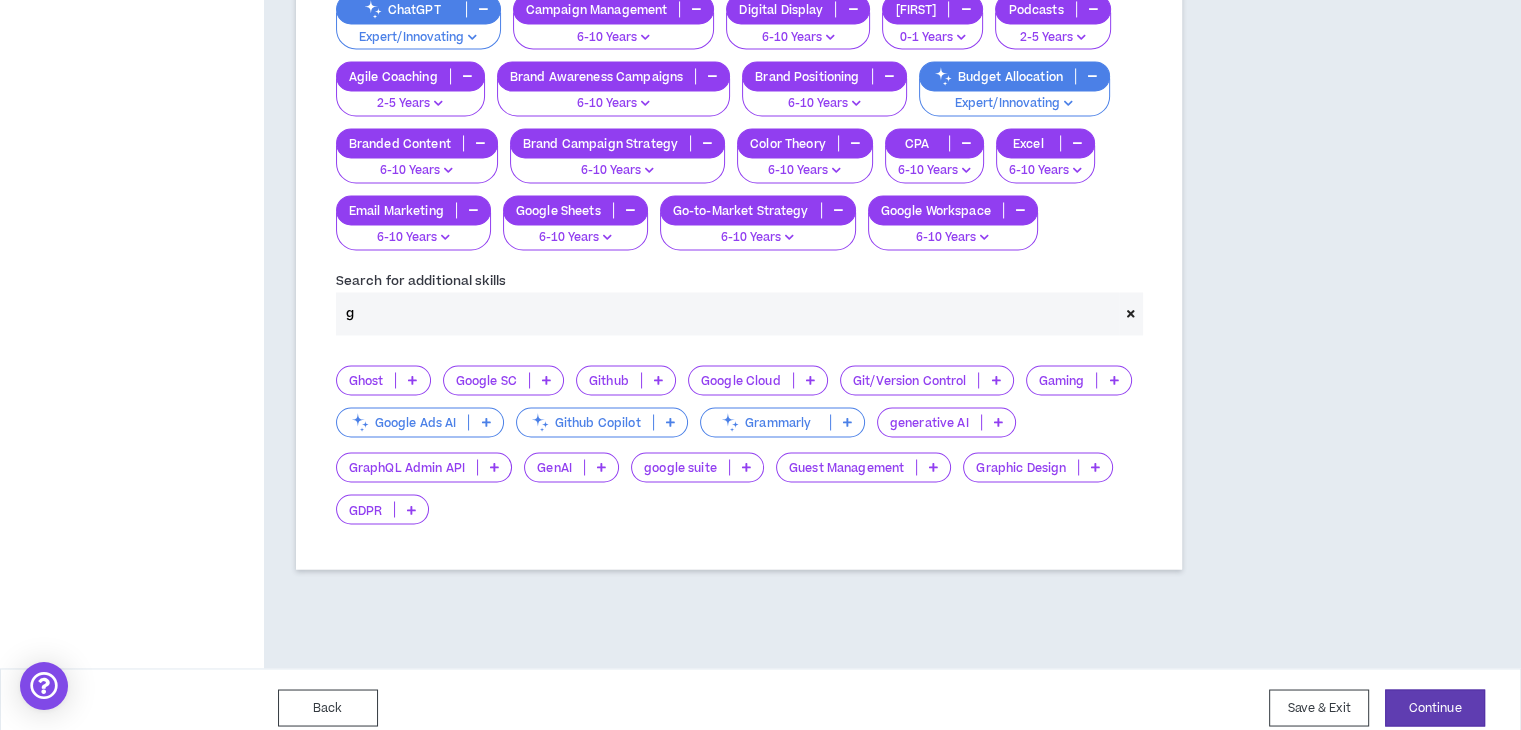click at bounding box center (746, 467) 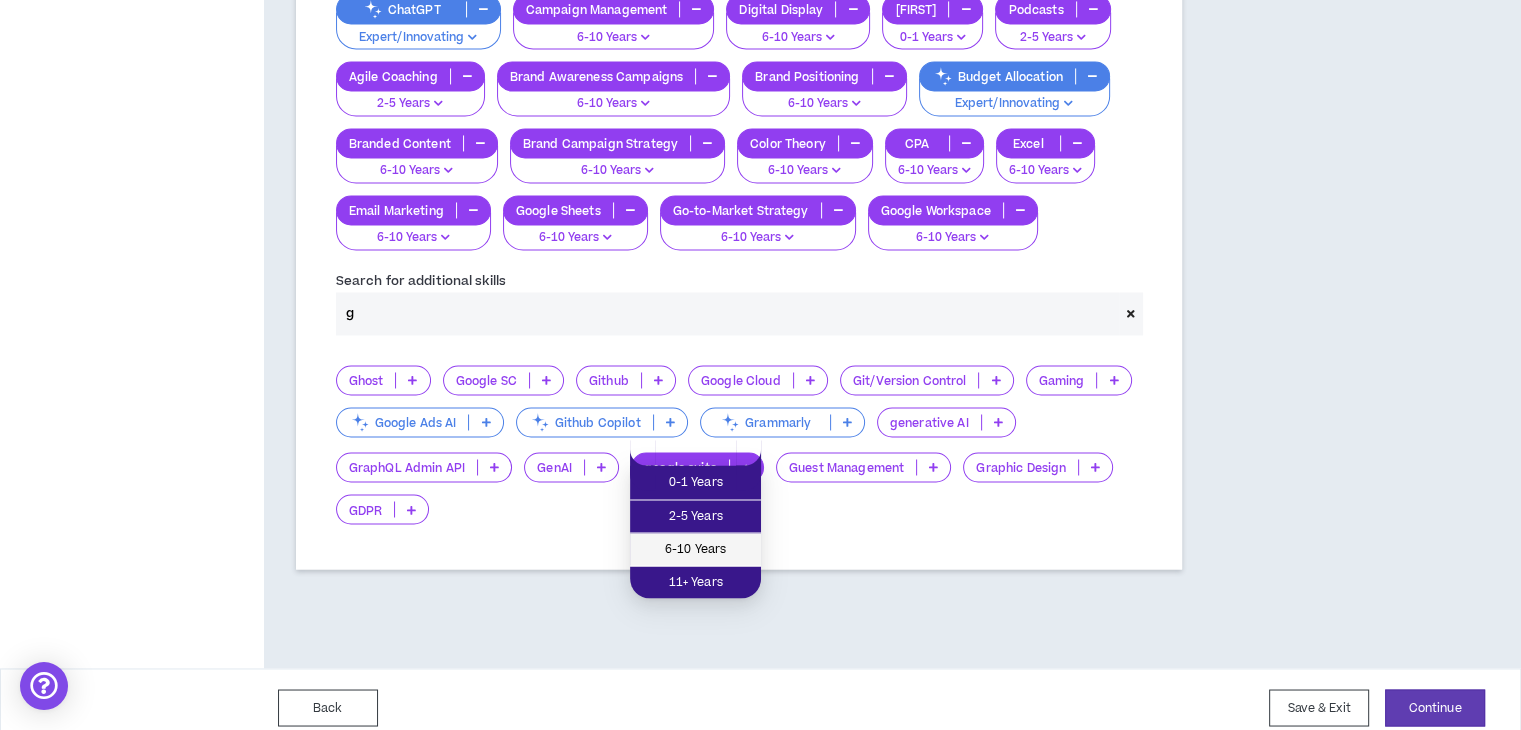 click on "6-10 Years" at bounding box center [695, 549] 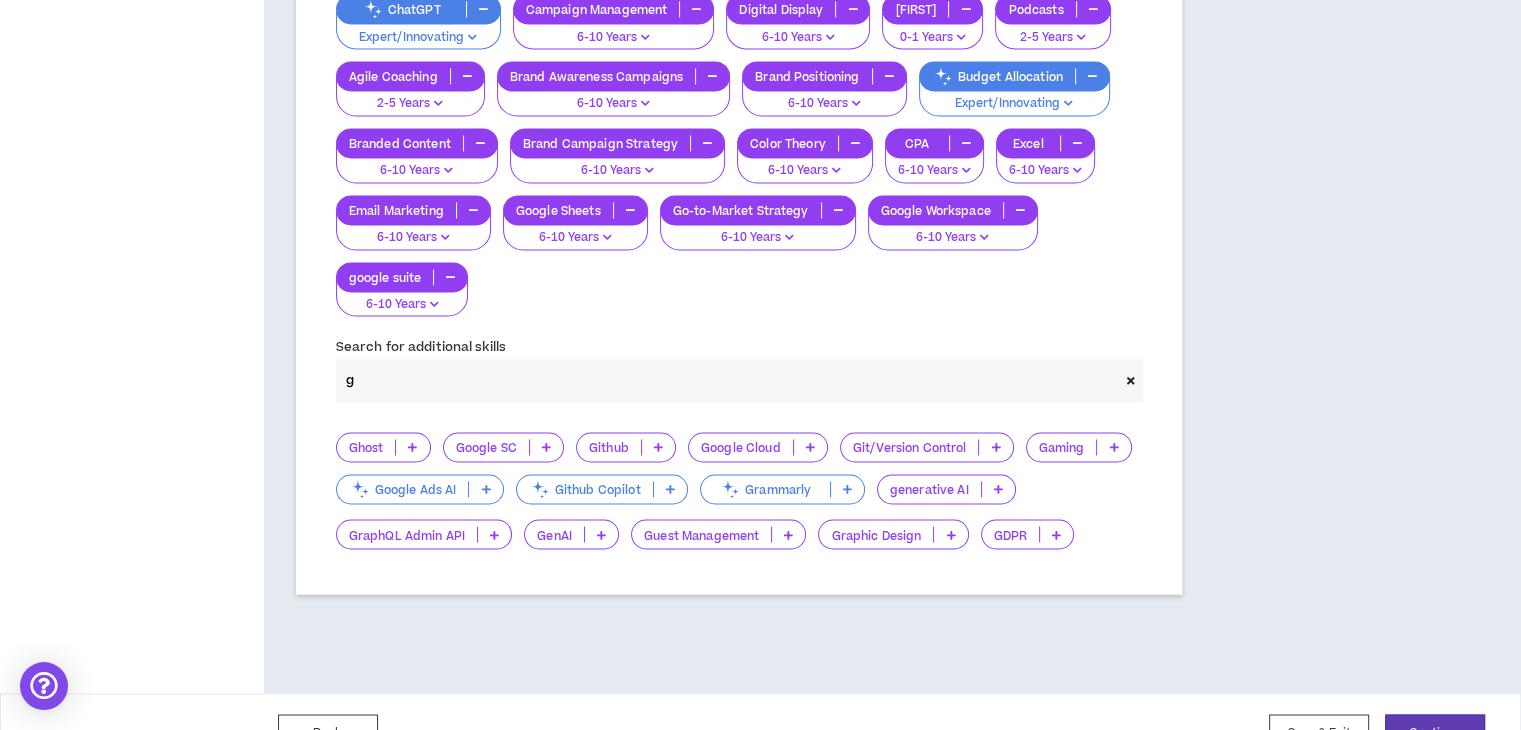 click on "g" at bounding box center (727, 380) 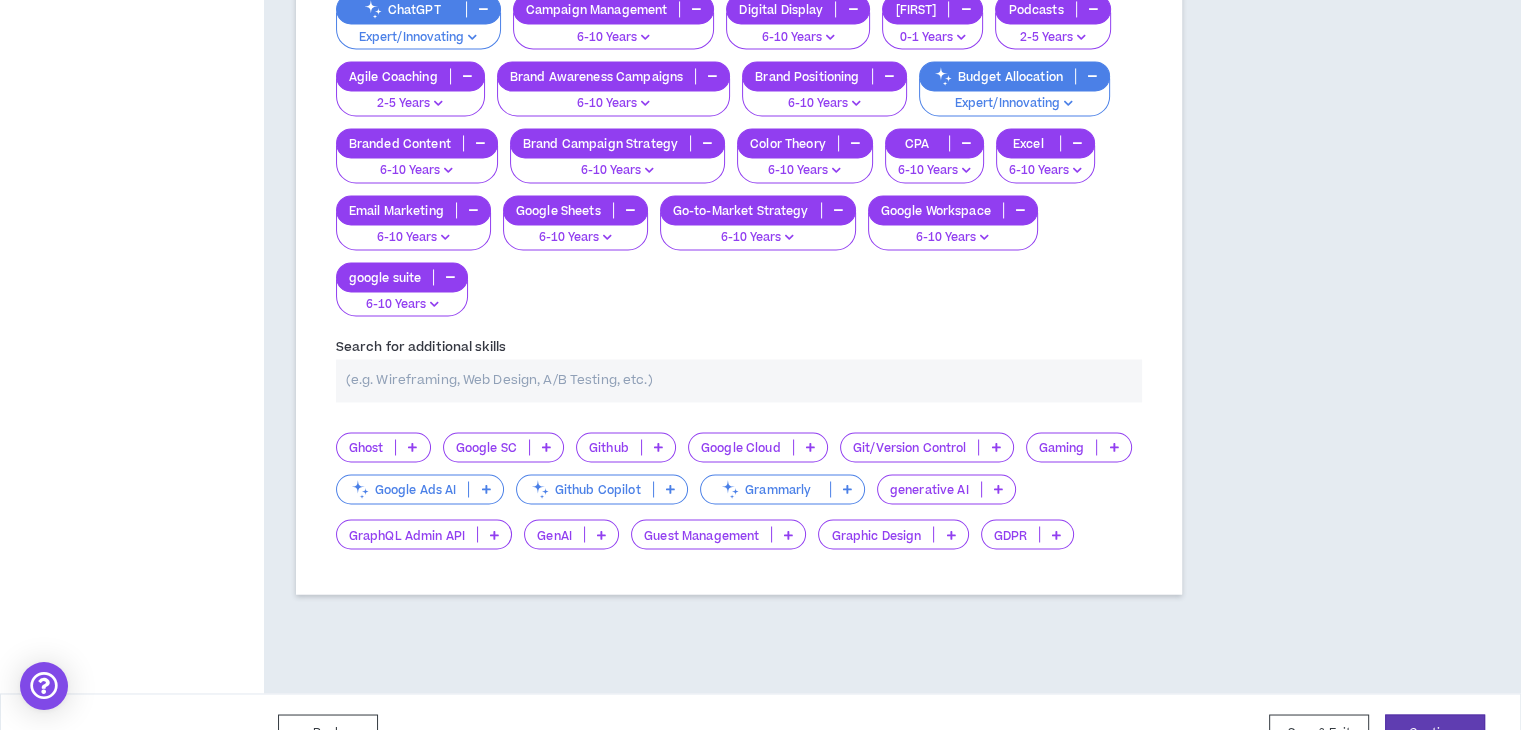 type on "h" 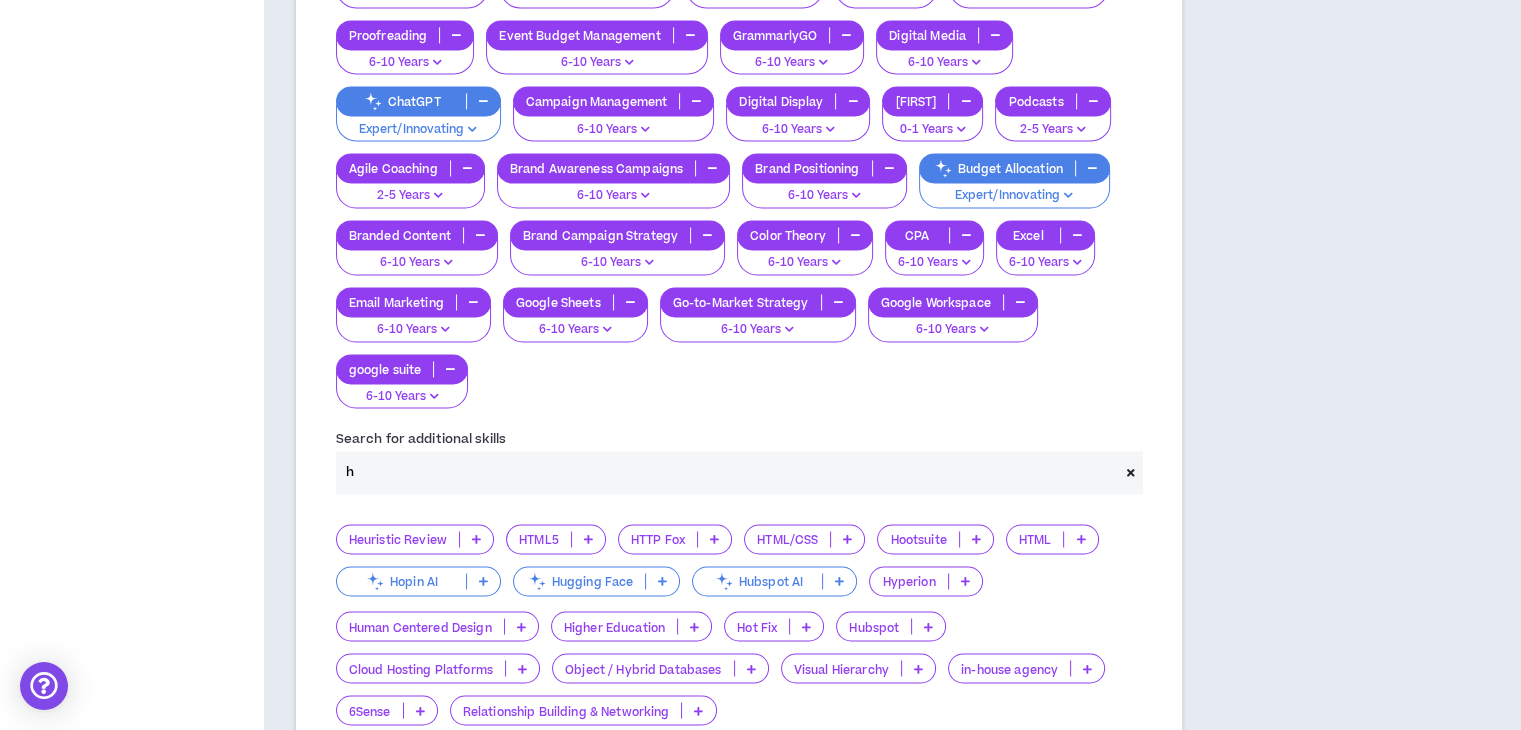scroll, scrollTop: 3295, scrollLeft: 0, axis: vertical 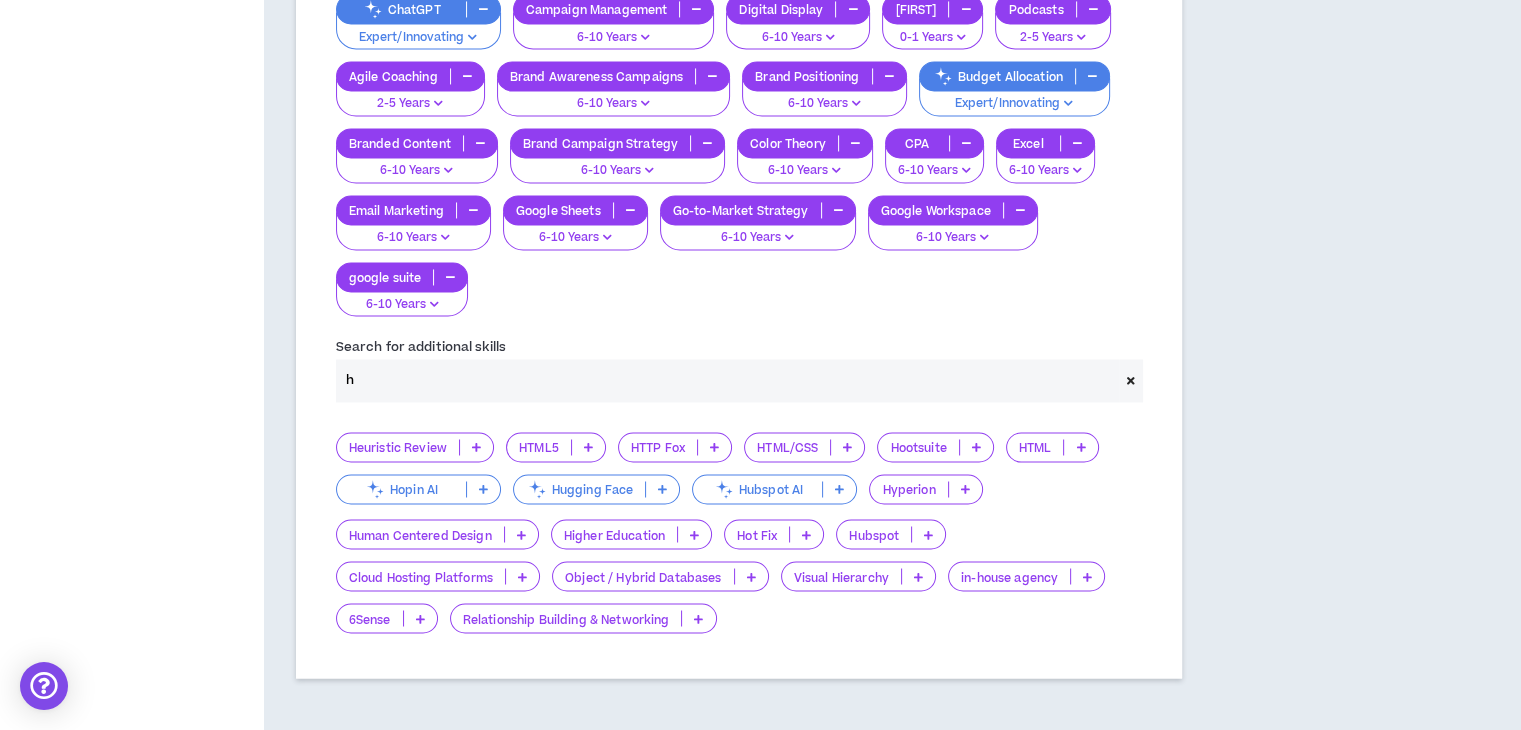 click on "h" at bounding box center [727, 380] 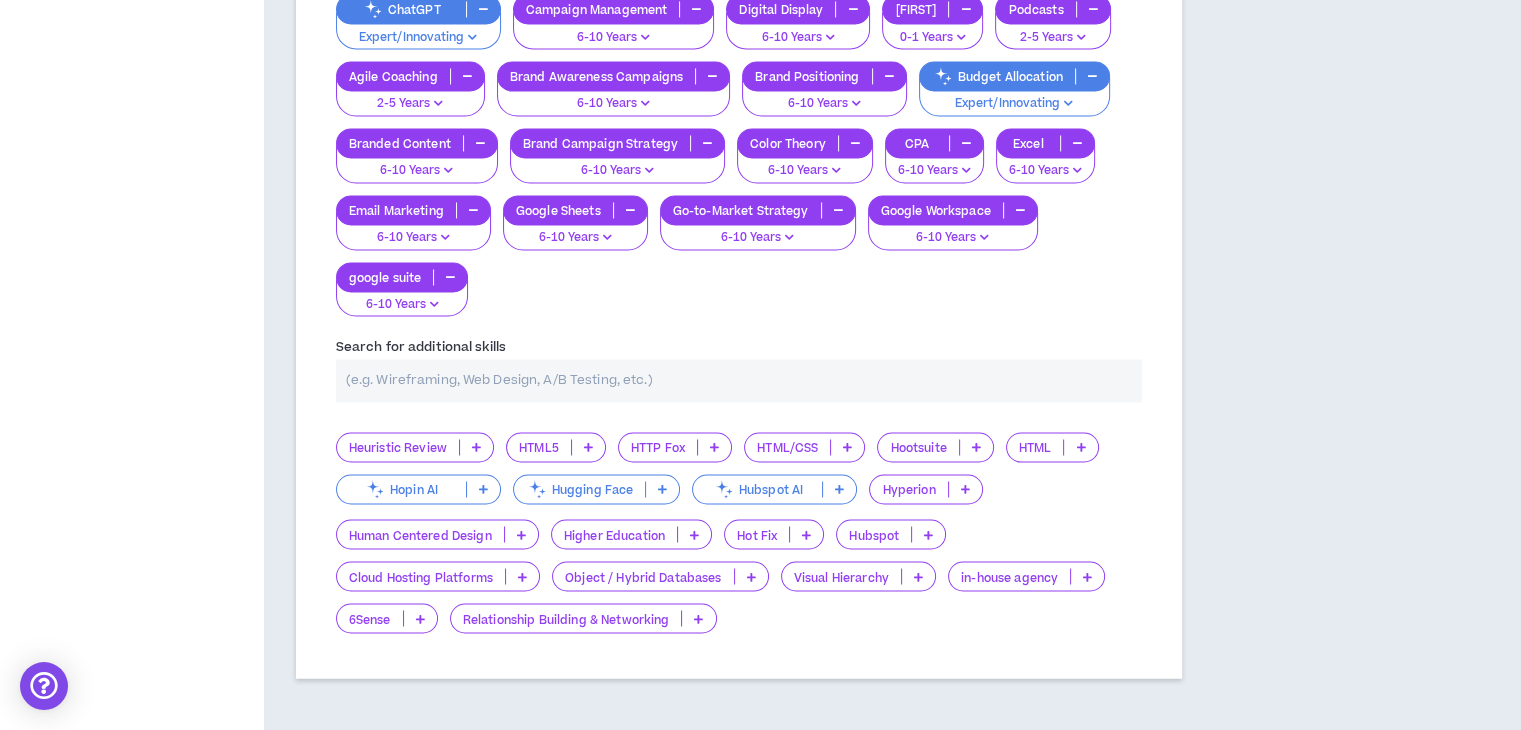 type on "i" 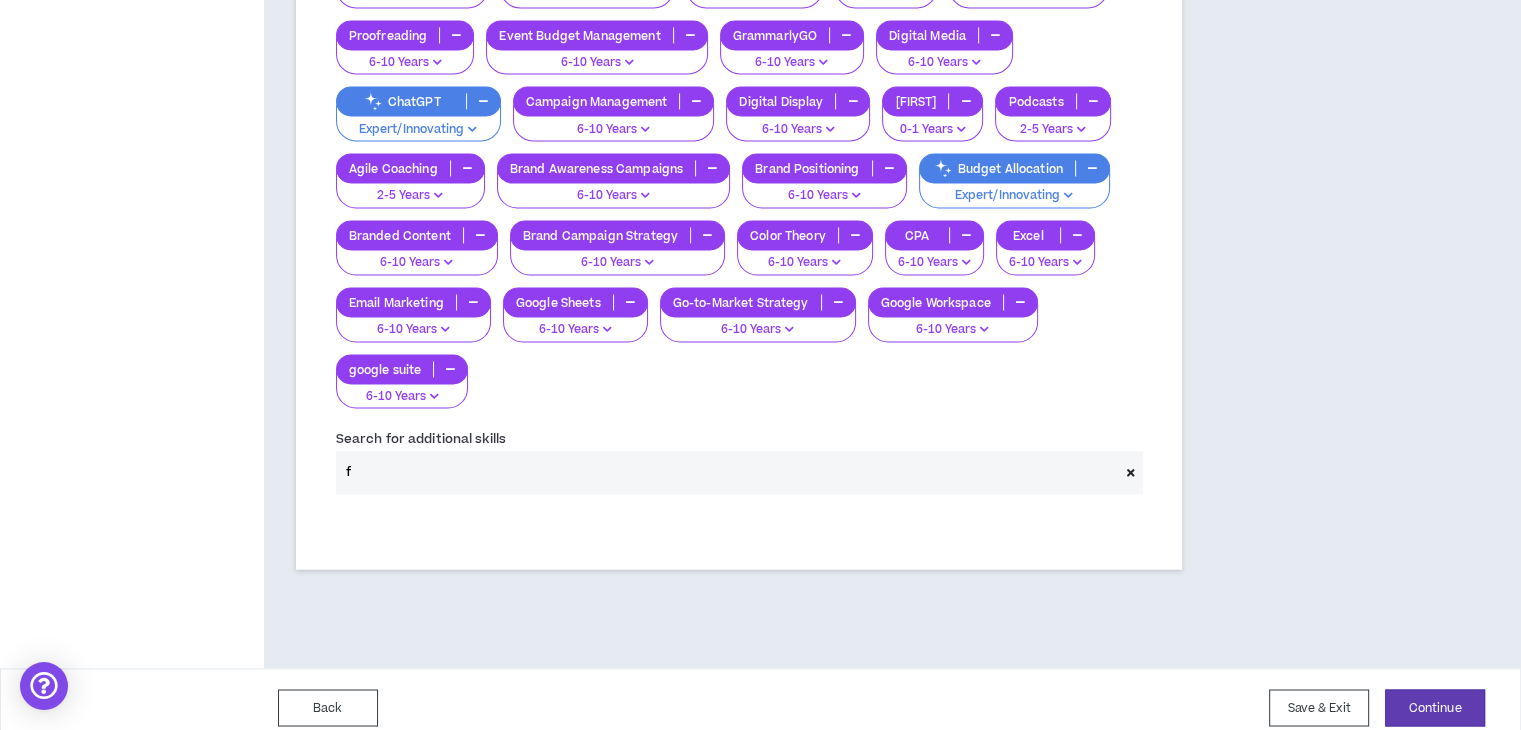 scroll, scrollTop: 3295, scrollLeft: 0, axis: vertical 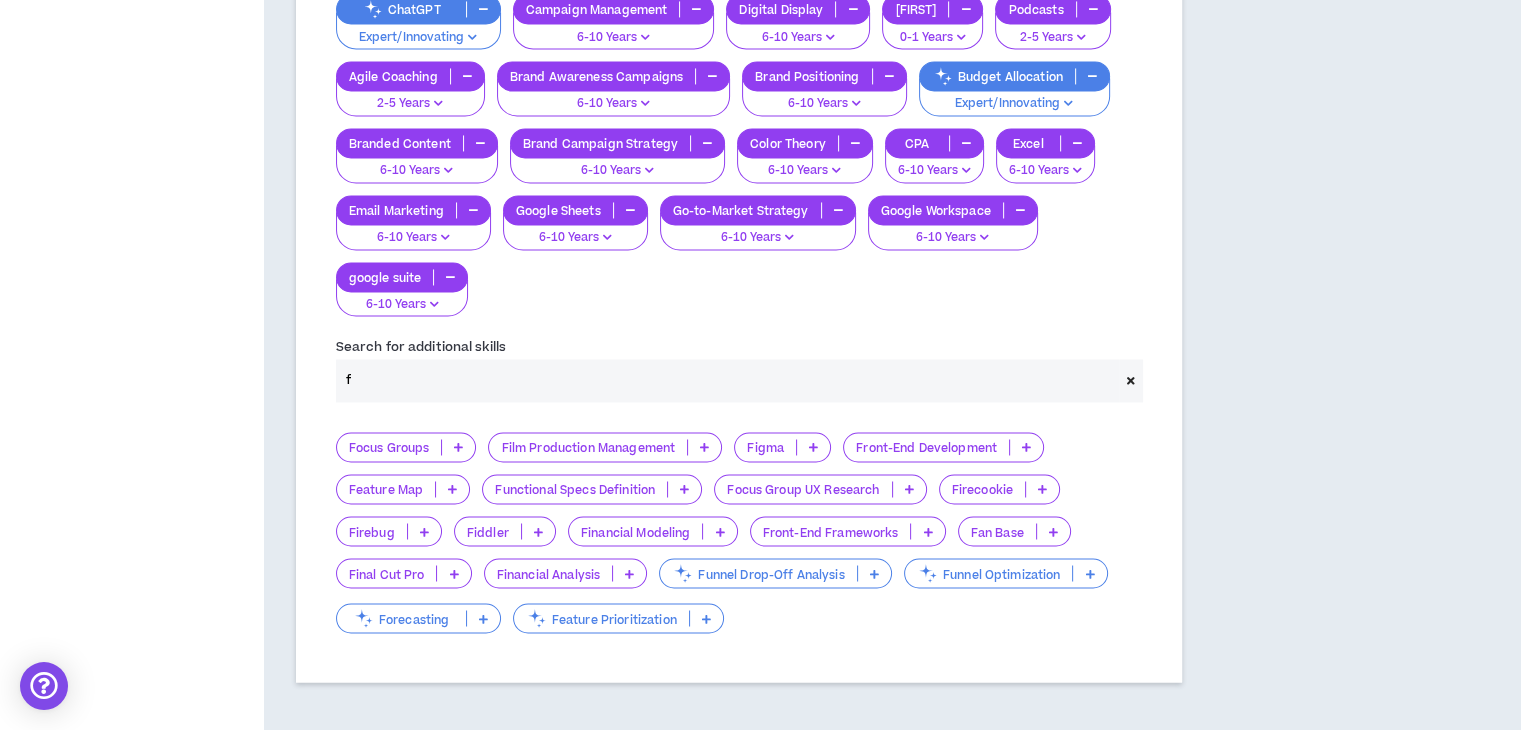click on "f" at bounding box center (727, 380) 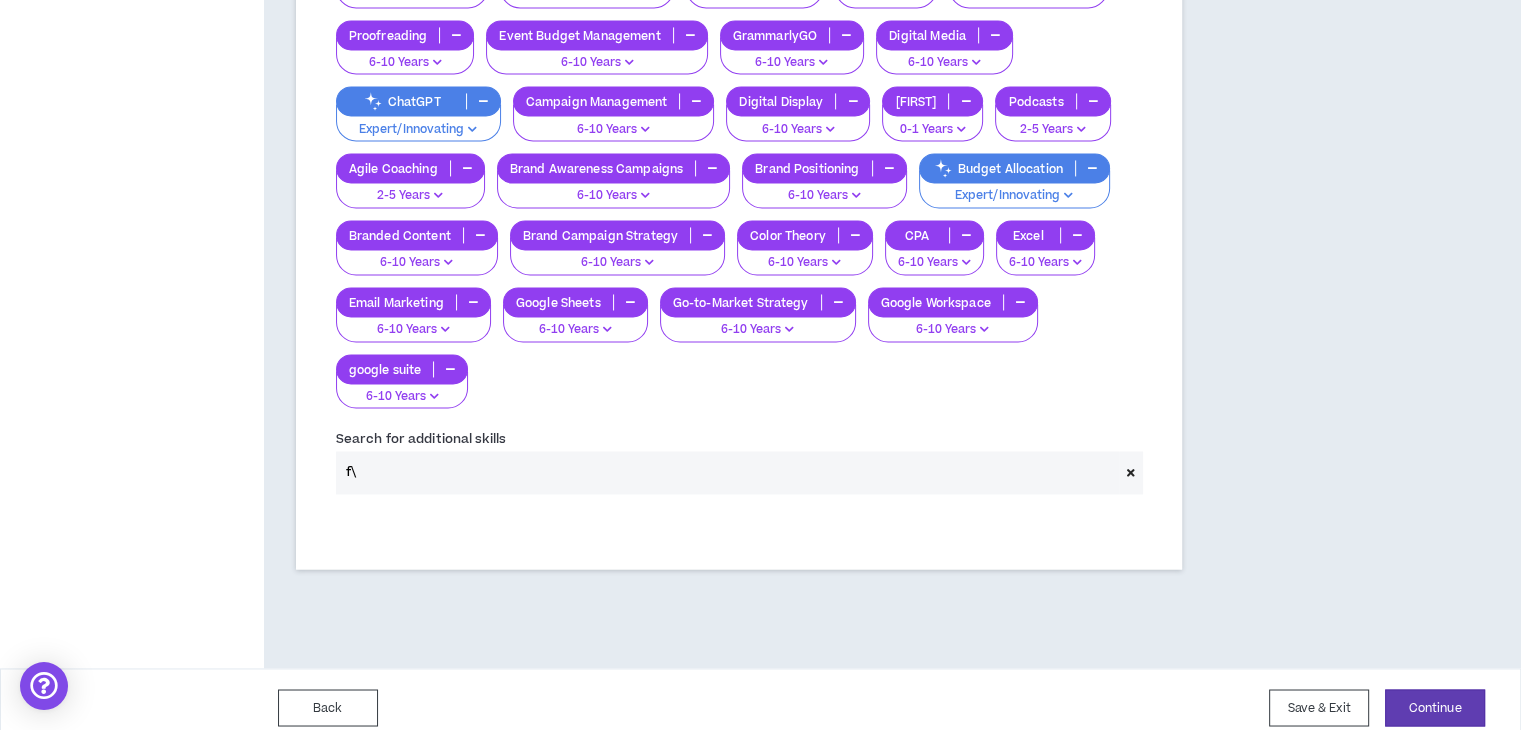 scroll, scrollTop: 3203, scrollLeft: 0, axis: vertical 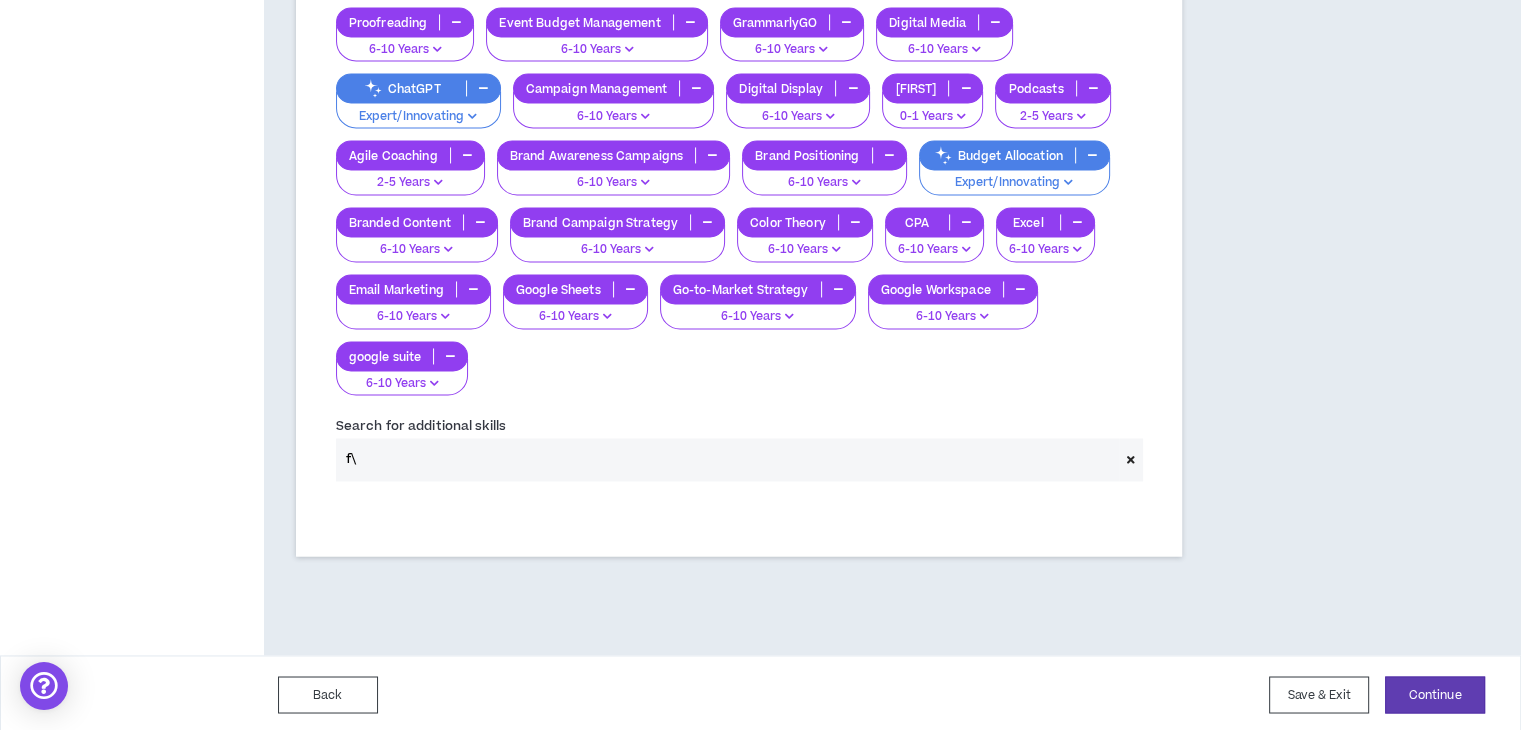 type on "f" 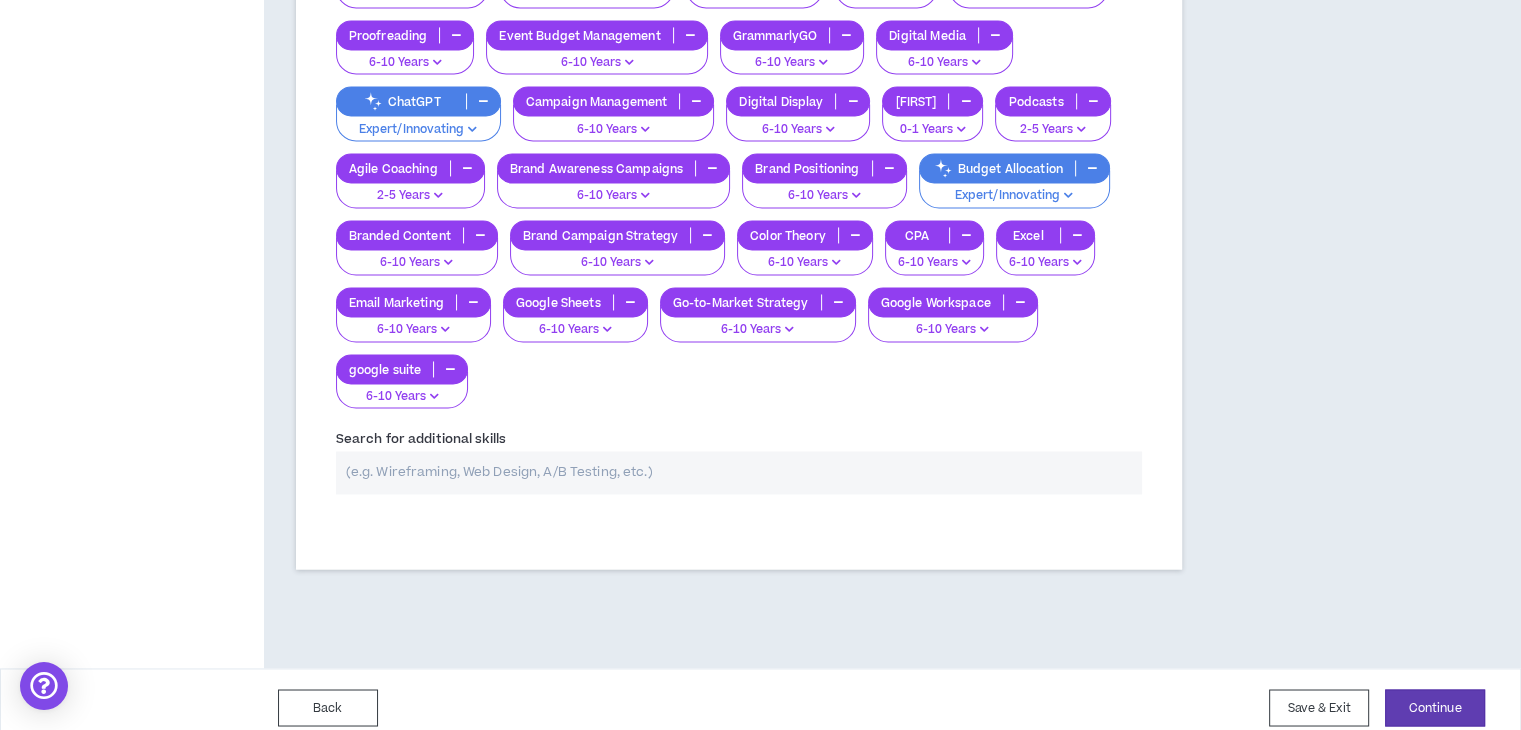 type on "g" 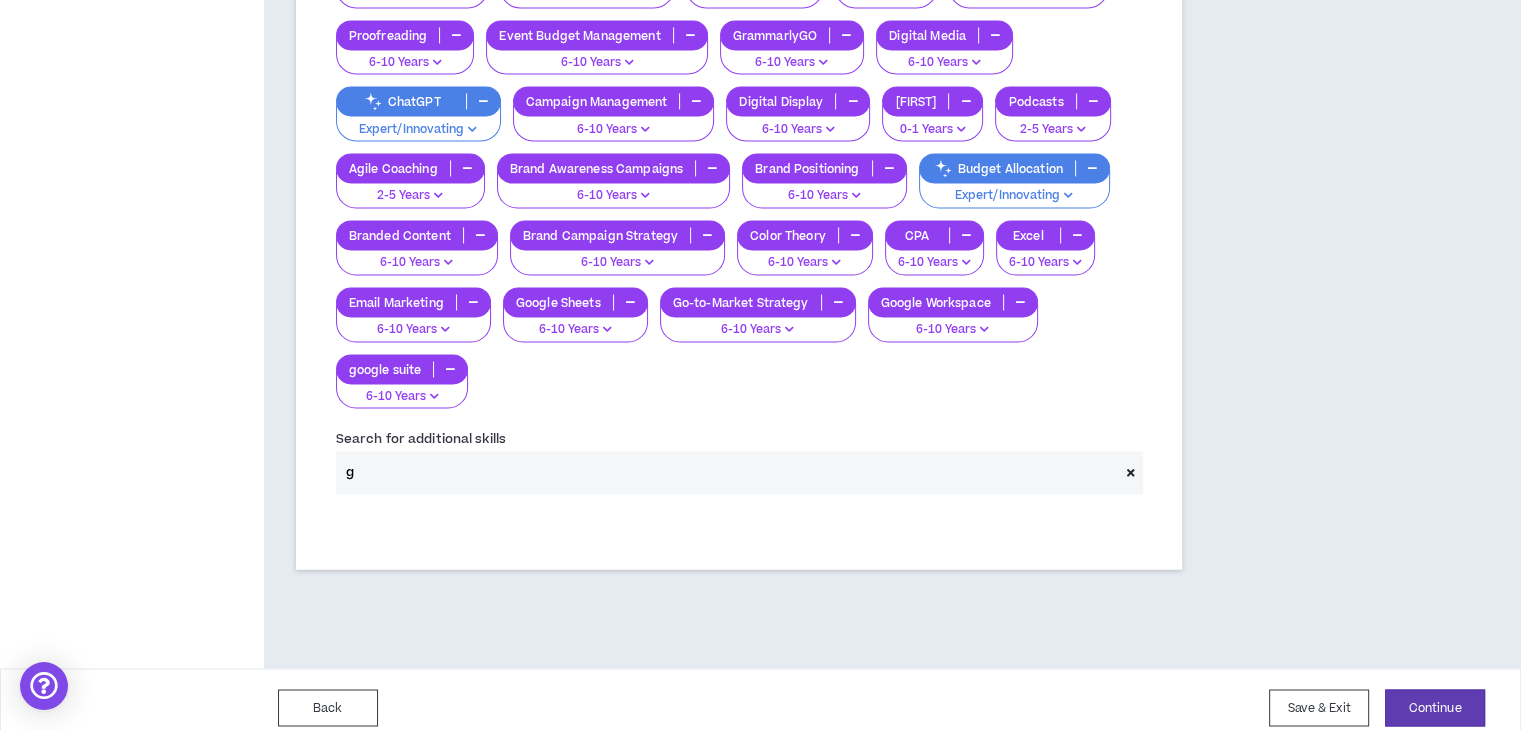 scroll, scrollTop: 3295, scrollLeft: 0, axis: vertical 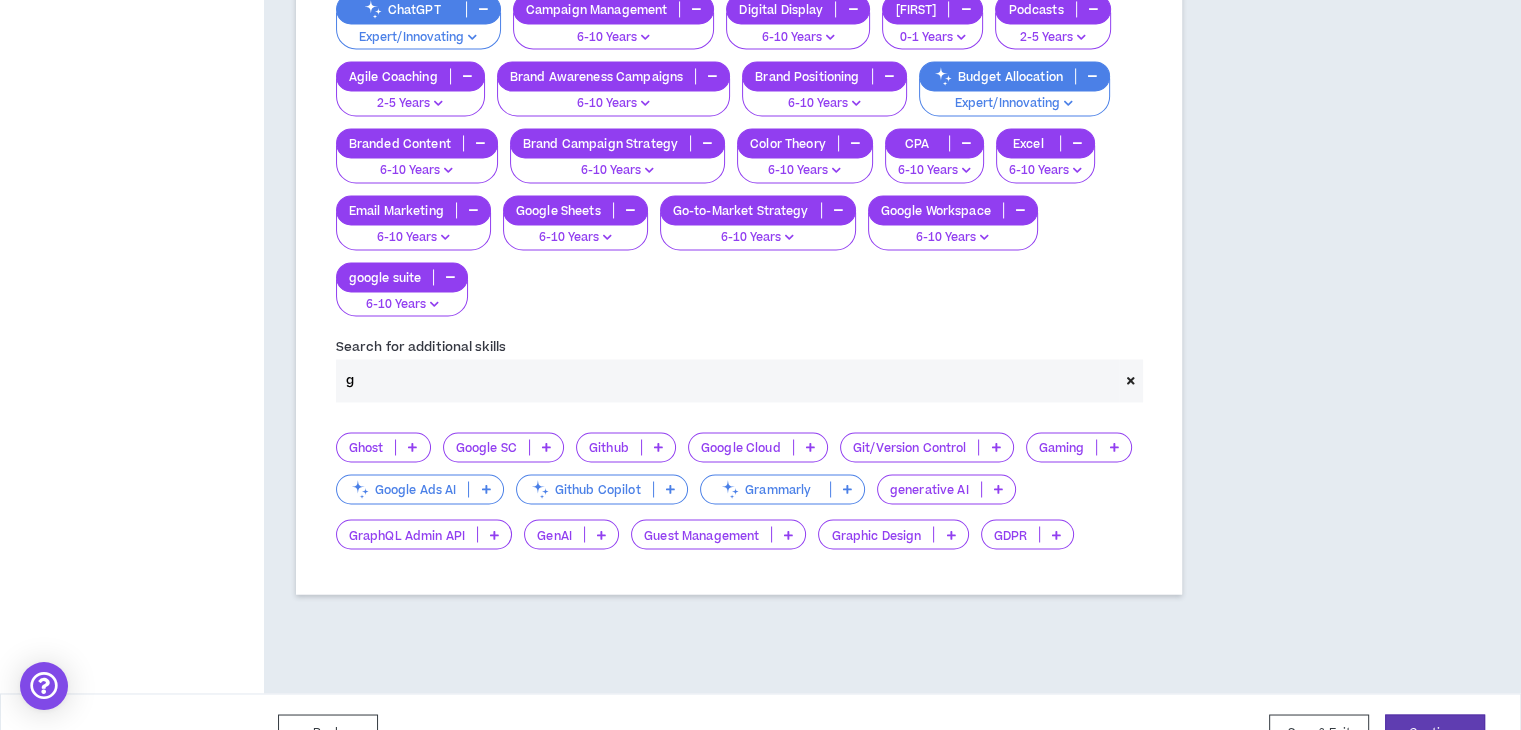 click at bounding box center [847, 489] 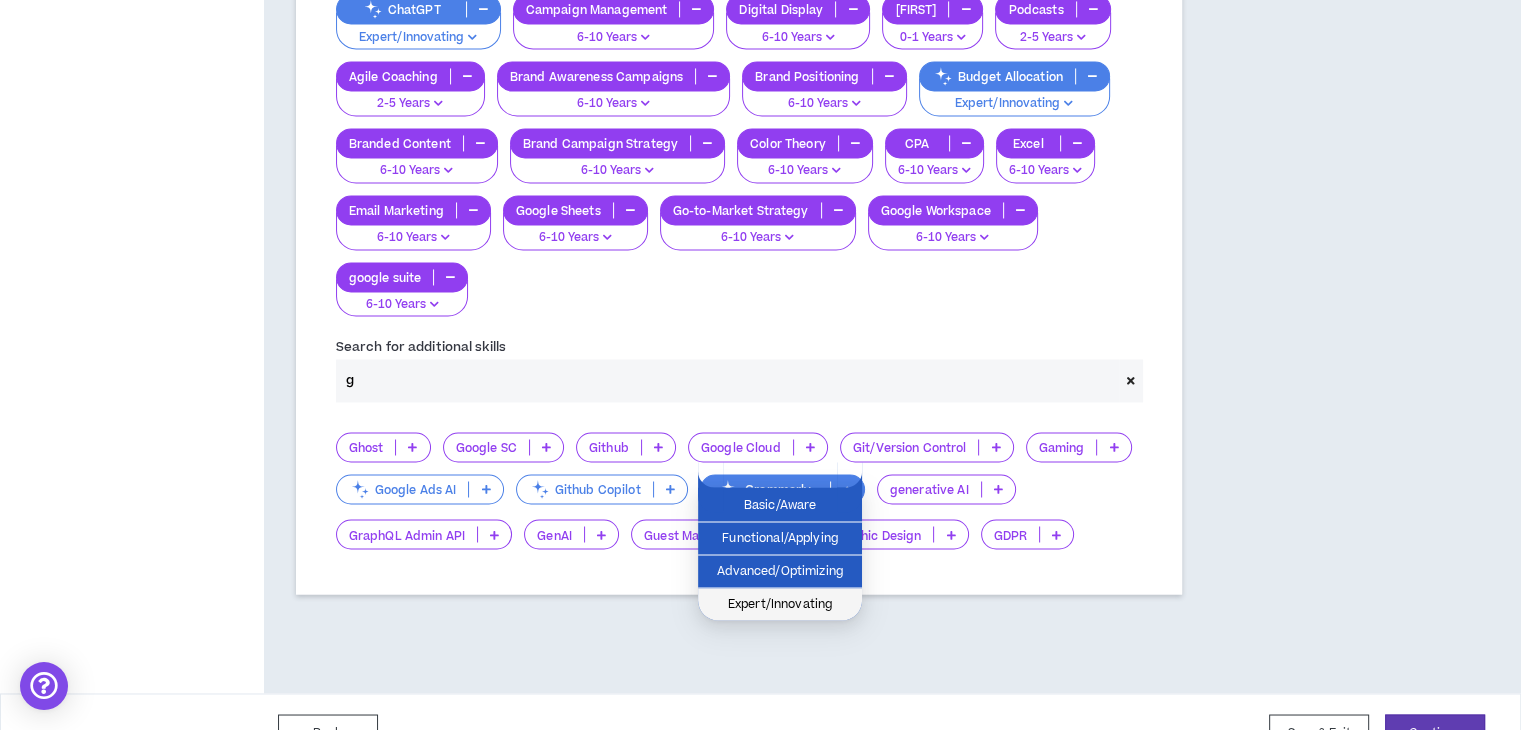 click on "Expert/Innovating" at bounding box center [780, 604] 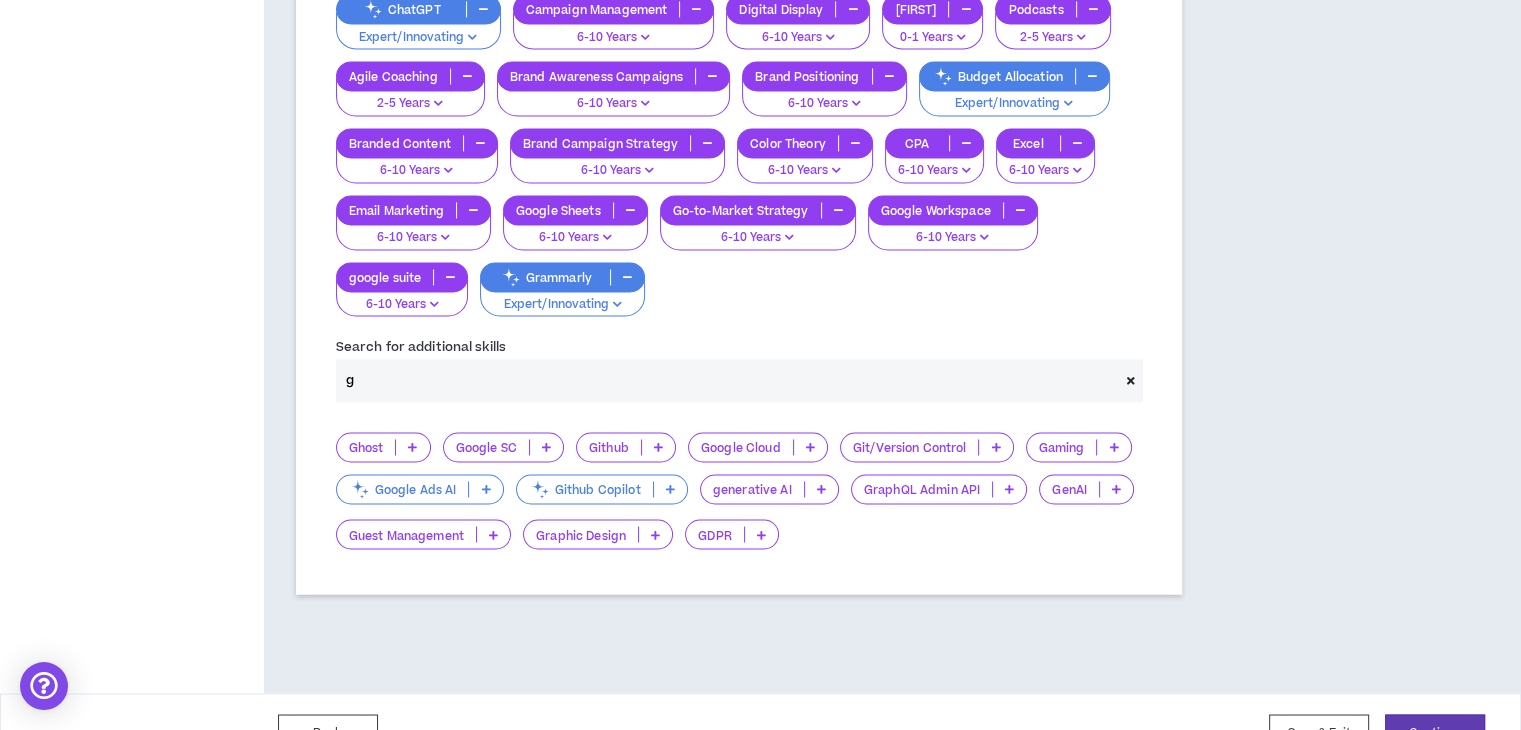 click at bounding box center (821, 489) 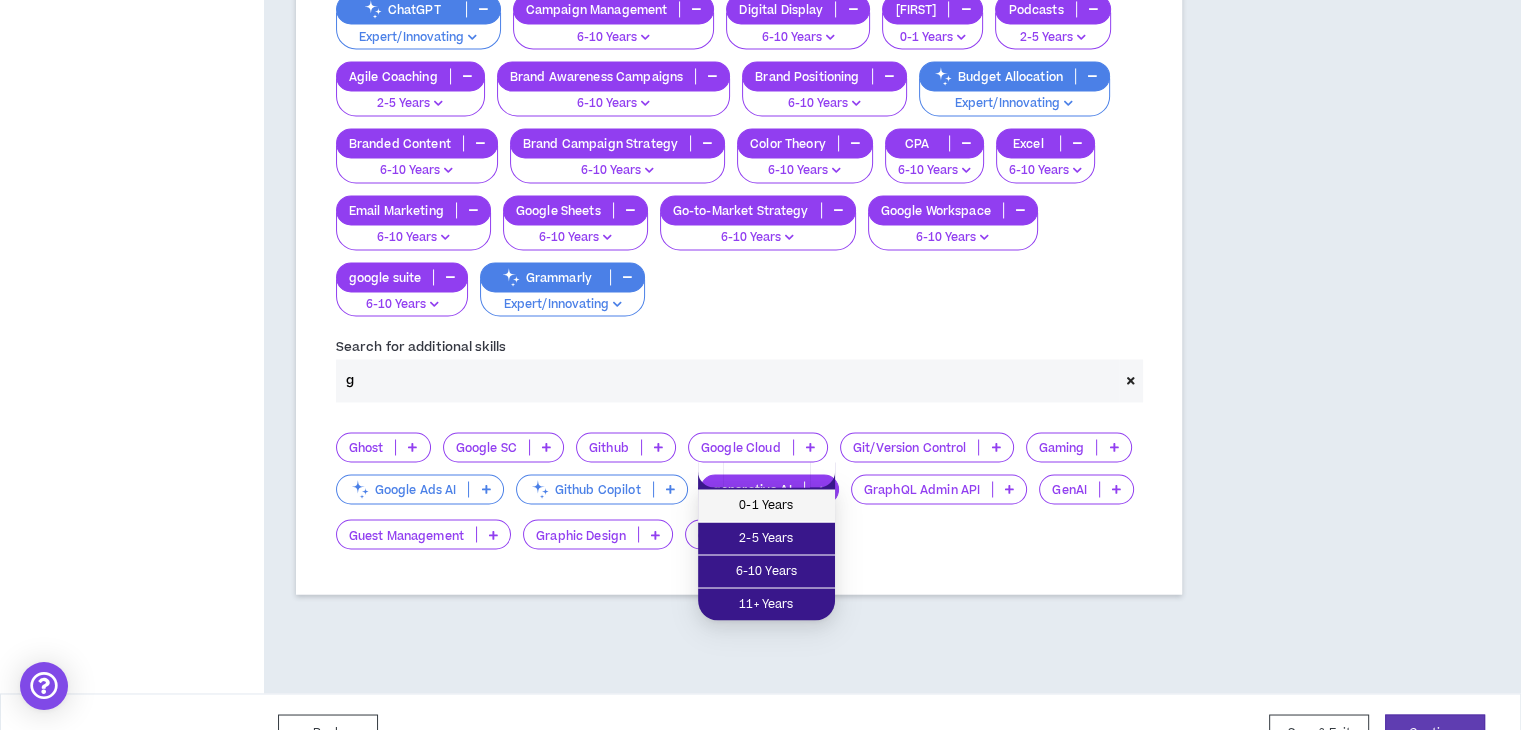 click on "0-1 Years" at bounding box center [766, 505] 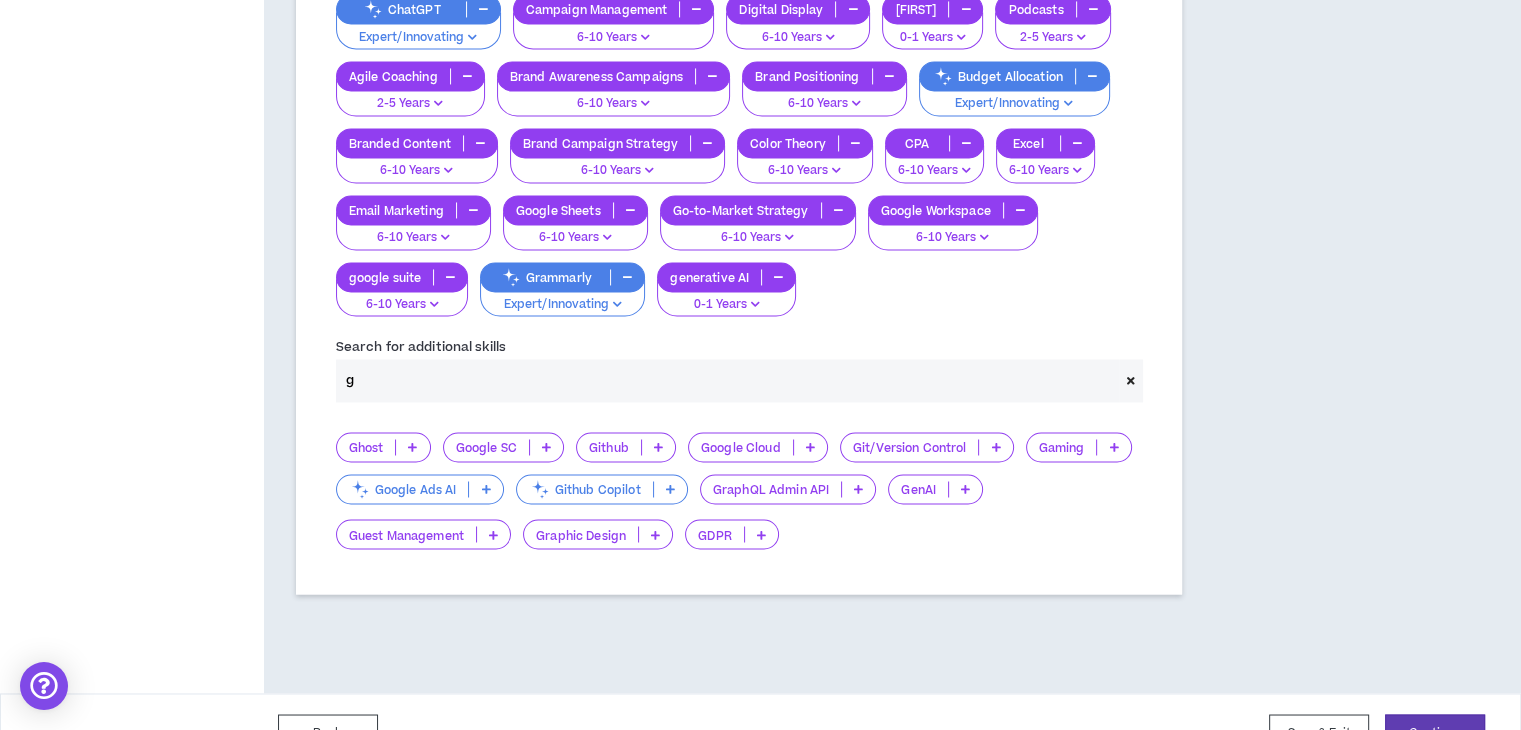 click on "g" at bounding box center [727, 380] 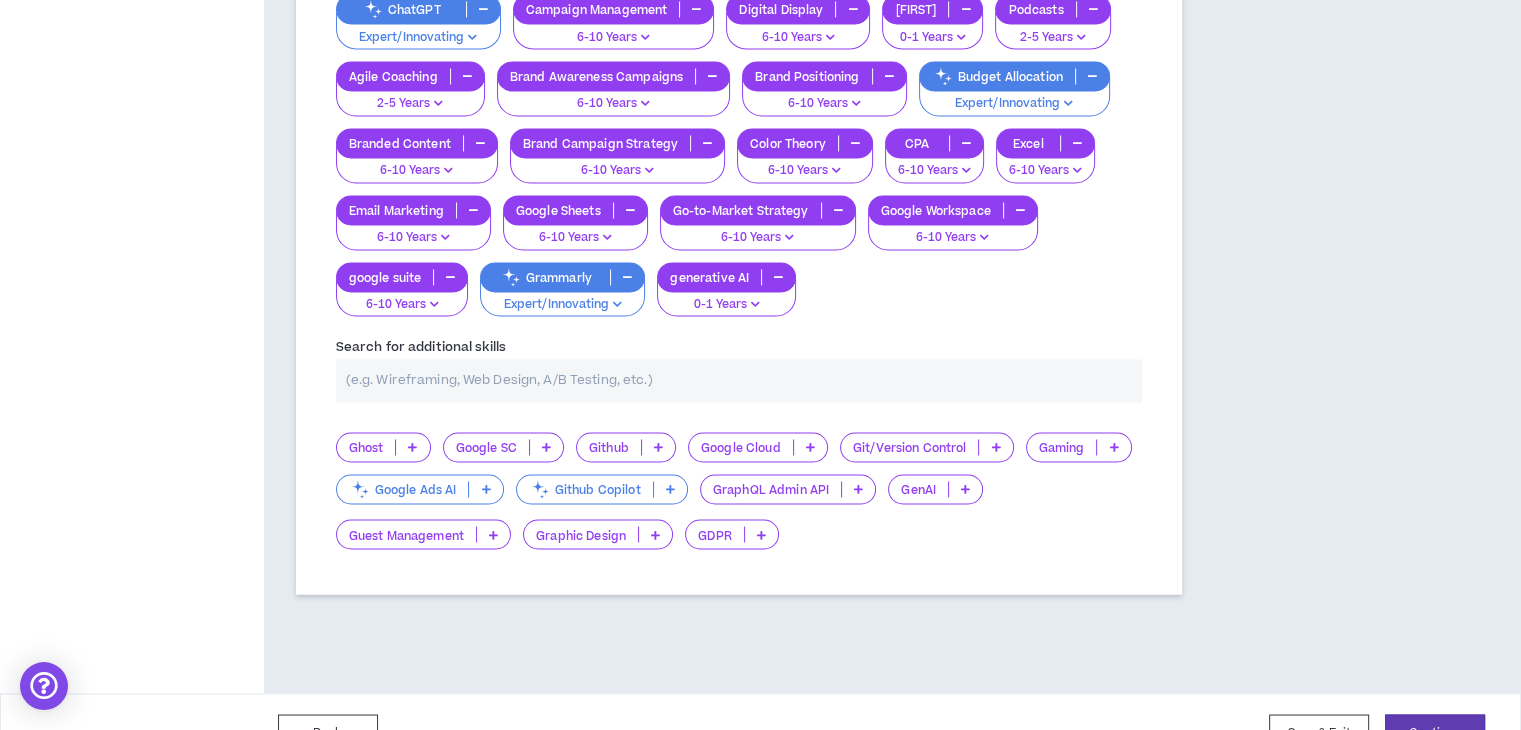 type on "h" 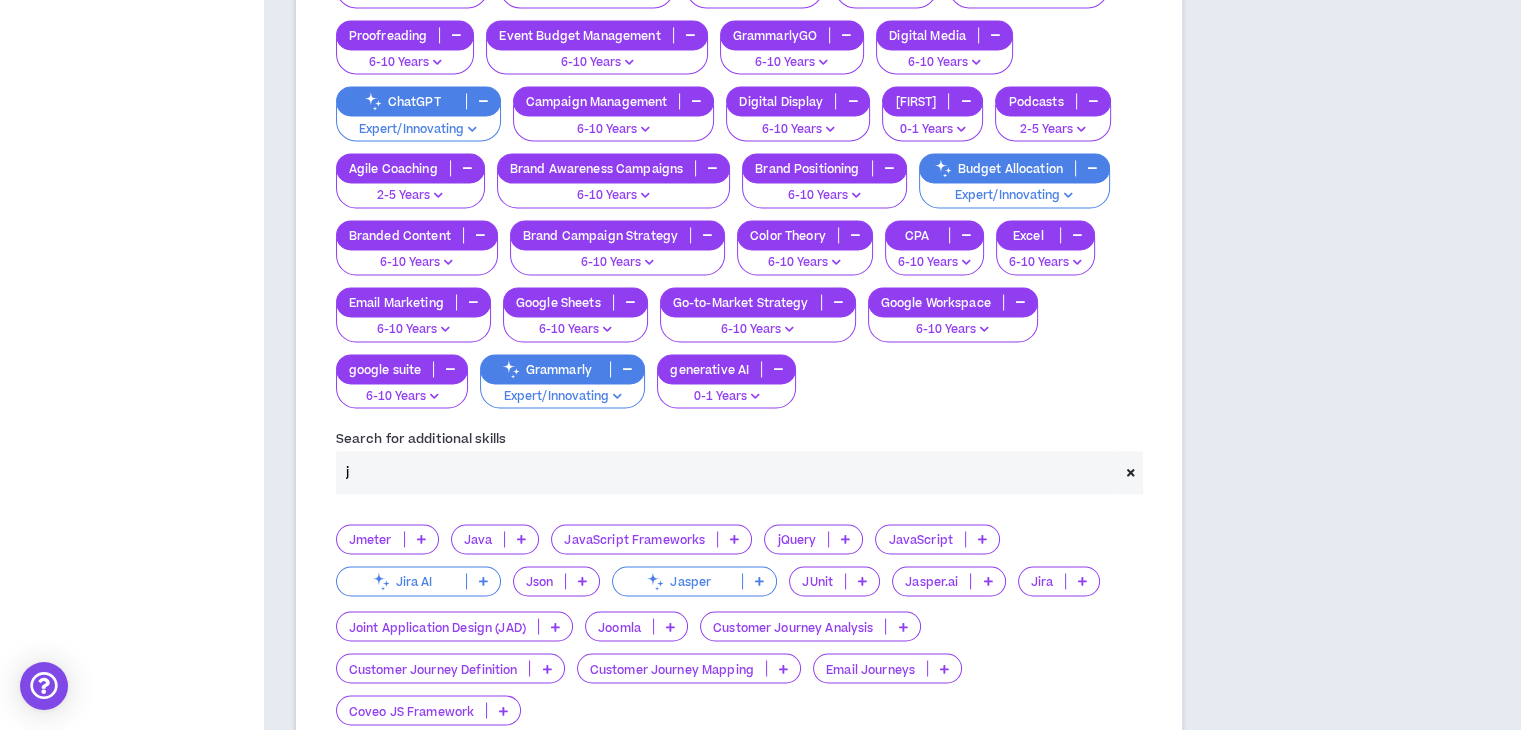 scroll, scrollTop: 3295, scrollLeft: 0, axis: vertical 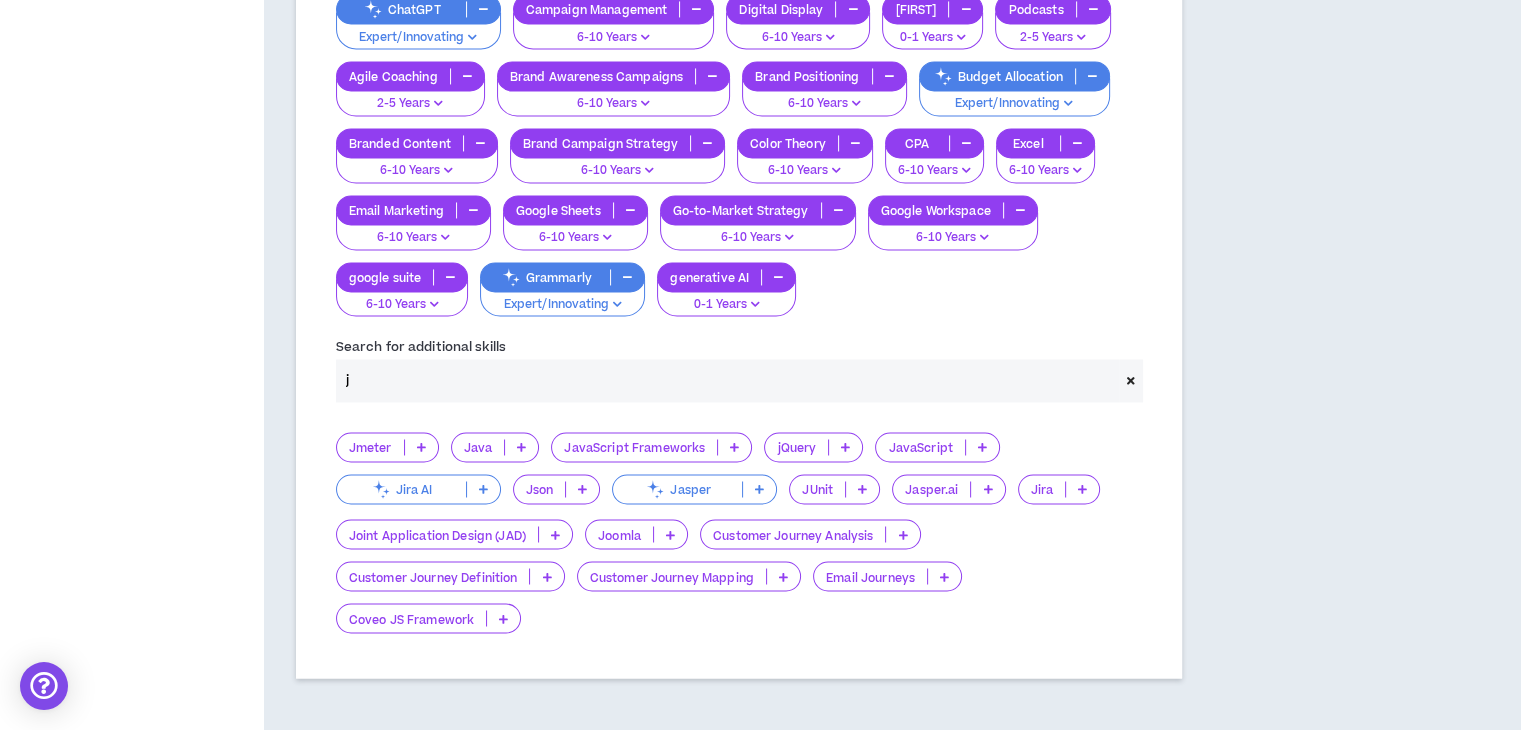 click on "j" at bounding box center (727, 380) 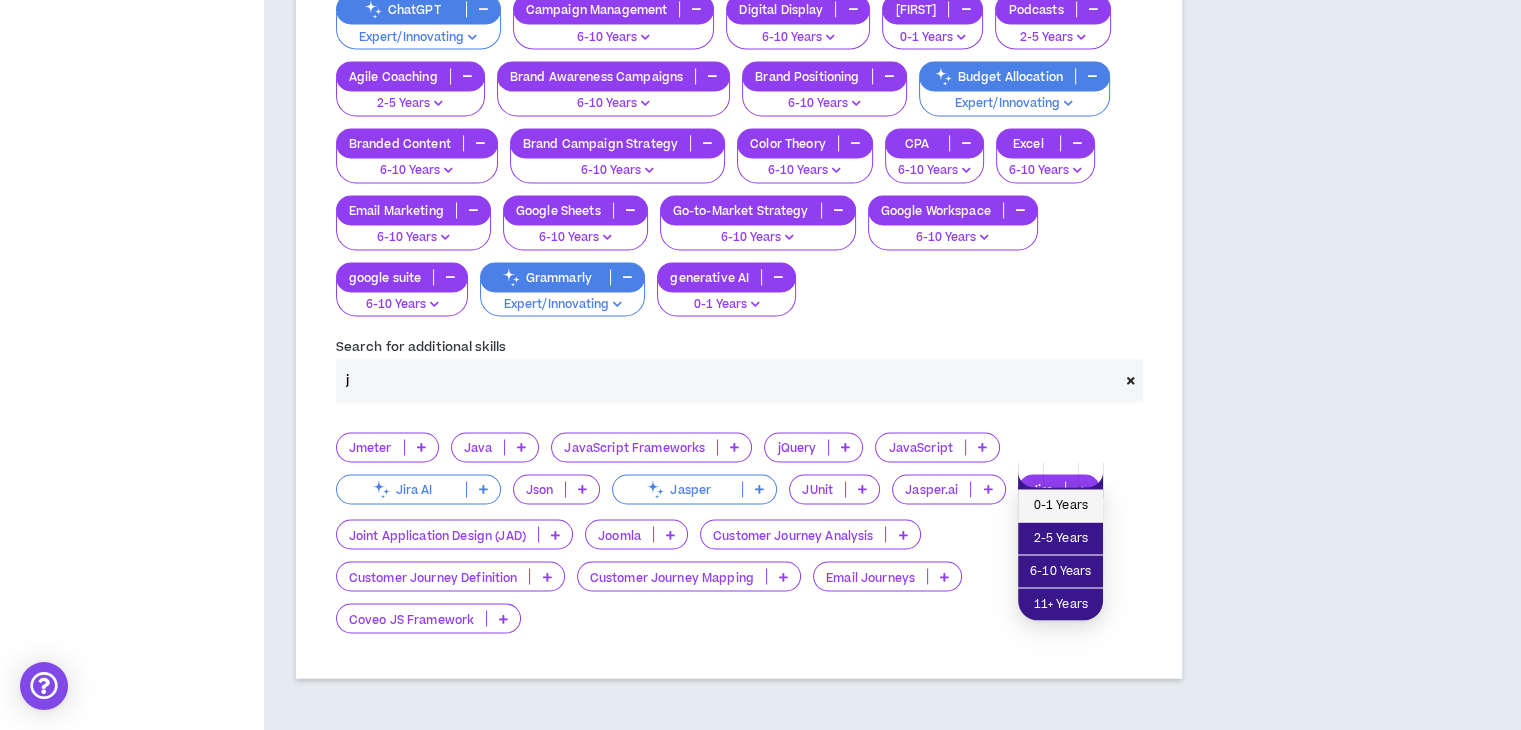 click on "0-1 Years" at bounding box center [1060, 505] 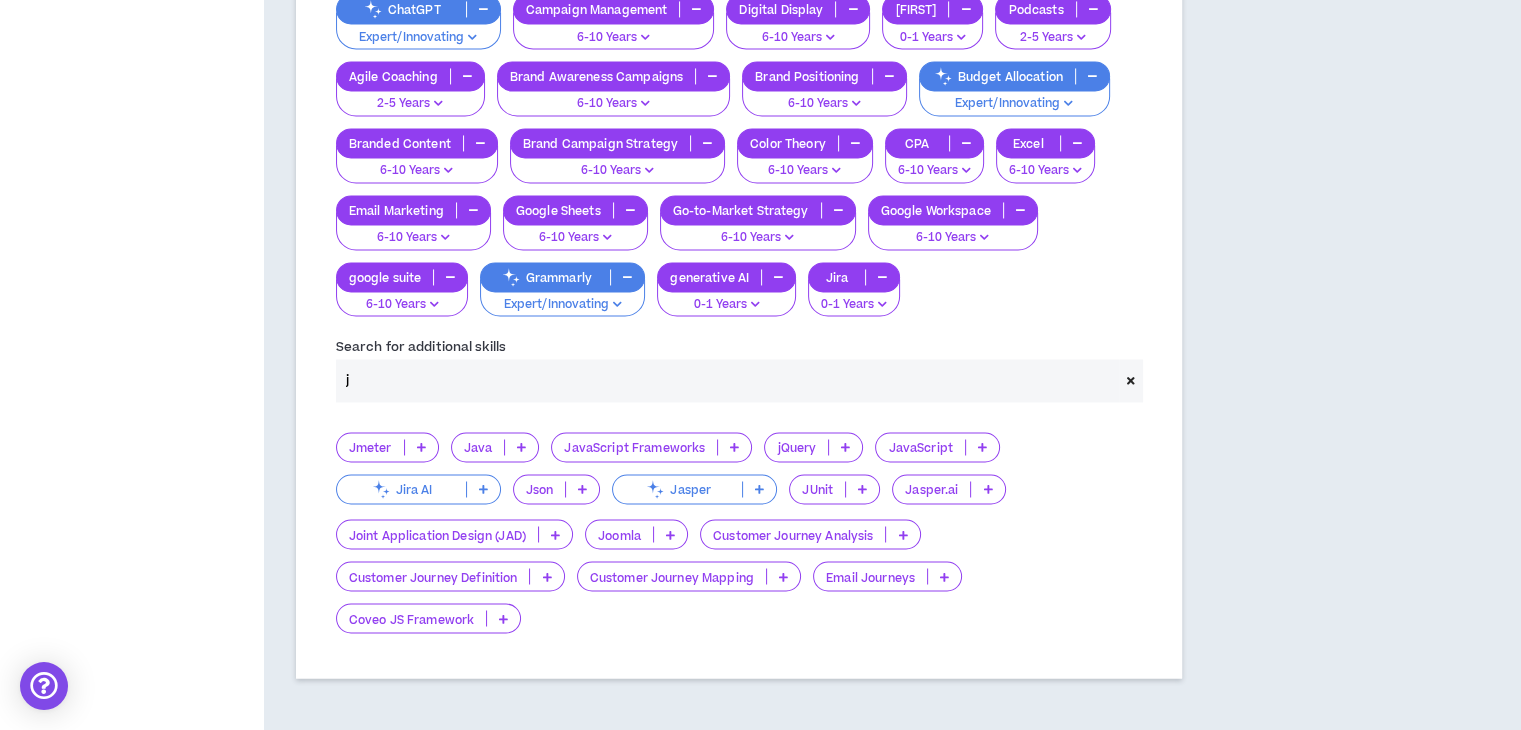 click on "j" at bounding box center (727, 380) 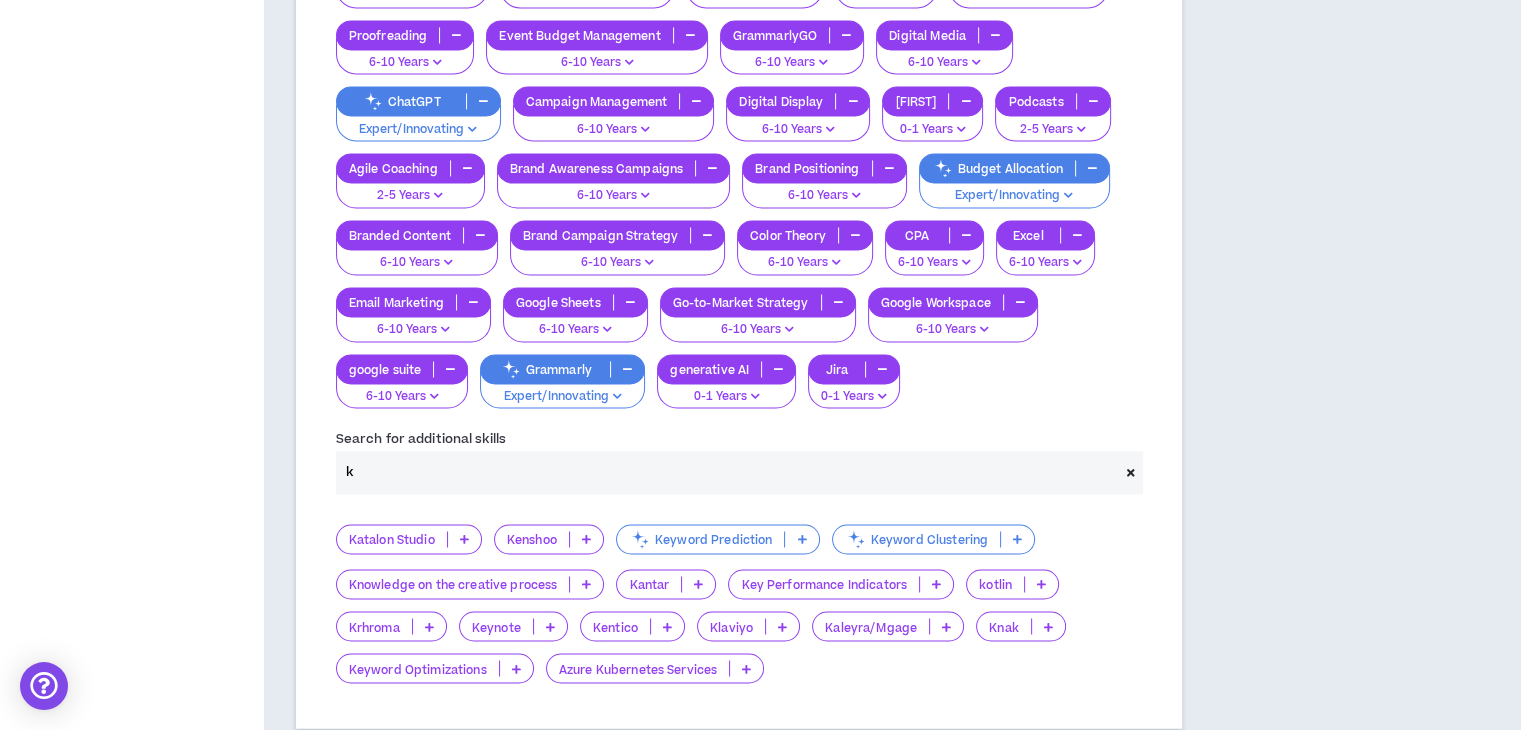 scroll, scrollTop: 3295, scrollLeft: 0, axis: vertical 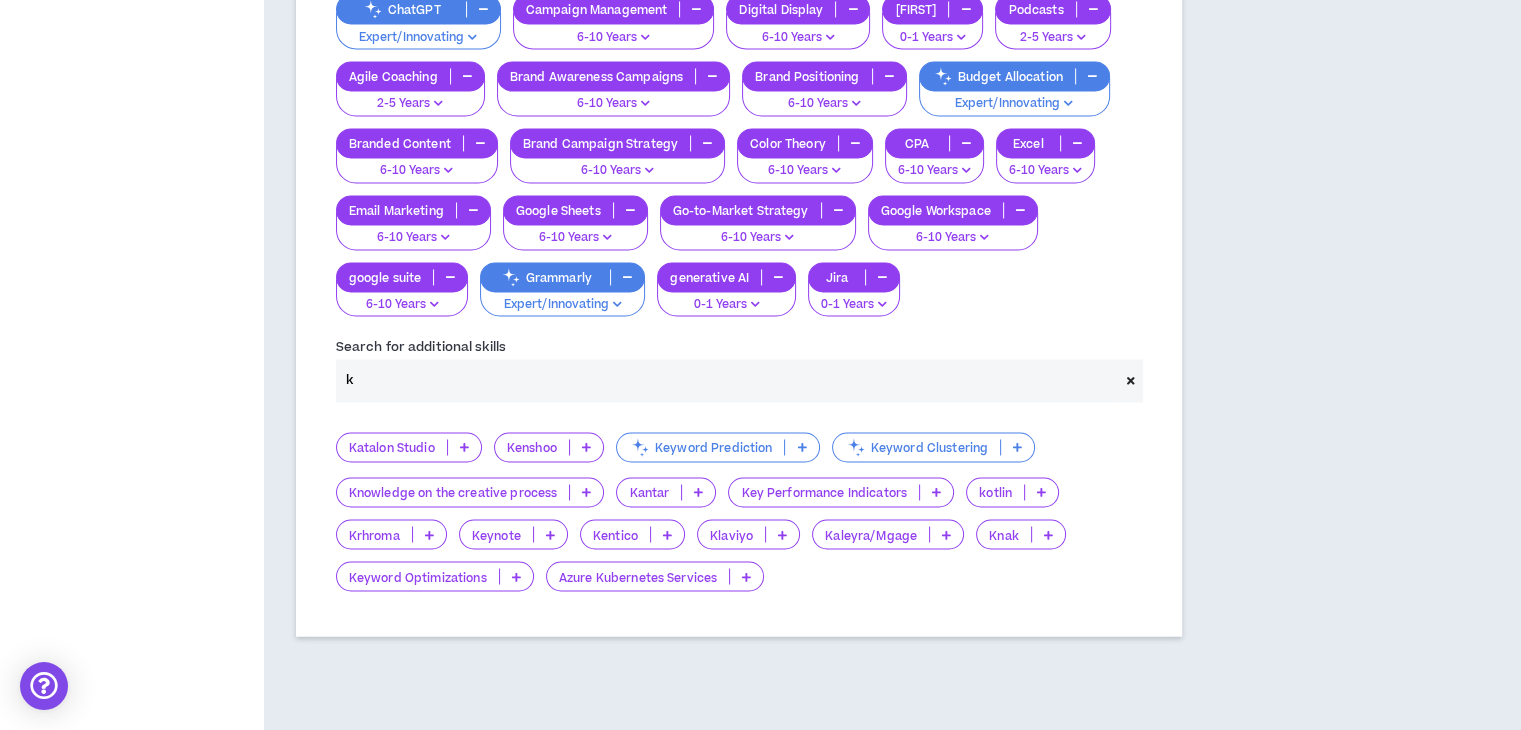 type on "k" 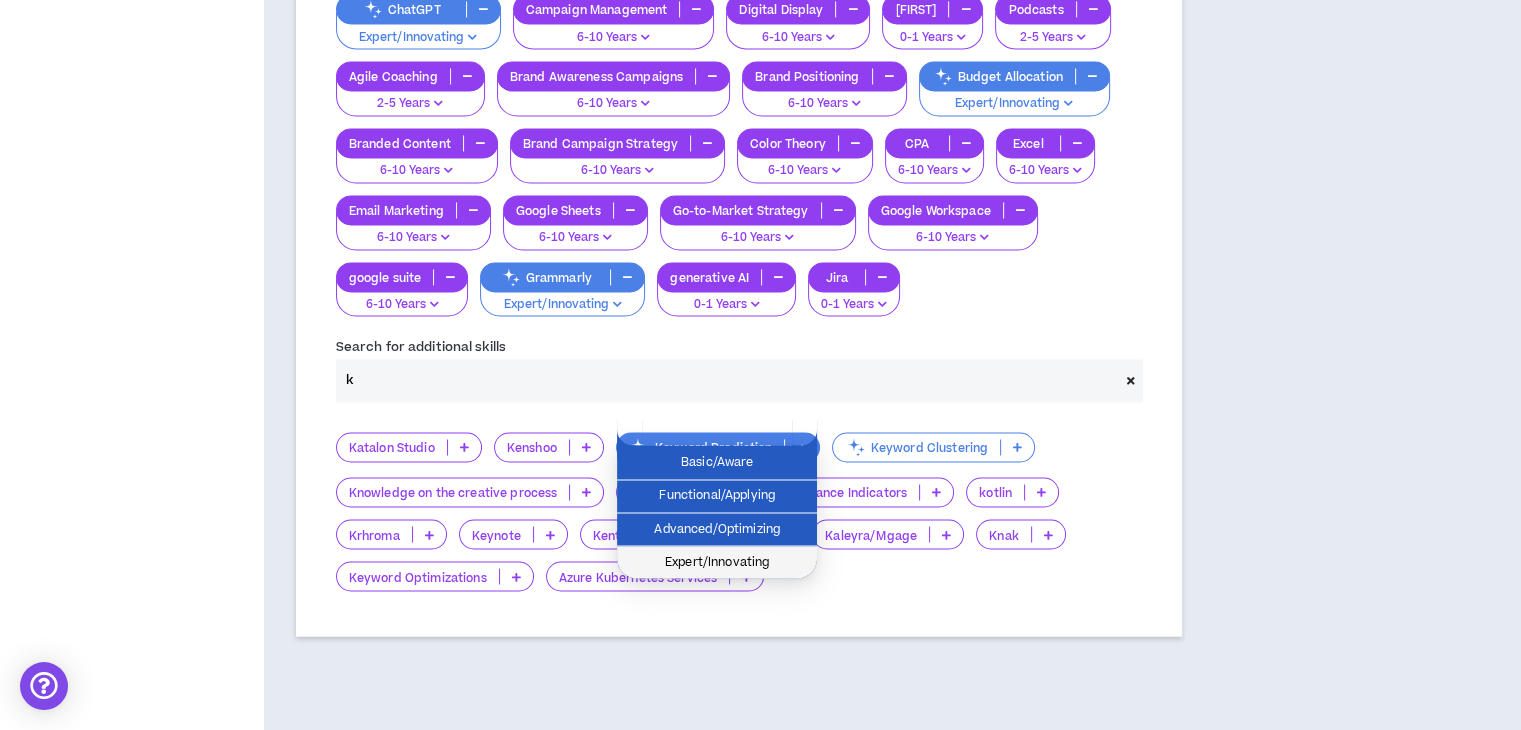 click on "Expert/Innovating" at bounding box center (717, 562) 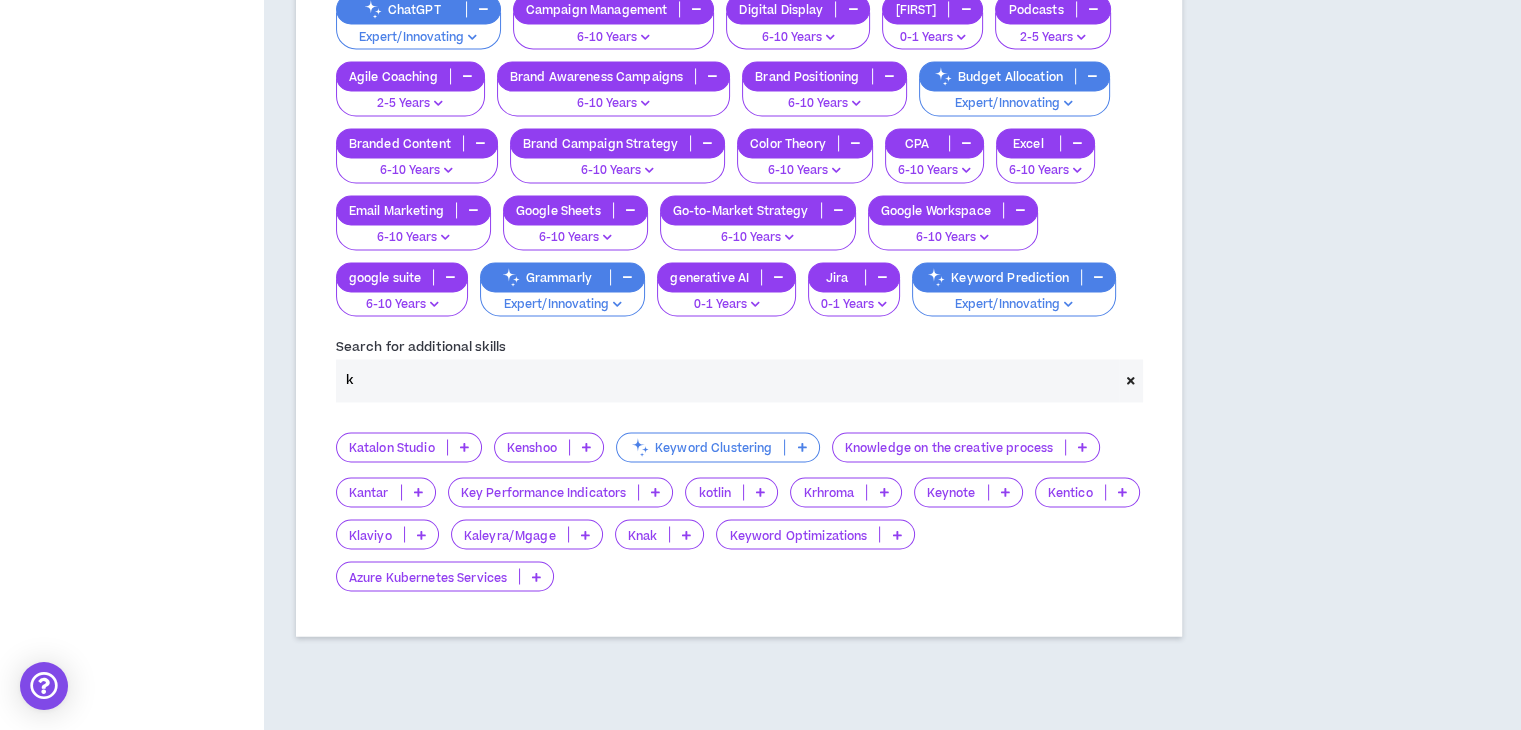 click at bounding box center [896, 534] 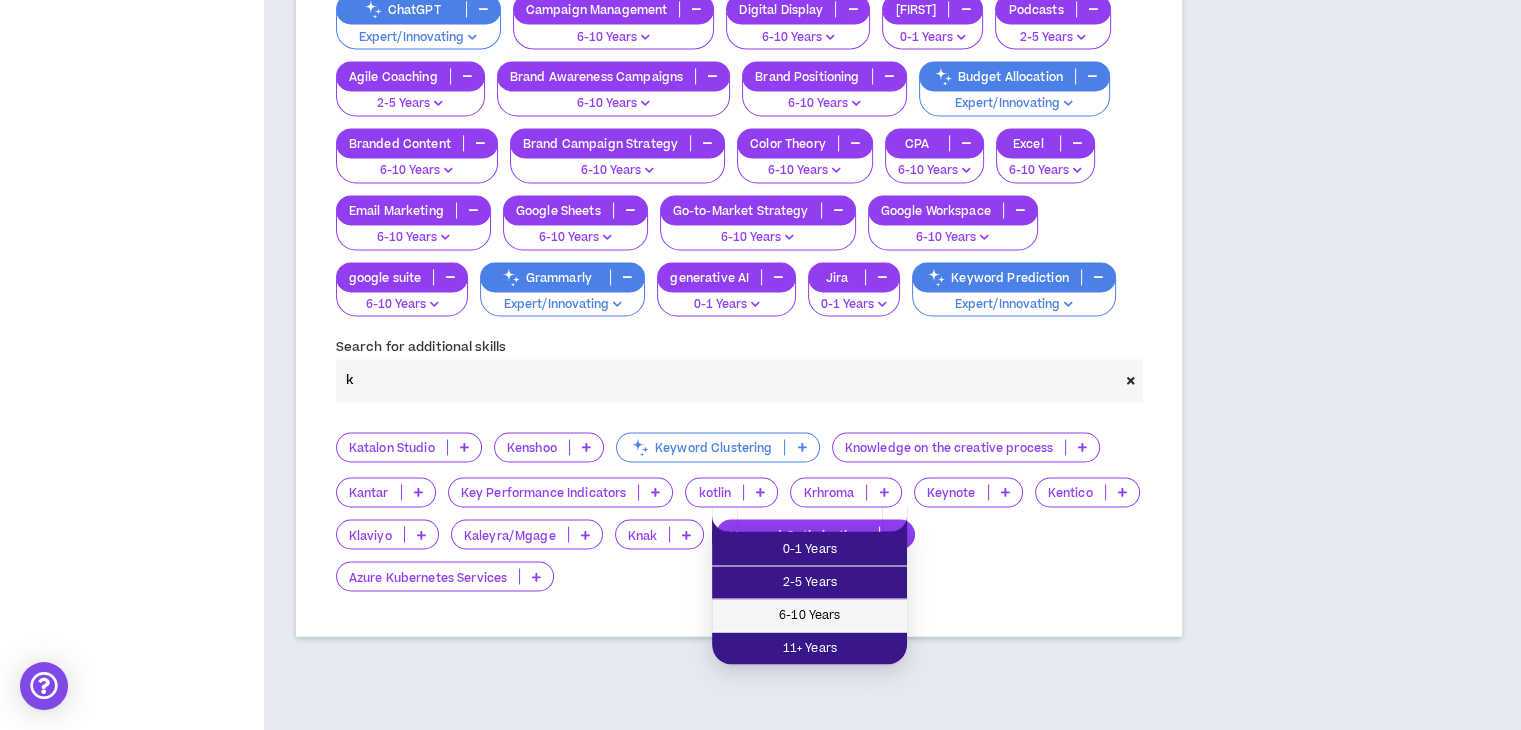 click on "6-10 Years" at bounding box center [809, 615] 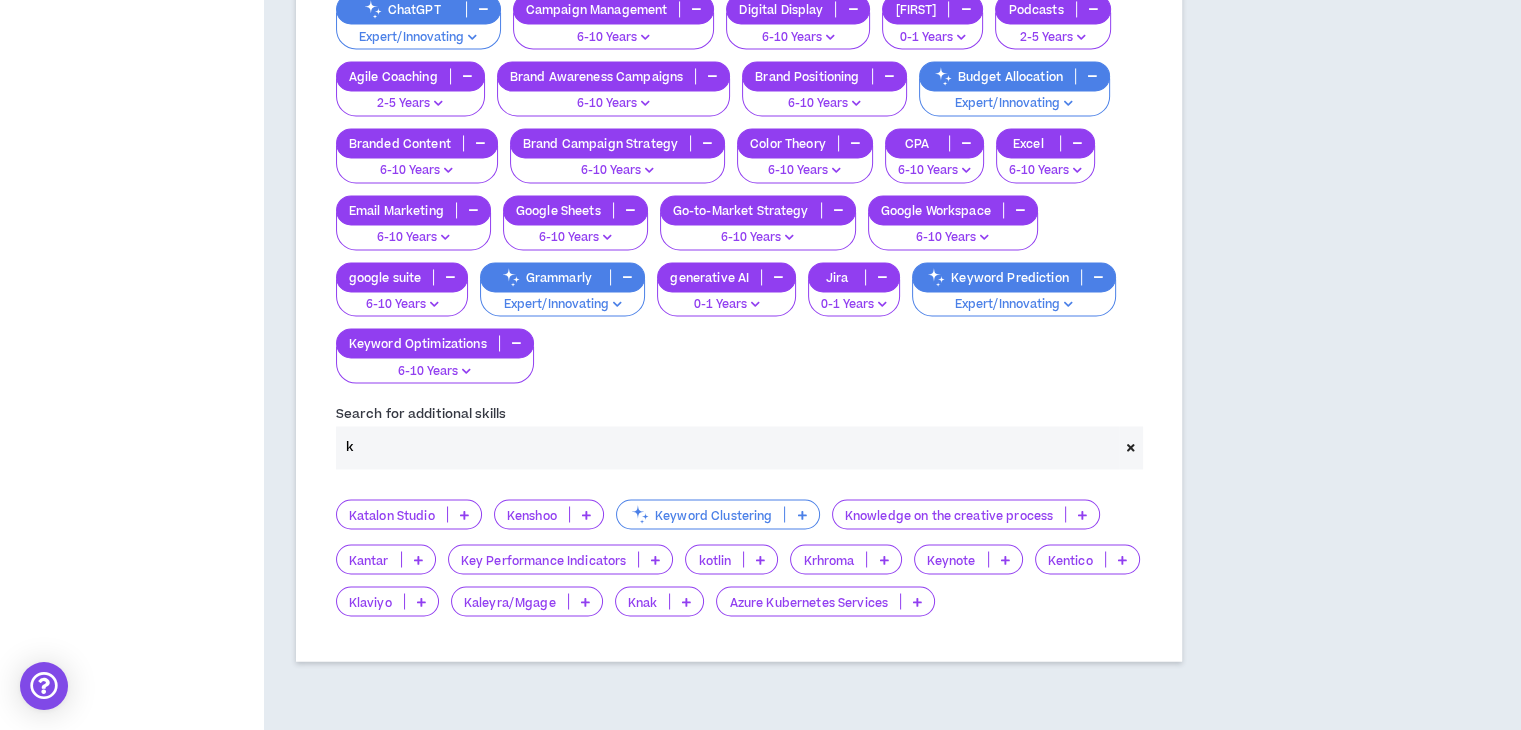 click at bounding box center [655, 559] 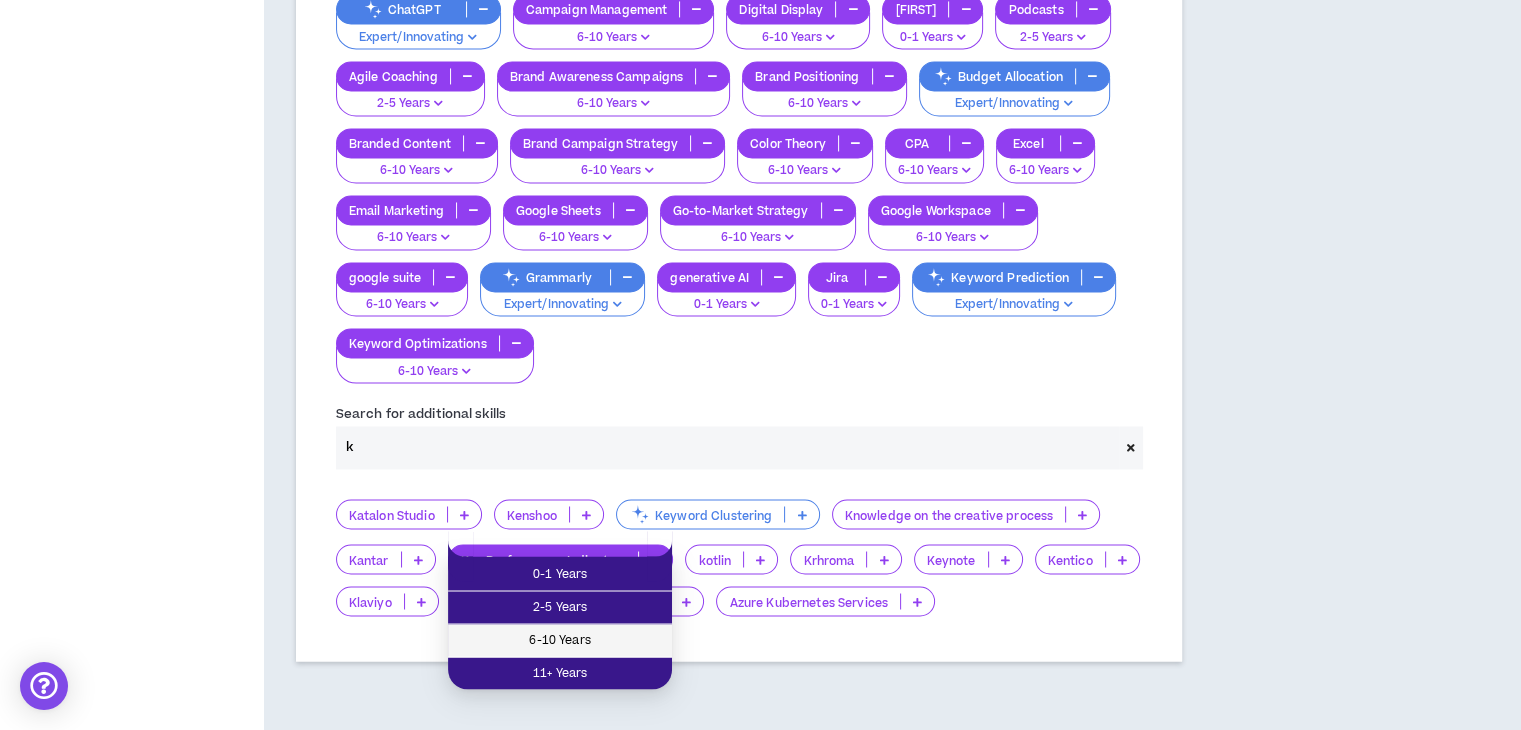 click on "6-10 Years" at bounding box center [560, 640] 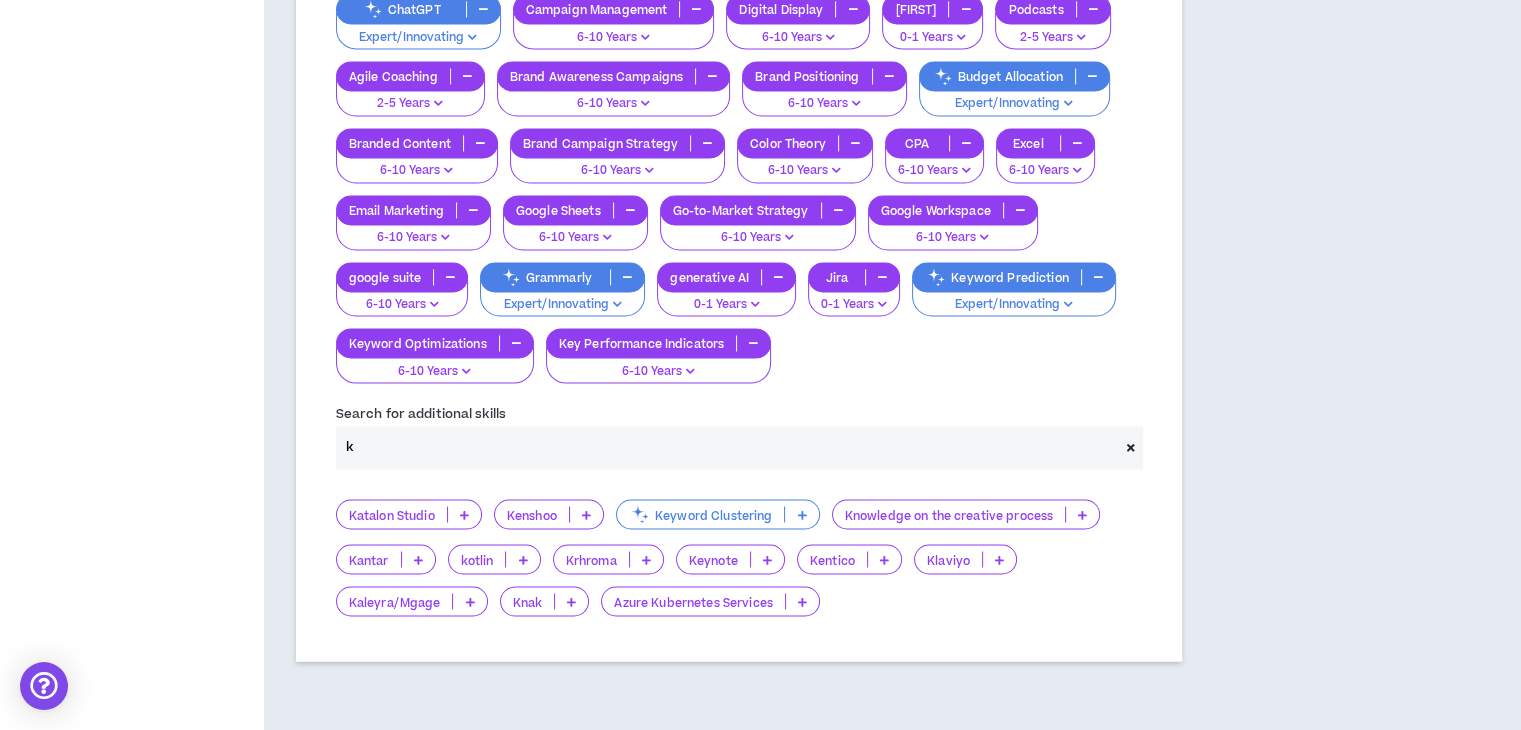 click on "k" at bounding box center [727, 447] 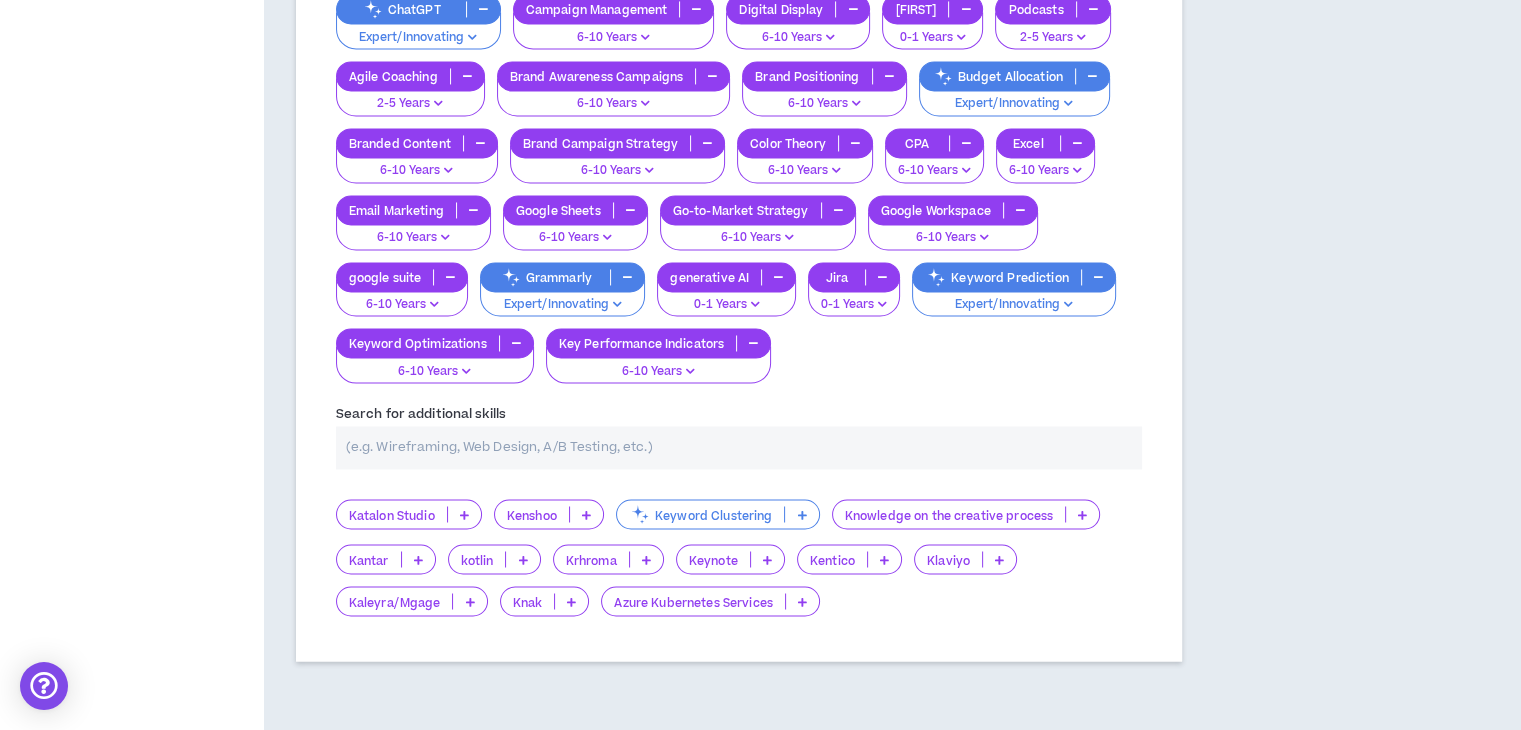 type on "l" 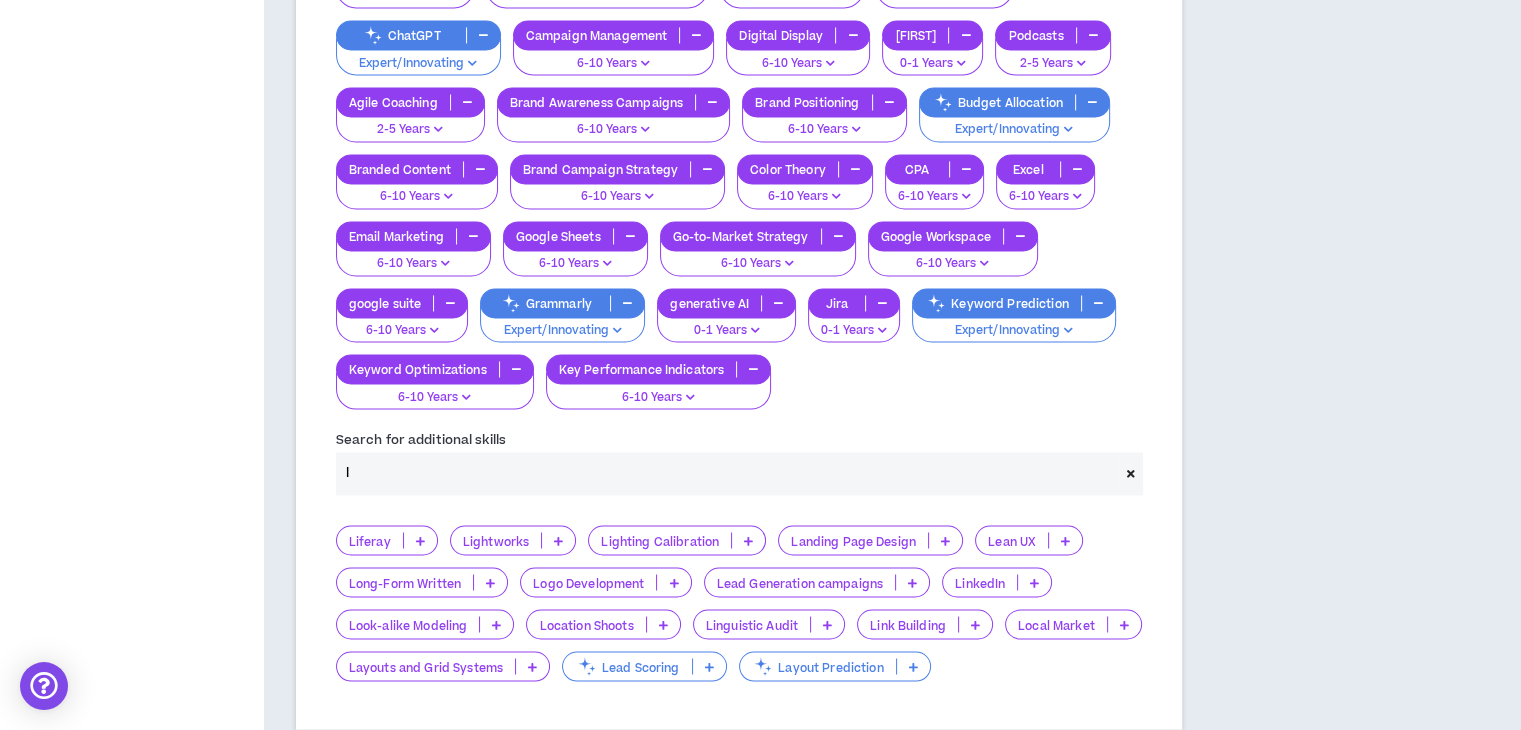 scroll, scrollTop: 3295, scrollLeft: 0, axis: vertical 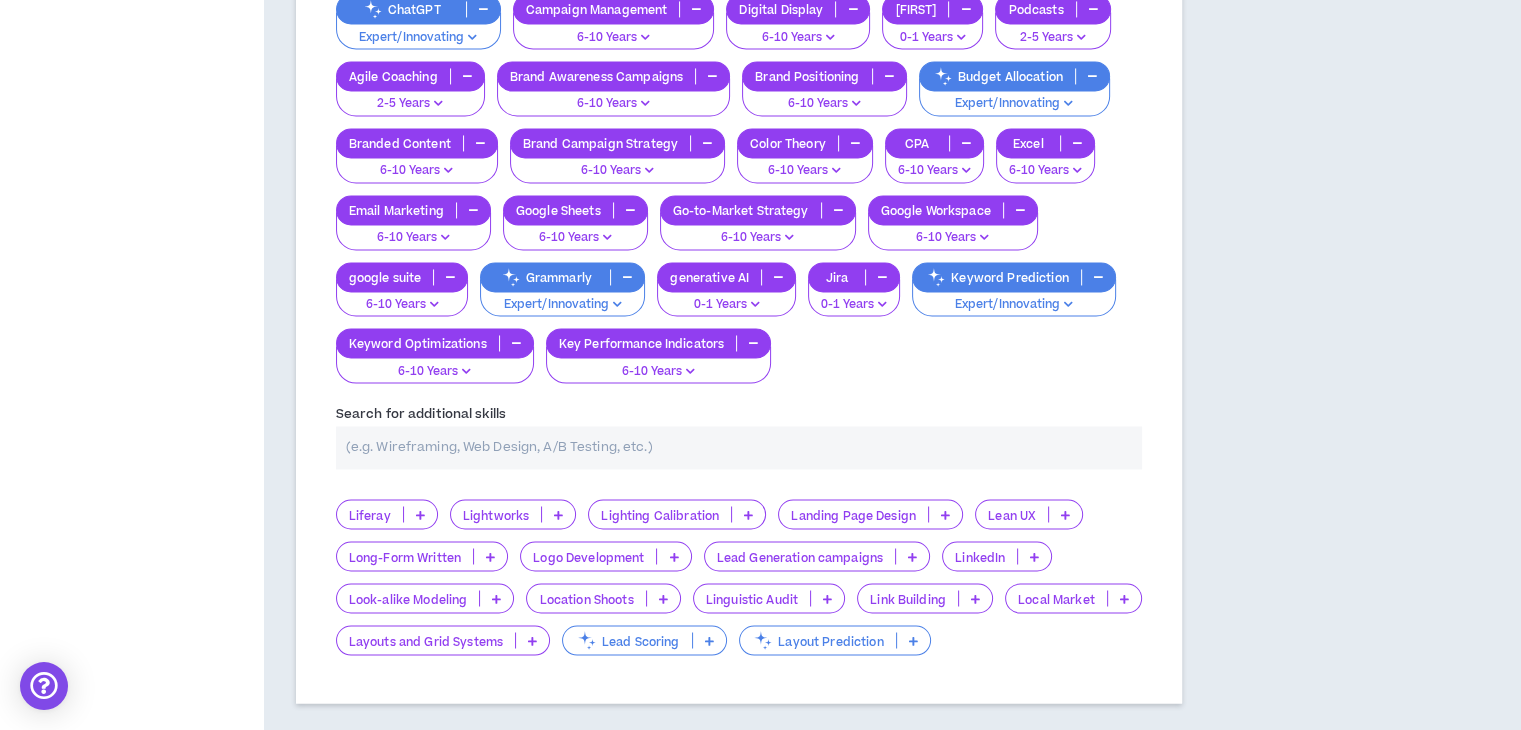 type on "m" 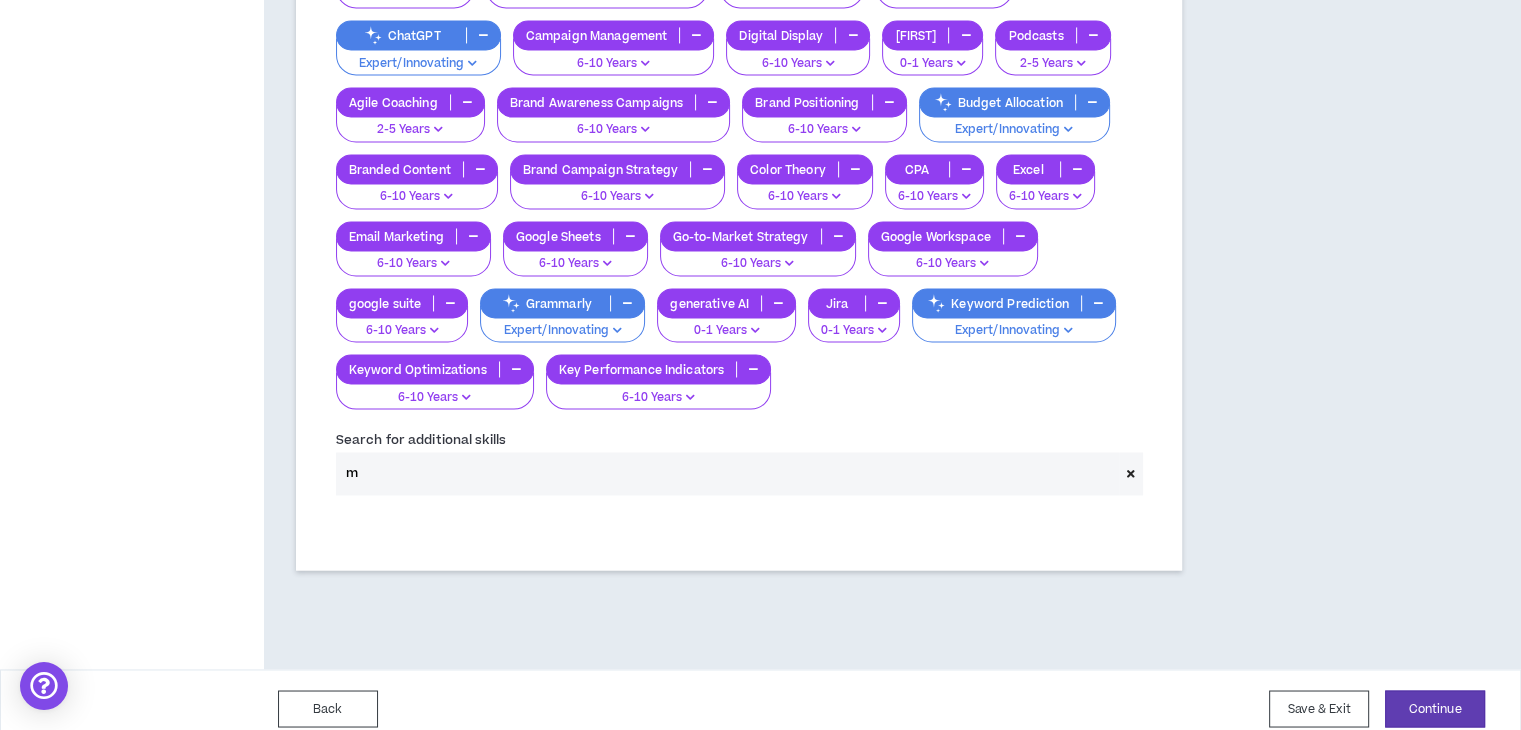 scroll, scrollTop: 3295, scrollLeft: 0, axis: vertical 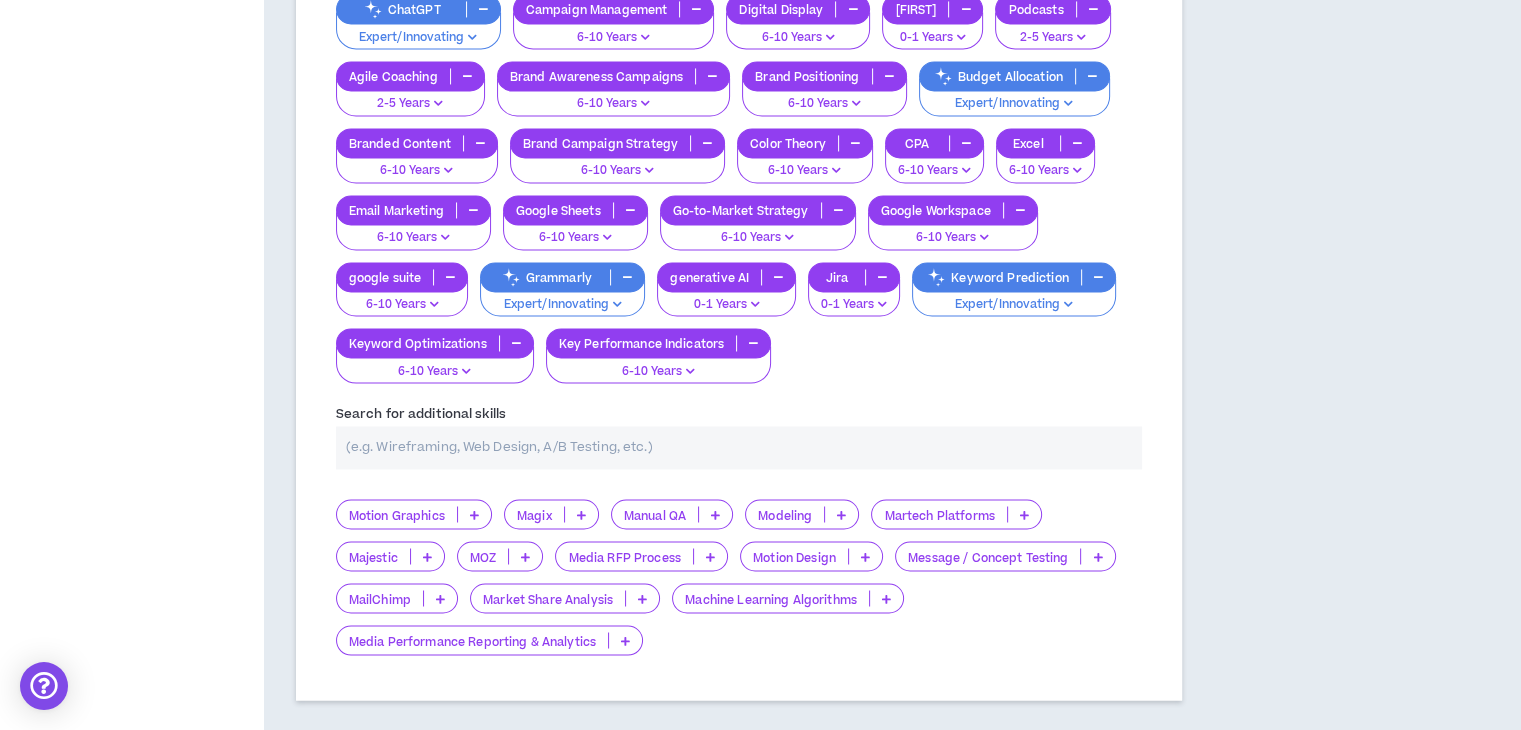 type on "n" 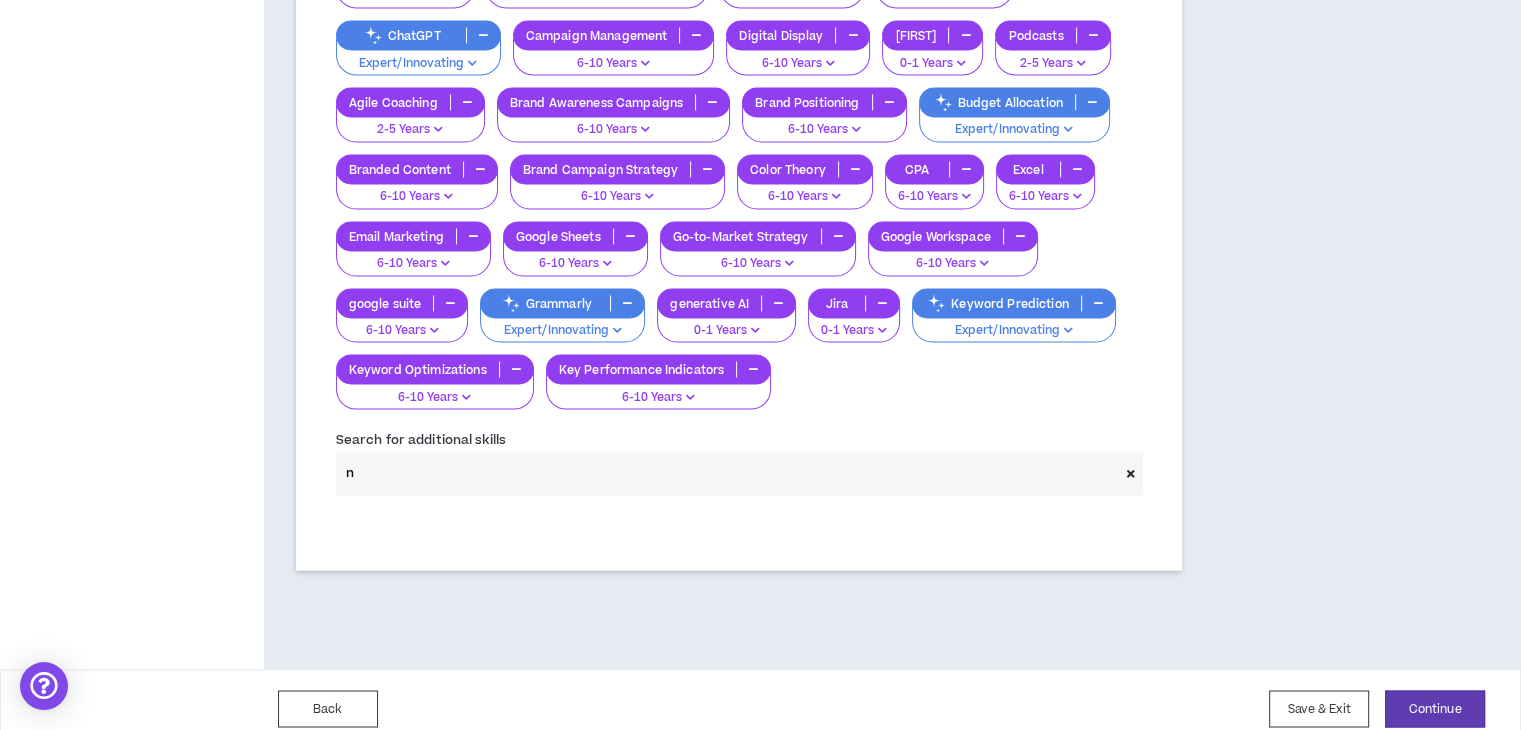 scroll, scrollTop: 3295, scrollLeft: 0, axis: vertical 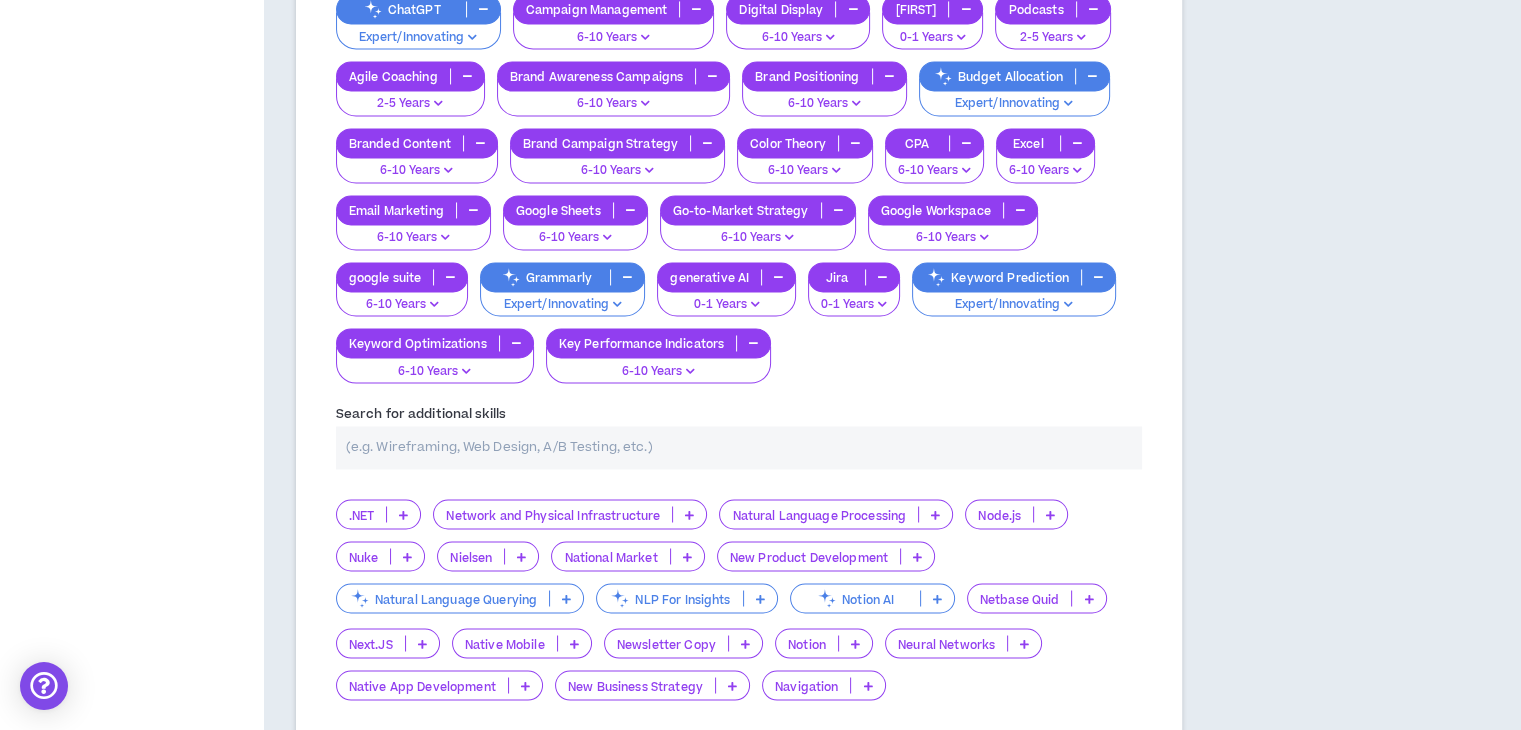 type on "o" 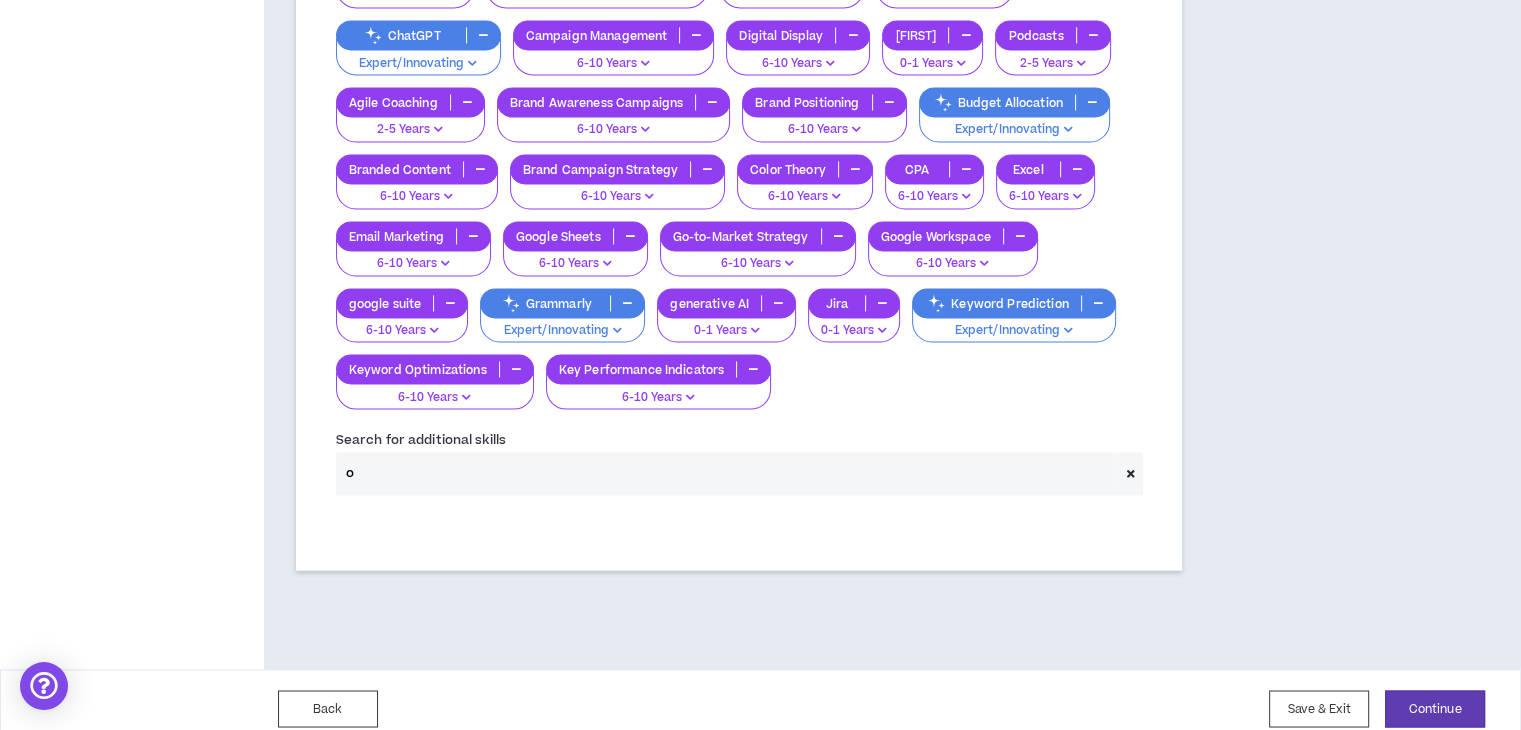 scroll, scrollTop: 3295, scrollLeft: 0, axis: vertical 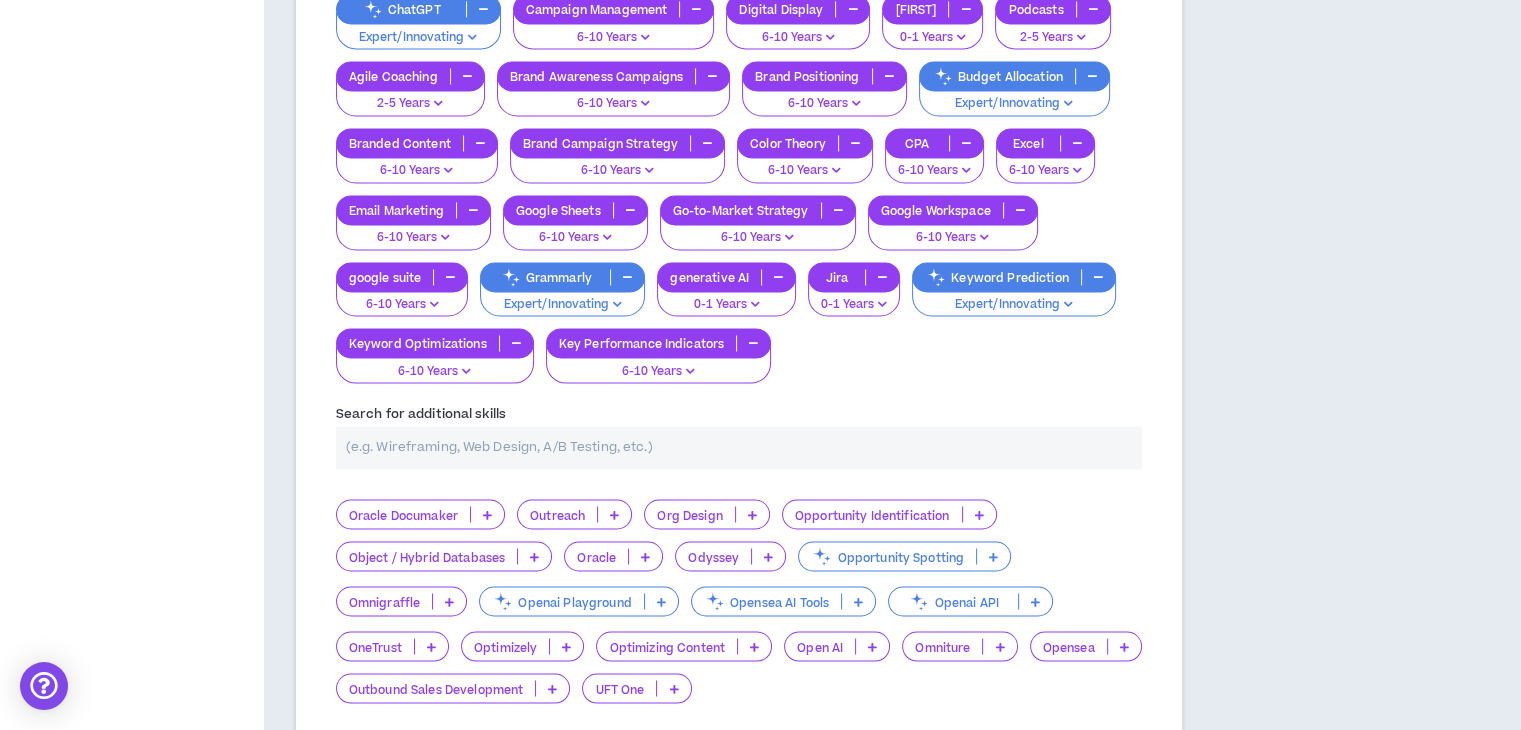 type on "p" 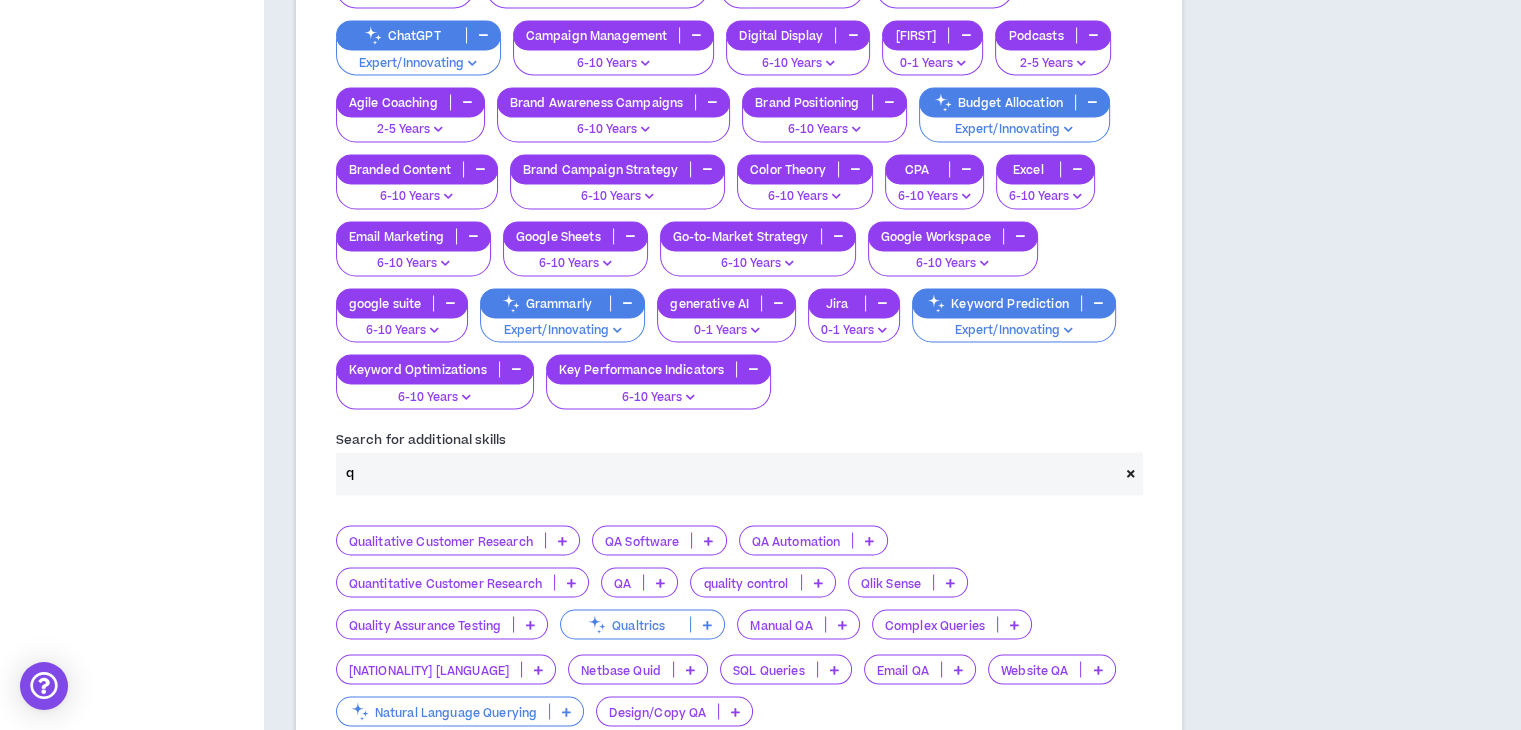 scroll, scrollTop: 3295, scrollLeft: 0, axis: vertical 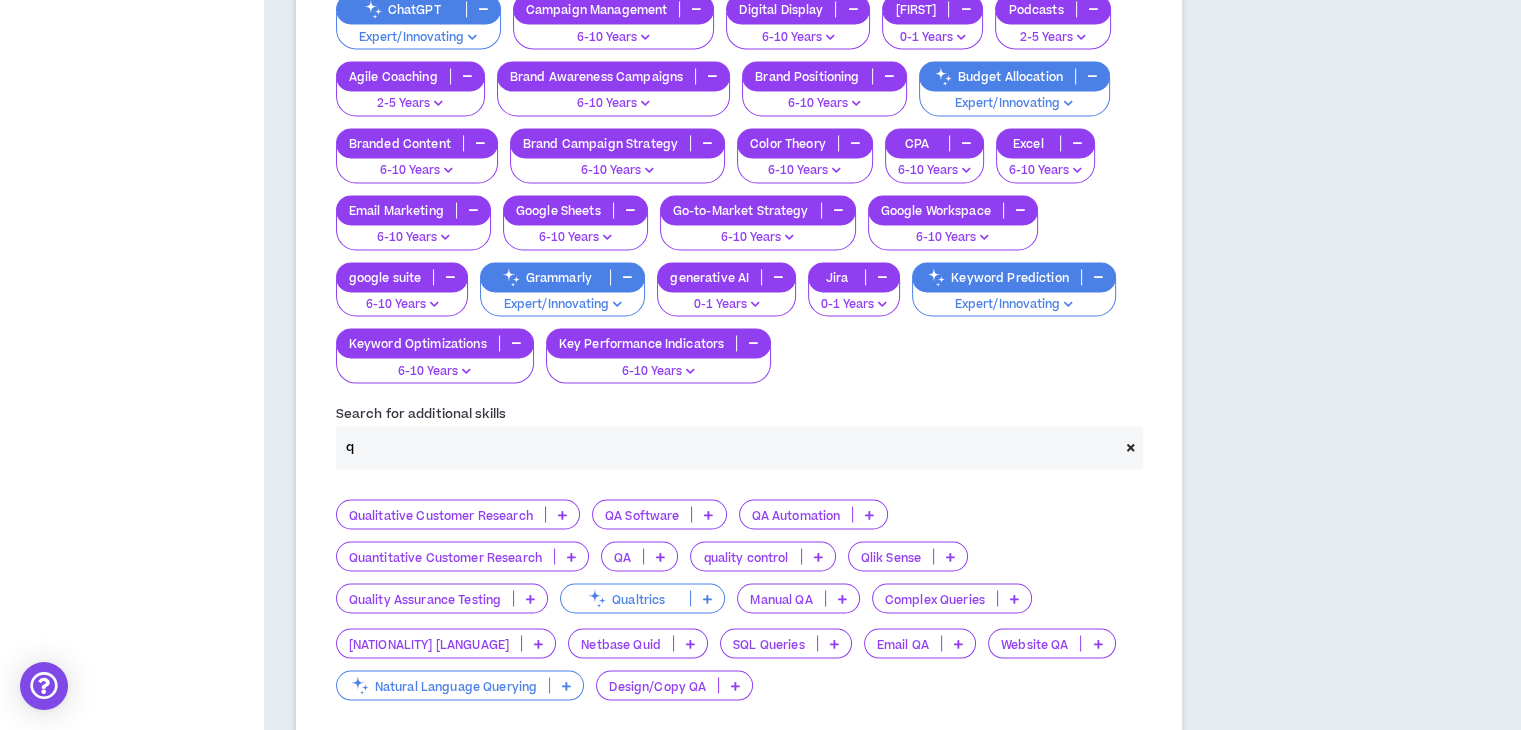 type on "q" 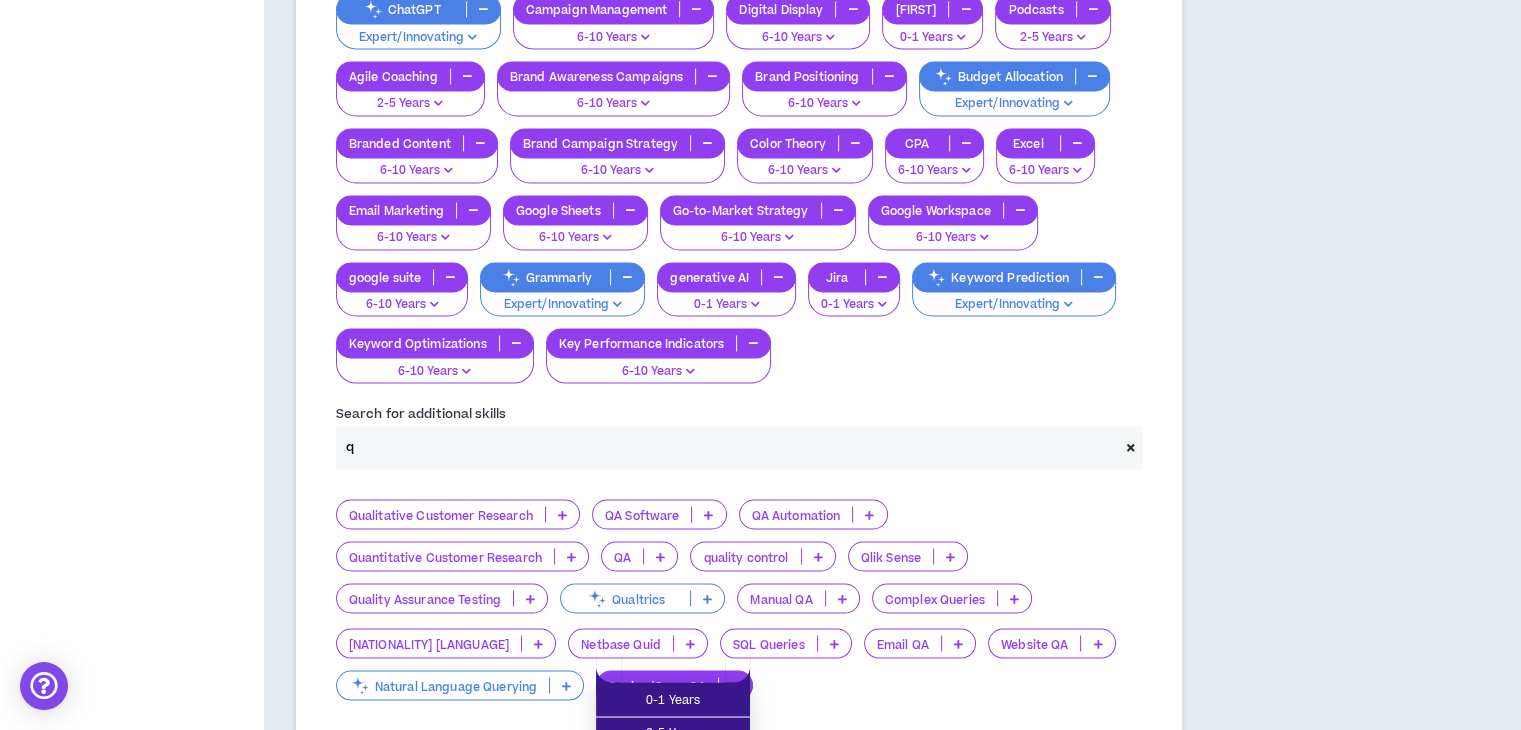 scroll, scrollTop: 3472, scrollLeft: 0, axis: vertical 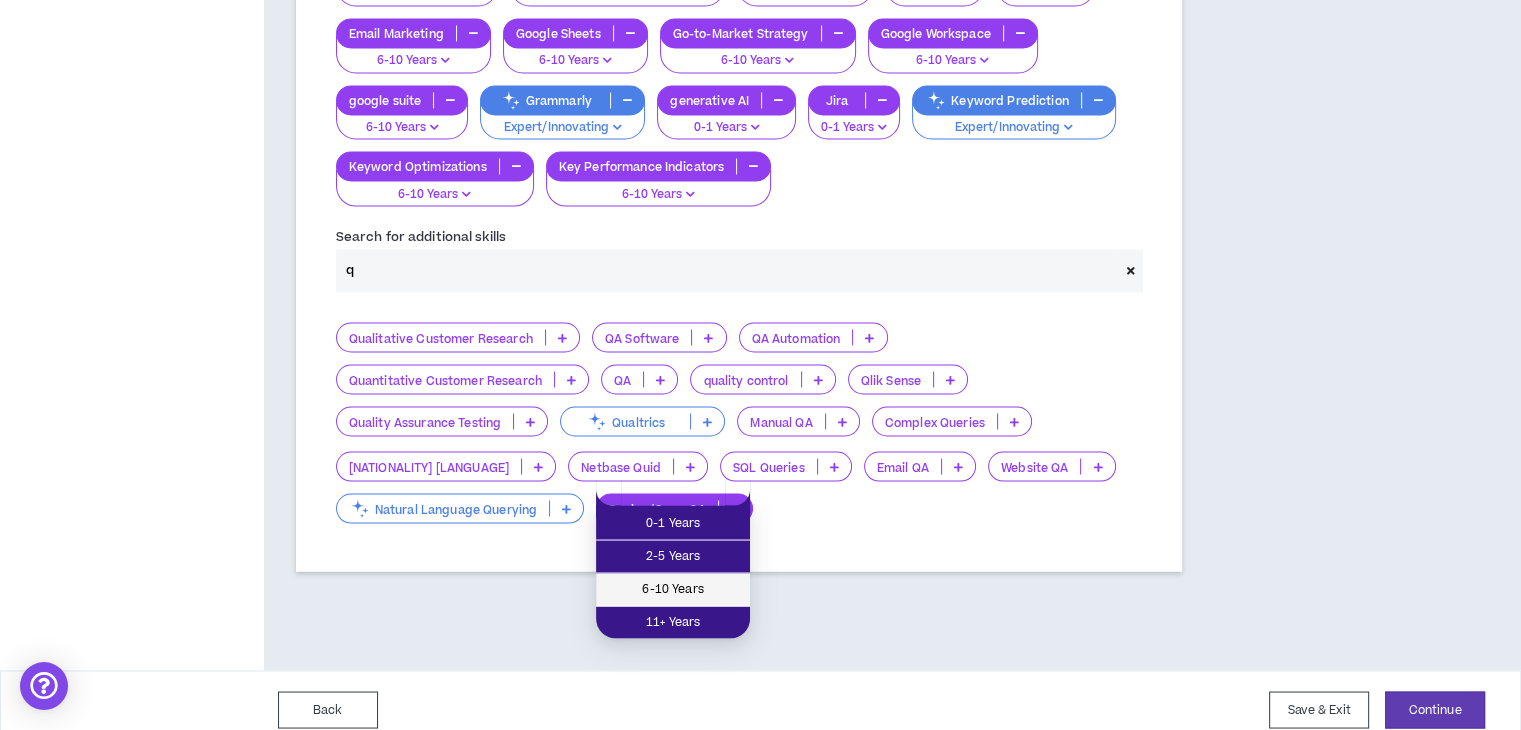 click on "6-10 Years" at bounding box center (673, 589) 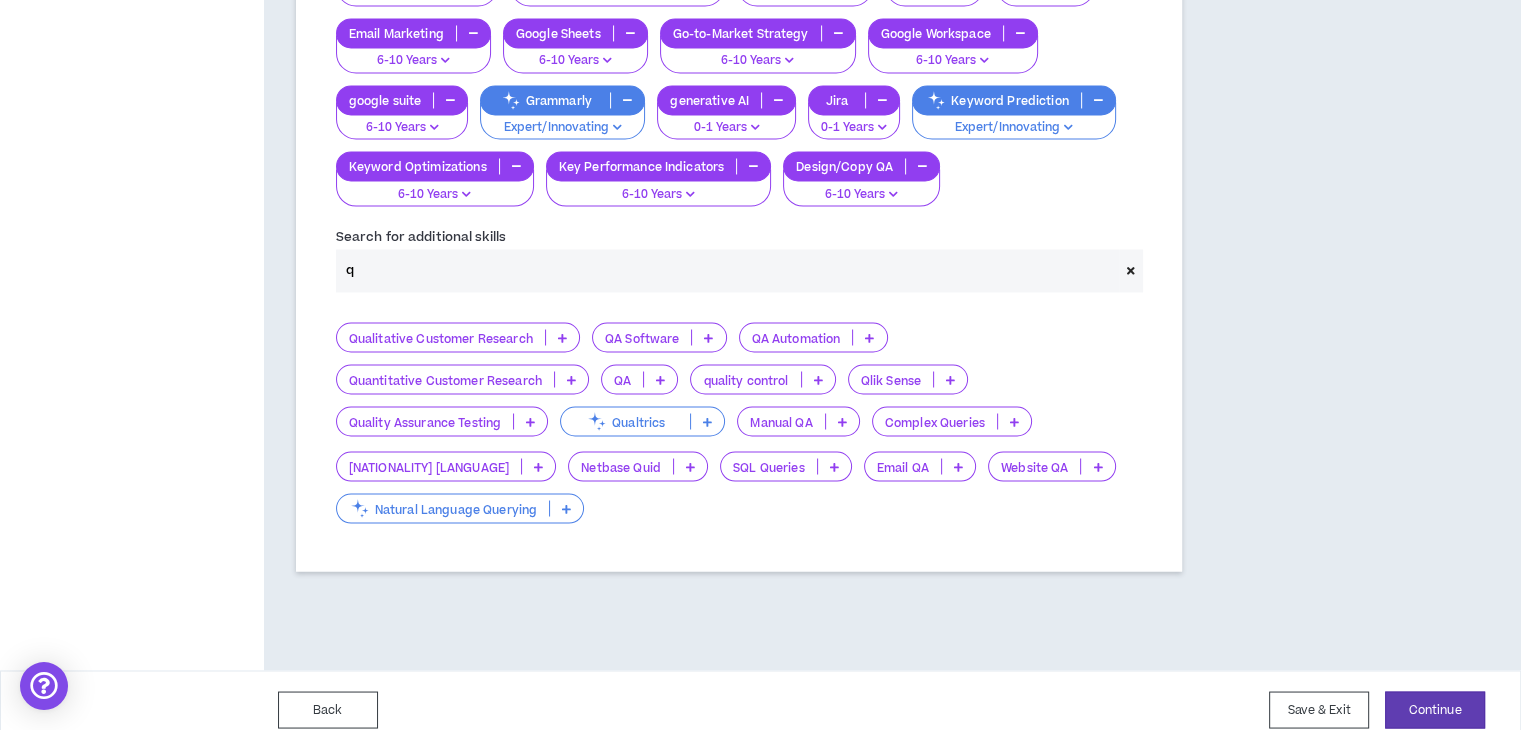 click at bounding box center [958, 466] 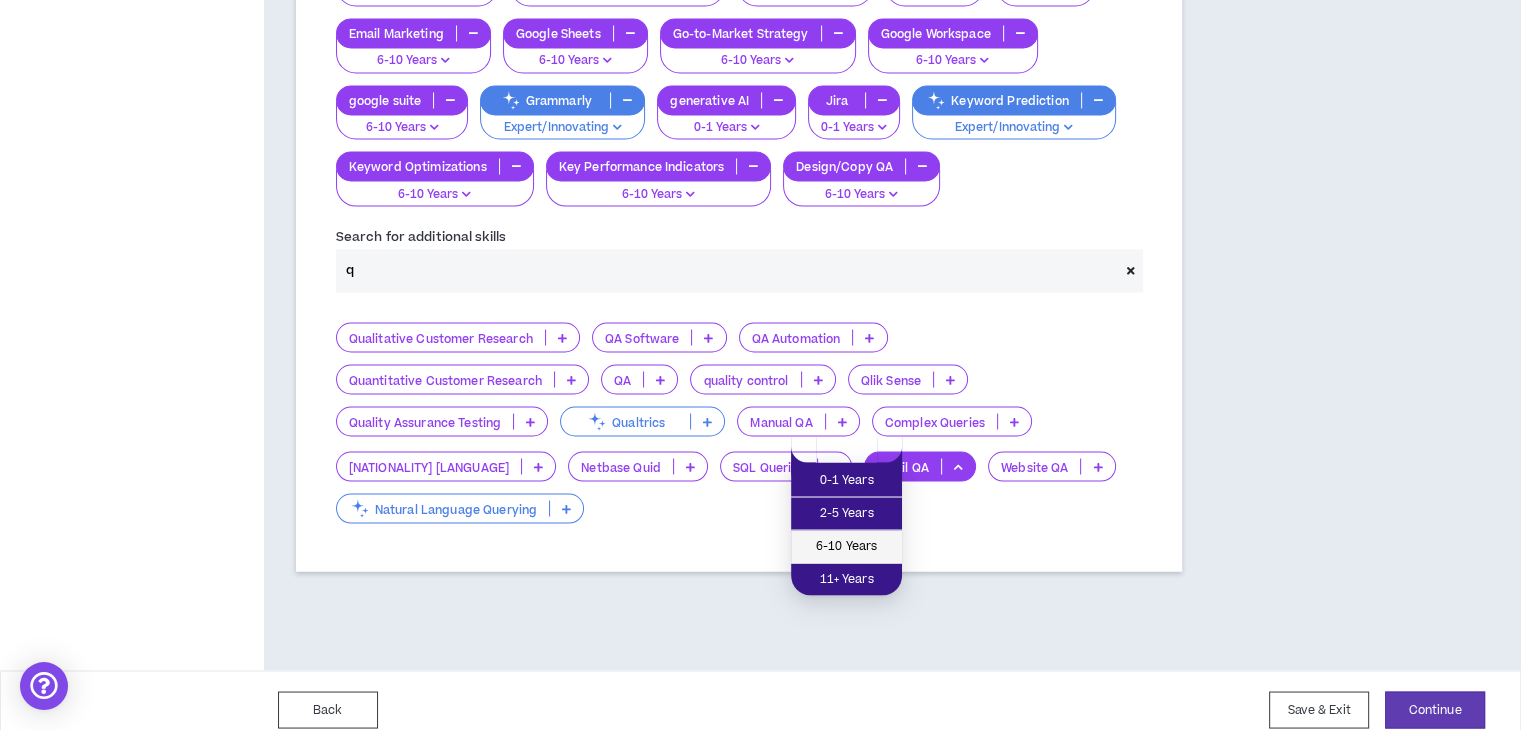 click on "6-10 Years" at bounding box center [846, 546] 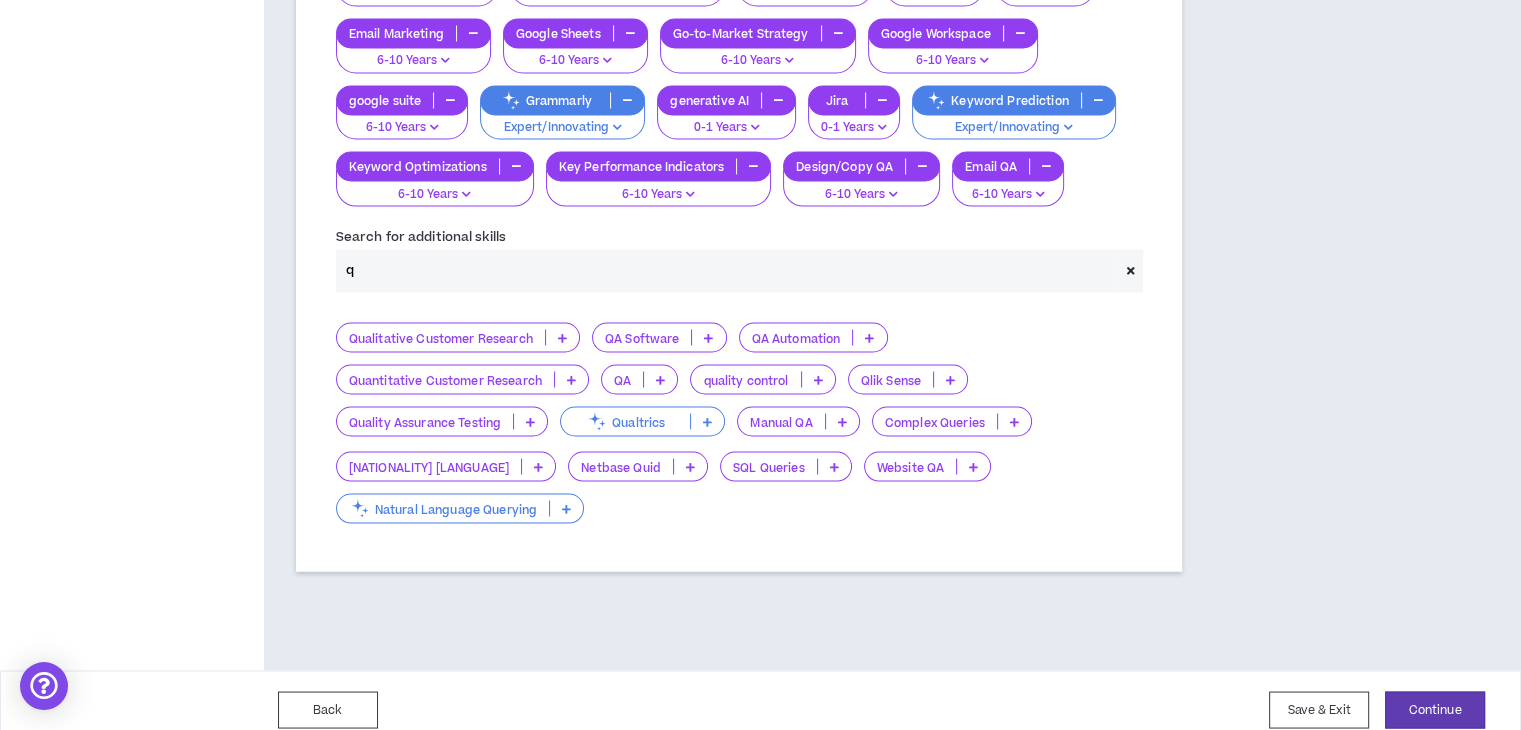 click on "q" at bounding box center [727, 270] 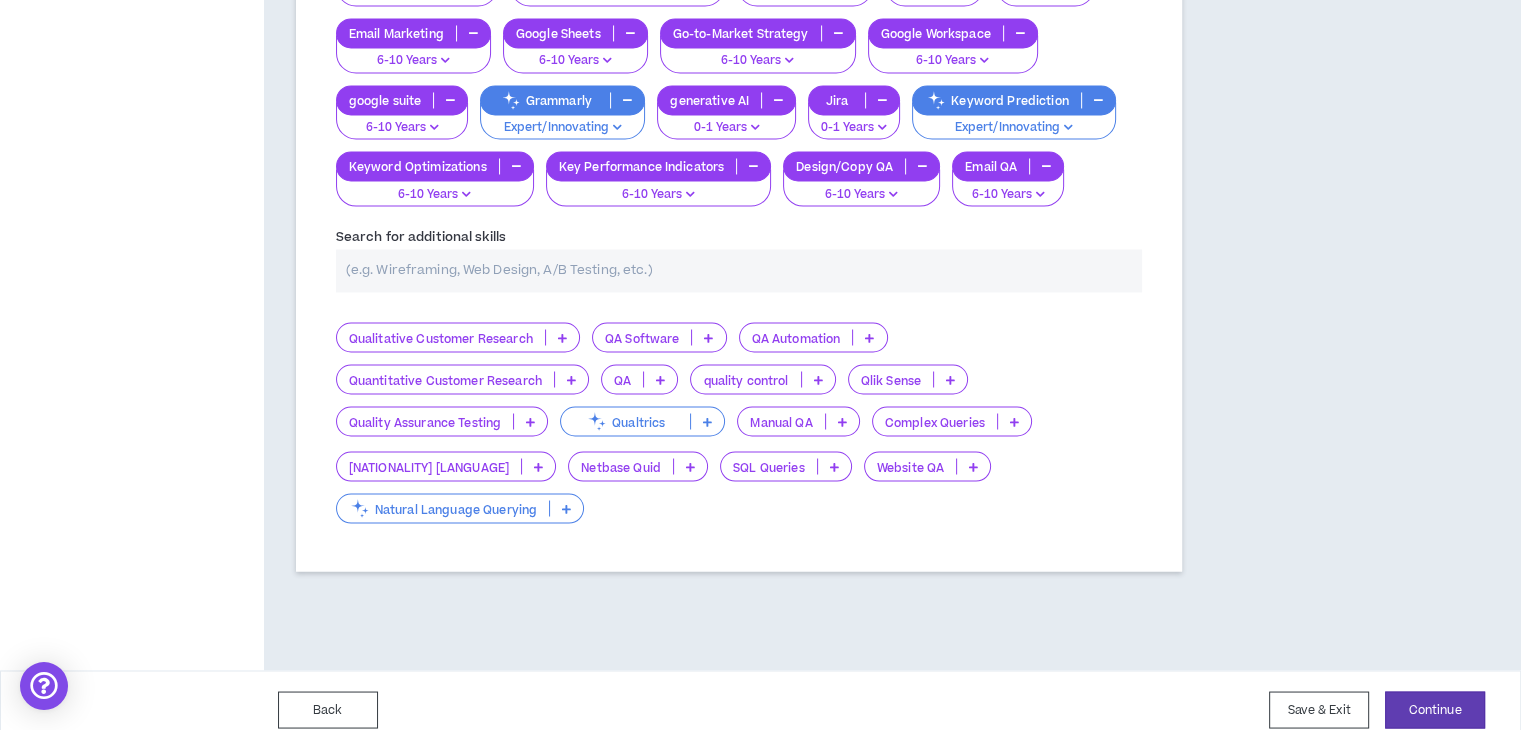 type on "r" 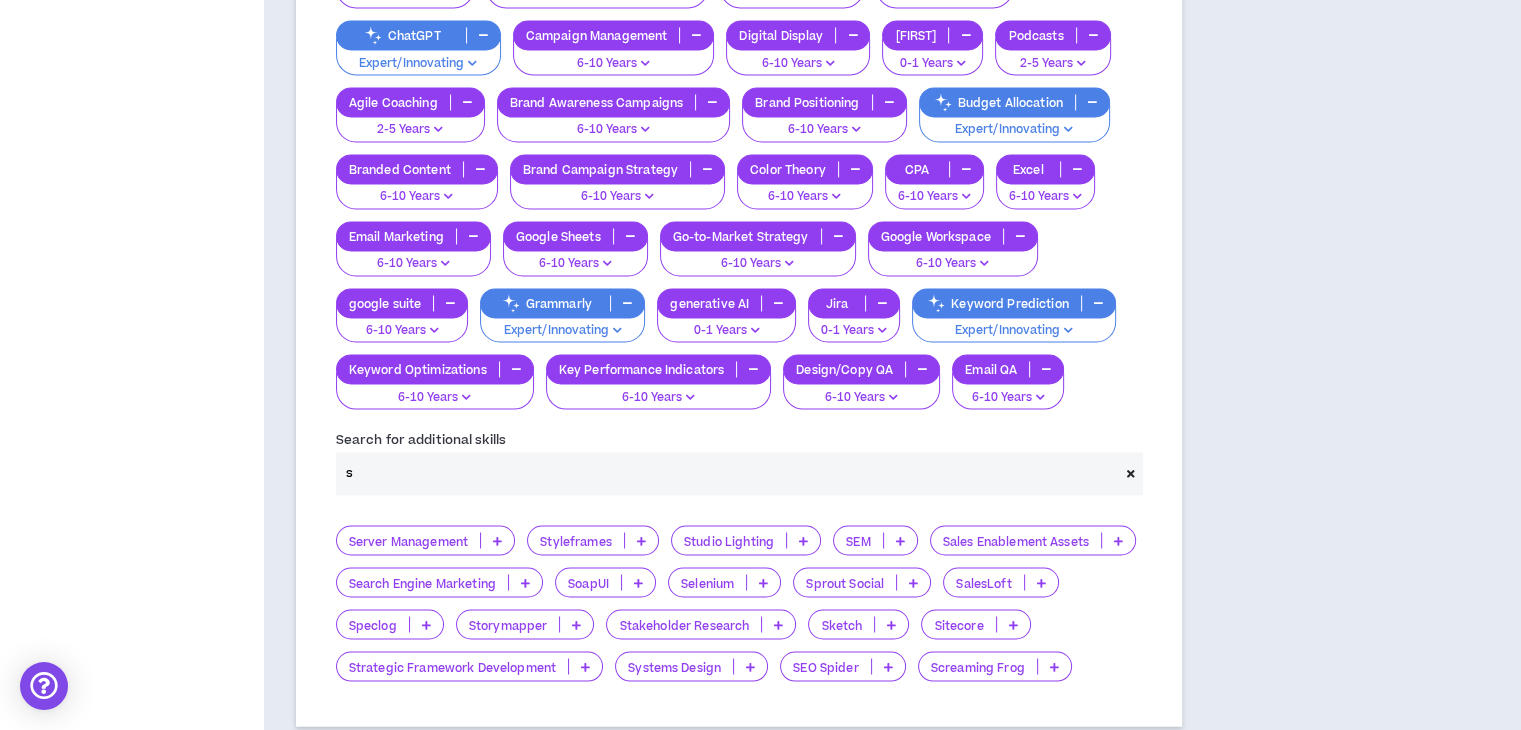 scroll, scrollTop: 3425, scrollLeft: 0, axis: vertical 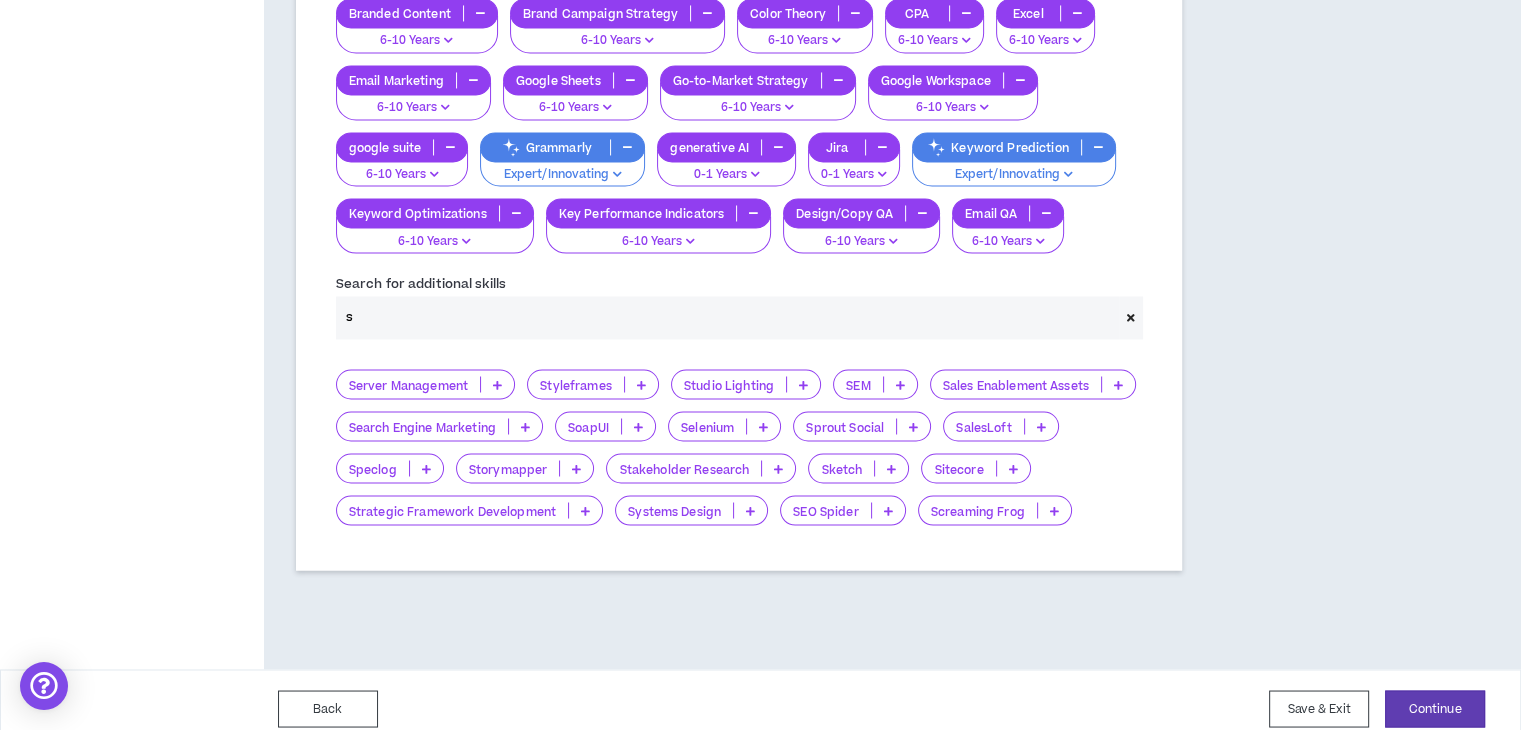 type on "s" 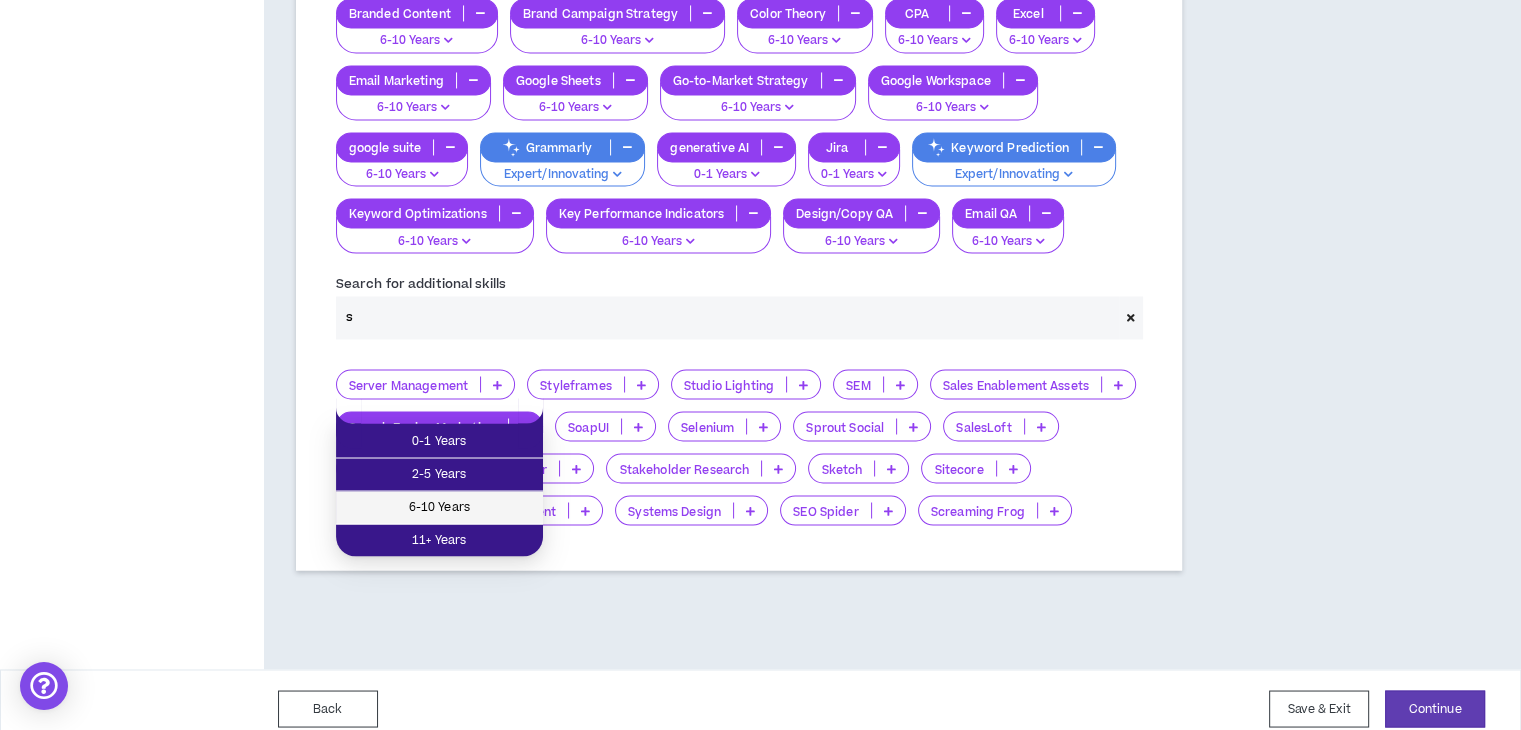 click on "6-10 Years" at bounding box center (439, 507) 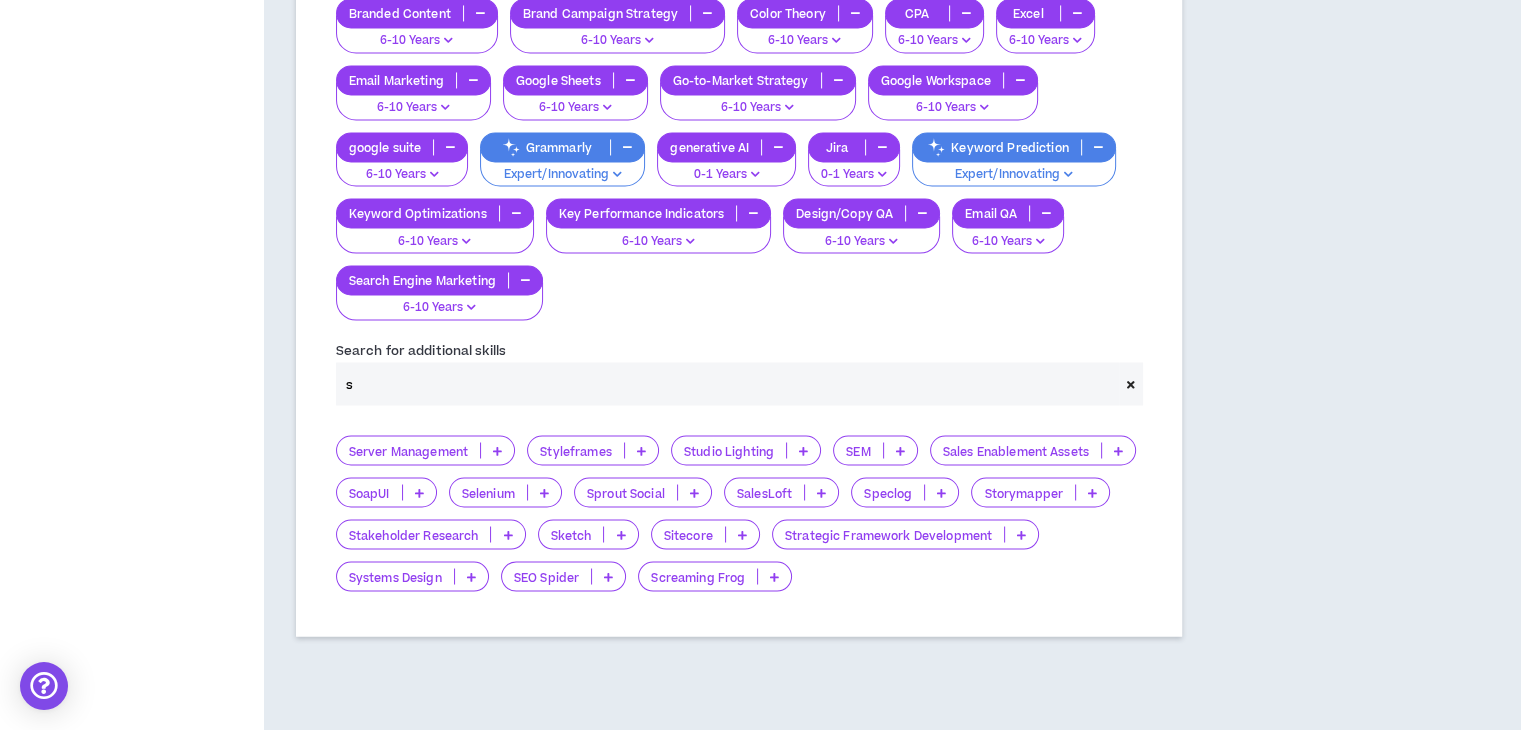 click at bounding box center (900, 450) 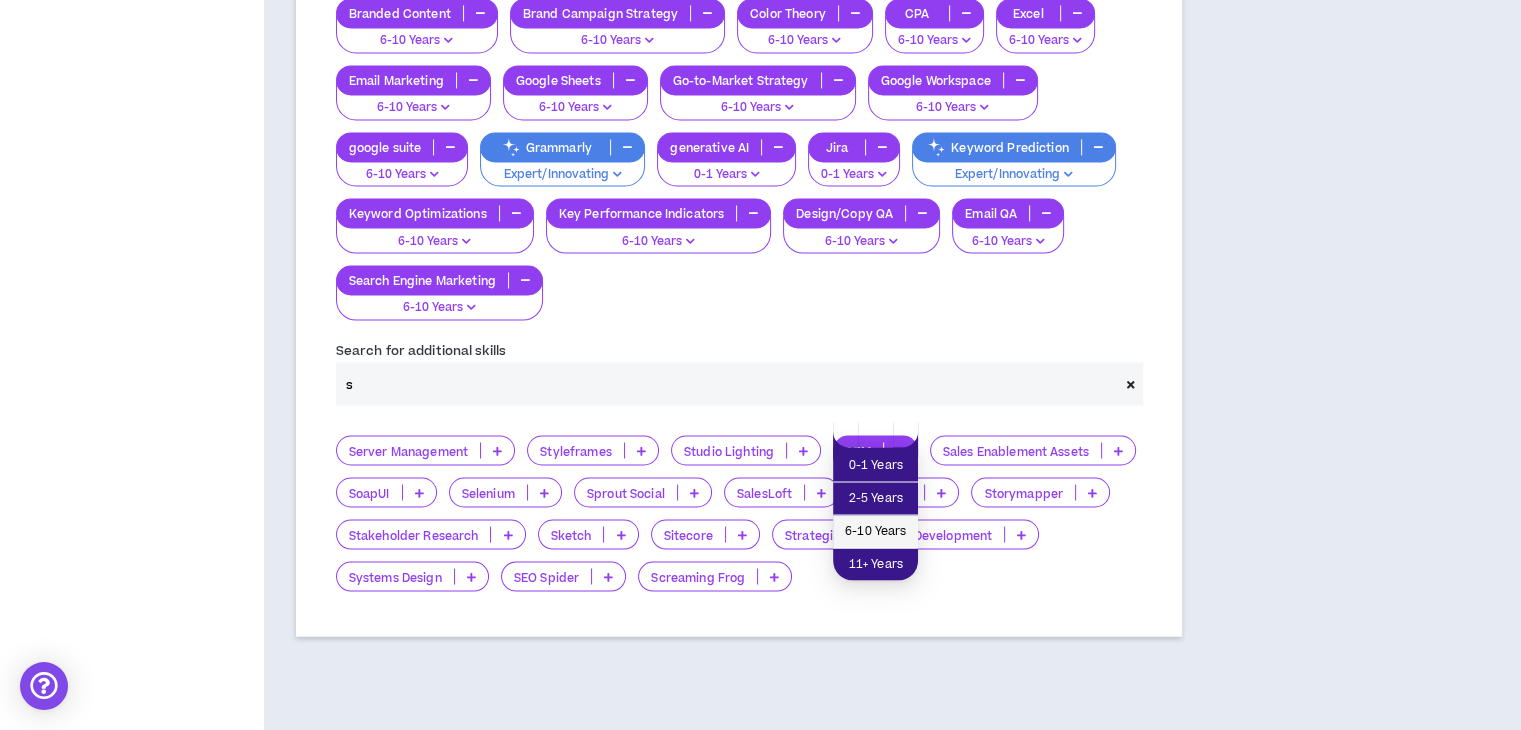 click on "6-10 Years" at bounding box center (875, 531) 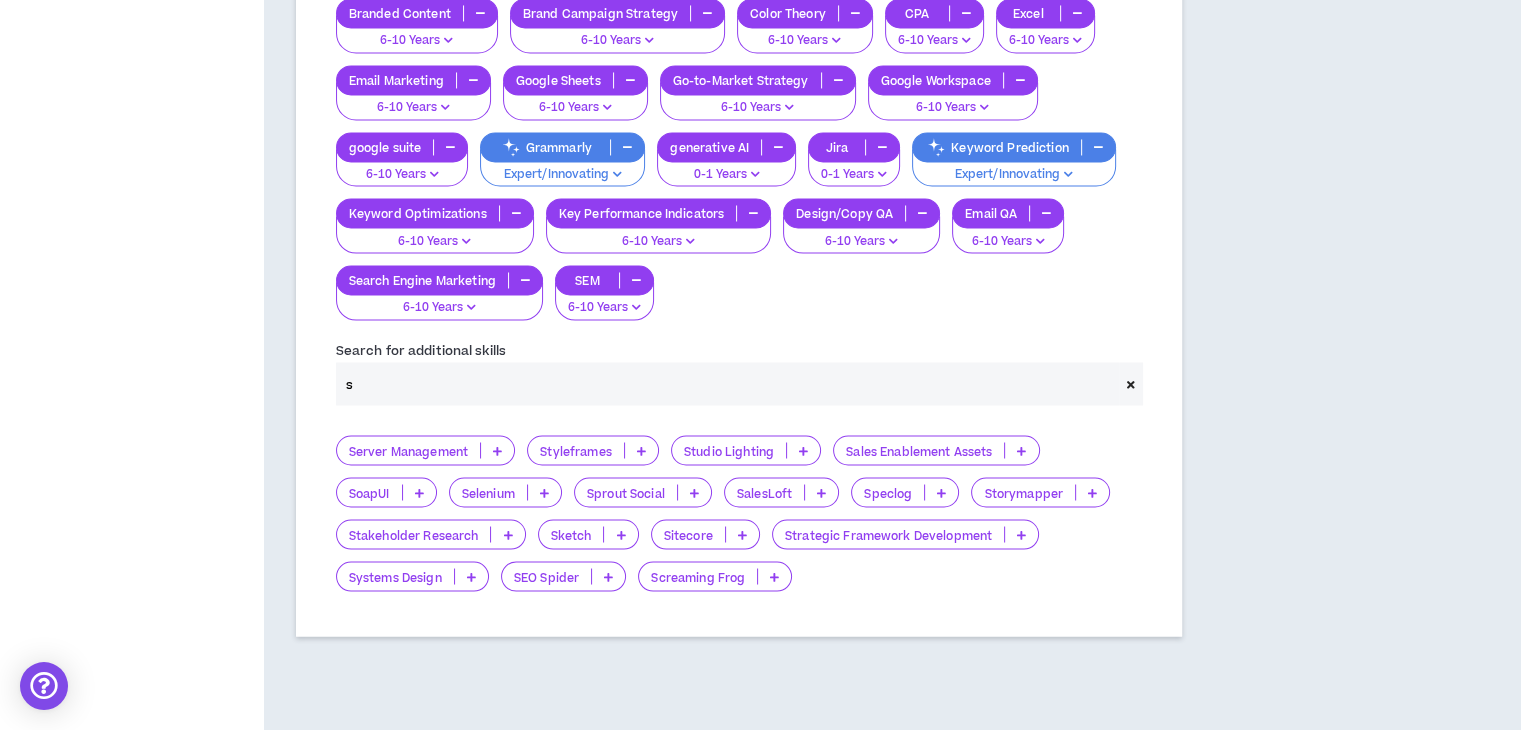 click on "s" at bounding box center [727, 383] 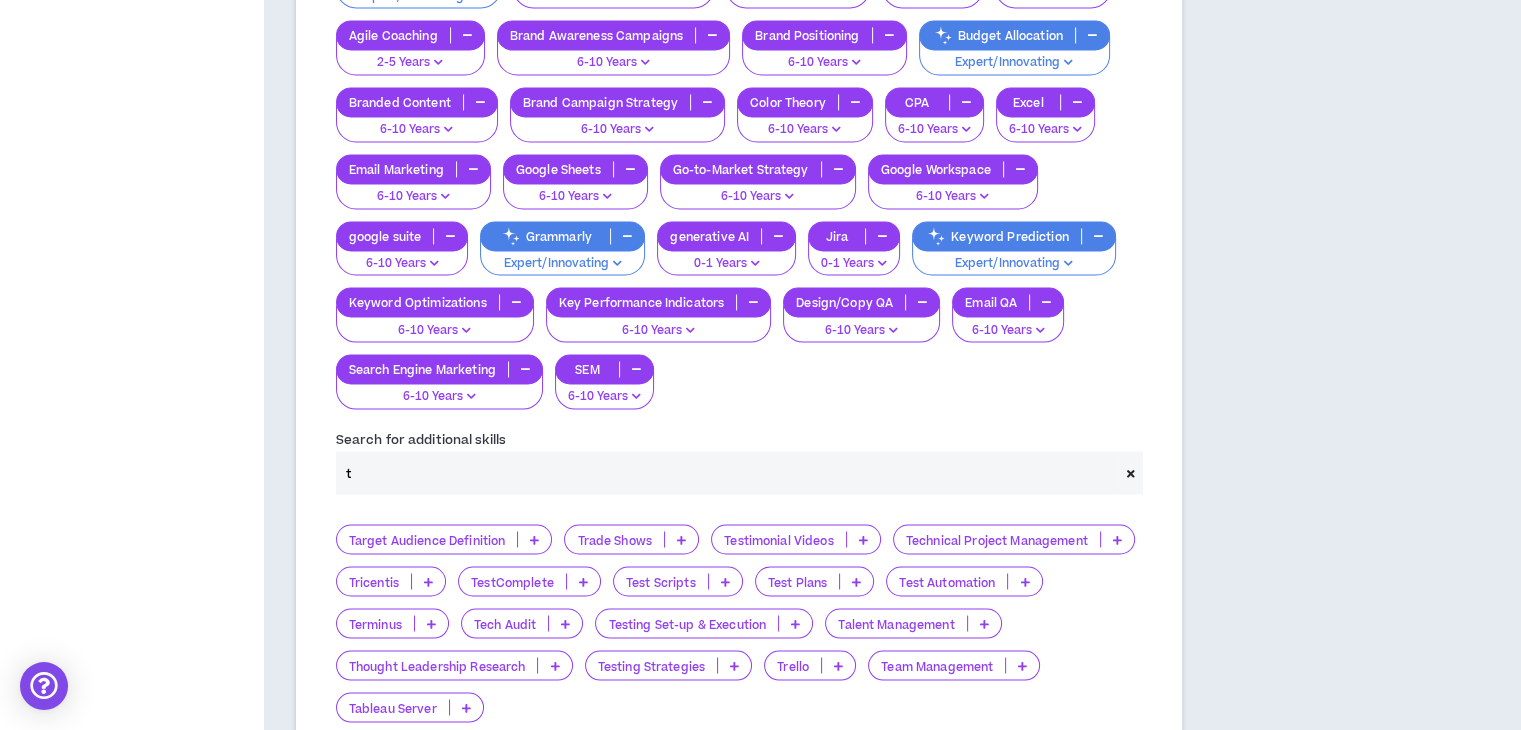 scroll, scrollTop: 3425, scrollLeft: 0, axis: vertical 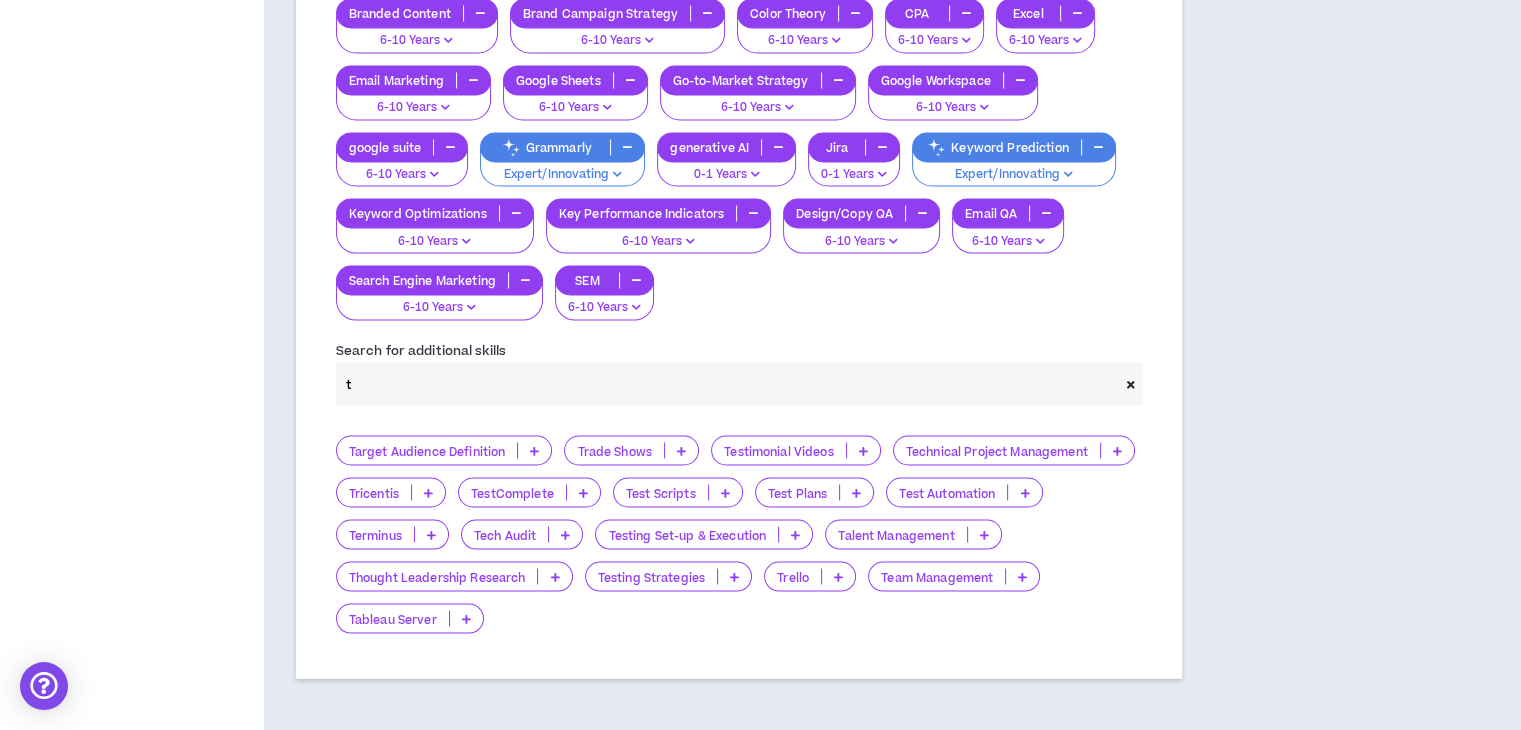 type on "t" 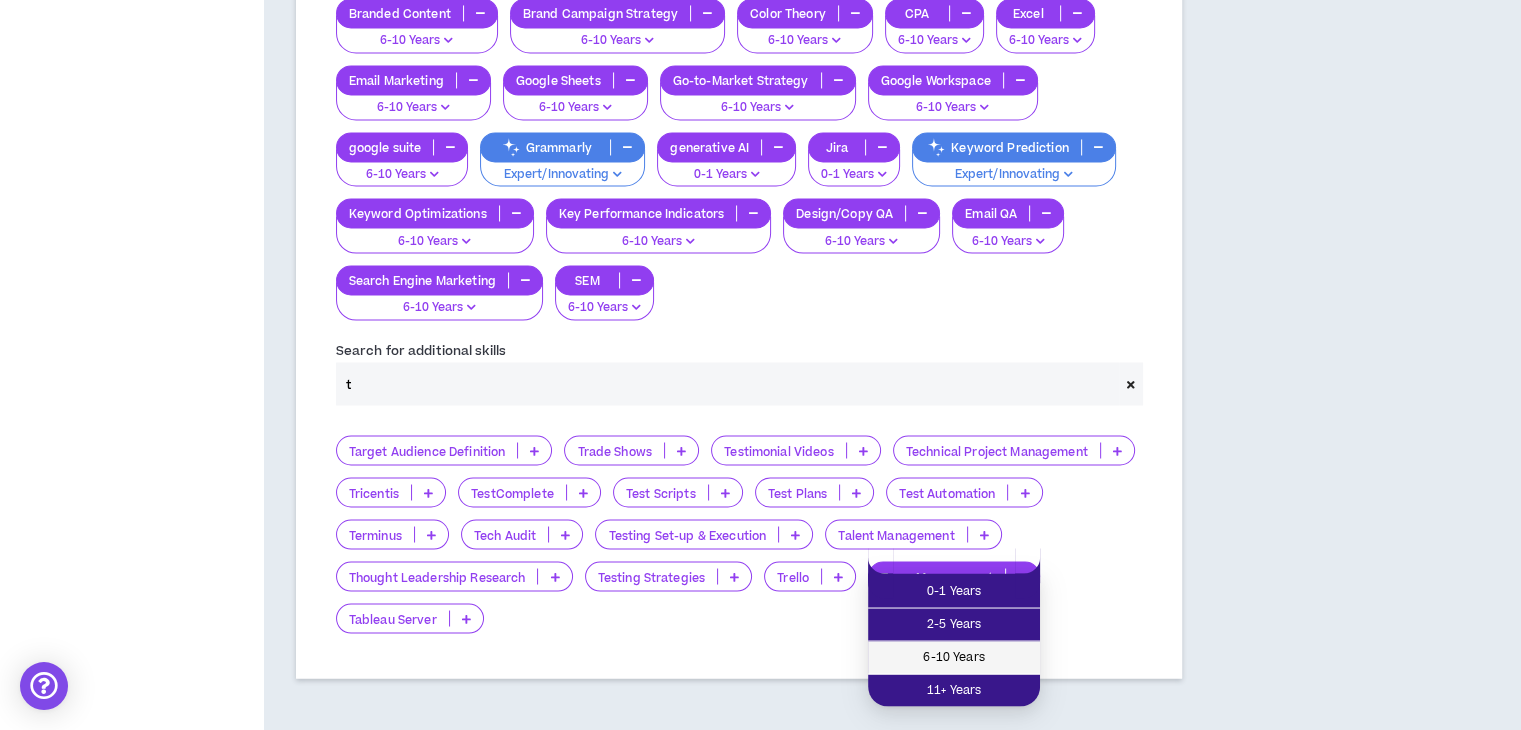 click on "6-10 Years" at bounding box center [954, 657] 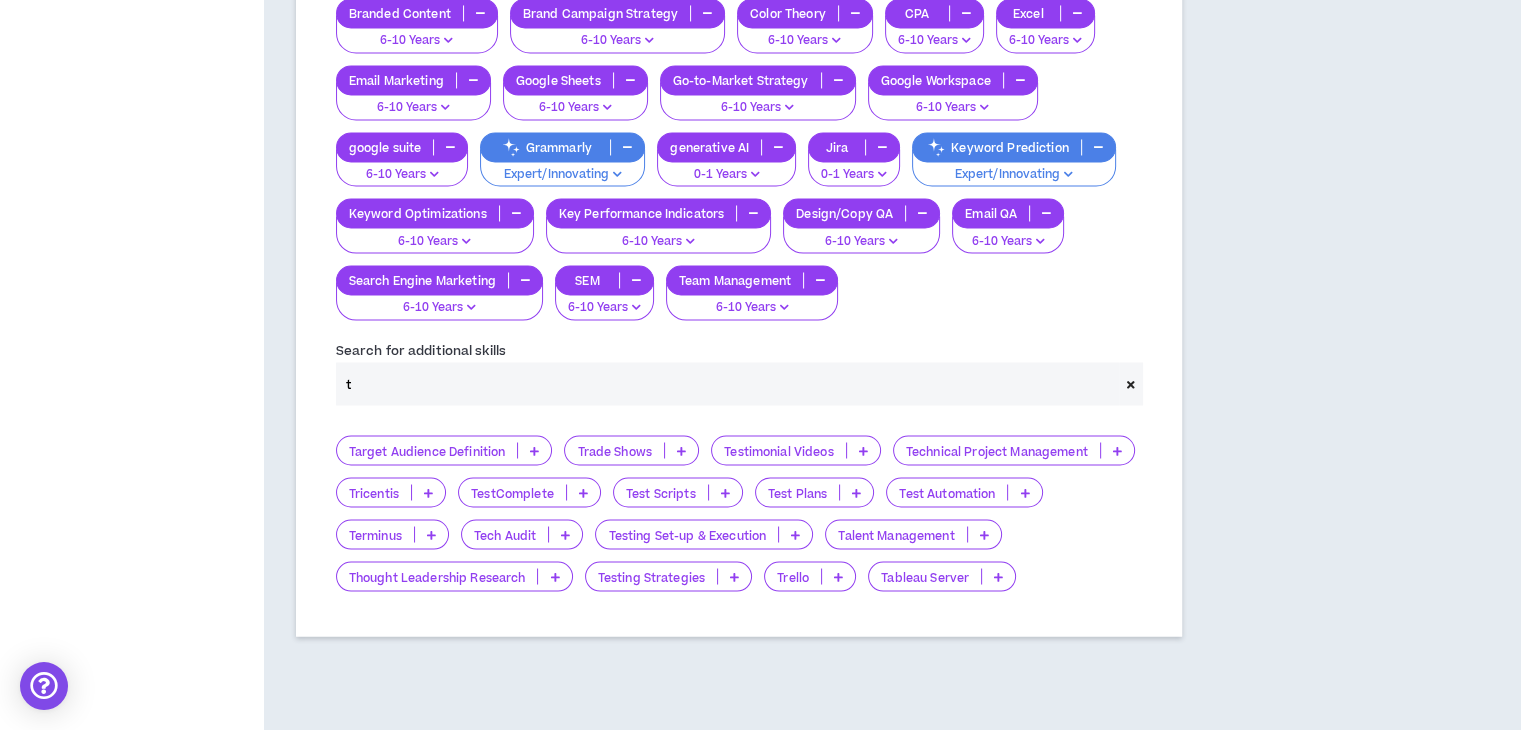 click on "t" at bounding box center [727, 383] 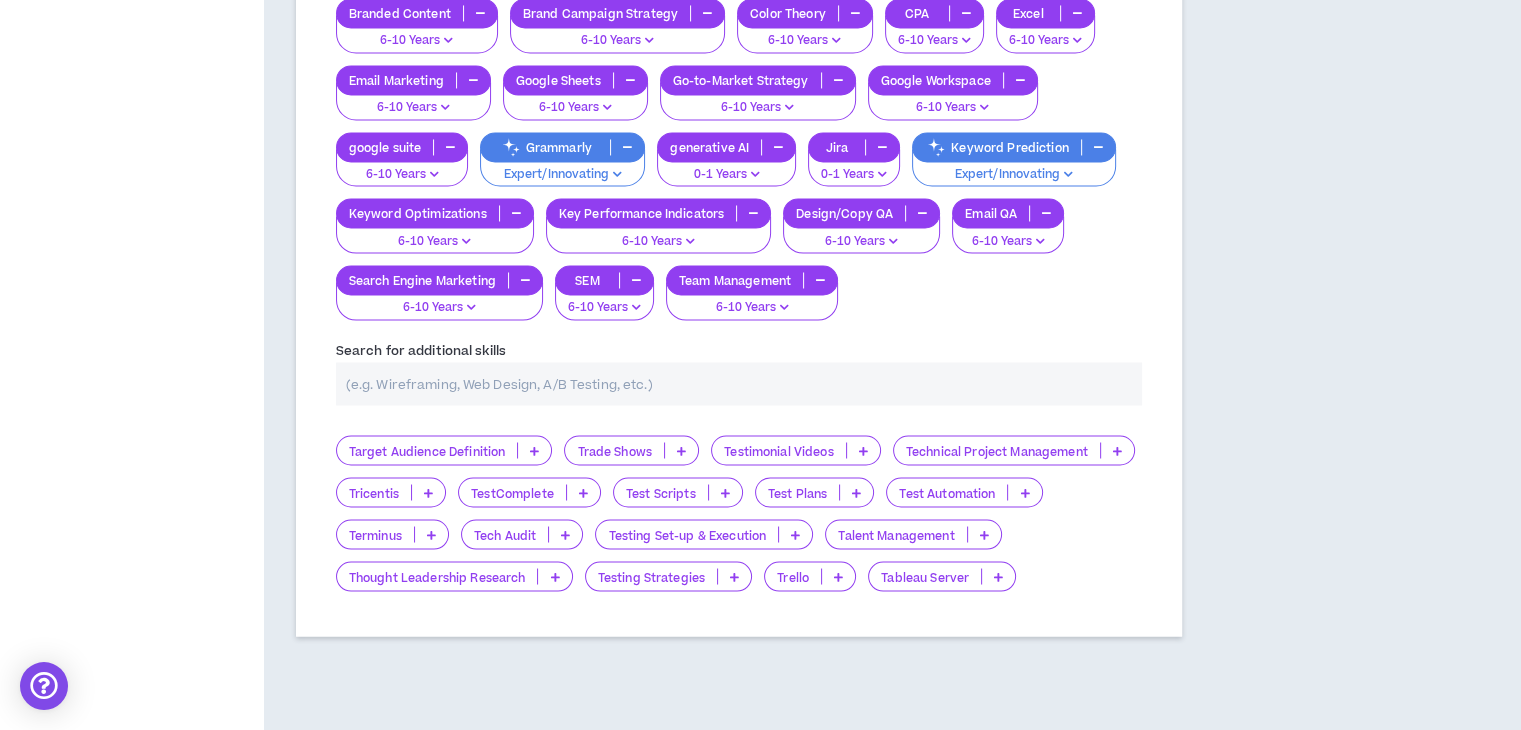 type on "u" 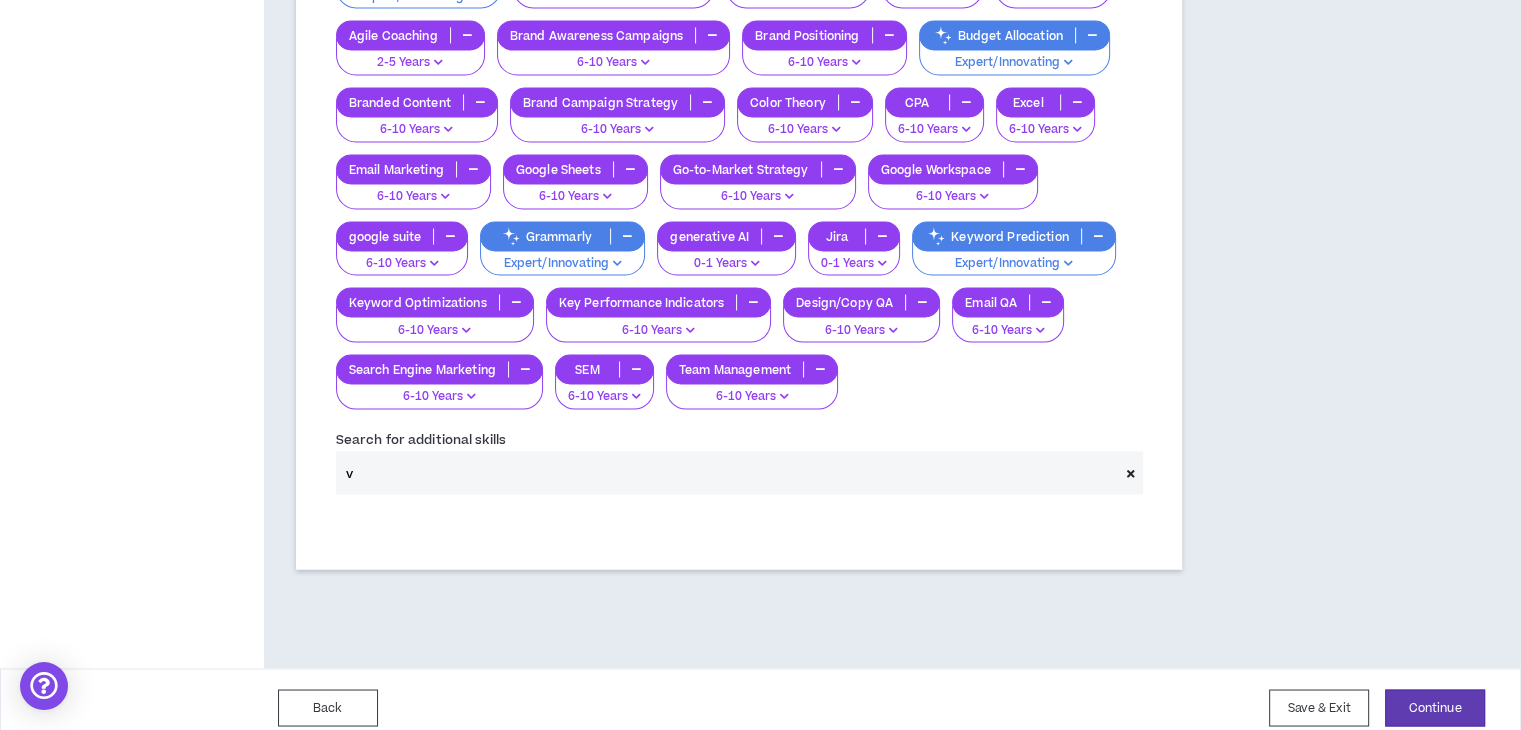 scroll, scrollTop: 3425, scrollLeft: 0, axis: vertical 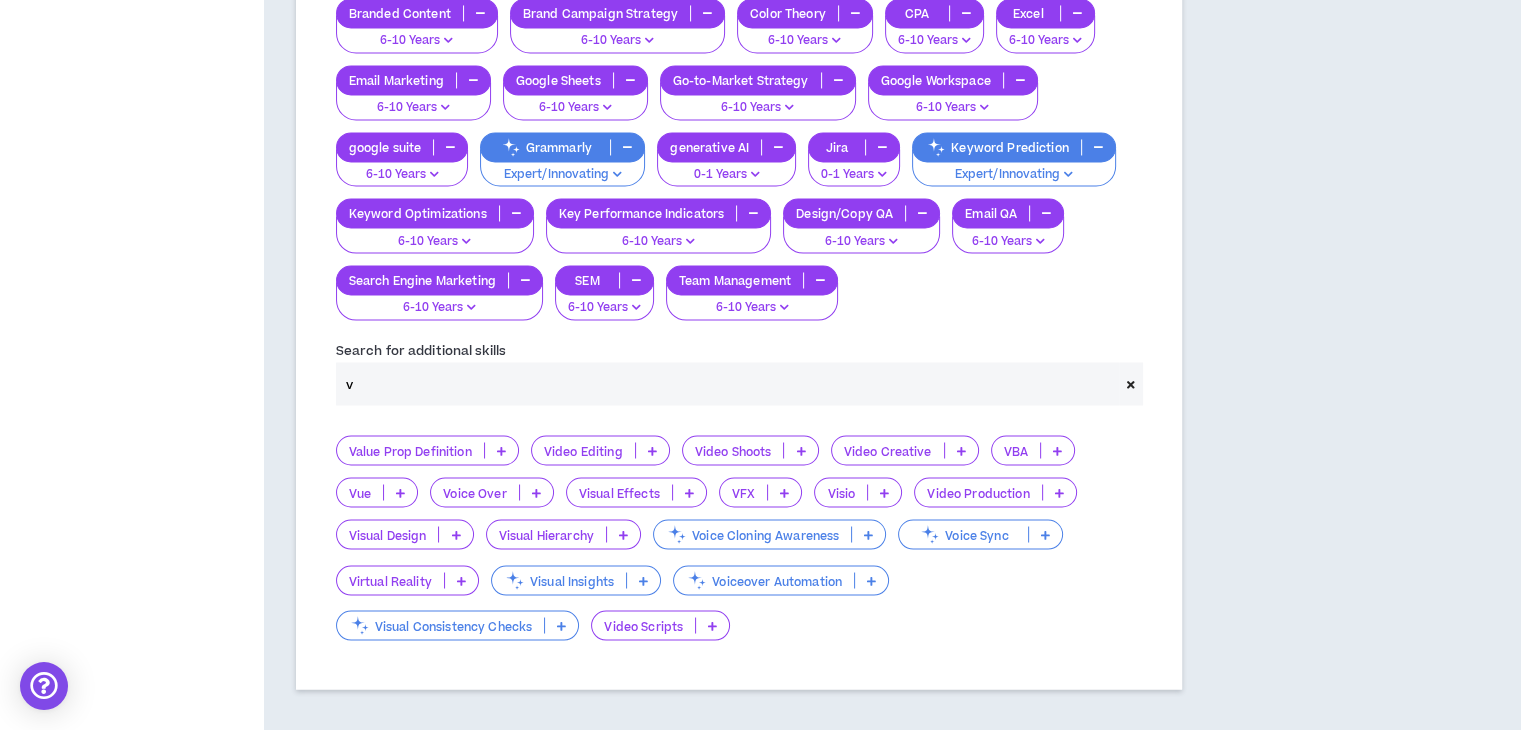 type on "v" 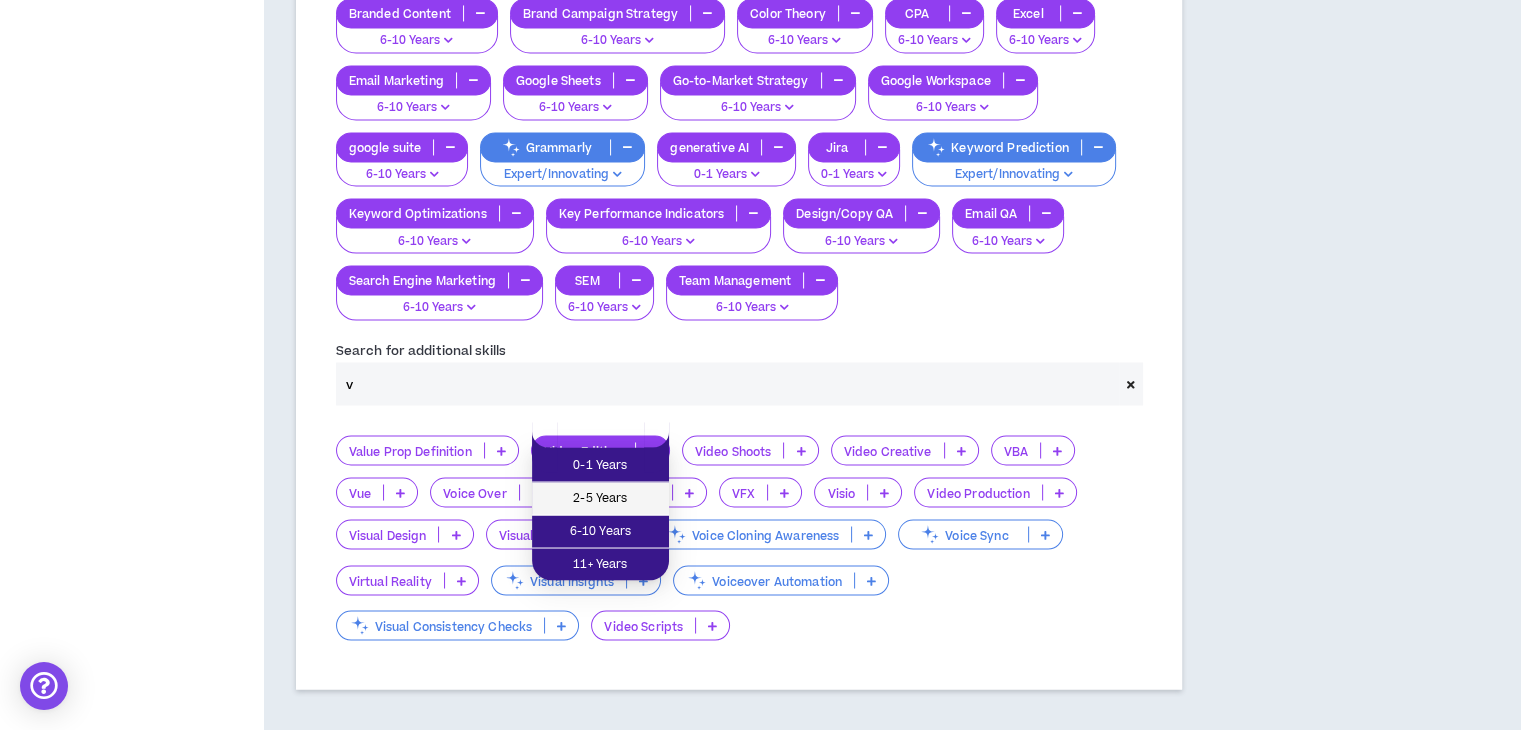 click on "2-5 Years" at bounding box center [600, 498] 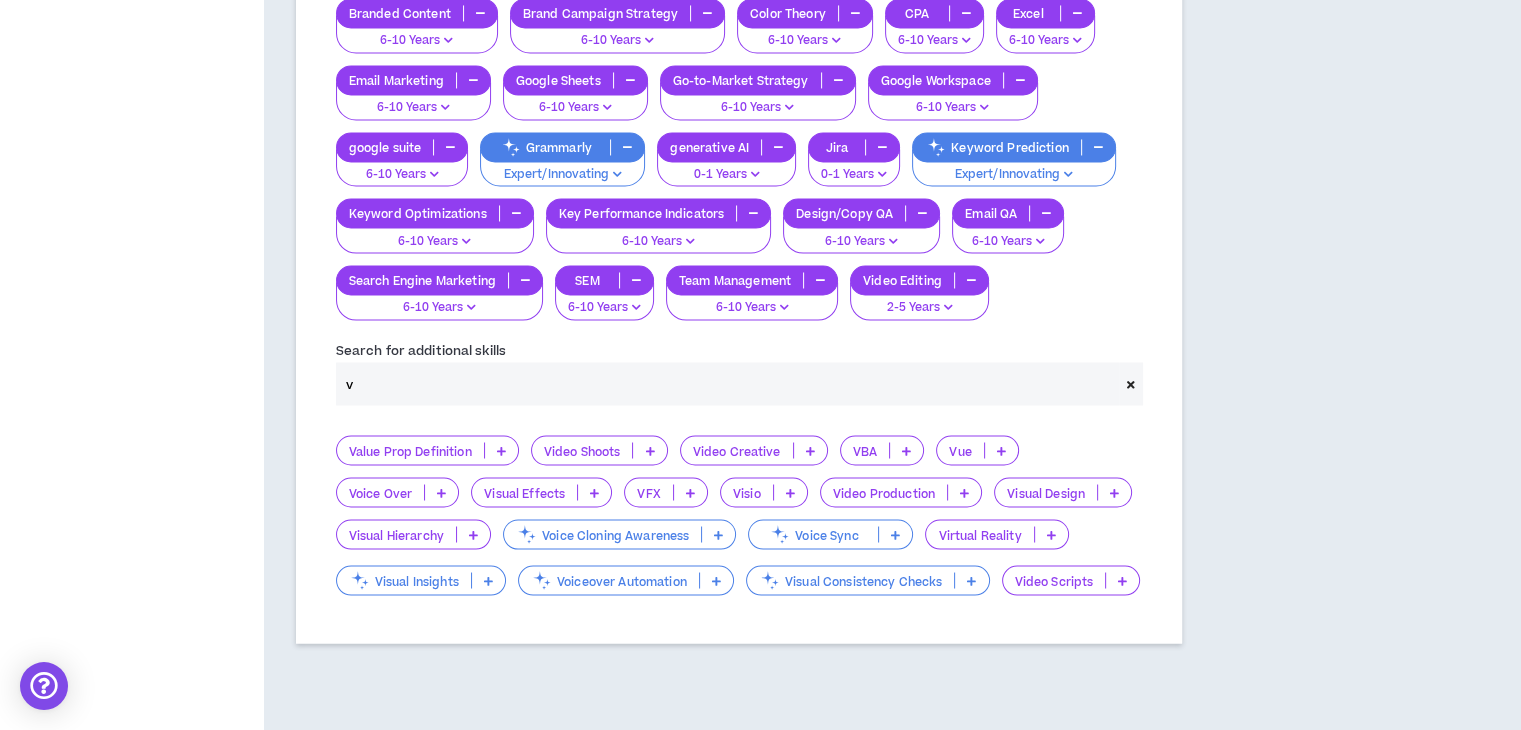 click on "v" at bounding box center [727, 383] 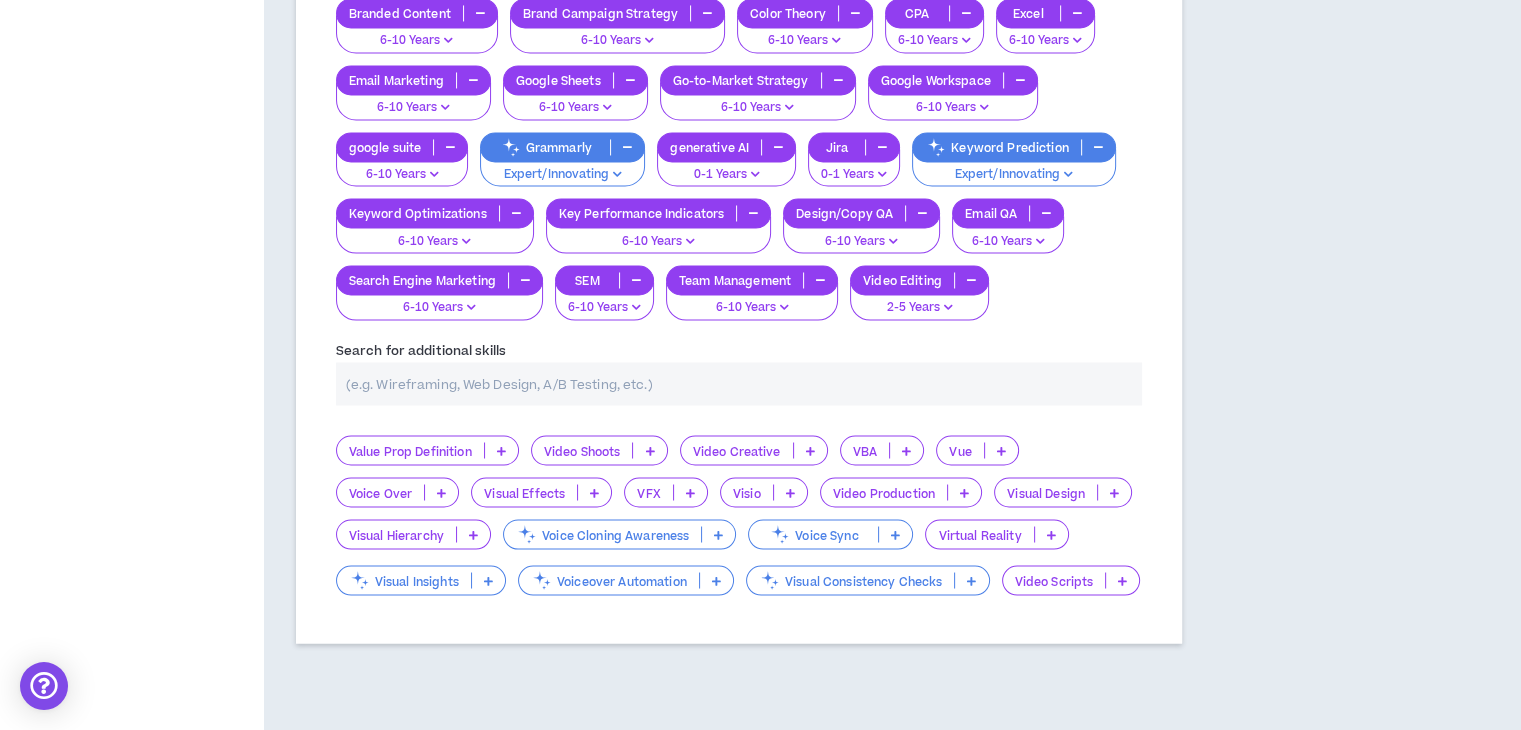 type on "w" 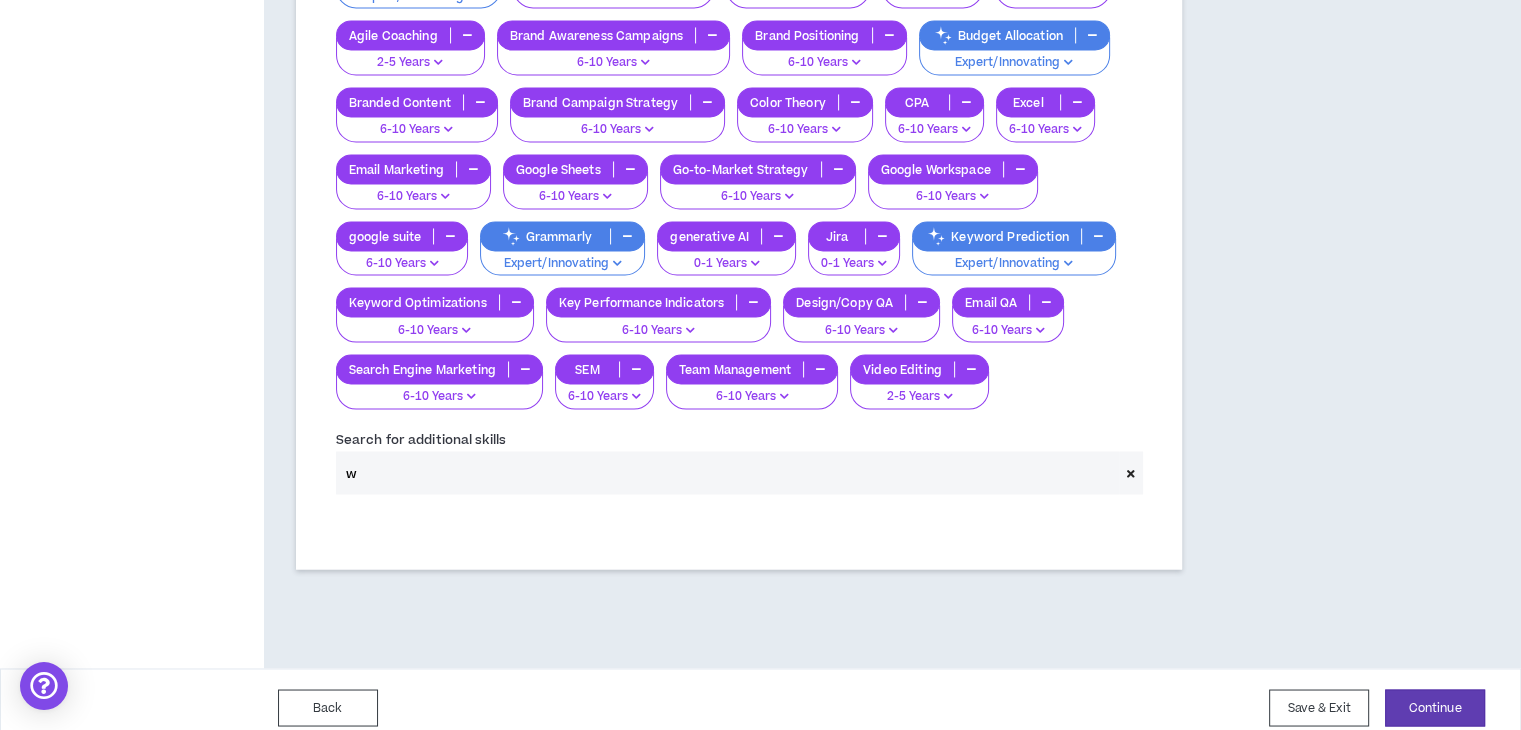scroll, scrollTop: 3425, scrollLeft: 0, axis: vertical 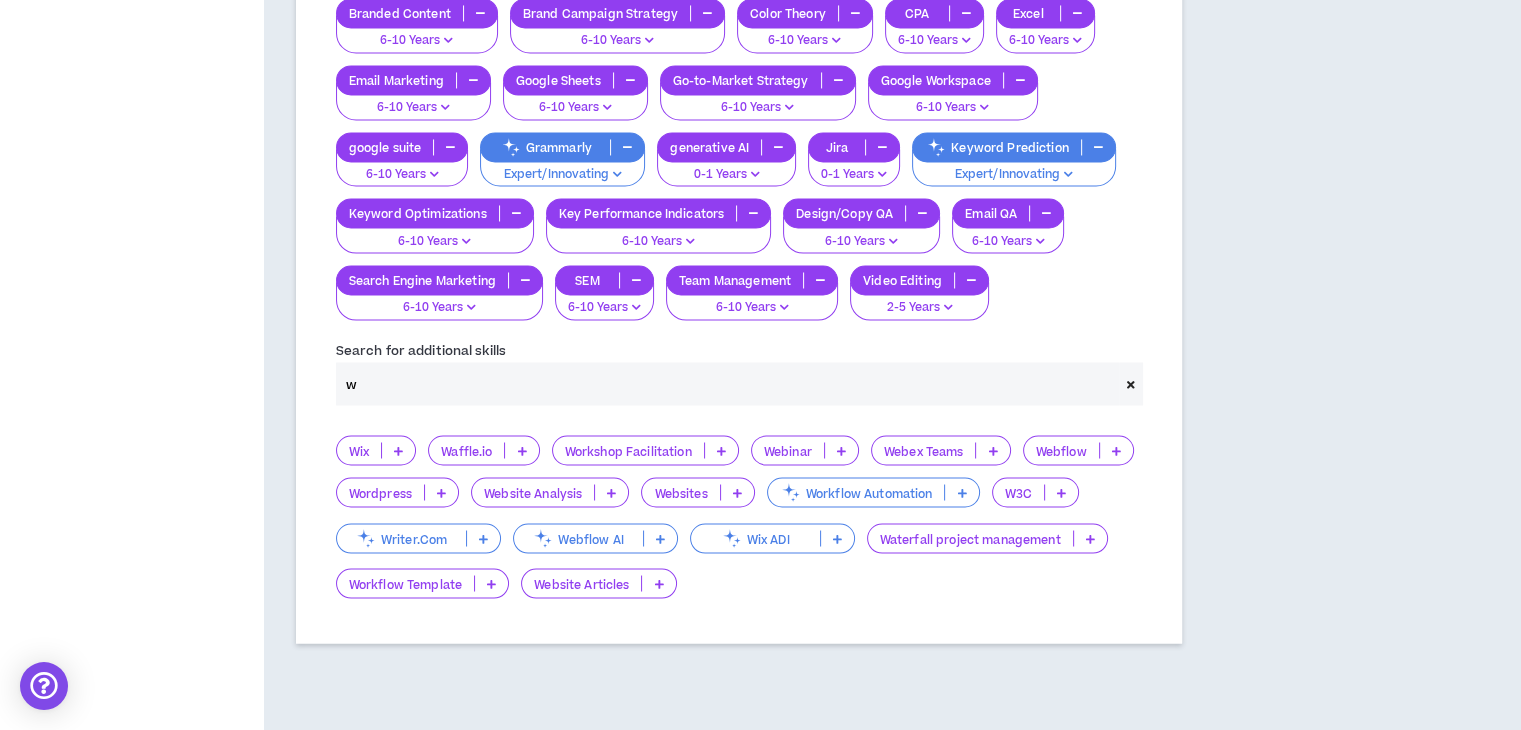 click on "w" at bounding box center (727, 383) 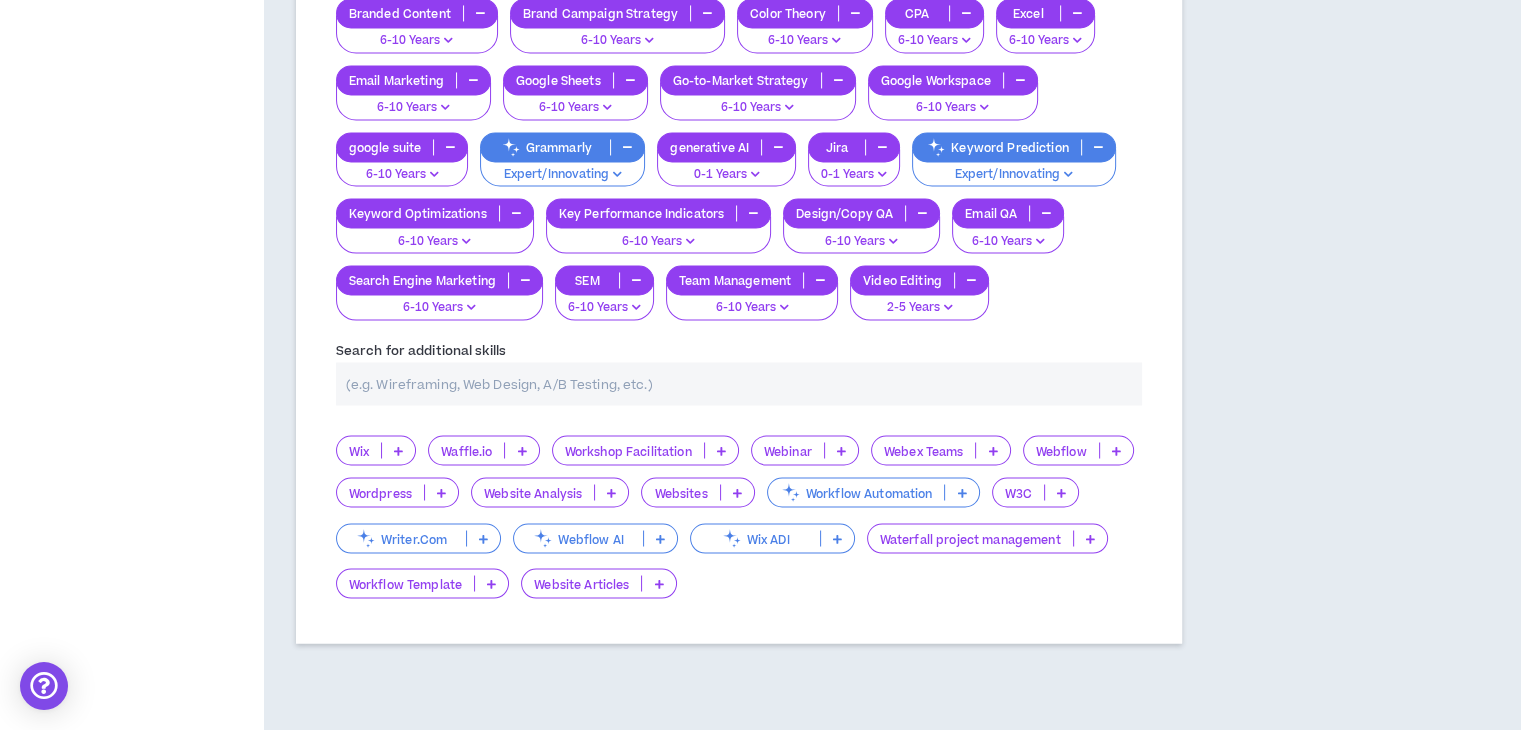 type on "x" 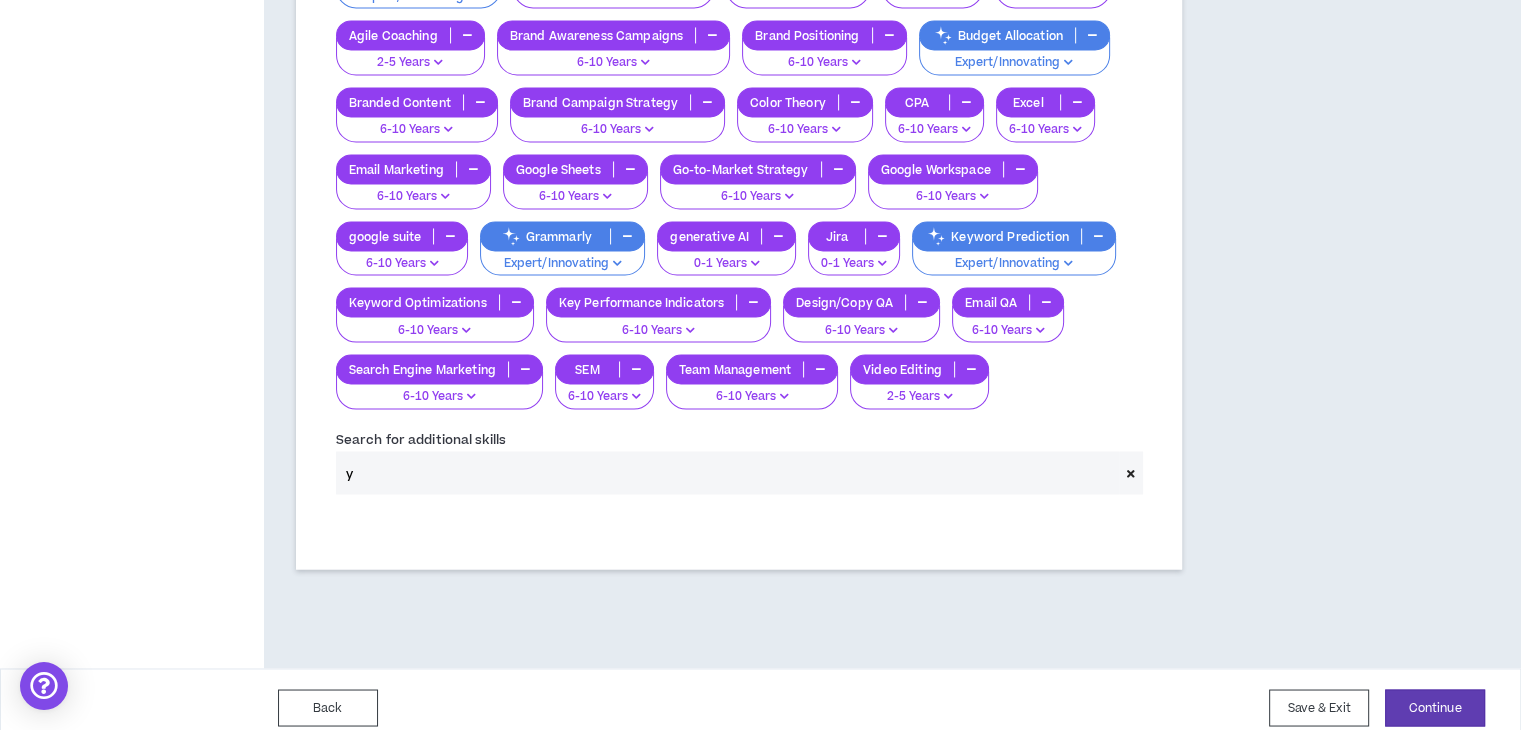 scroll, scrollTop: 3366, scrollLeft: 0, axis: vertical 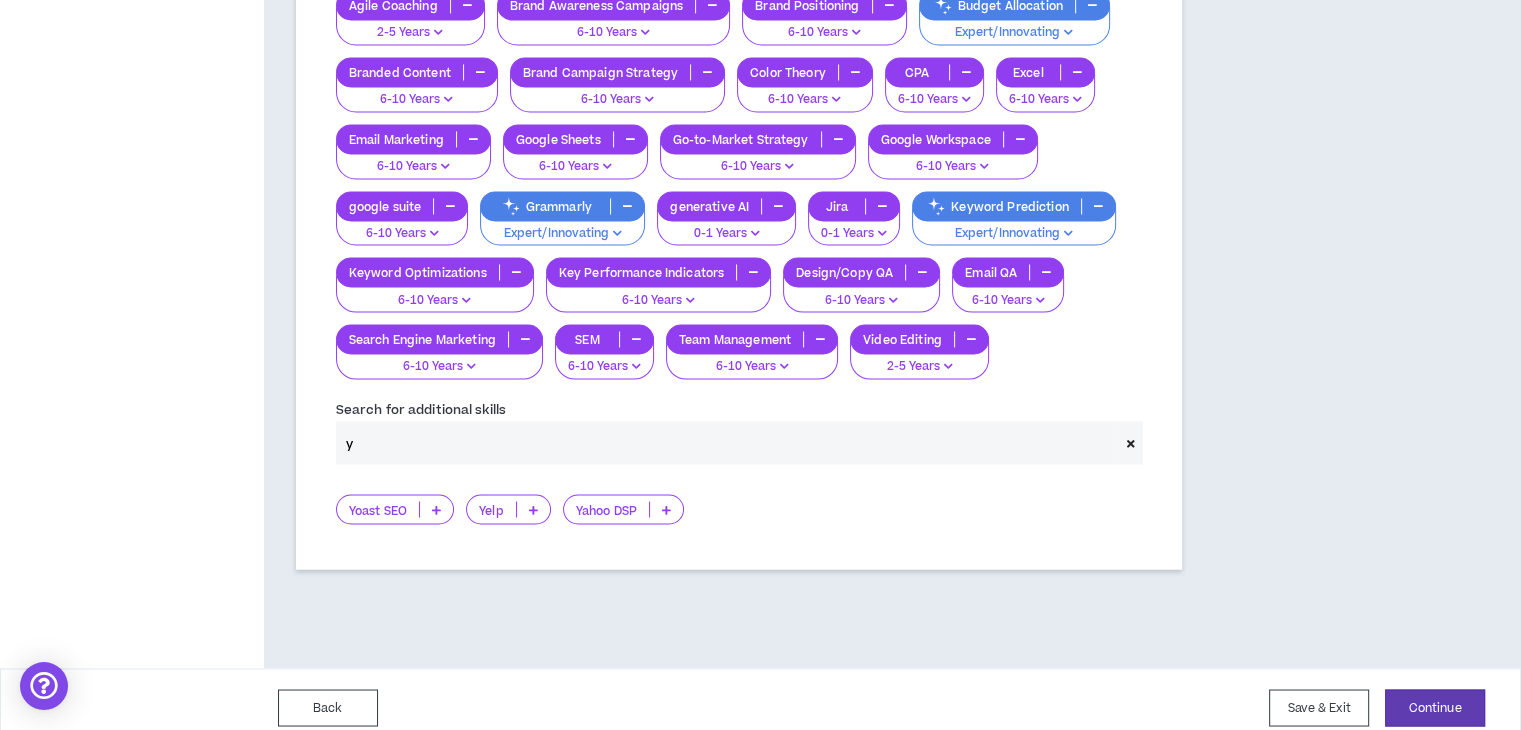 type on "y" 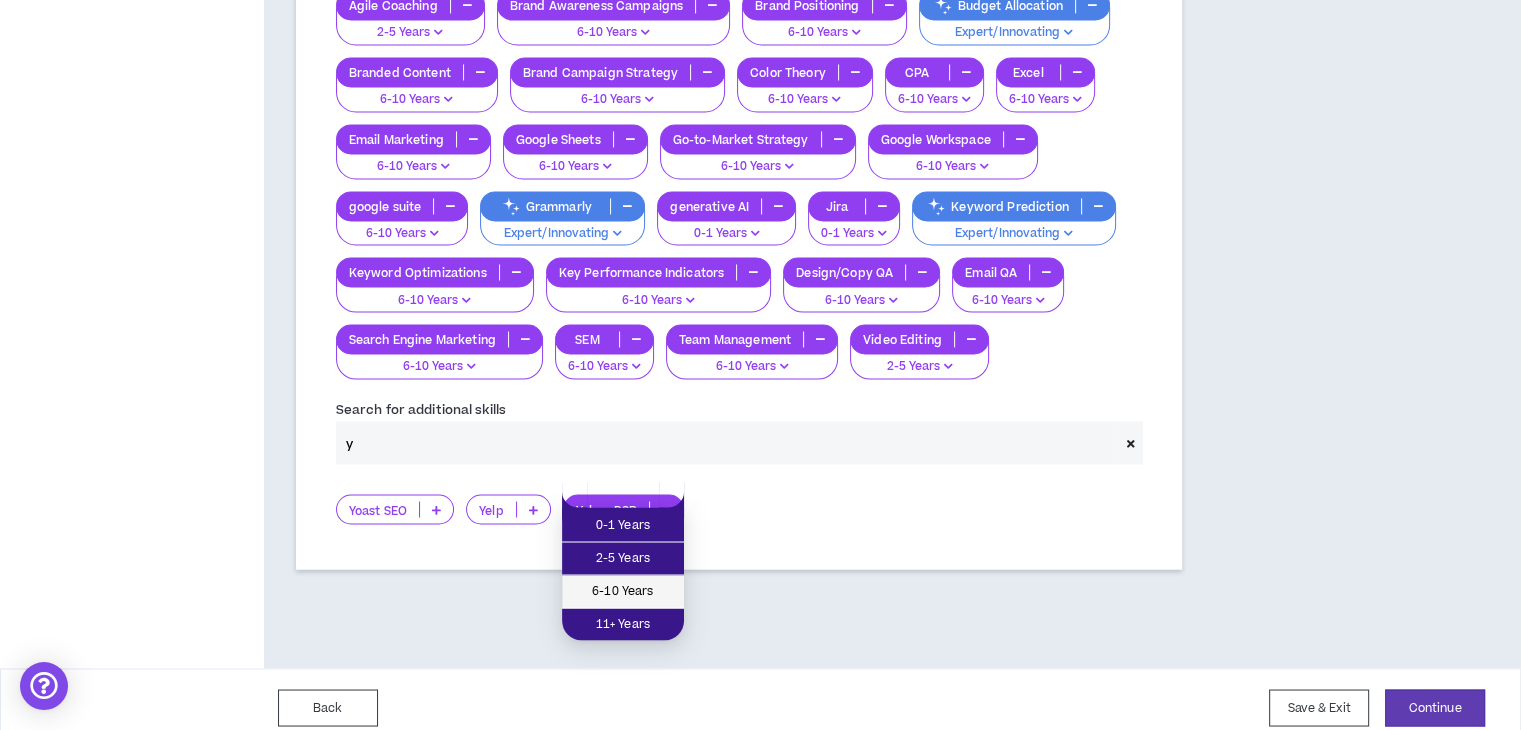 click on "6-10 Years" at bounding box center [623, 591] 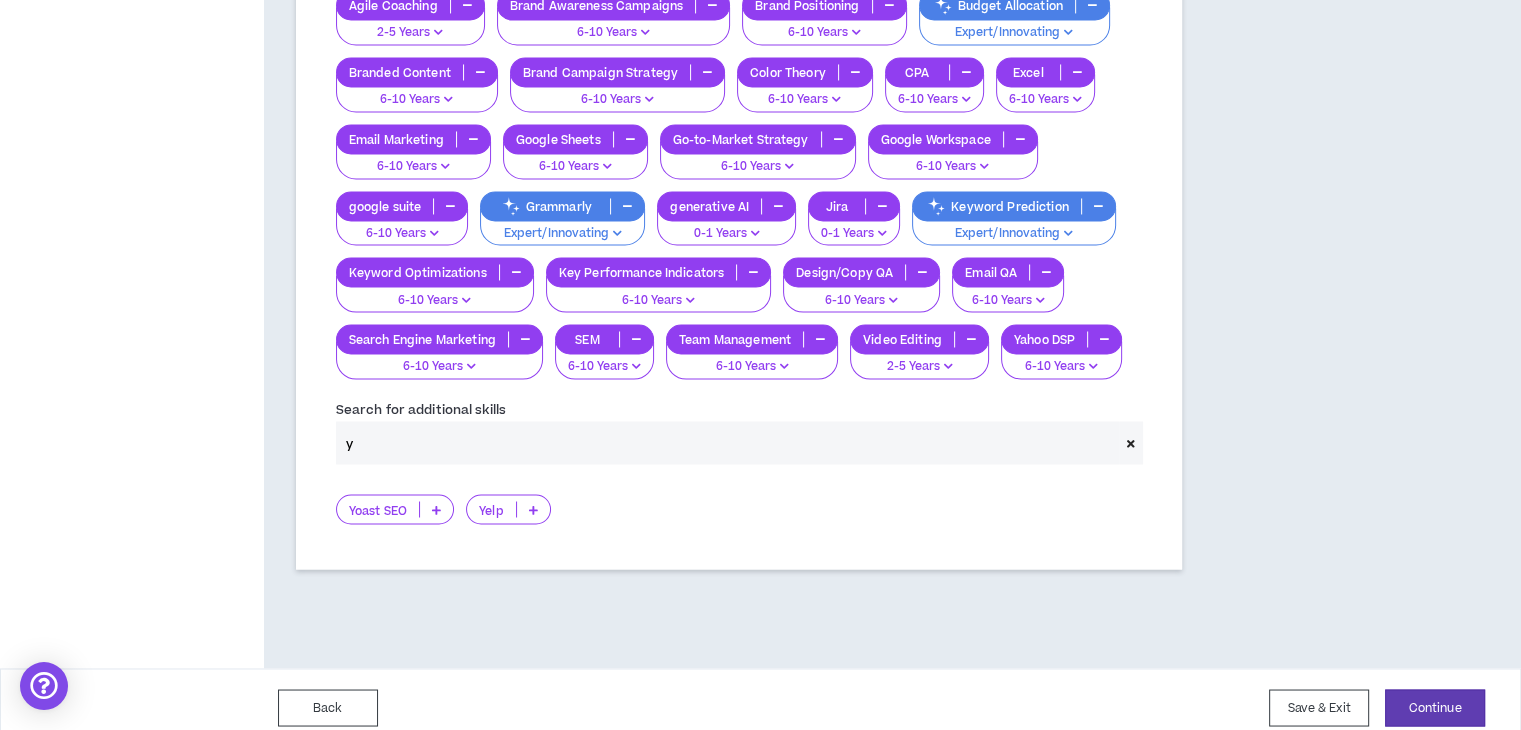click on "Yoast SEO" at bounding box center (395, 509) 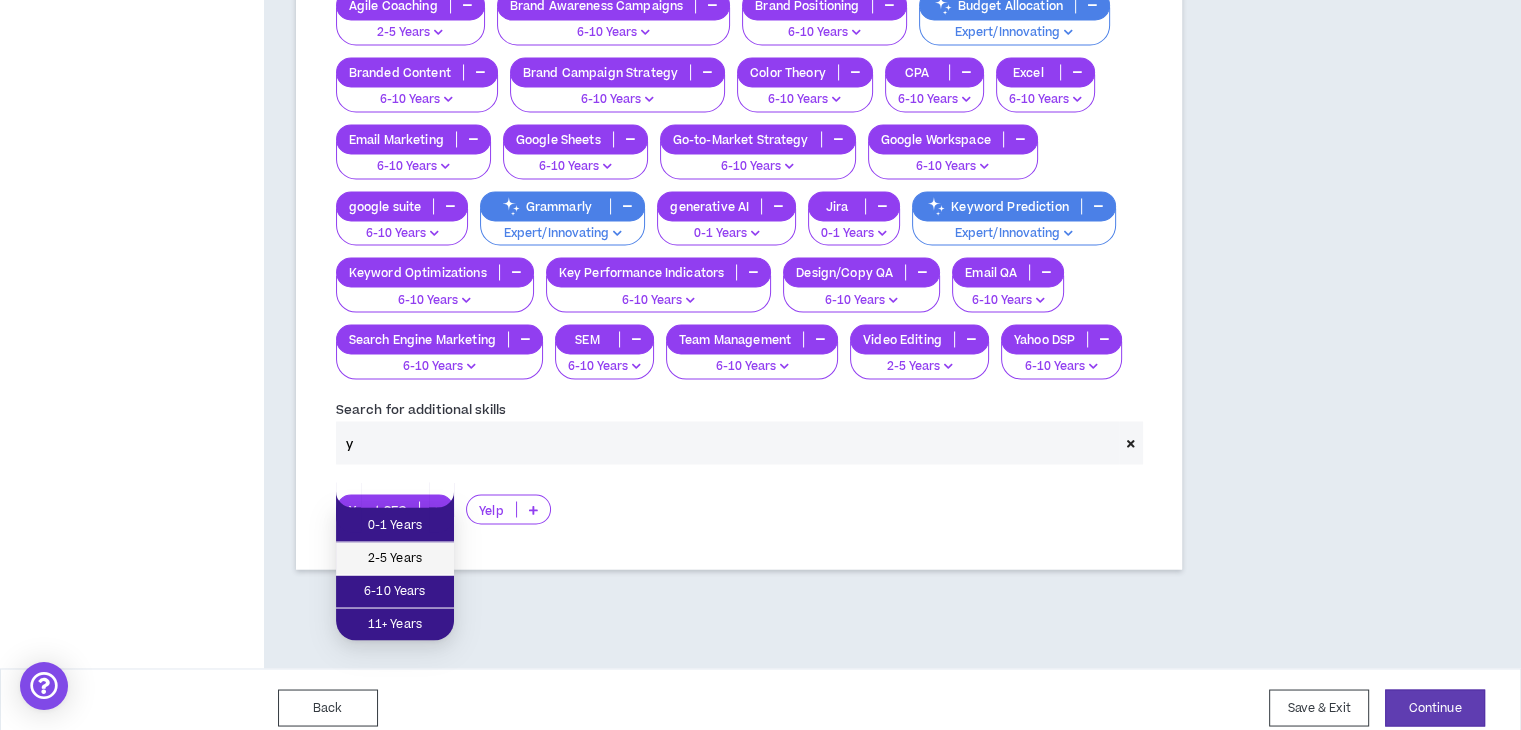 click on "2-5 Years" at bounding box center [395, 558] 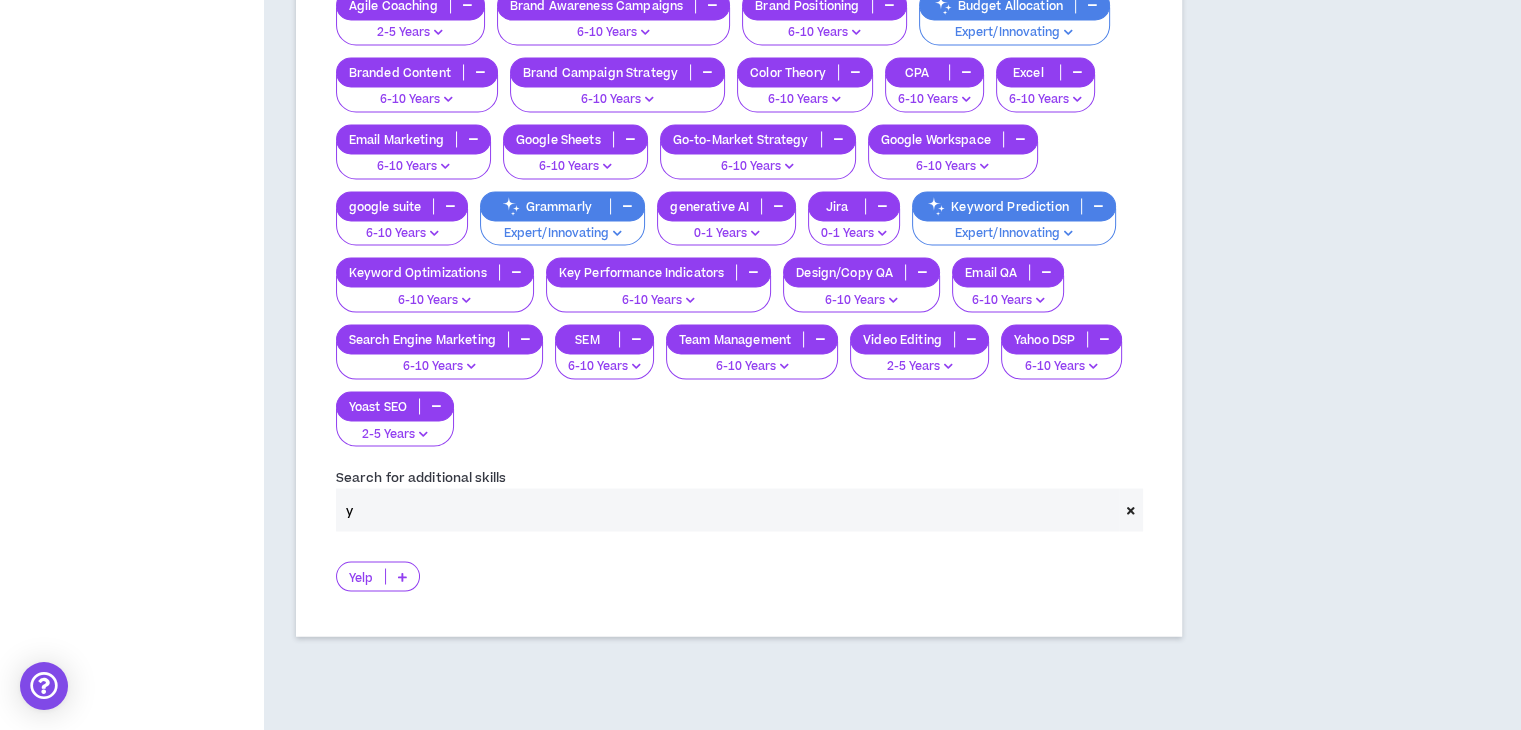 click on "y" at bounding box center (727, 509) 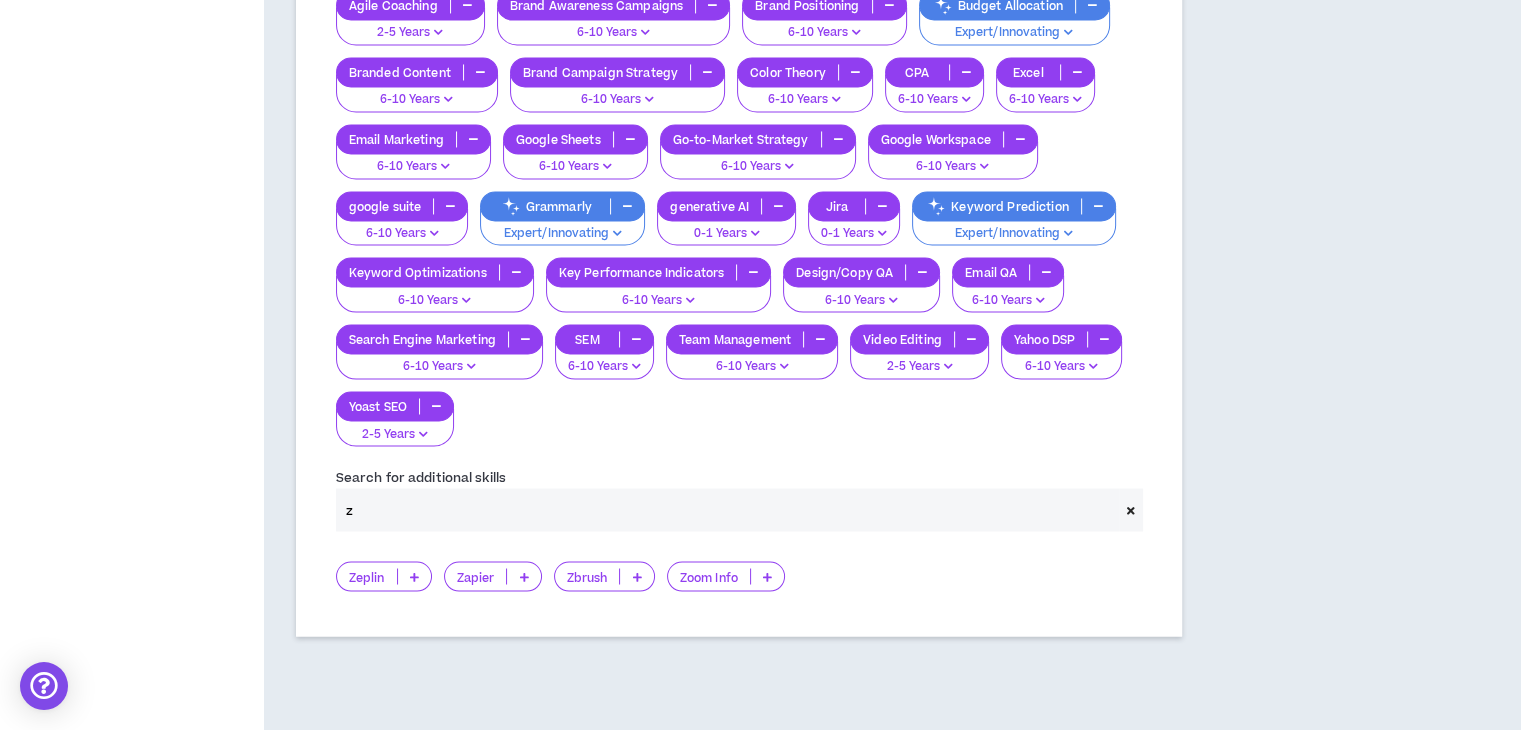 scroll, scrollTop: 3432, scrollLeft: 0, axis: vertical 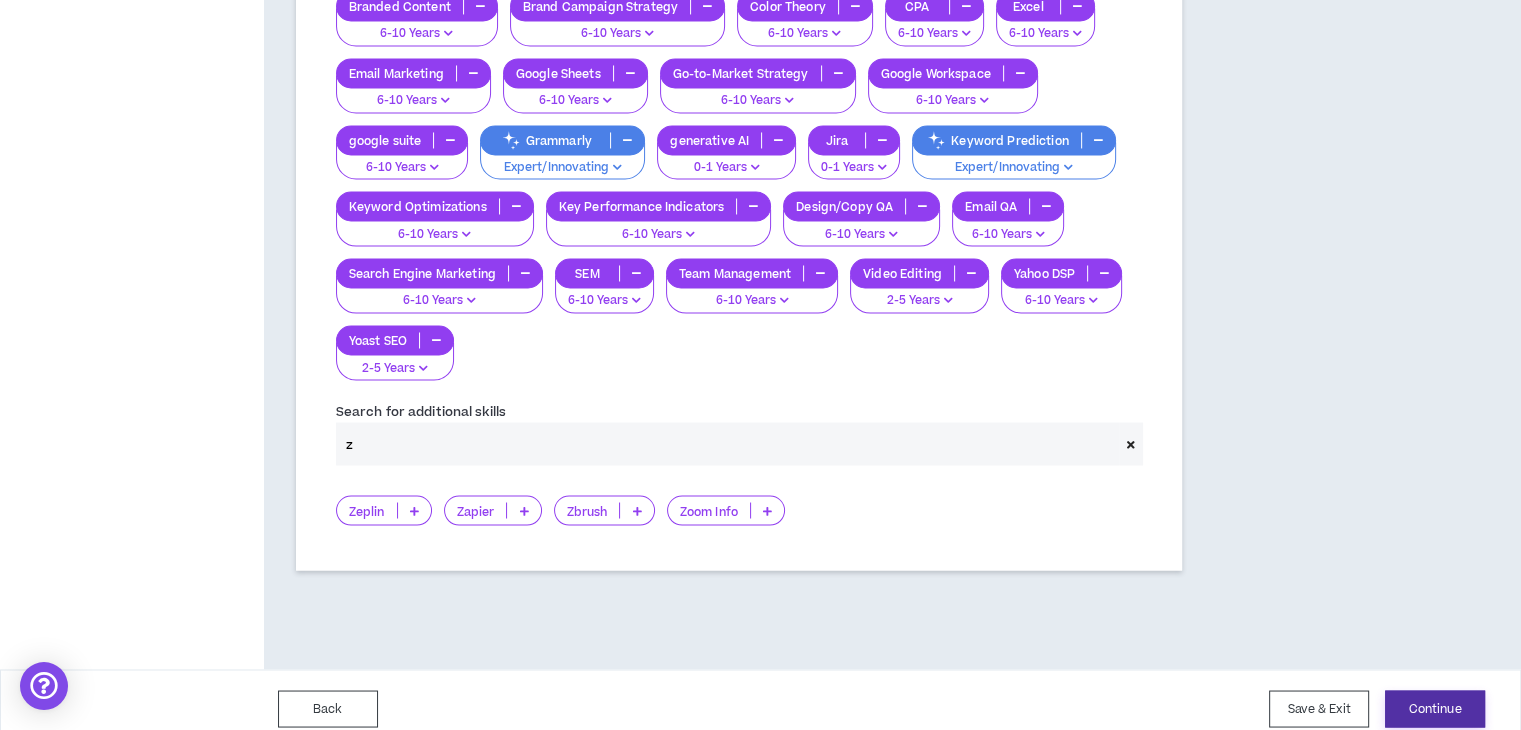 type on "z" 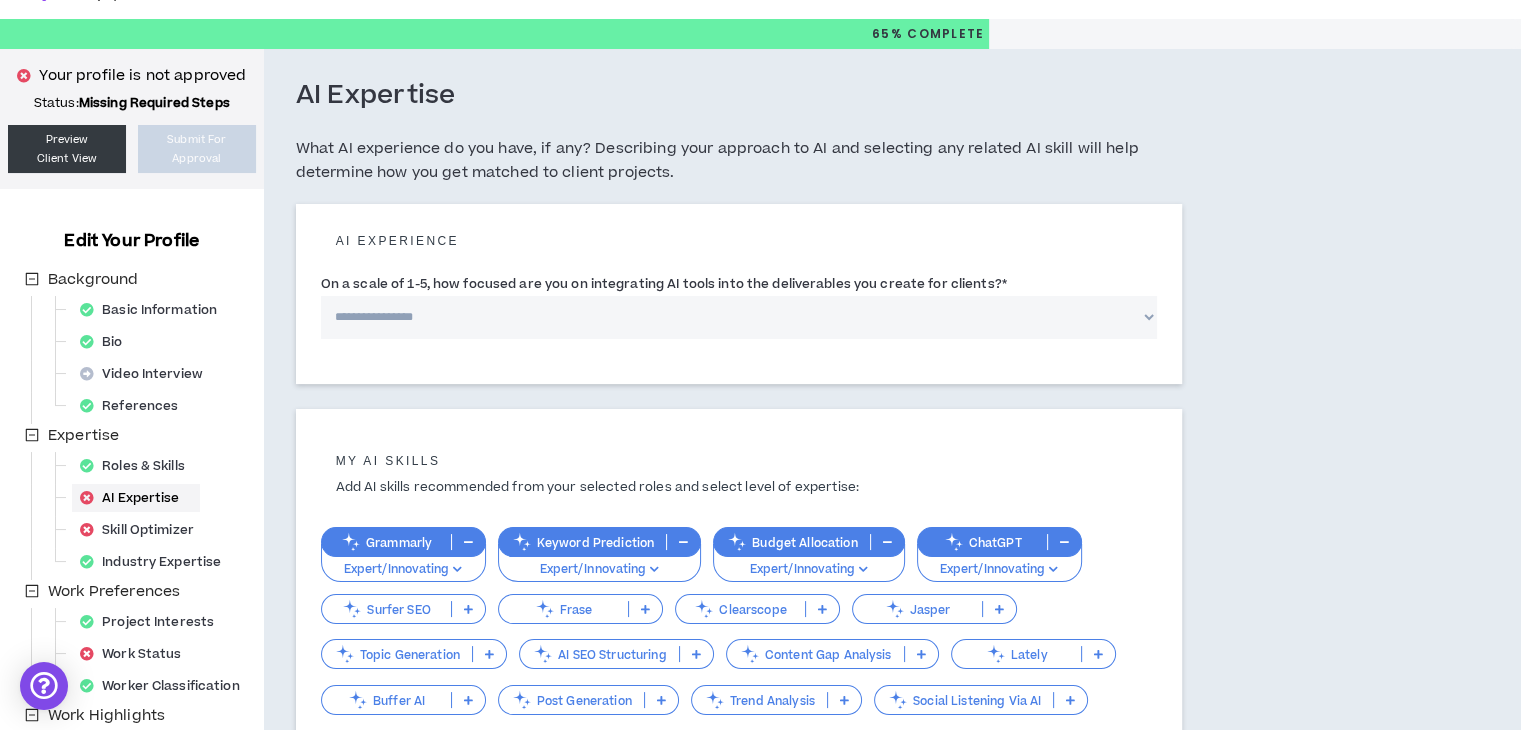 scroll, scrollTop: 0, scrollLeft: 0, axis: both 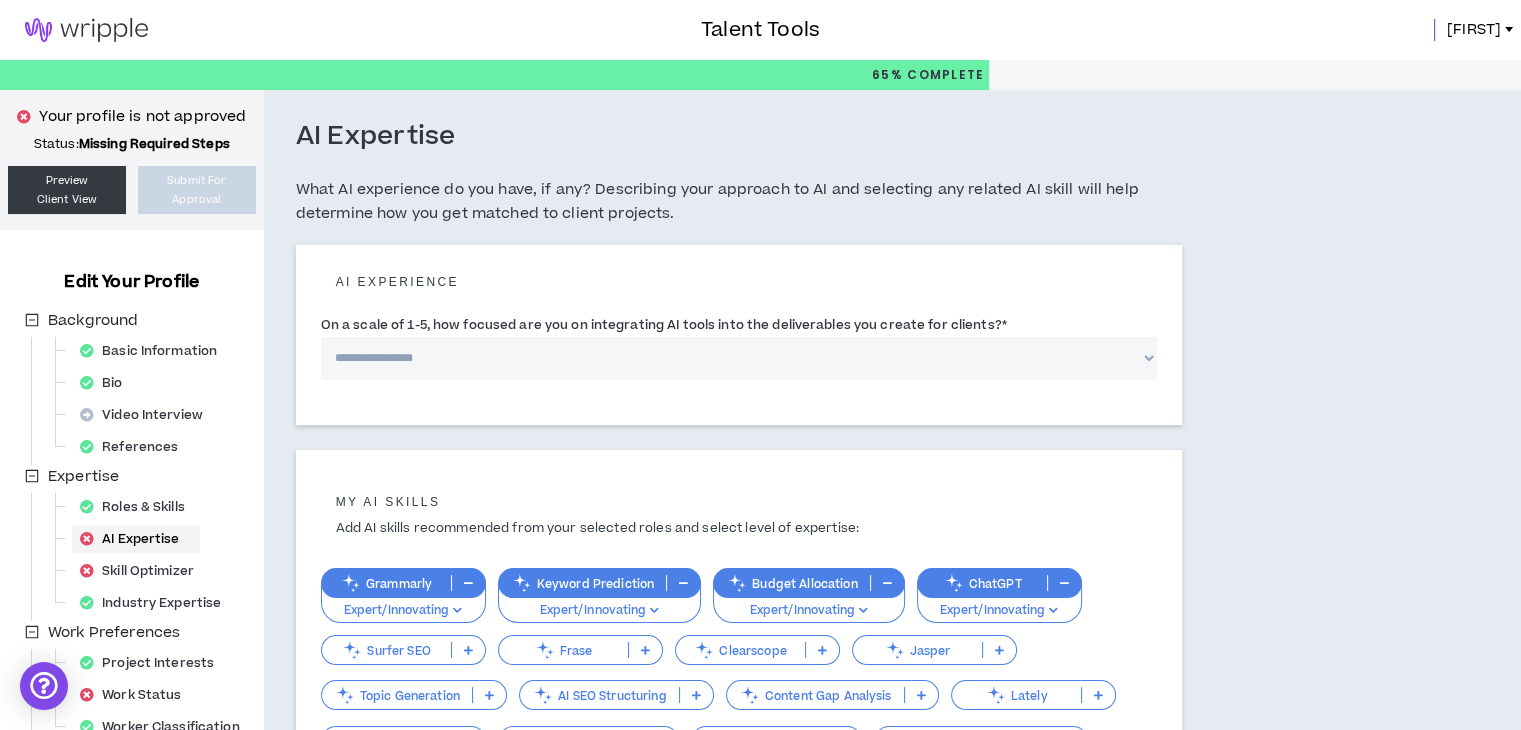 click on "**********" at bounding box center [739, 358] 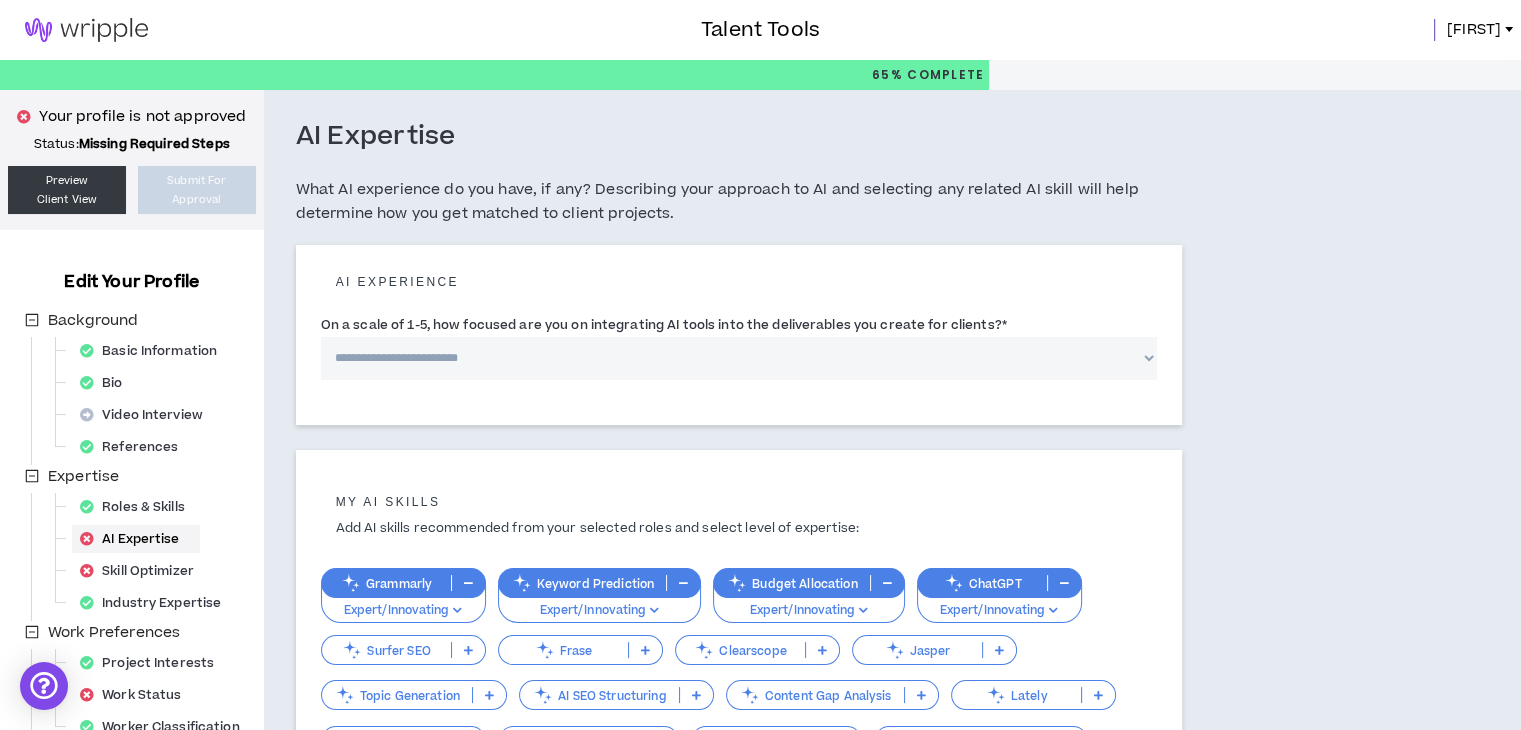 click on "**********" at bounding box center [739, 358] 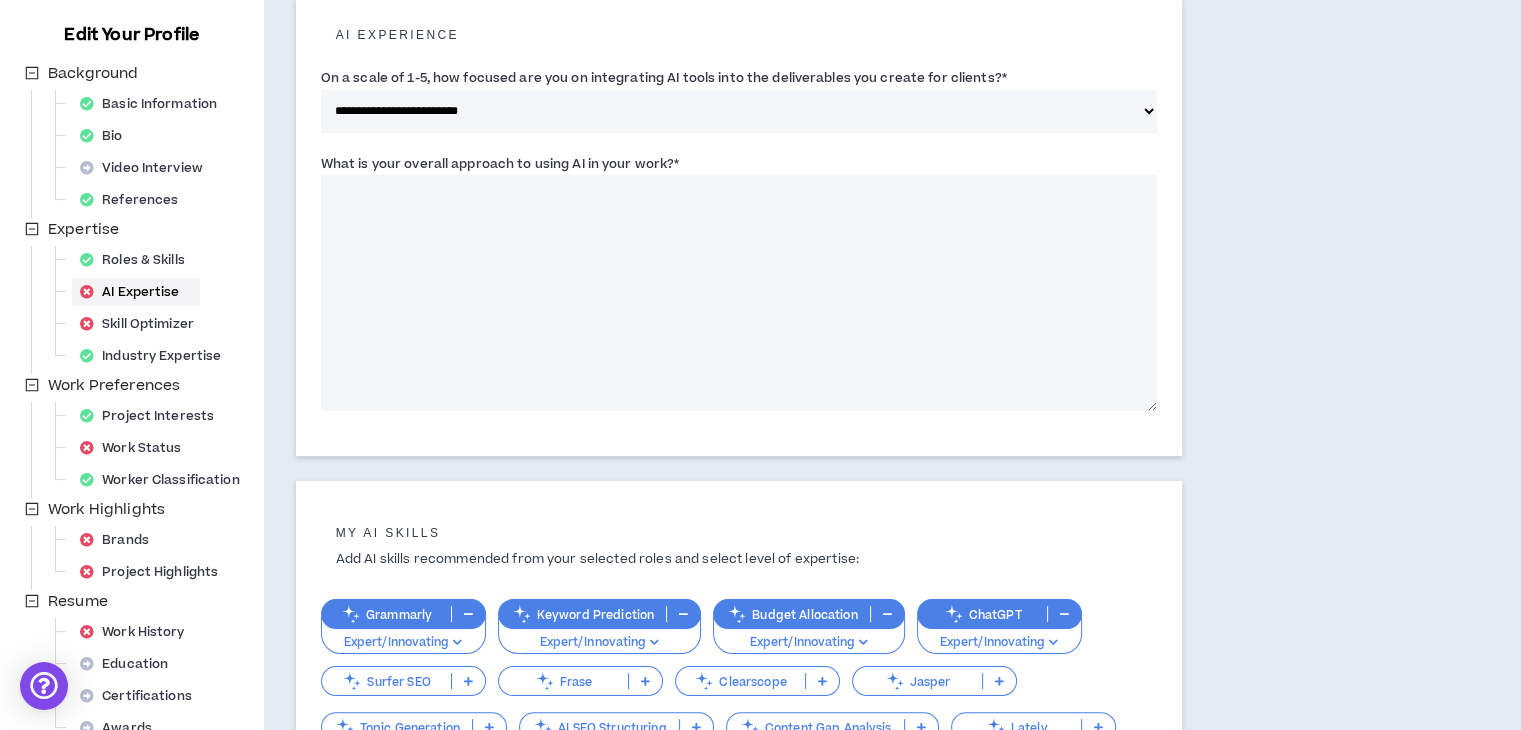 scroll, scrollTop: 246, scrollLeft: 0, axis: vertical 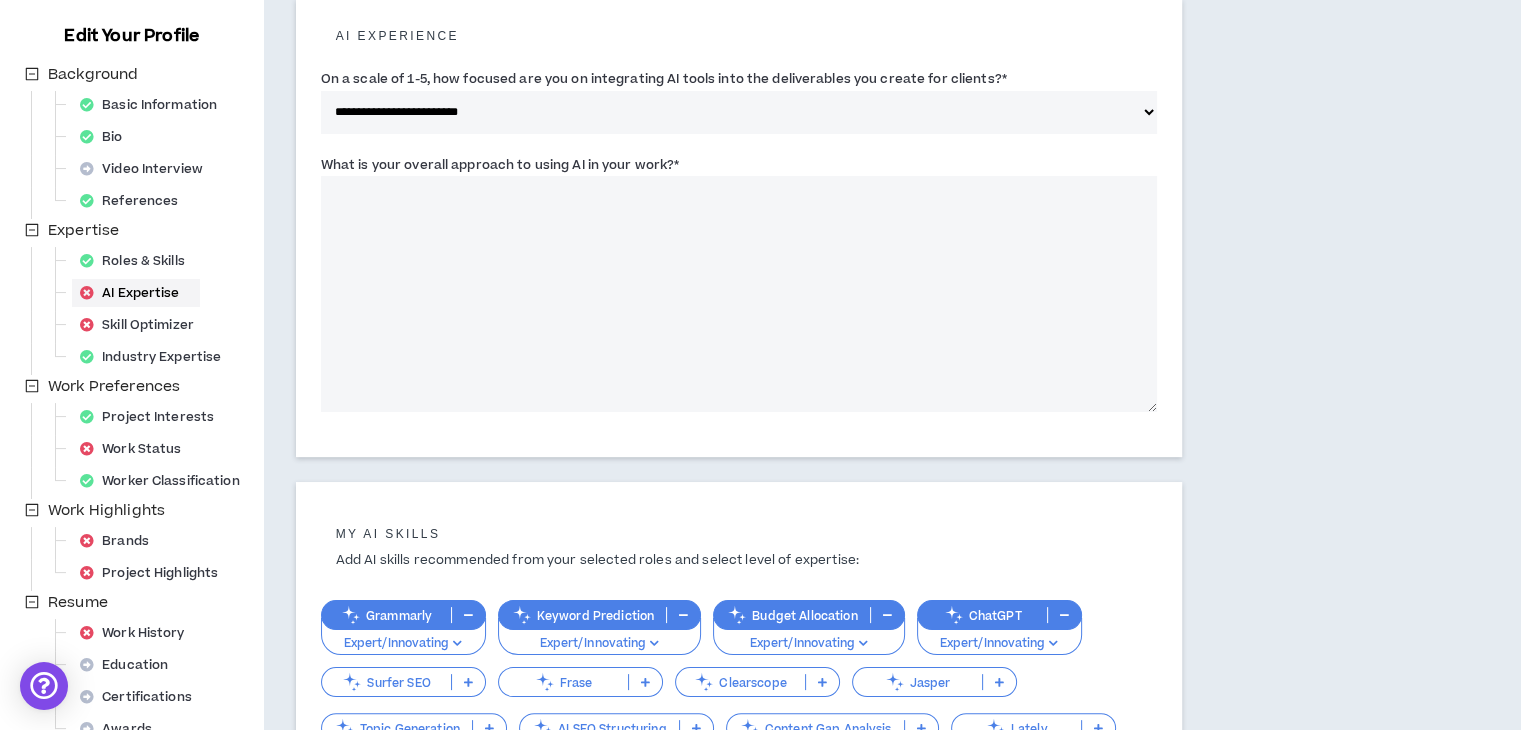 click on "What is your overall approach to using AI in your work?  *" at bounding box center (739, 294) 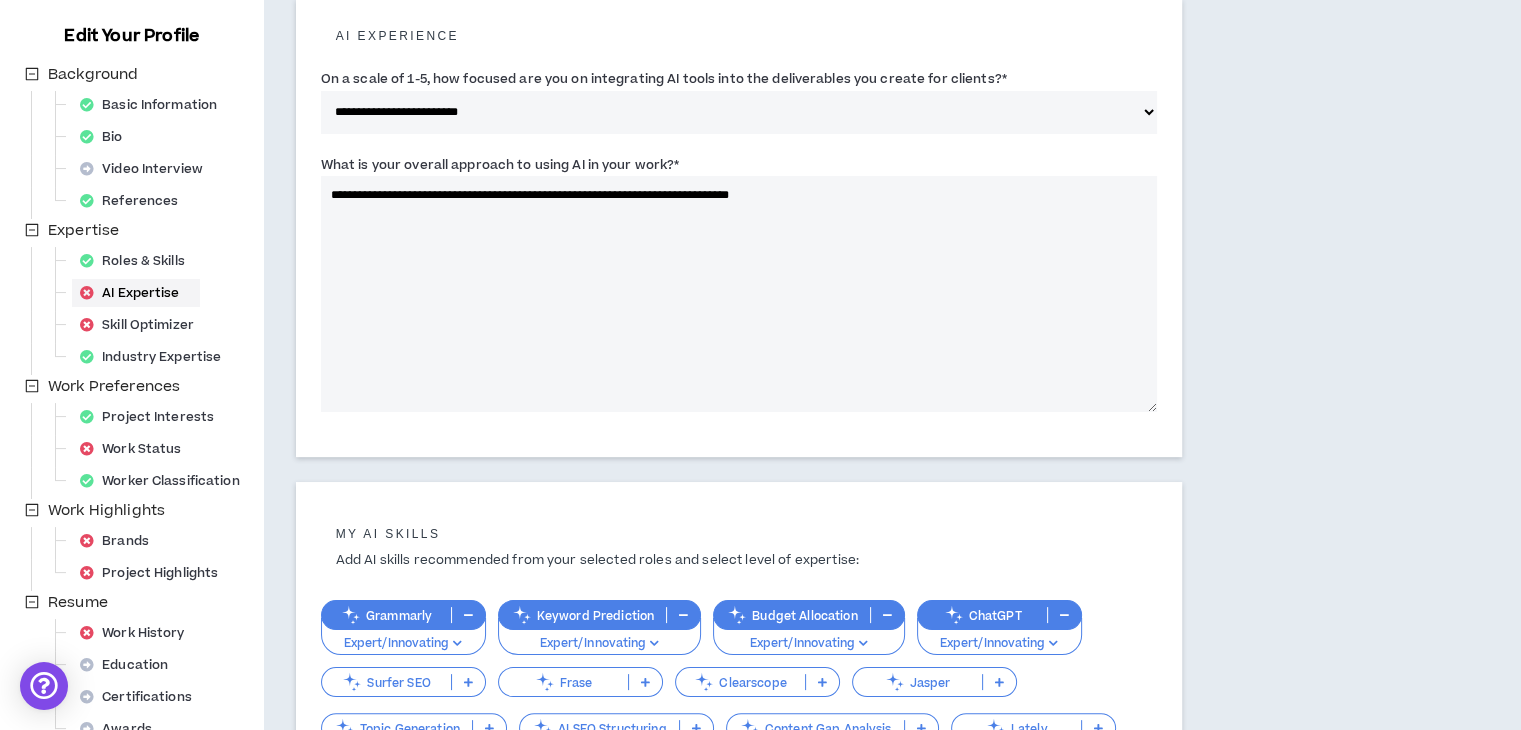 click on "**********" at bounding box center (739, 294) 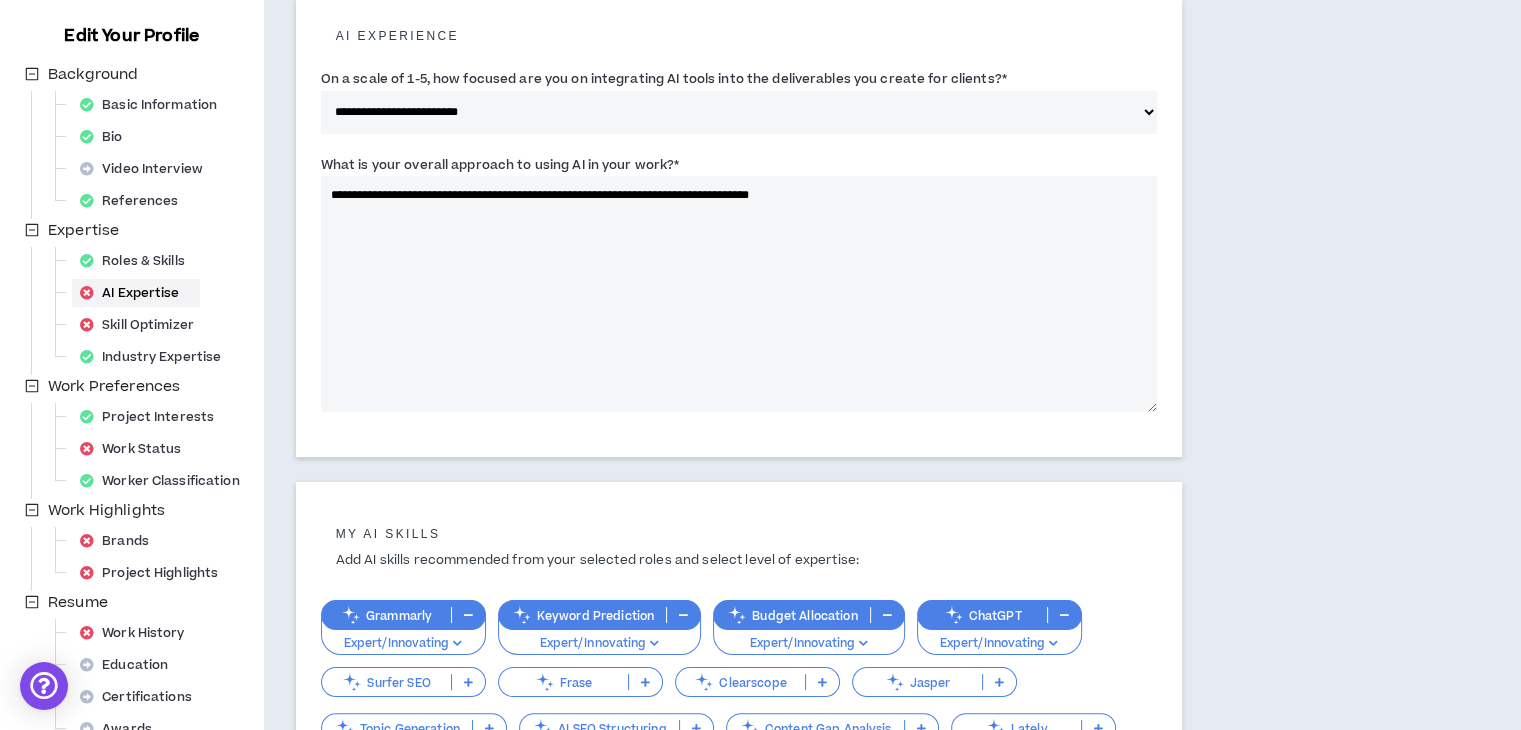 click on "**********" at bounding box center (739, 294) 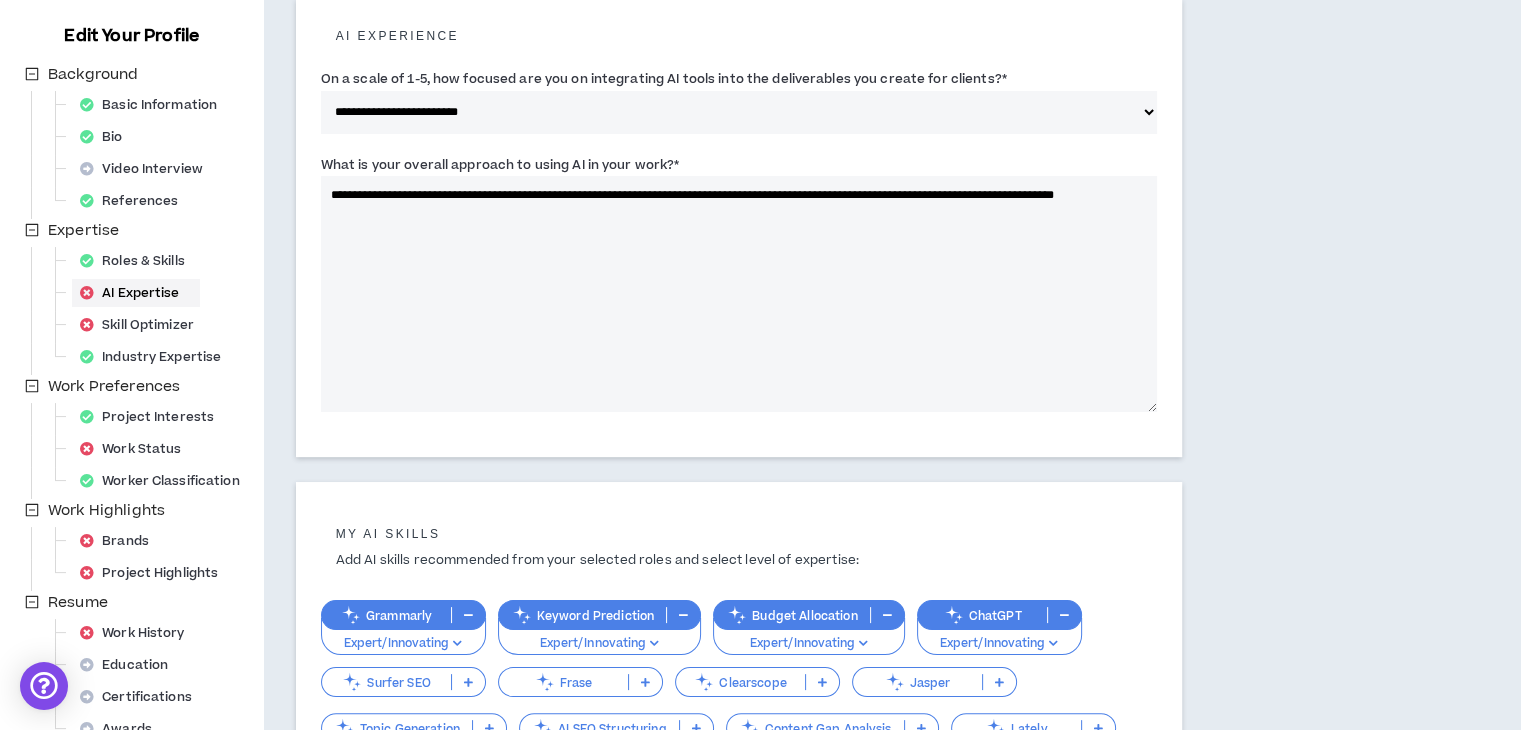 click on "**********" at bounding box center (739, 294) 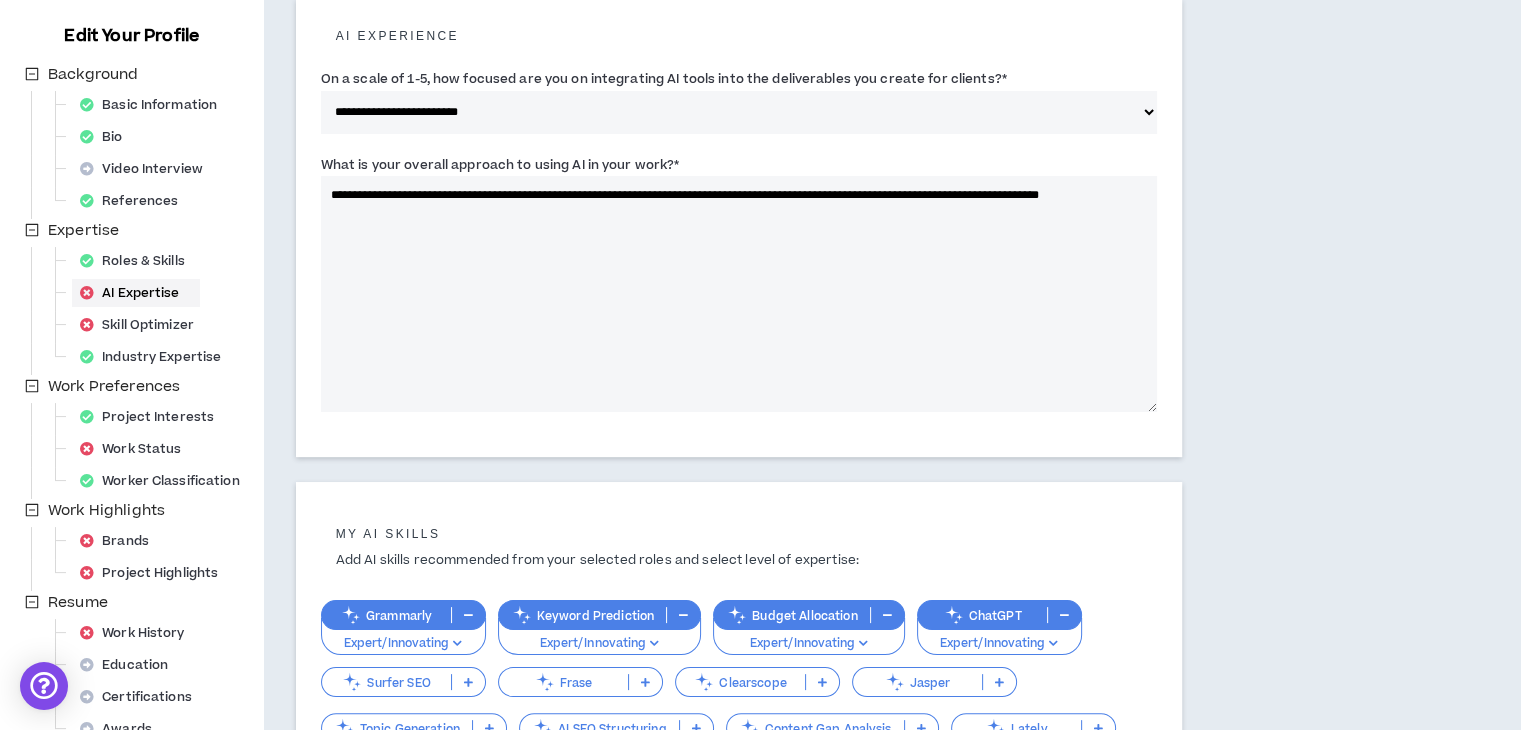 click on "**********" at bounding box center [739, 294] 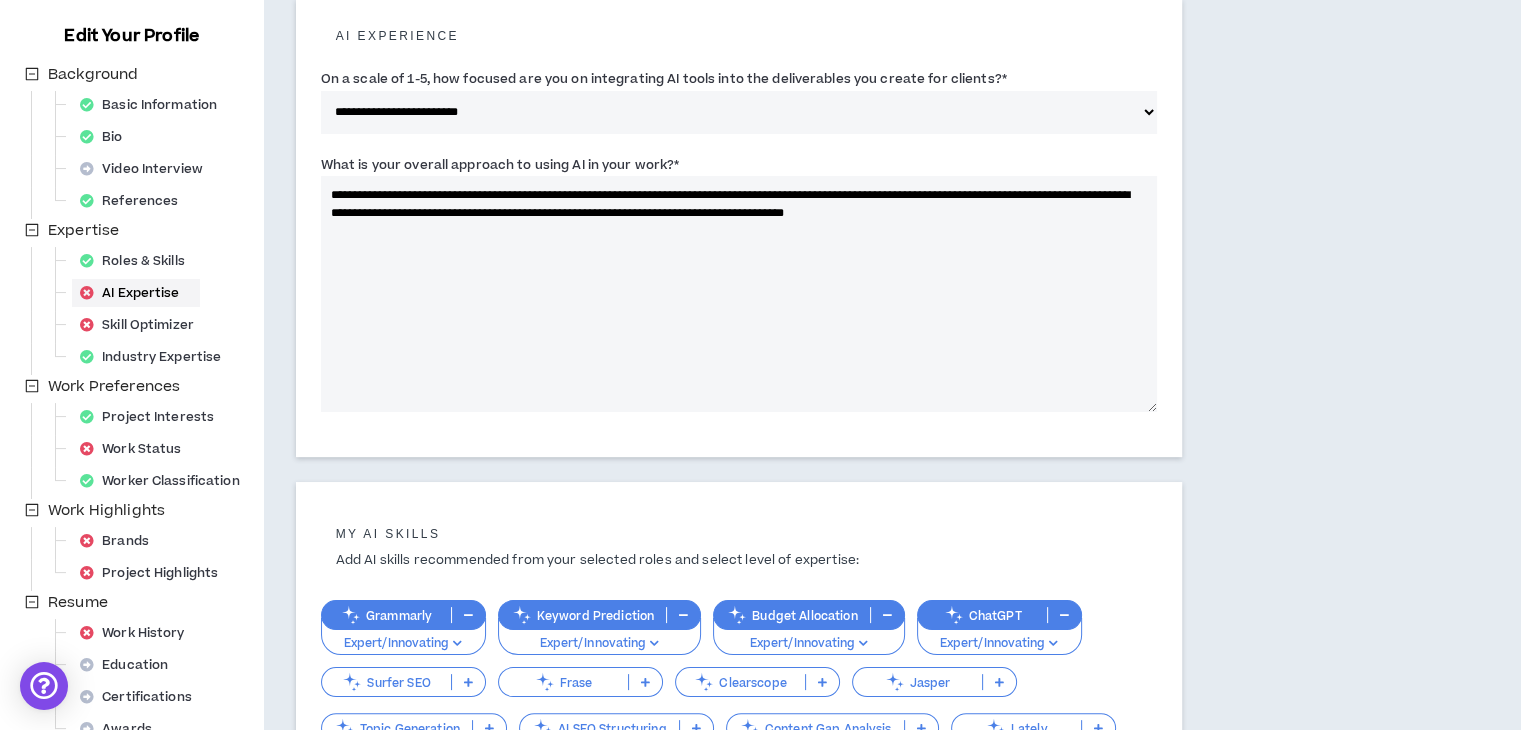 click on "**********" at bounding box center (739, 294) 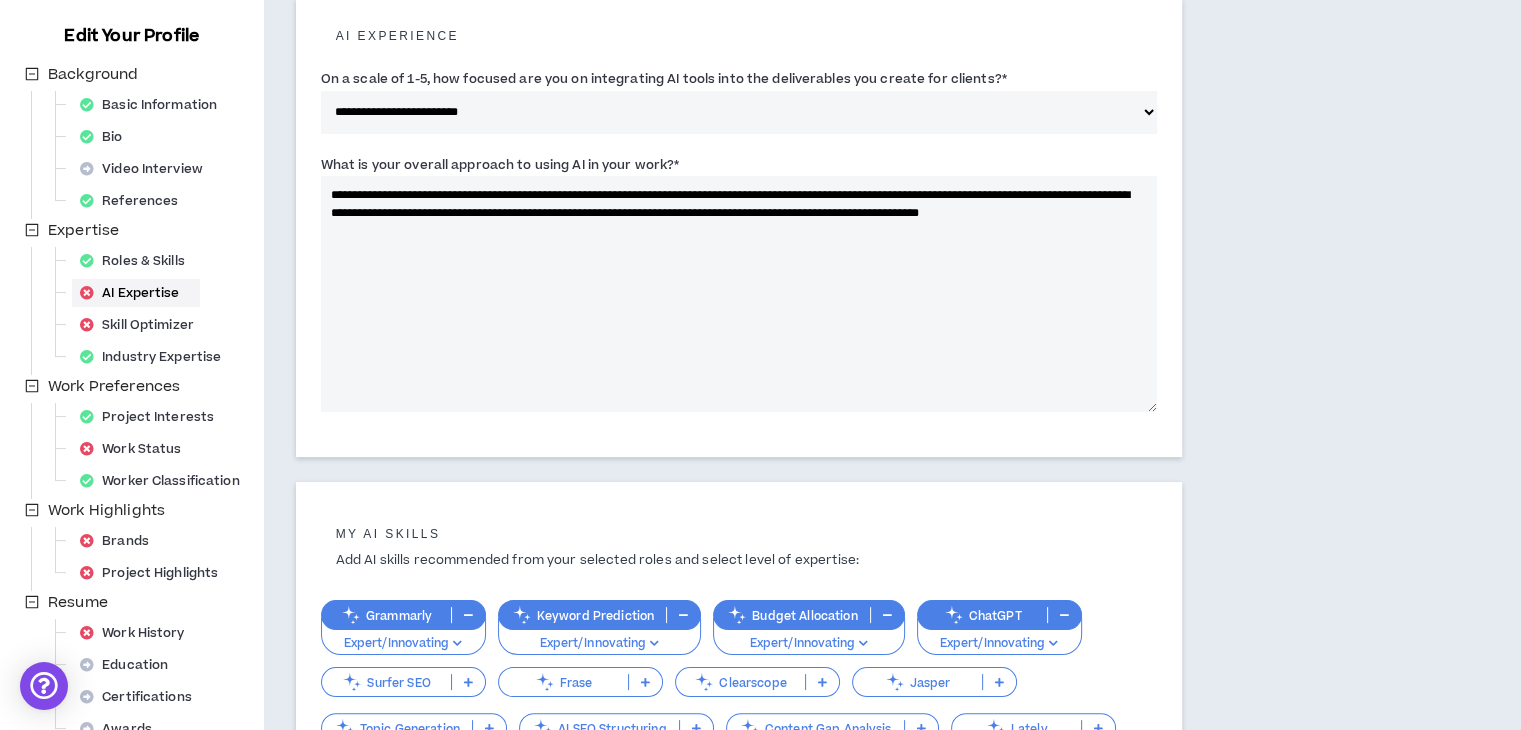 click on "**********" at bounding box center (739, 294) 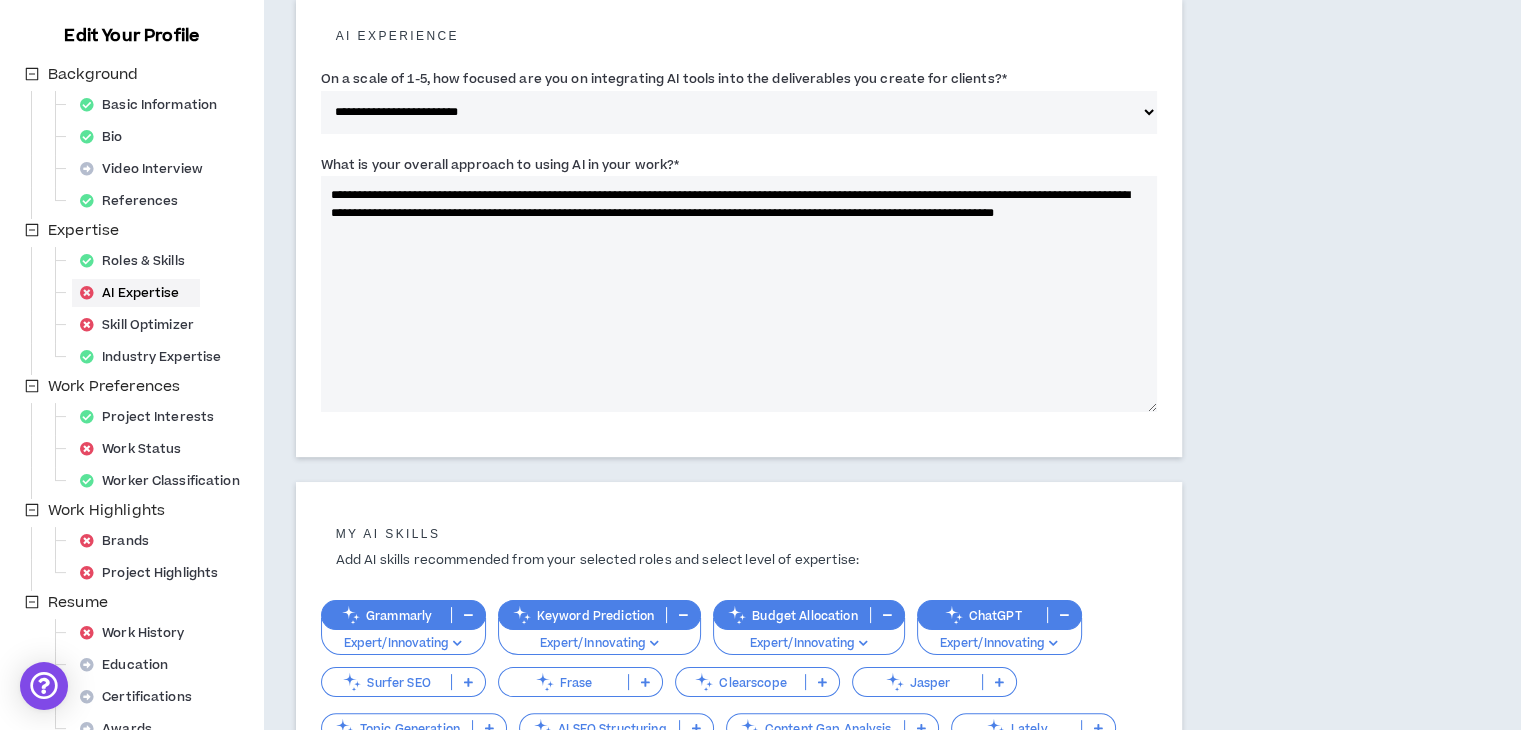 click on "**********" at bounding box center [739, 294] 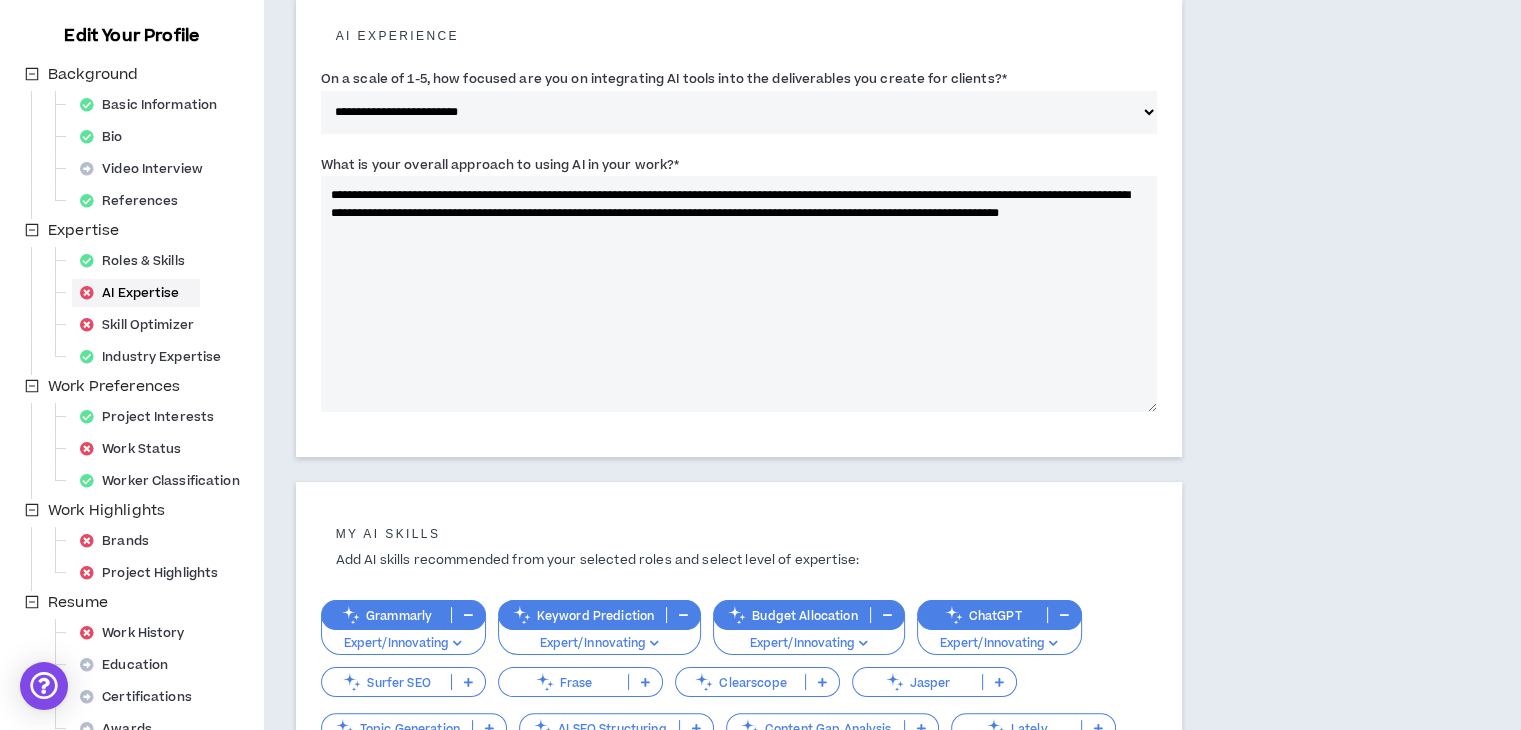 click on "**********" at bounding box center (739, 294) 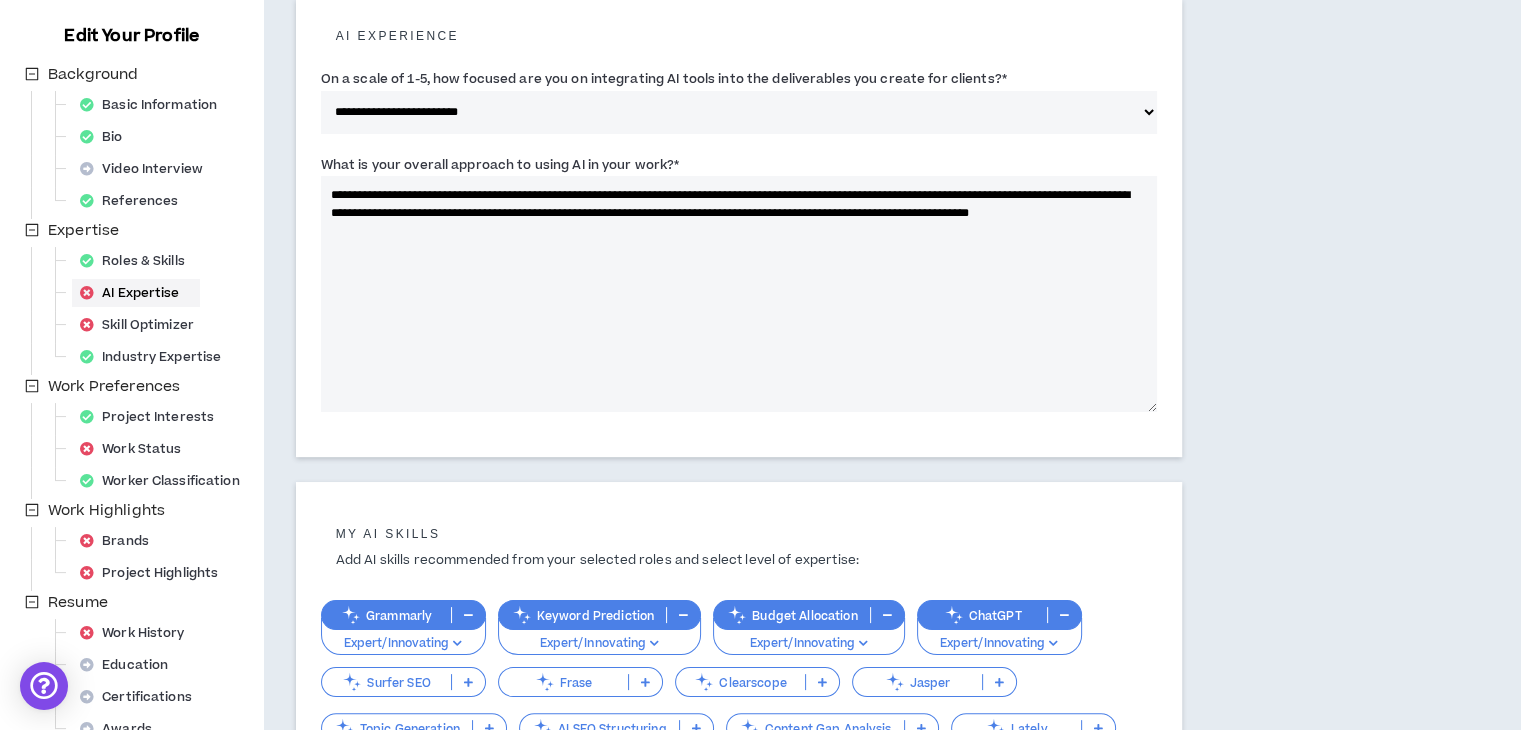 click on "**********" at bounding box center [739, 294] 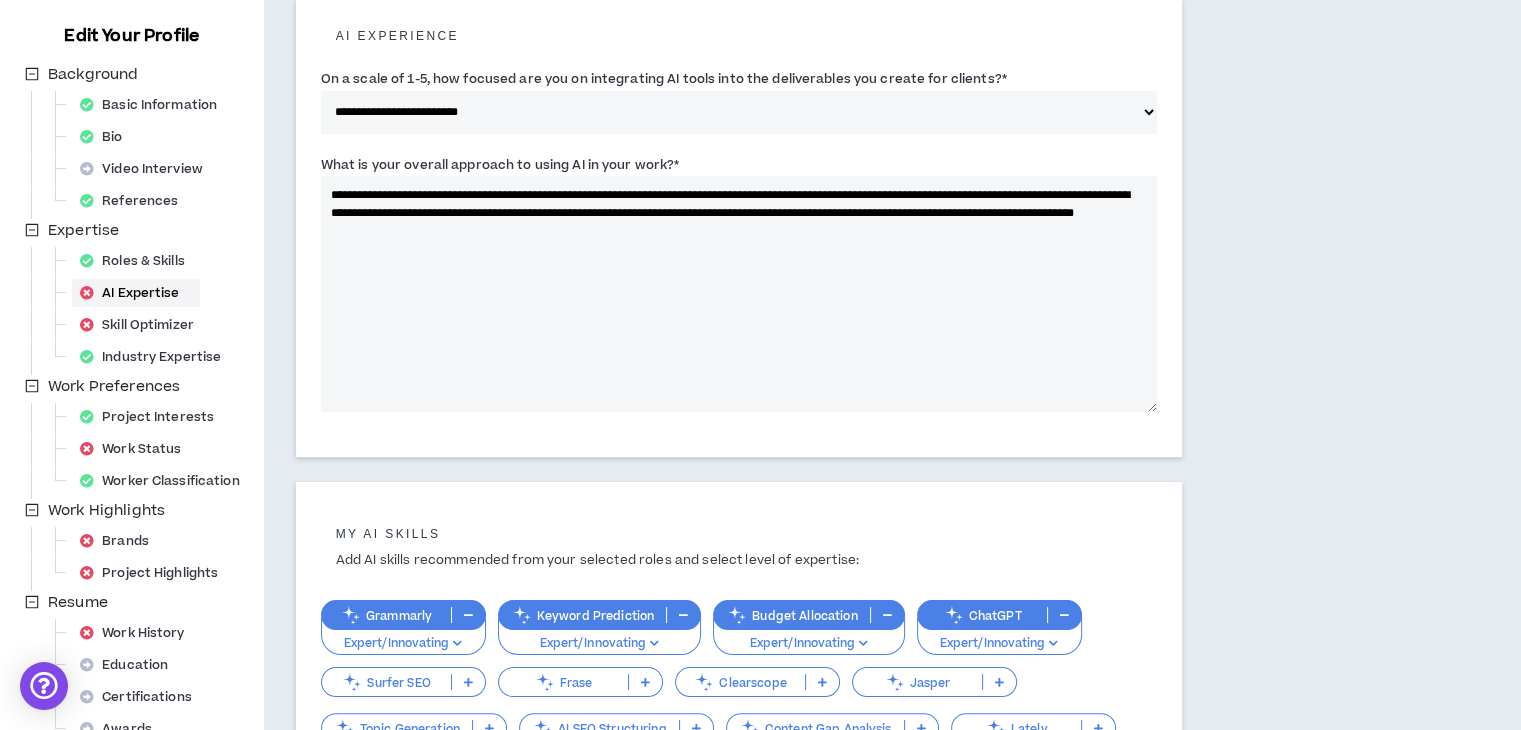 click on "**********" at bounding box center [739, 294] 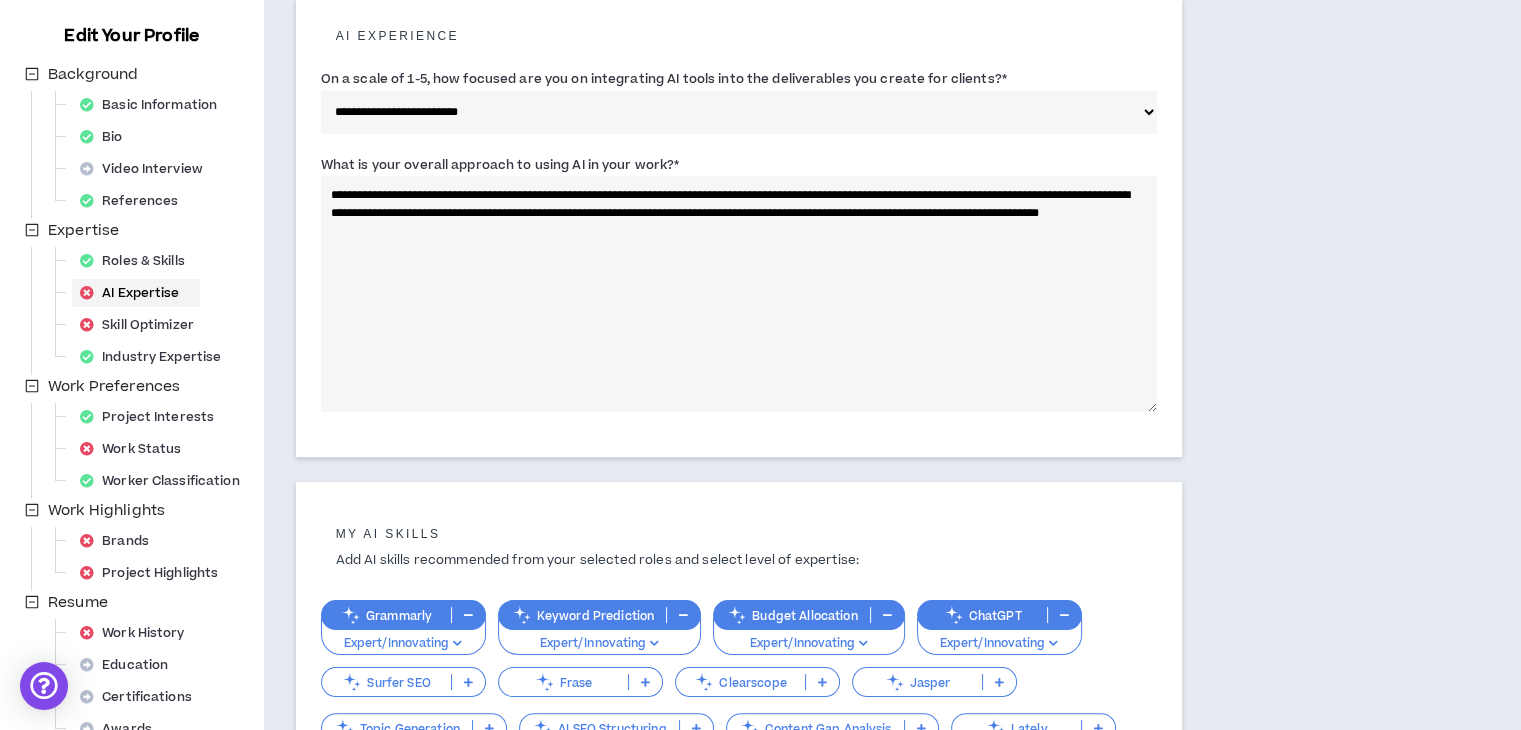click on "**********" at bounding box center (739, 294) 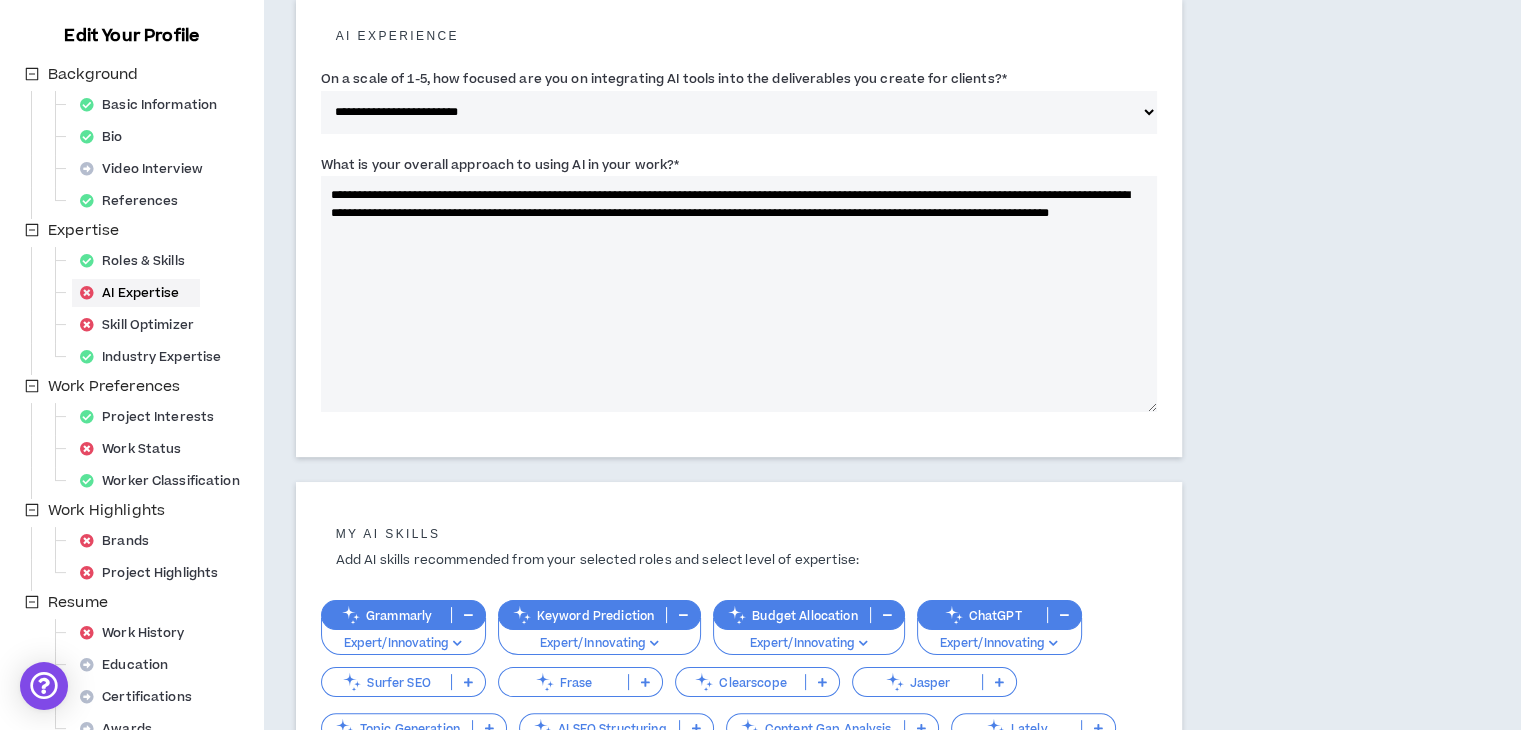 click on "**********" at bounding box center [739, 294] 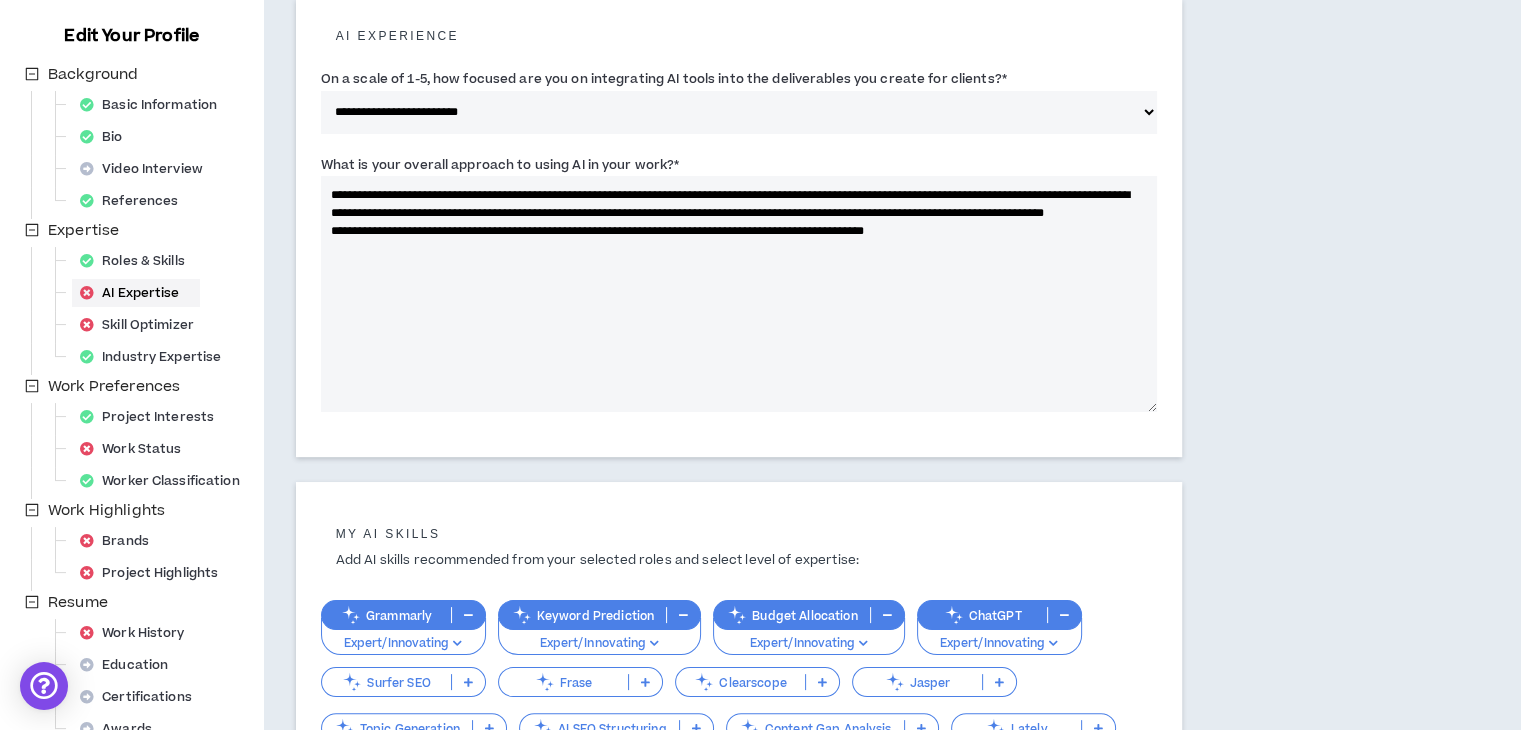 click on "**********" at bounding box center (739, 294) 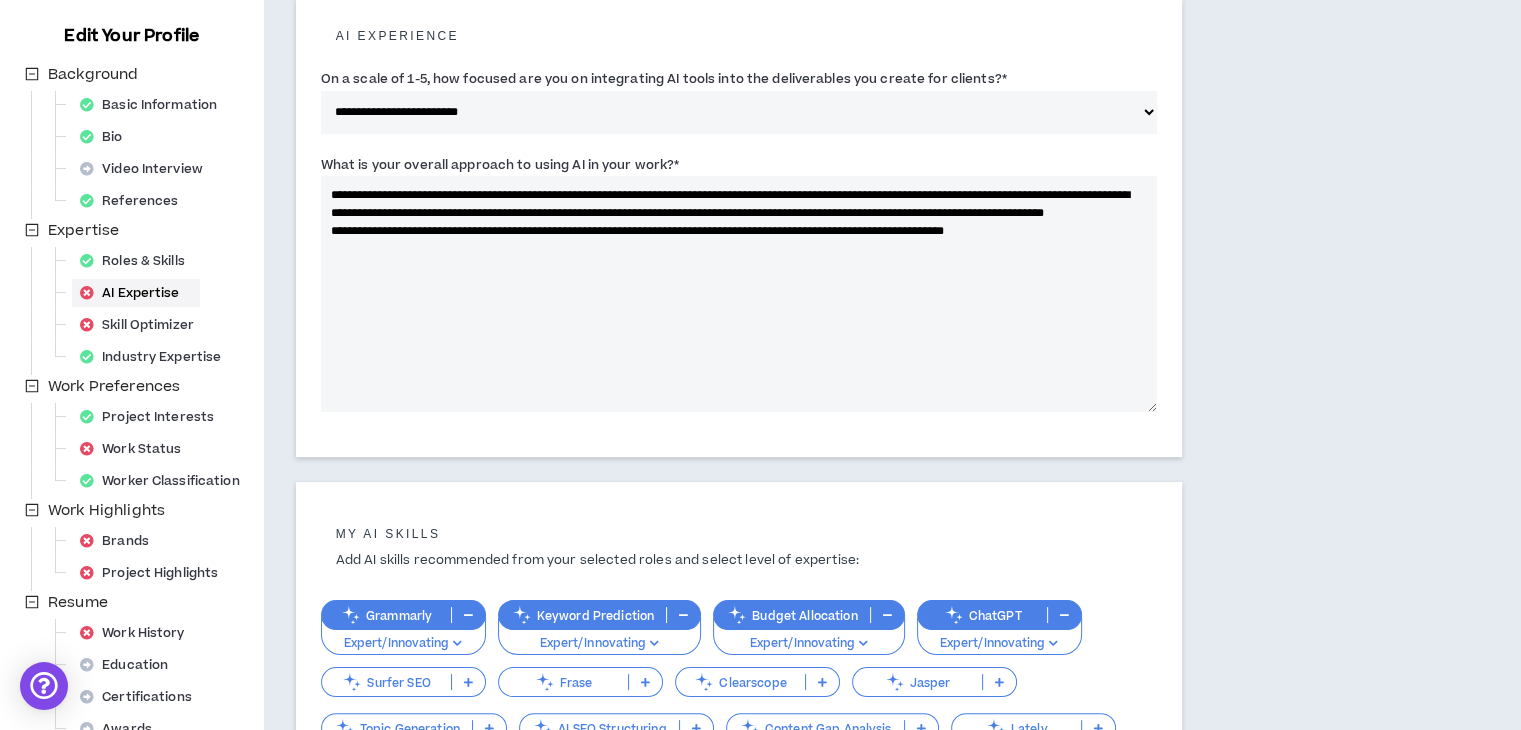 click on "**********" at bounding box center [739, 294] 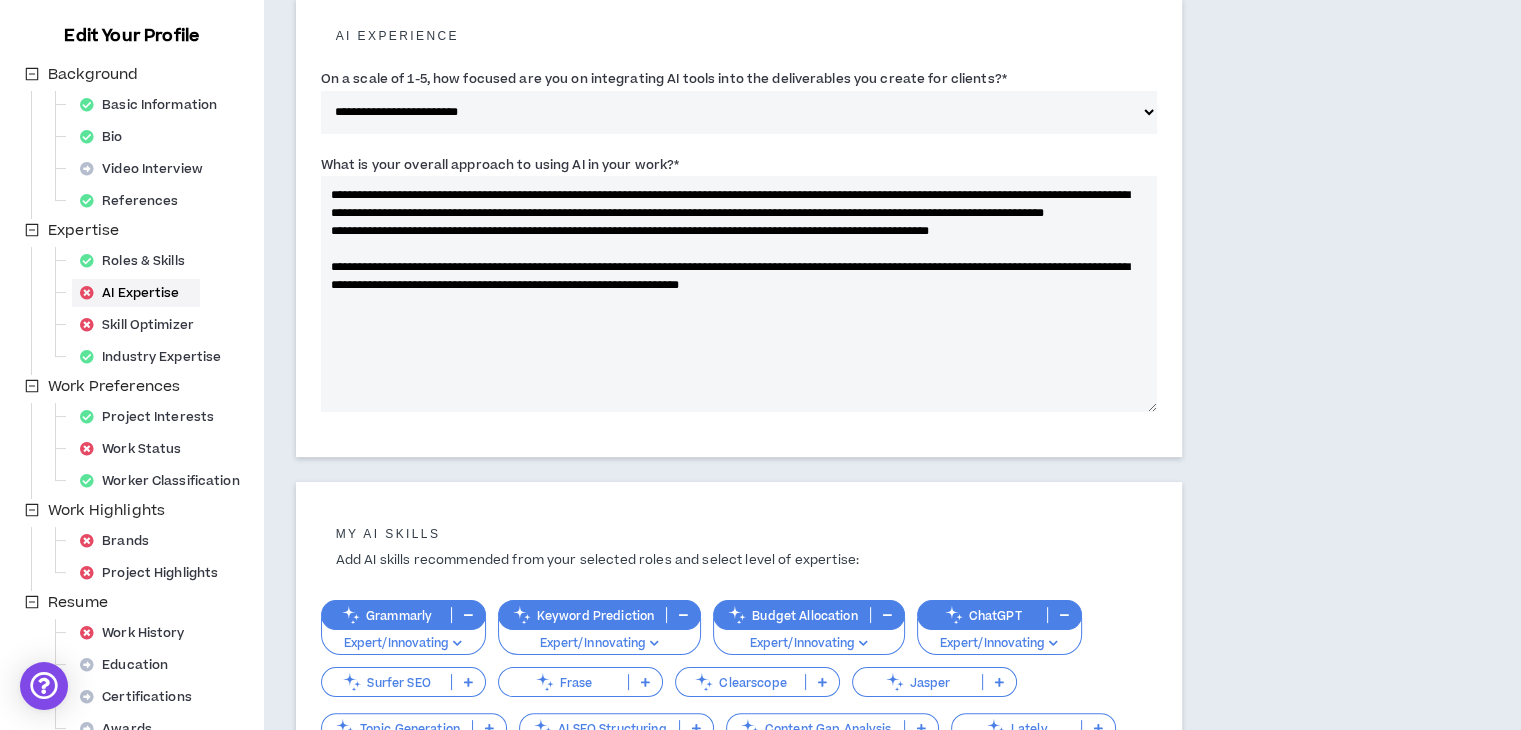 click on "**********" at bounding box center [739, 294] 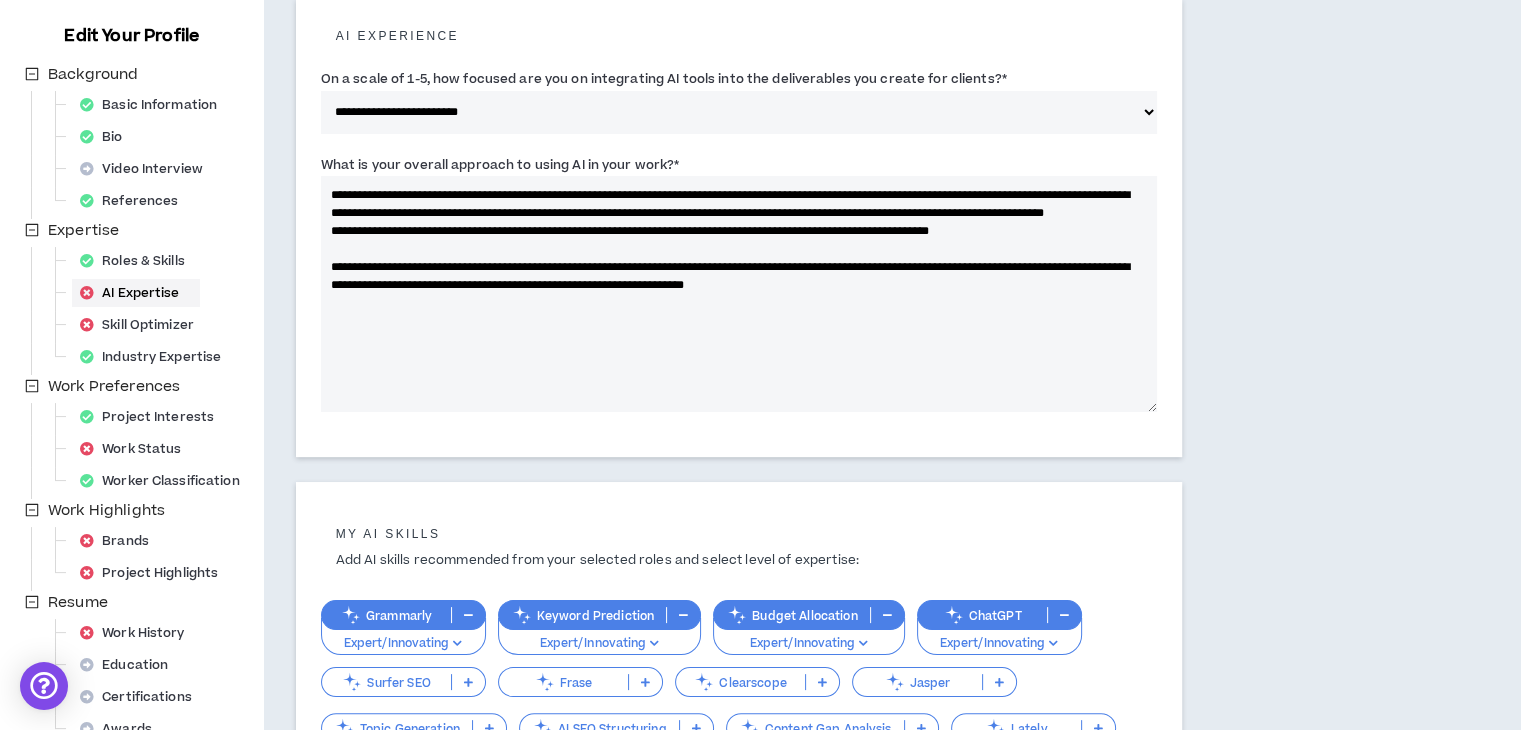 click on "**********" at bounding box center (739, 294) 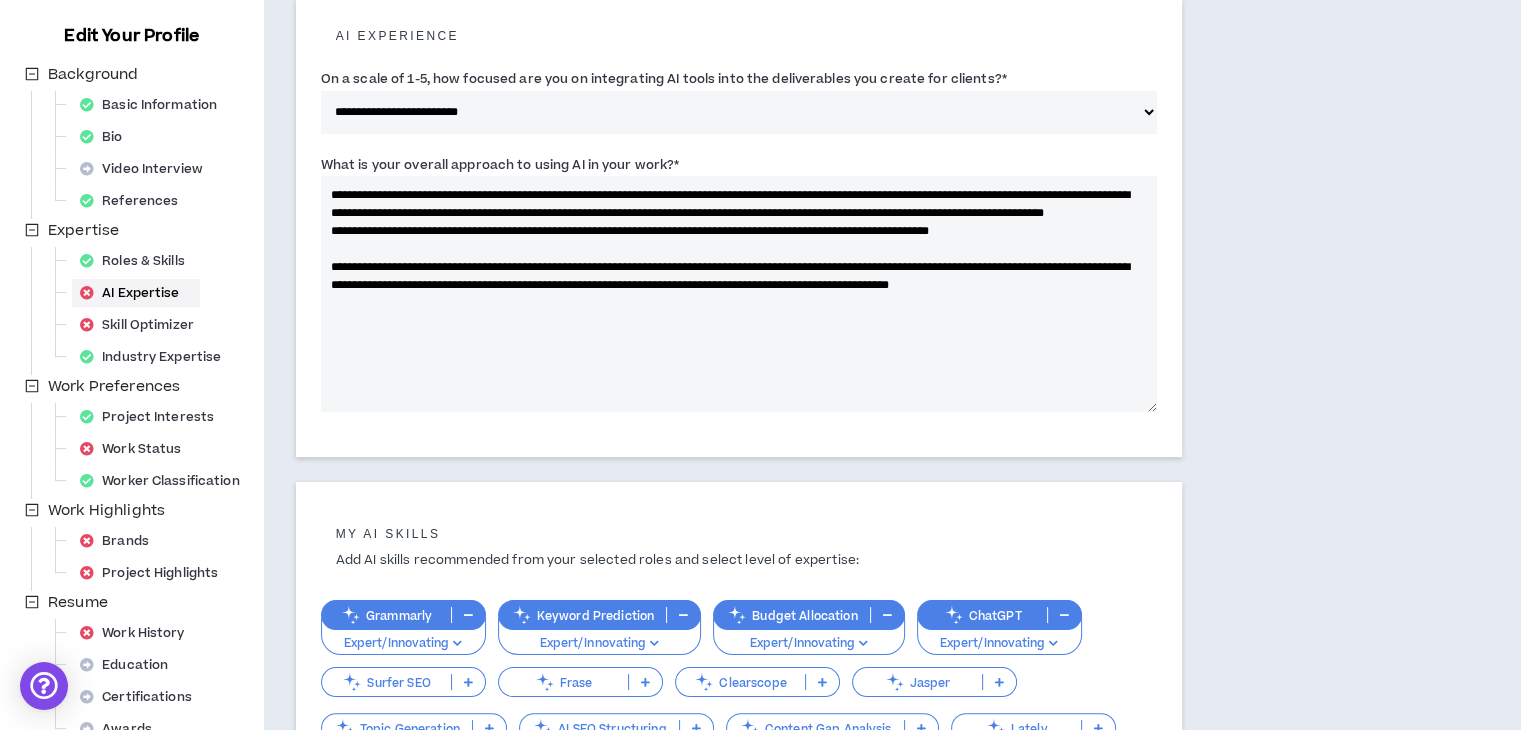 click on "**********" at bounding box center (739, 294) 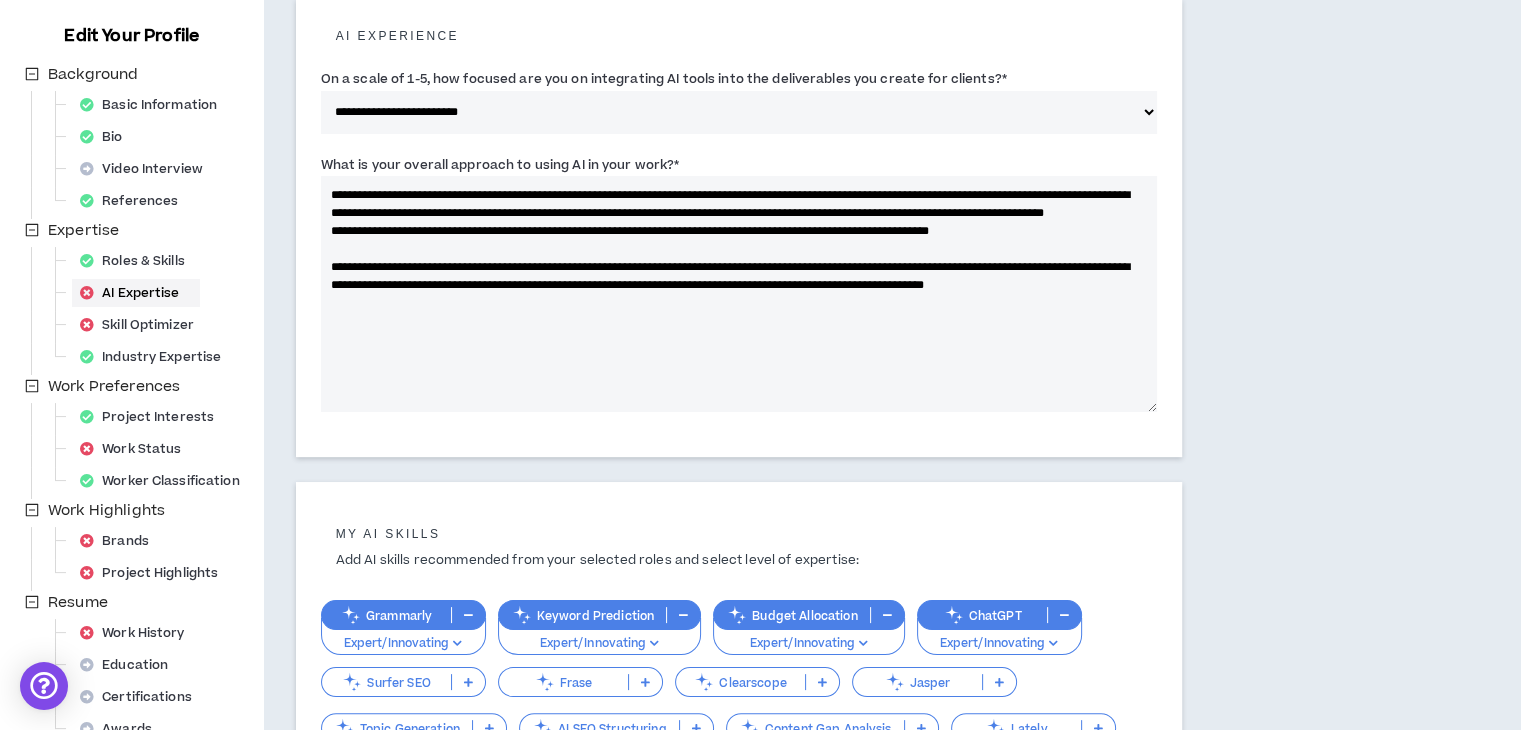 click on "**********" at bounding box center [739, 294] 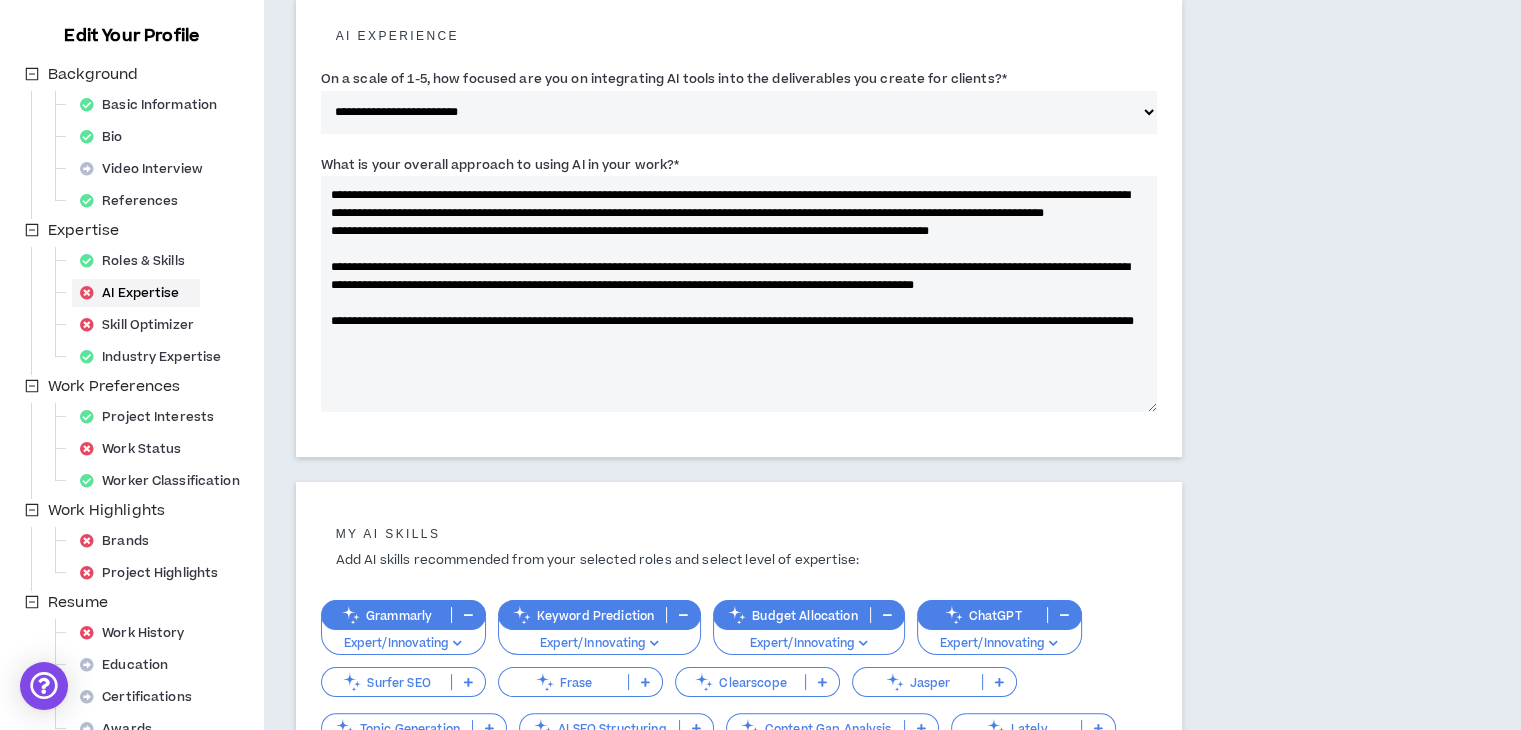 drag, startPoint x: 572, startPoint y: 369, endPoint x: 327, endPoint y: 199, distance: 298.20294 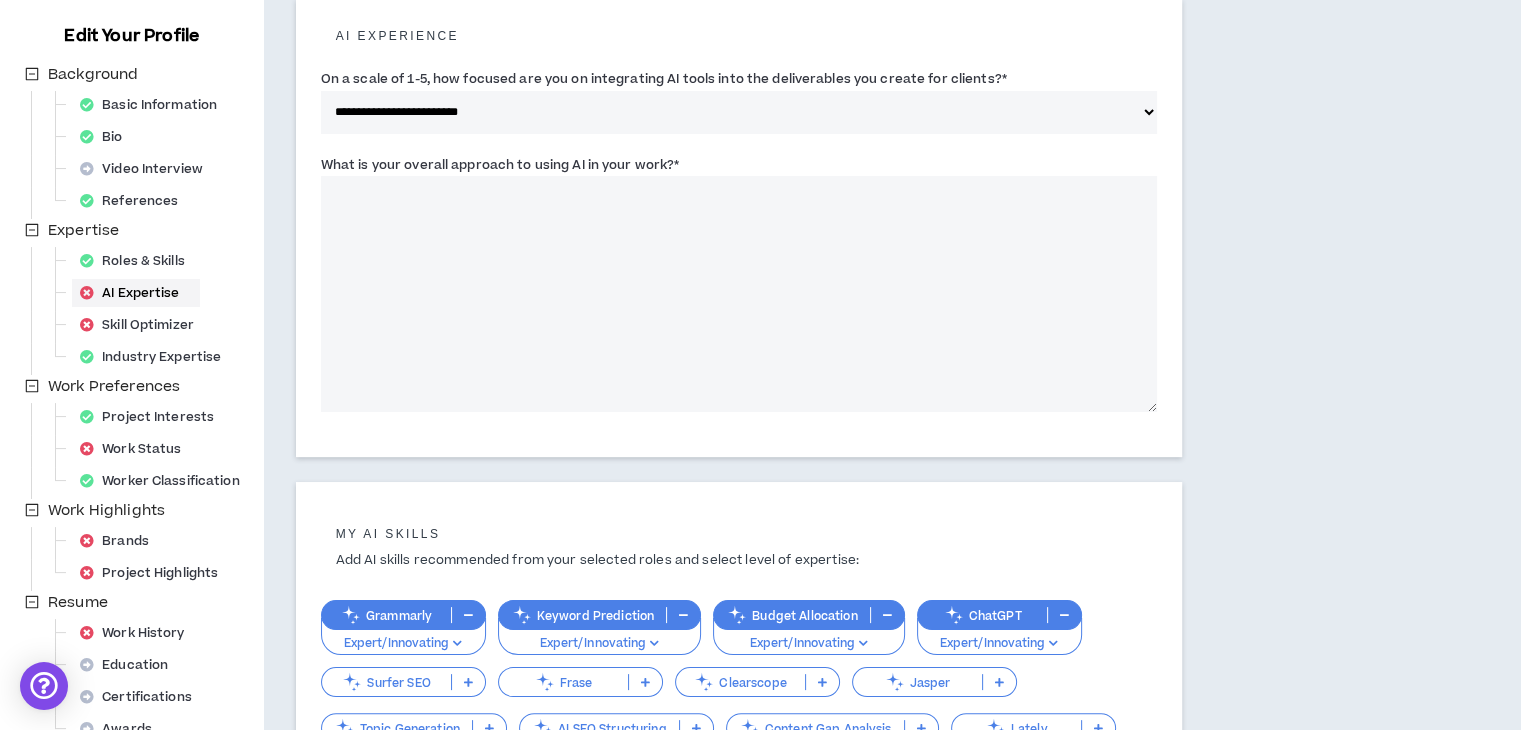 paste on "**********" 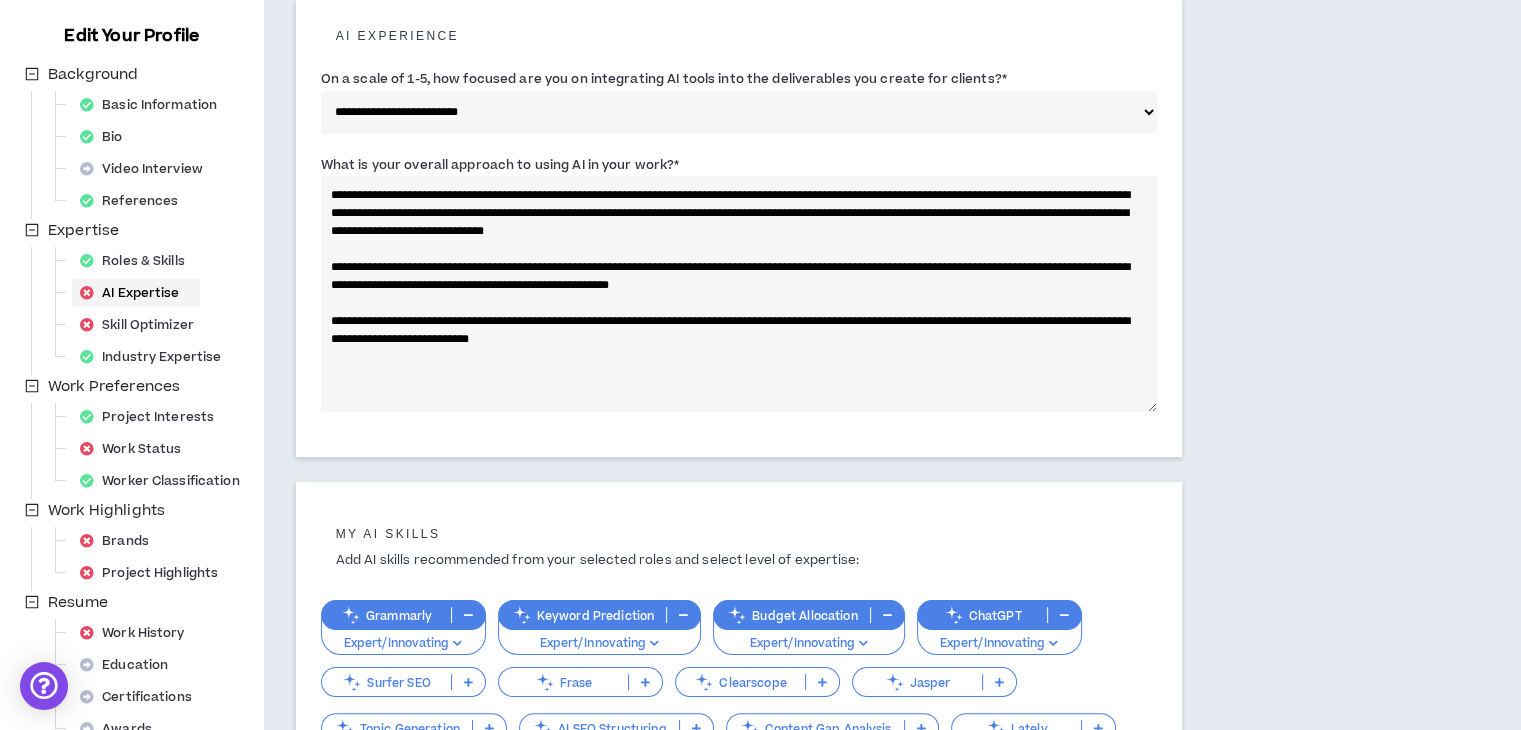 click on "**********" at bounding box center (739, 294) 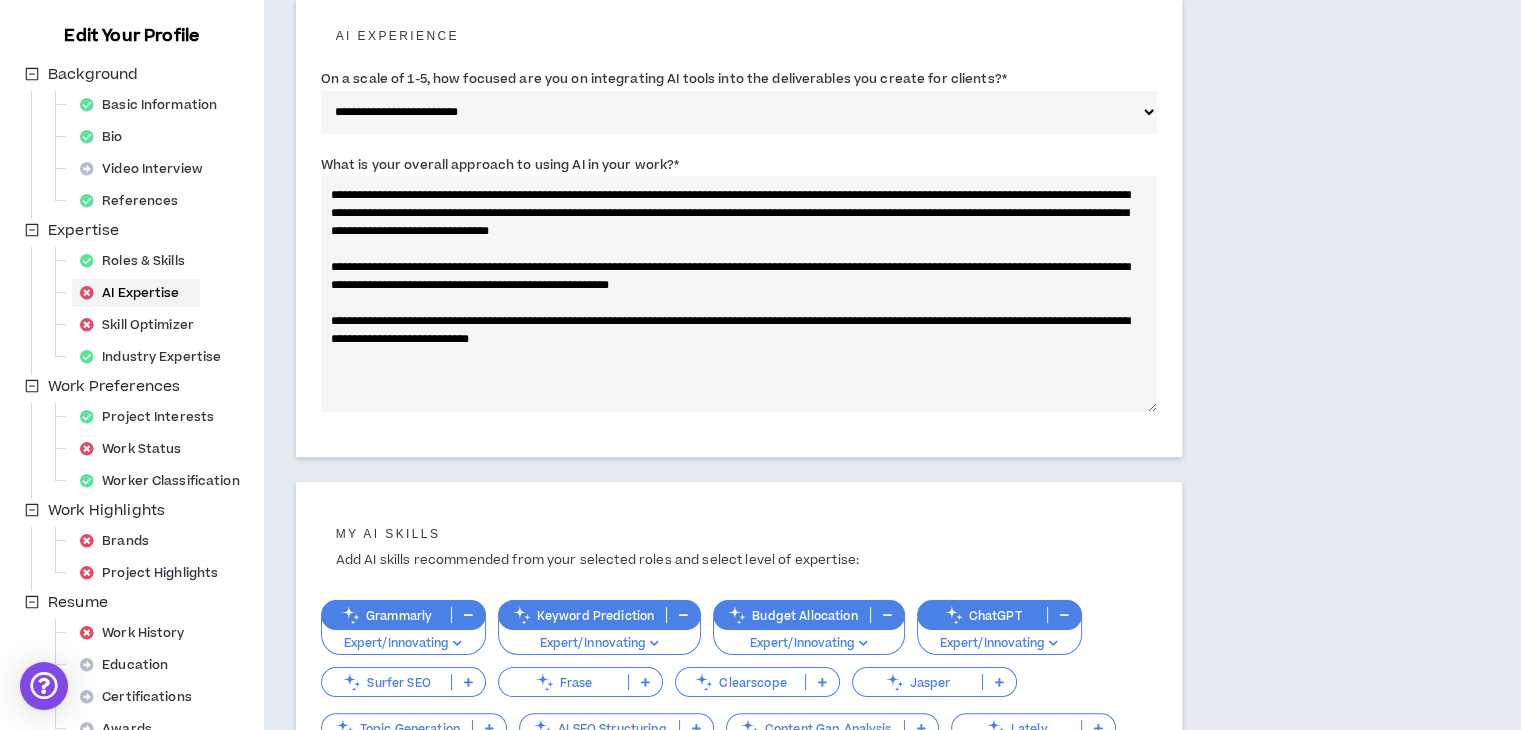 drag, startPoint x: 1081, startPoint y: 192, endPoint x: 853, endPoint y: 183, distance: 228.17757 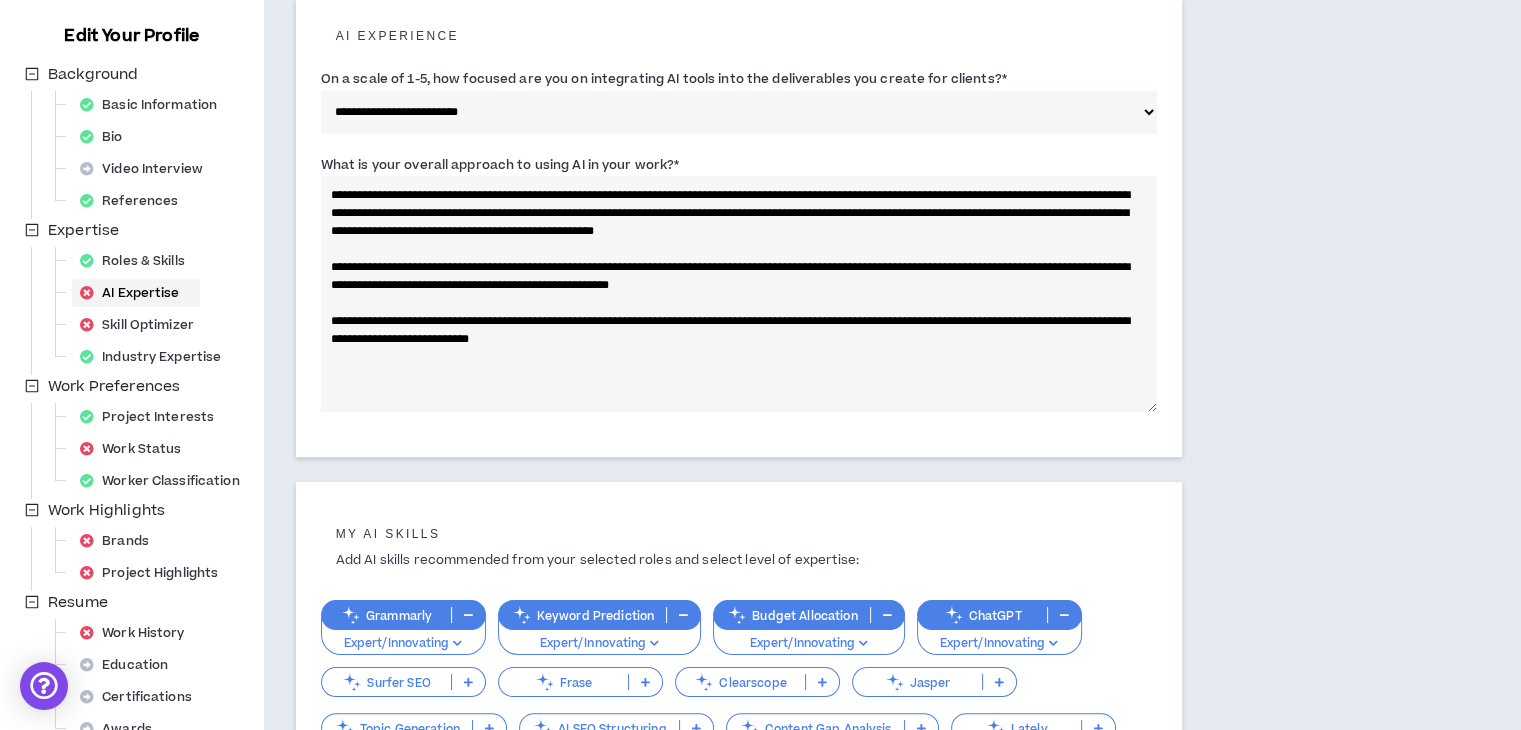 click on "**********" at bounding box center (739, 294) 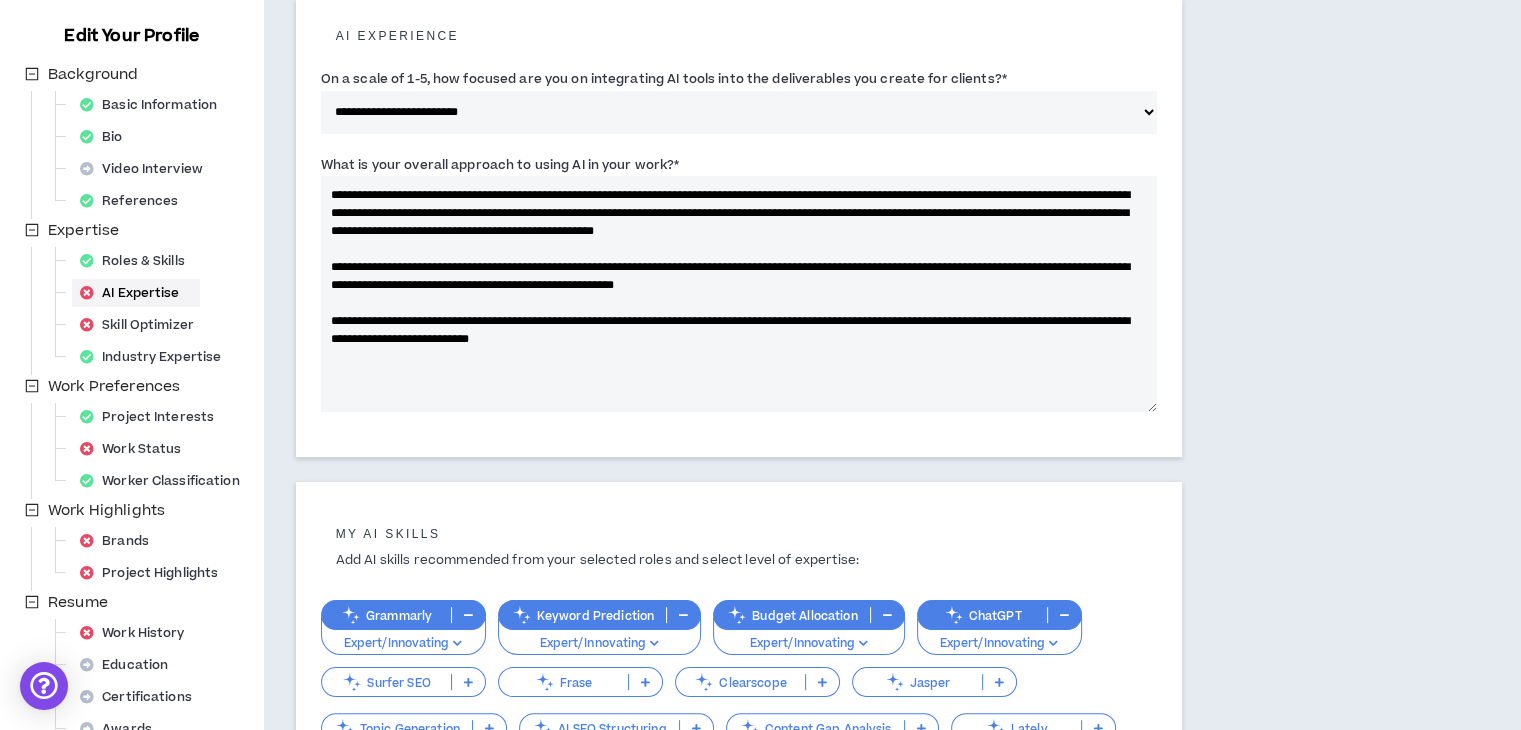 click on "**********" at bounding box center [739, 294] 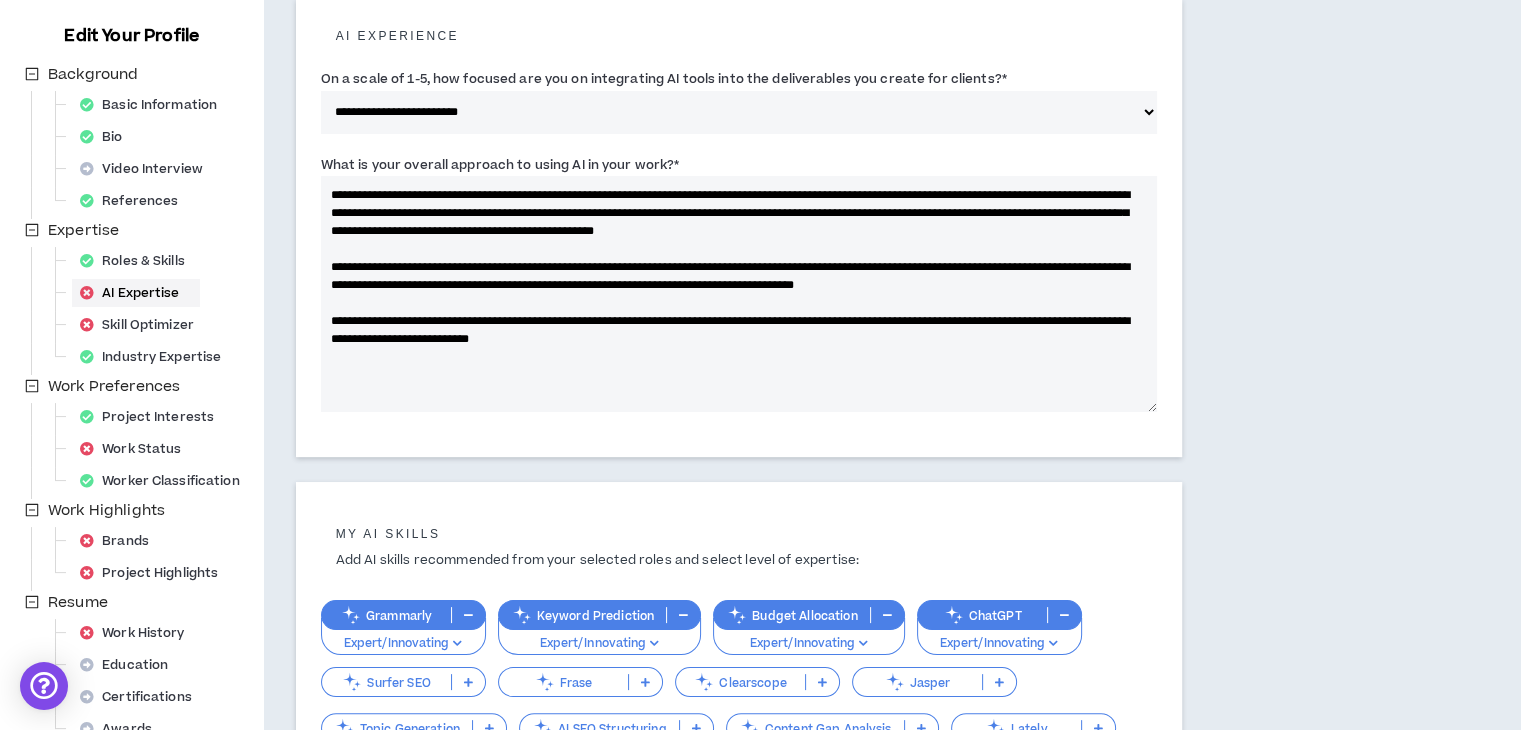 click on "**********" at bounding box center [739, 294] 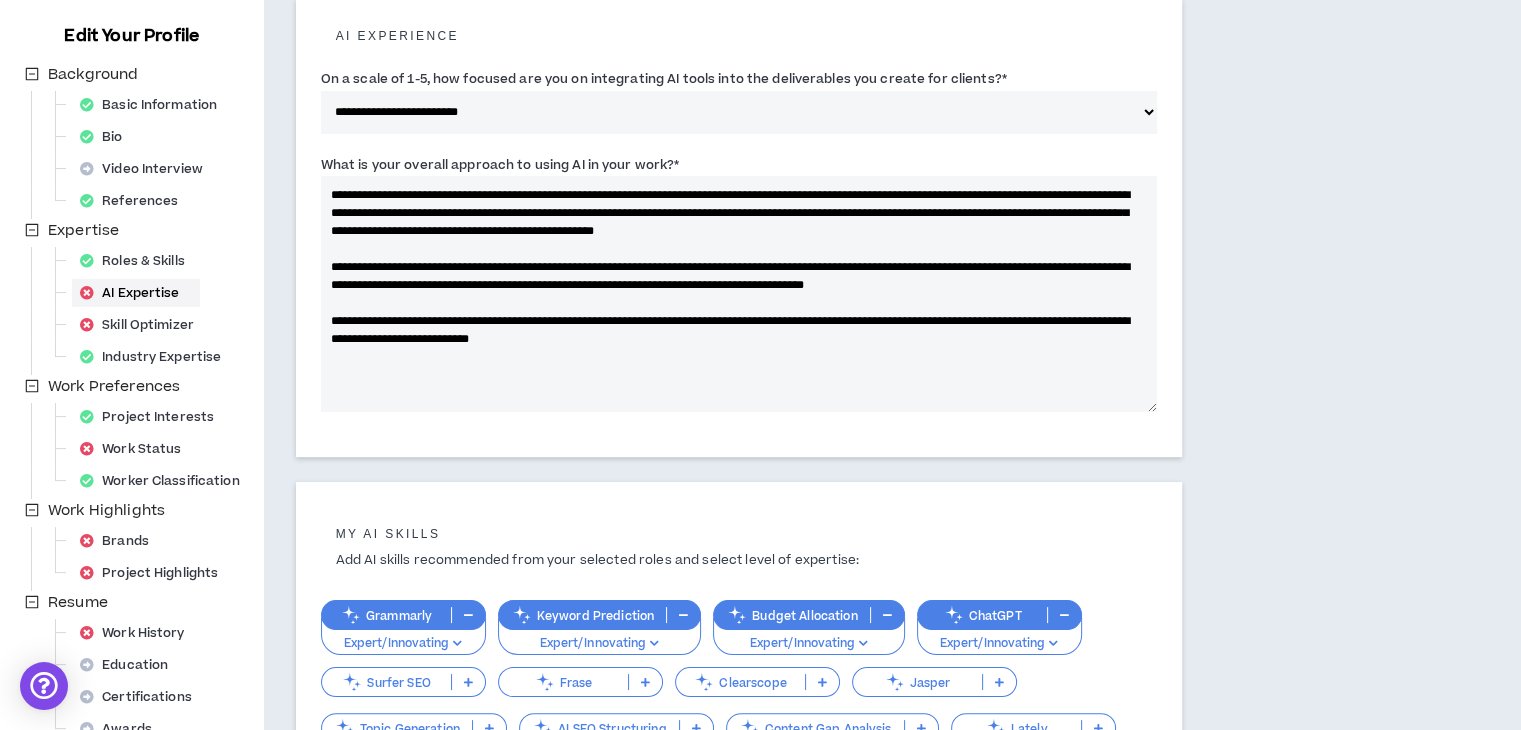 click on "**********" at bounding box center [739, 294] 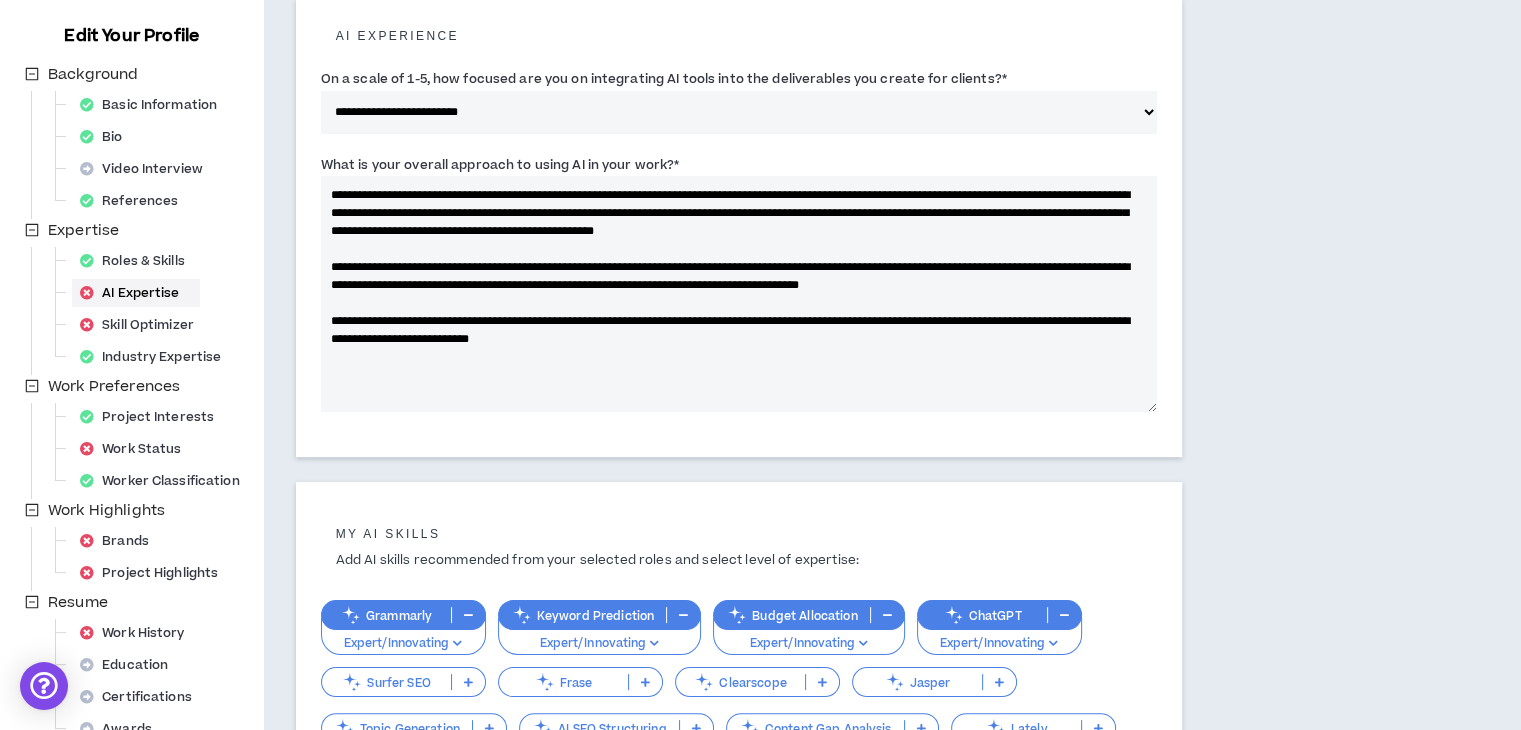 click on "**********" at bounding box center [739, 294] 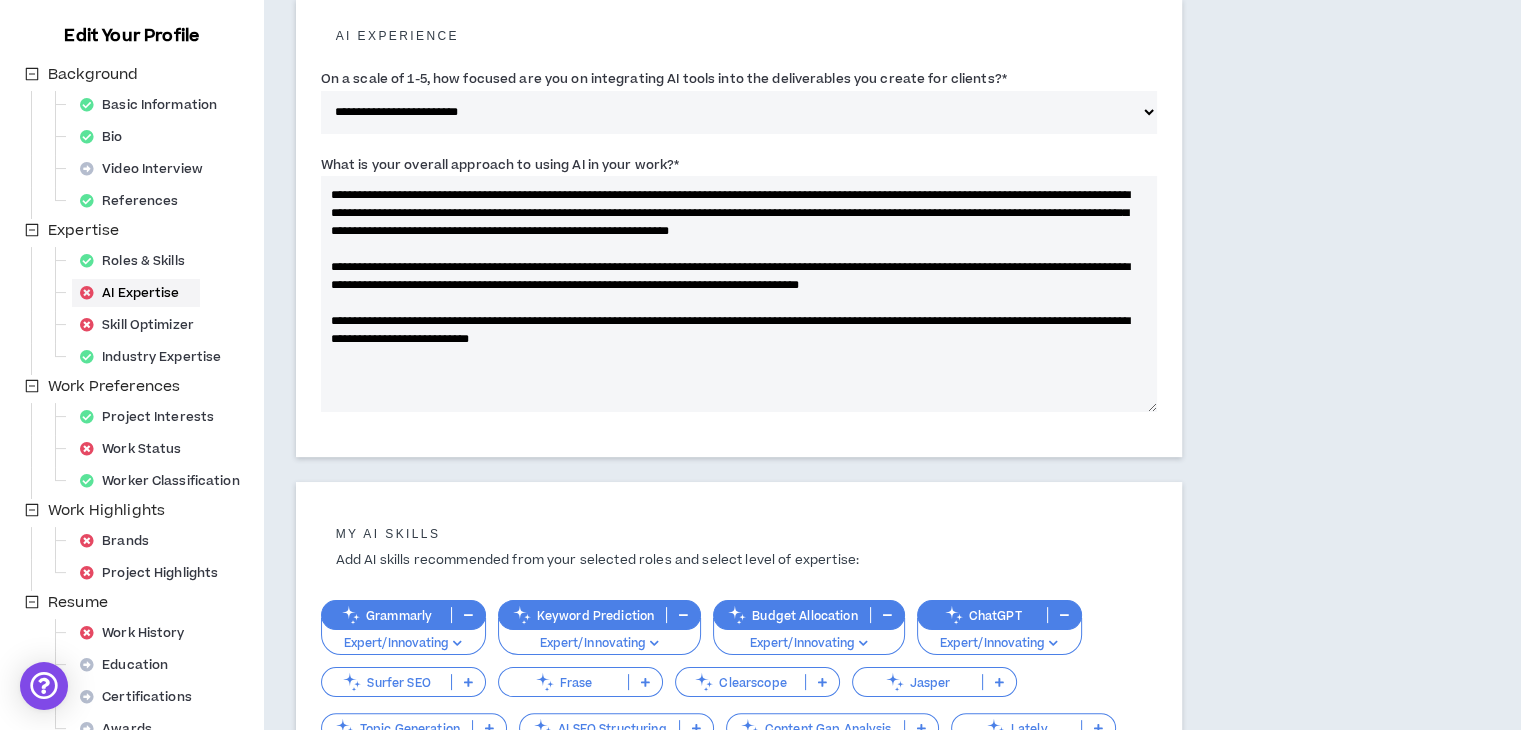 drag, startPoint x: 849, startPoint y: 197, endPoint x: 514, endPoint y: 211, distance: 335.29242 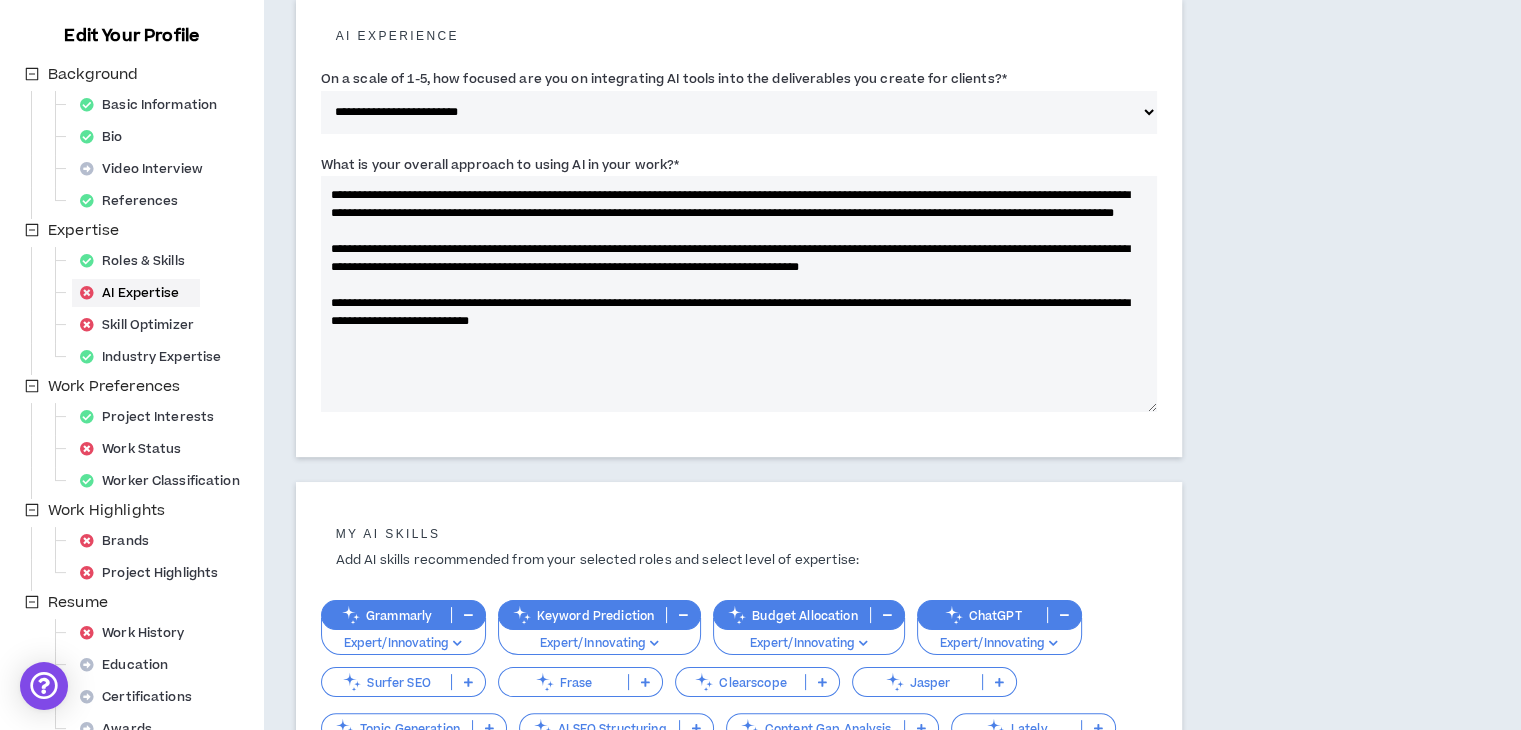 paste on "**********" 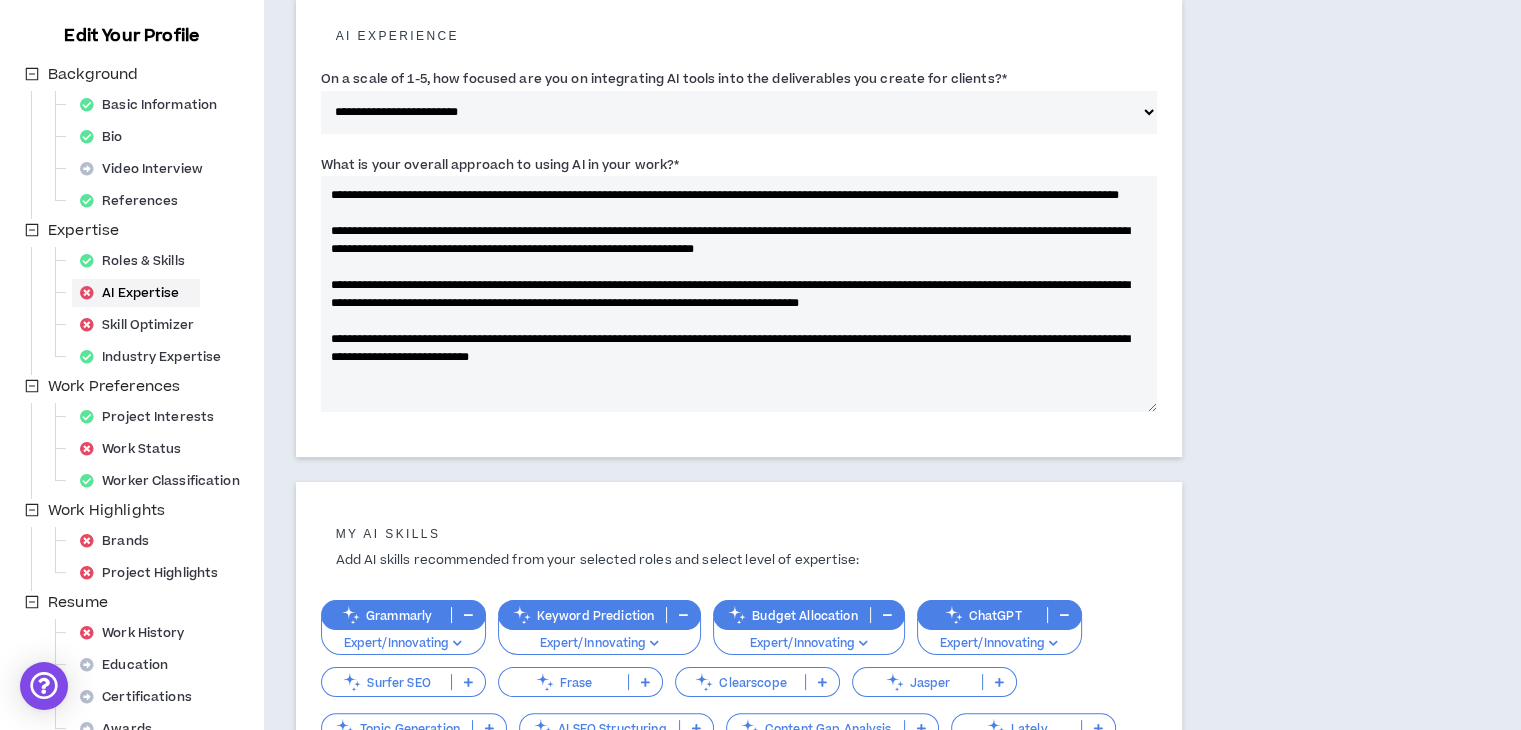 click on "**********" at bounding box center (739, 294) 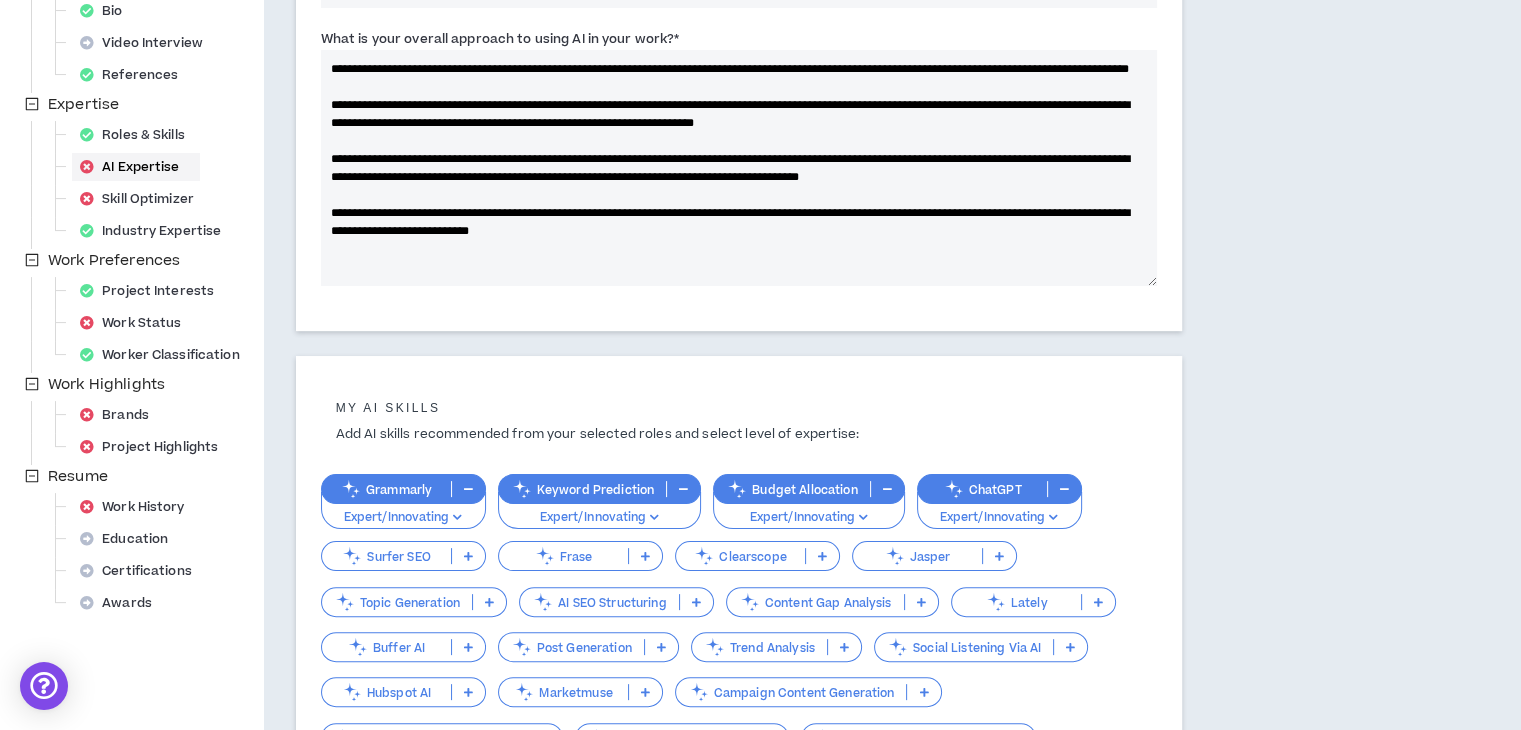 scroll, scrollTop: 370, scrollLeft: 0, axis: vertical 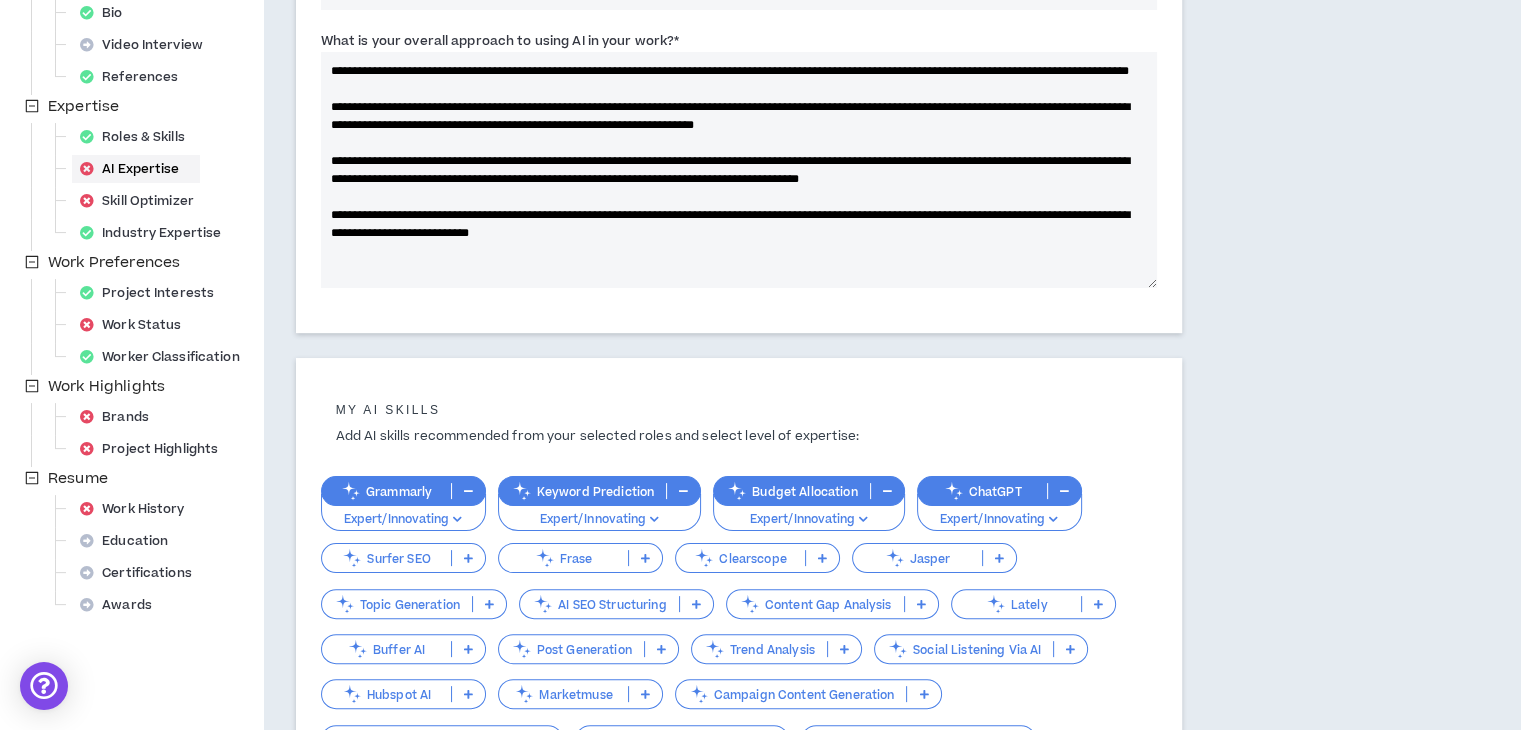 click on "**********" at bounding box center (739, 170) 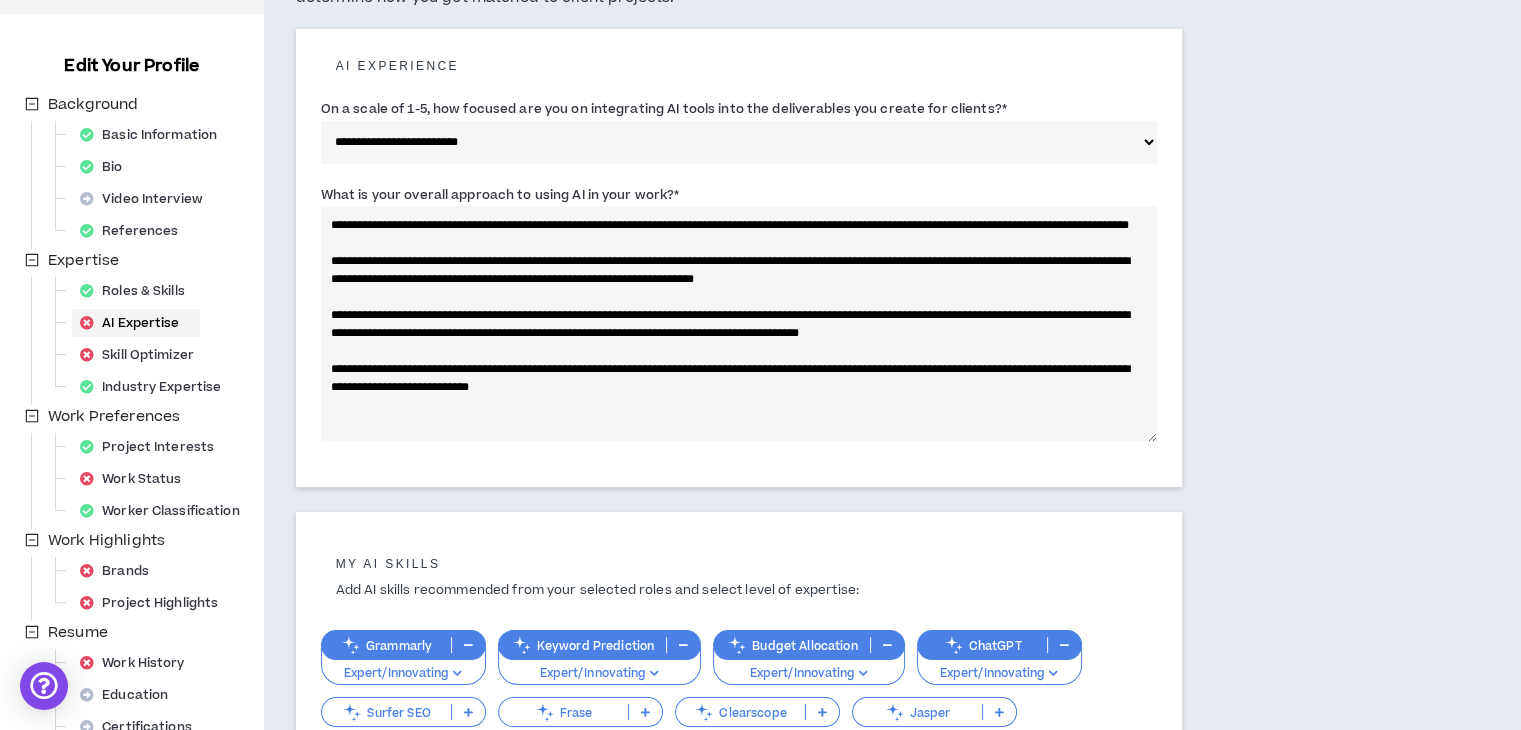 scroll, scrollTop: 214, scrollLeft: 0, axis: vertical 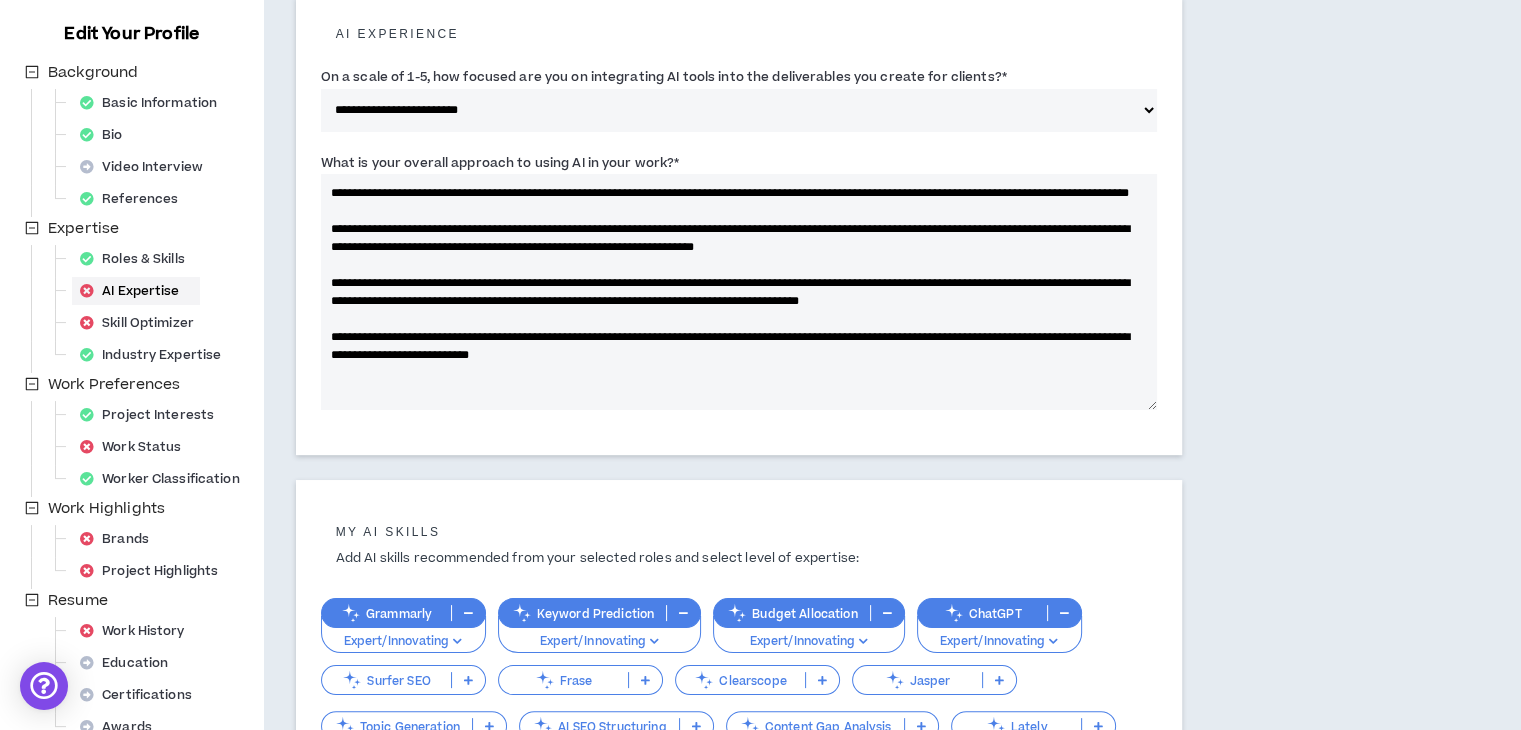click on "**********" at bounding box center (739, 292) 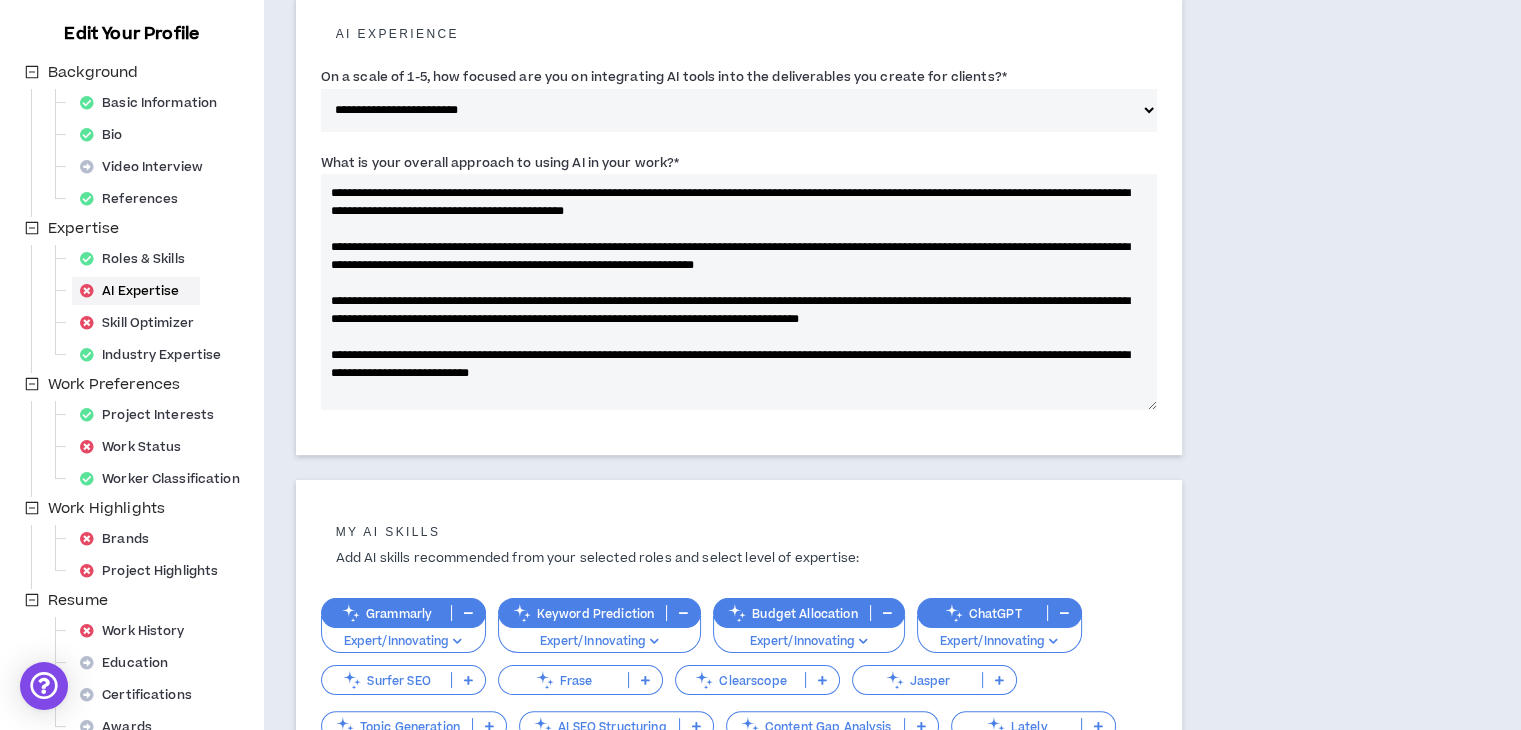 click on "**********" at bounding box center (739, 292) 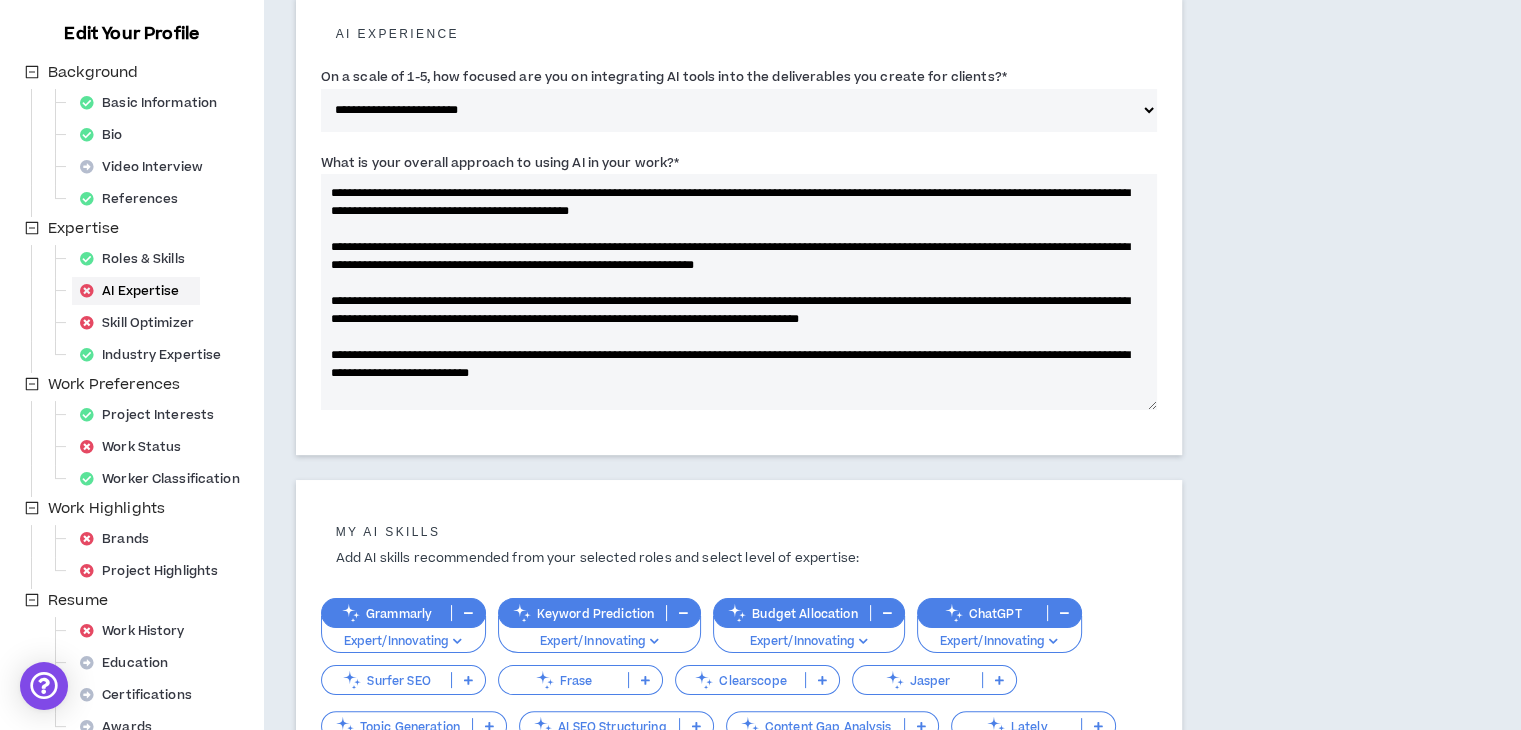 click on "**********" at bounding box center (739, 292) 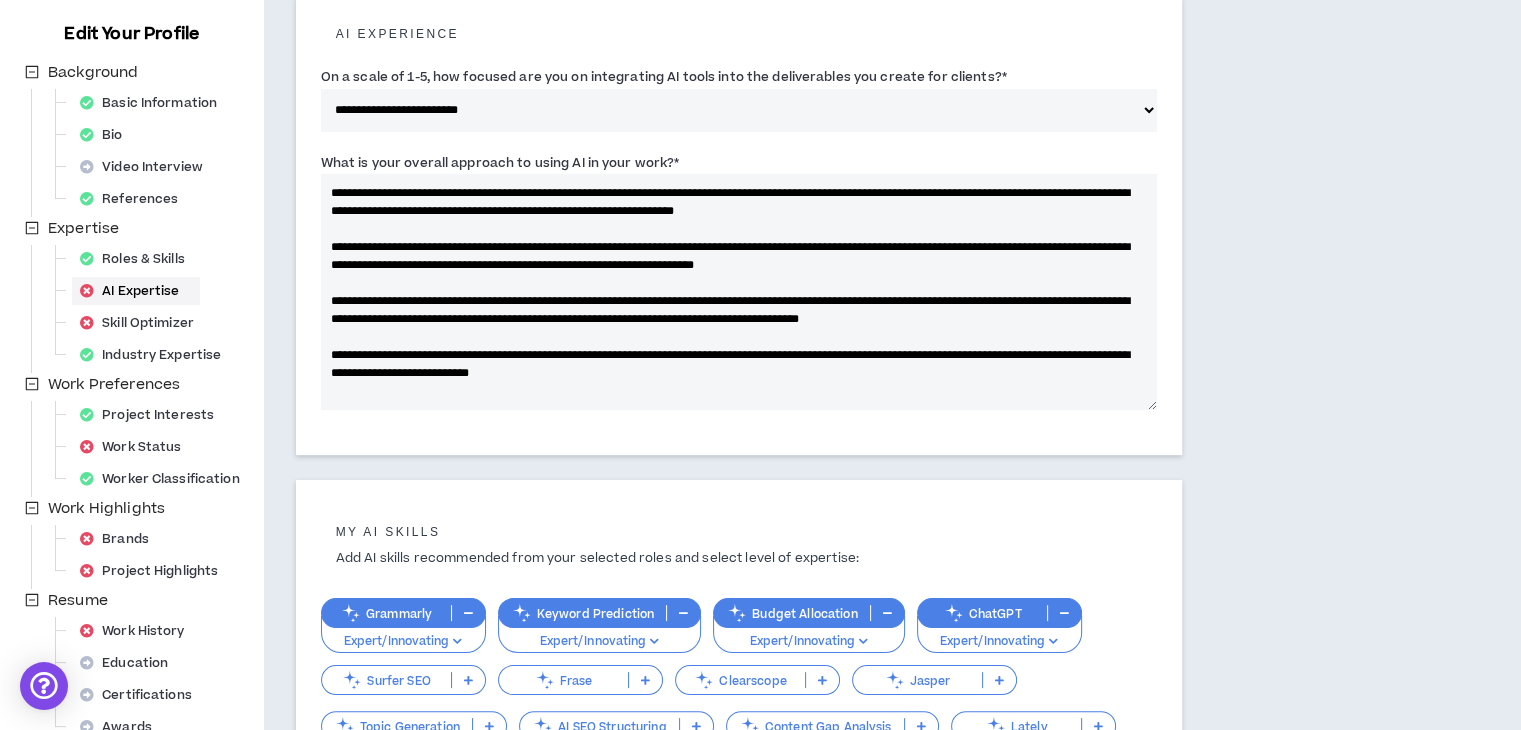 drag, startPoint x: 848, startPoint y: 191, endPoint x: 496, endPoint y: 210, distance: 352.51242 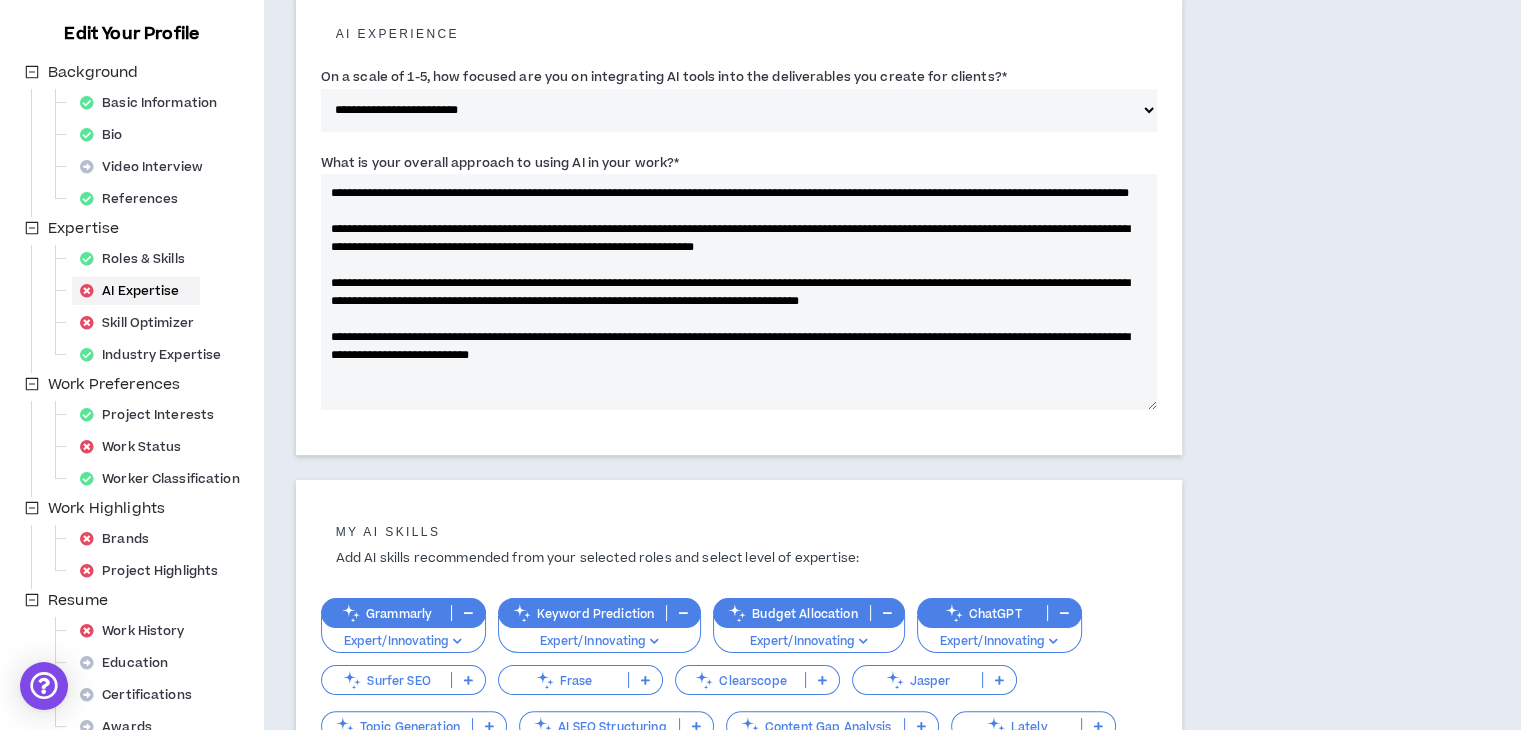 click on "**********" at bounding box center (739, 292) 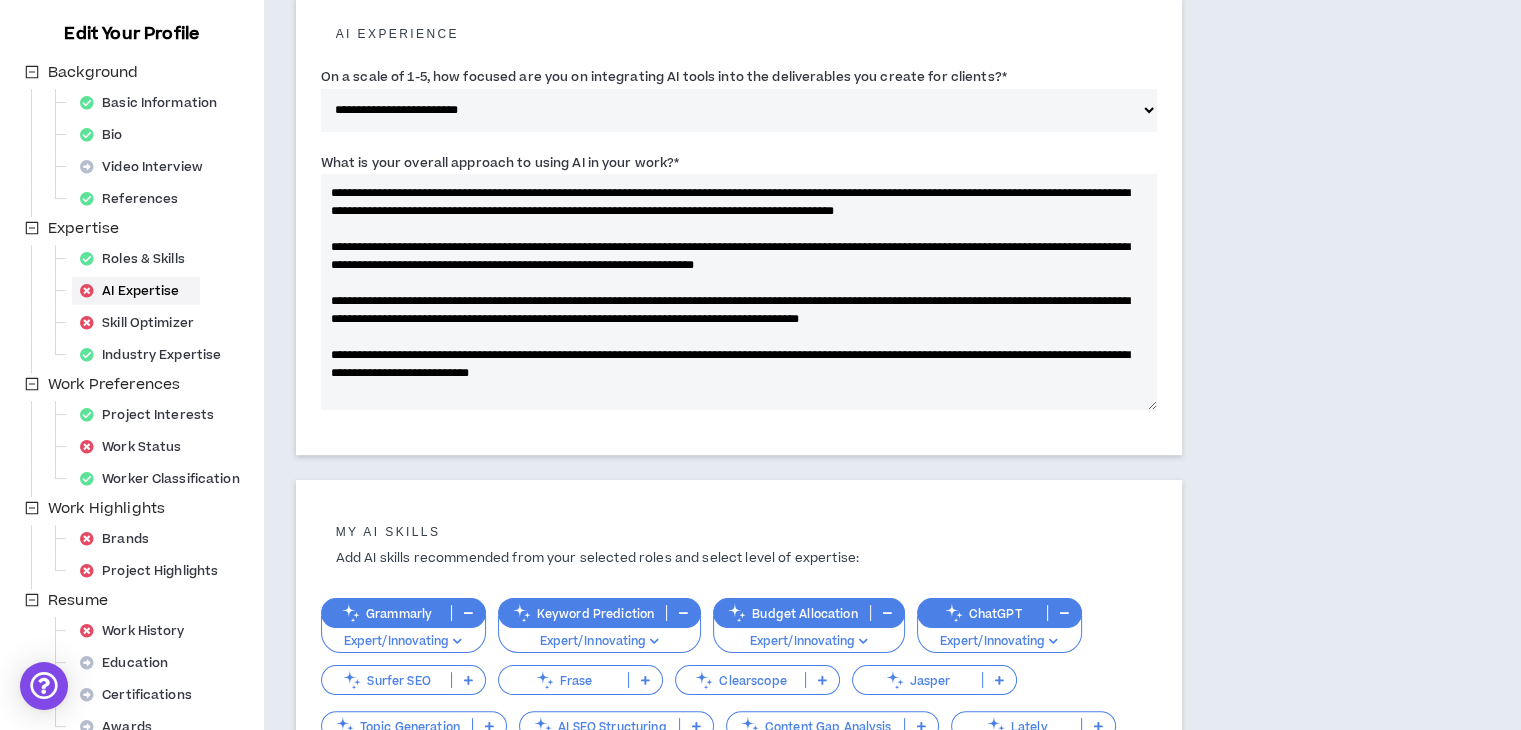 scroll, scrollTop: 72, scrollLeft: 0, axis: vertical 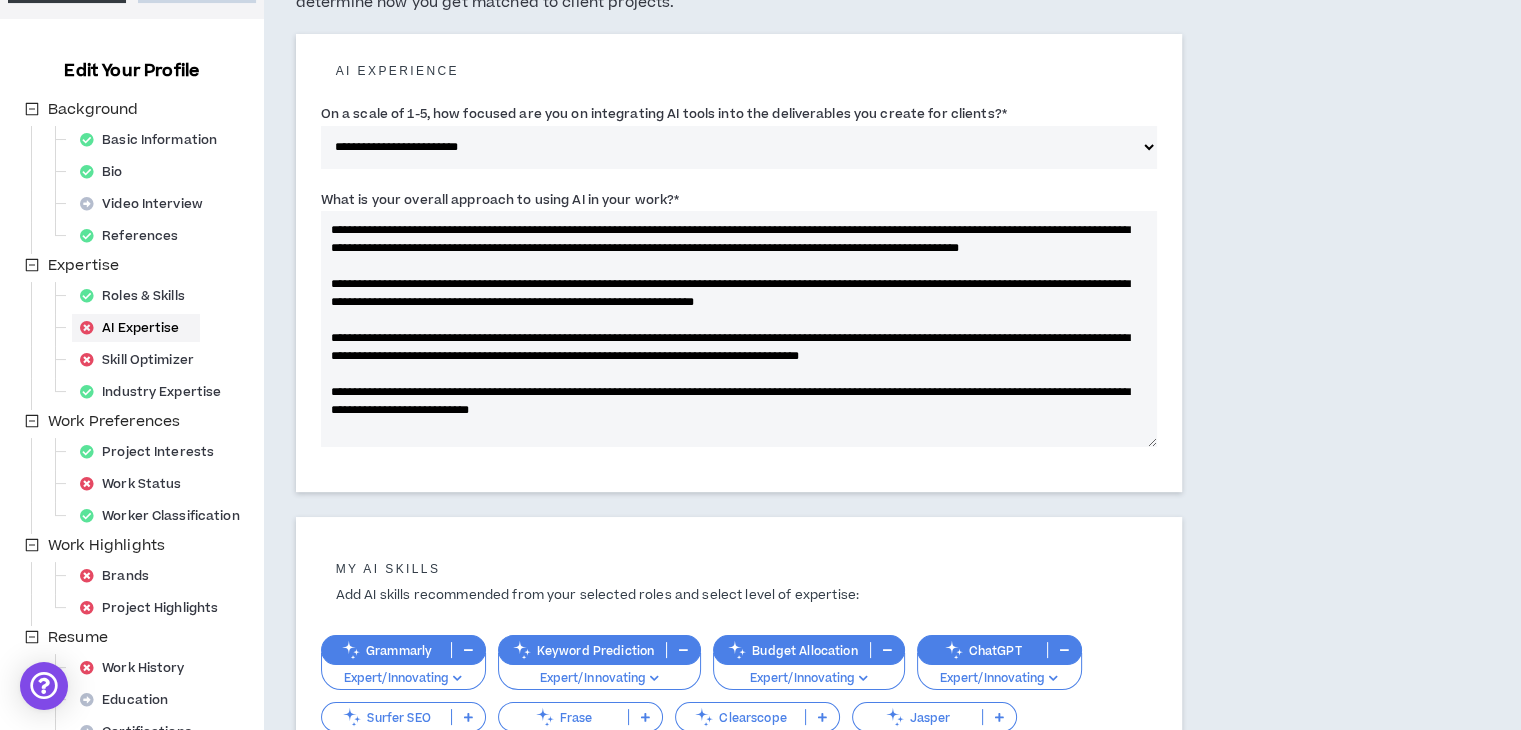 click on "**********" at bounding box center [739, 329] 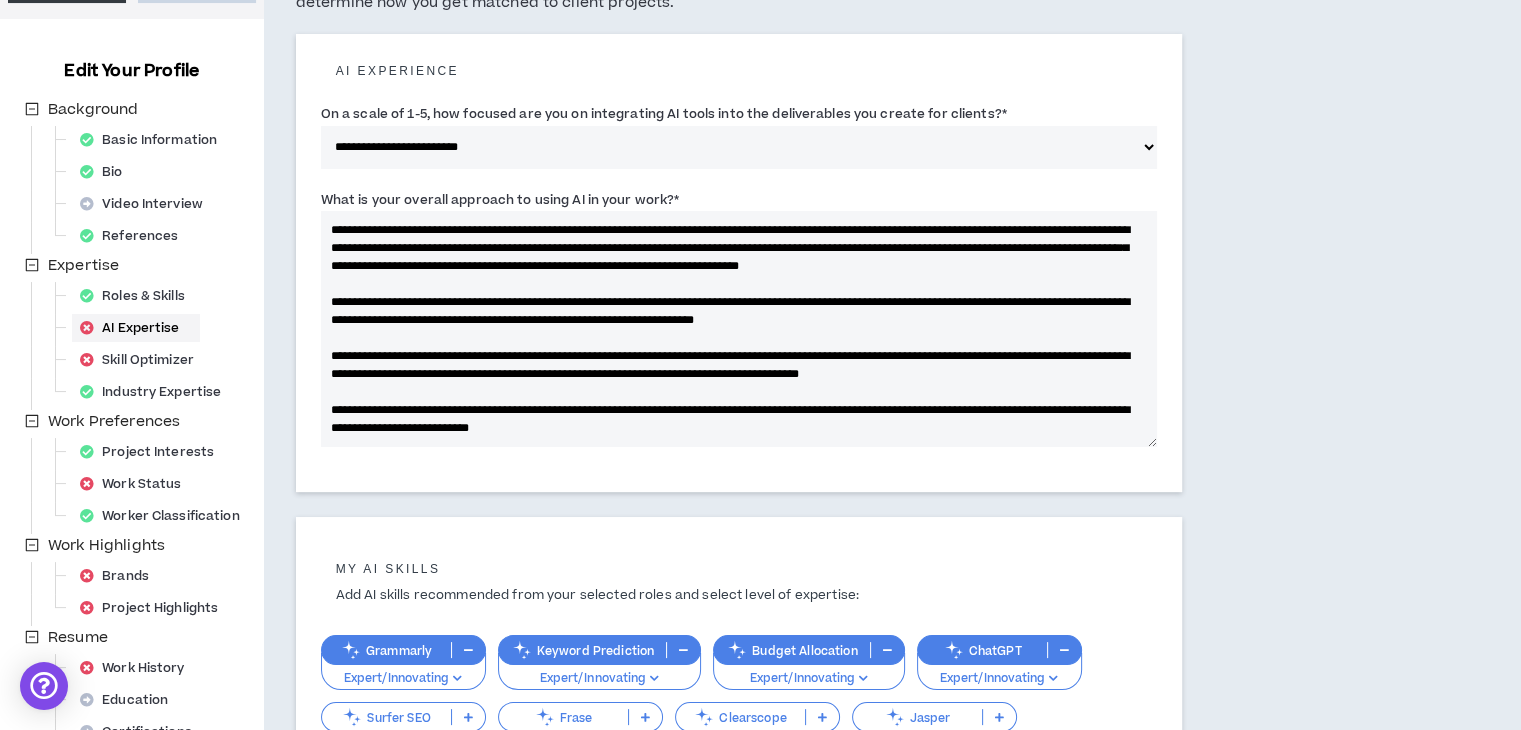 click on "What is your overall approach to using AI in your work?  *" at bounding box center (739, 329) 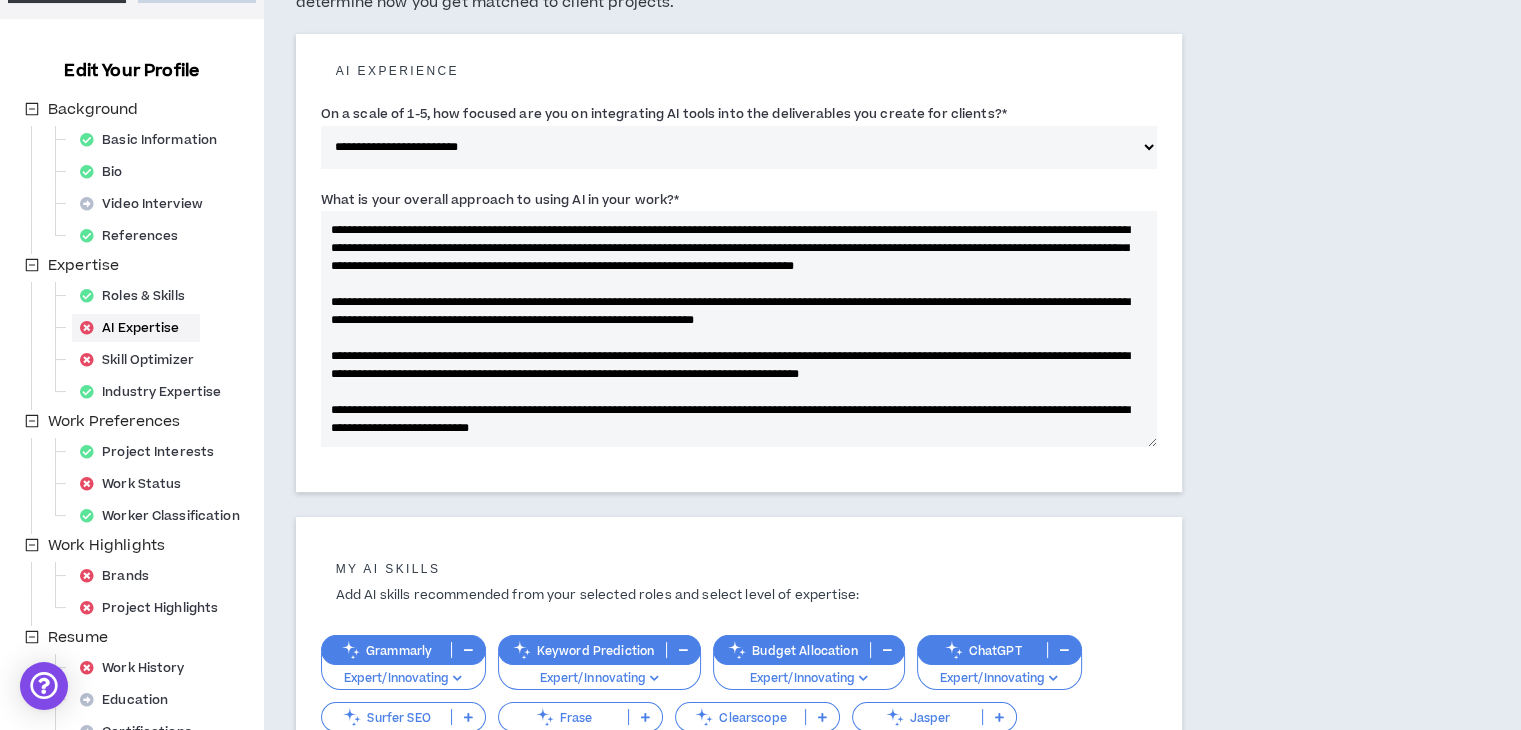 click on "What is your overall approach to using AI in your work?  *" at bounding box center [739, 329] 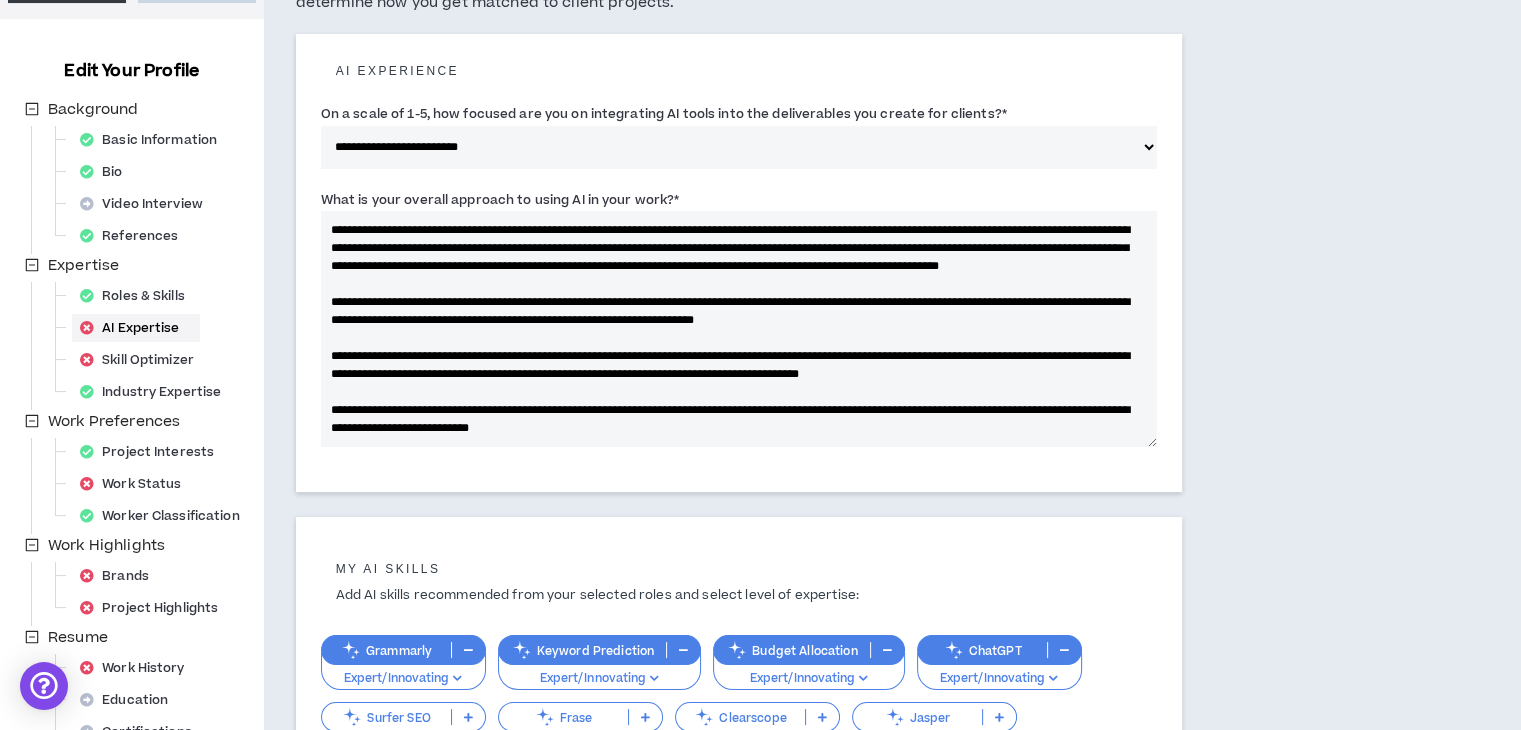 click on "What is your overall approach to using AI in your work?  *" at bounding box center [739, 329] 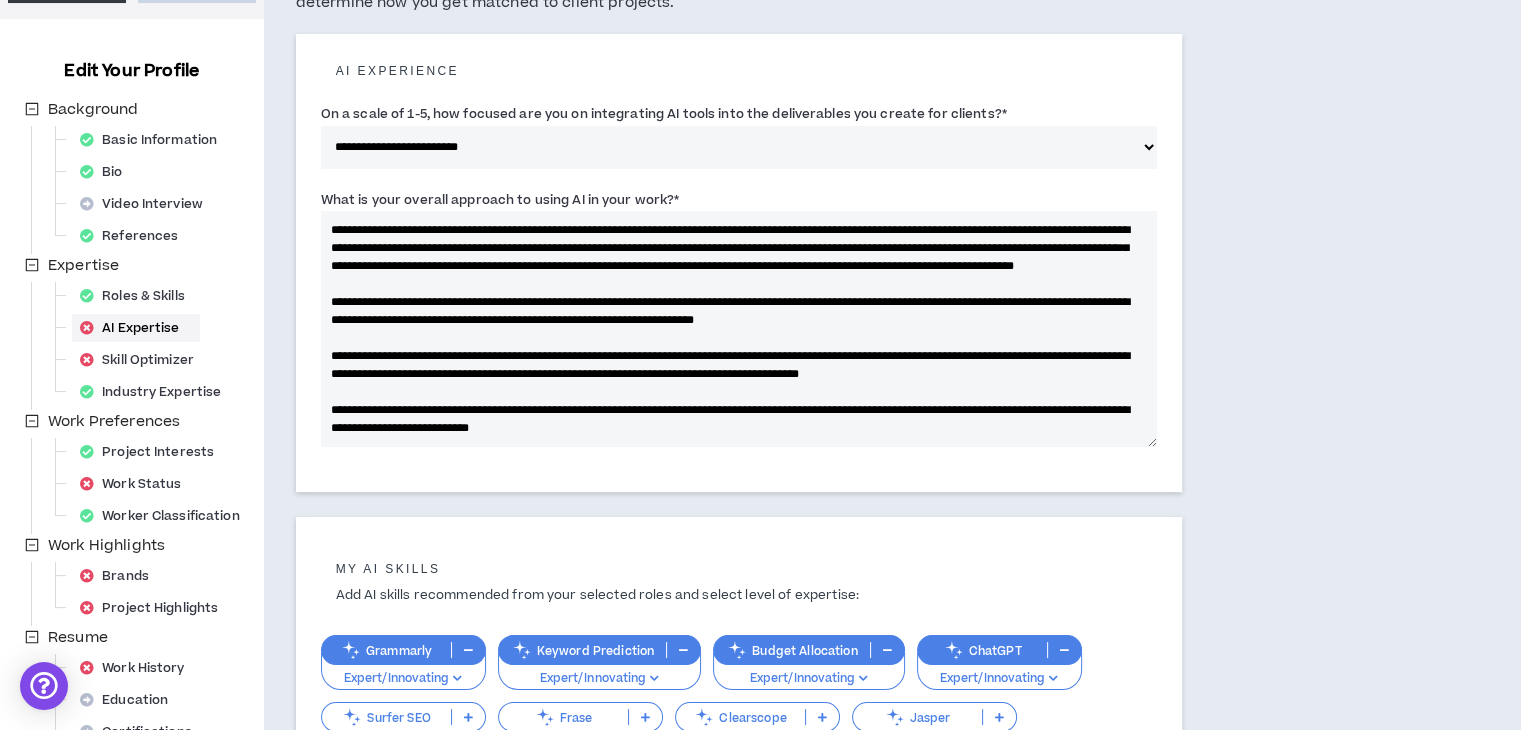 click on "What is your overall approach to using AI in your work?  *" at bounding box center (739, 329) 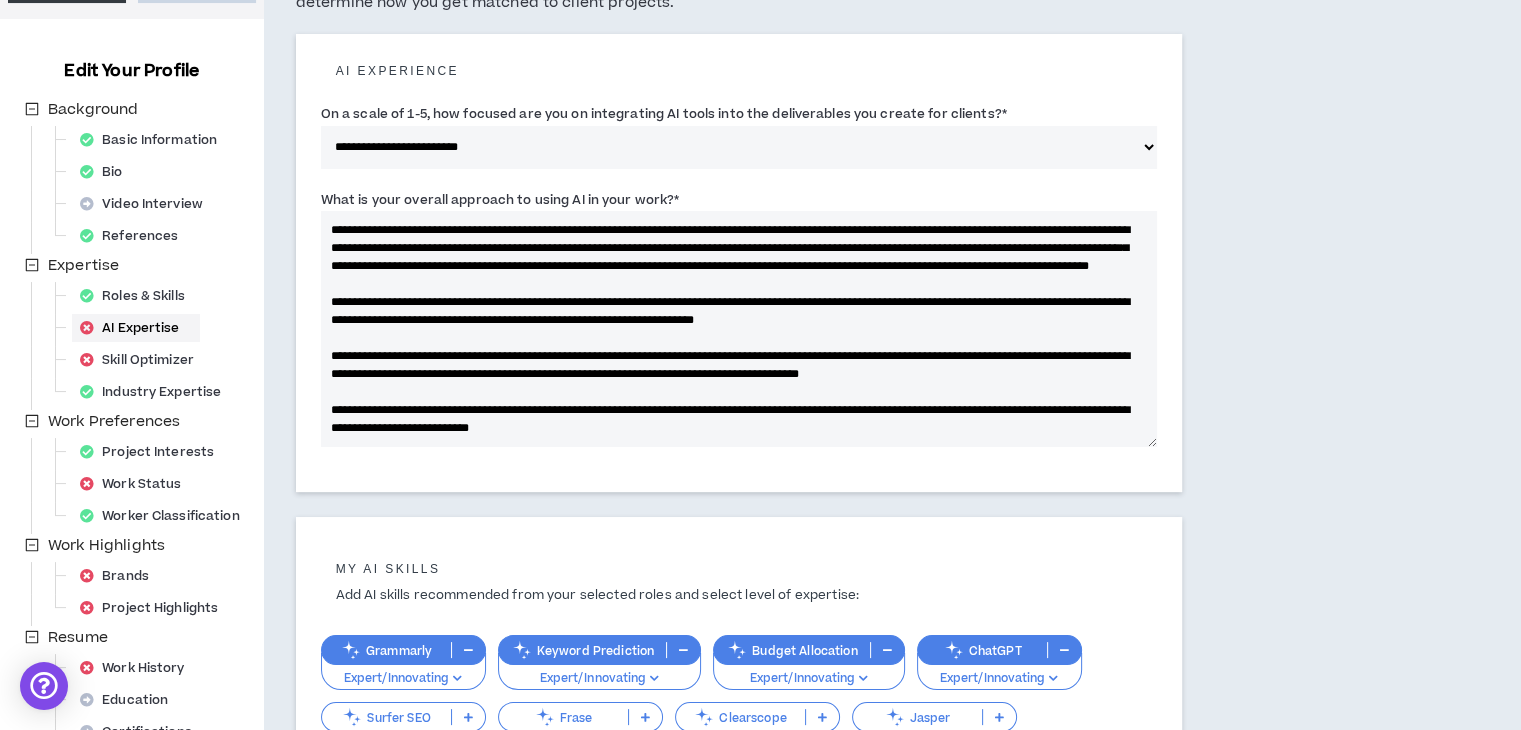 scroll, scrollTop: 89, scrollLeft: 0, axis: vertical 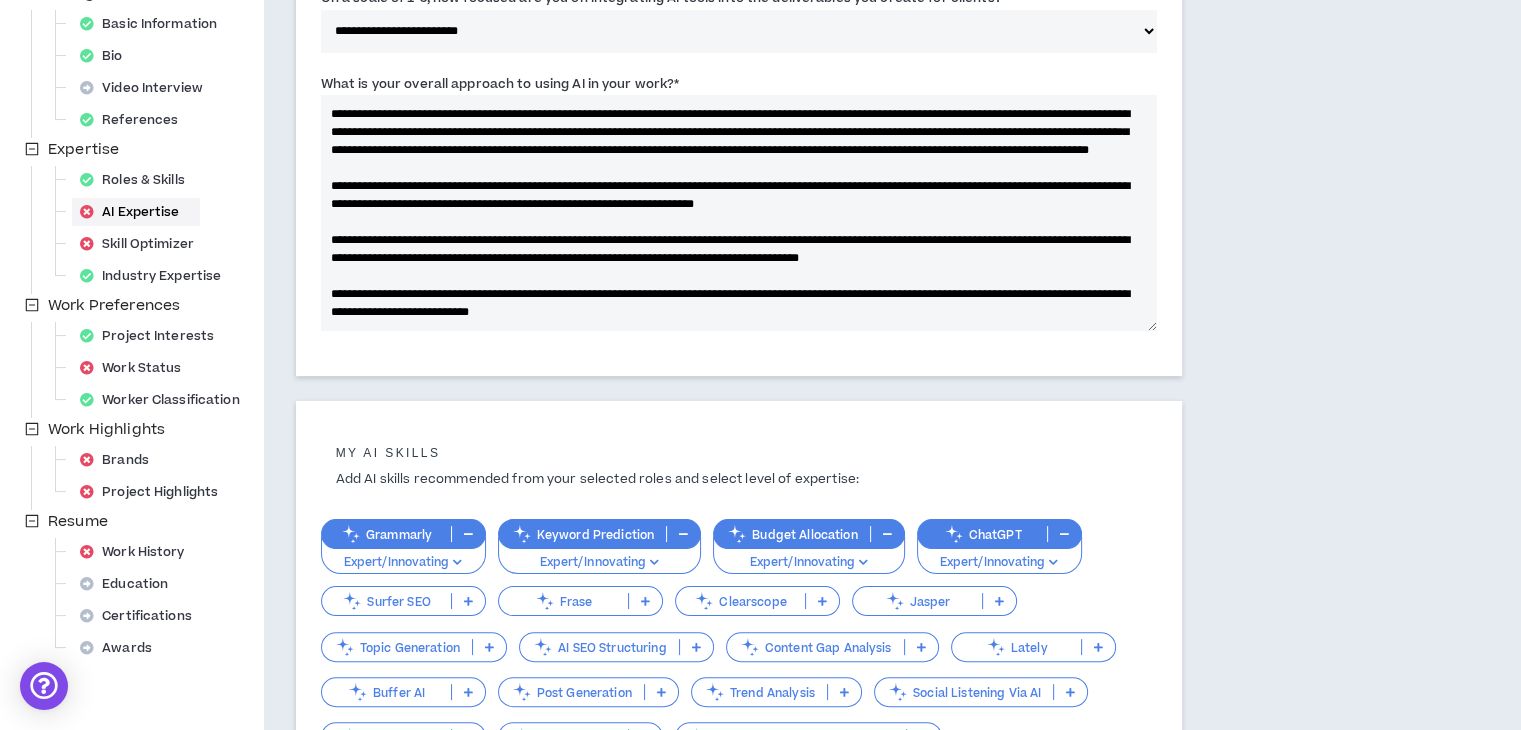 click on "What is your overall approach to using AI in your work?  *" at bounding box center [739, 213] 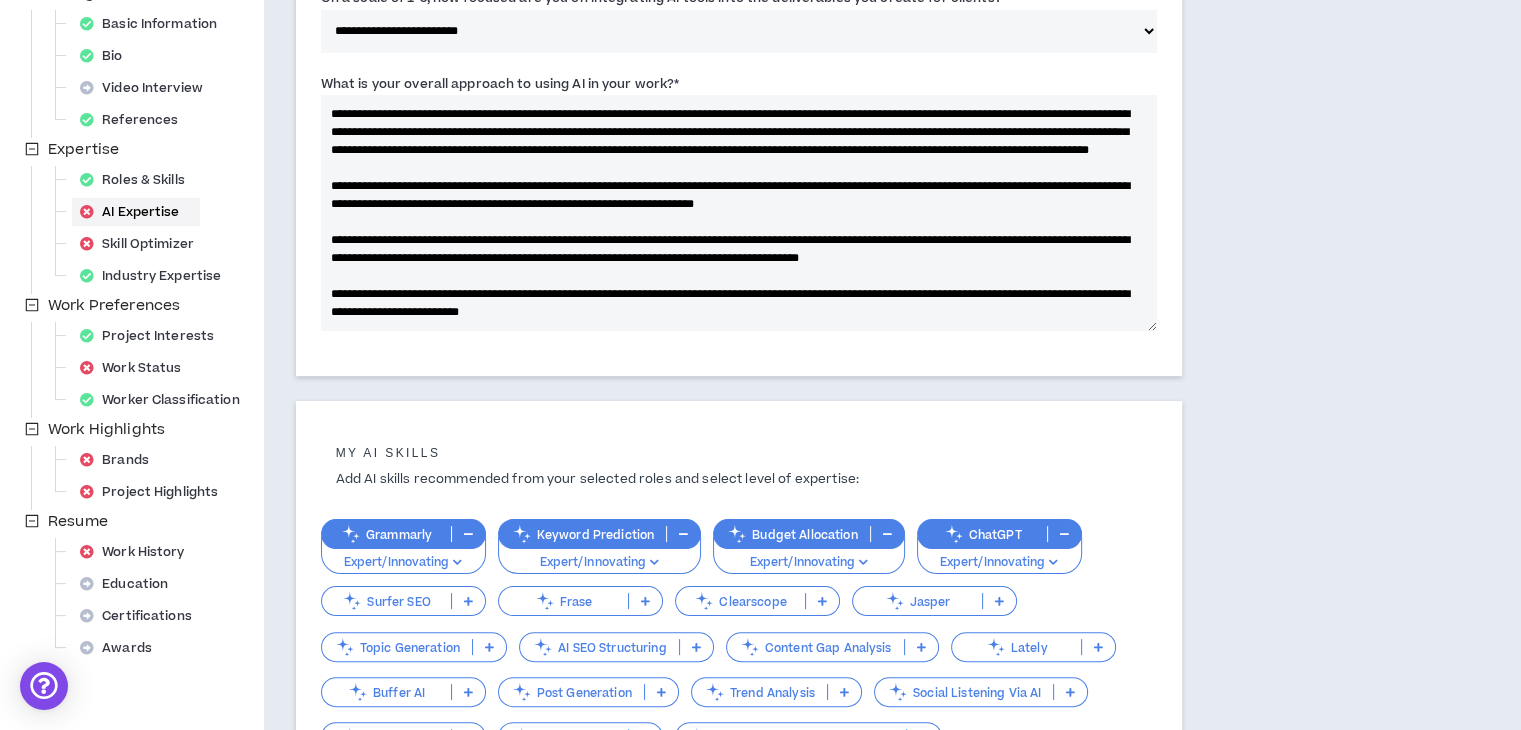 scroll, scrollTop: 0, scrollLeft: 0, axis: both 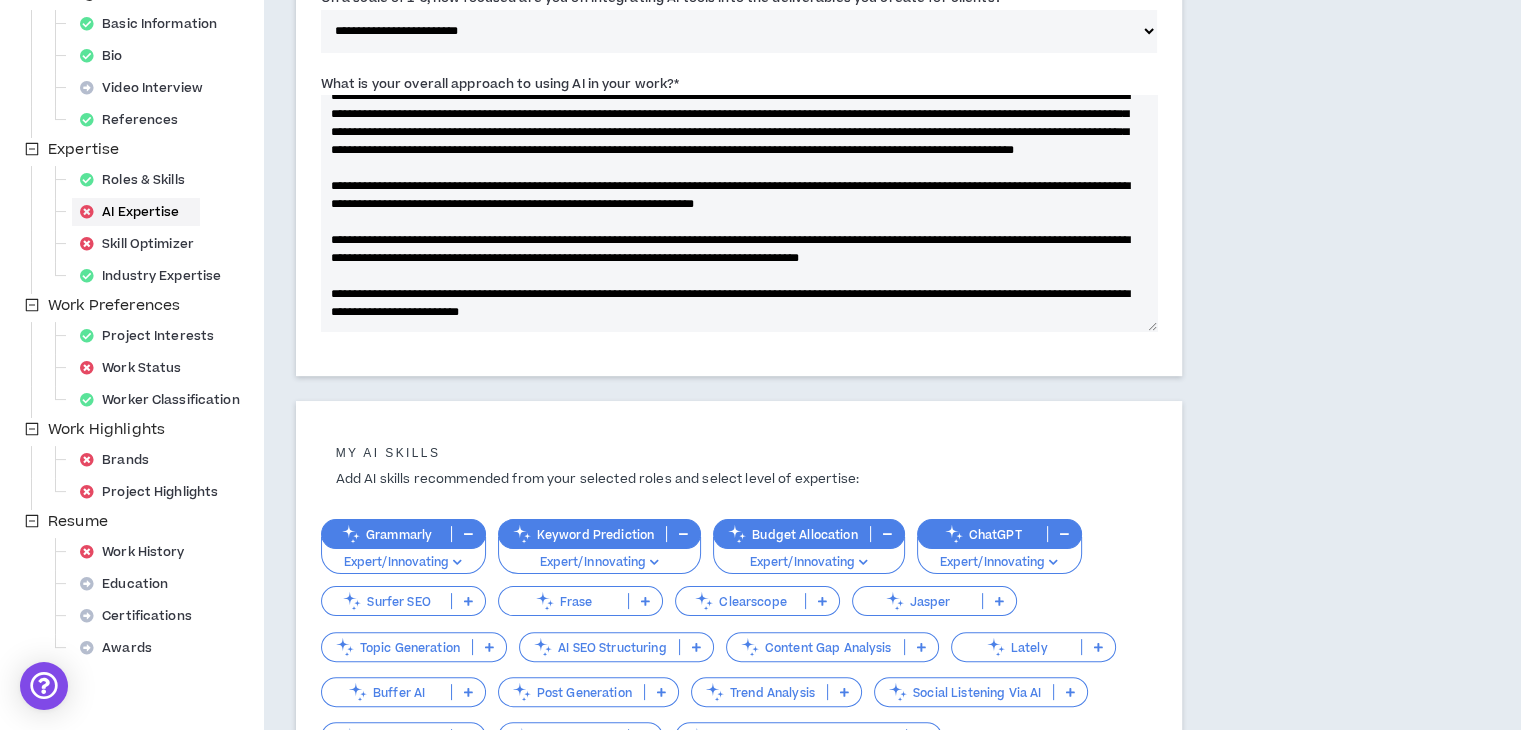 drag, startPoint x: 475, startPoint y: 317, endPoint x: 428, endPoint y: 317, distance: 47 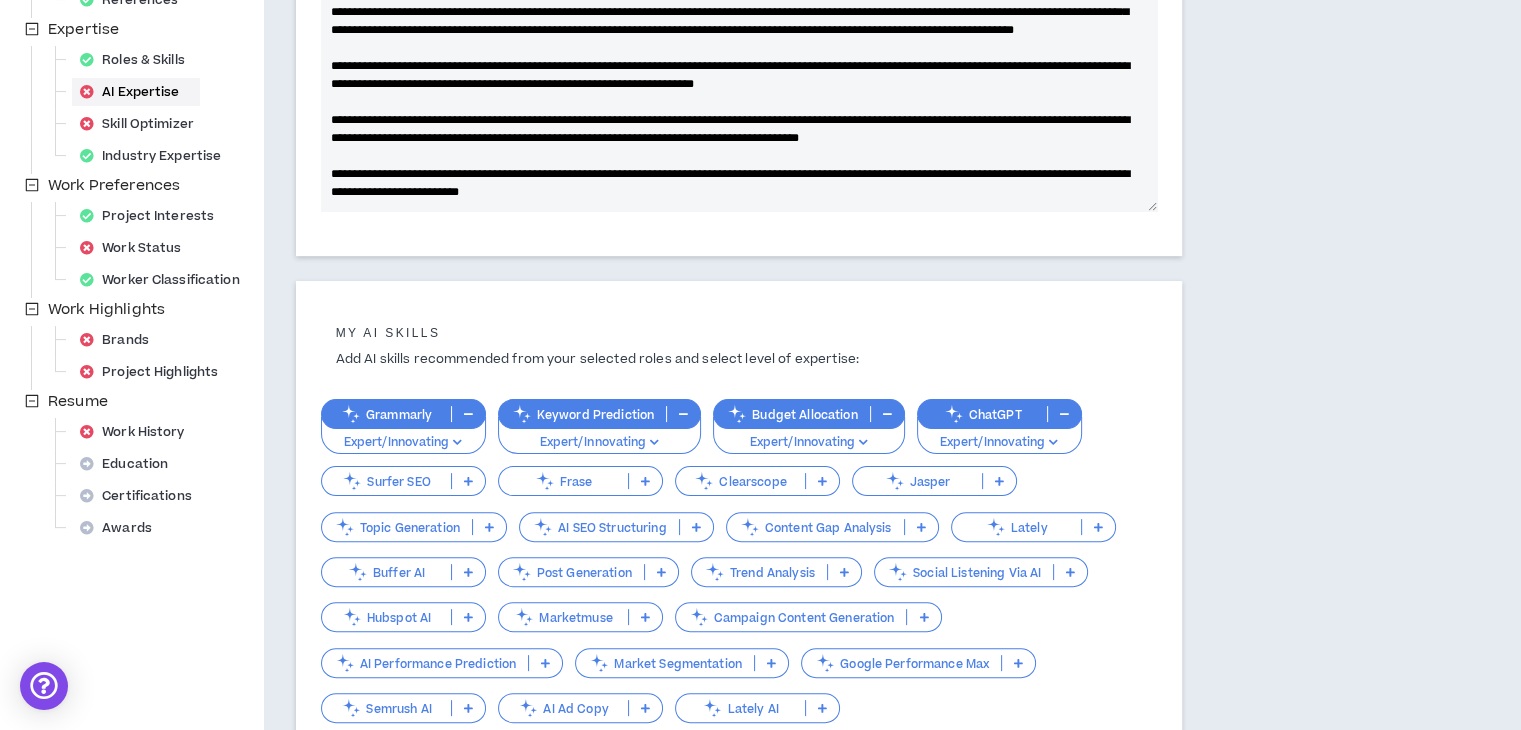 scroll, scrollTop: 448, scrollLeft: 0, axis: vertical 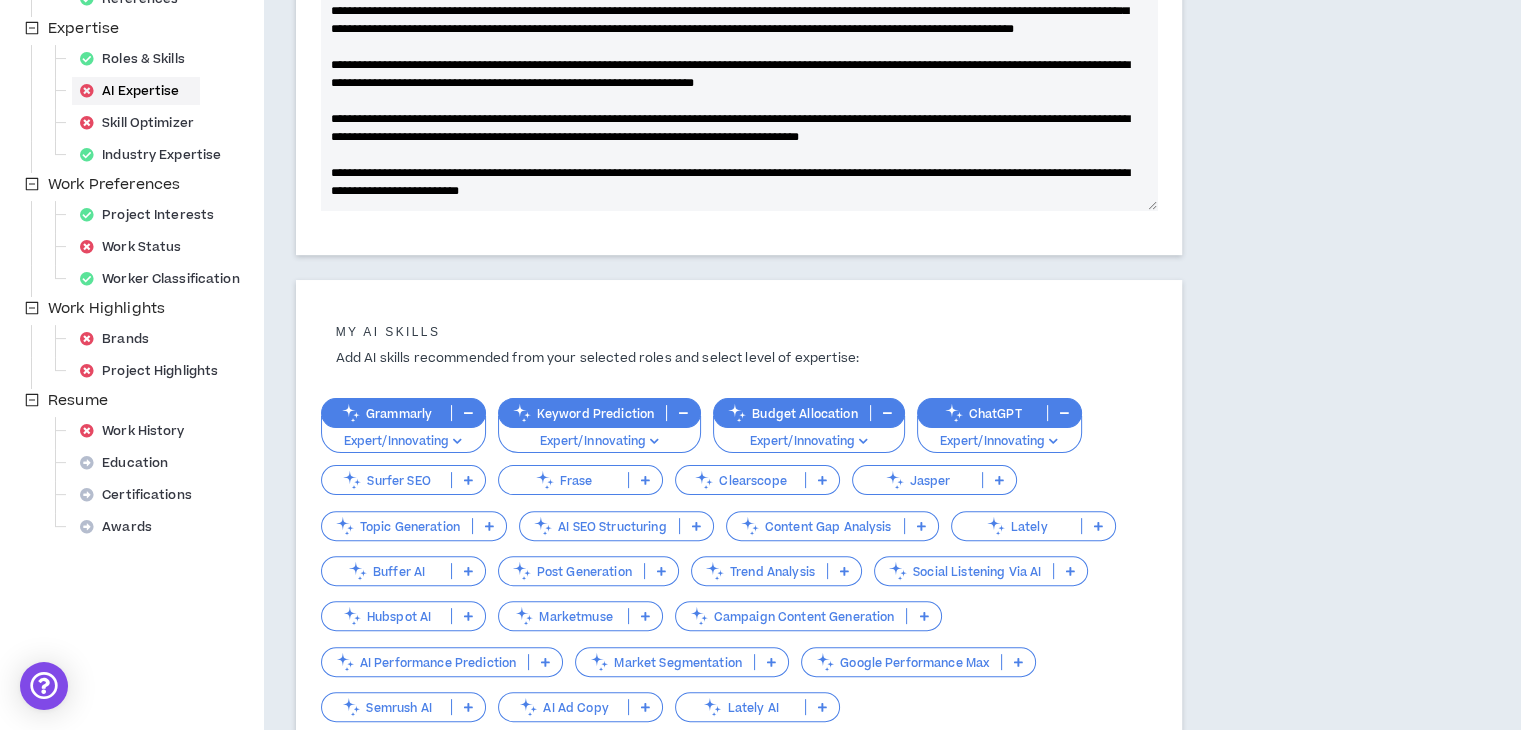 click on "Google Performance Max" at bounding box center (918, 662) 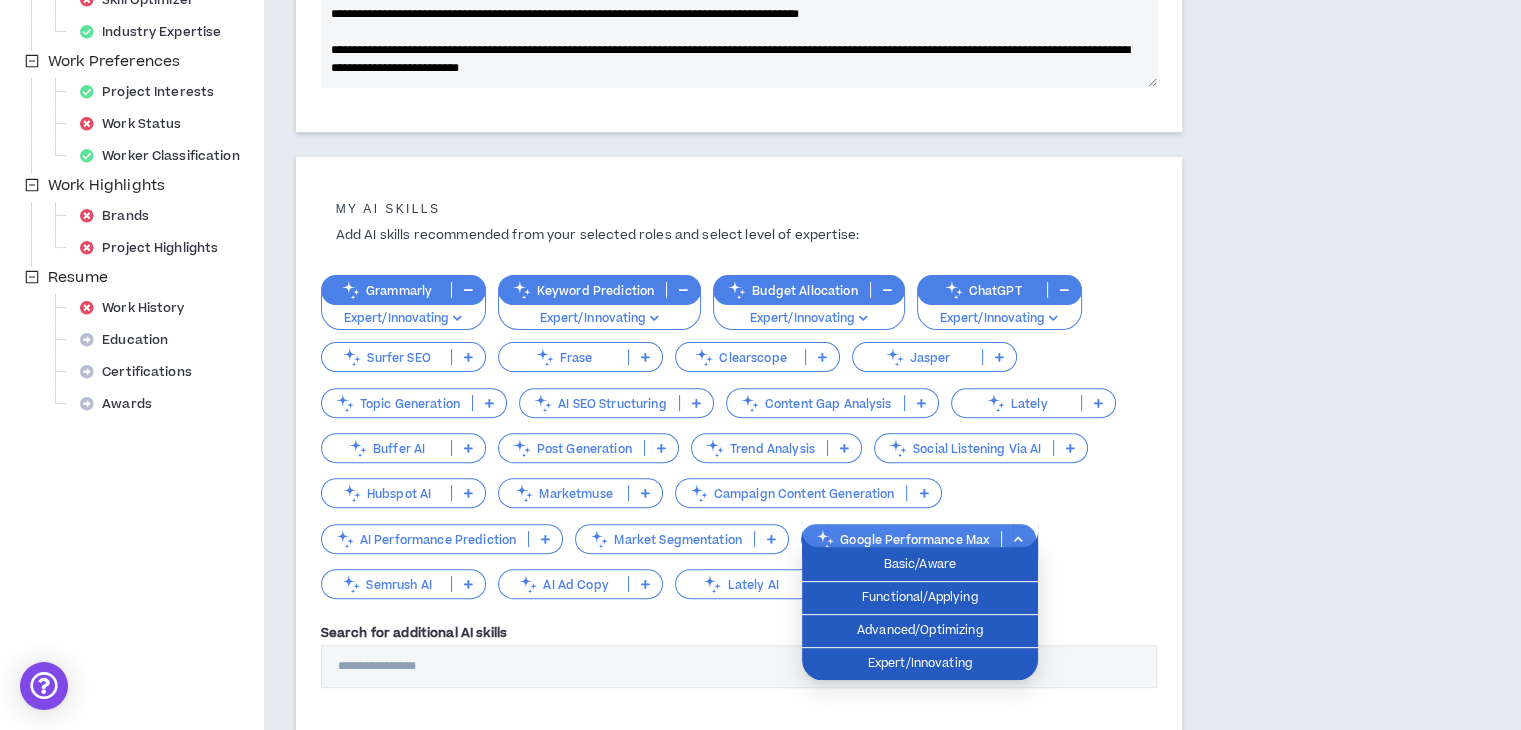 scroll, scrollTop: 572, scrollLeft: 0, axis: vertical 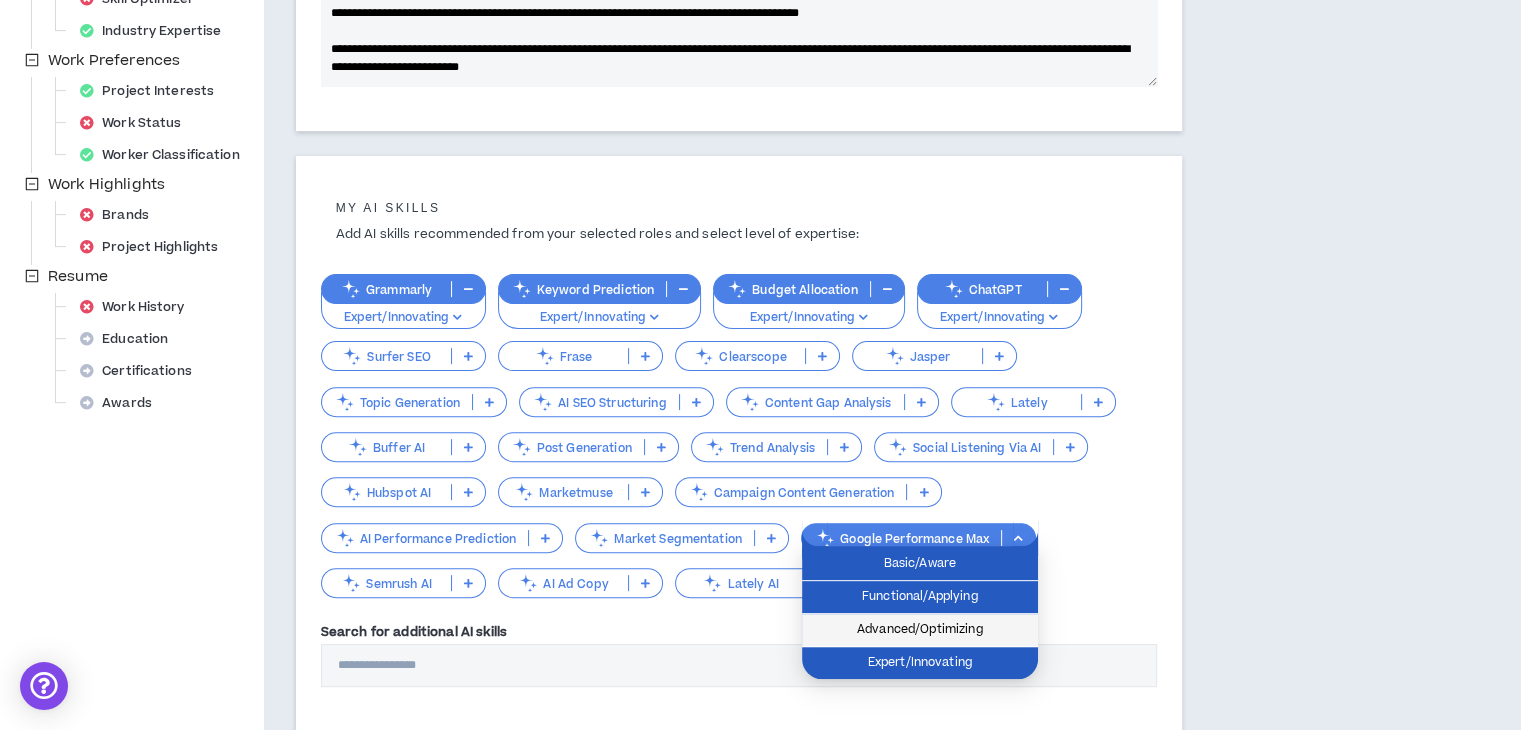 click on "Advanced/Optimizing" at bounding box center [920, 630] 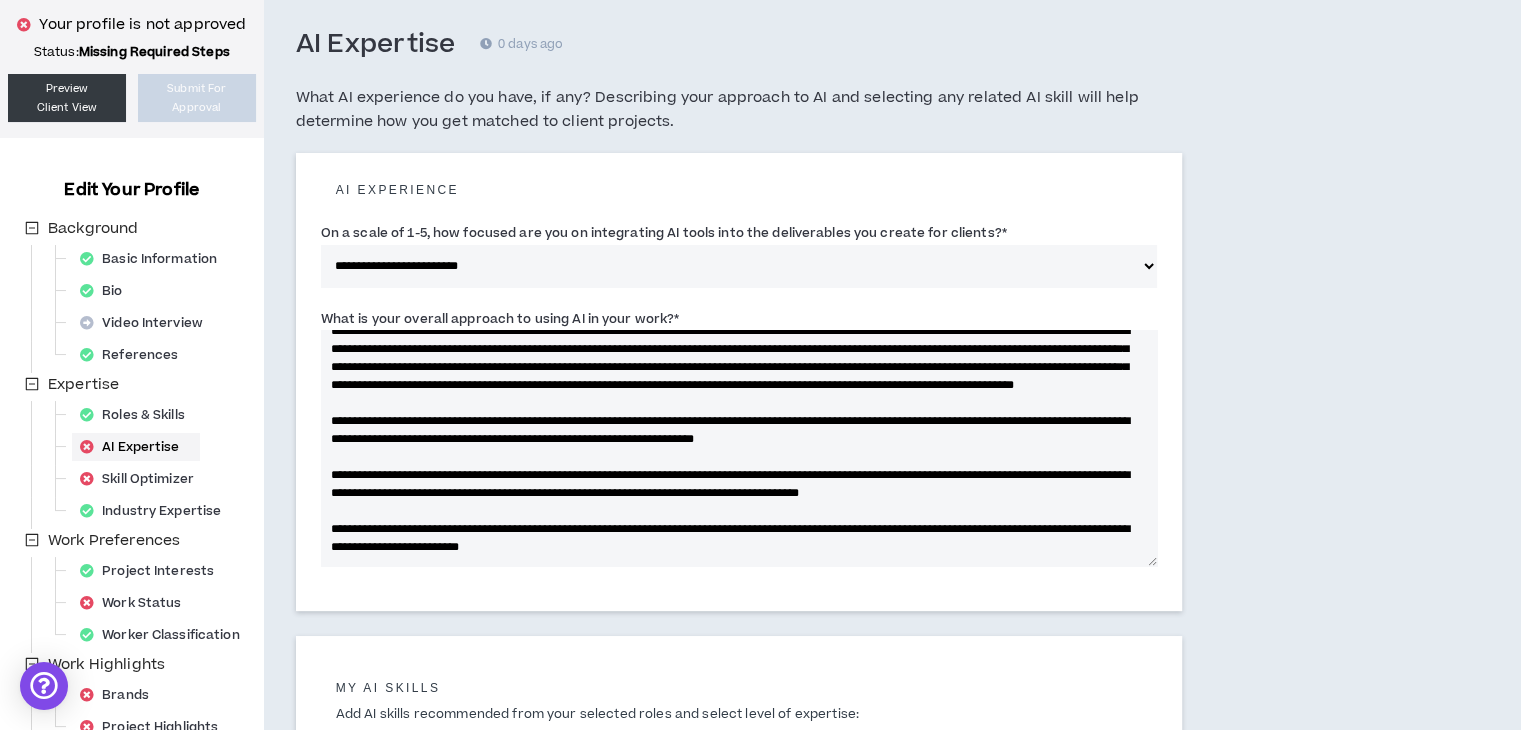 scroll, scrollTop: 92, scrollLeft: 0, axis: vertical 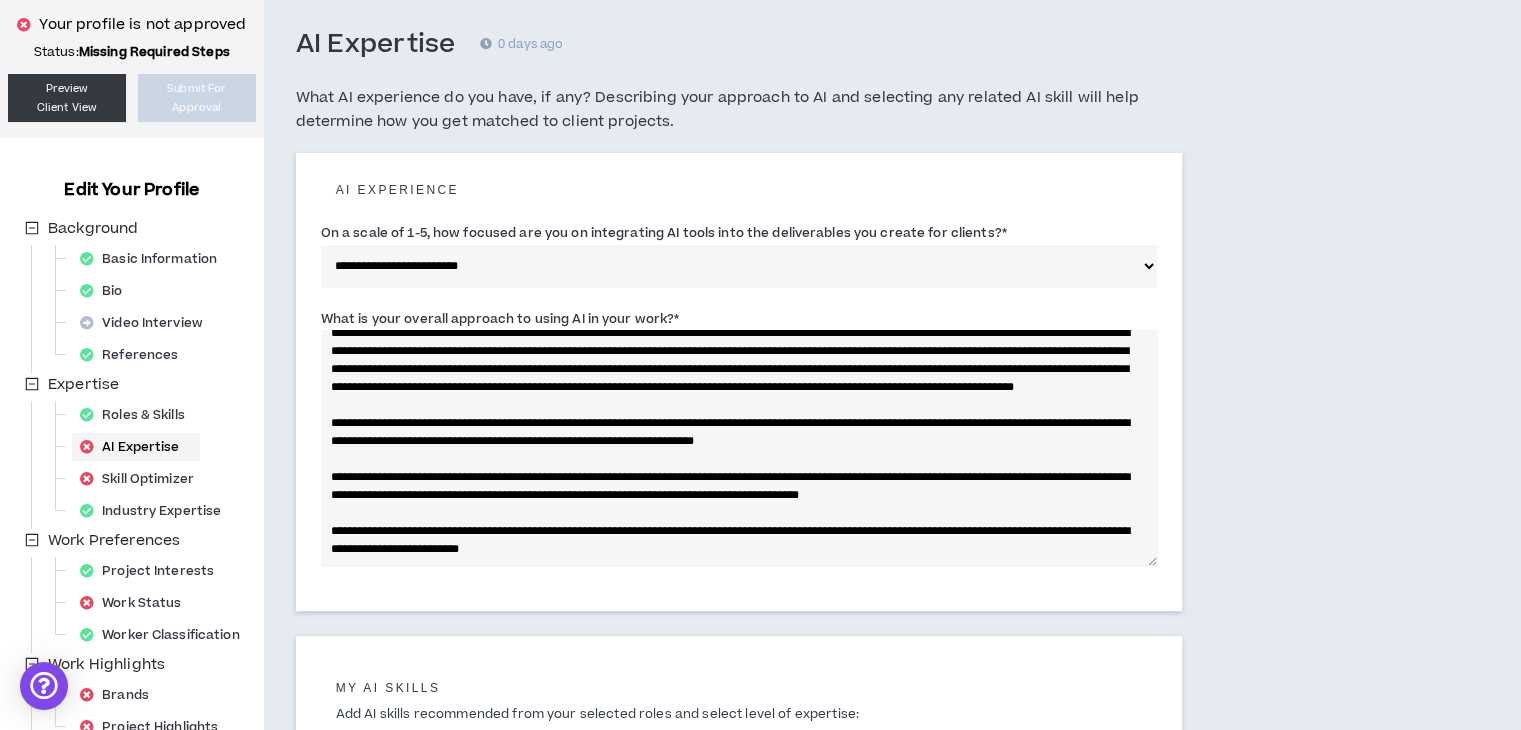 click on "What is your overall approach to using AI in your work?  *" at bounding box center [739, 448] 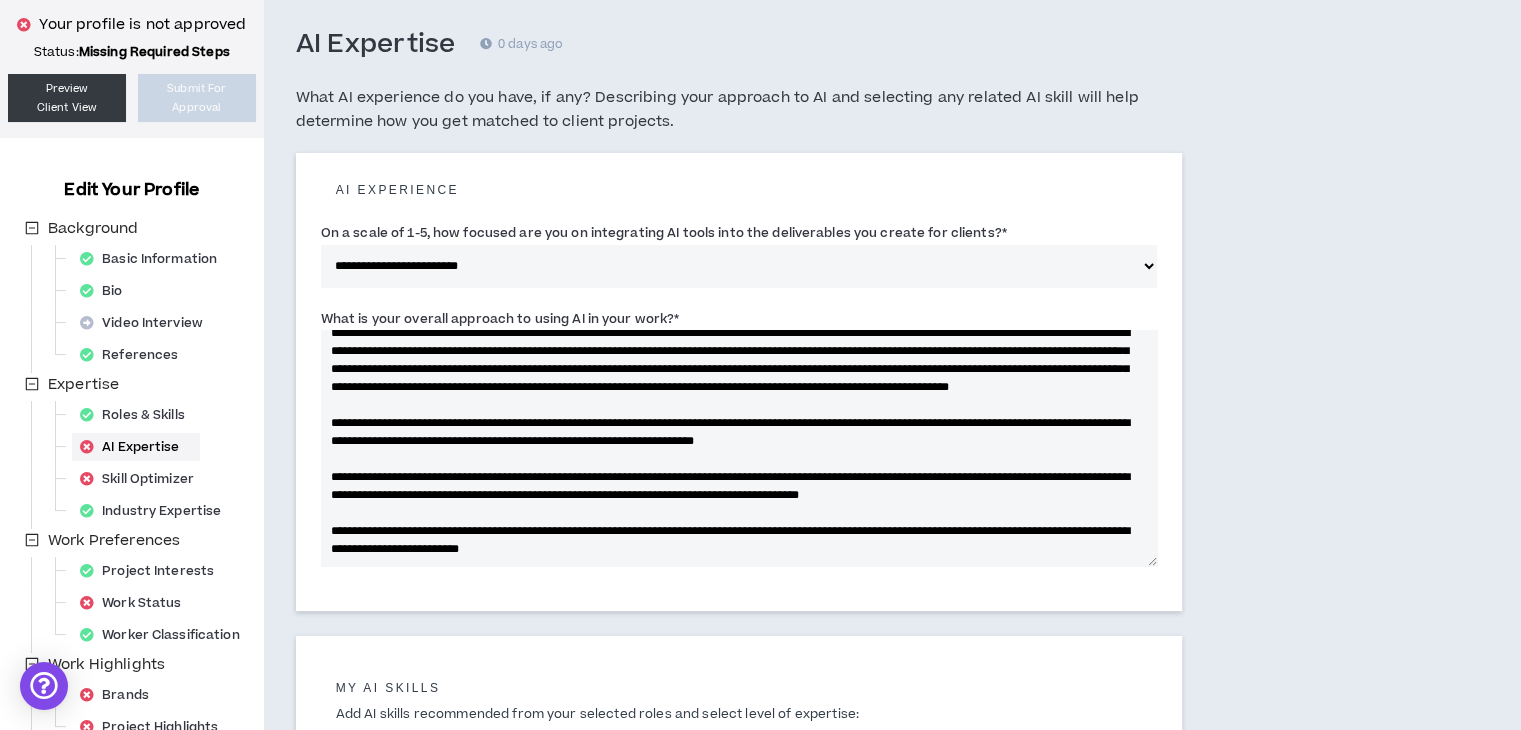click on "What is your overall approach to using AI in your work?  *" at bounding box center [739, 448] 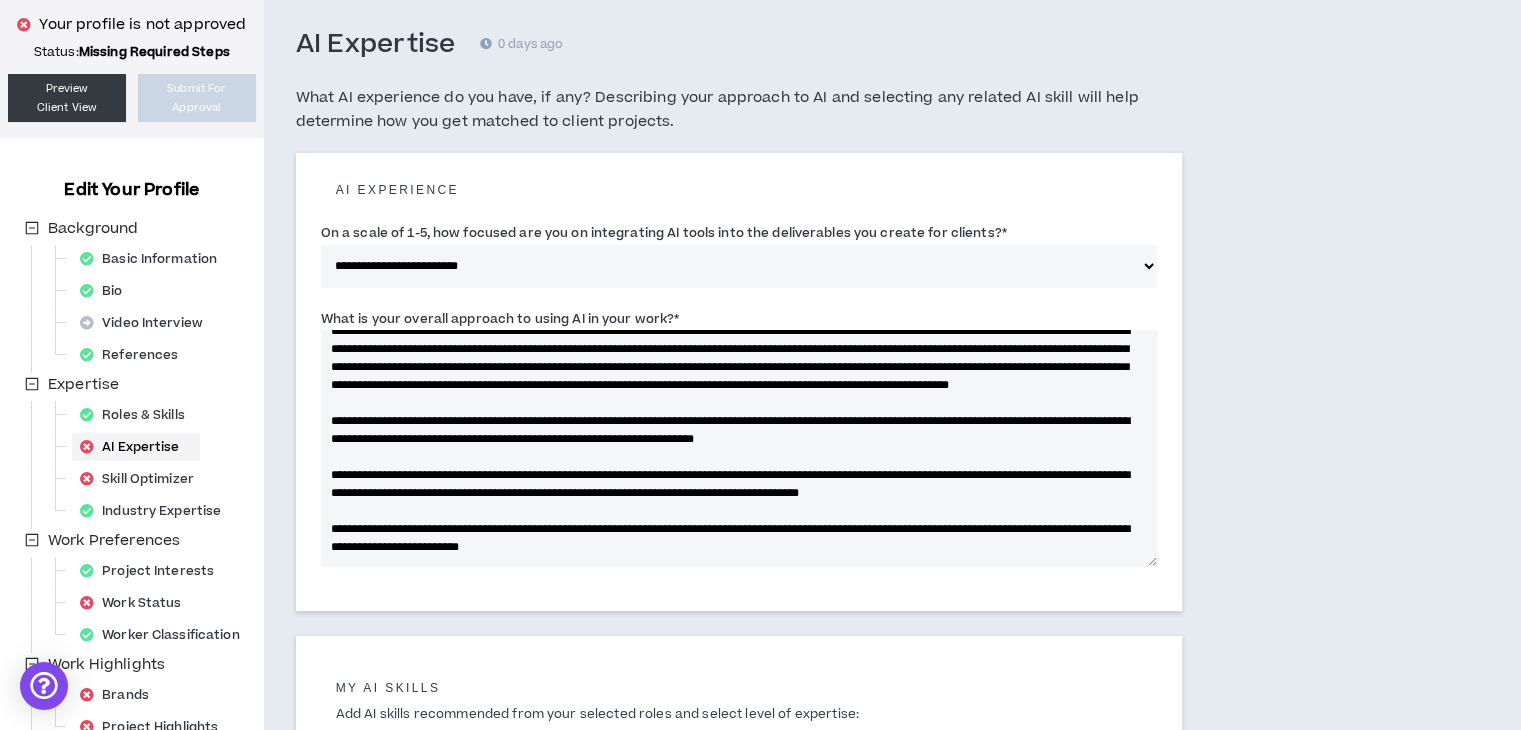 scroll, scrollTop: 0, scrollLeft: 0, axis: both 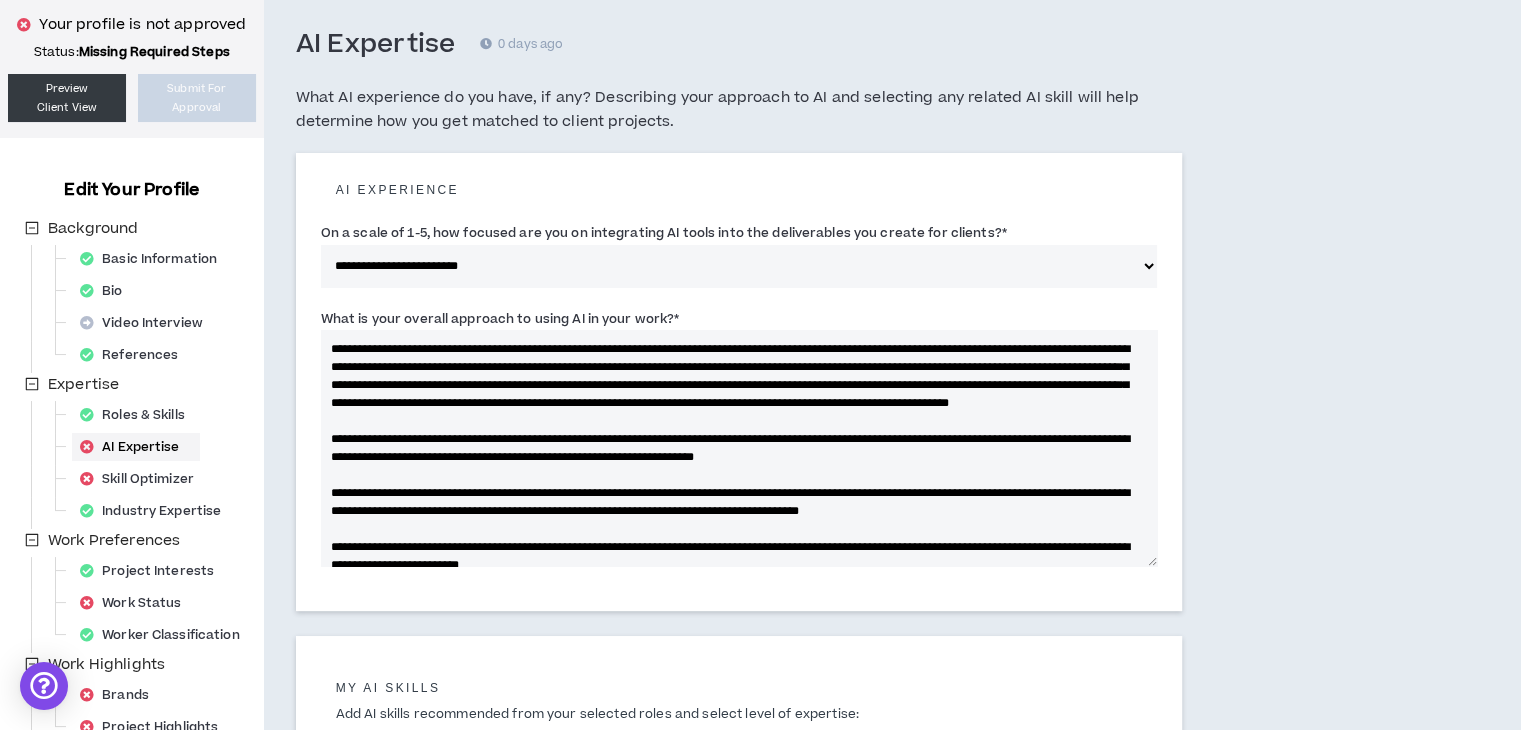 click on "What is your overall approach to using AI in your work?  *" at bounding box center [739, 448] 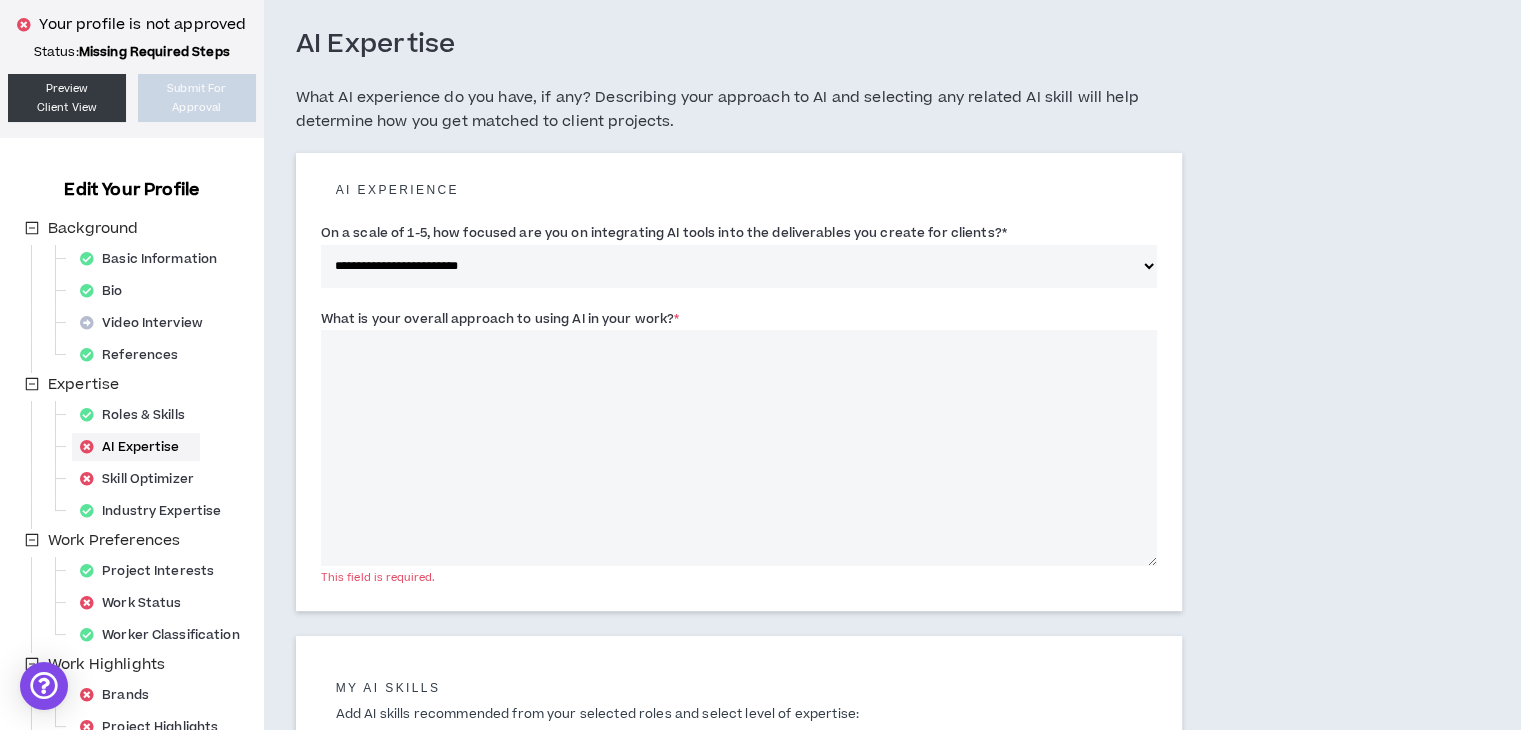 paste on "**********" 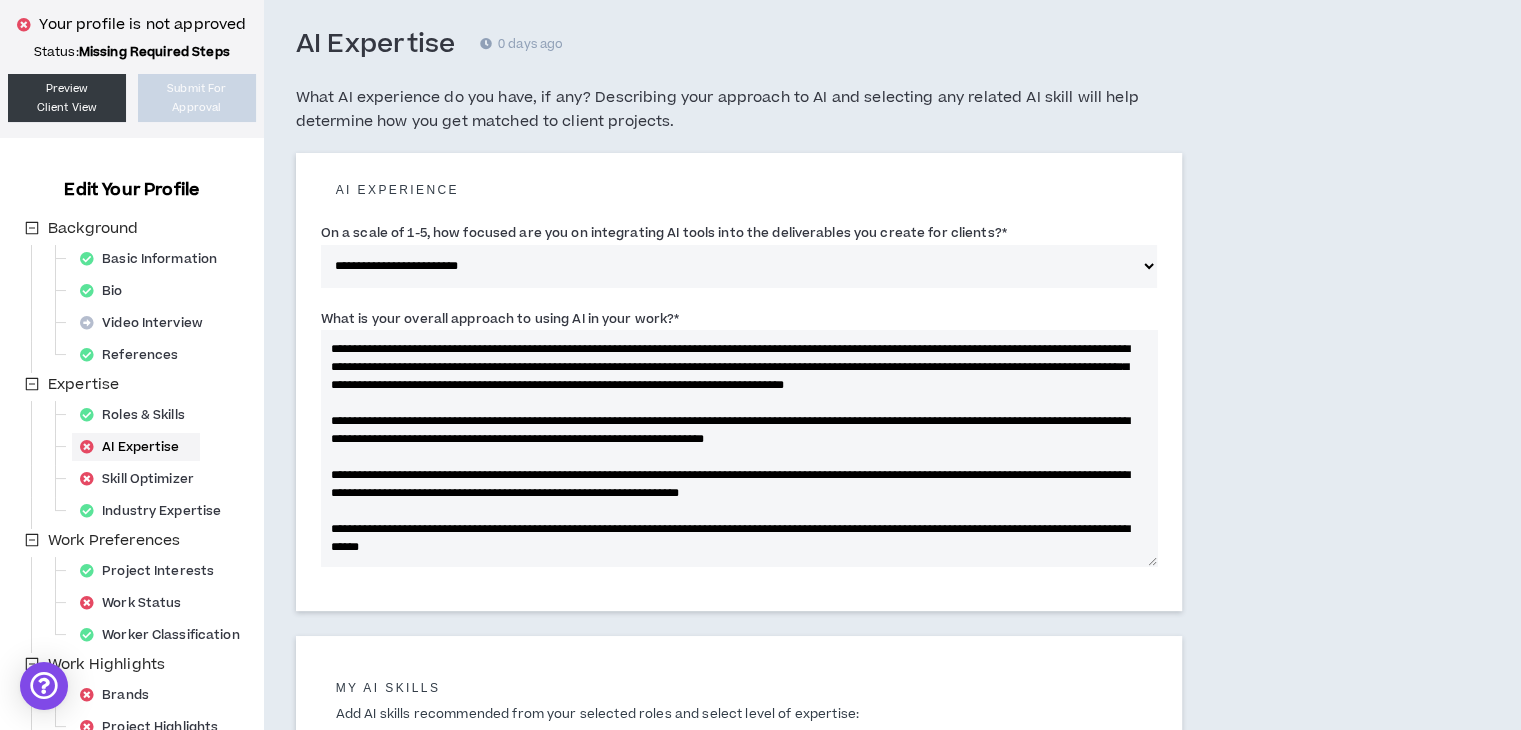 scroll, scrollTop: 0, scrollLeft: 0, axis: both 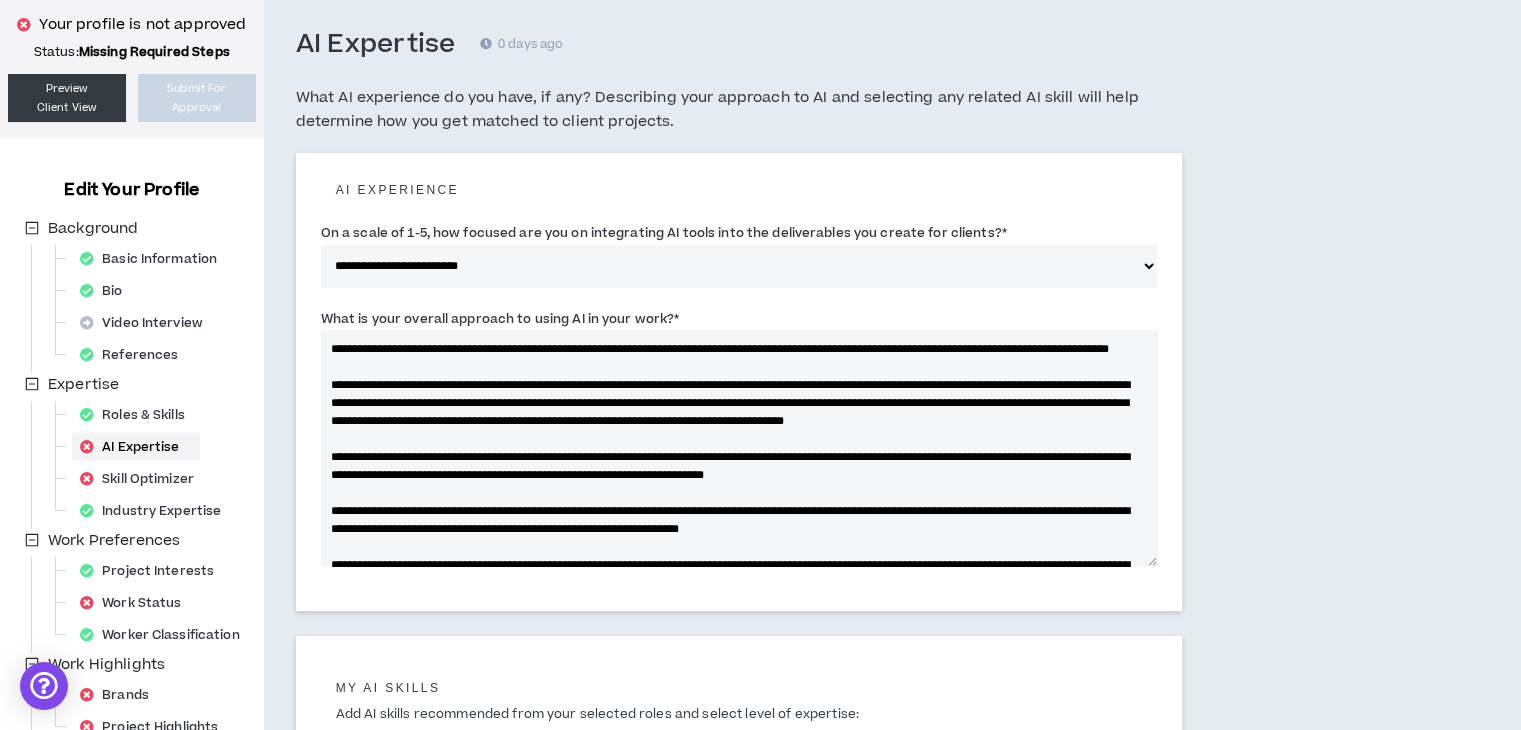 click on "What is your overall approach to using AI in your work?  *" at bounding box center [739, 448] 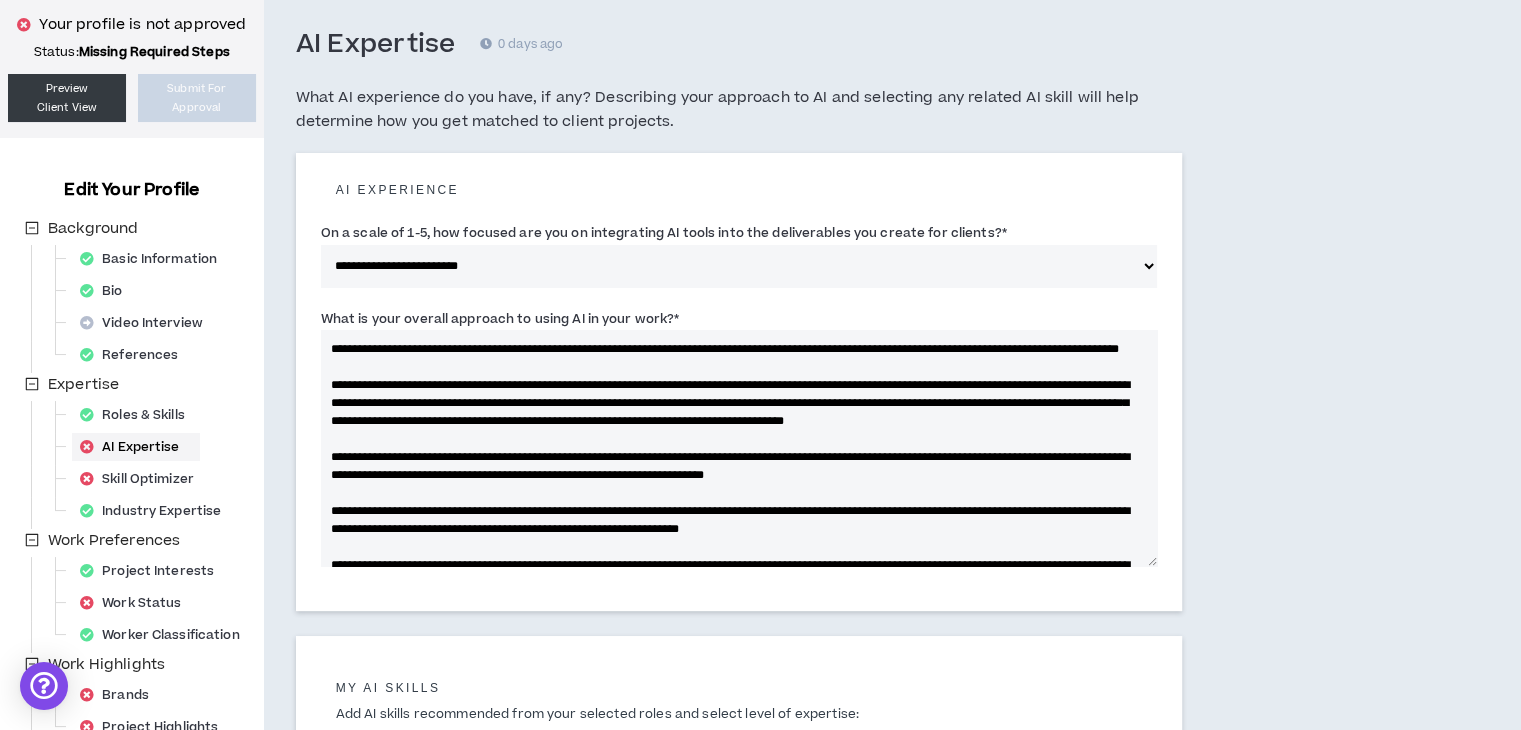 click on "What is your overall approach to using AI in your work?  *" at bounding box center (739, 448) 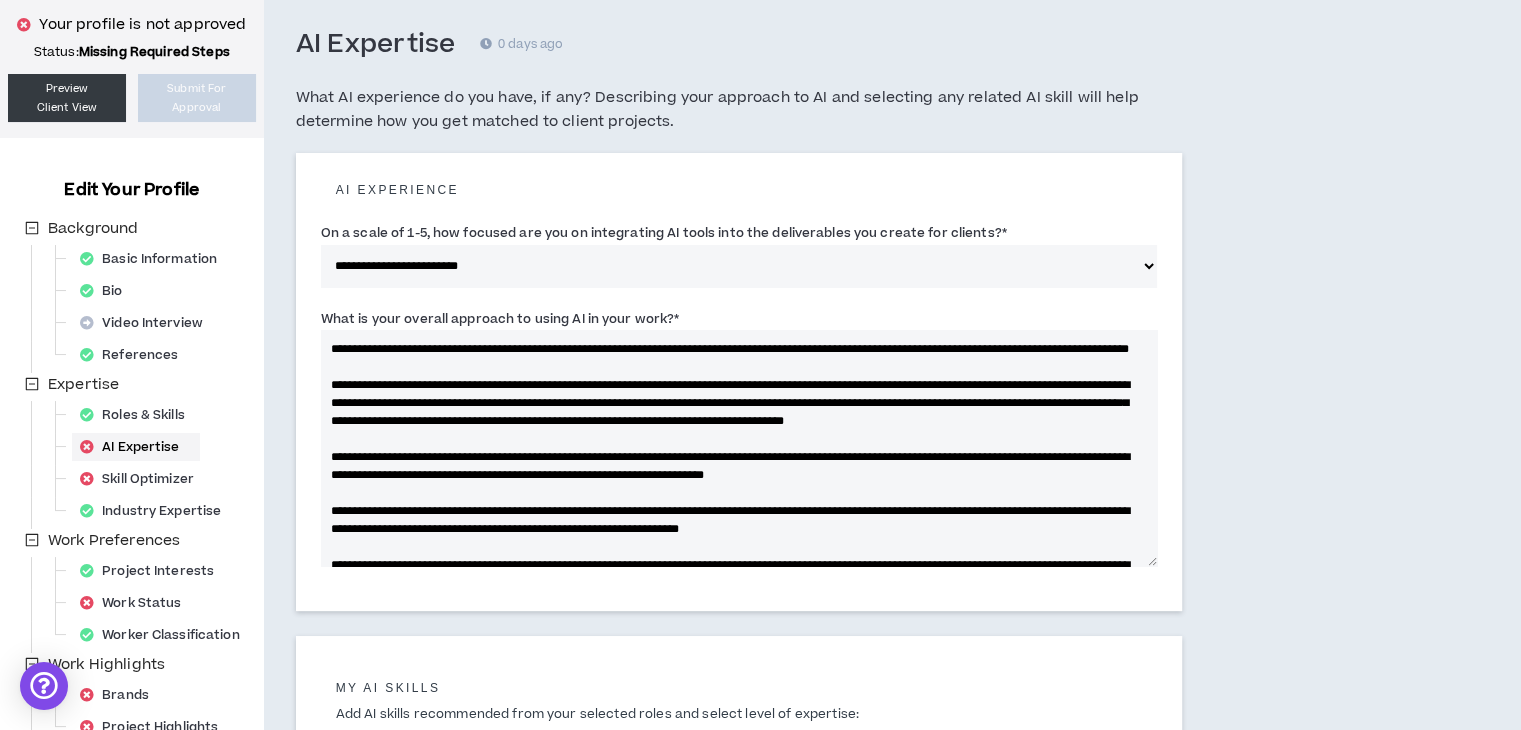 click on "What is your overall approach to using AI in your work?  *" at bounding box center [739, 448] 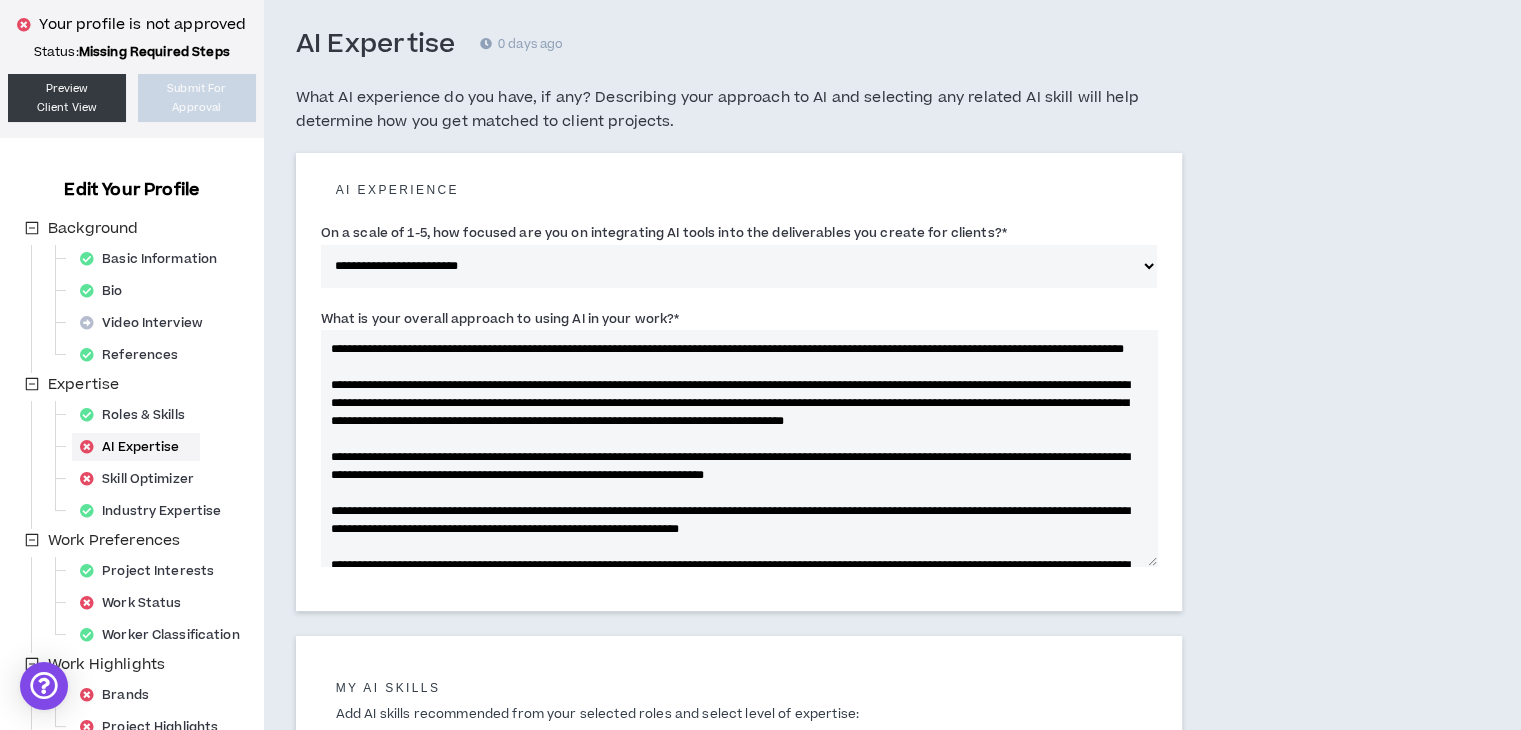click on "What is your overall approach to using AI in your work?  *" at bounding box center (739, 448) 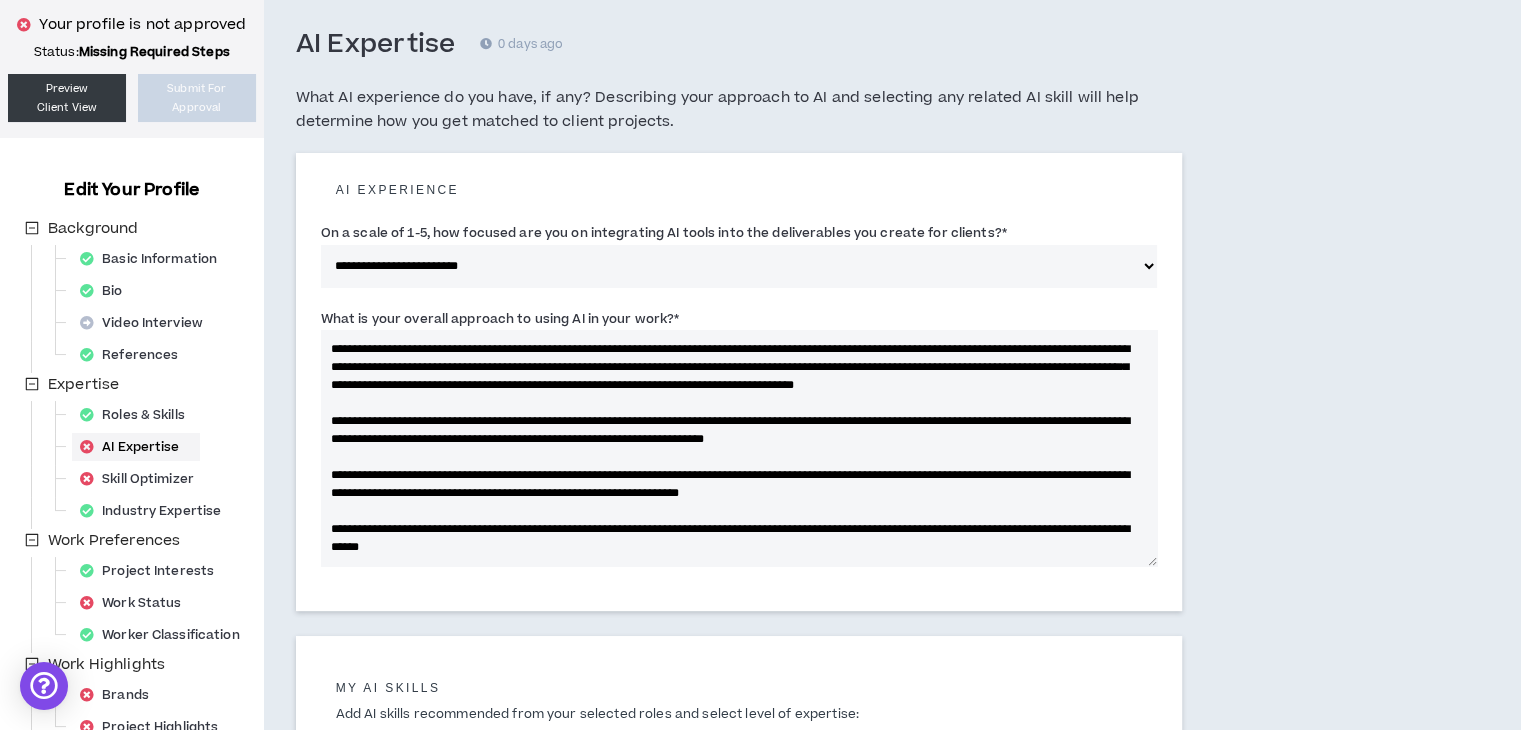 scroll, scrollTop: 72, scrollLeft: 0, axis: vertical 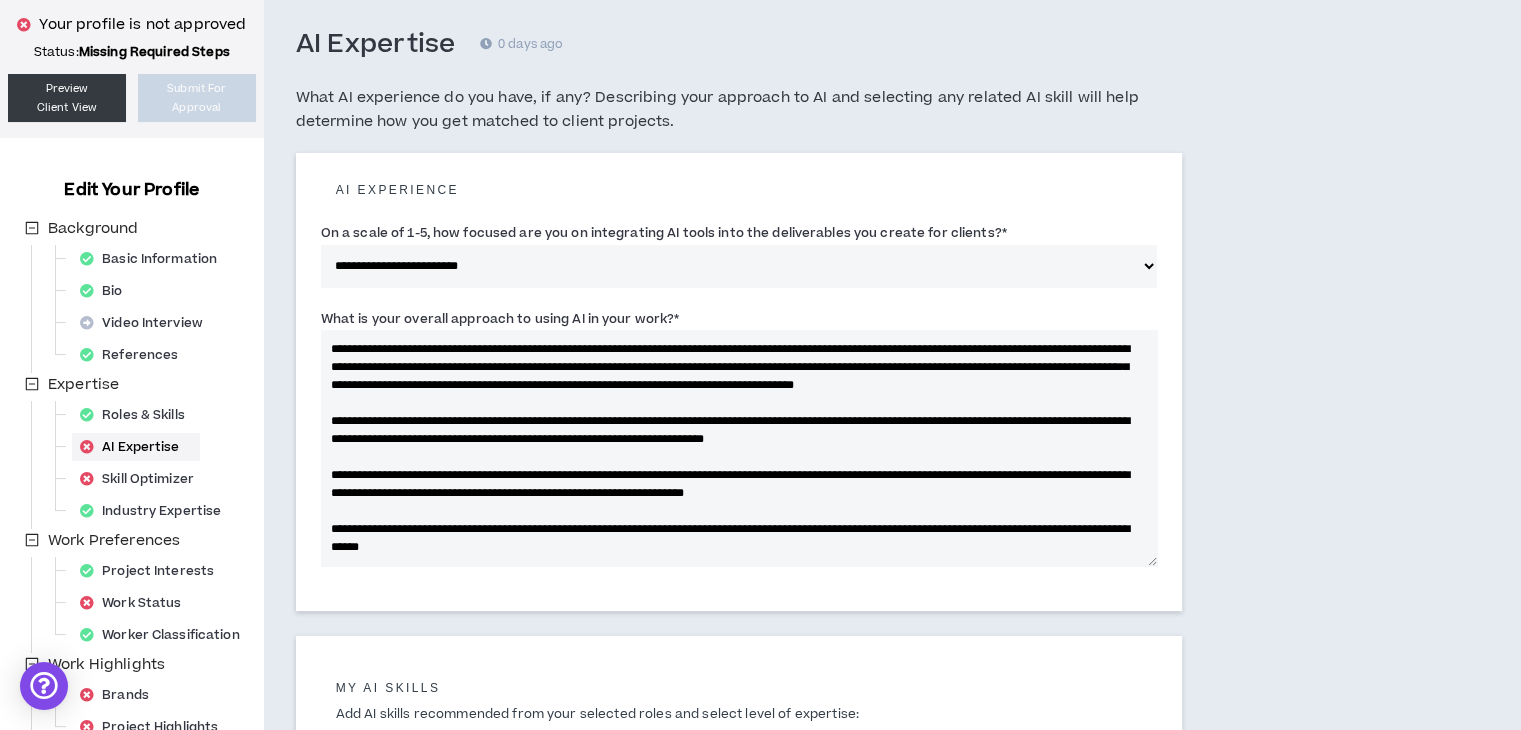 click on "What is your overall approach to using AI in your work?  *" at bounding box center (739, 448) 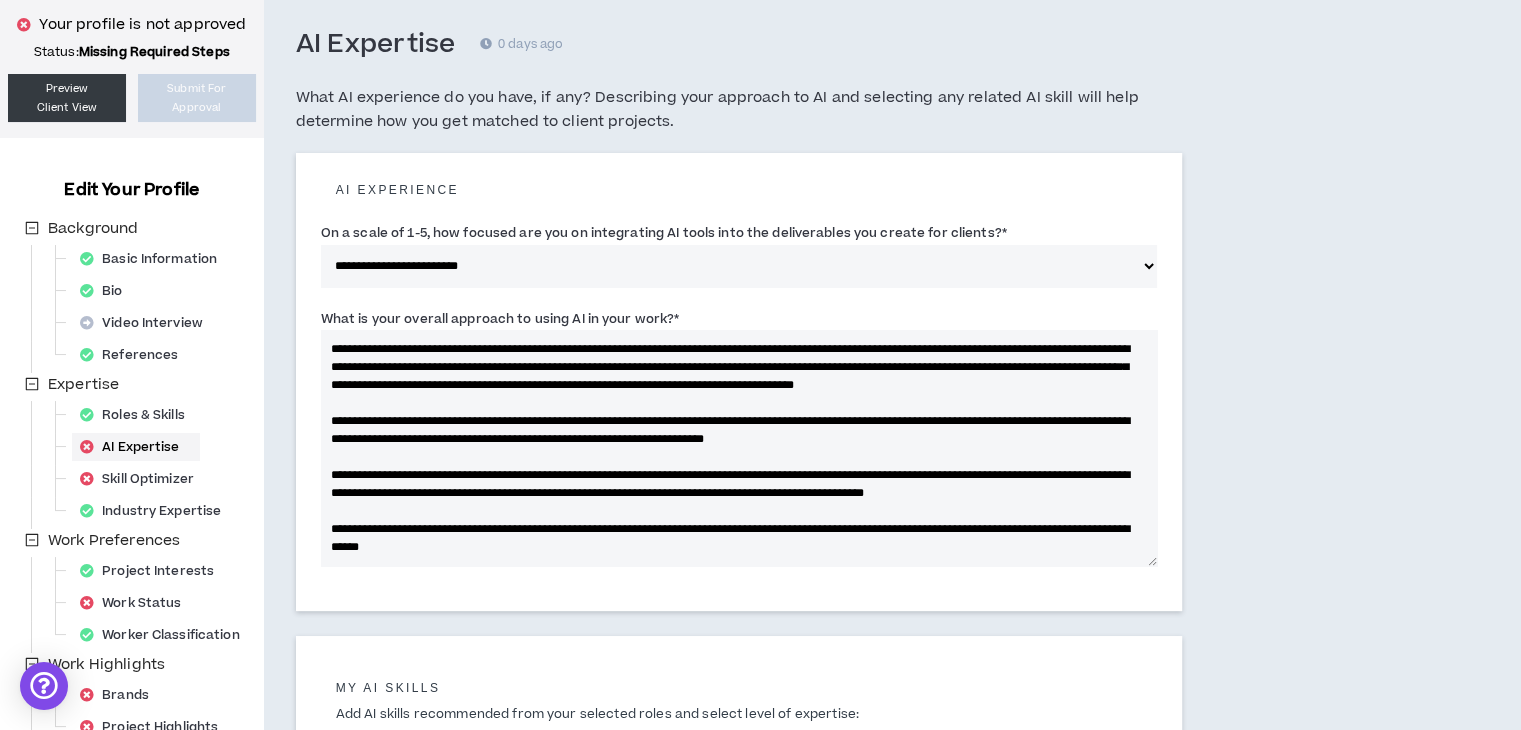 click on "What is your overall approach to using AI in your work?  *" at bounding box center [739, 448] 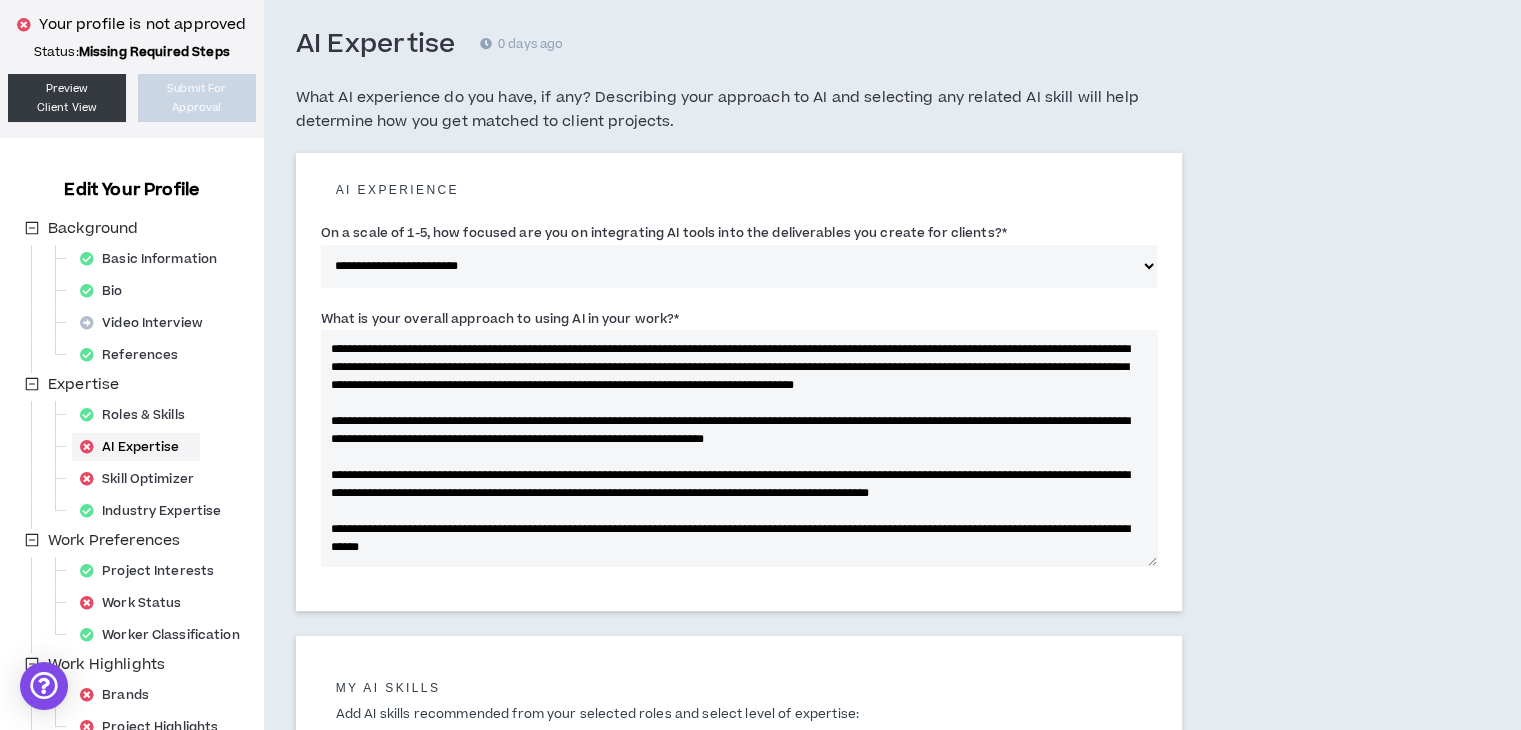 click on "What is your overall approach to using AI in your work?  *" at bounding box center (739, 448) 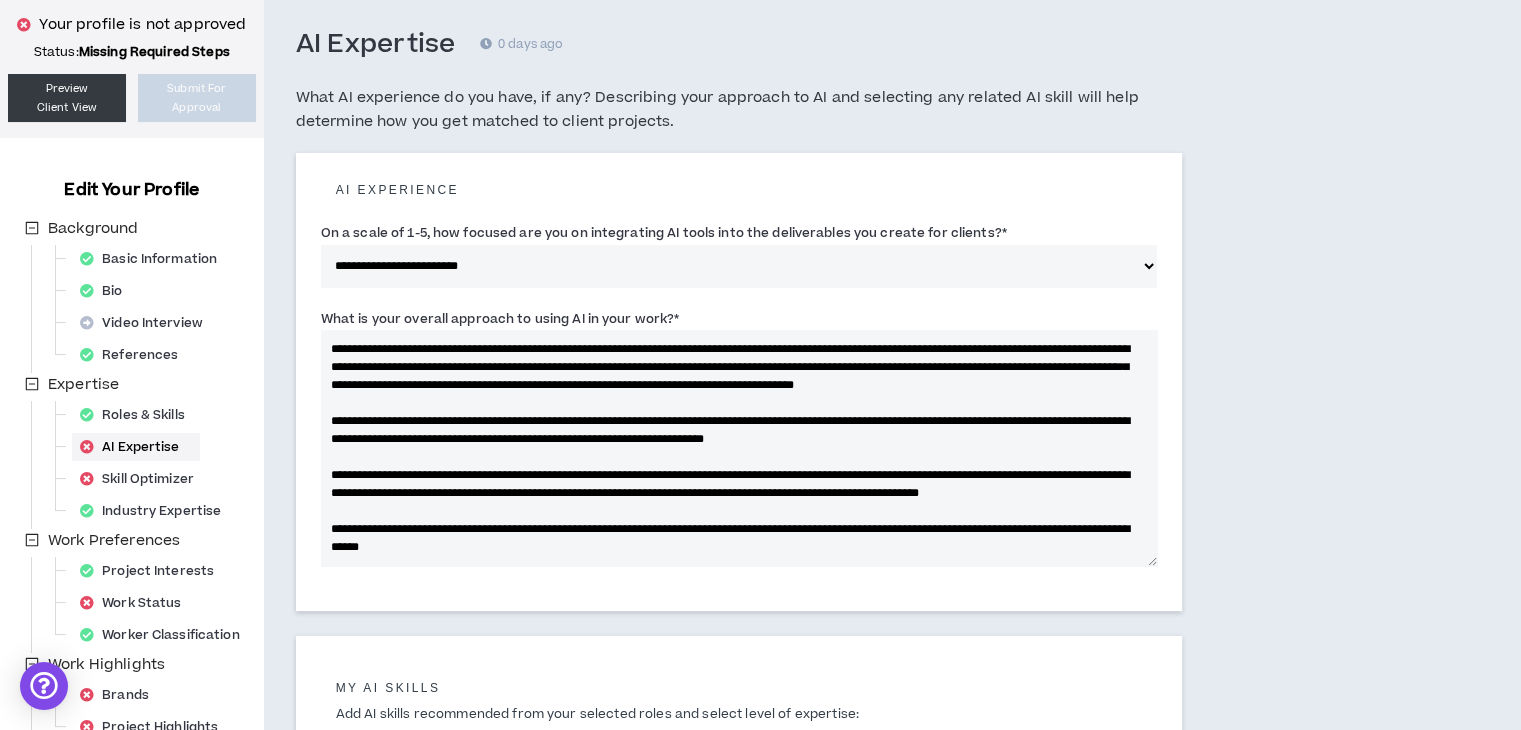 drag, startPoint x: 572, startPoint y: 513, endPoint x: 319, endPoint y: 477, distance: 255.54843 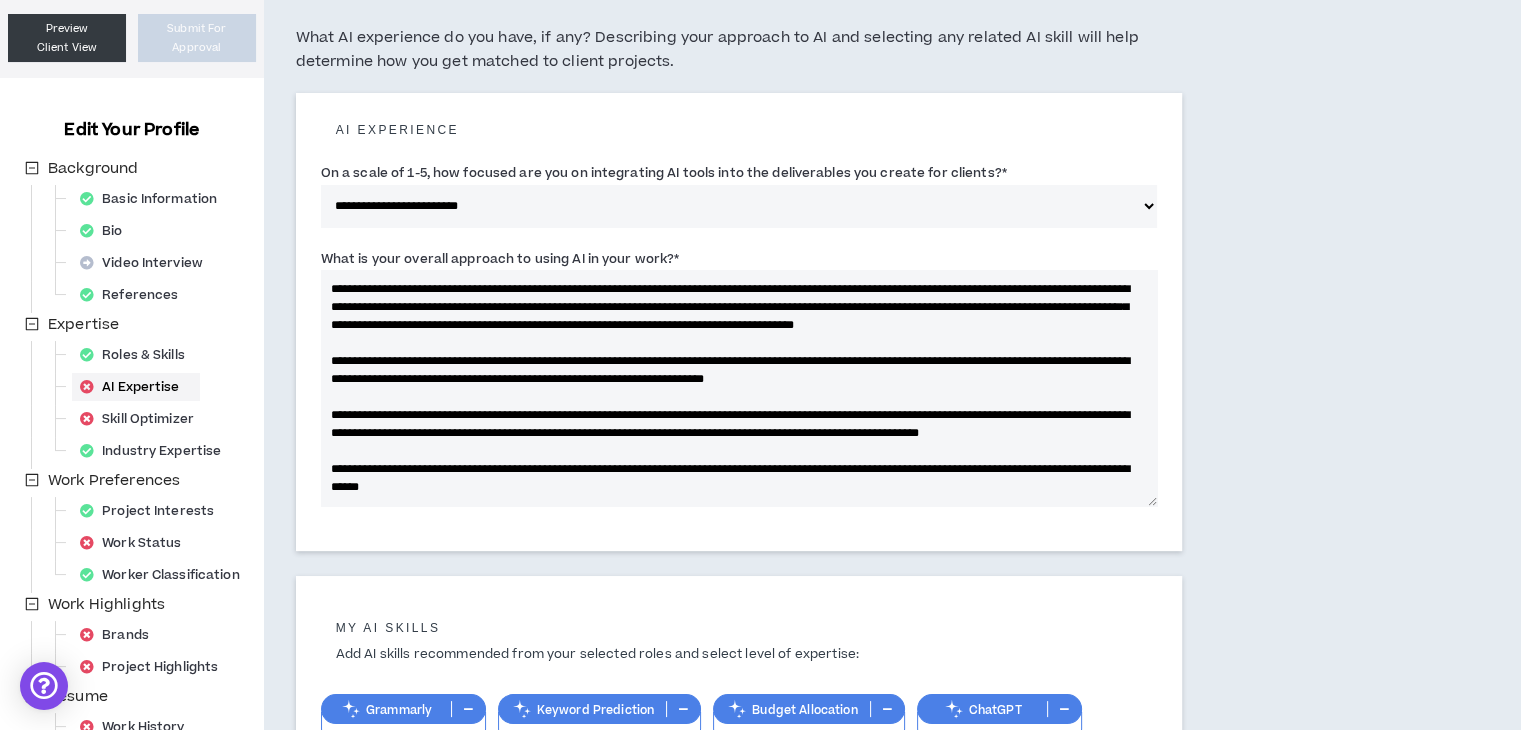 scroll, scrollTop: 0, scrollLeft: 0, axis: both 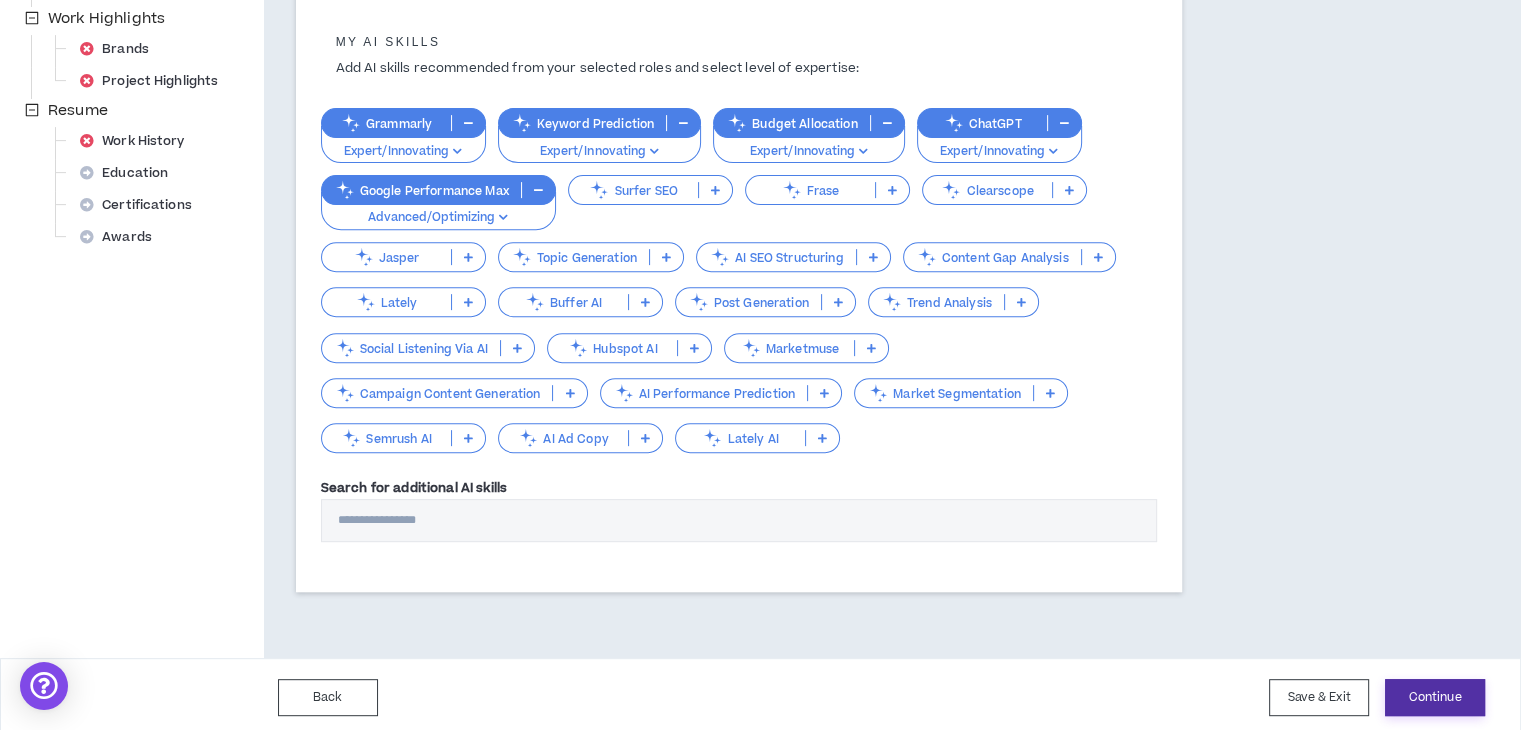 click on "Continue" at bounding box center [1435, 697] 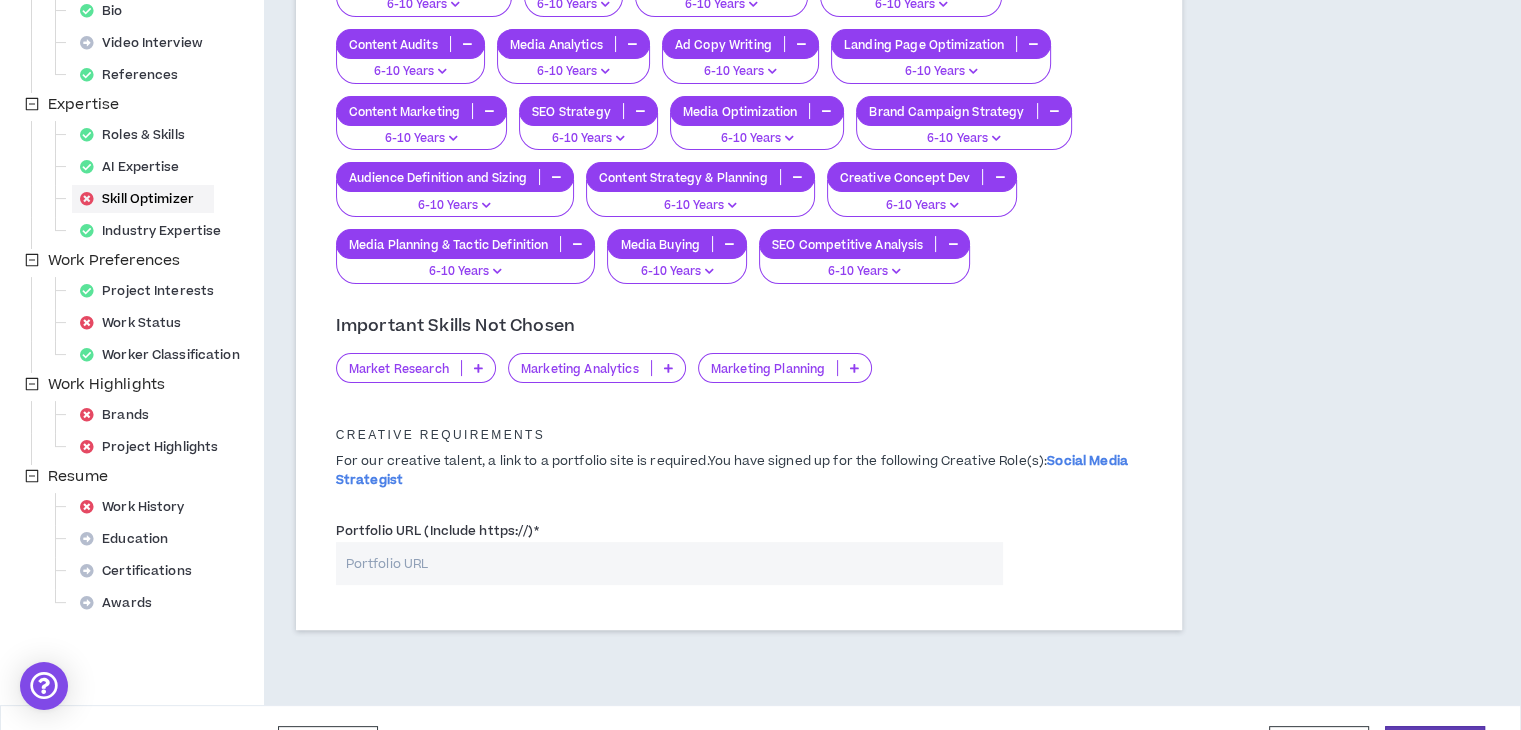 scroll, scrollTop: 374, scrollLeft: 0, axis: vertical 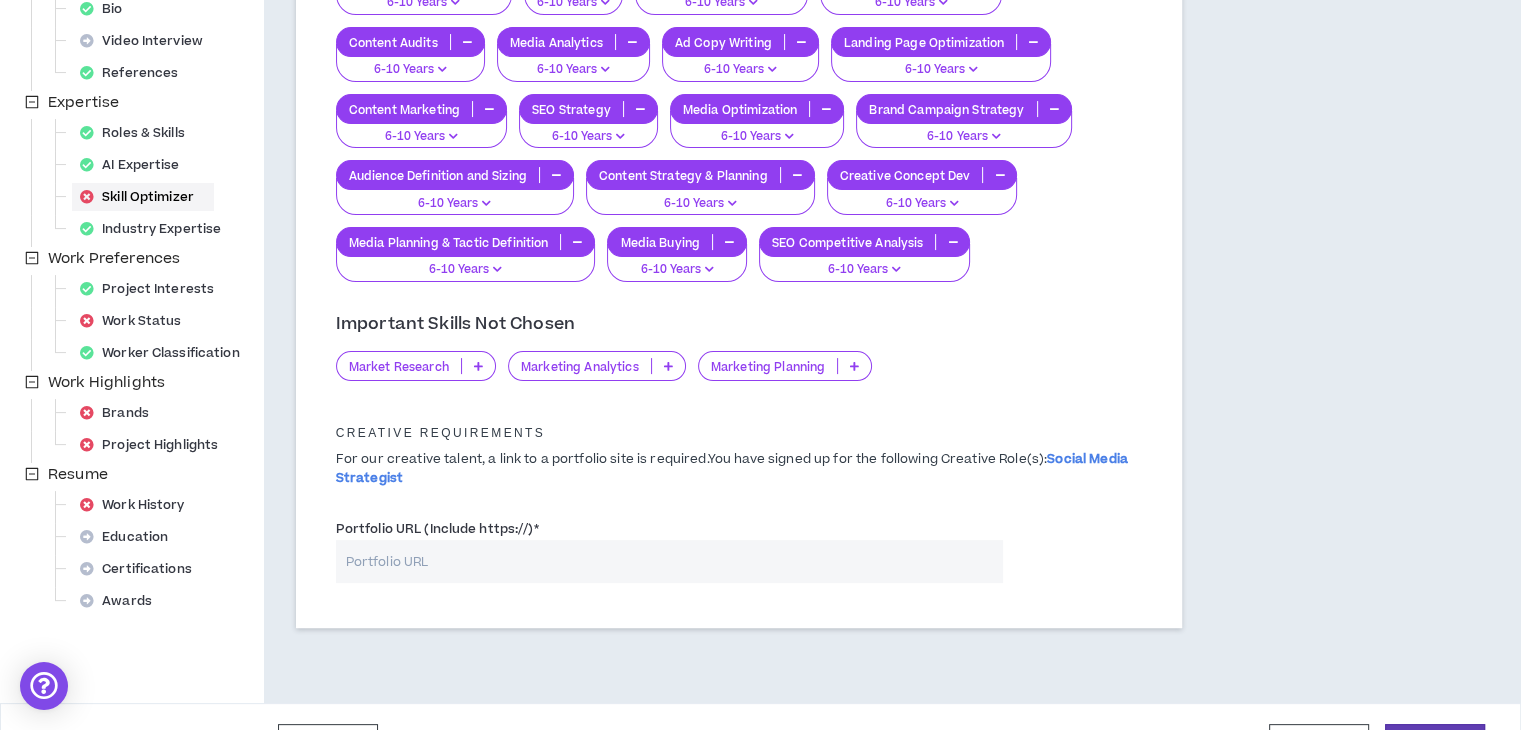 click at bounding box center [478, 366] 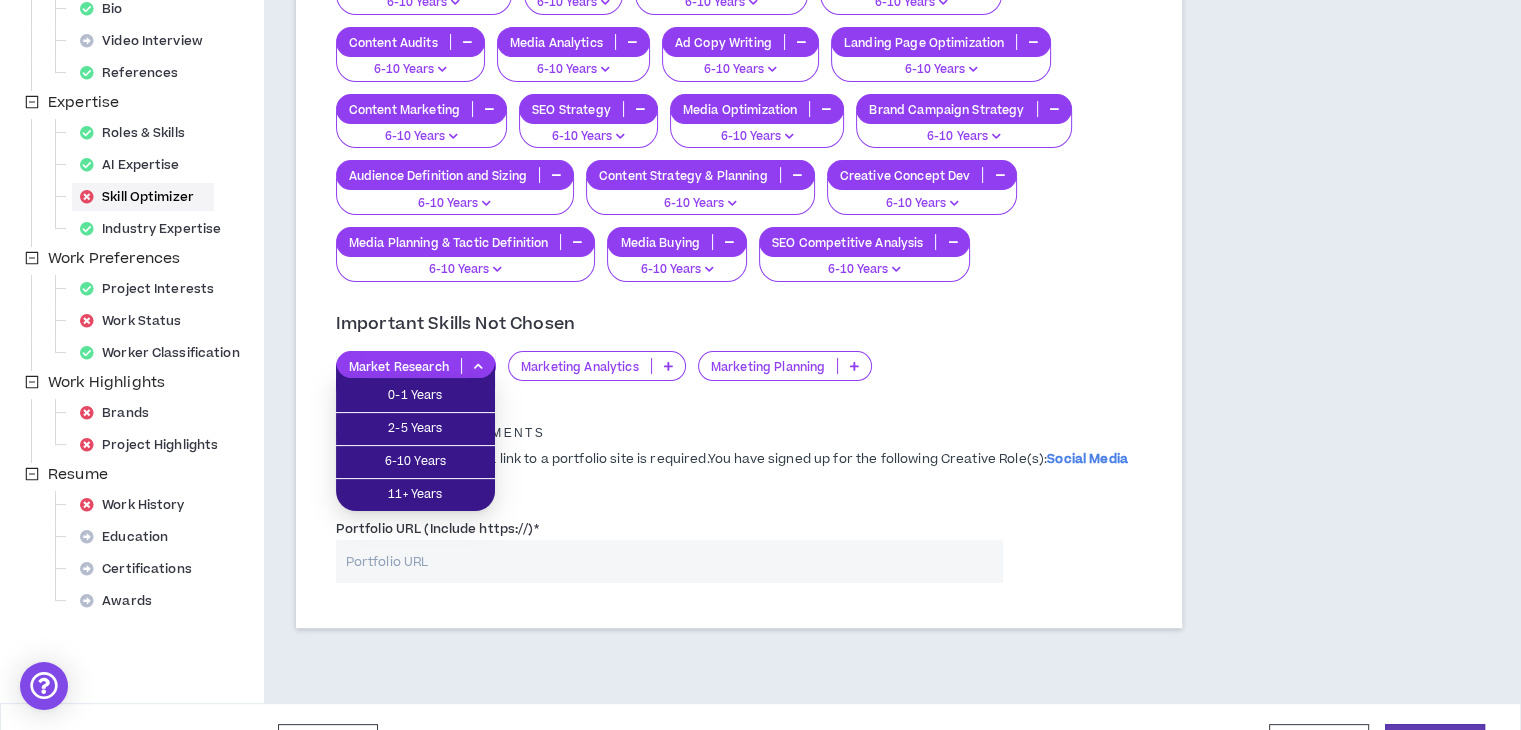click at bounding box center (478, 366) 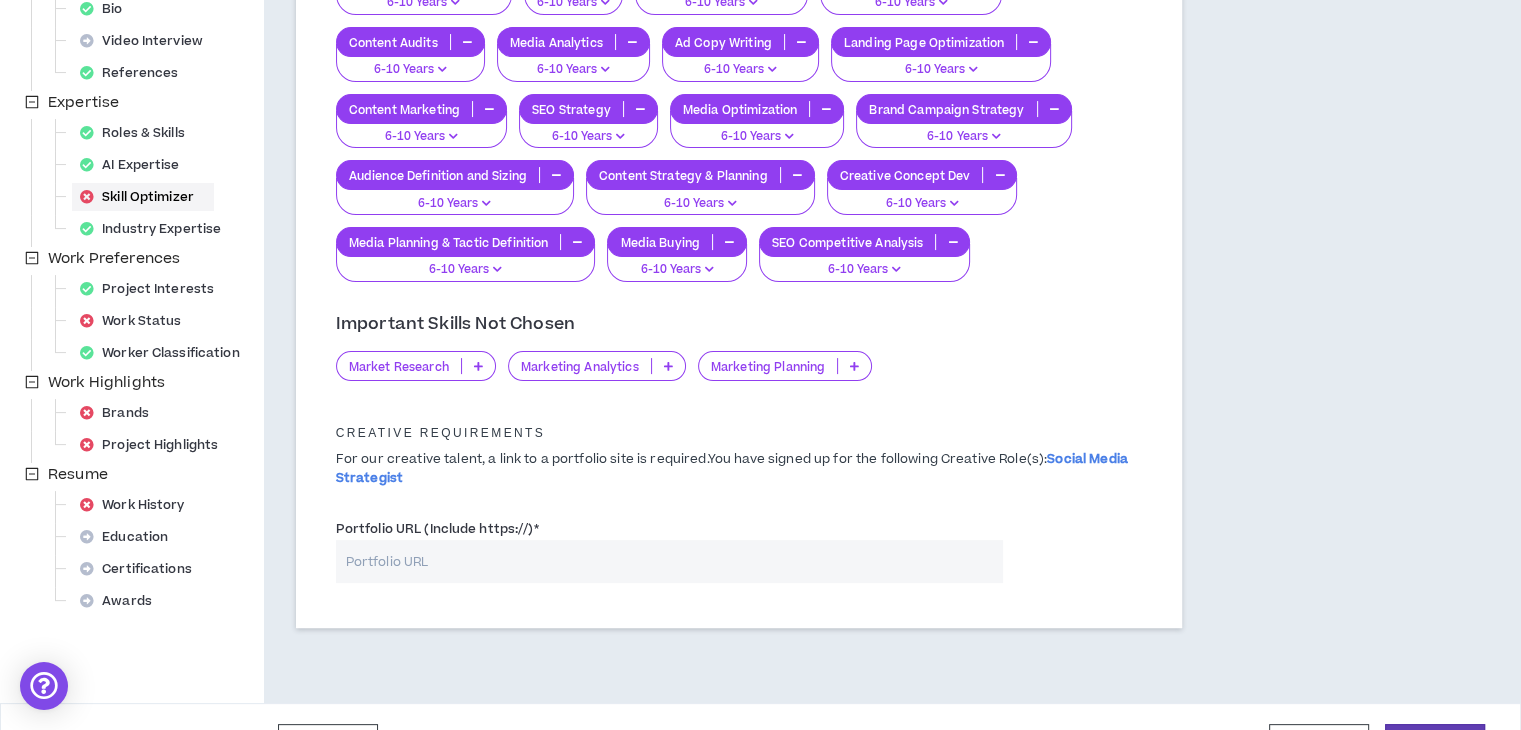 click at bounding box center [478, 366] 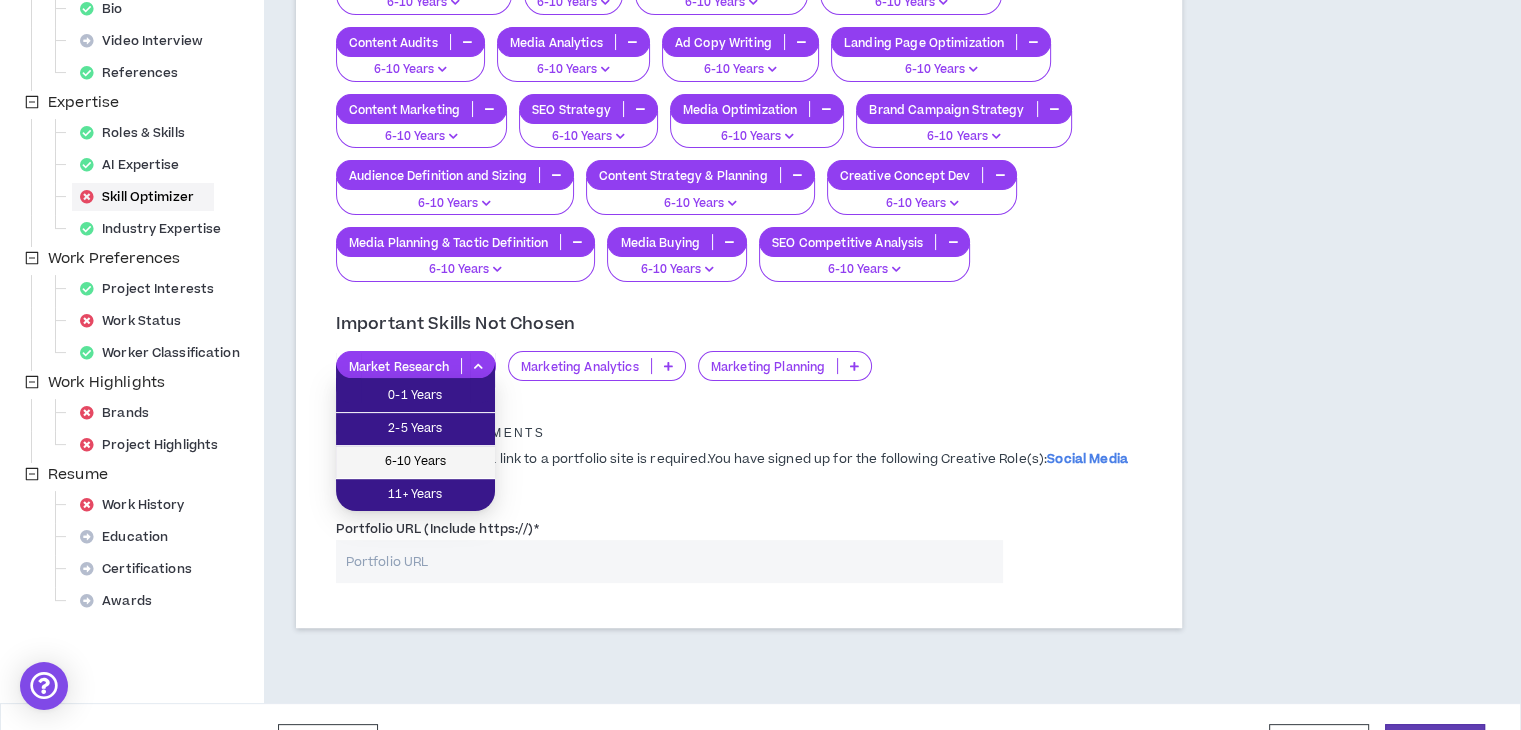 click on "6-10 Years" at bounding box center [415, 462] 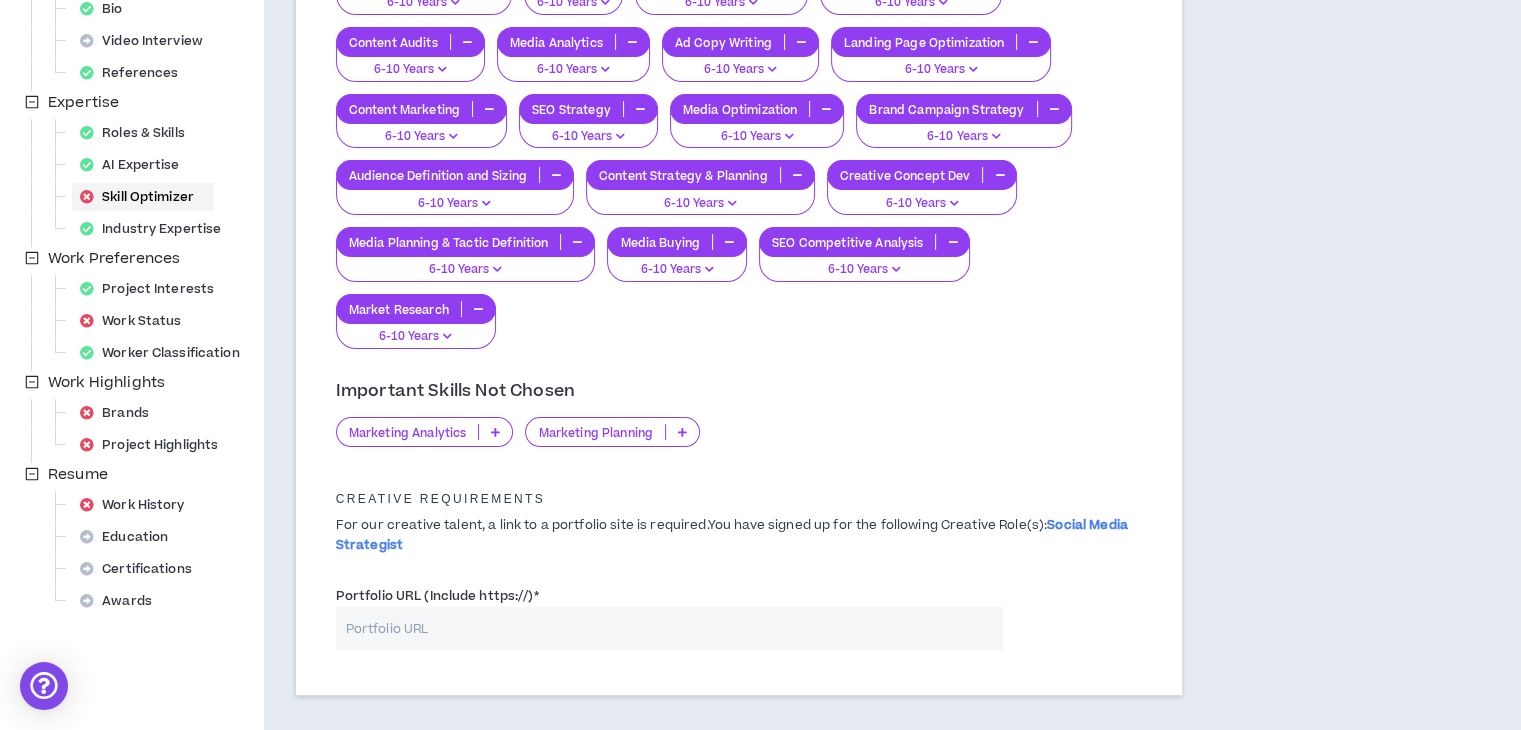 click on "Marketing Planning" at bounding box center [612, 432] 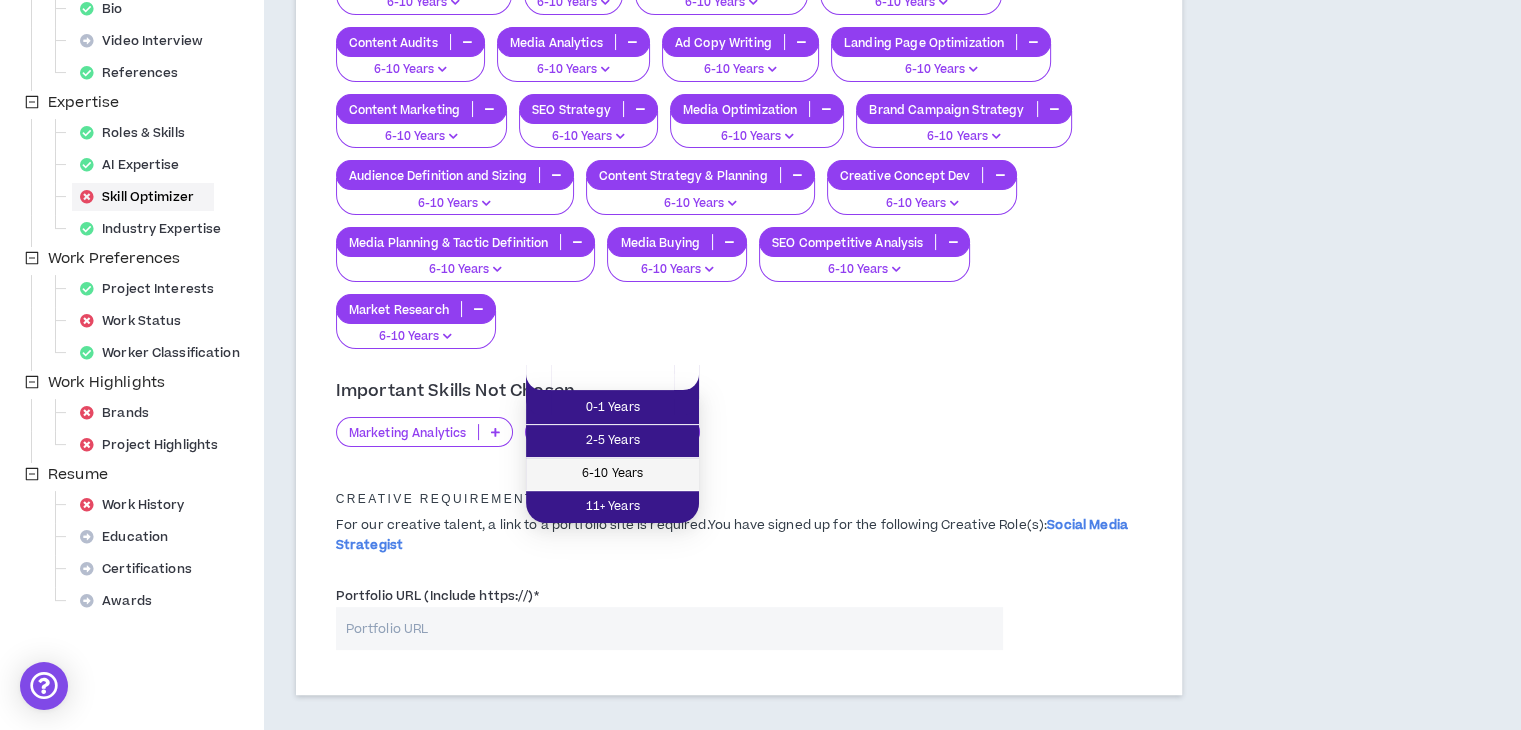click on "6-10 Years" at bounding box center (612, 474) 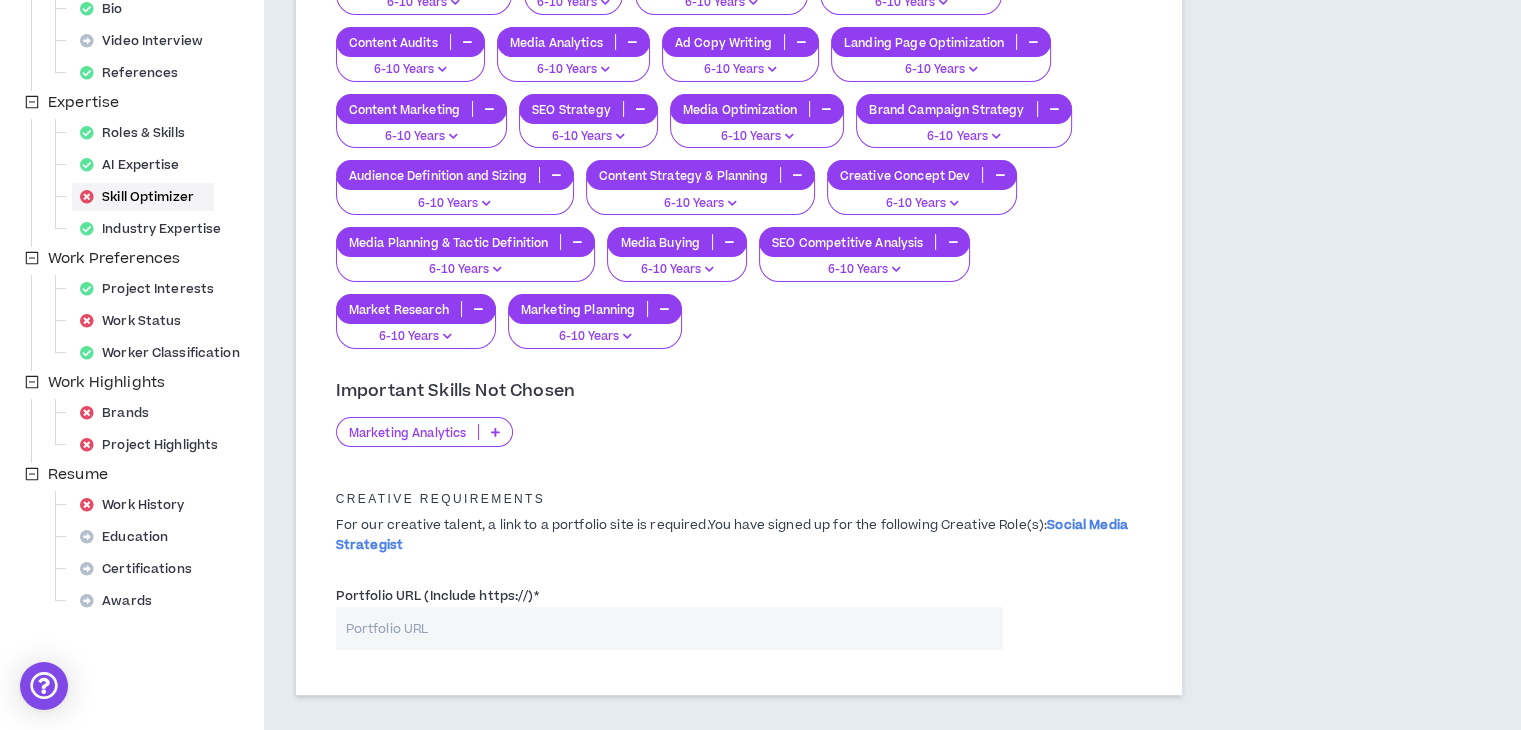 click at bounding box center [495, 432] 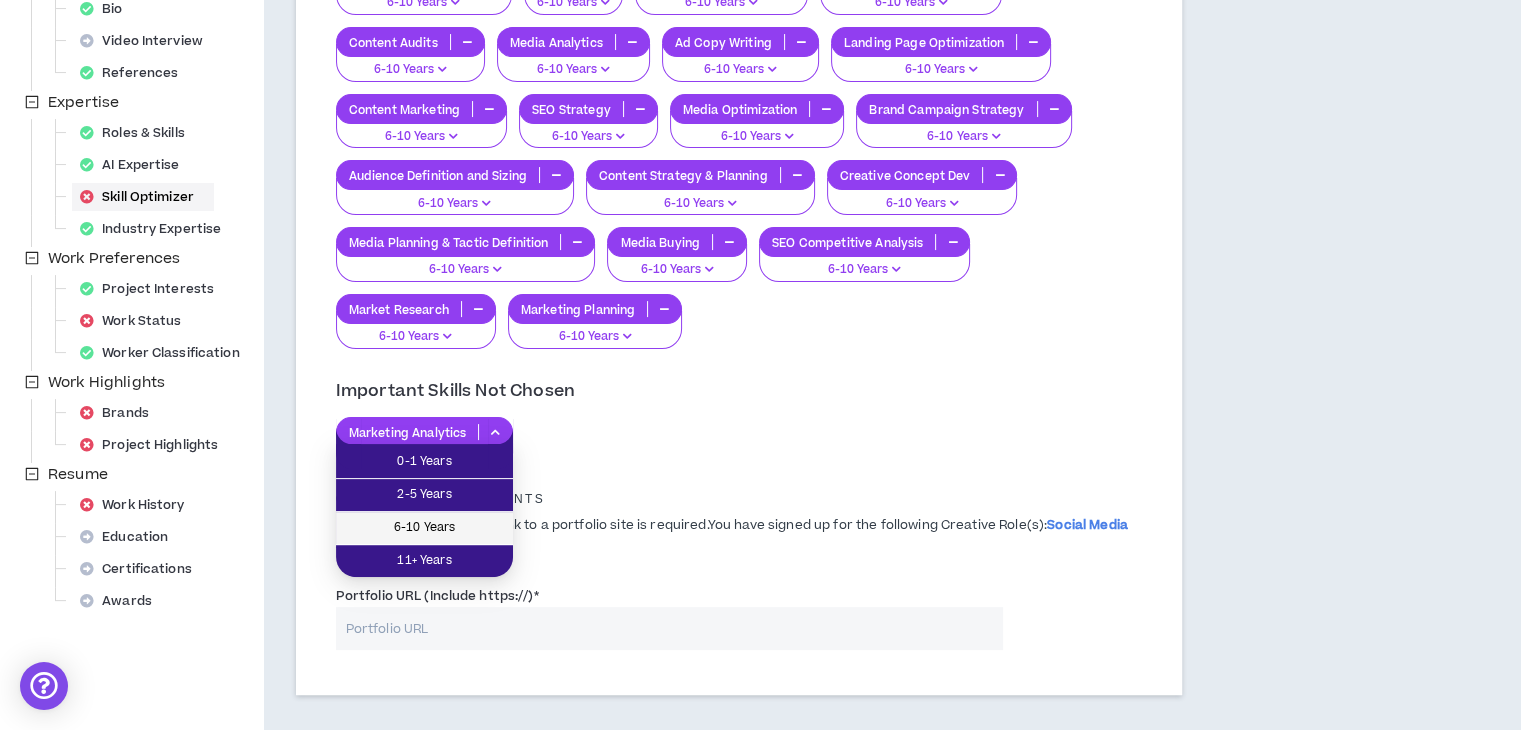 click on "6-10 Years" at bounding box center (424, 528) 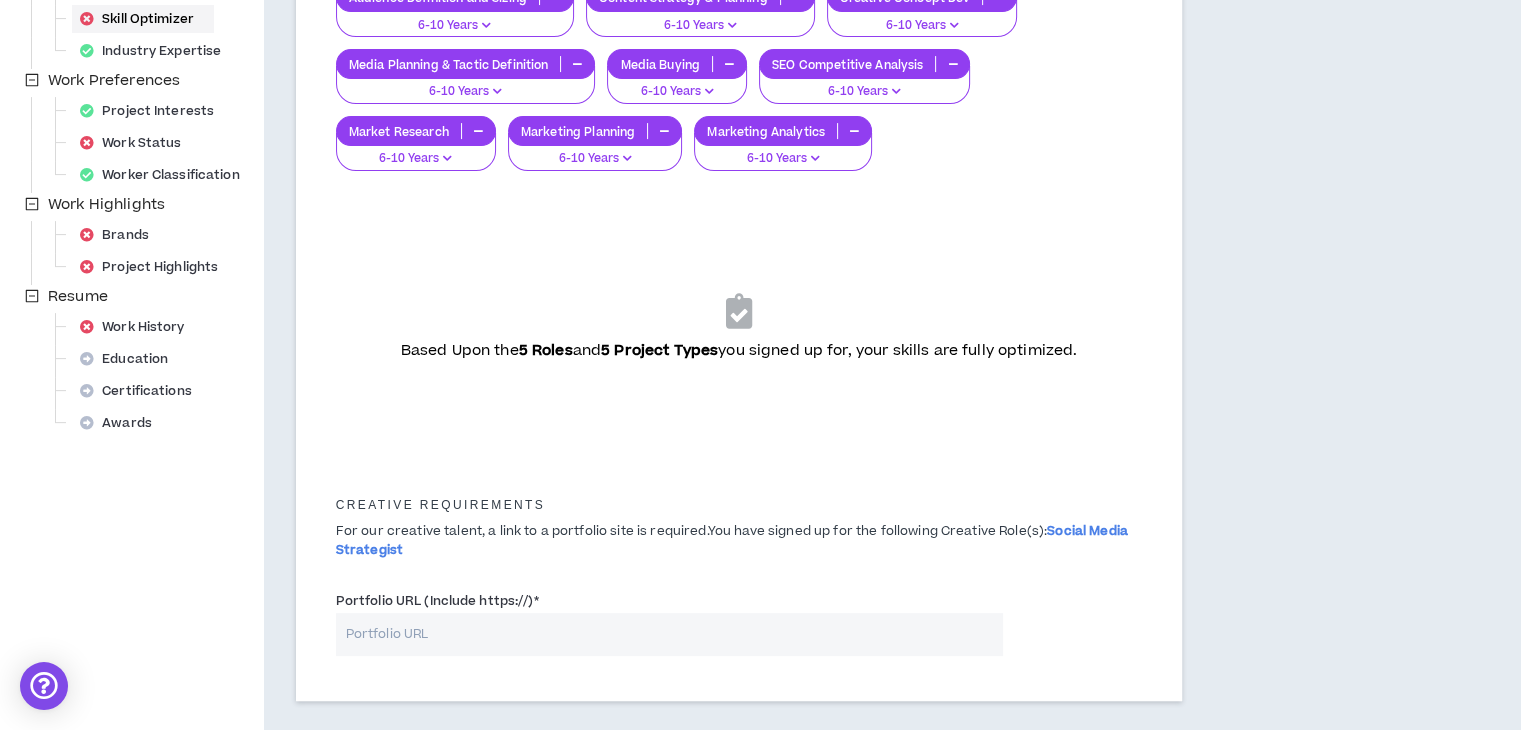 scroll, scrollTop: 673, scrollLeft: 0, axis: vertical 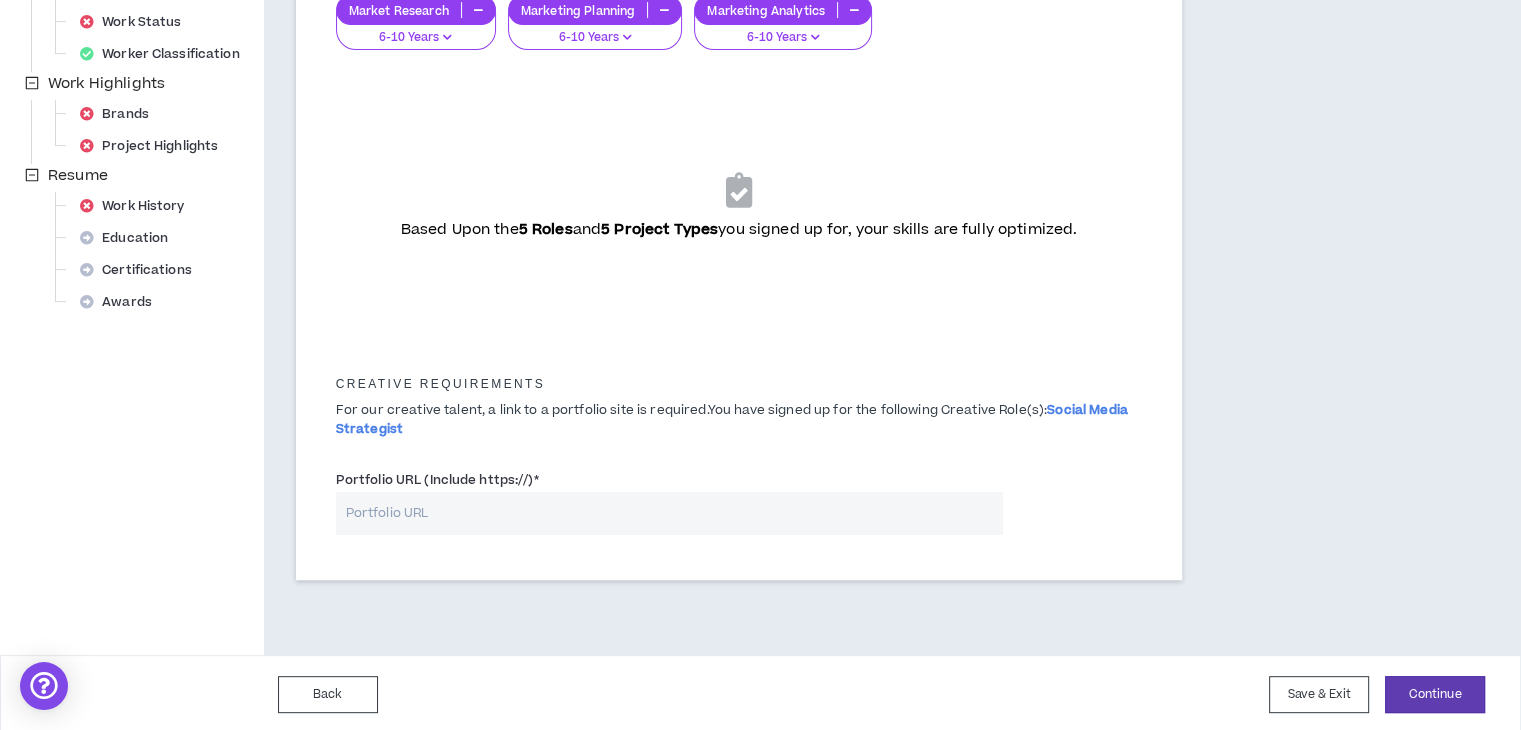 click on "Portfolio URL (Include https://)  *" at bounding box center [669, 513] 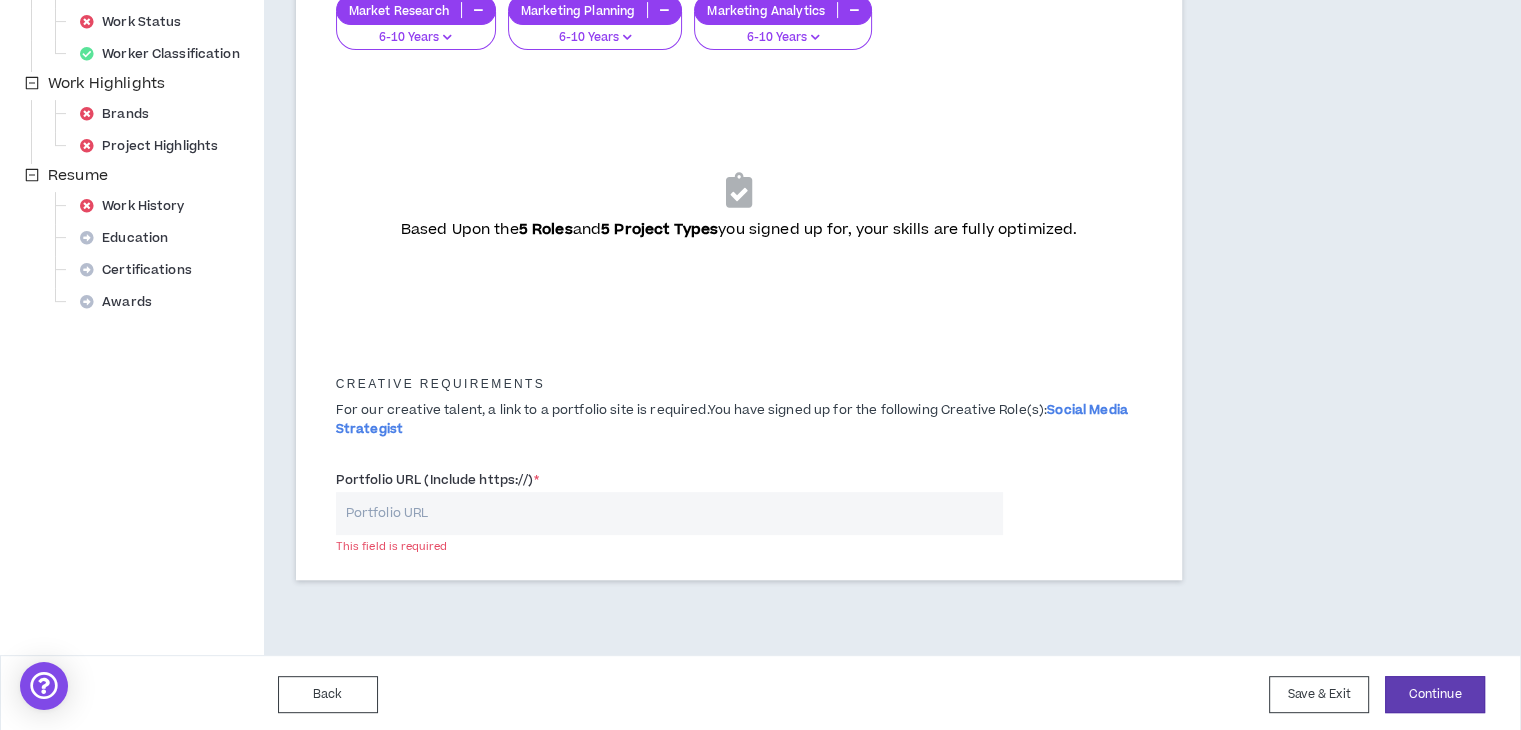 click on "Your profile is not approved Status:  Missing Required Steps Preview   Client View Submit For   Approval Edit Your Profile Background Basic Information Bio Video Interview References Expertise Roles & Skills AI Expertise Skill Optimizer Industry Expertise Work Preferences Project Interests Work Status Worker Classification Work Highlights Brands Project Highlights Resume Work History Education Certifications Awards" at bounding box center [132, 36] 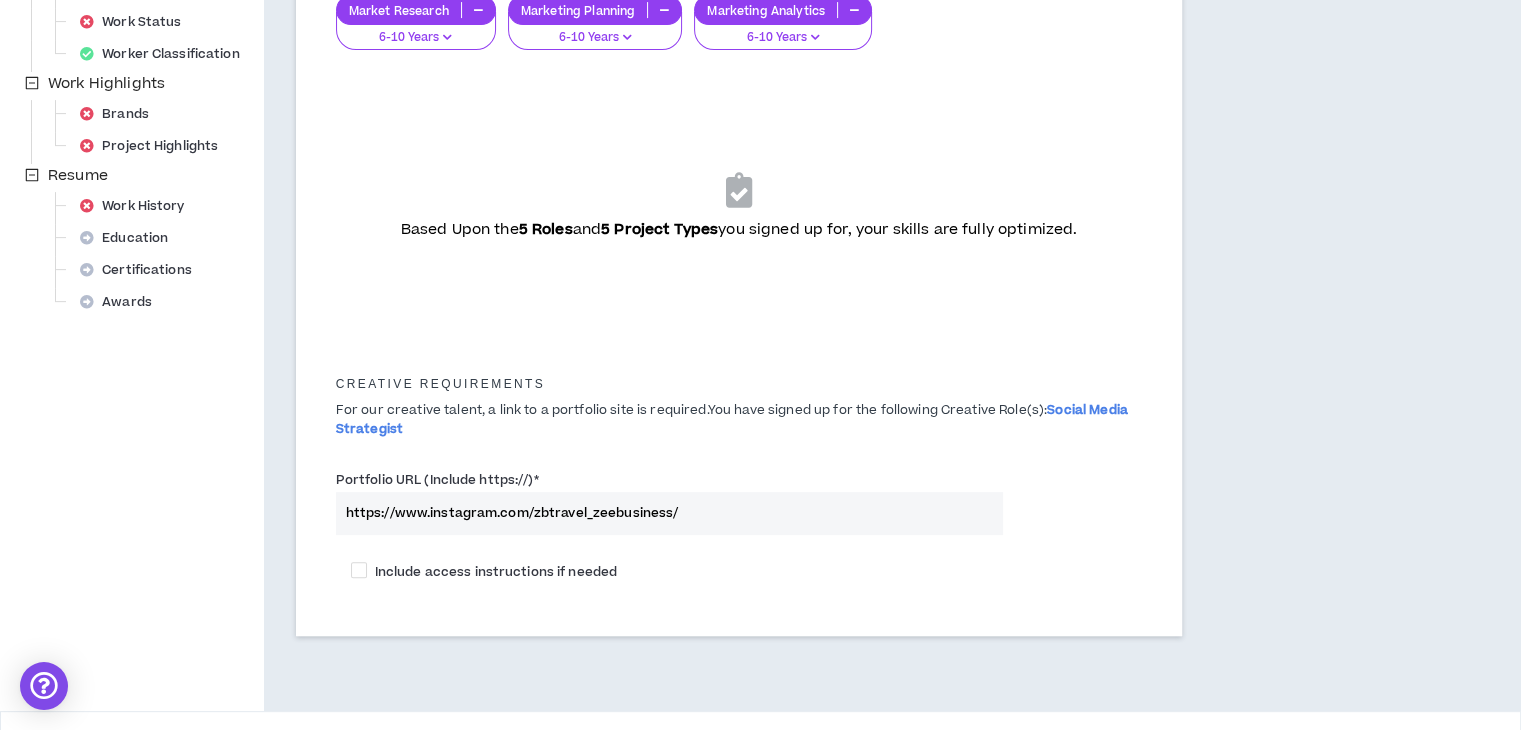 type on "https://www.instagram.com/zbtravel_zeebusiness/" 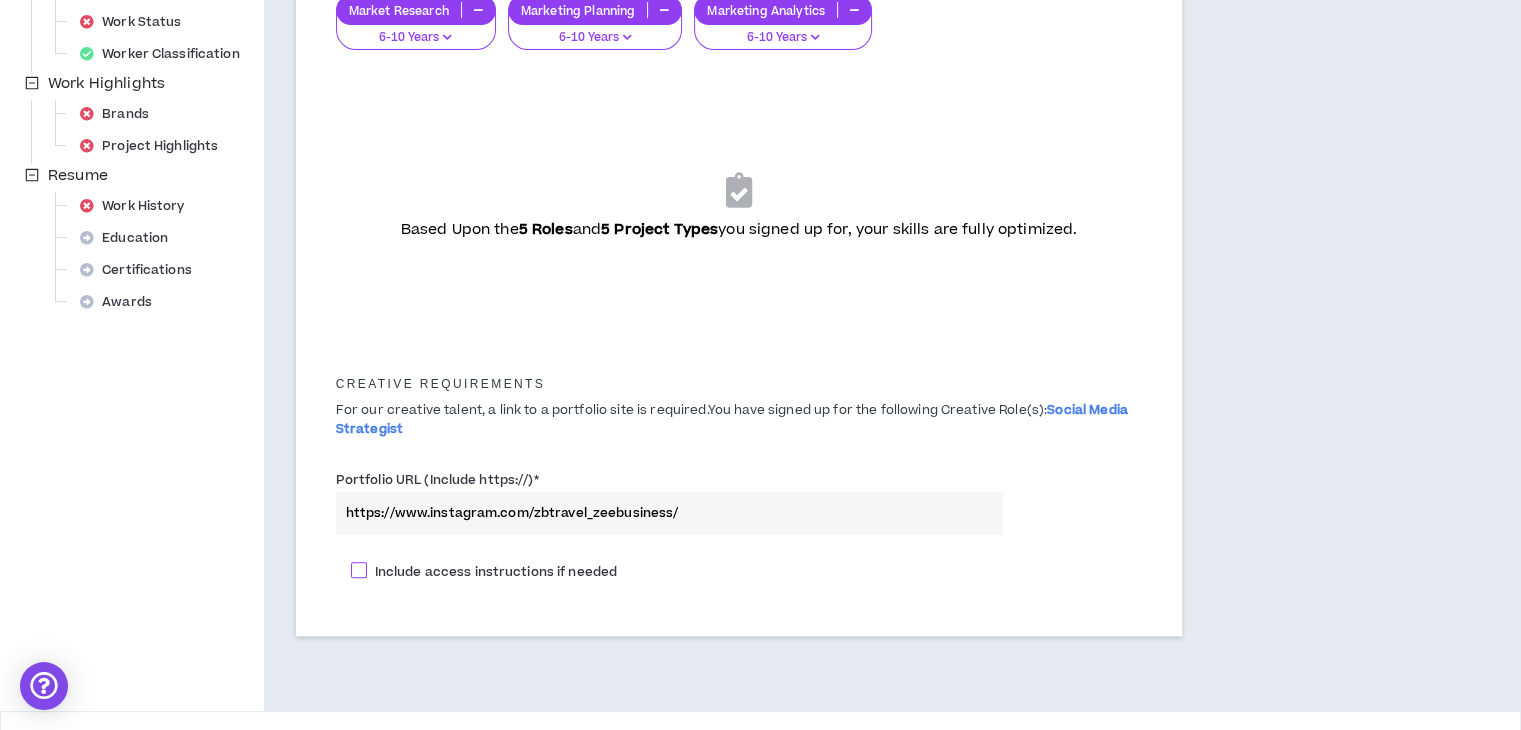 click at bounding box center (359, 570) 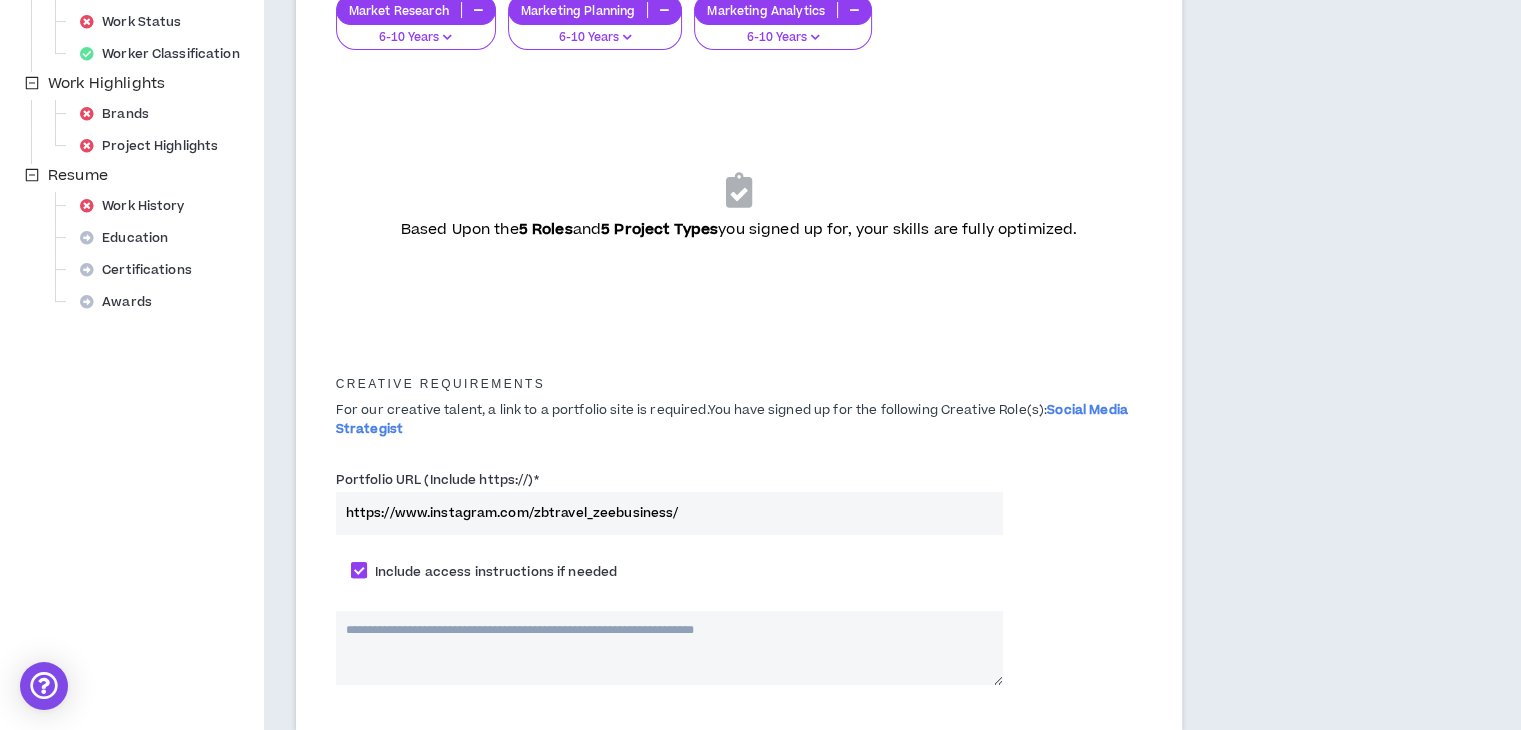 click at bounding box center [359, 570] 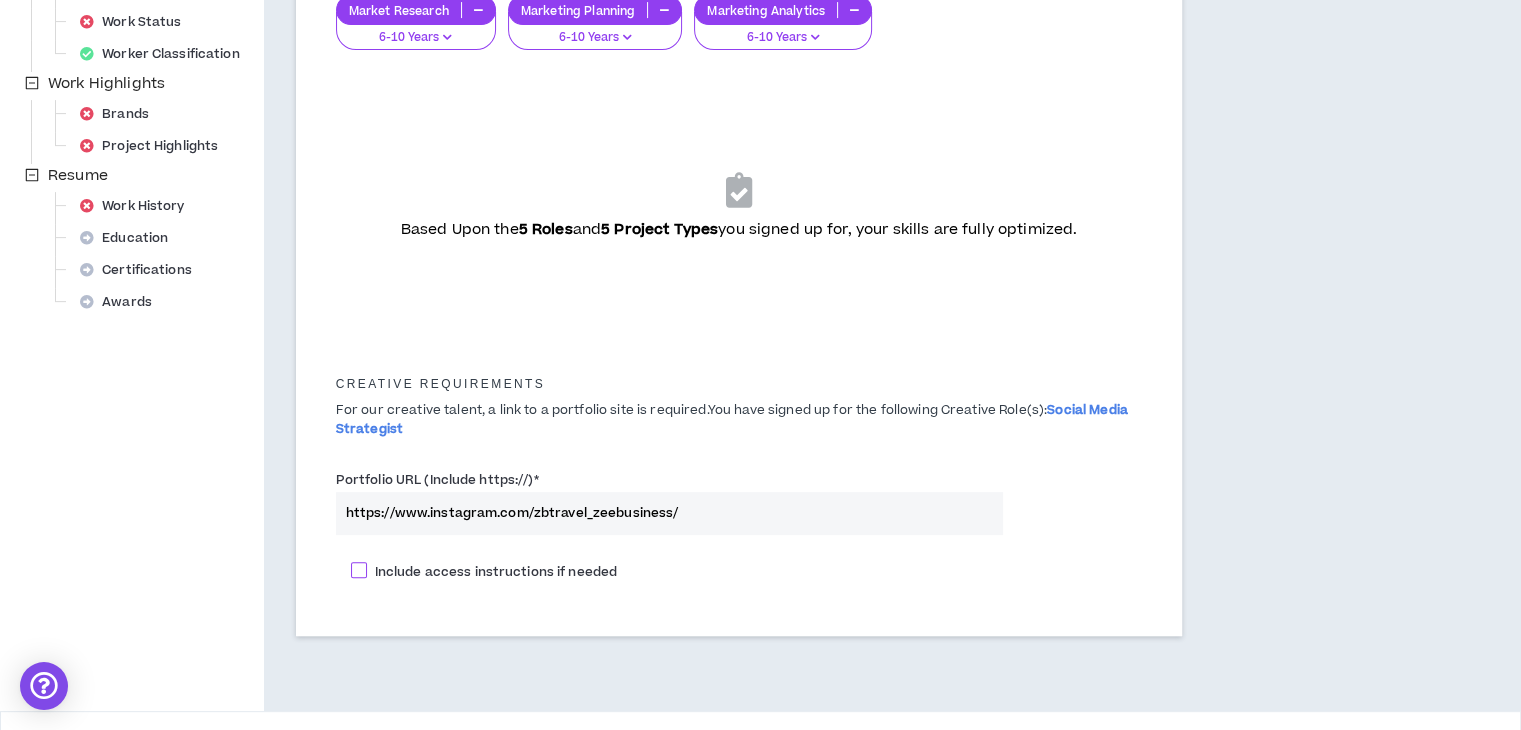 click at bounding box center (359, 570) 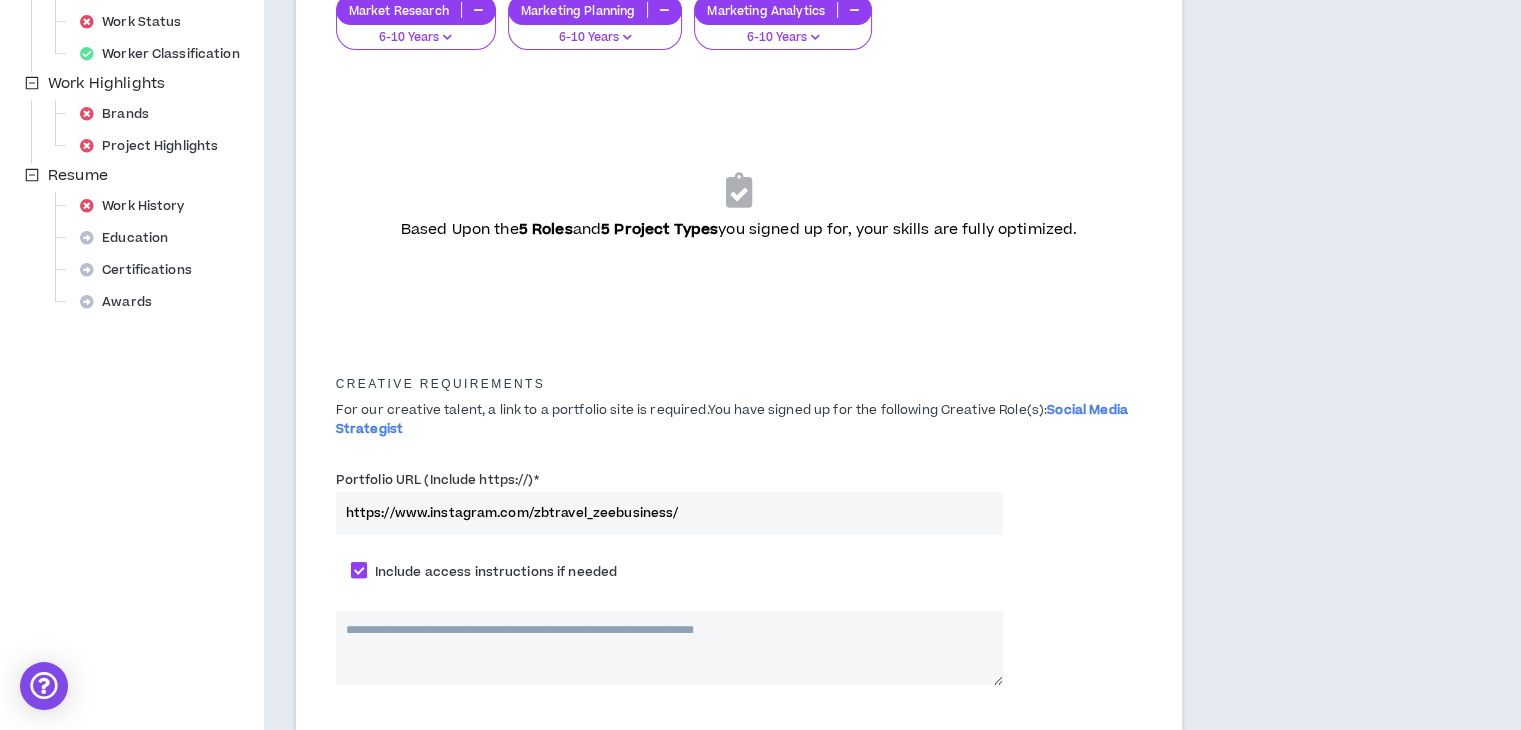 click at bounding box center (359, 570) 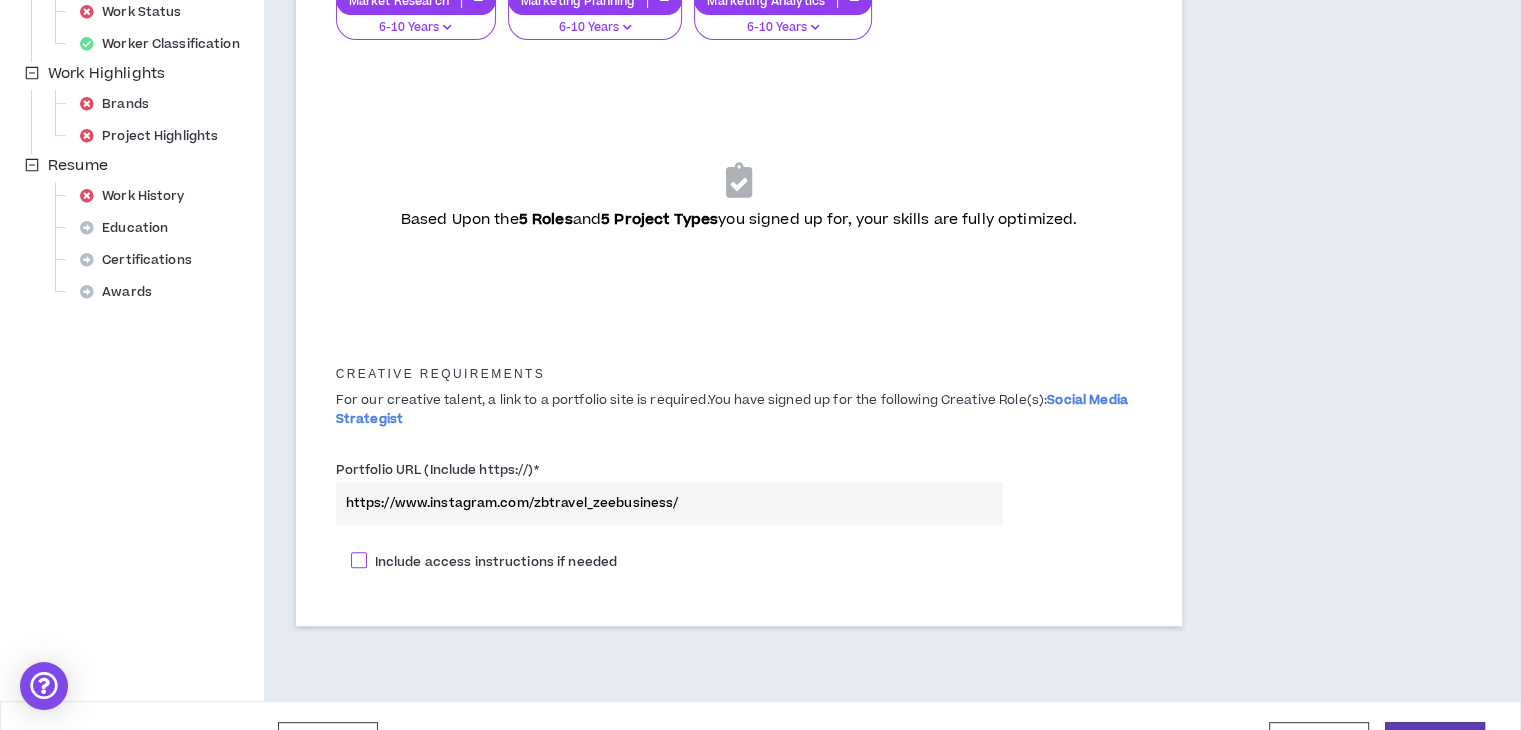 scroll, scrollTop: 730, scrollLeft: 0, axis: vertical 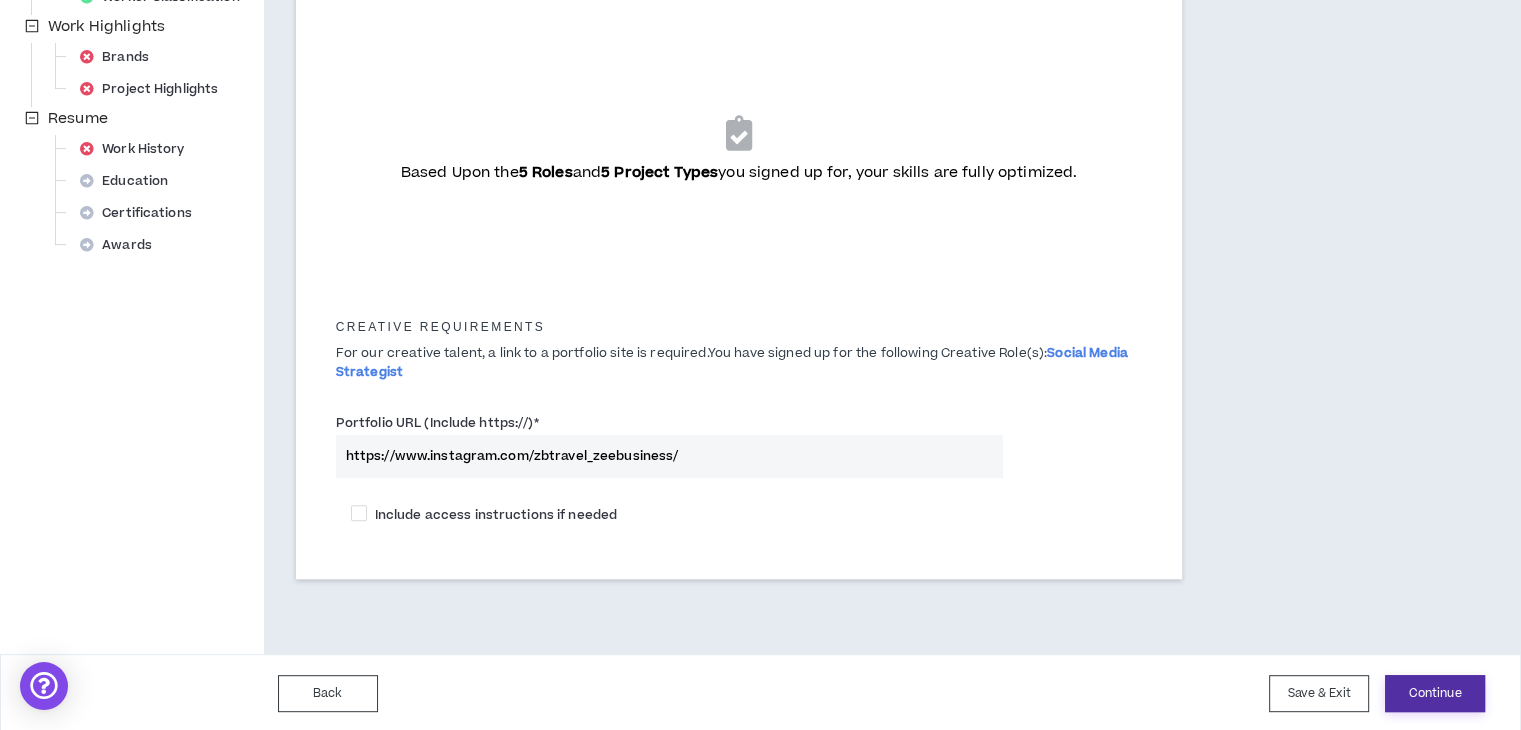 click on "Continue" at bounding box center (1435, 693) 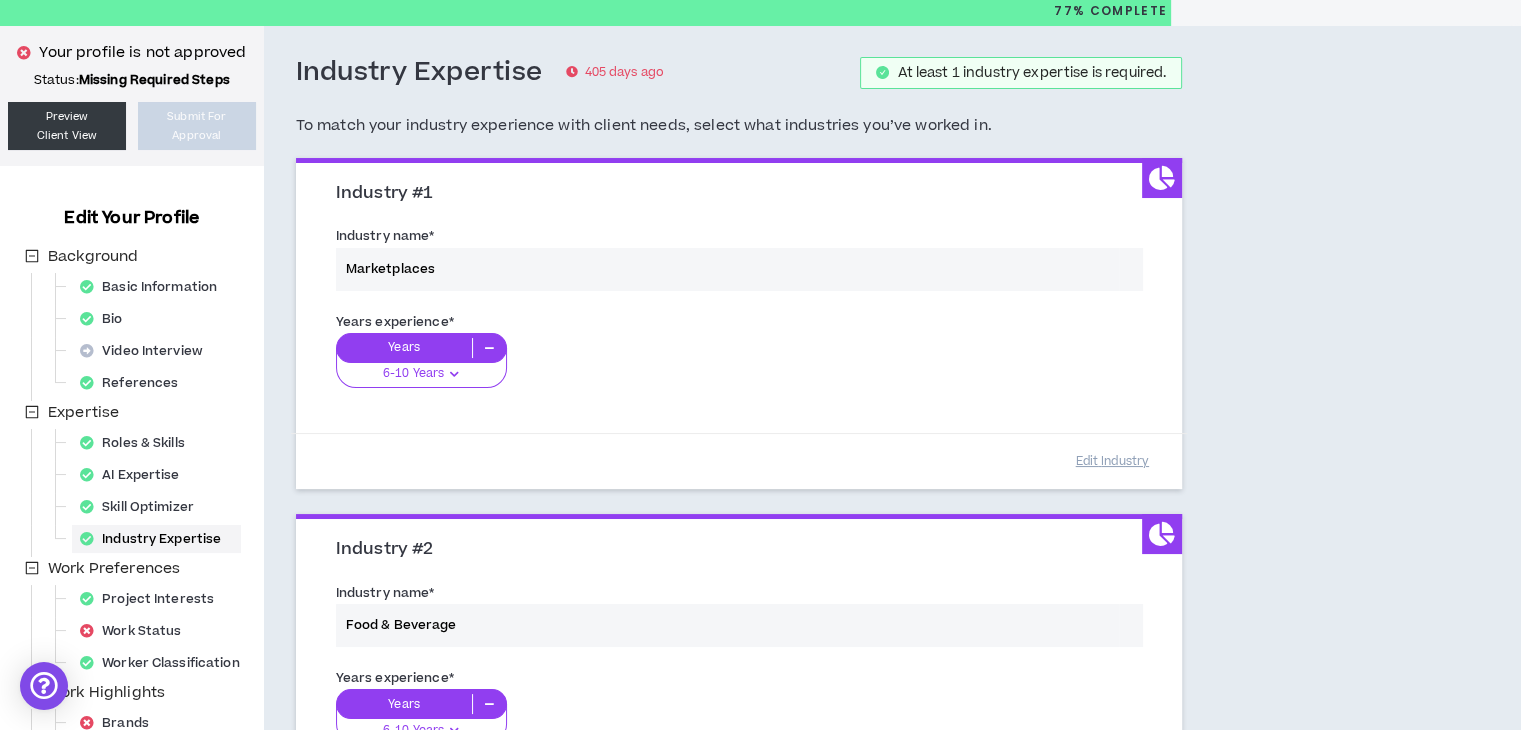 scroll, scrollTop: 0, scrollLeft: 0, axis: both 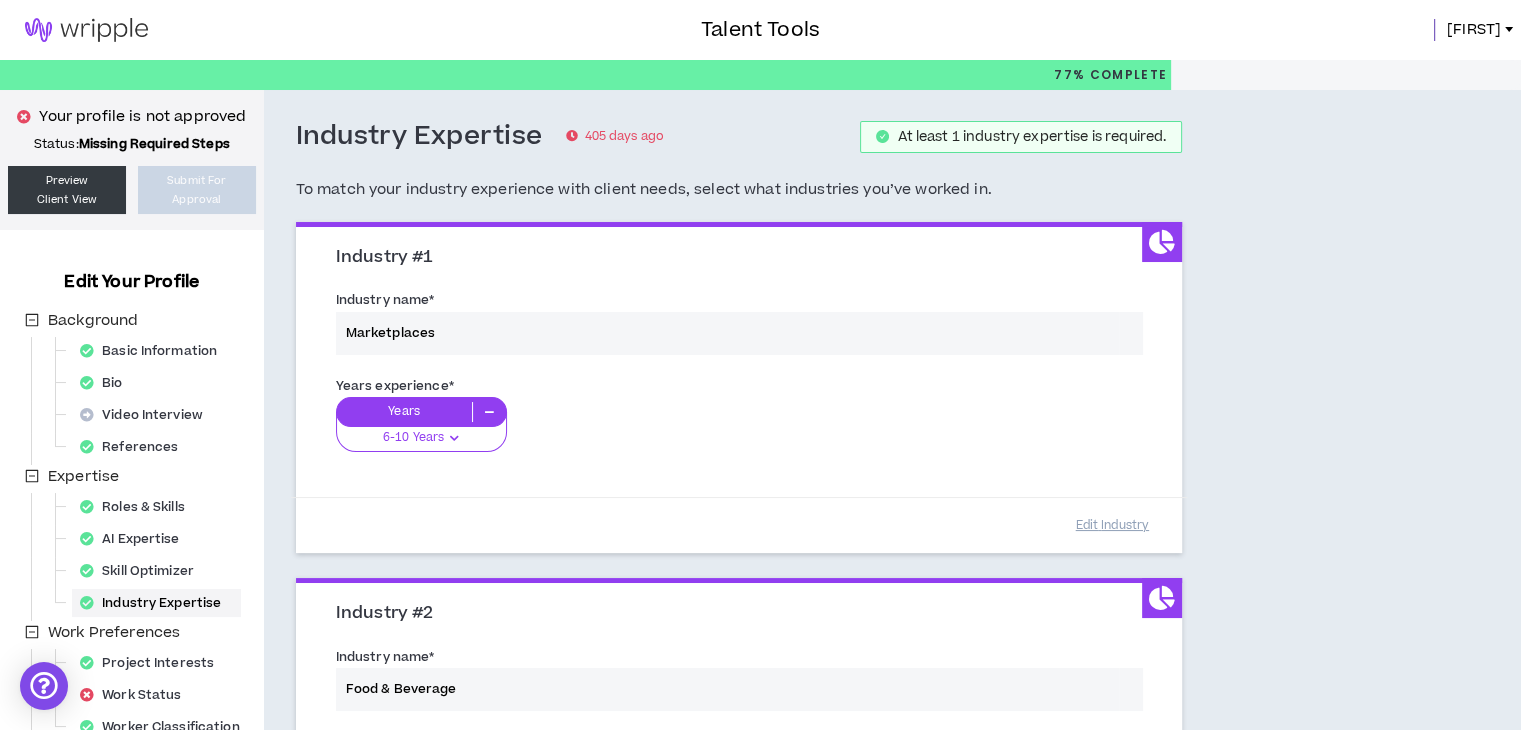click on "Industry name  * Marketplaces" at bounding box center (739, 326) 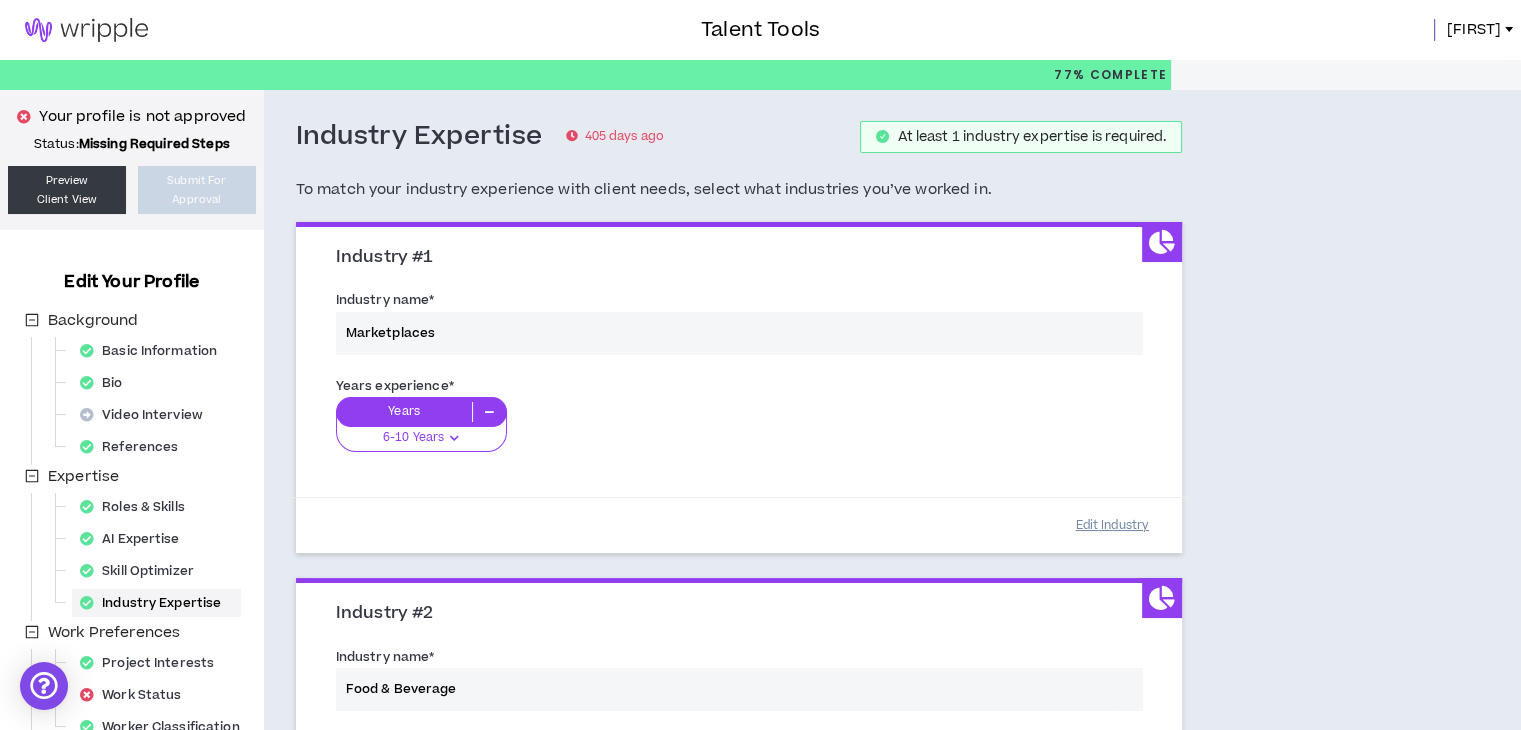click on "Edit   Industry" at bounding box center (1112, 525) 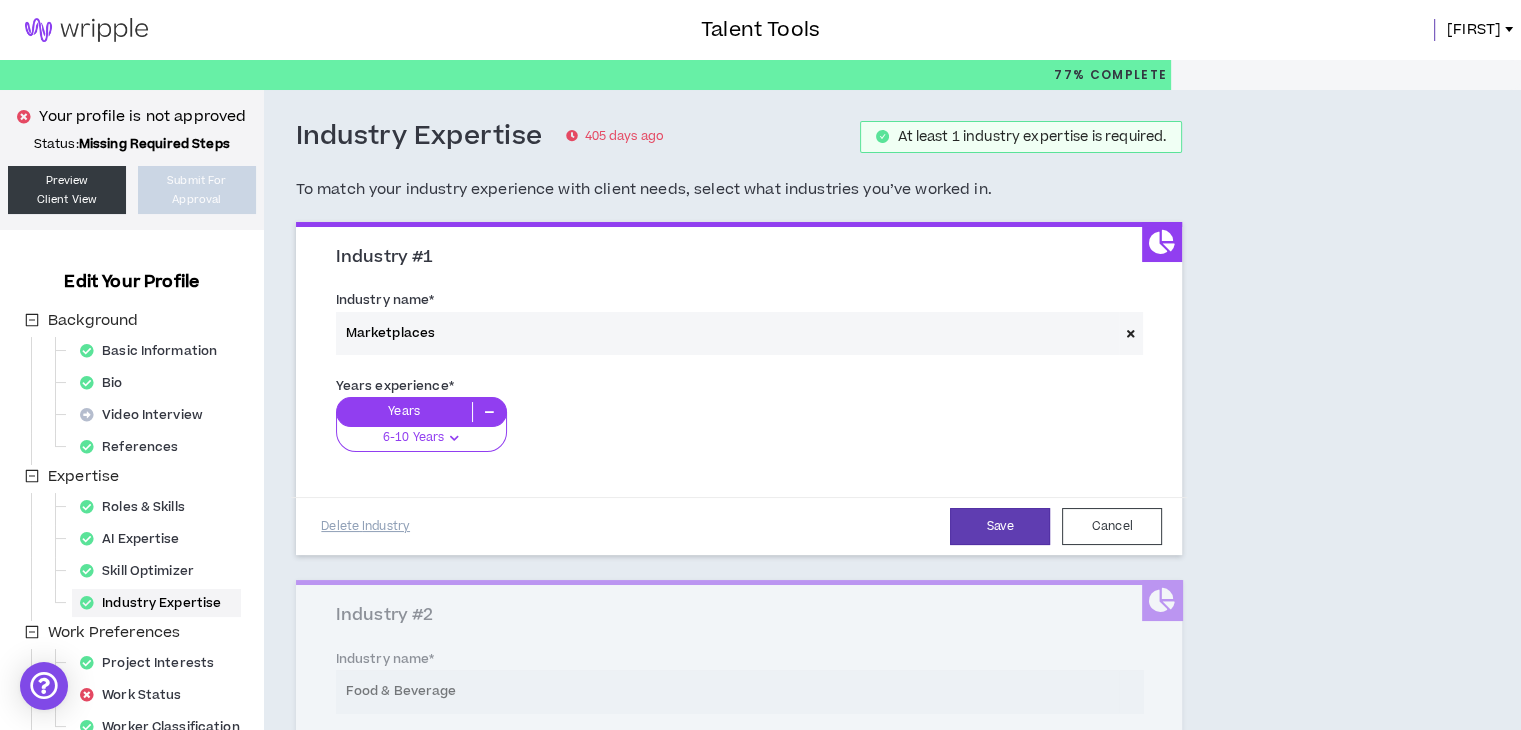 click at bounding box center (1131, 333) 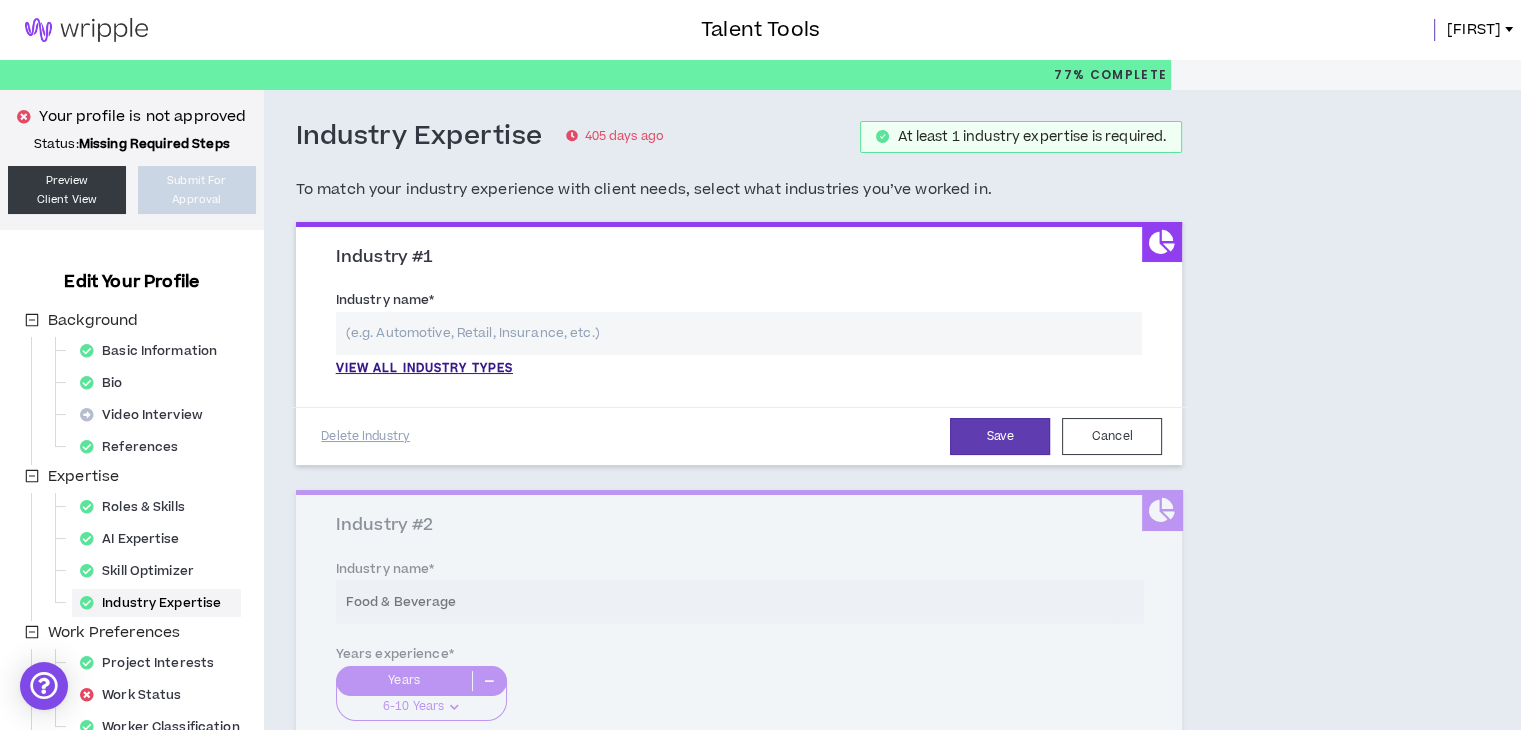 click at bounding box center (739, 333) 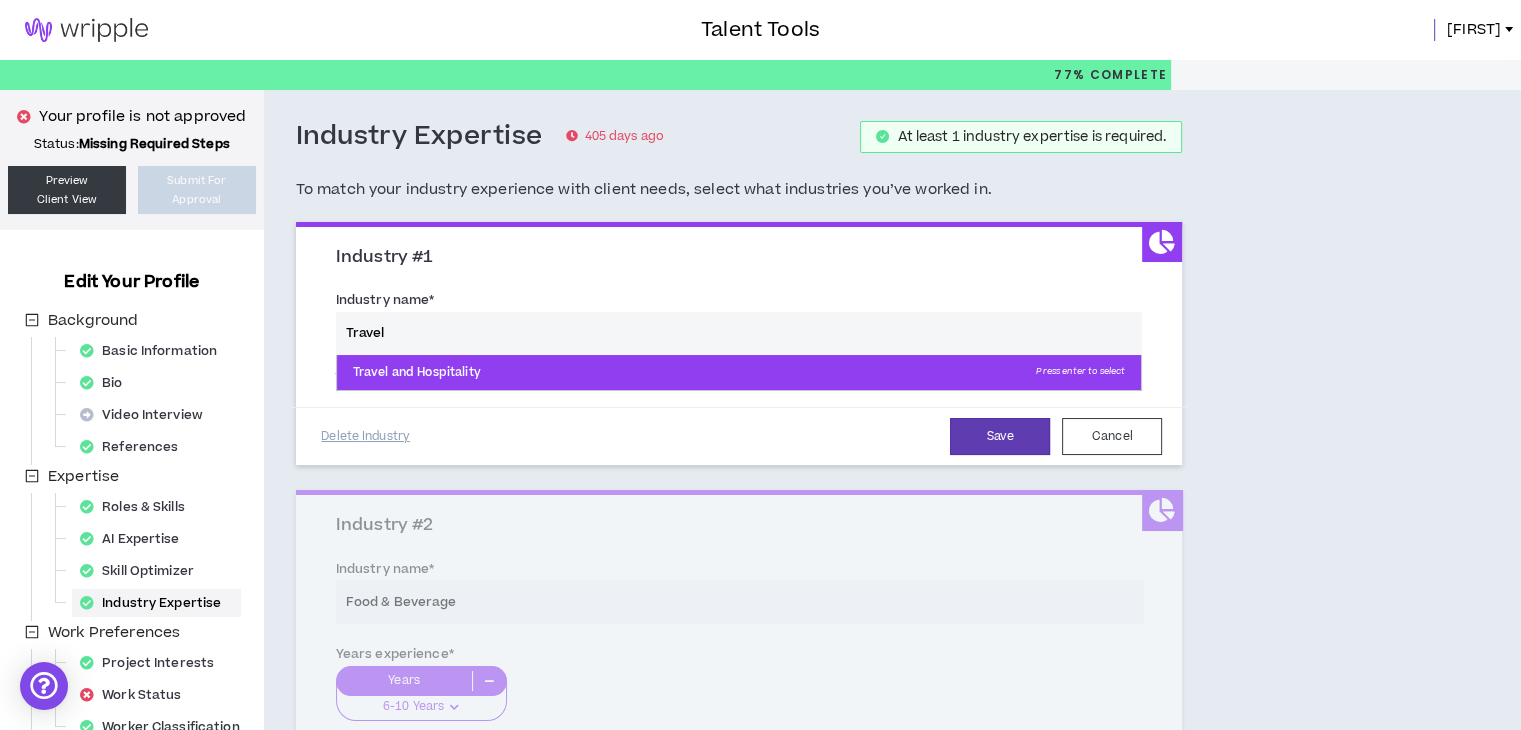 click on "Travel and Hospitality Press enter to select" at bounding box center [739, 373] 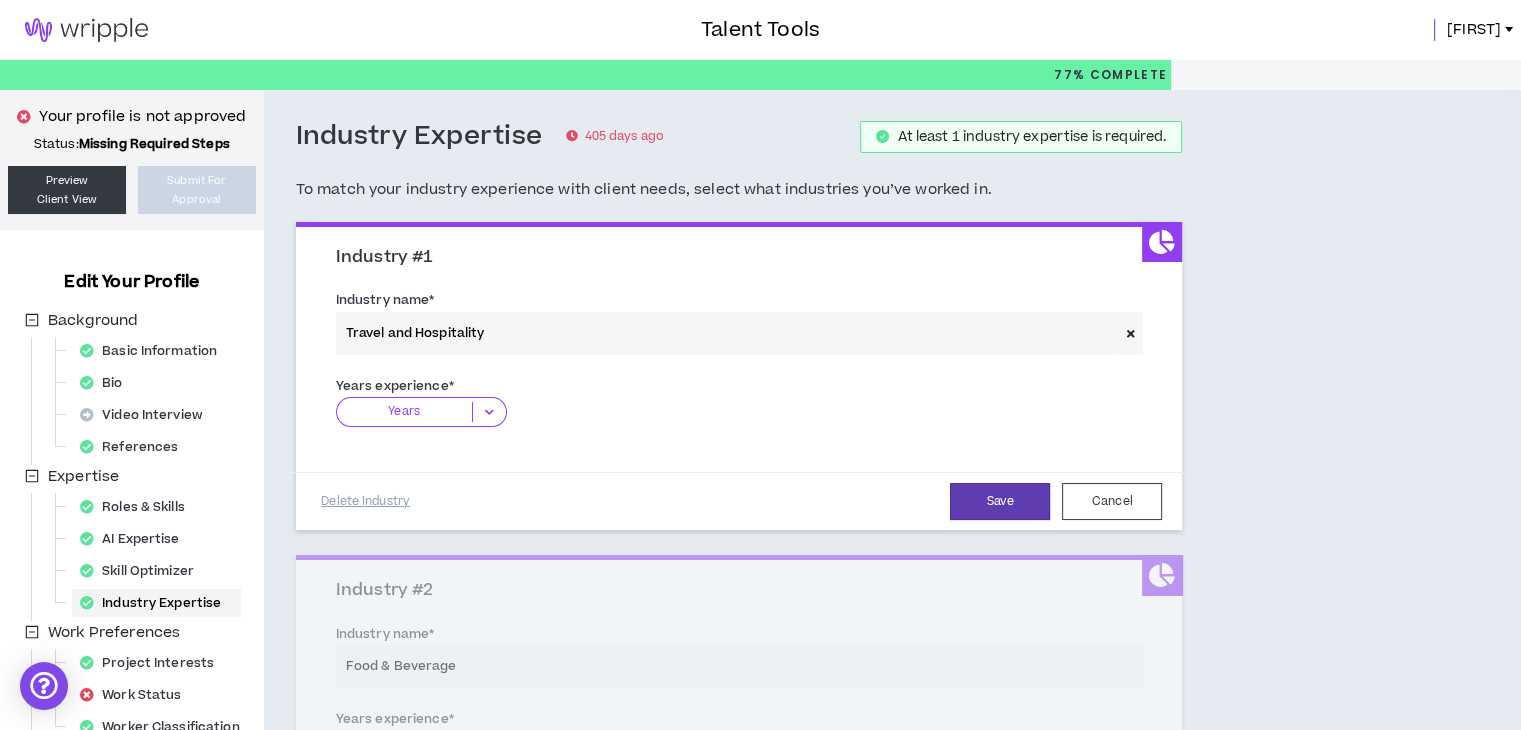 click at bounding box center (489, 412) 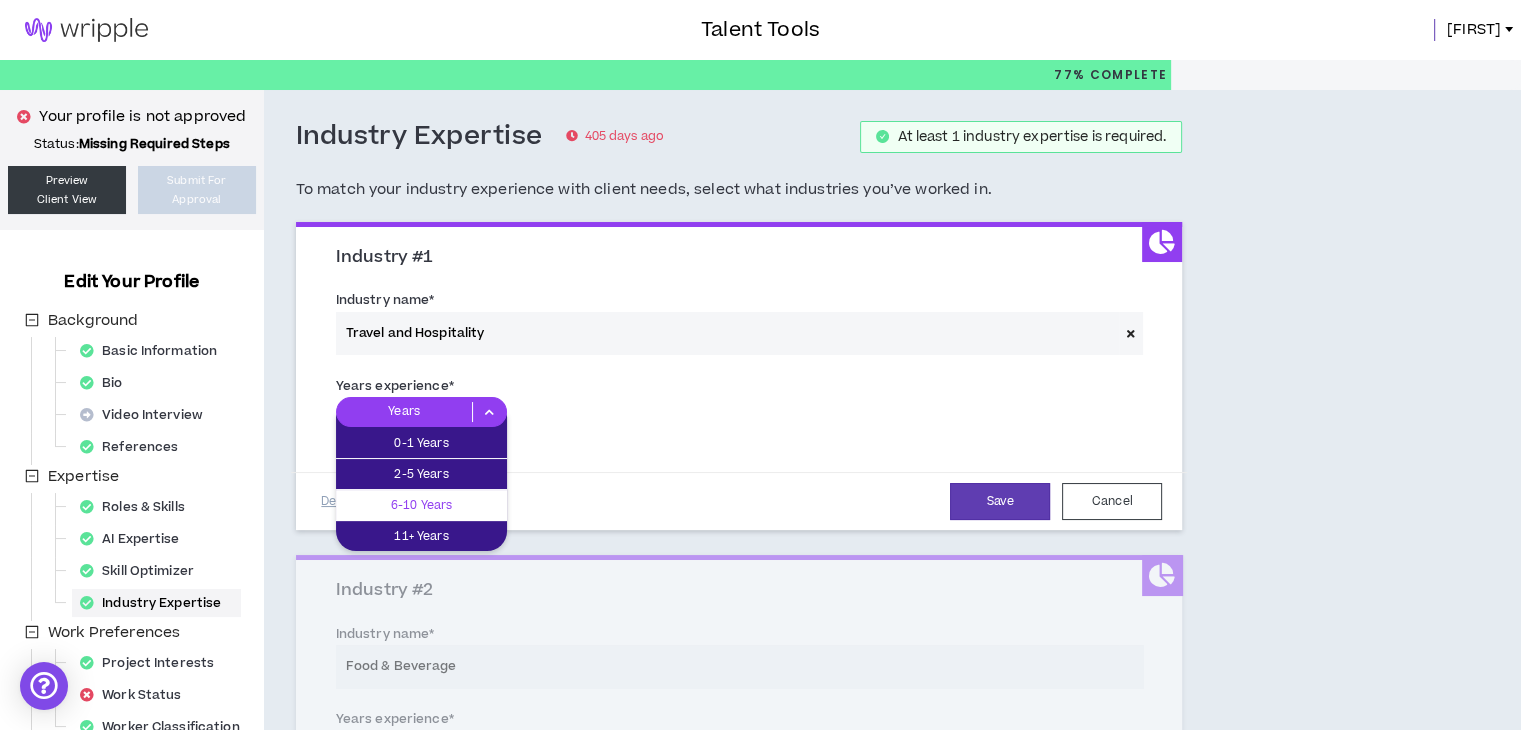 click on "6-10 Years" at bounding box center (421, 505) 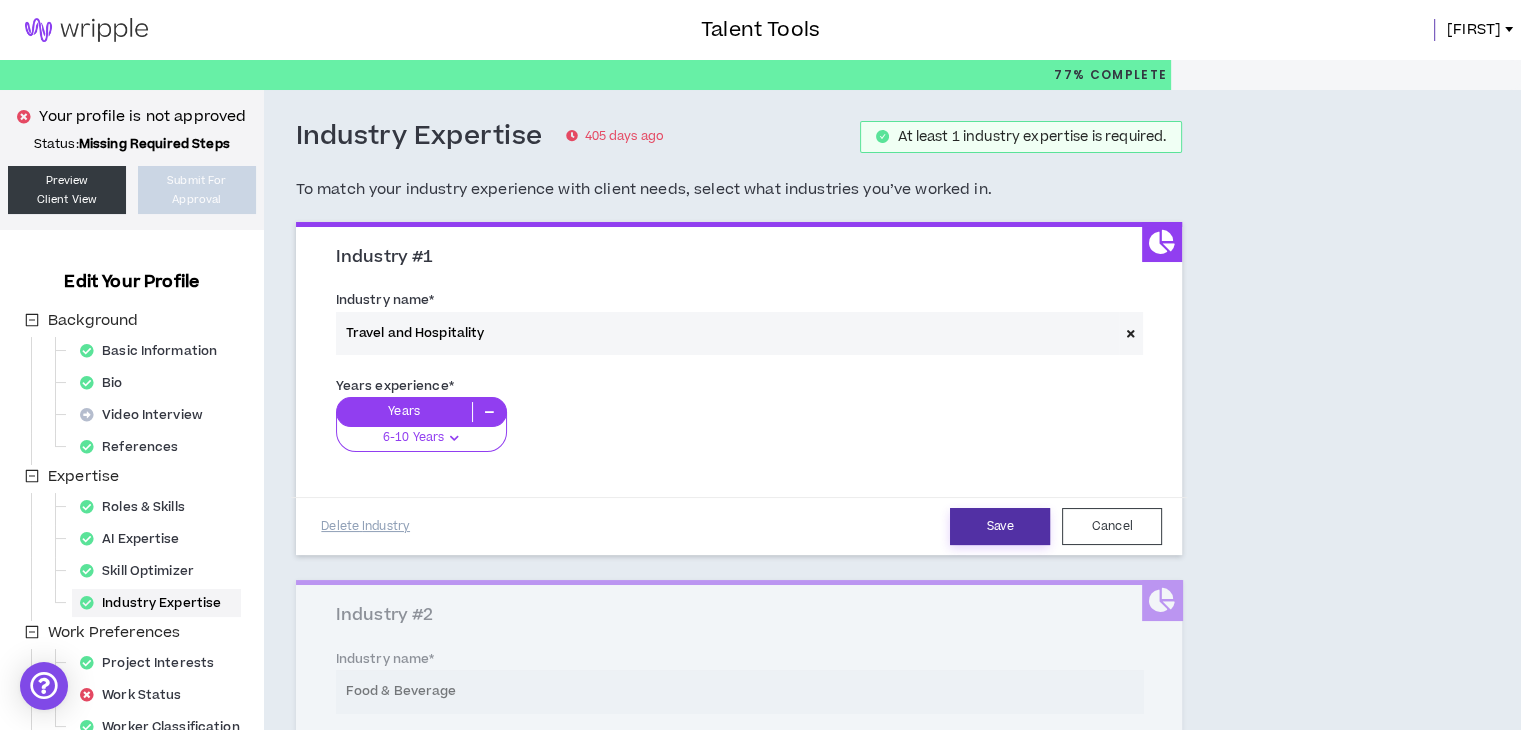 click on "Save" at bounding box center (1000, 526) 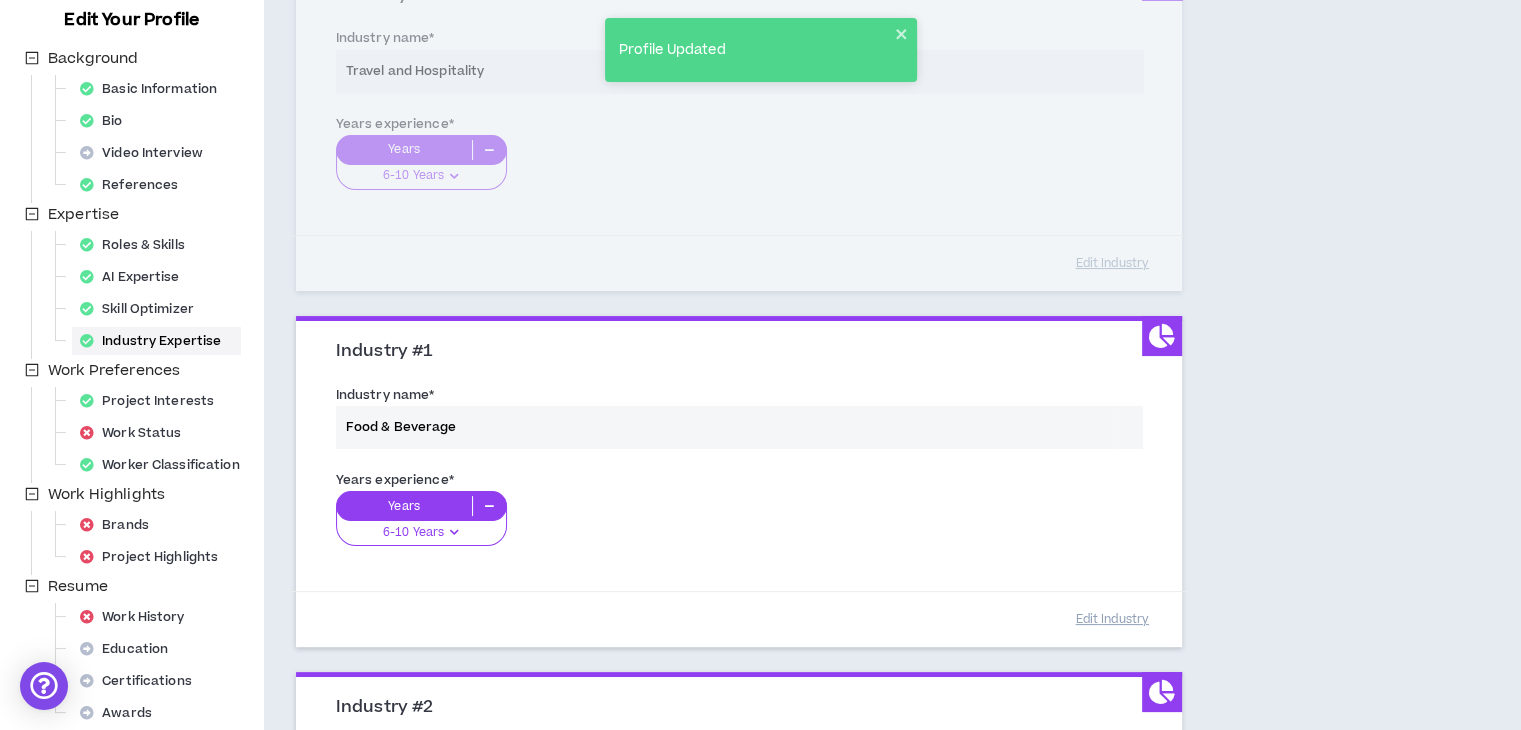 scroll, scrollTop: 391, scrollLeft: 0, axis: vertical 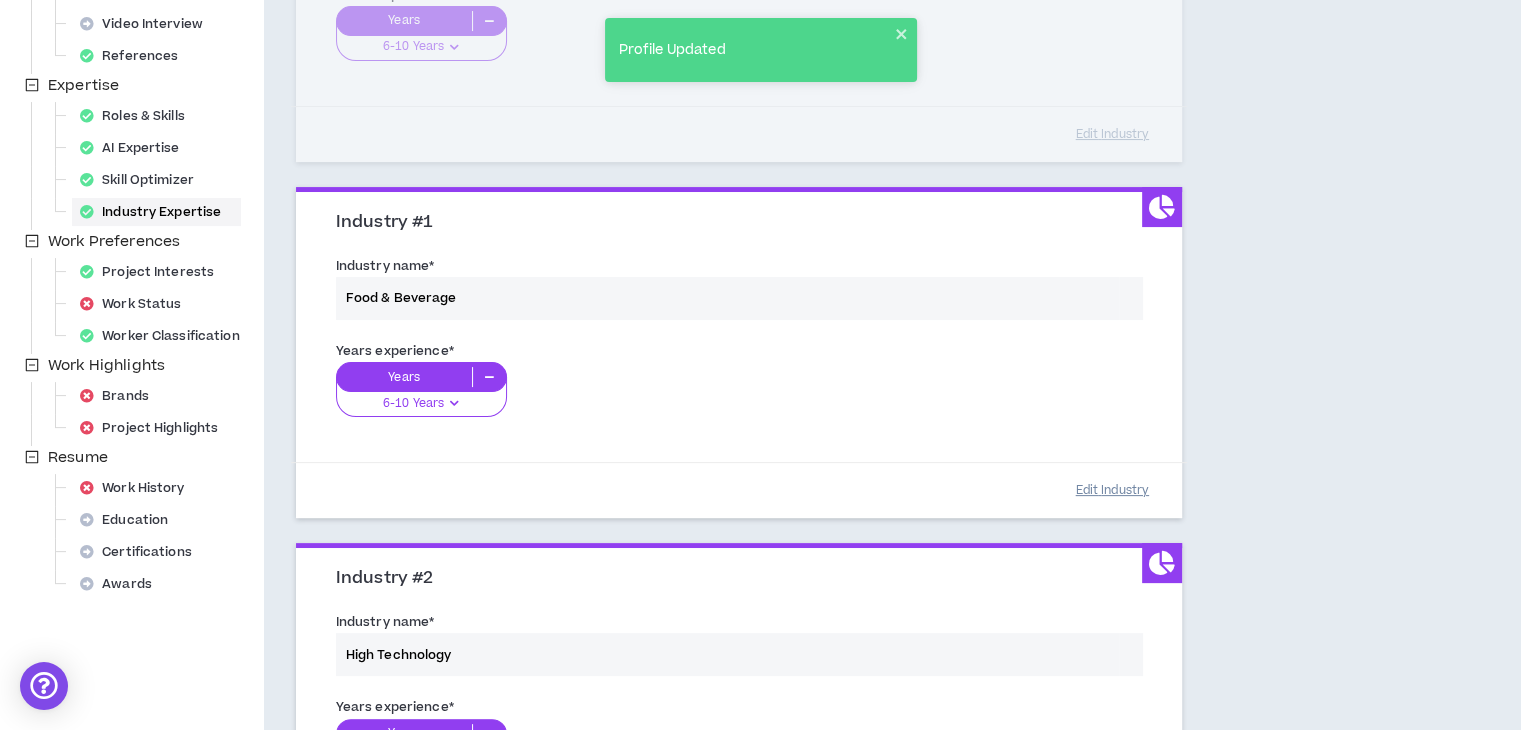 click on "Edit   Industry" at bounding box center [1112, 490] 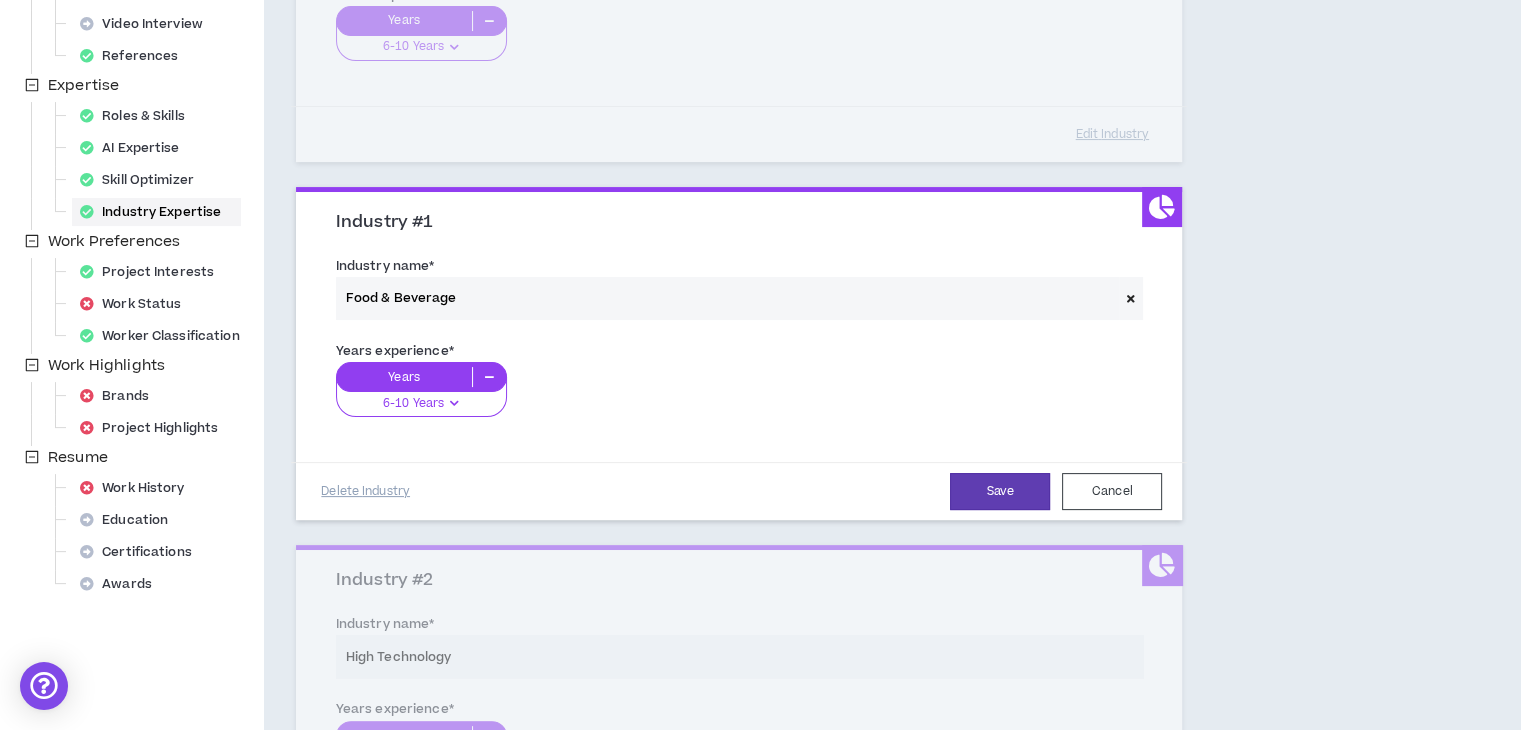 click at bounding box center (1131, 298) 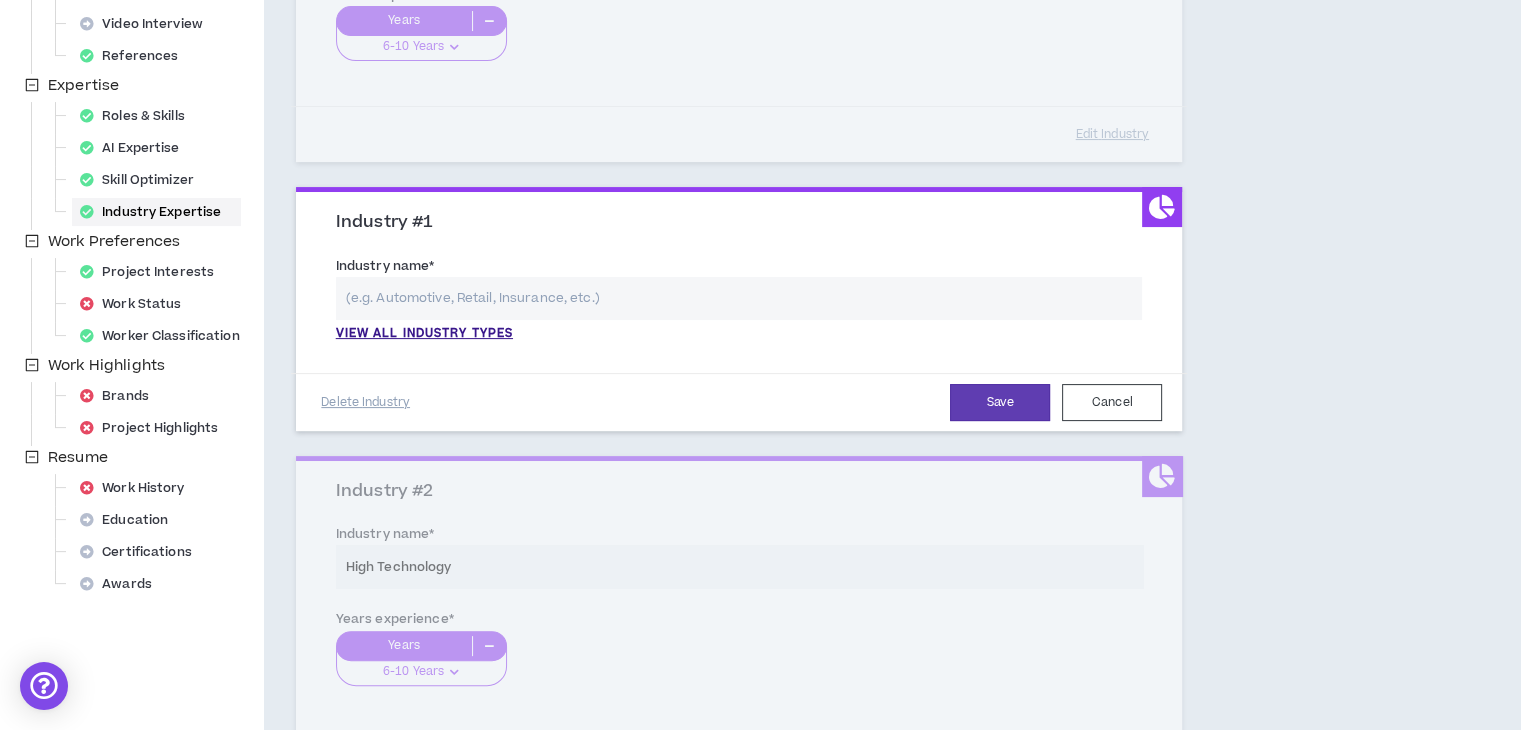 click at bounding box center (739, 298) 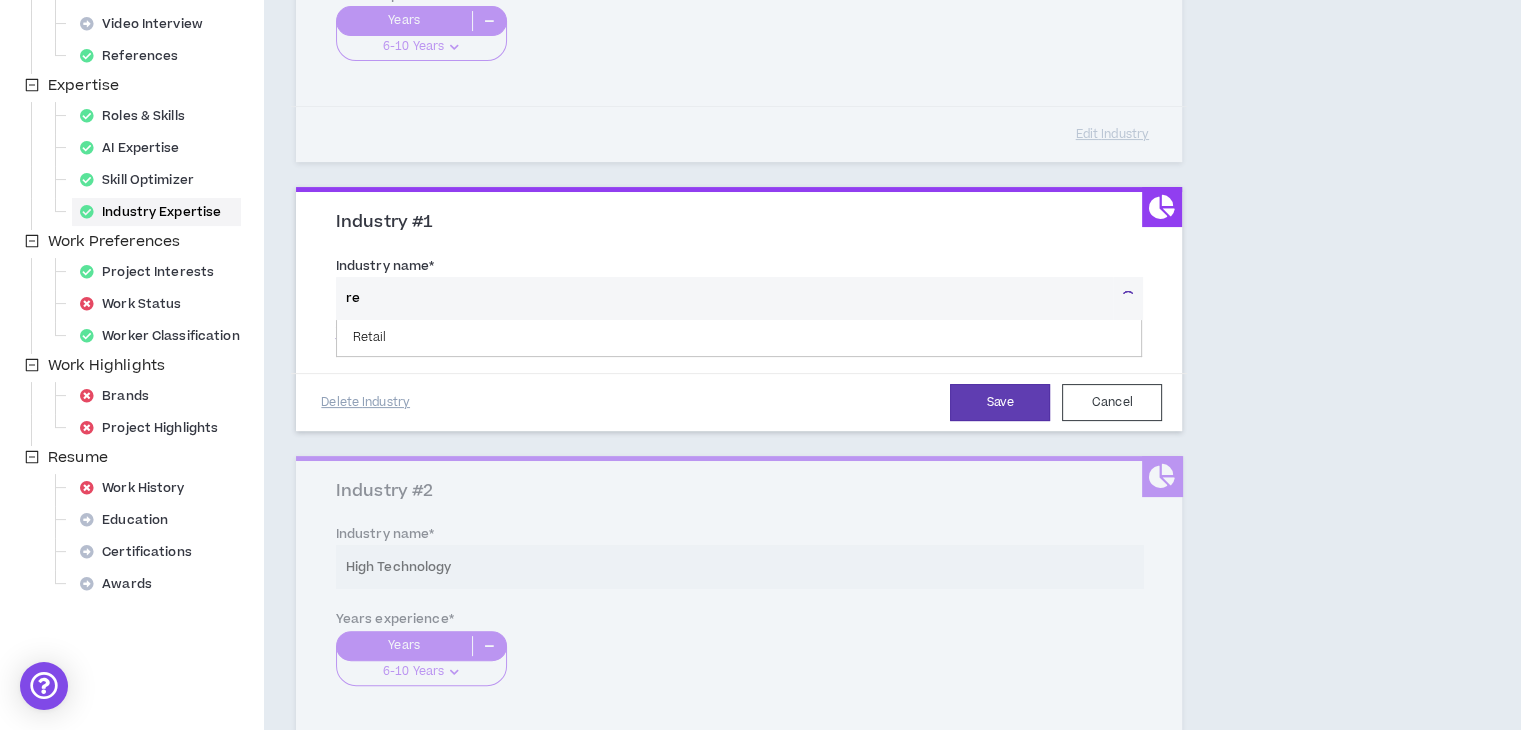 type on "r" 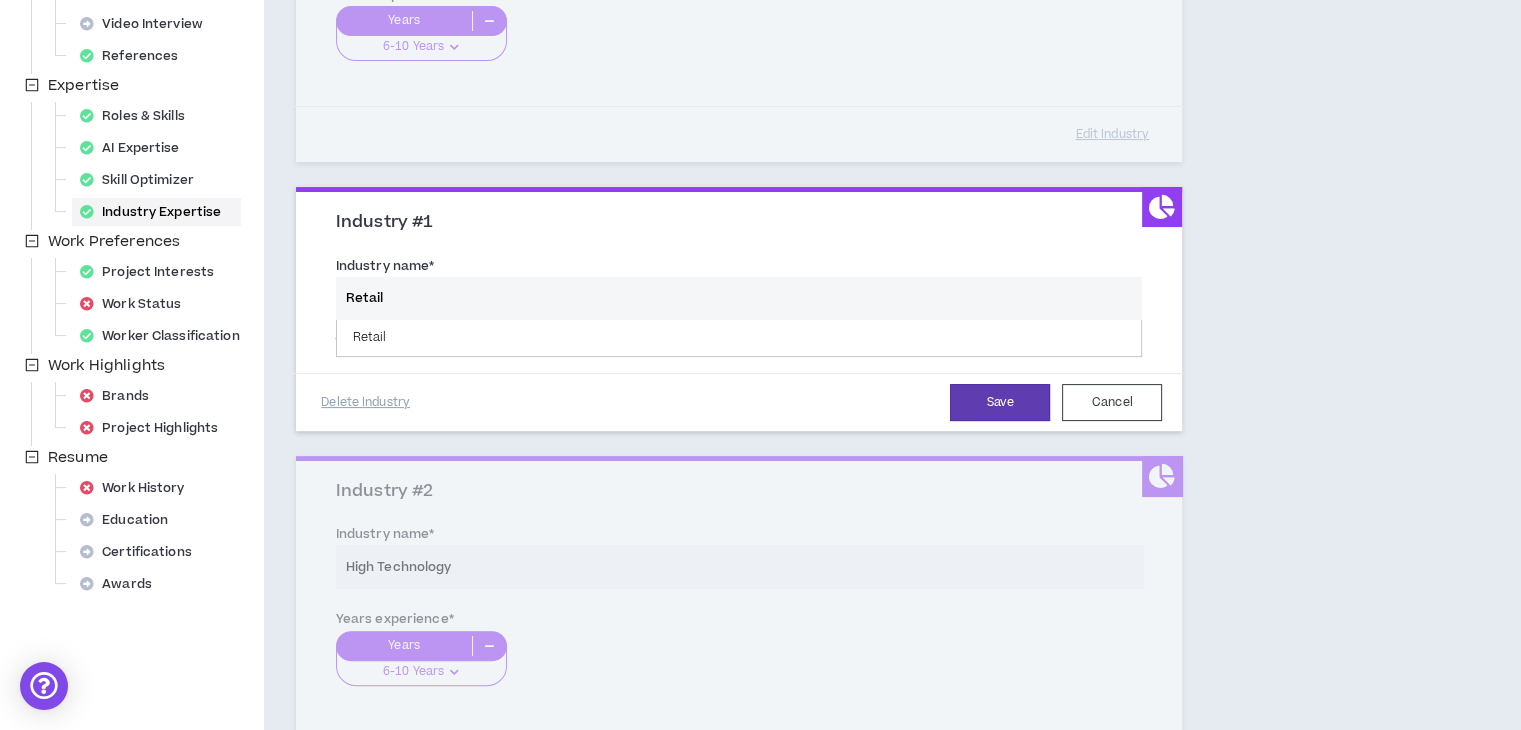 click on "Retail" at bounding box center (739, 298) 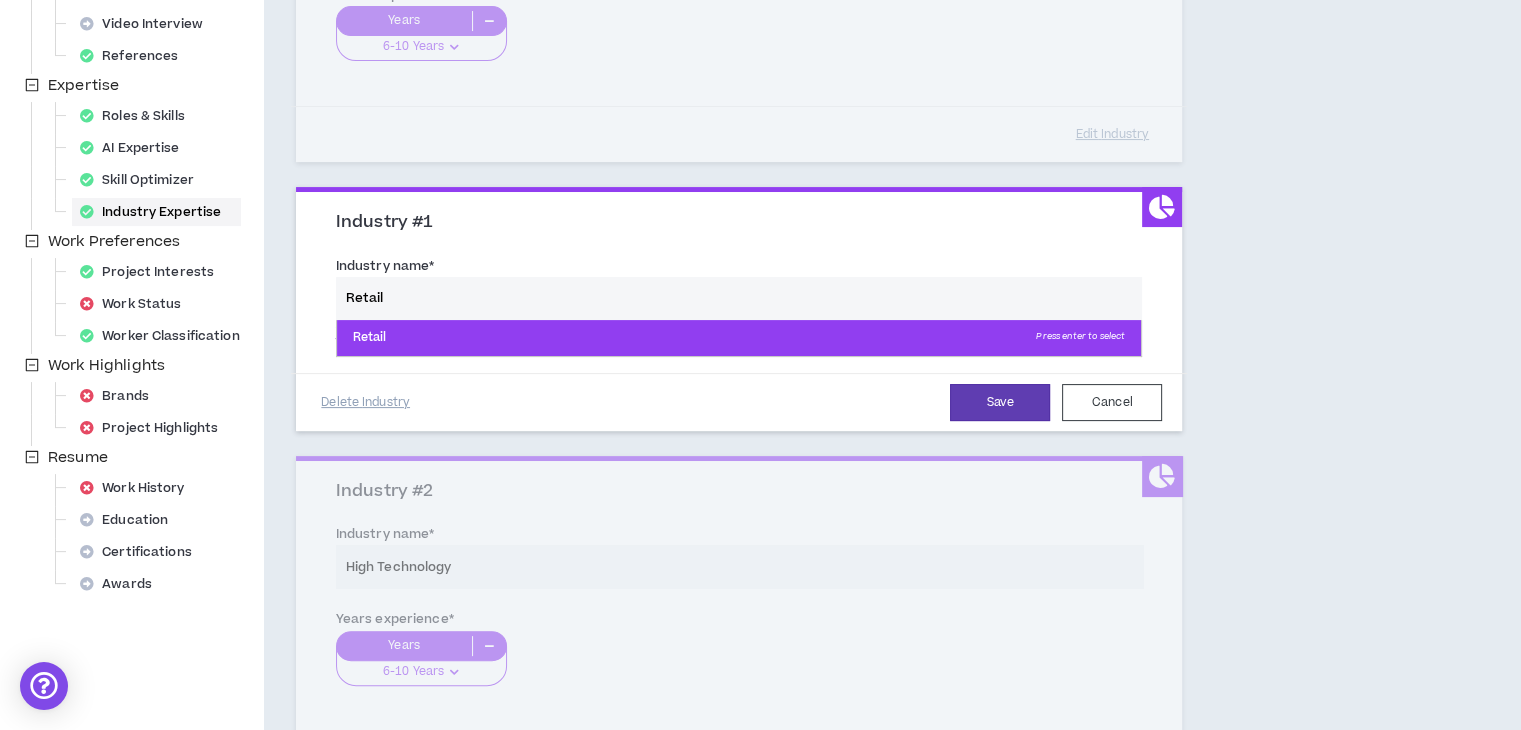 type on "Retail" 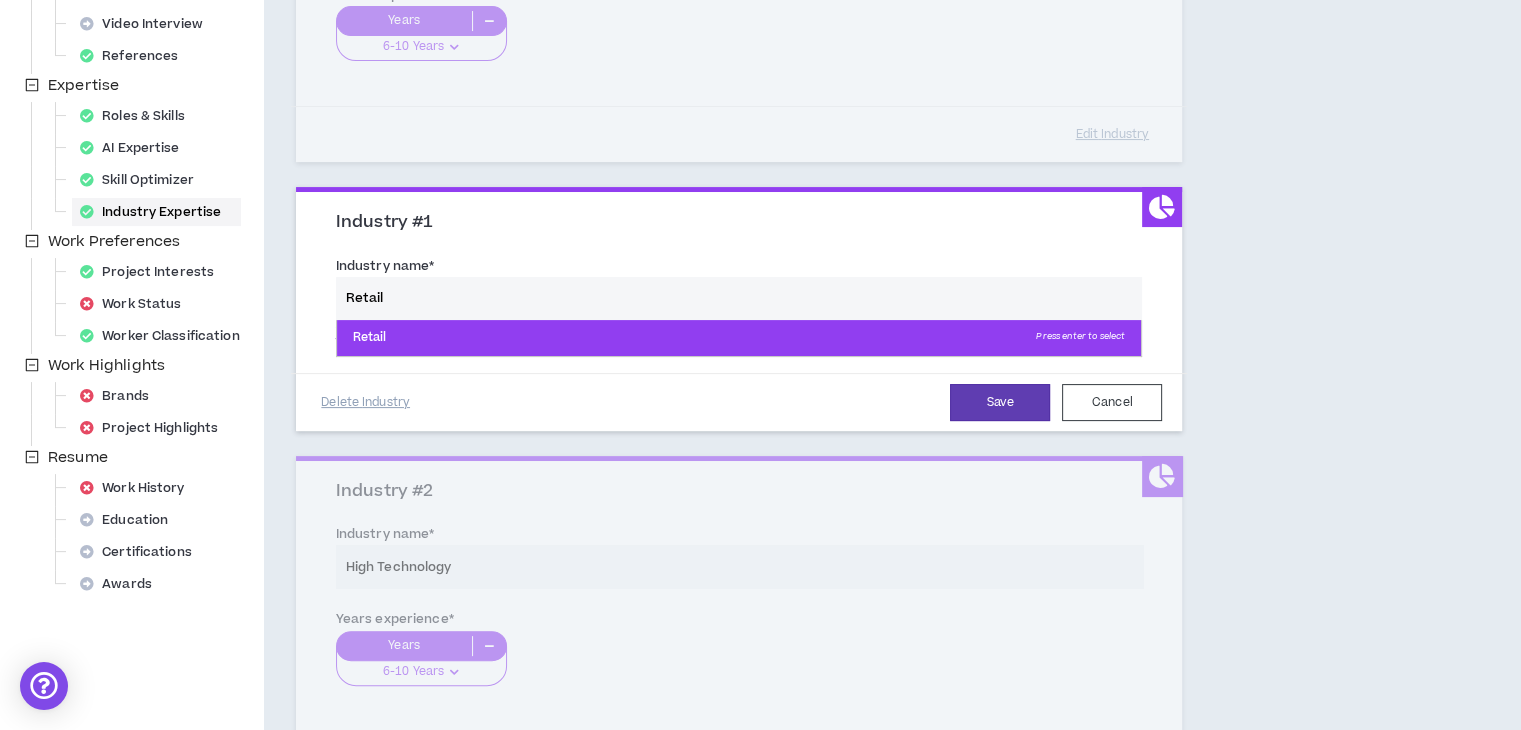 click on "Retail Press enter to select" at bounding box center [739, 338] 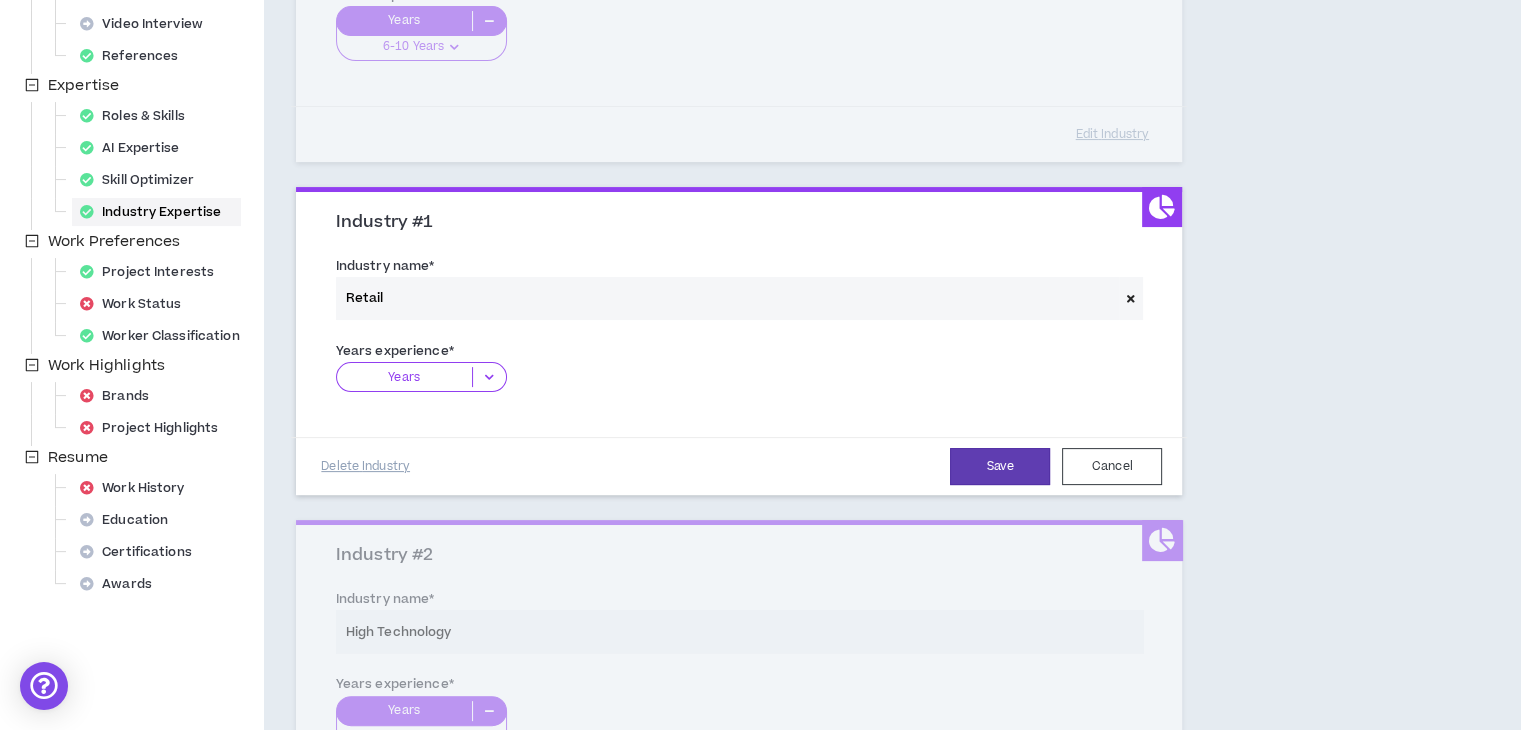 click on "Years" at bounding box center [404, 377] 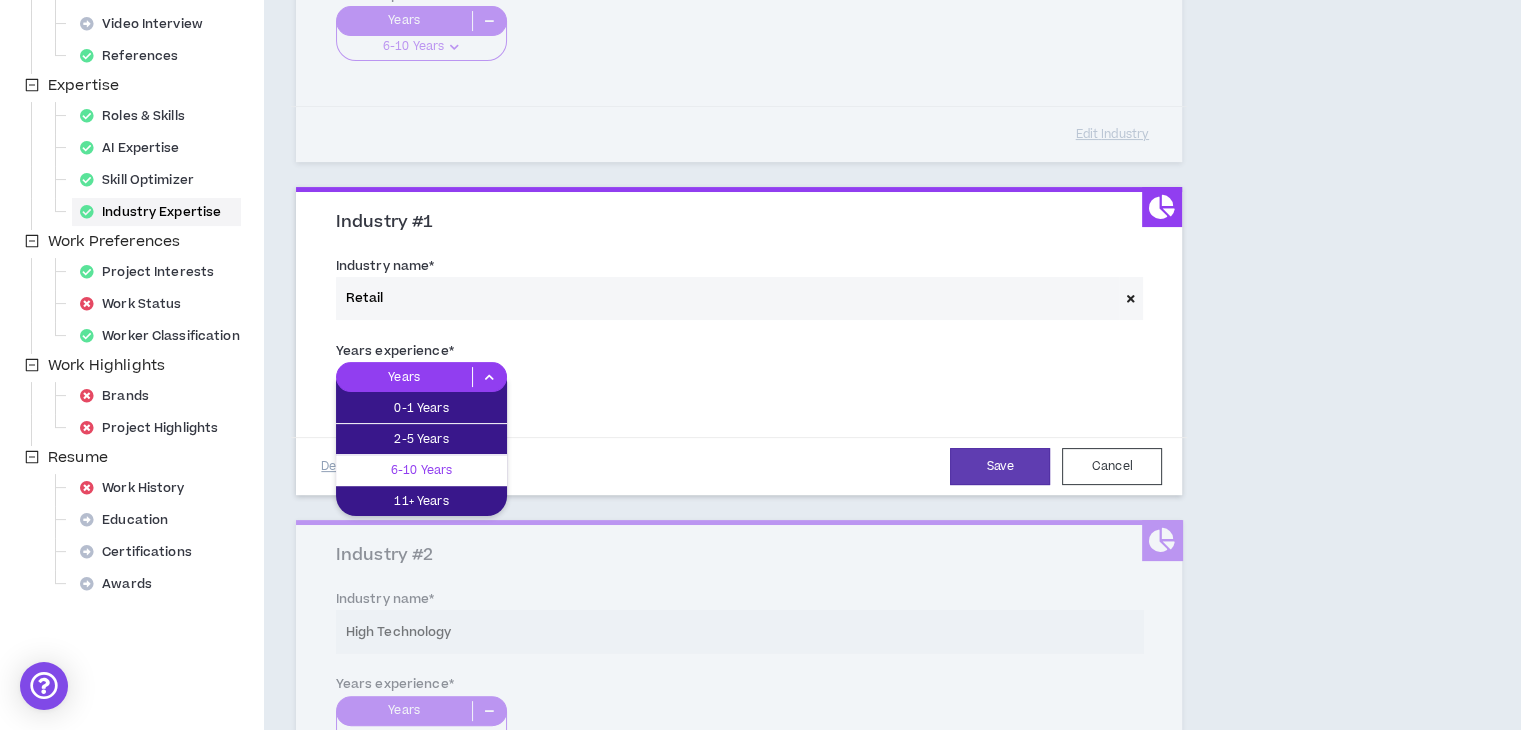 click on "6-10 Years" at bounding box center (421, 470) 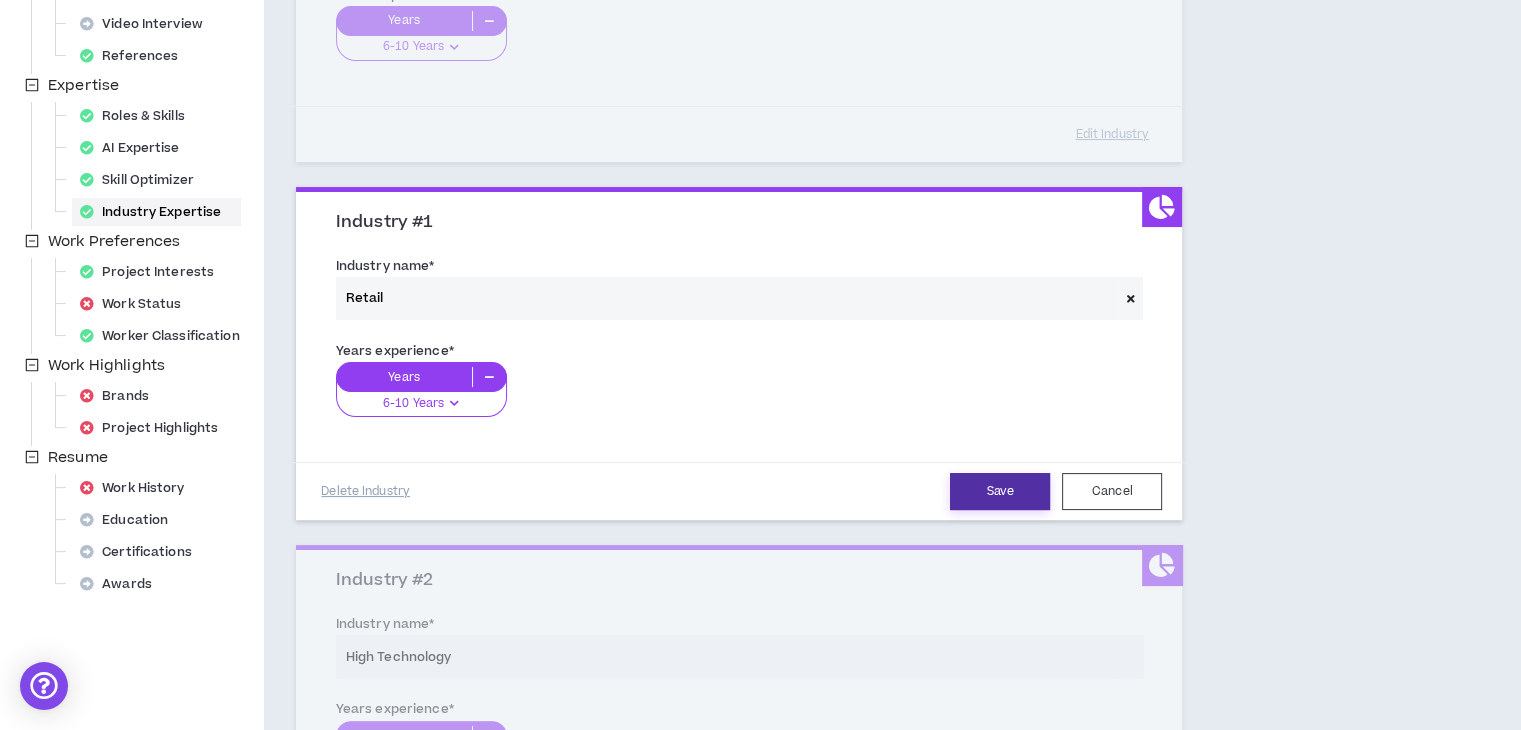click on "Save" at bounding box center (1000, 491) 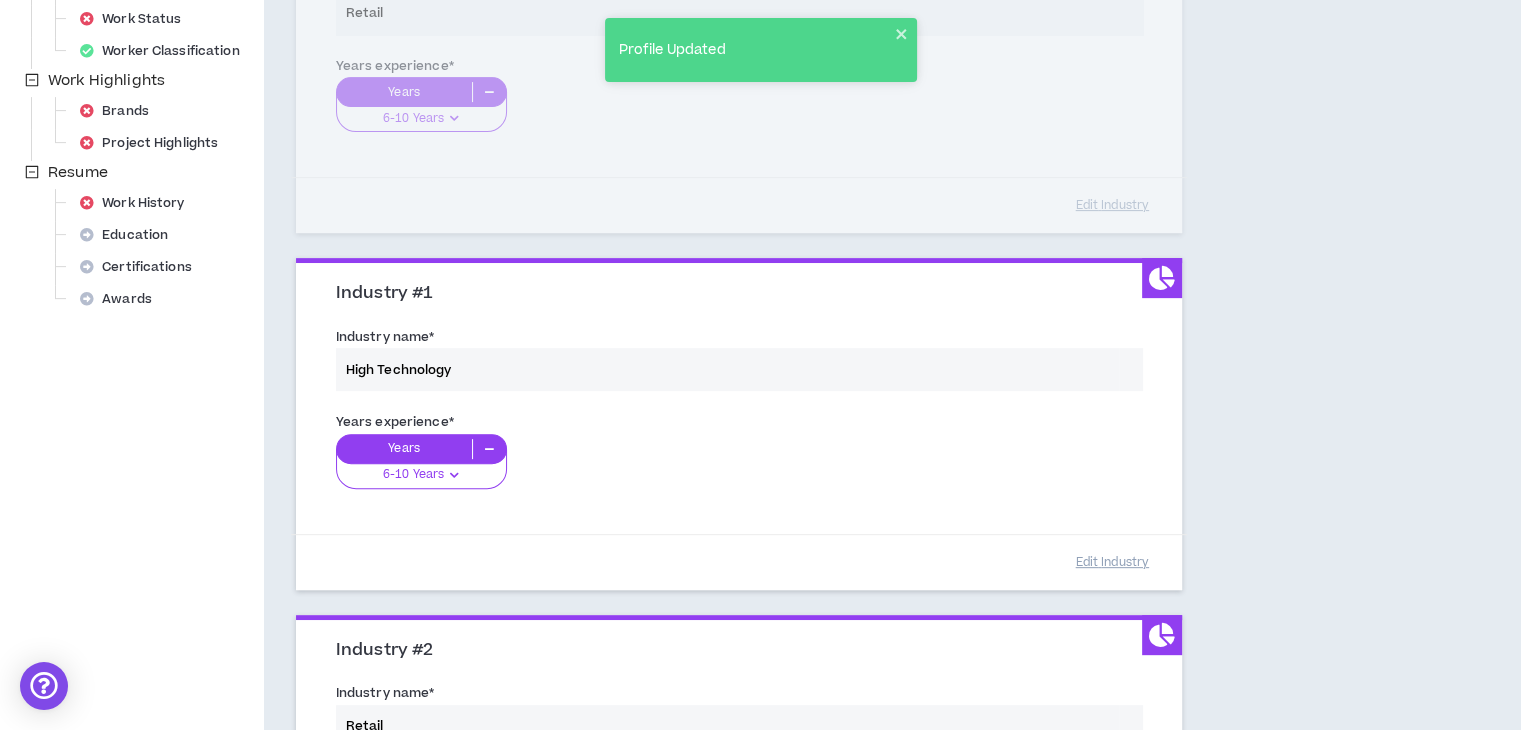scroll, scrollTop: 676, scrollLeft: 0, axis: vertical 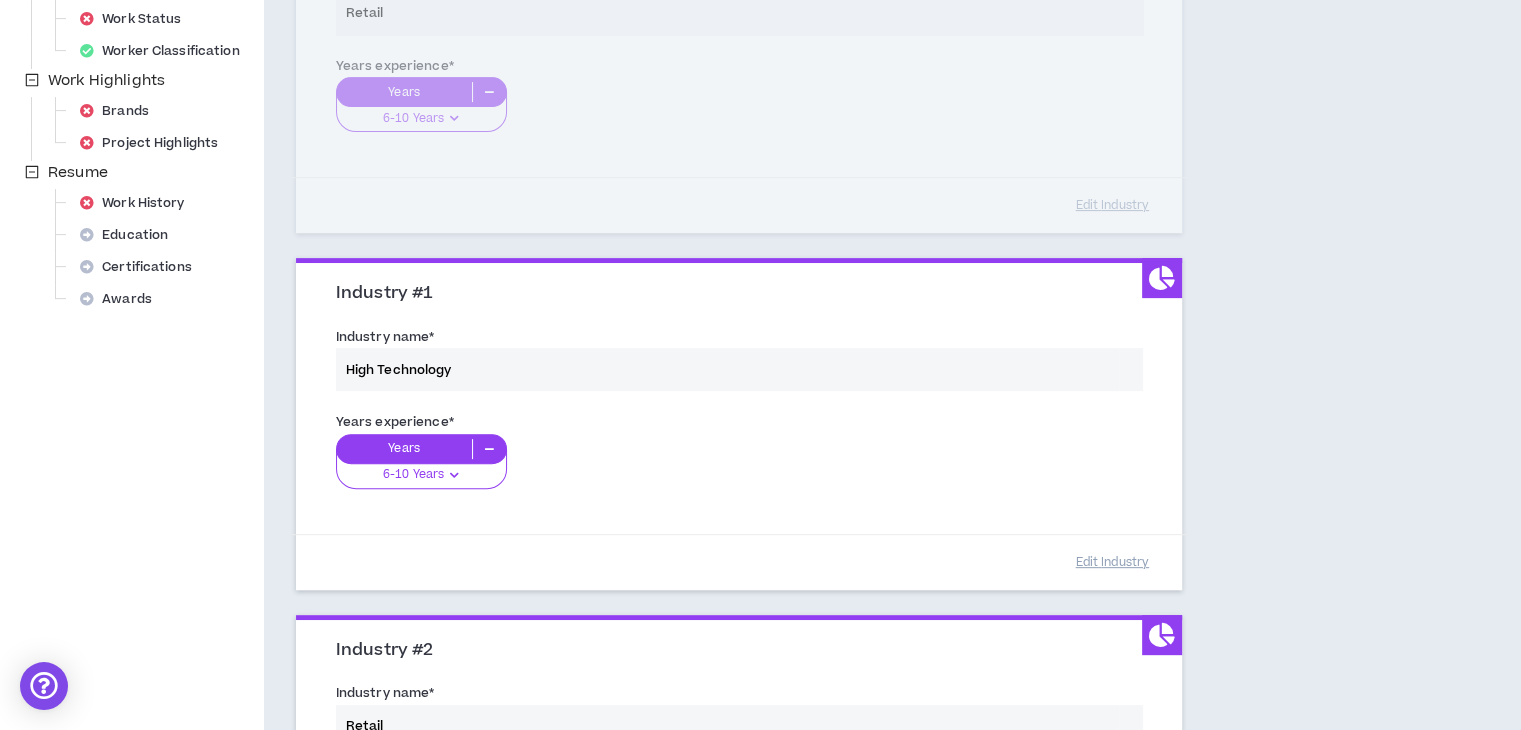 click on "Industry name  * High Technology" at bounding box center (739, 363) 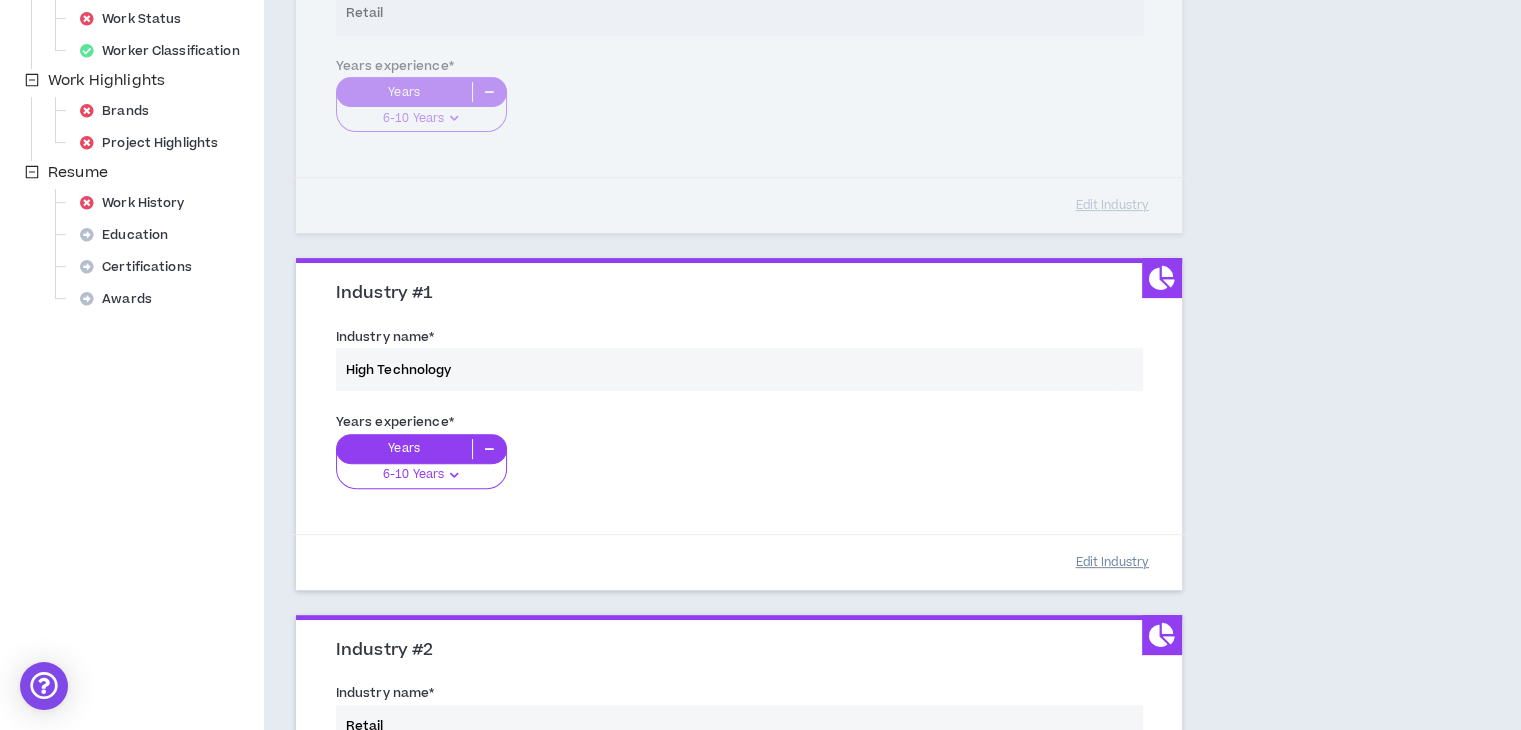 click on "Edit   Industry" at bounding box center [1112, 562] 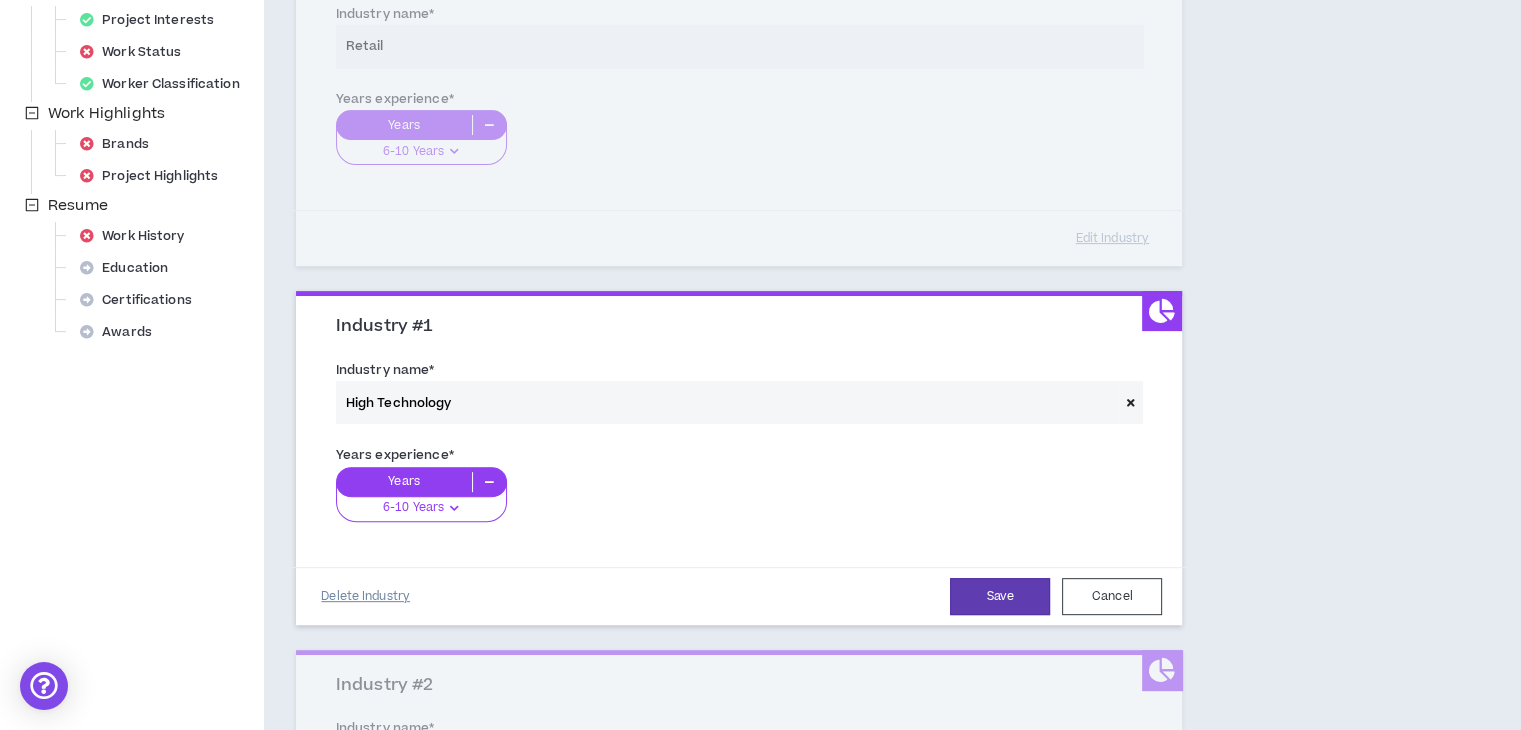 scroll, scrollTop: 644, scrollLeft: 0, axis: vertical 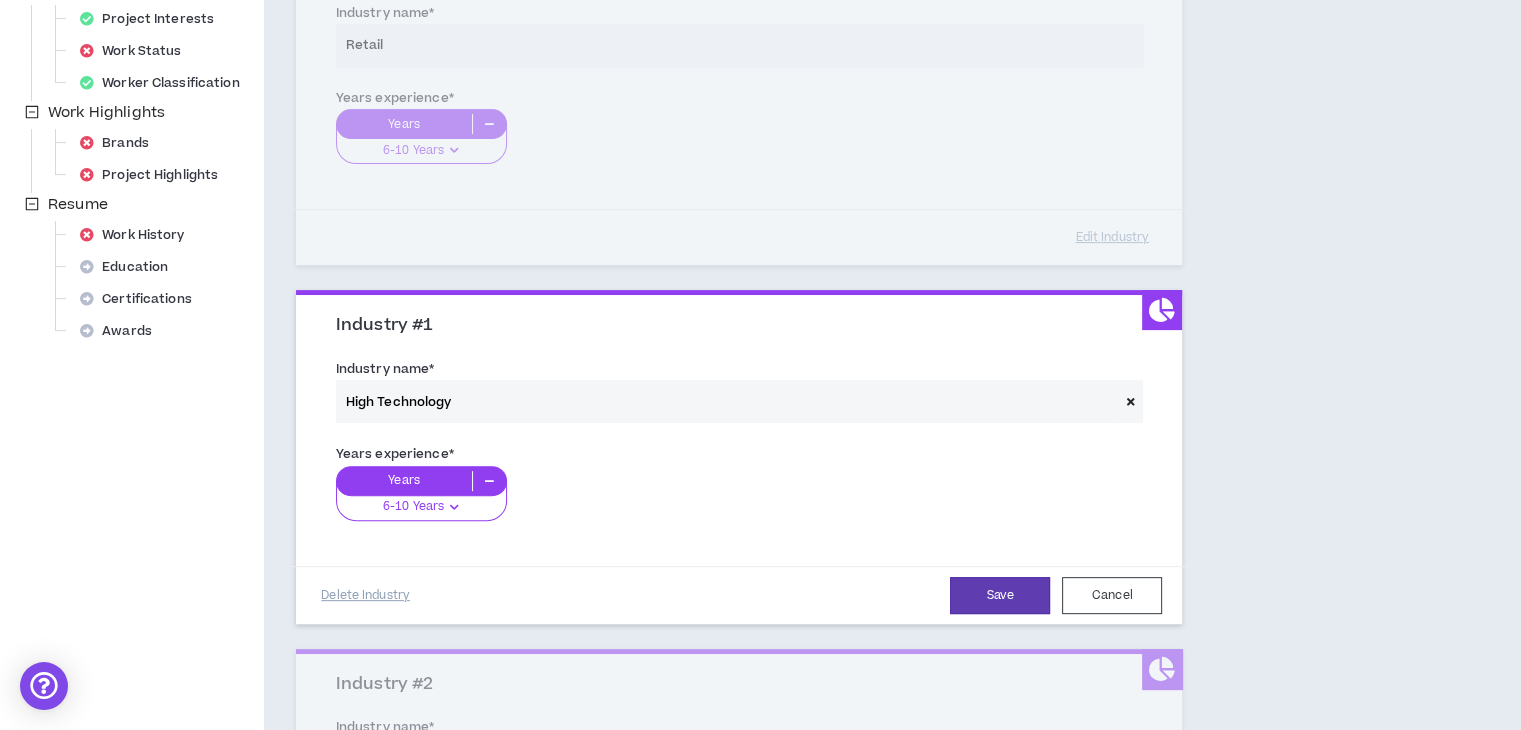 click at bounding box center [1131, 401] 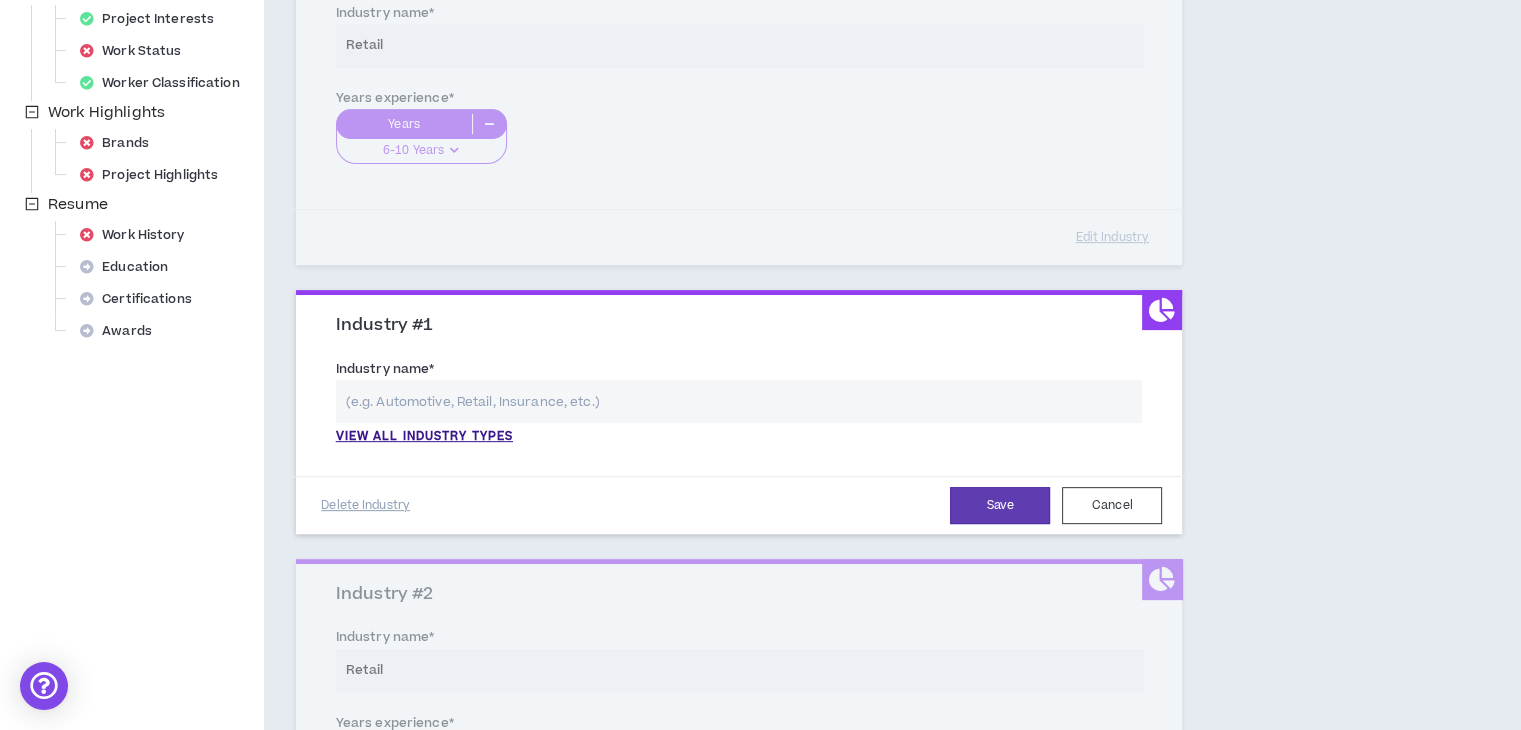 click at bounding box center [739, 401] 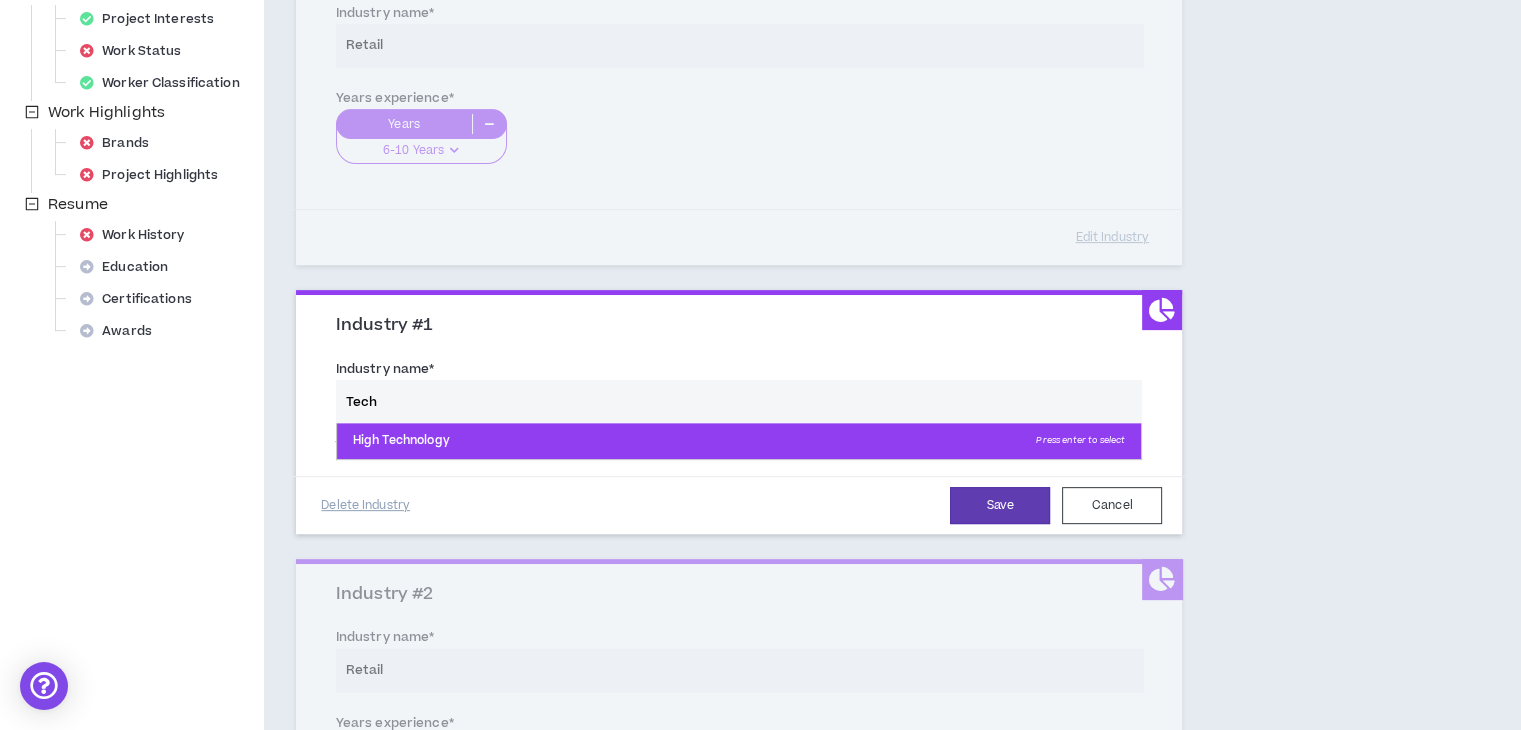 click on "High Technology Press enter to select" at bounding box center (739, 441) 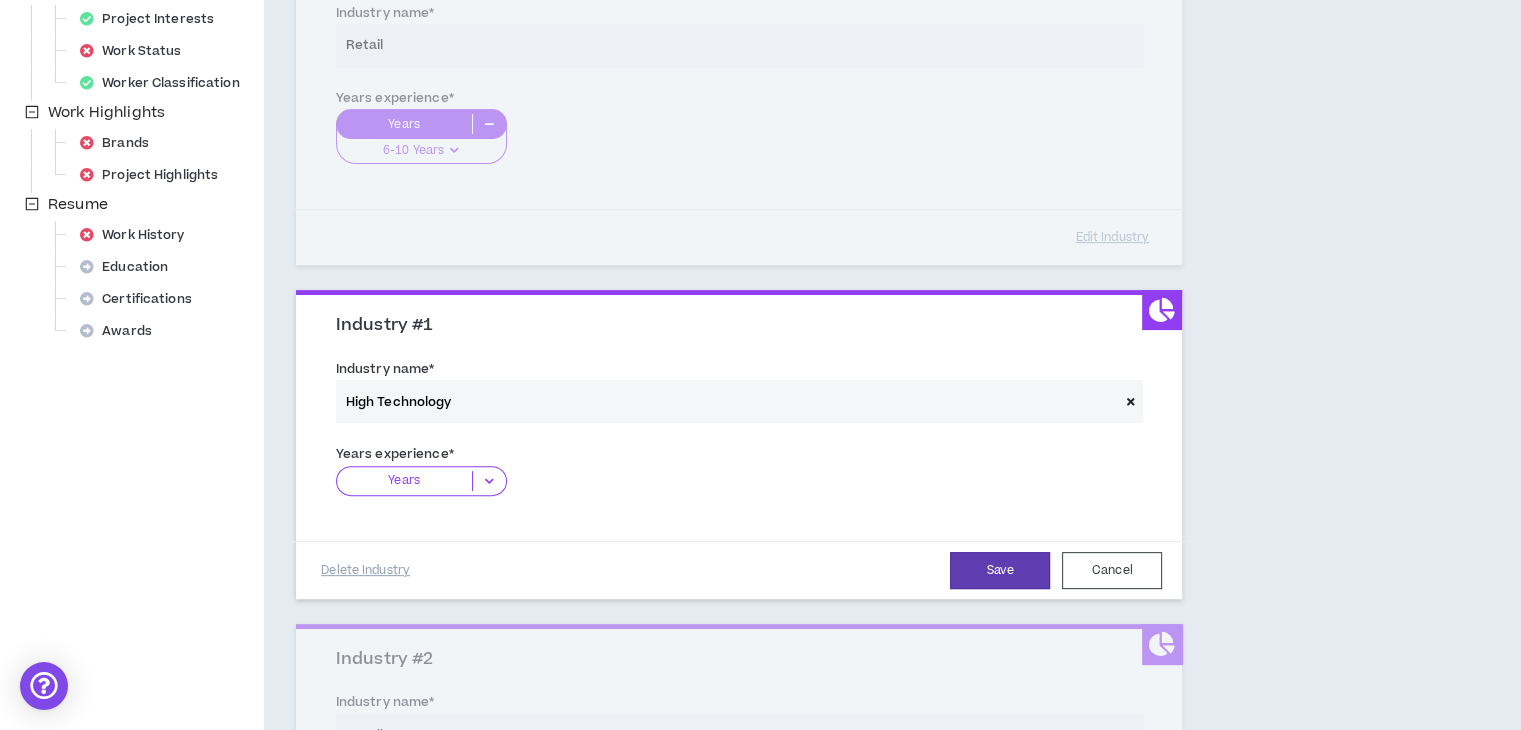 click at bounding box center (489, 481) 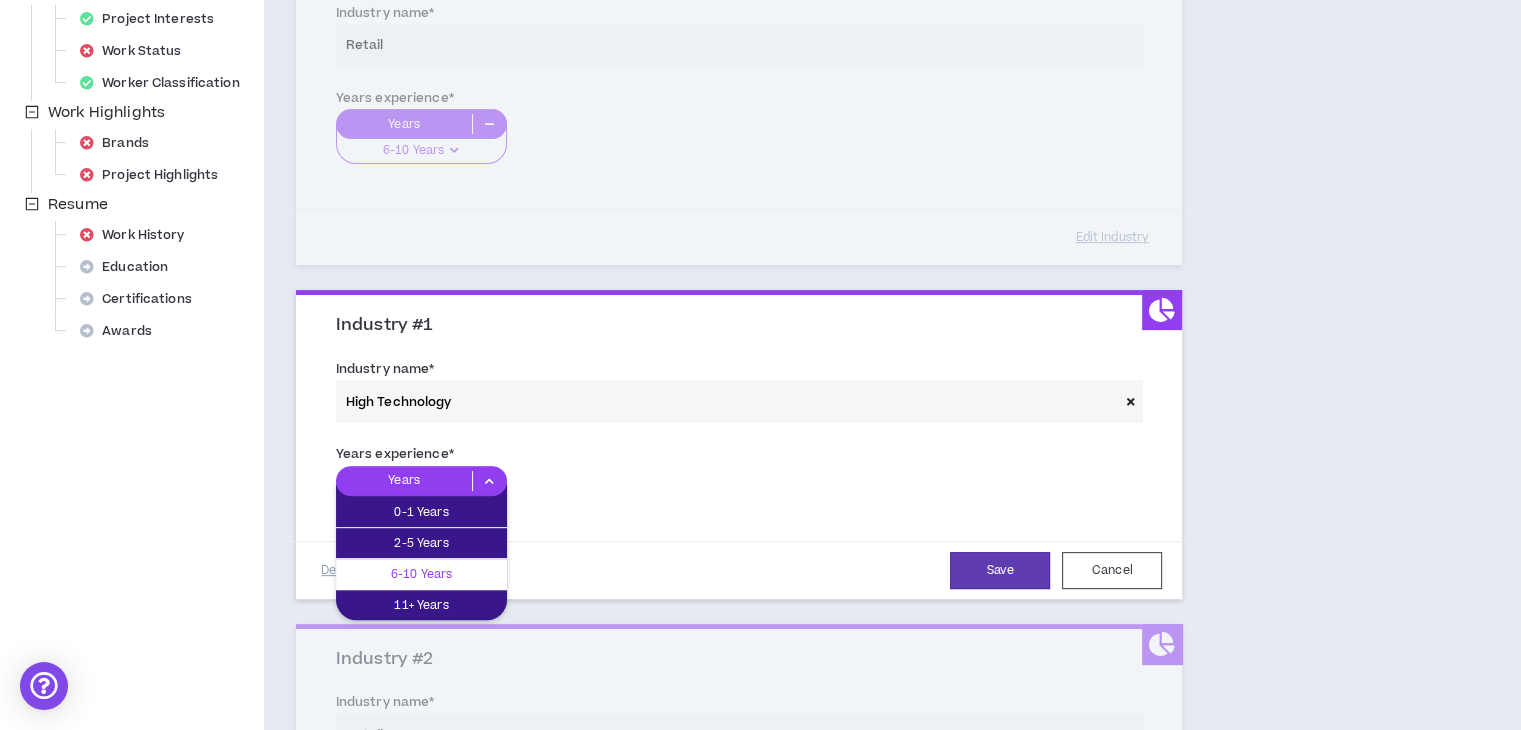 click on "6-10 Years" at bounding box center (421, 574) 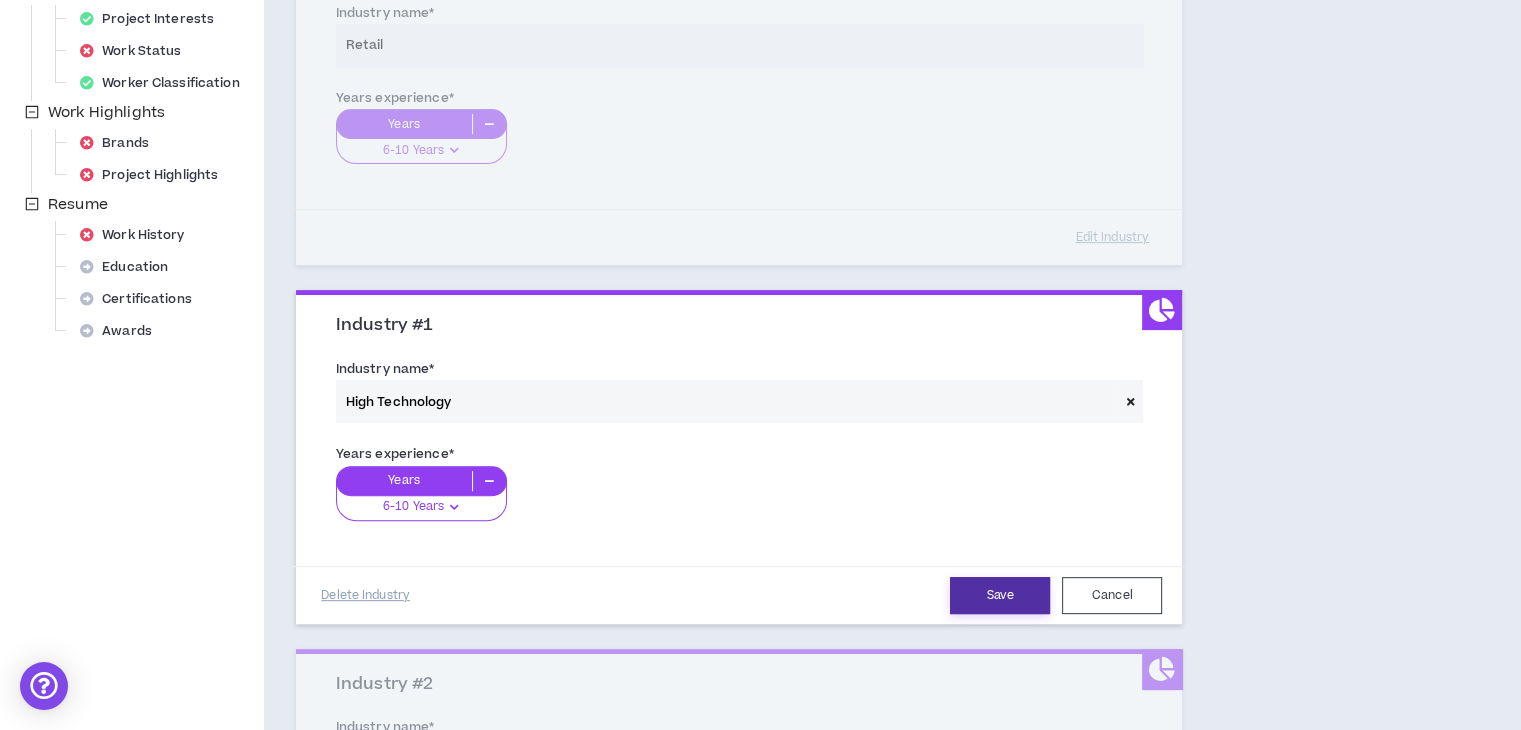 click on "Save" at bounding box center [1000, 595] 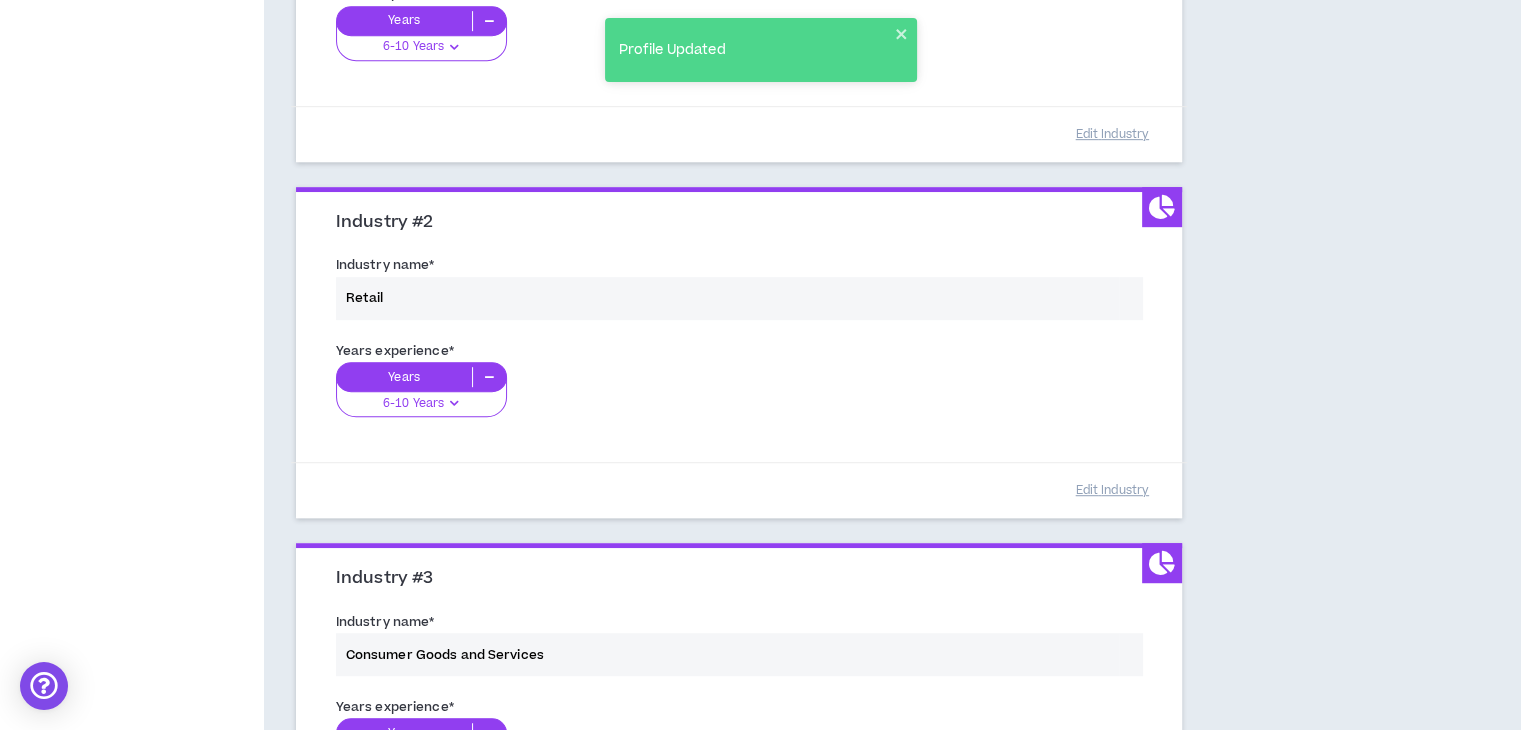 scroll, scrollTop: 1114, scrollLeft: 0, axis: vertical 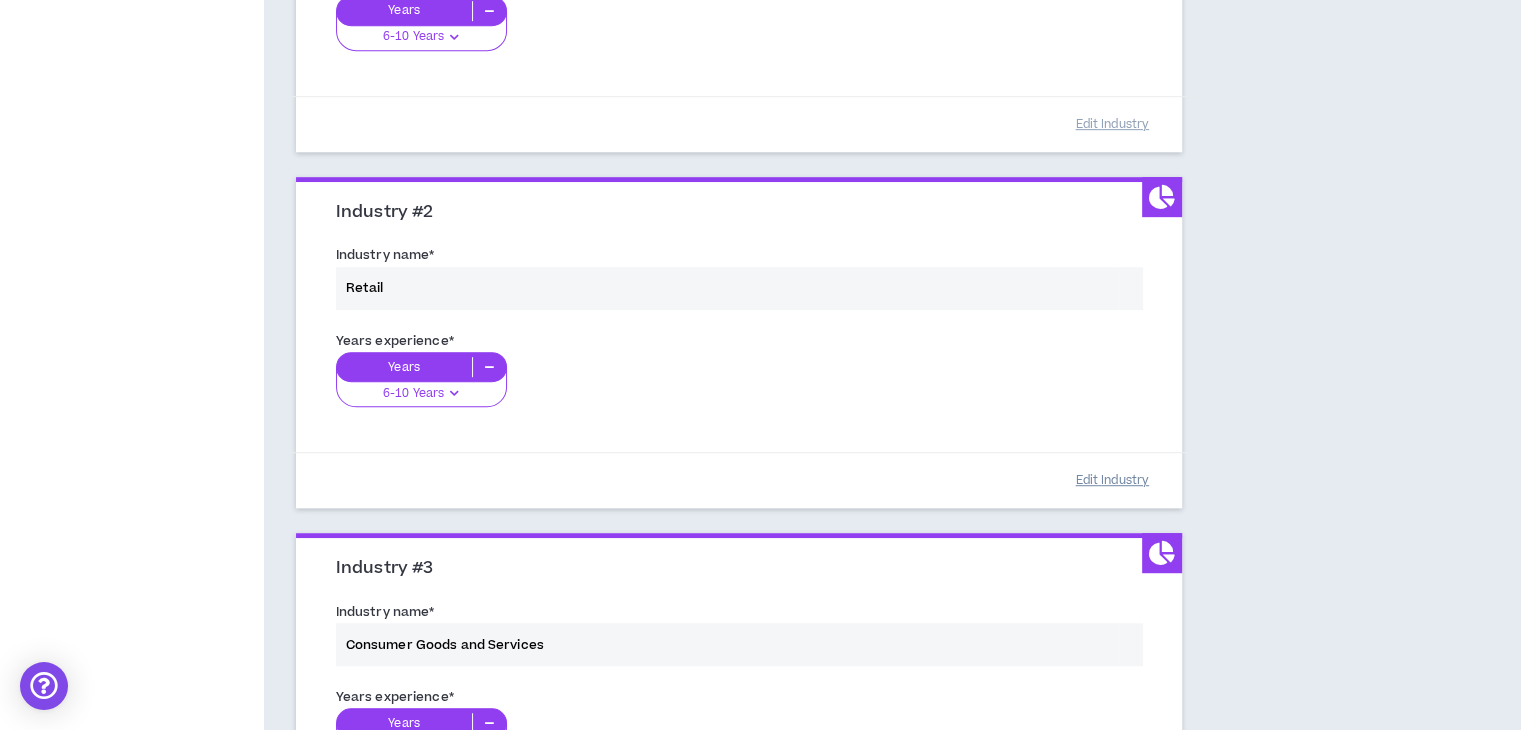 click on "Edit   Industry" at bounding box center [1112, -233] 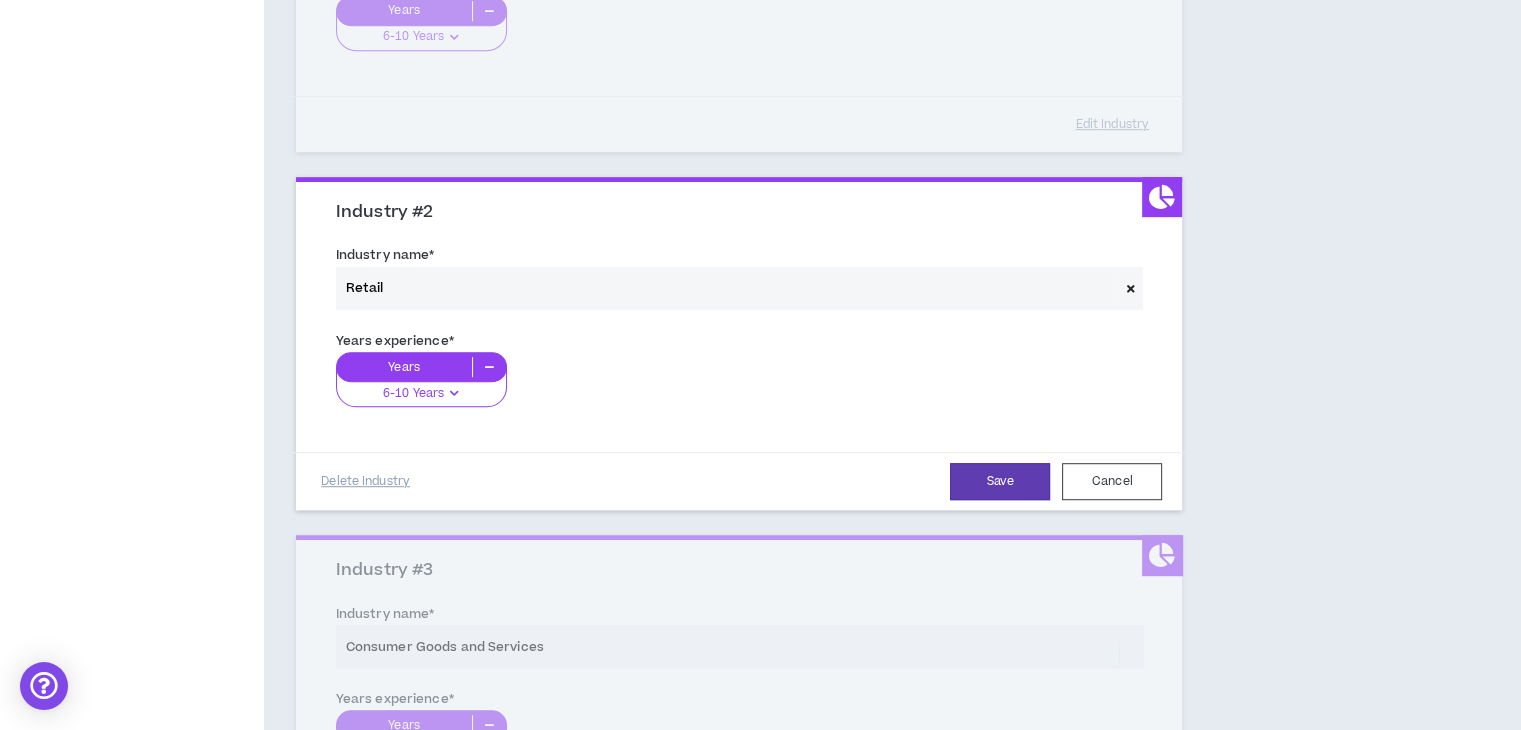 click at bounding box center [1131, 288] 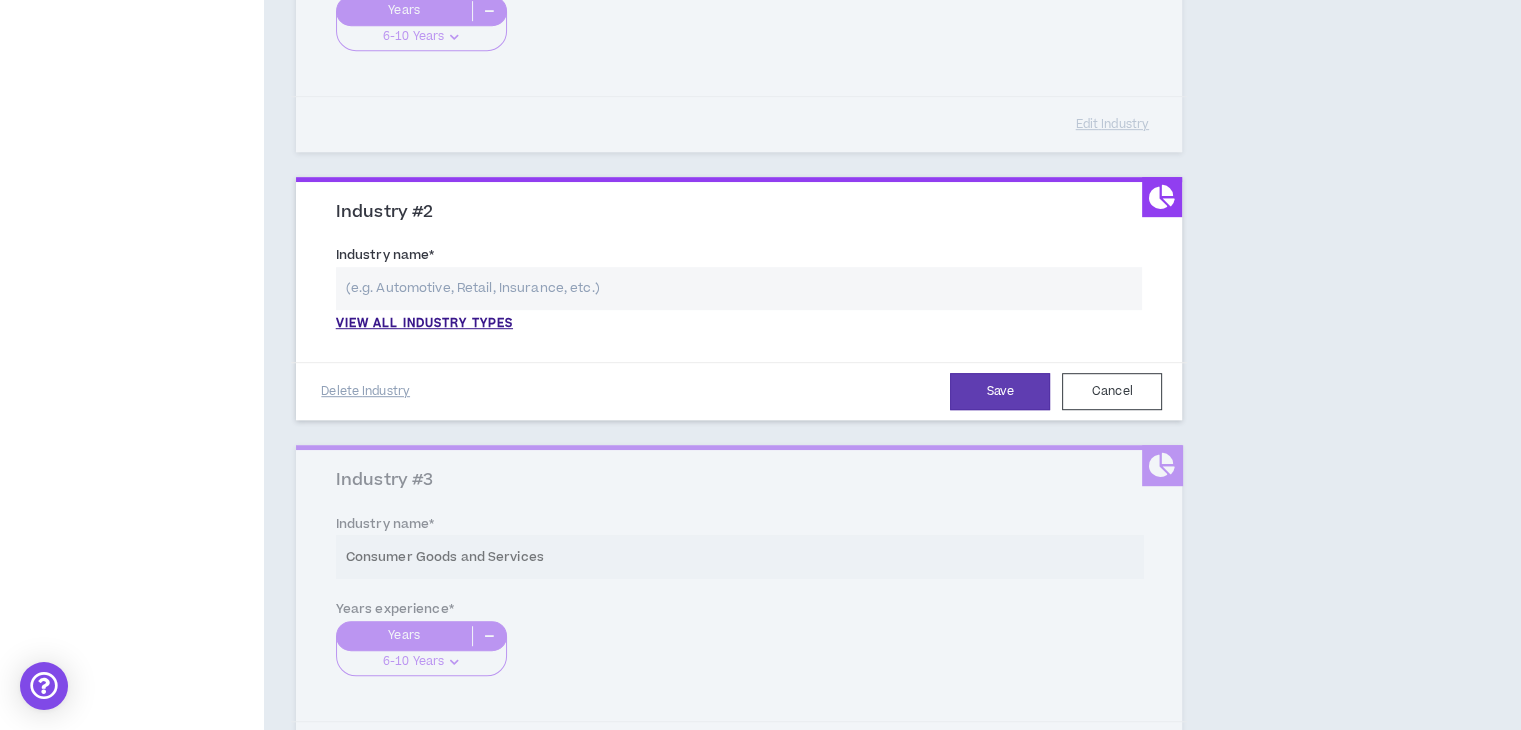 click at bounding box center (739, 288) 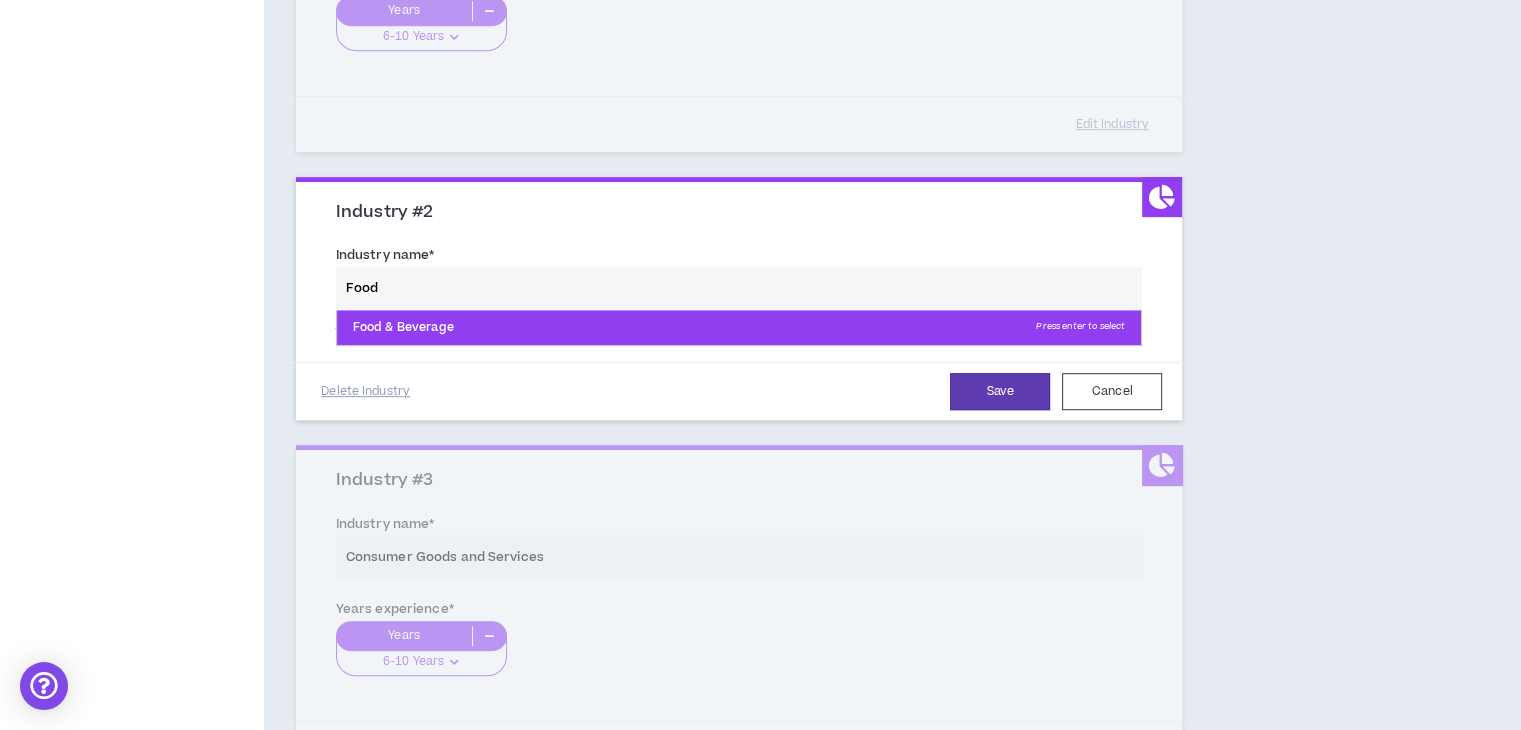 click on "Food & Beverage Press enter to select" at bounding box center (739, 328) 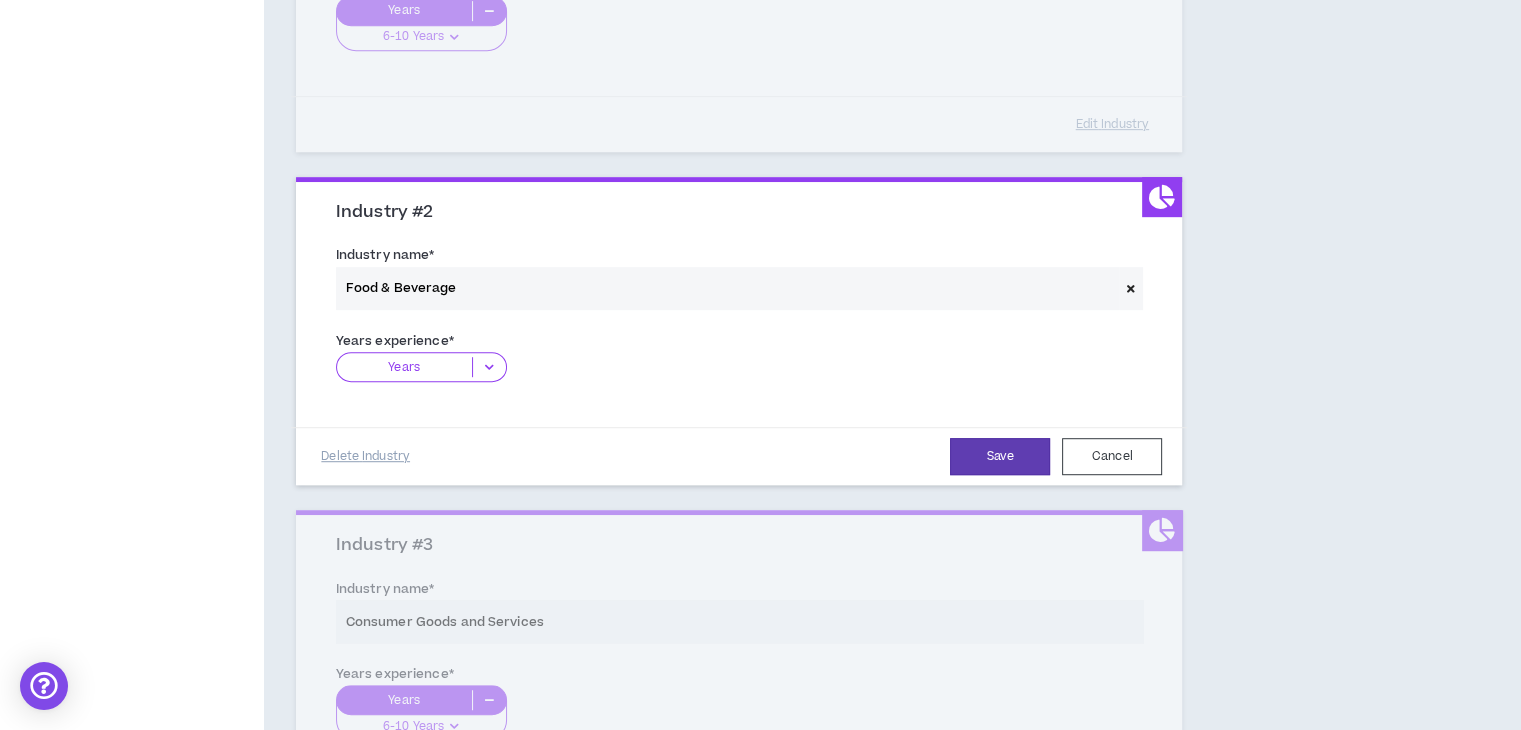 click on "Years" at bounding box center [404, 367] 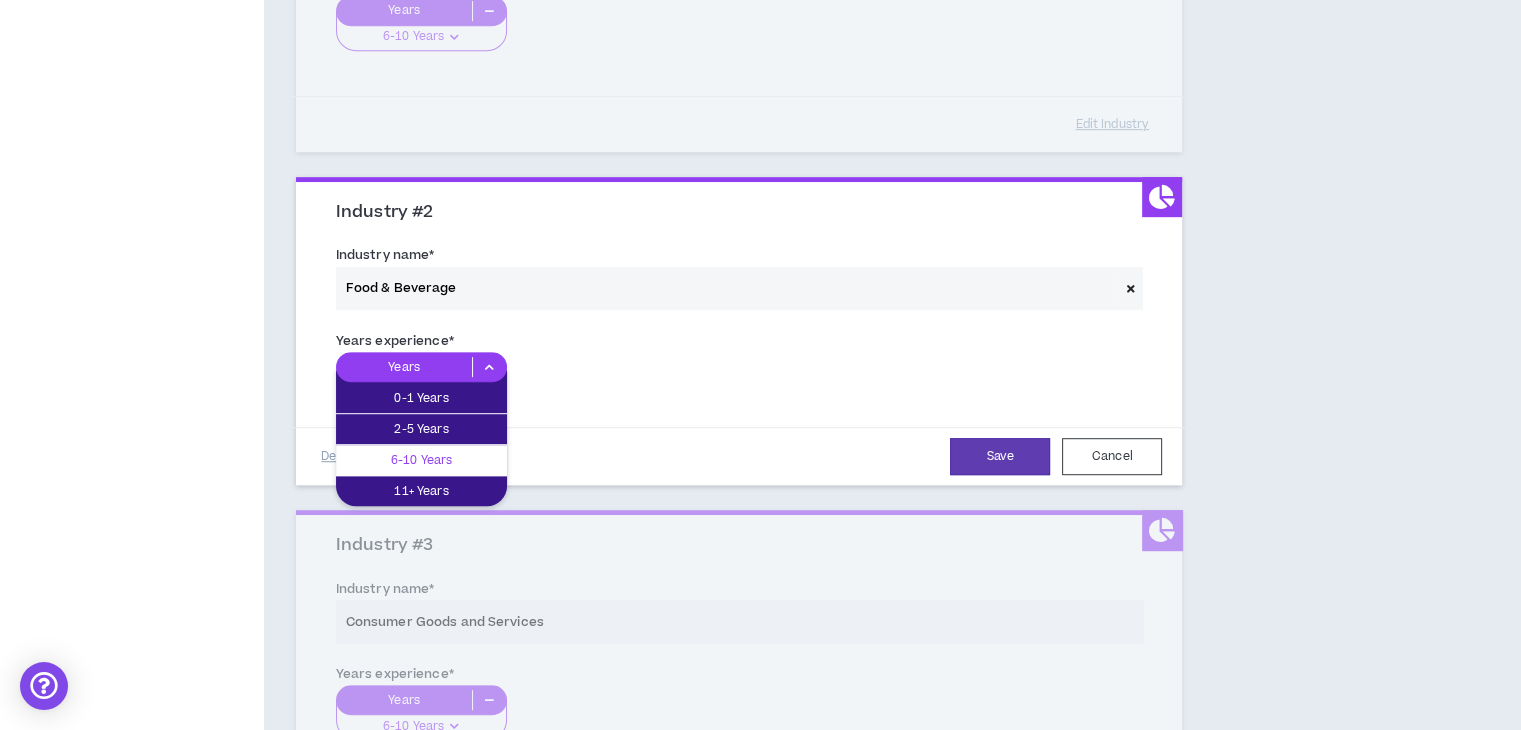 click on "6-10 Years" at bounding box center (421, 460) 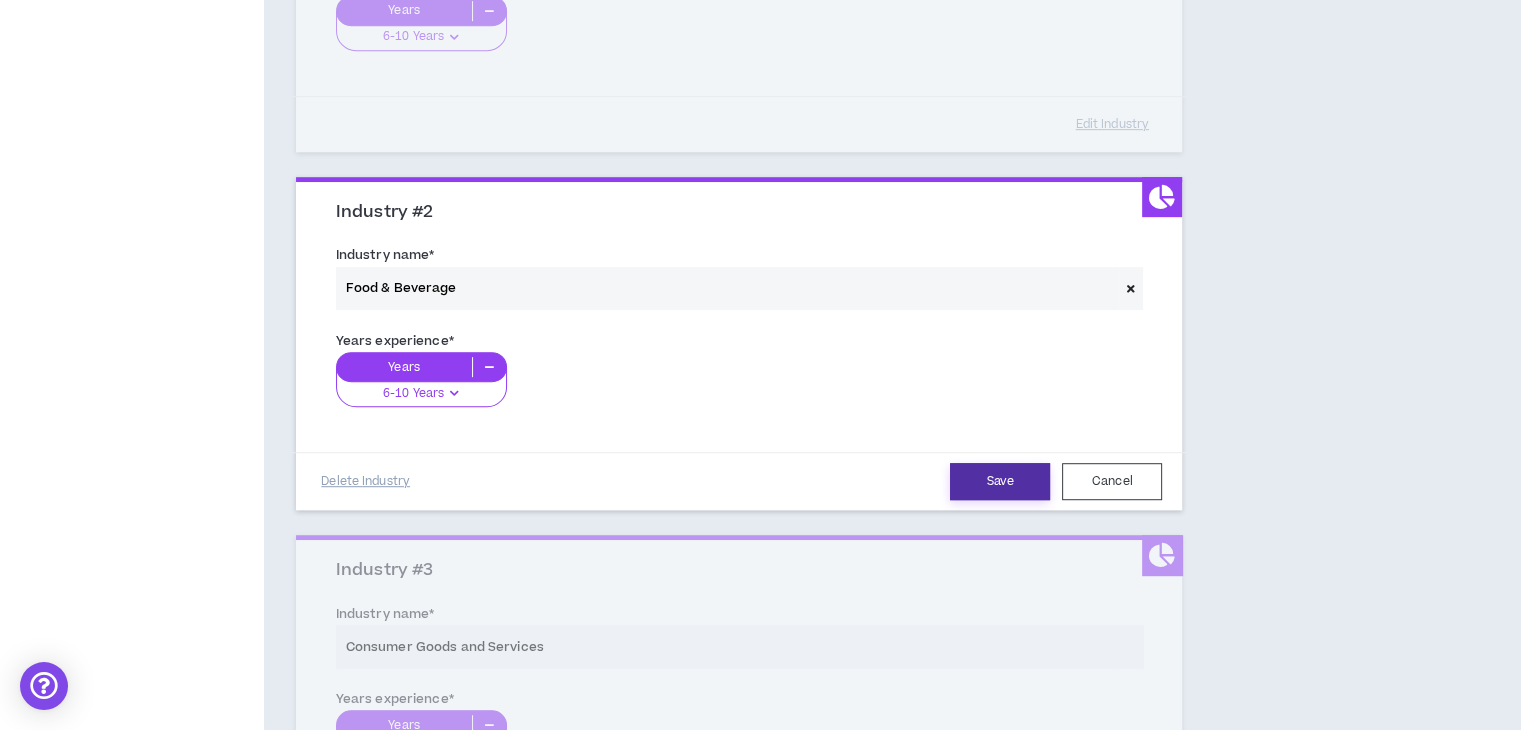 click on "Save" at bounding box center (1000, 481) 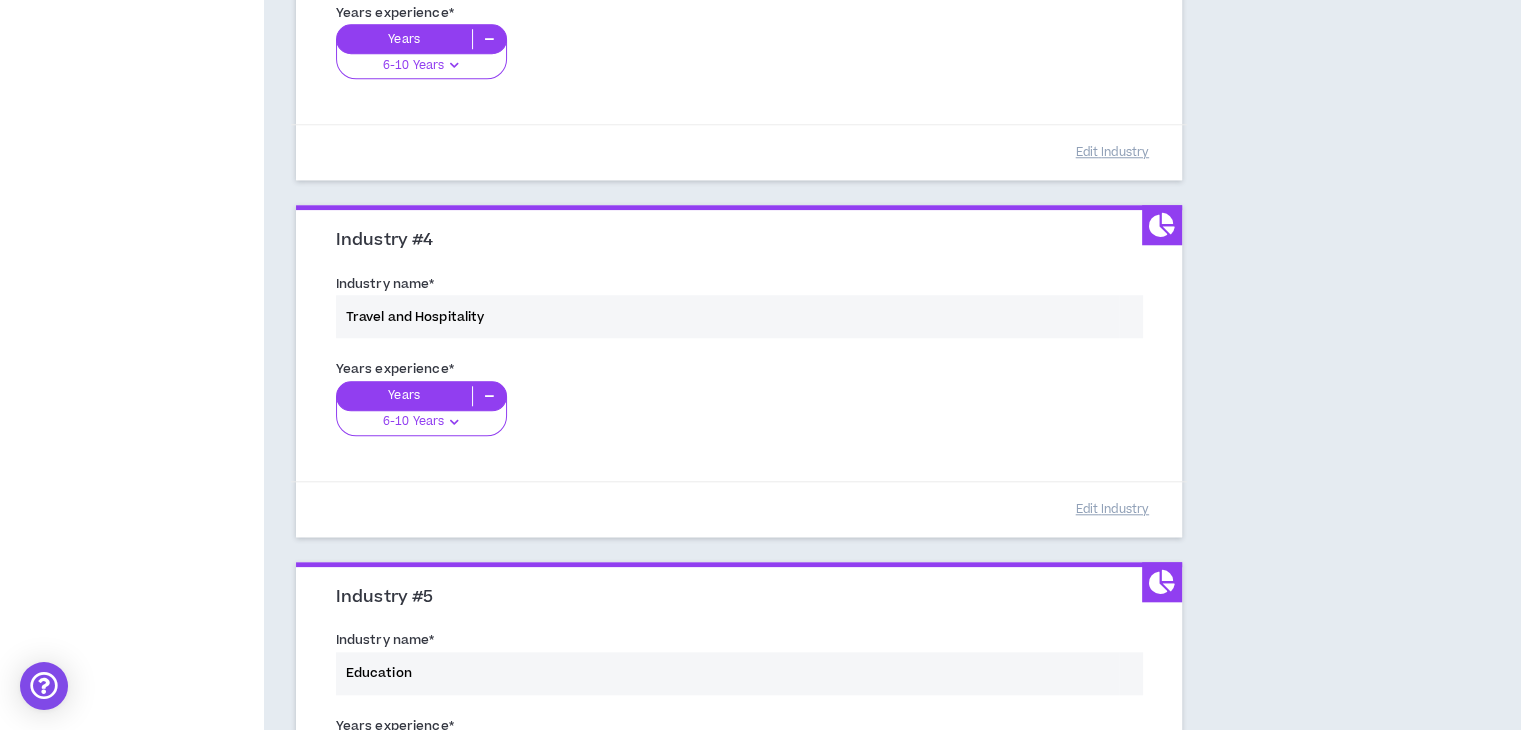 scroll, scrollTop: 1800, scrollLeft: 0, axis: vertical 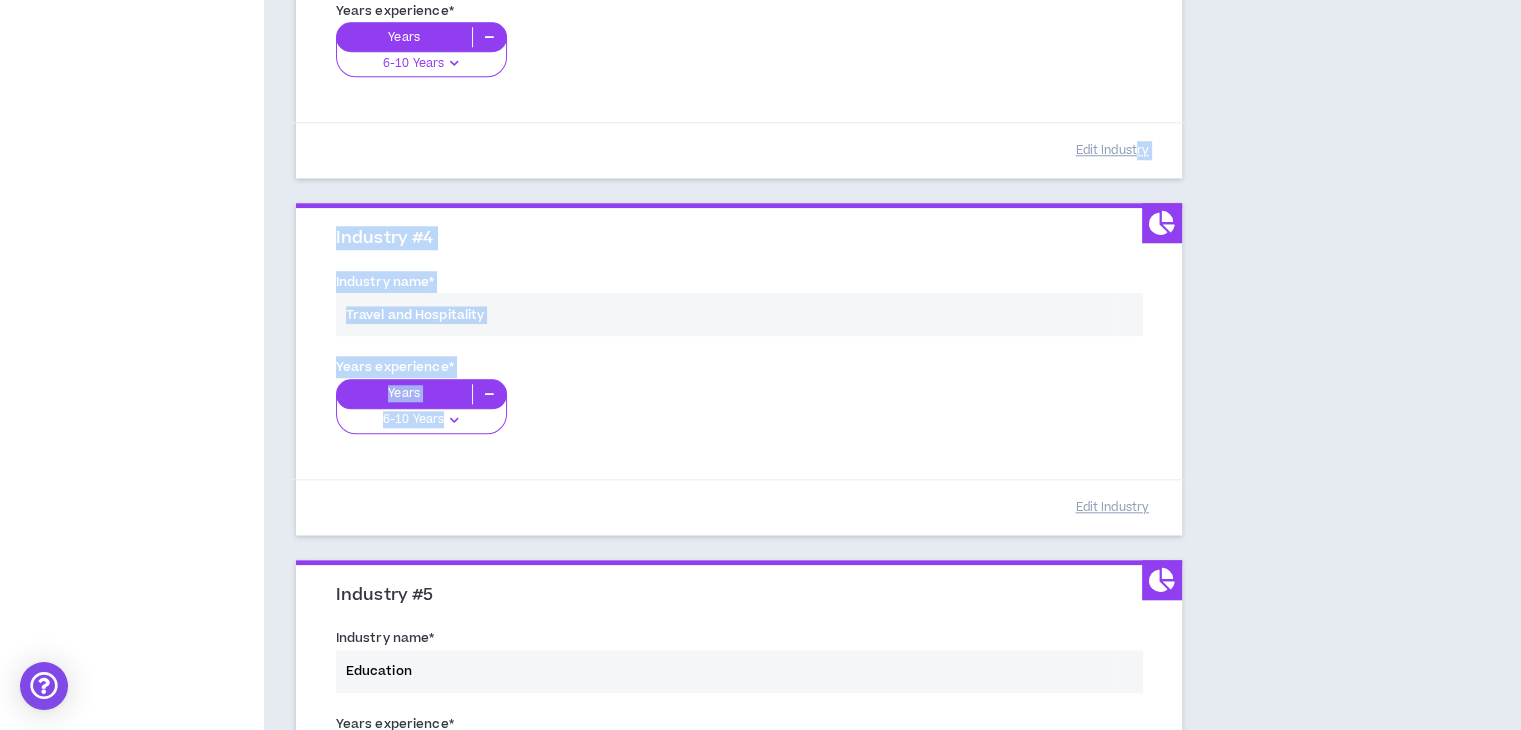 drag, startPoint x: 1152, startPoint y: 212, endPoint x: 1132, endPoint y: 173, distance: 43.829212 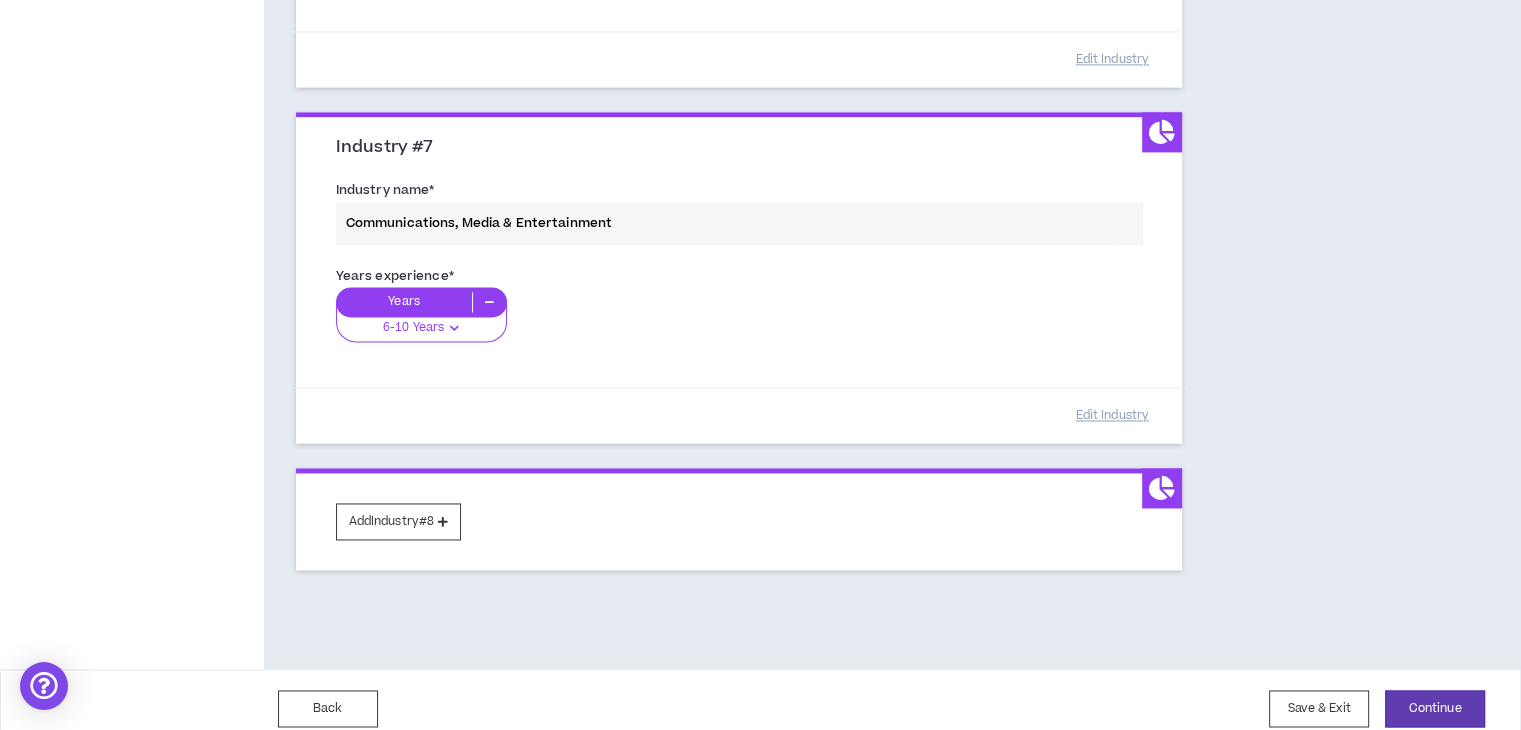 scroll, scrollTop: 2974, scrollLeft: 0, axis: vertical 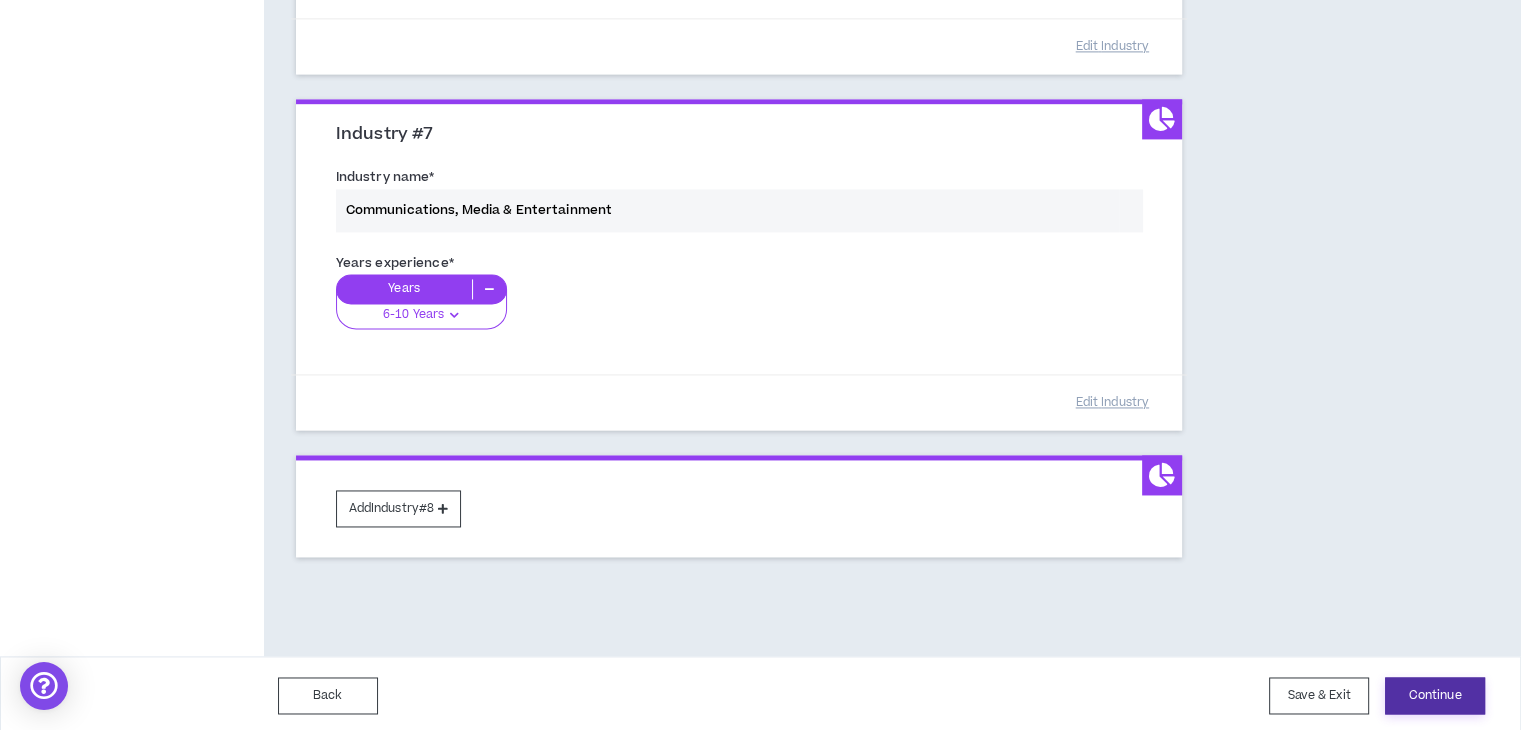 click on "Continue" at bounding box center (1435, 695) 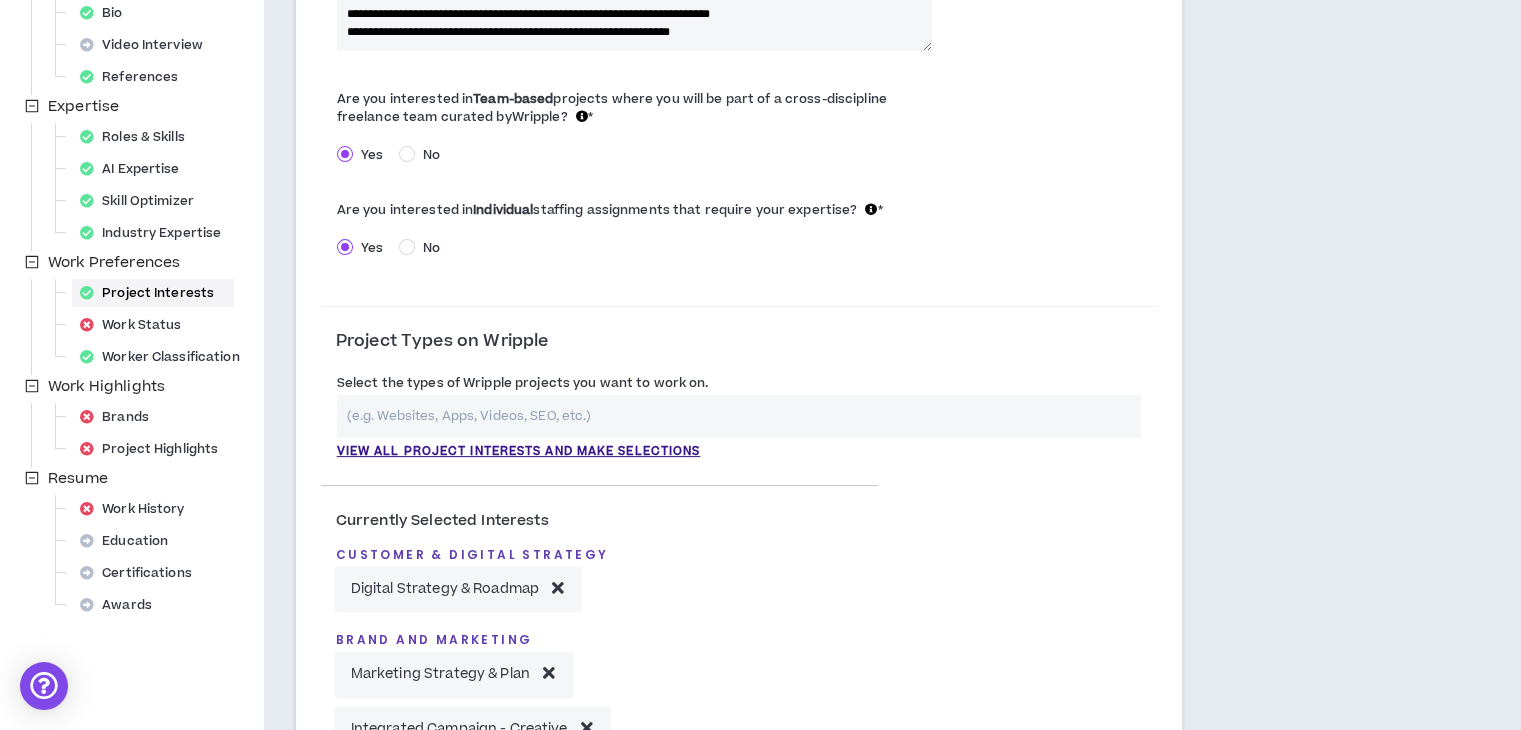 scroll, scrollTop: 382, scrollLeft: 0, axis: vertical 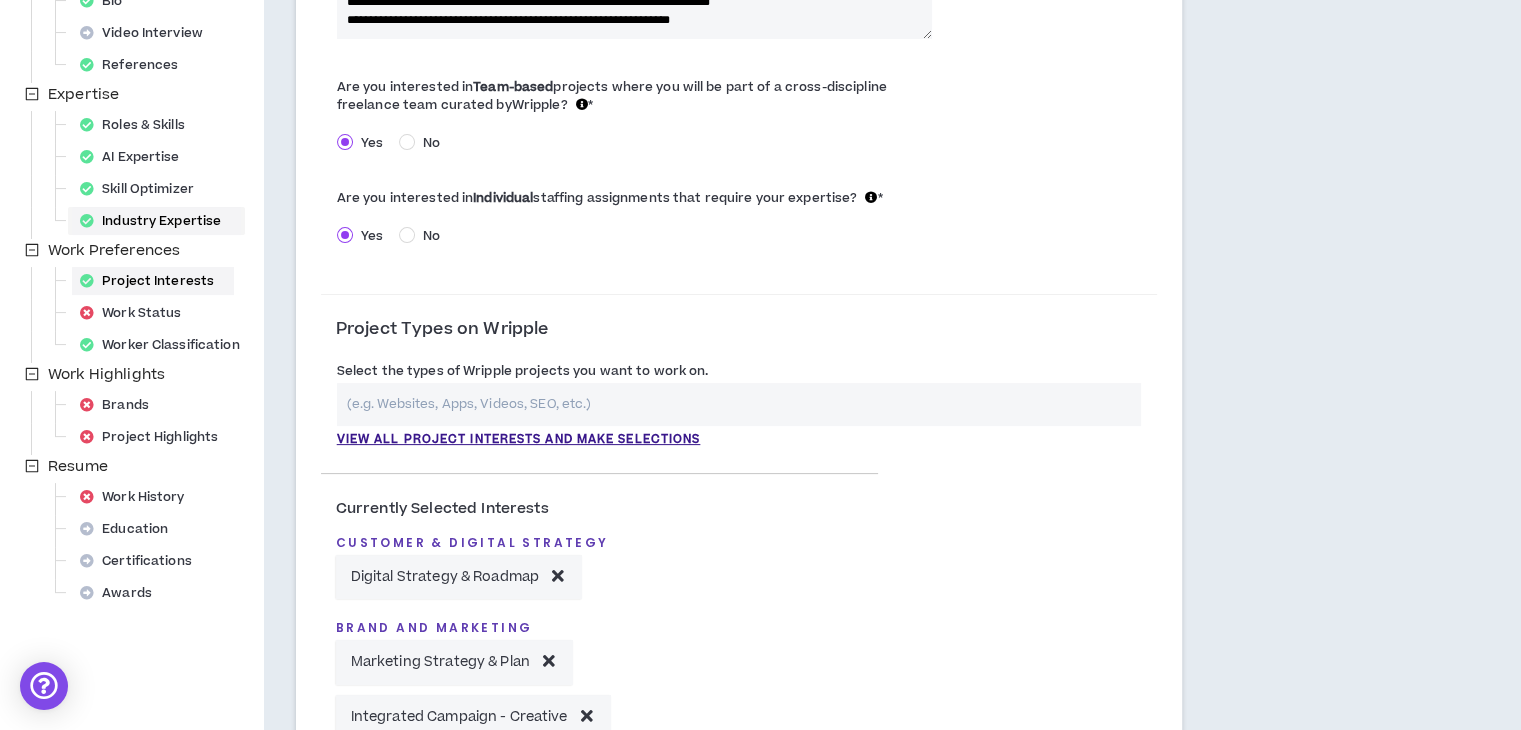 click on "Industry Expertise" at bounding box center [156, 221] 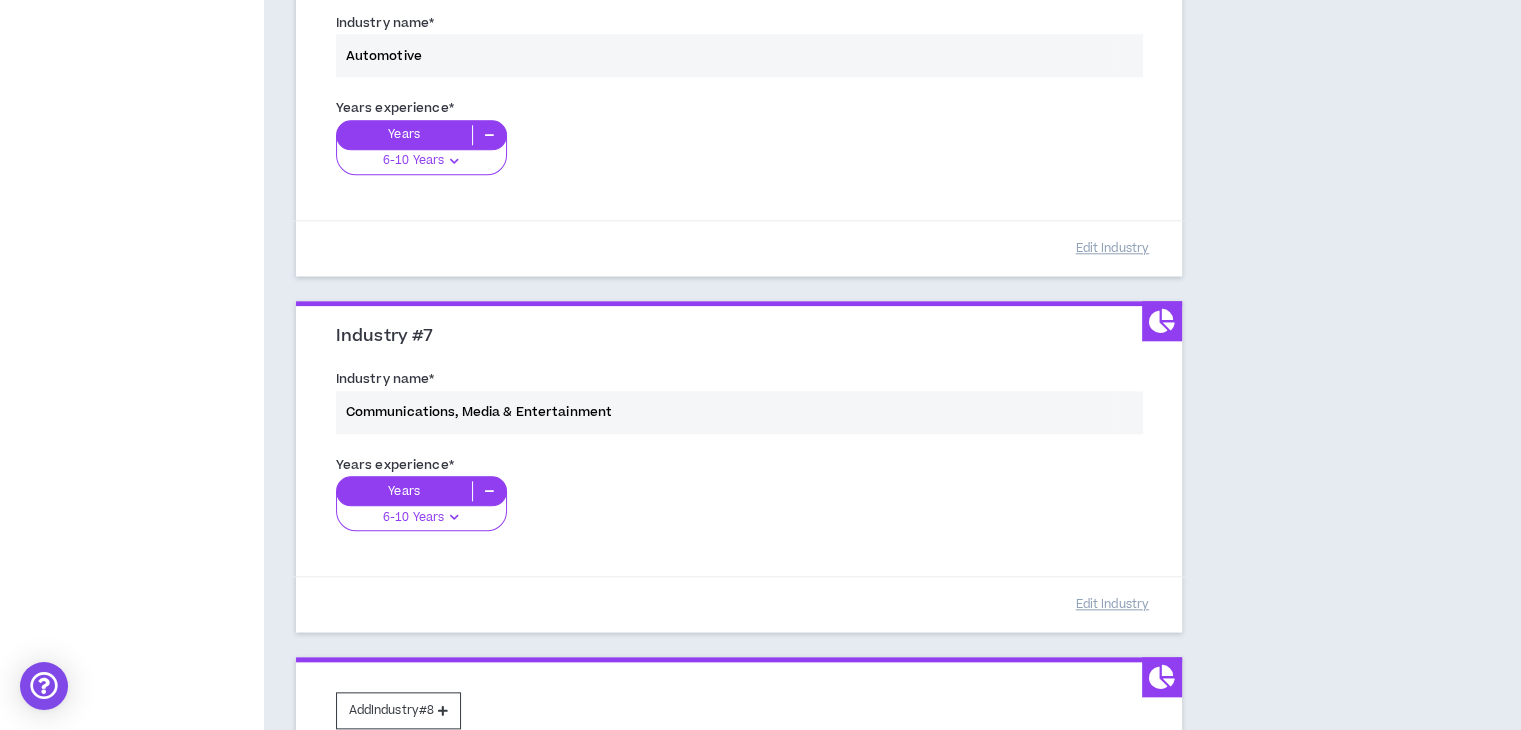 scroll, scrollTop: 2164, scrollLeft: 0, axis: vertical 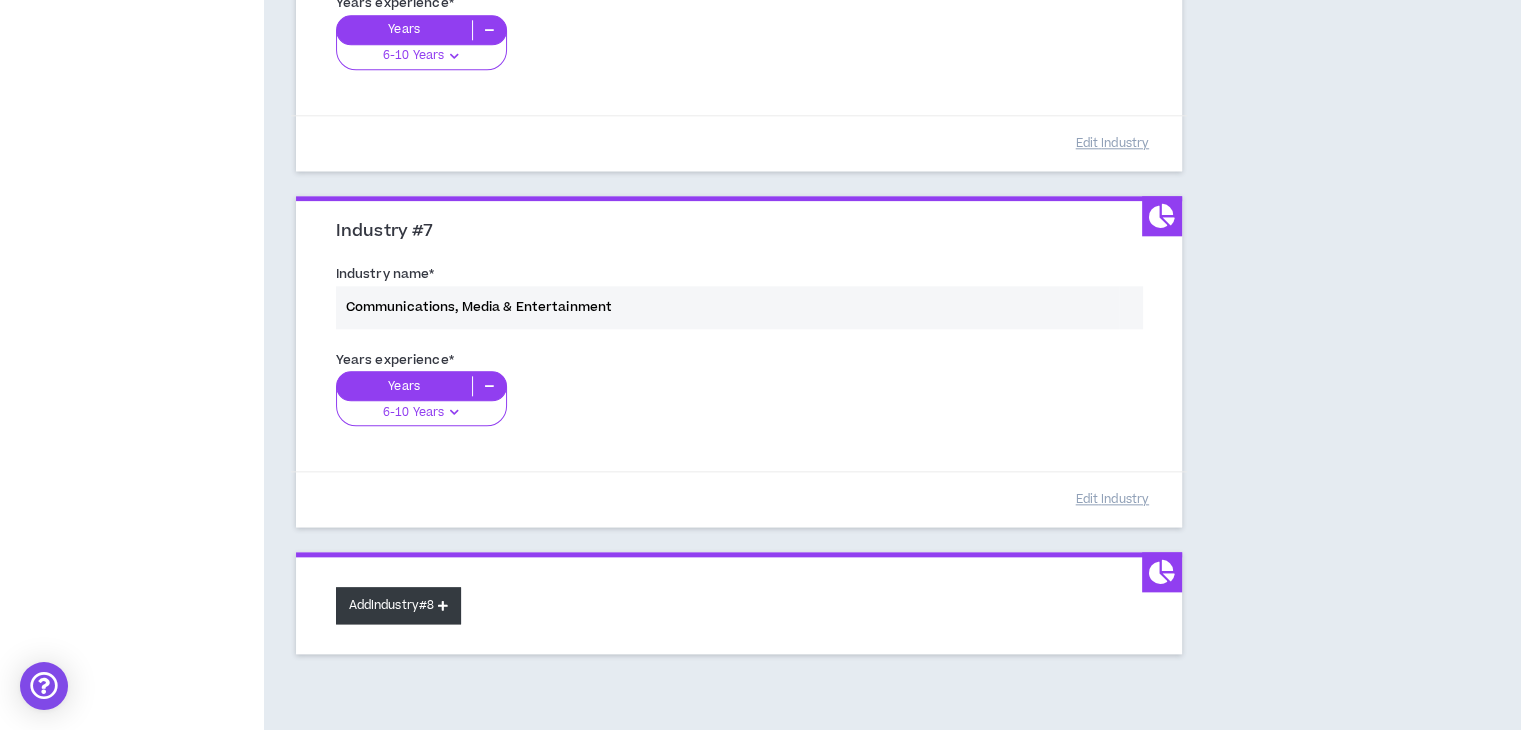 click on "Add  Industry  #8" at bounding box center (399, 605) 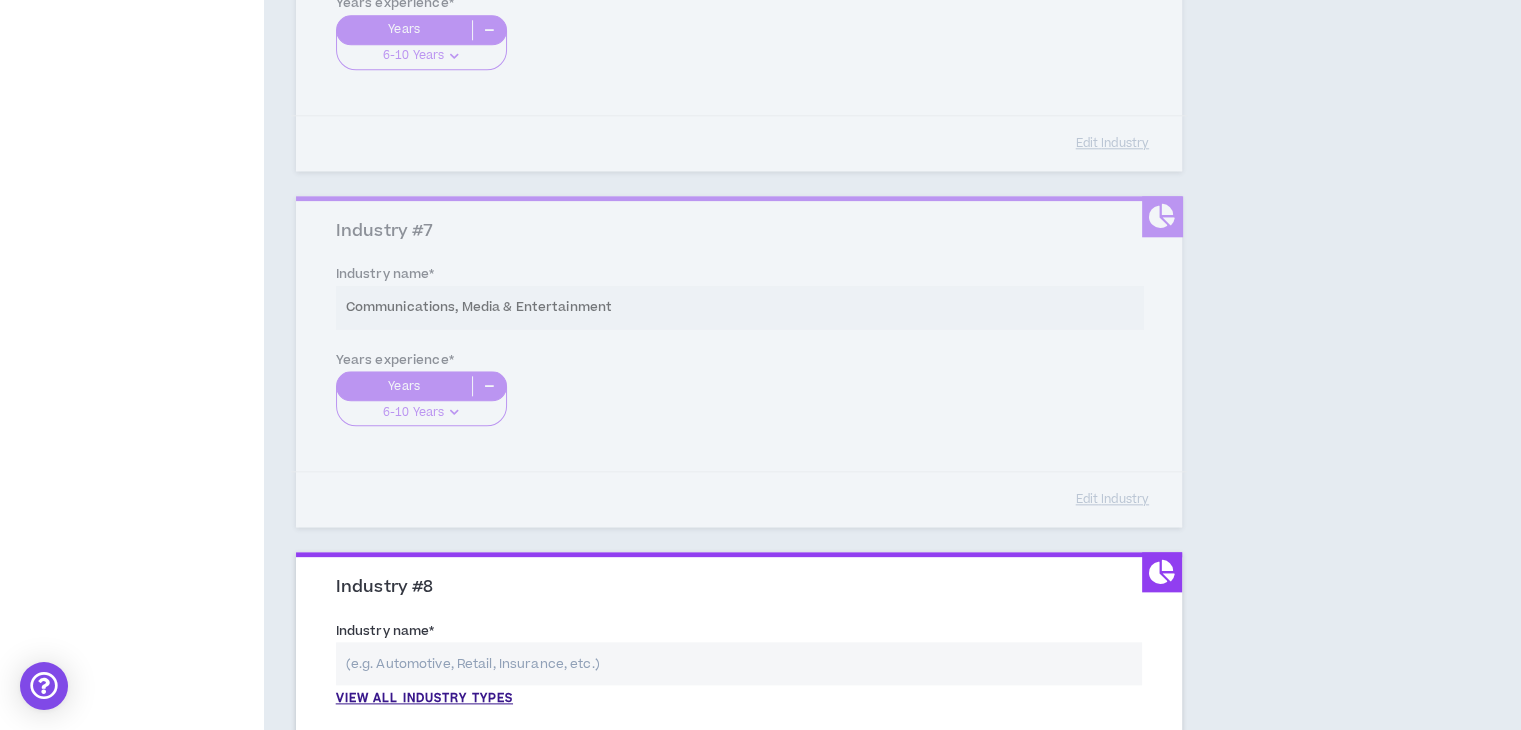 click at bounding box center [739, 663] 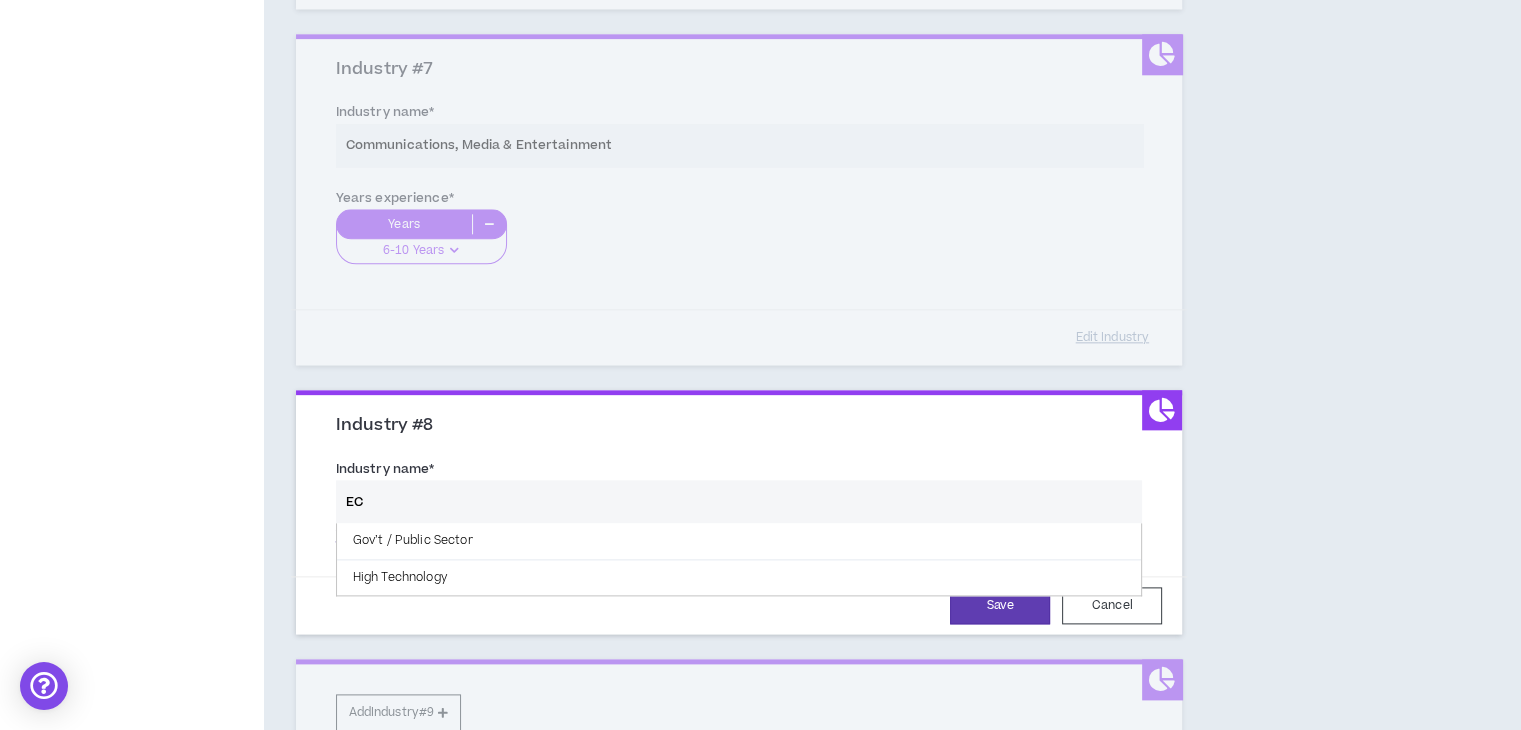 scroll, scrollTop: 2324, scrollLeft: 0, axis: vertical 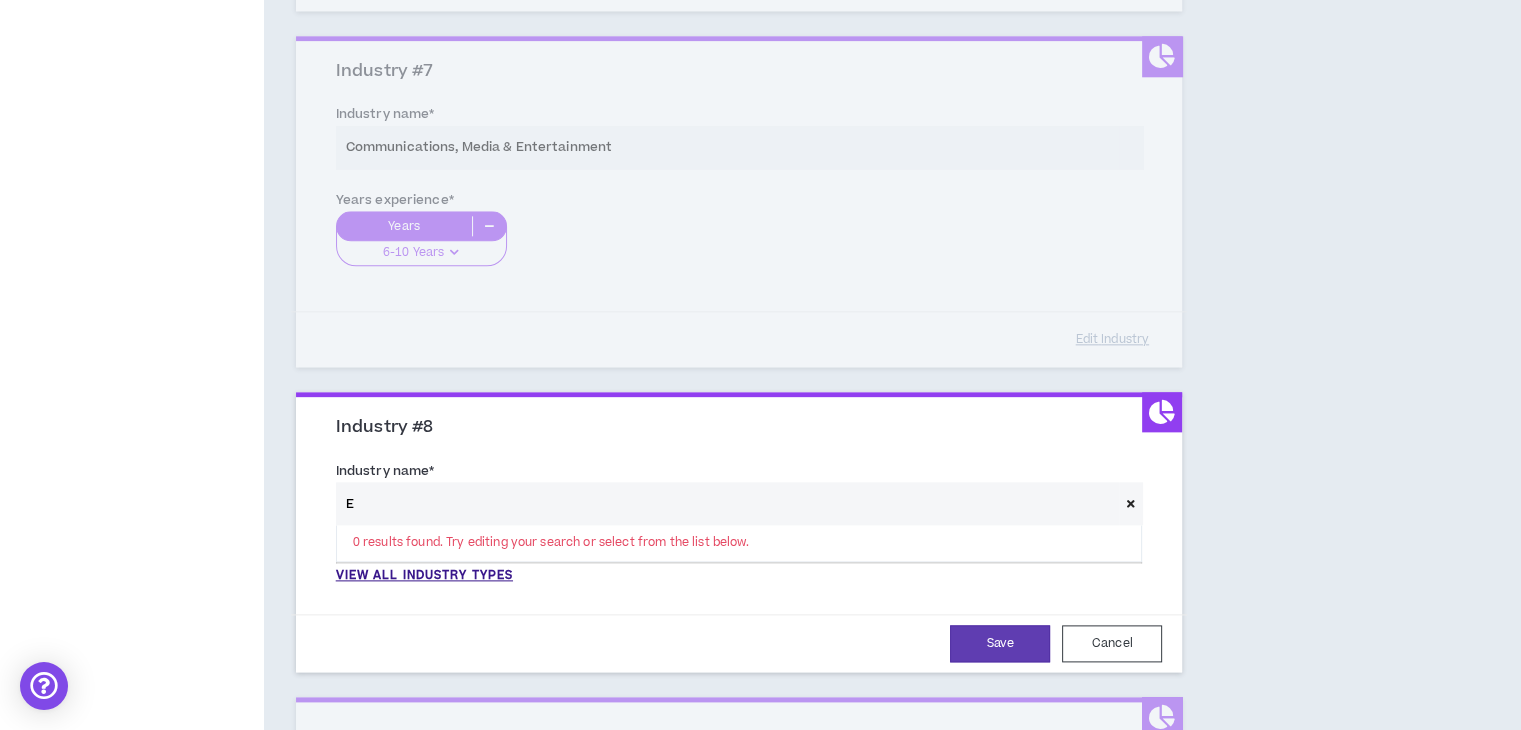 type on "E" 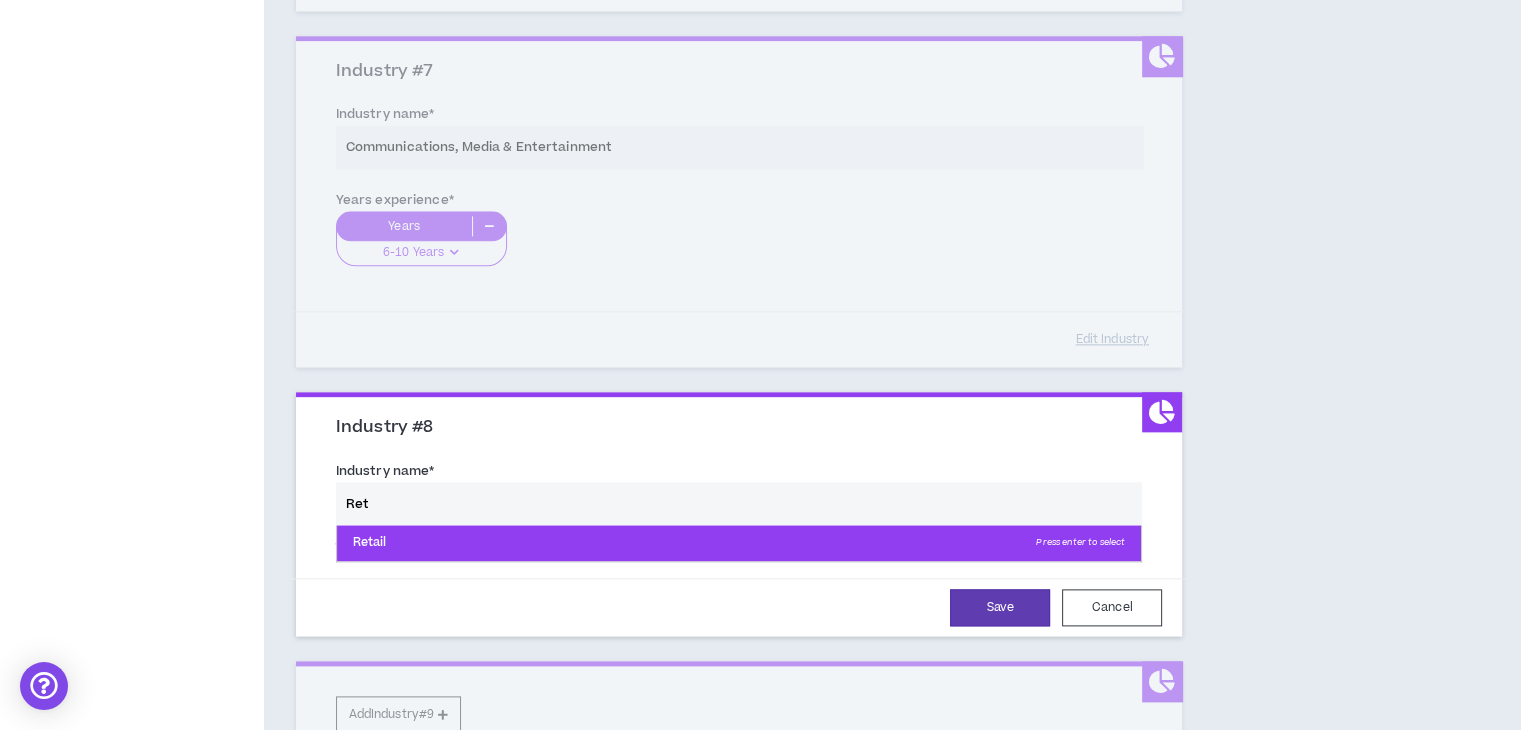 click on "Retail Press enter to select" at bounding box center [739, 543] 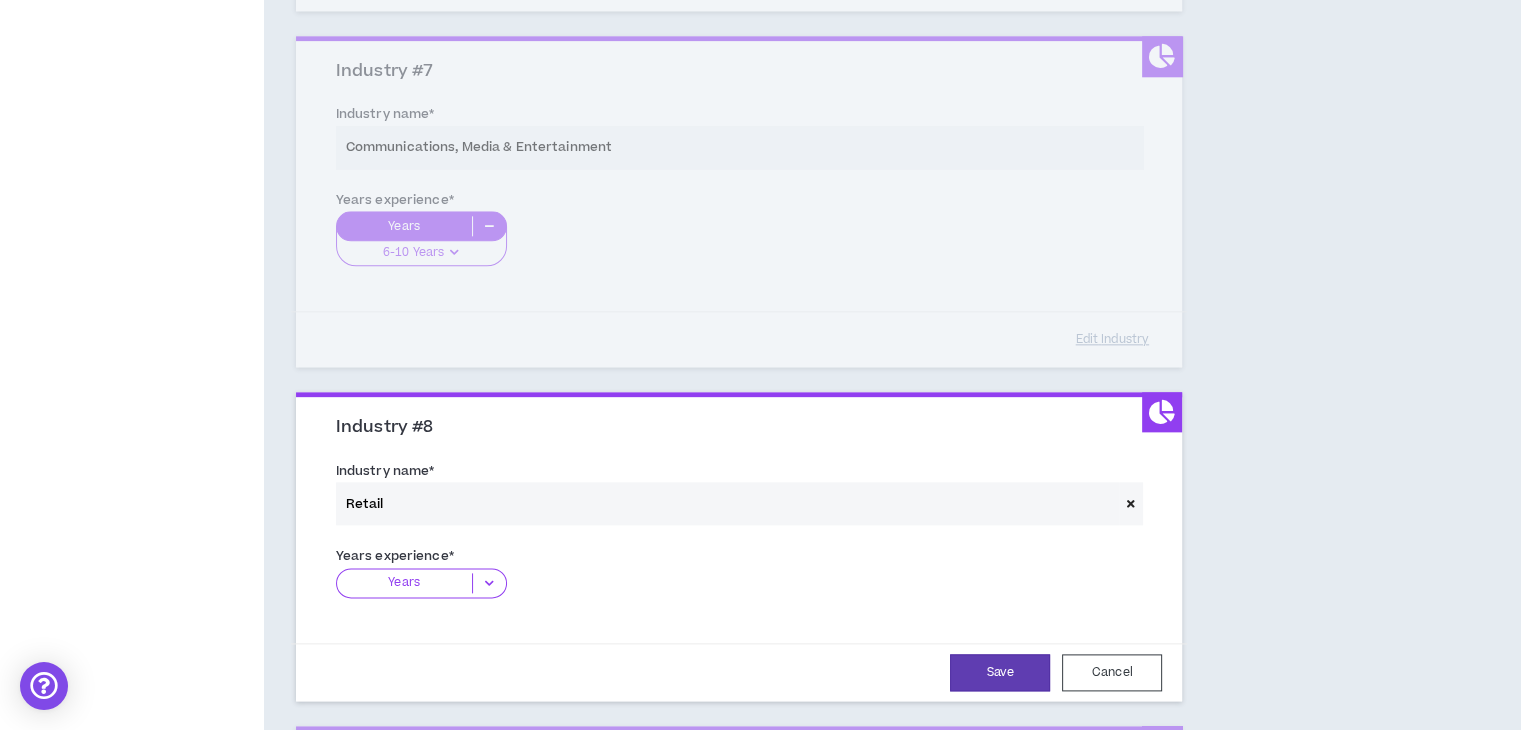 click on "Years" at bounding box center (404, 583) 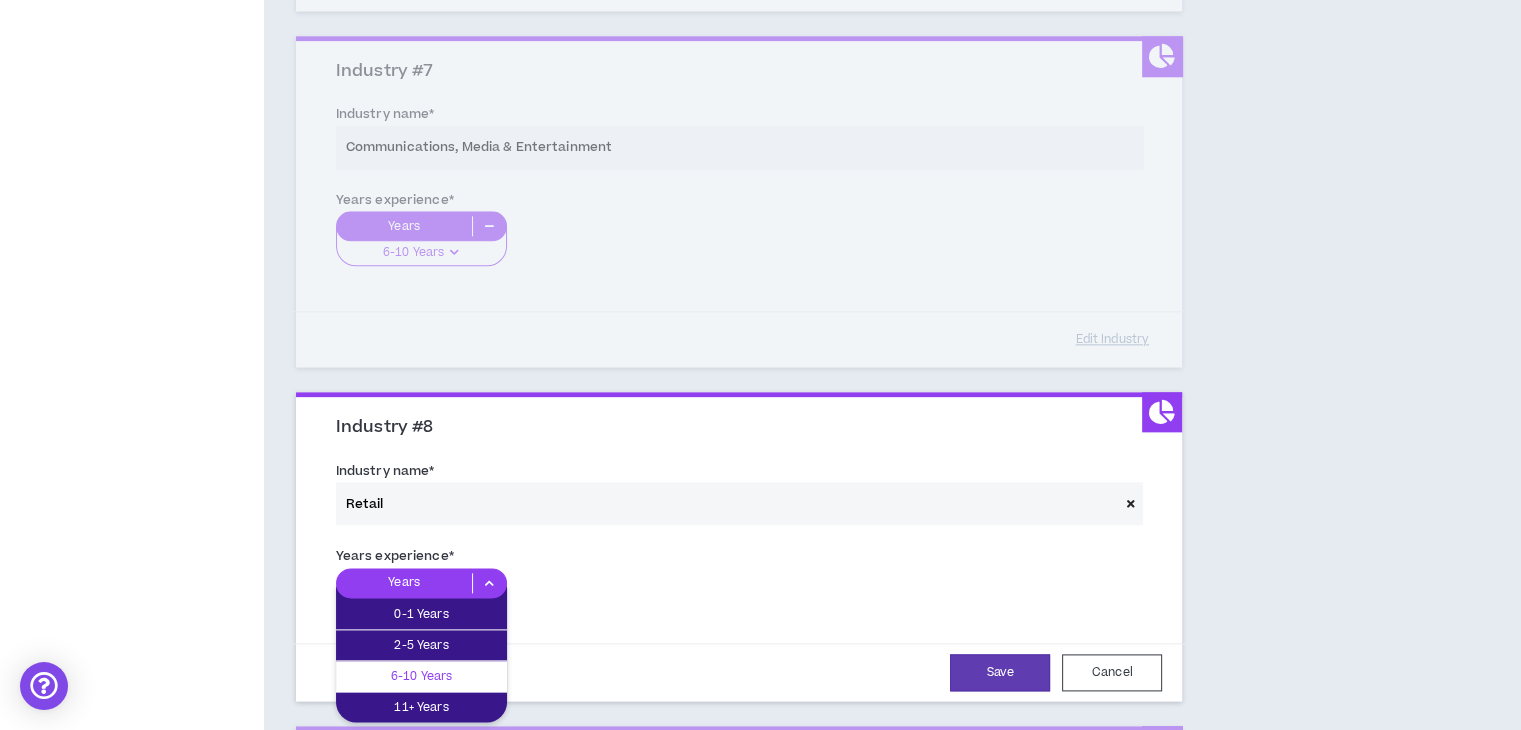 click on "6-10 Years" at bounding box center (421, 676) 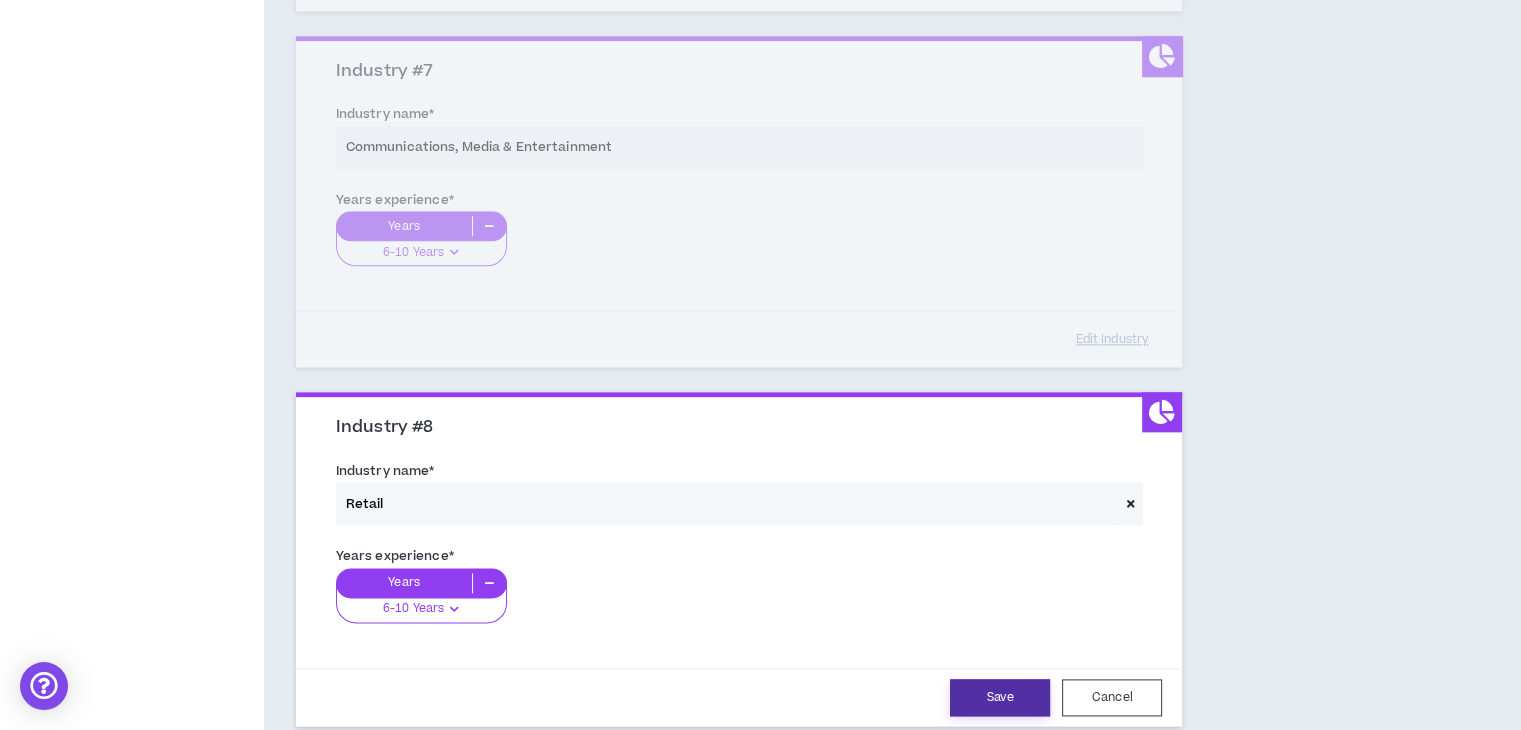 click on "Save" at bounding box center (1000, 697) 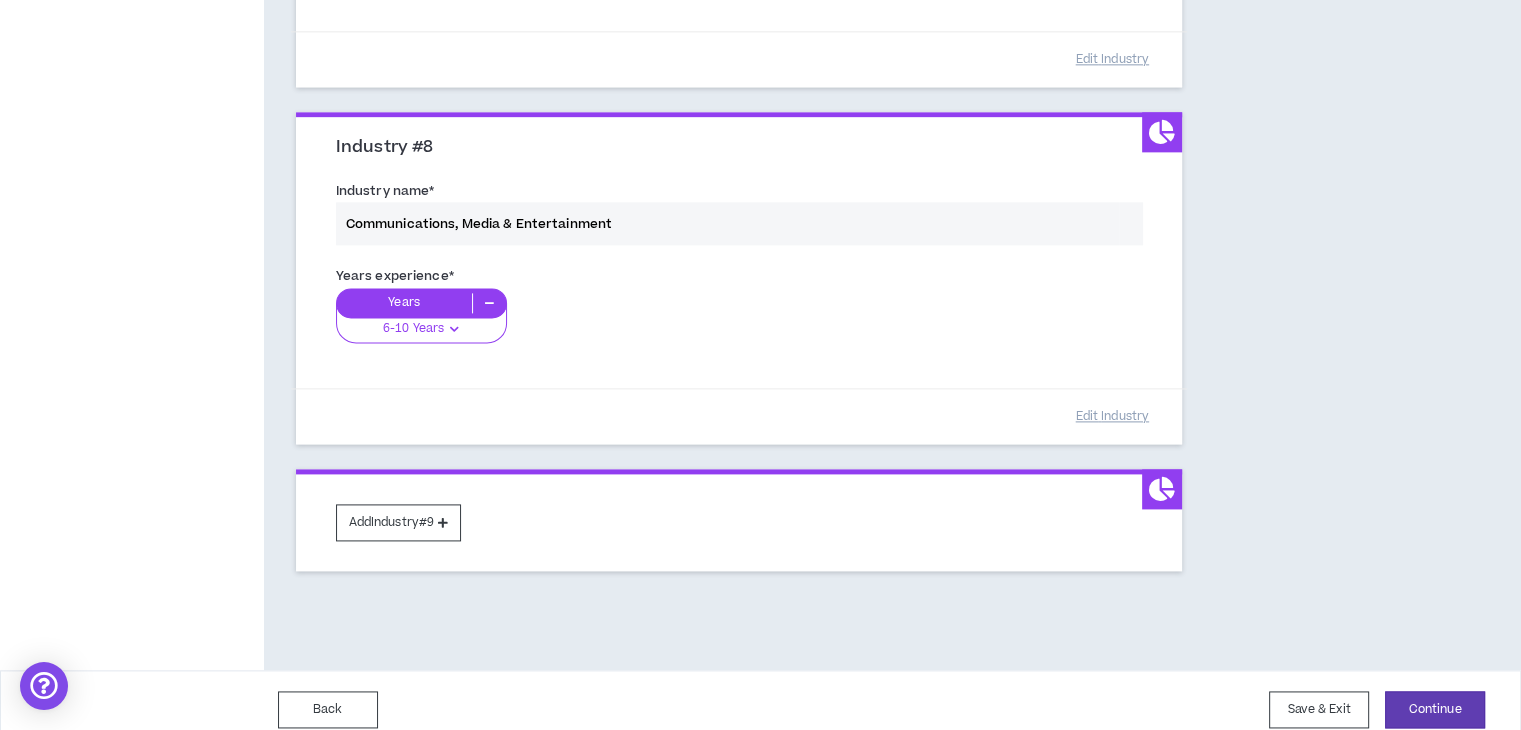 scroll, scrollTop: 2618, scrollLeft: 0, axis: vertical 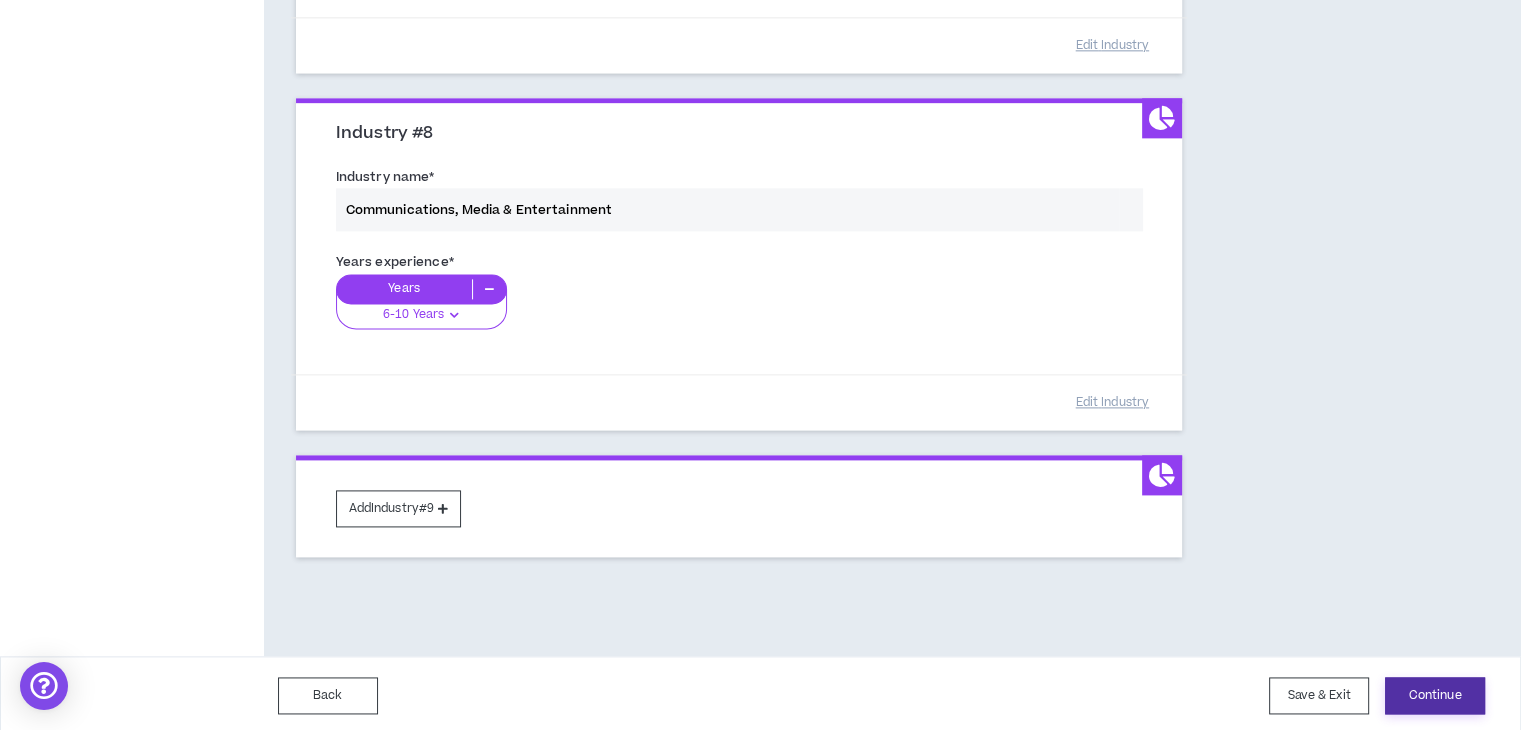 click on "Continue" at bounding box center (1435, 695) 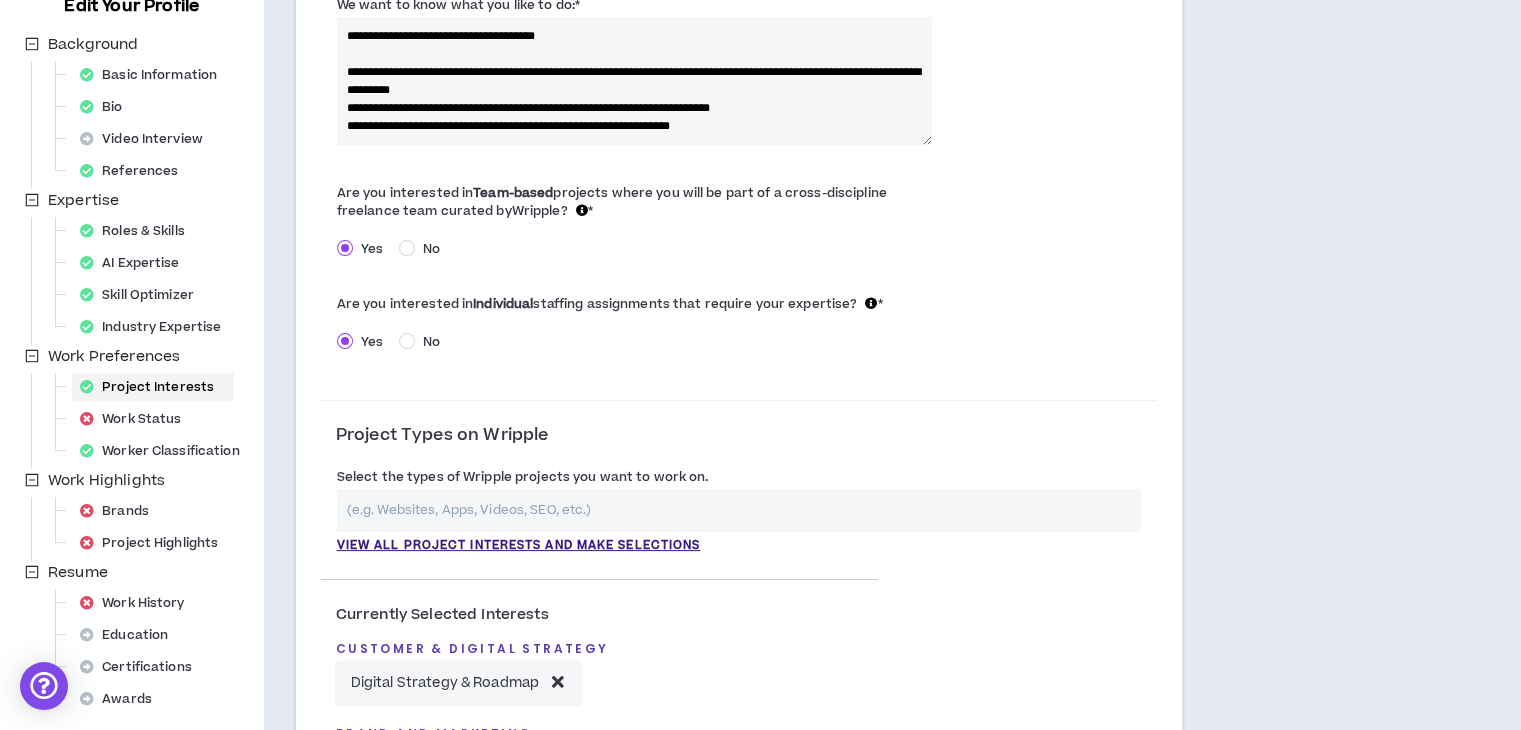 scroll, scrollTop: 278, scrollLeft: 0, axis: vertical 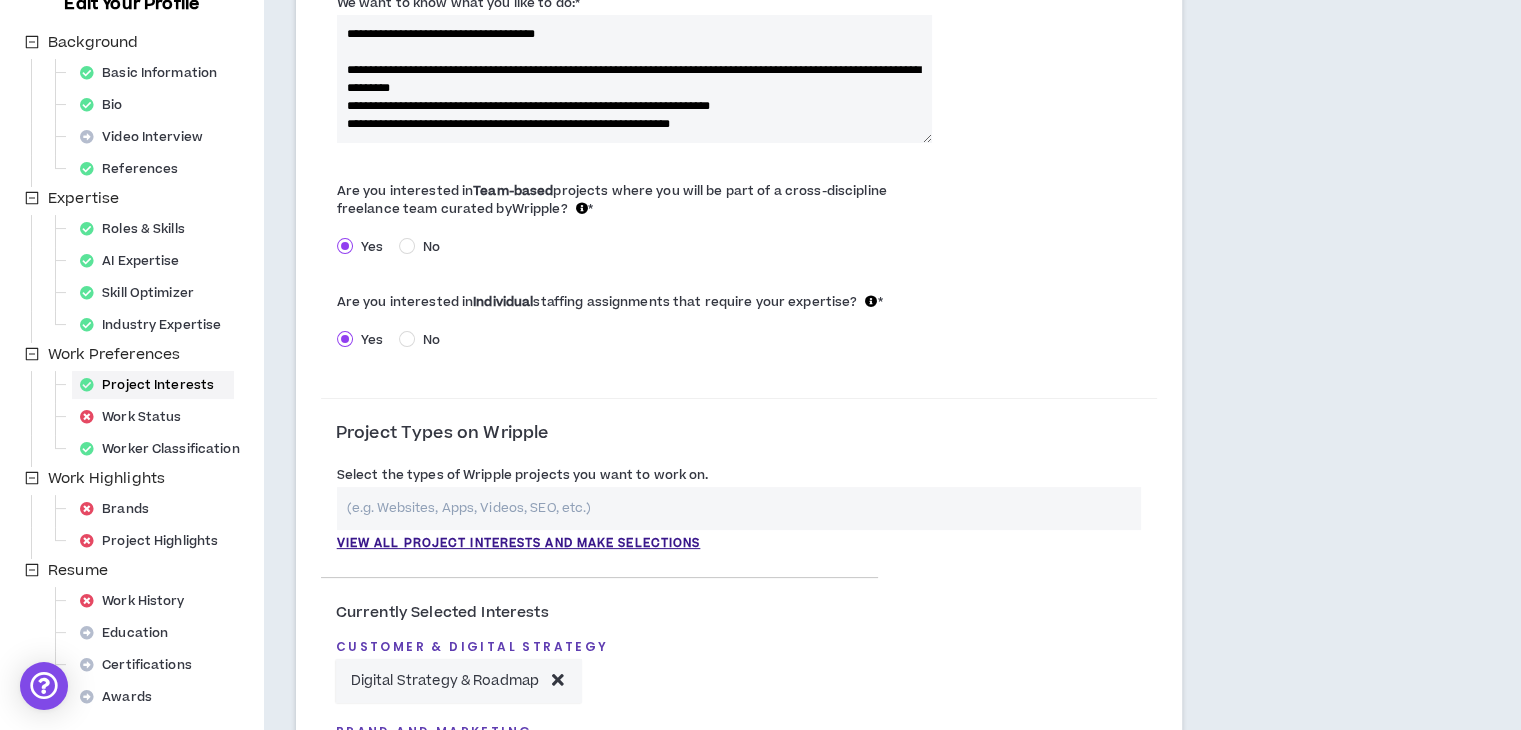 click at bounding box center (739, 508) 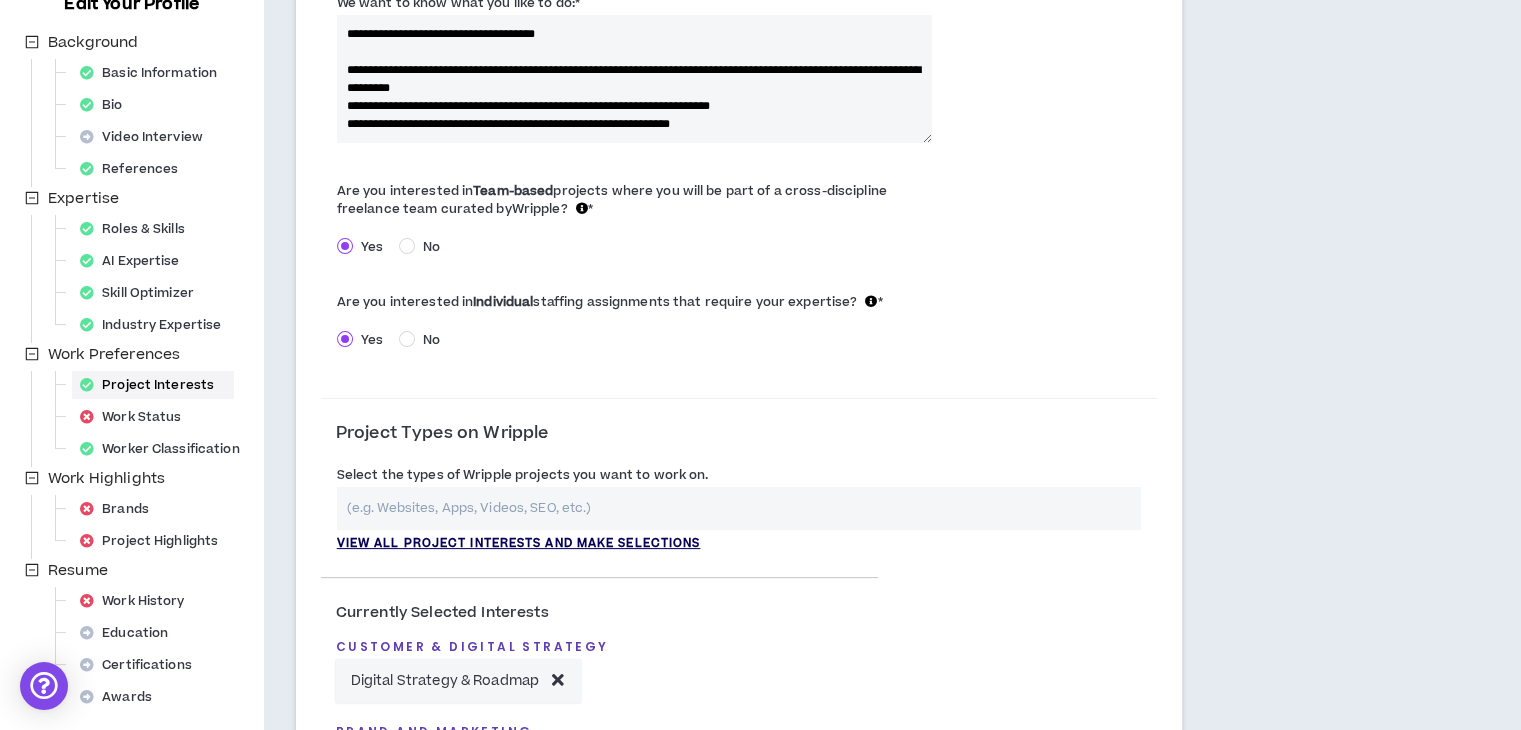 click on "View all project interests and make selections" at bounding box center (519, 544) 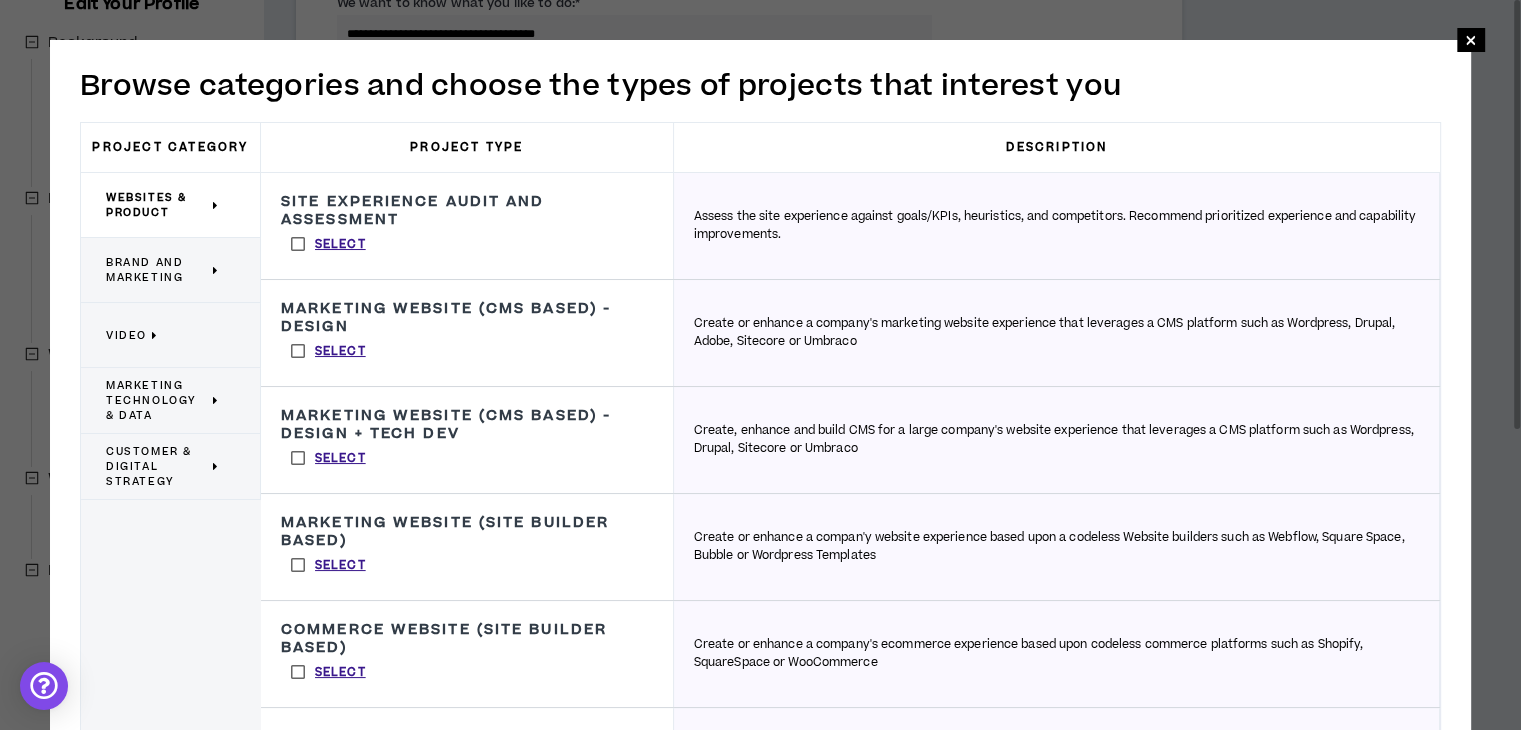 click on "Brand and Marketing" at bounding box center (157, 270) 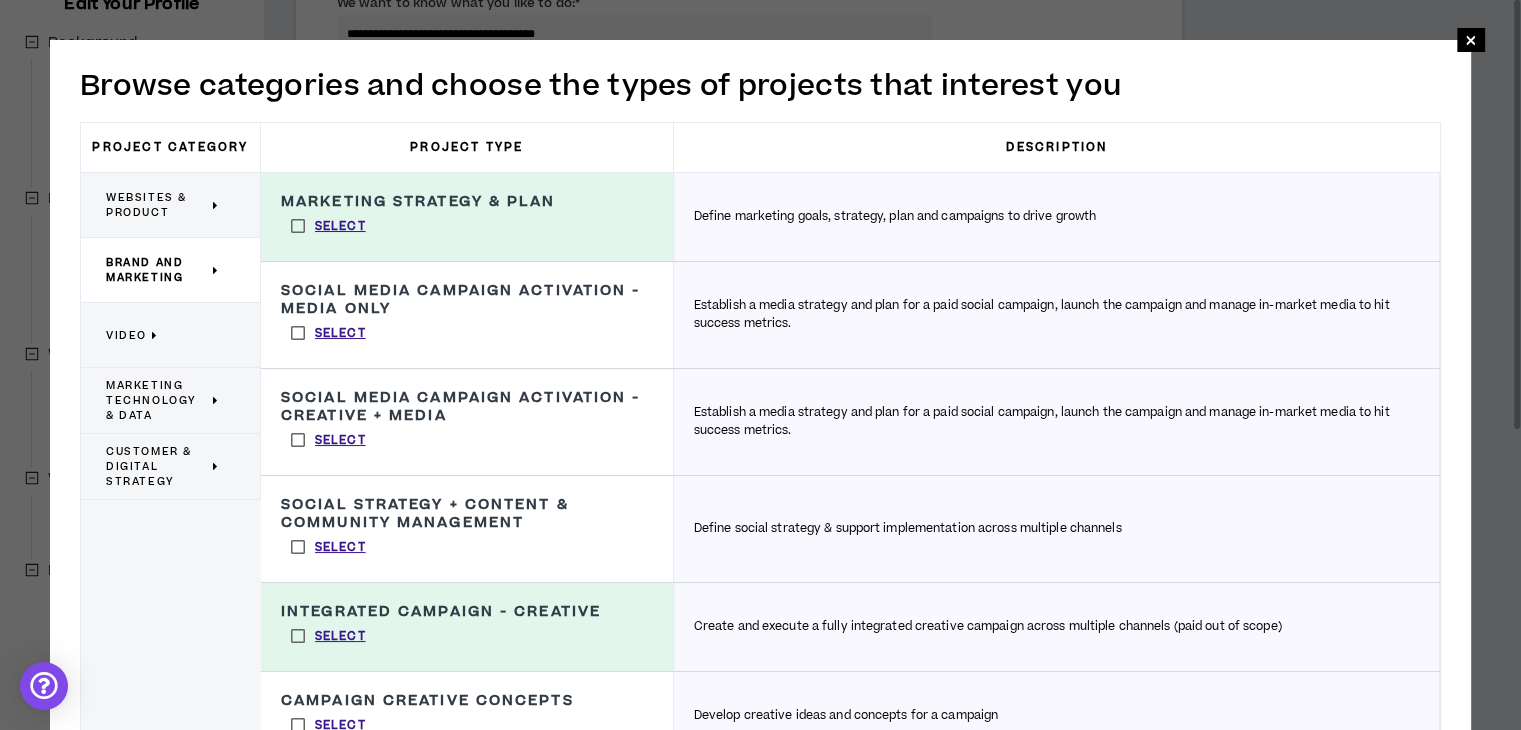 click on "Select" at bounding box center (328, 333) 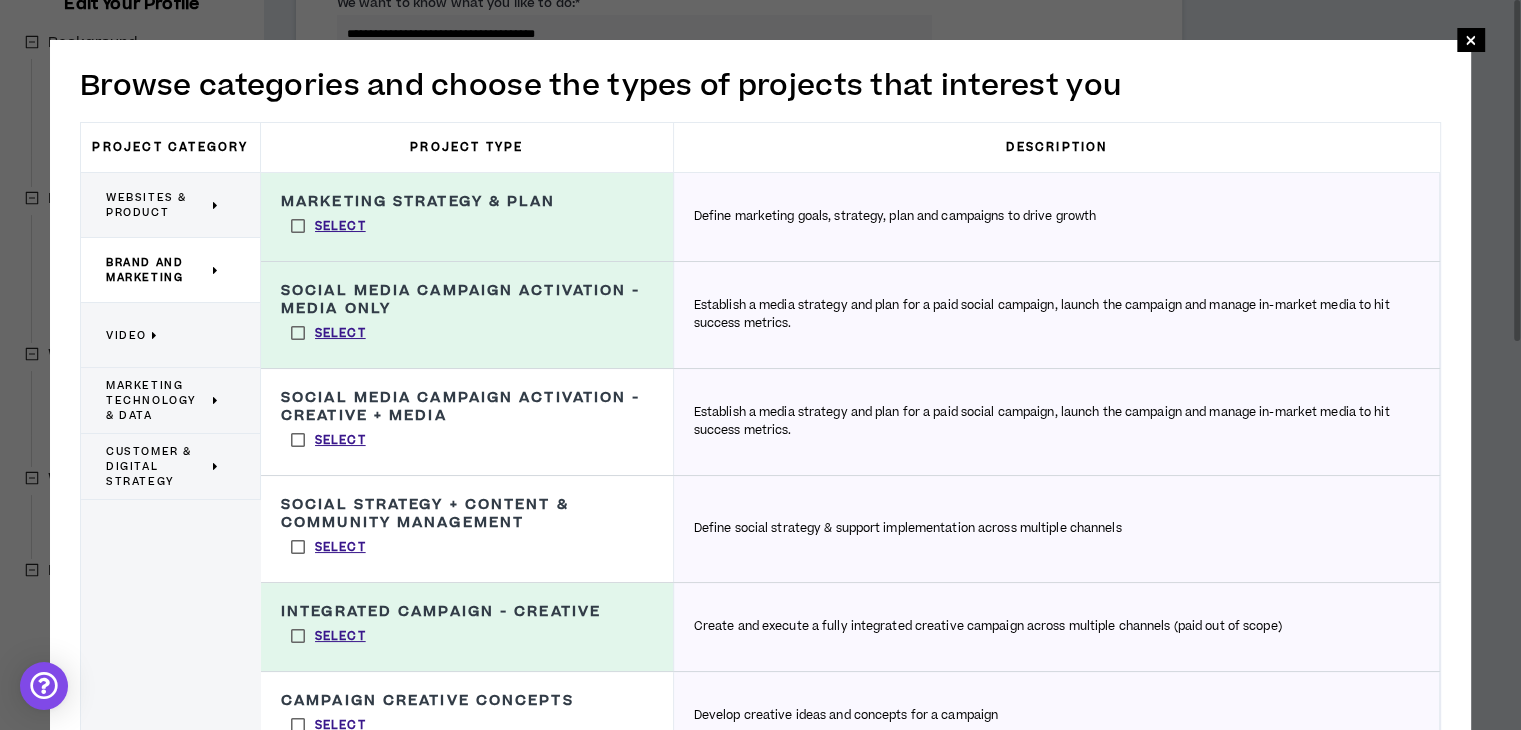 click on "Select" at bounding box center (328, 440) 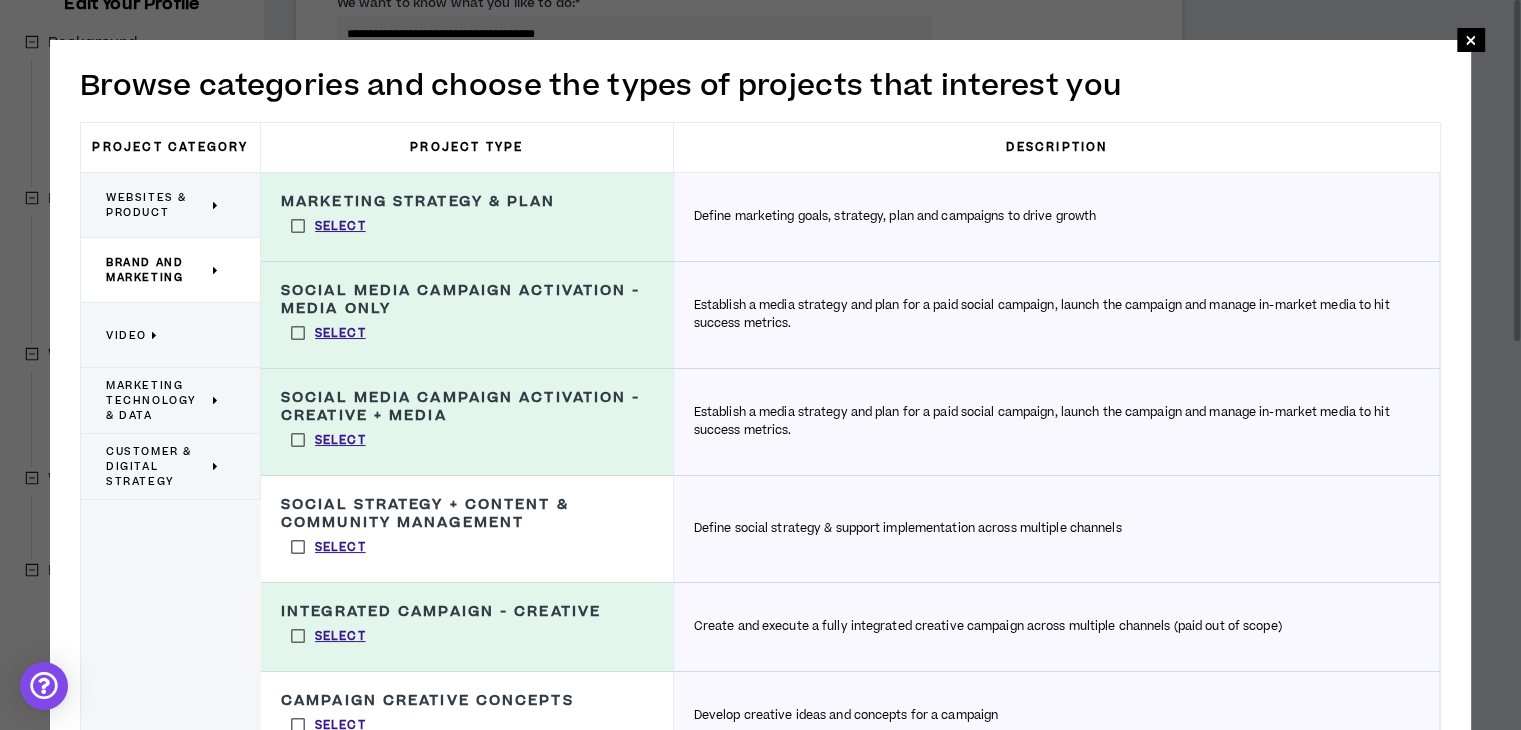 click on "Select" at bounding box center (328, 547) 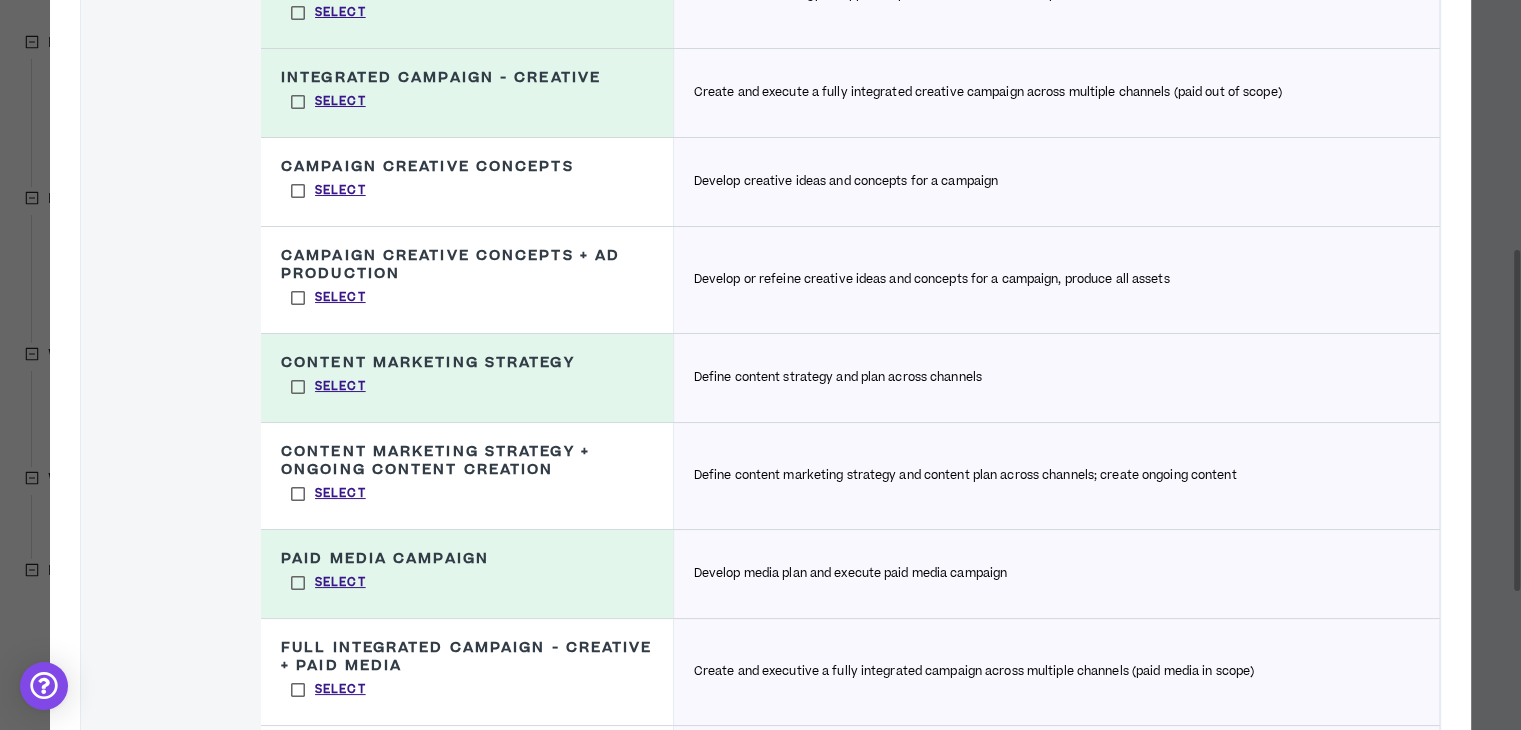 click on "Select" at bounding box center [328, 191] 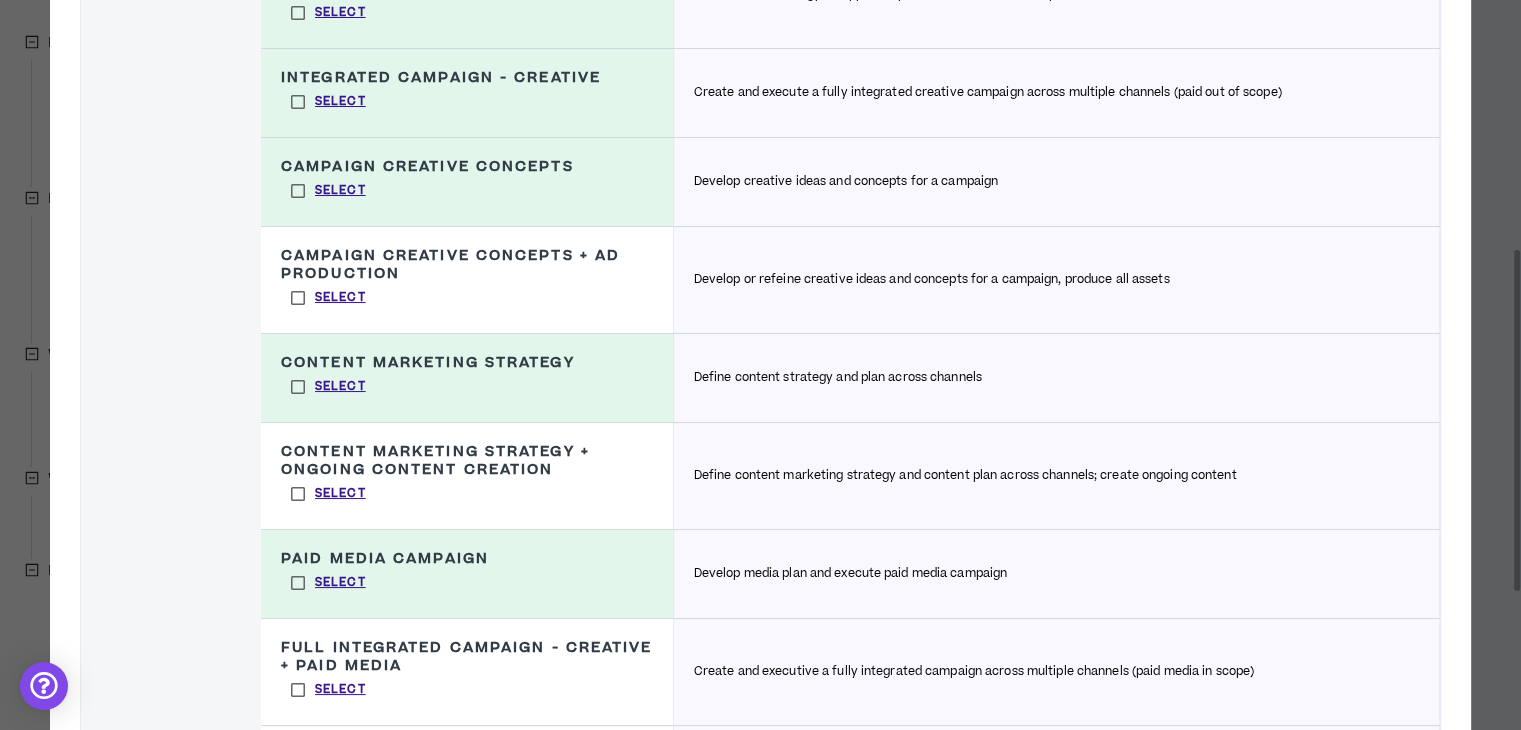 click on "Select" at bounding box center [328, 298] 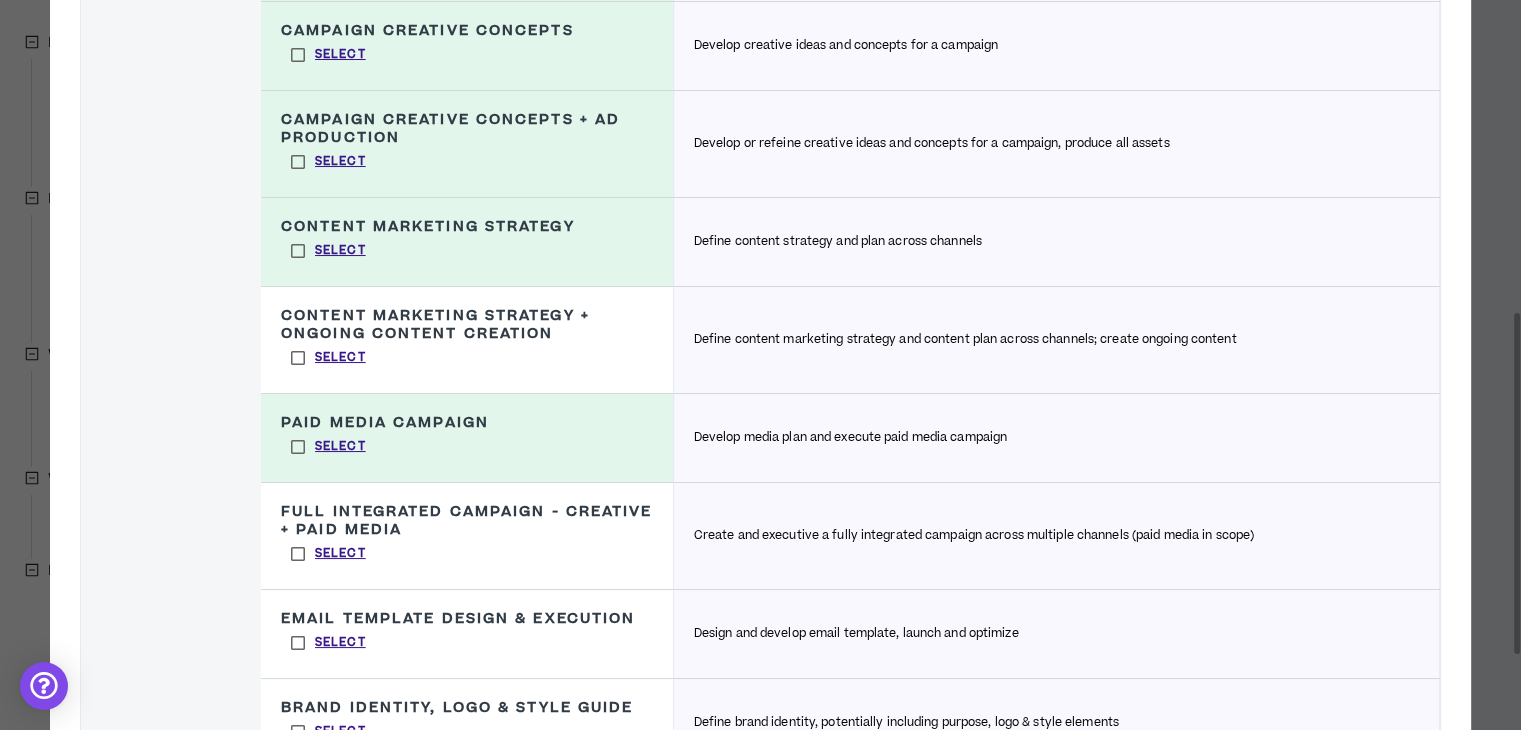 click on "Select" at bounding box center (328, 358) 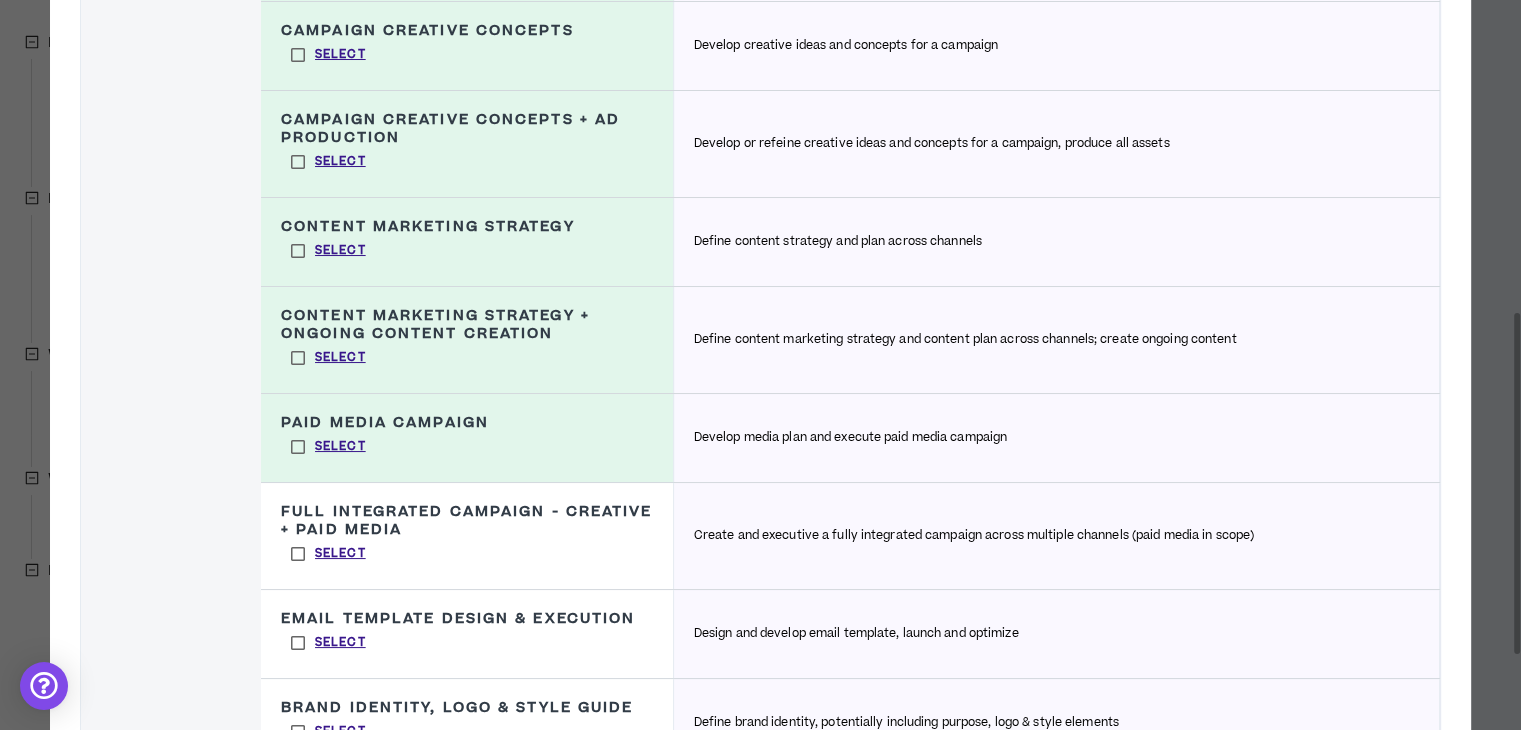 click on "Select" at bounding box center (328, 554) 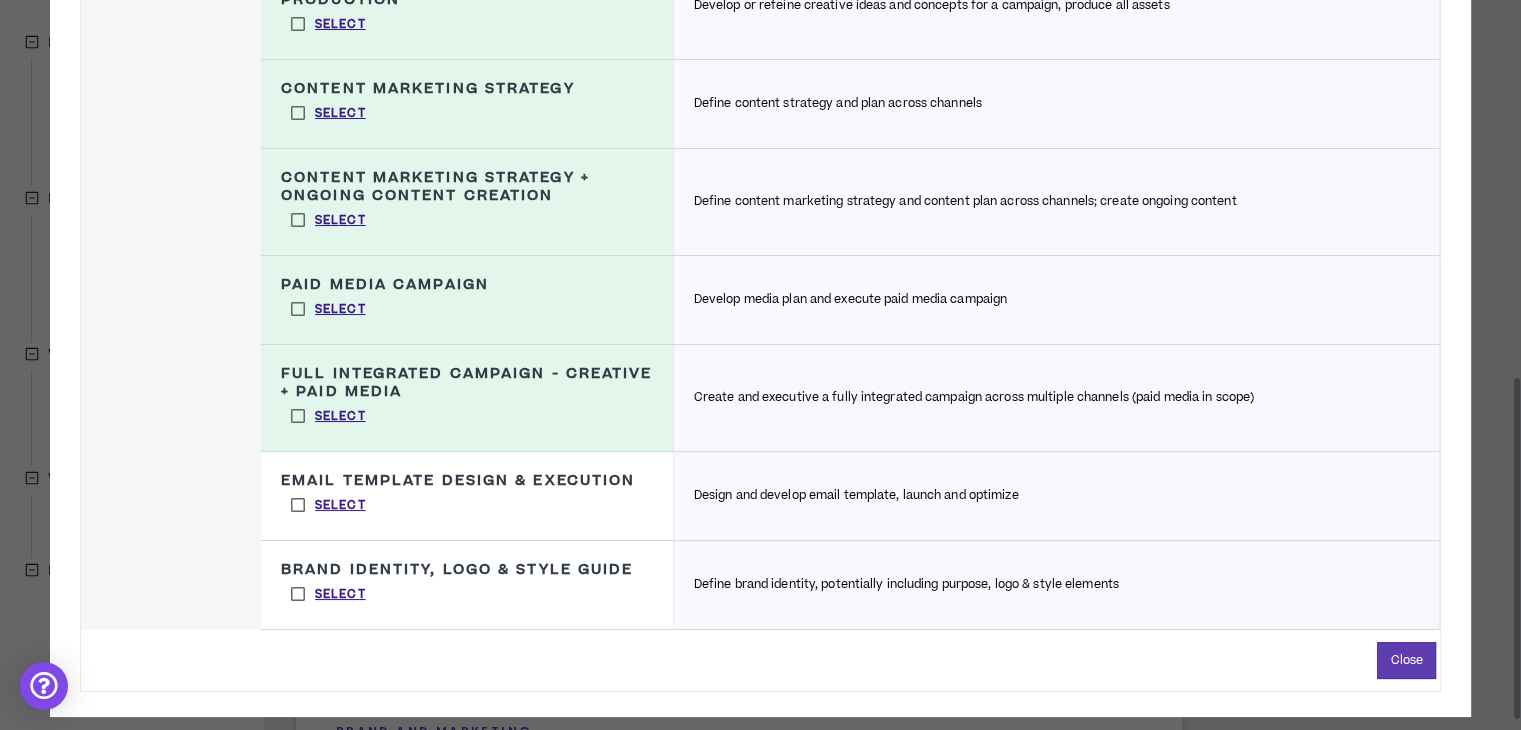 click on "Select" at bounding box center (328, 594) 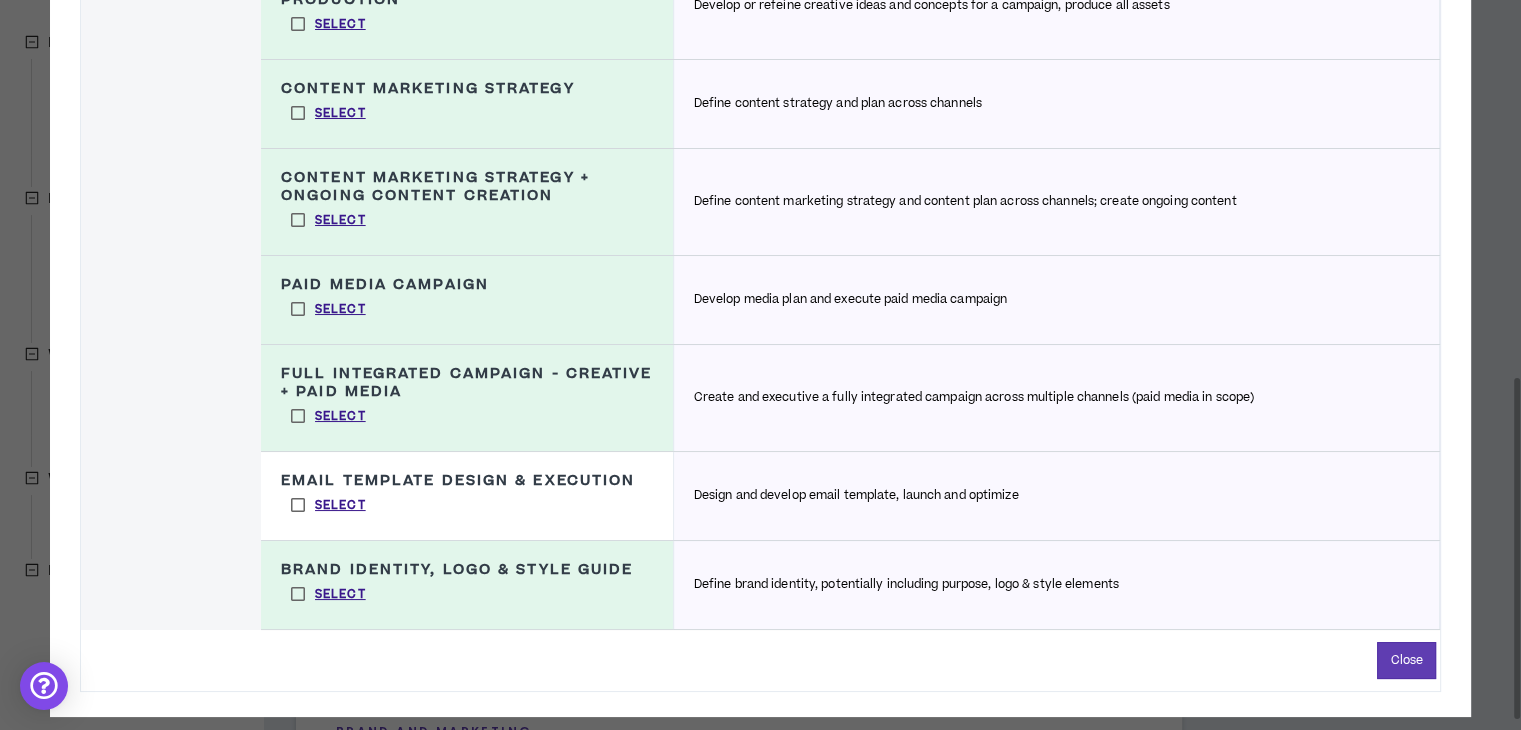 click on "Select" at bounding box center [328, 505] 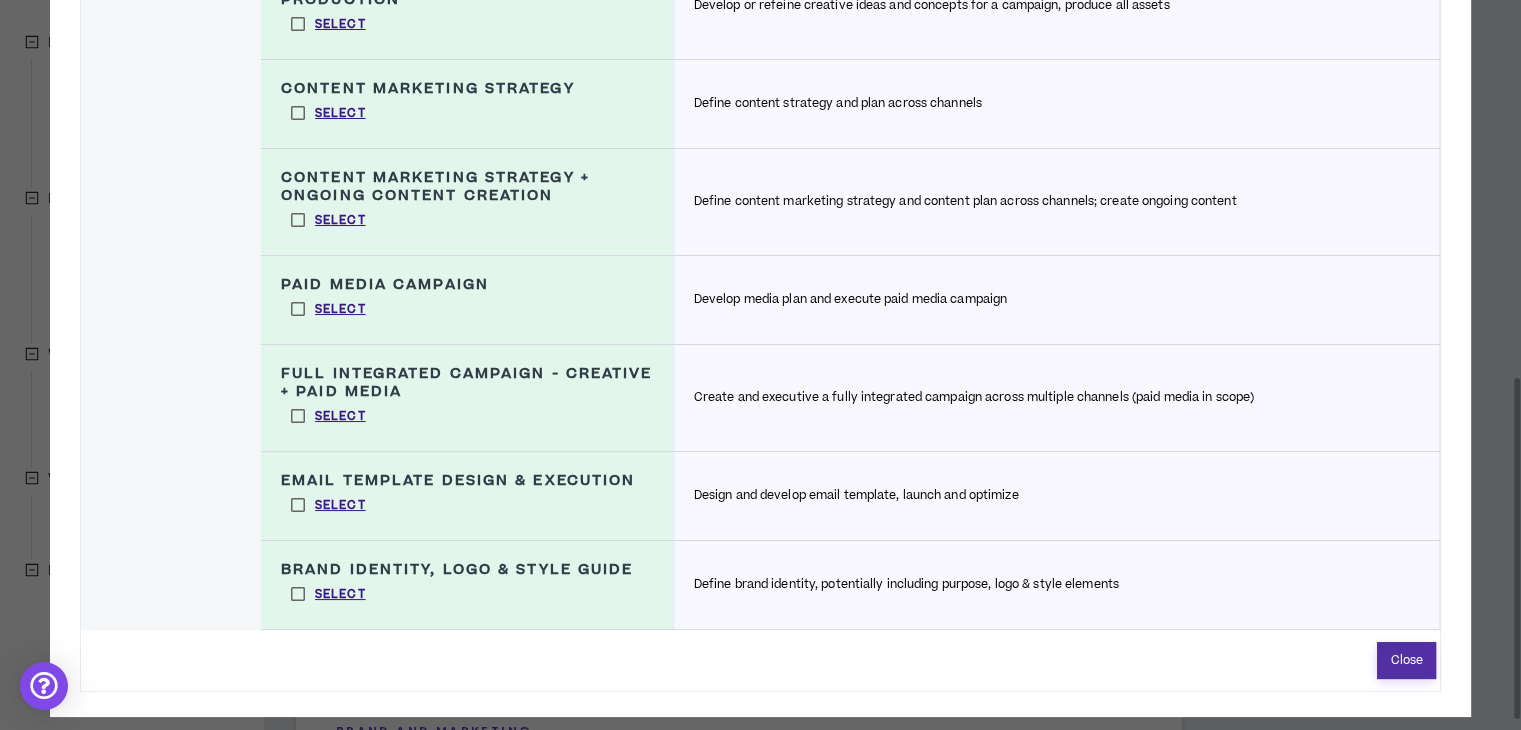 click on "Close" at bounding box center (1406, 660) 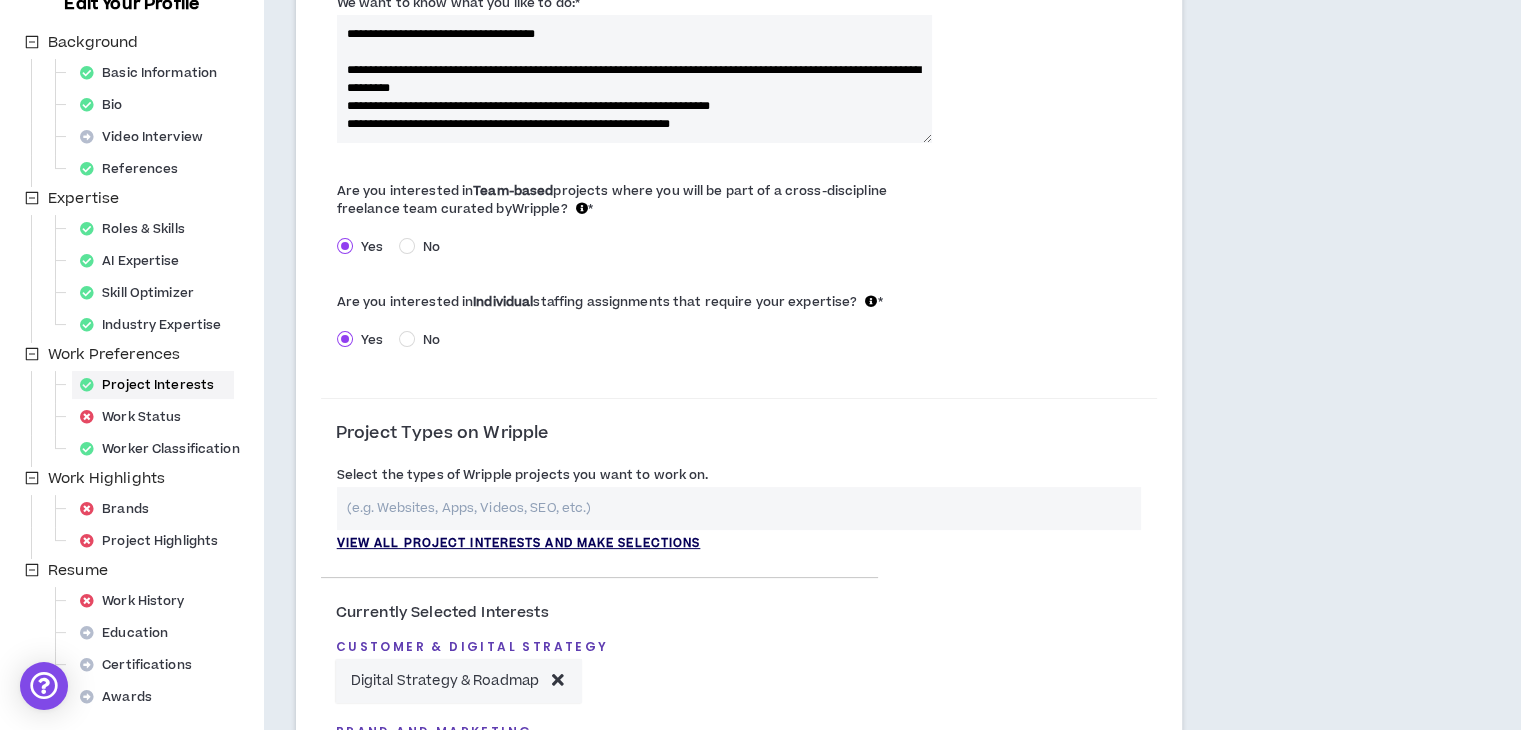 click on "View all project interests and make selections" at bounding box center (519, 544) 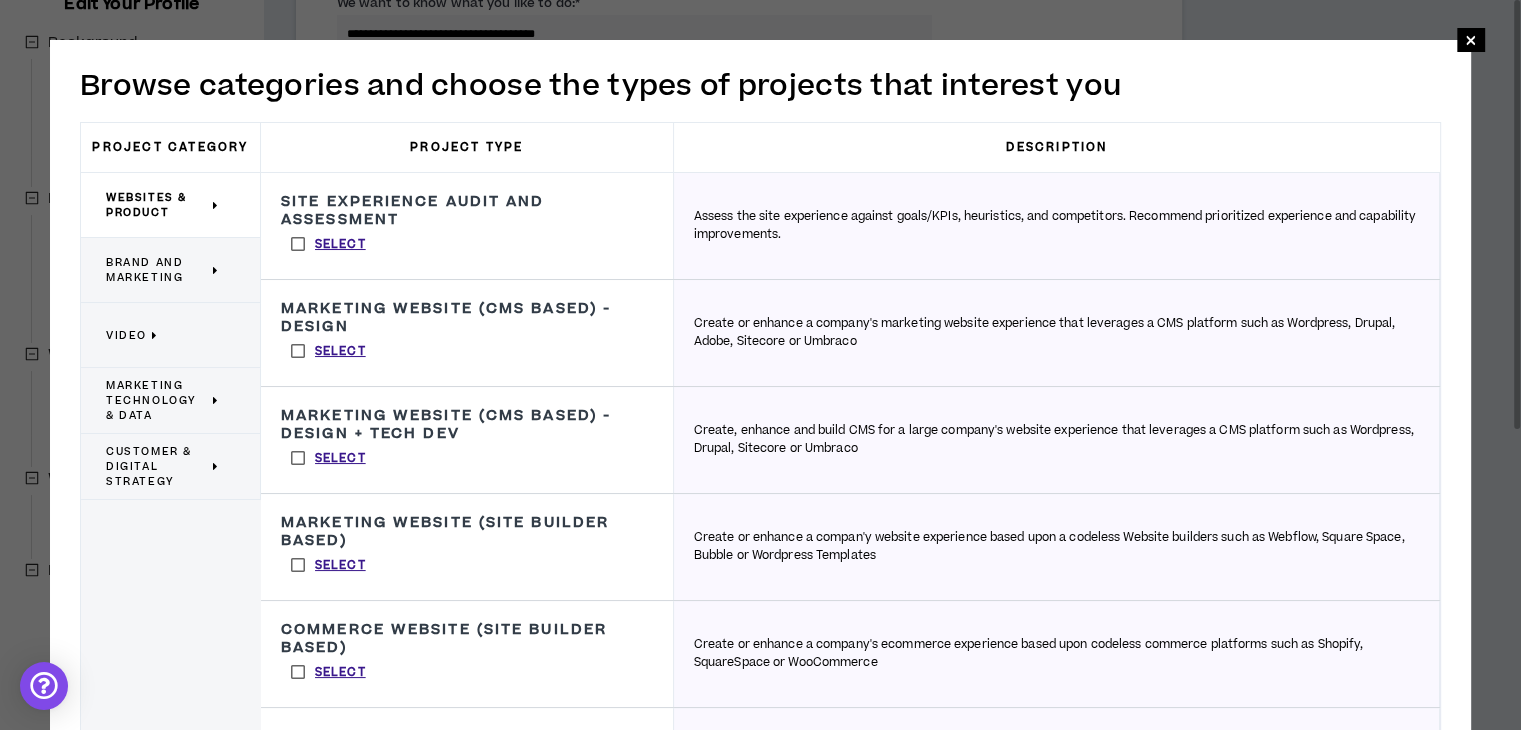 click on "Marketing Technology & Data" at bounding box center [157, 400] 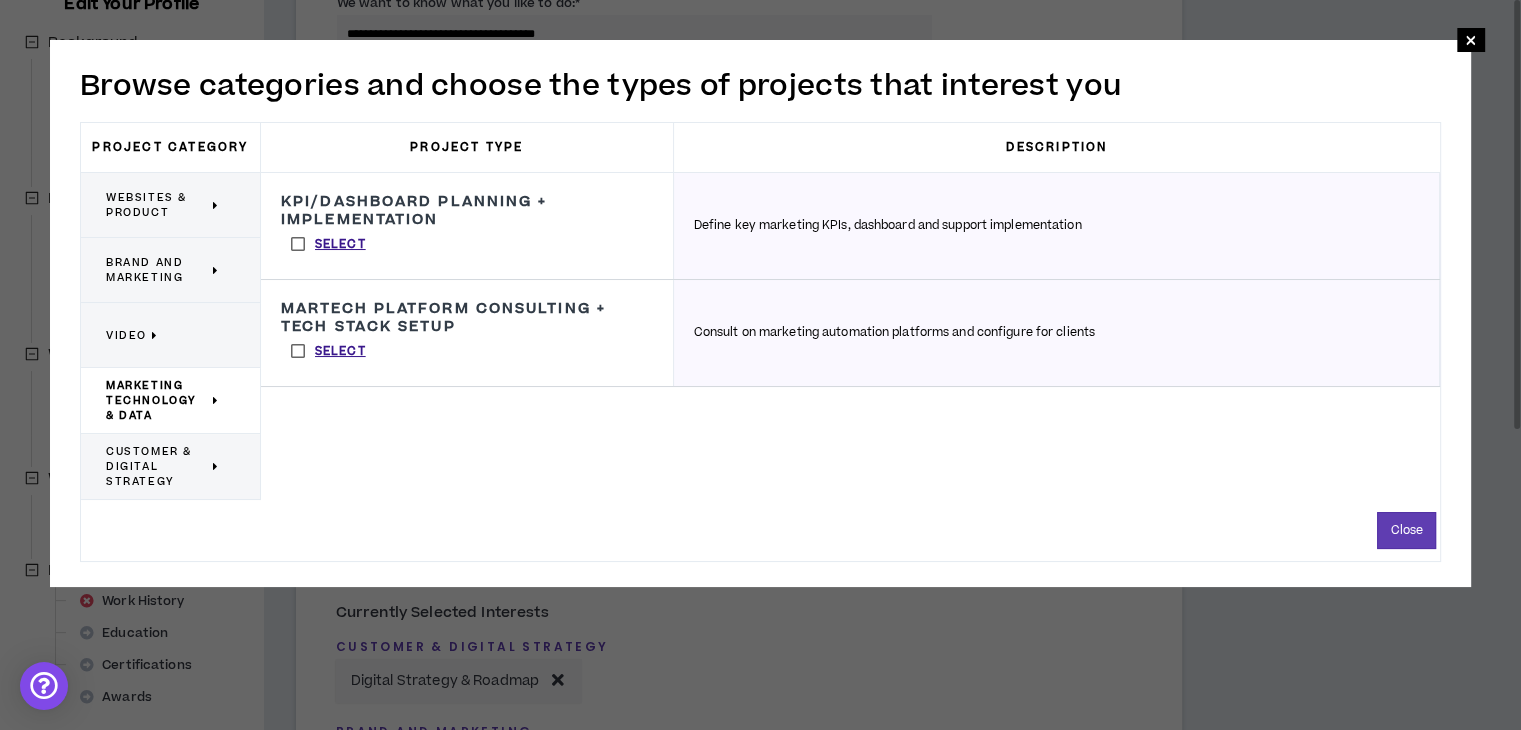 click on "Customer & Digital Strategy" at bounding box center [171, 467] 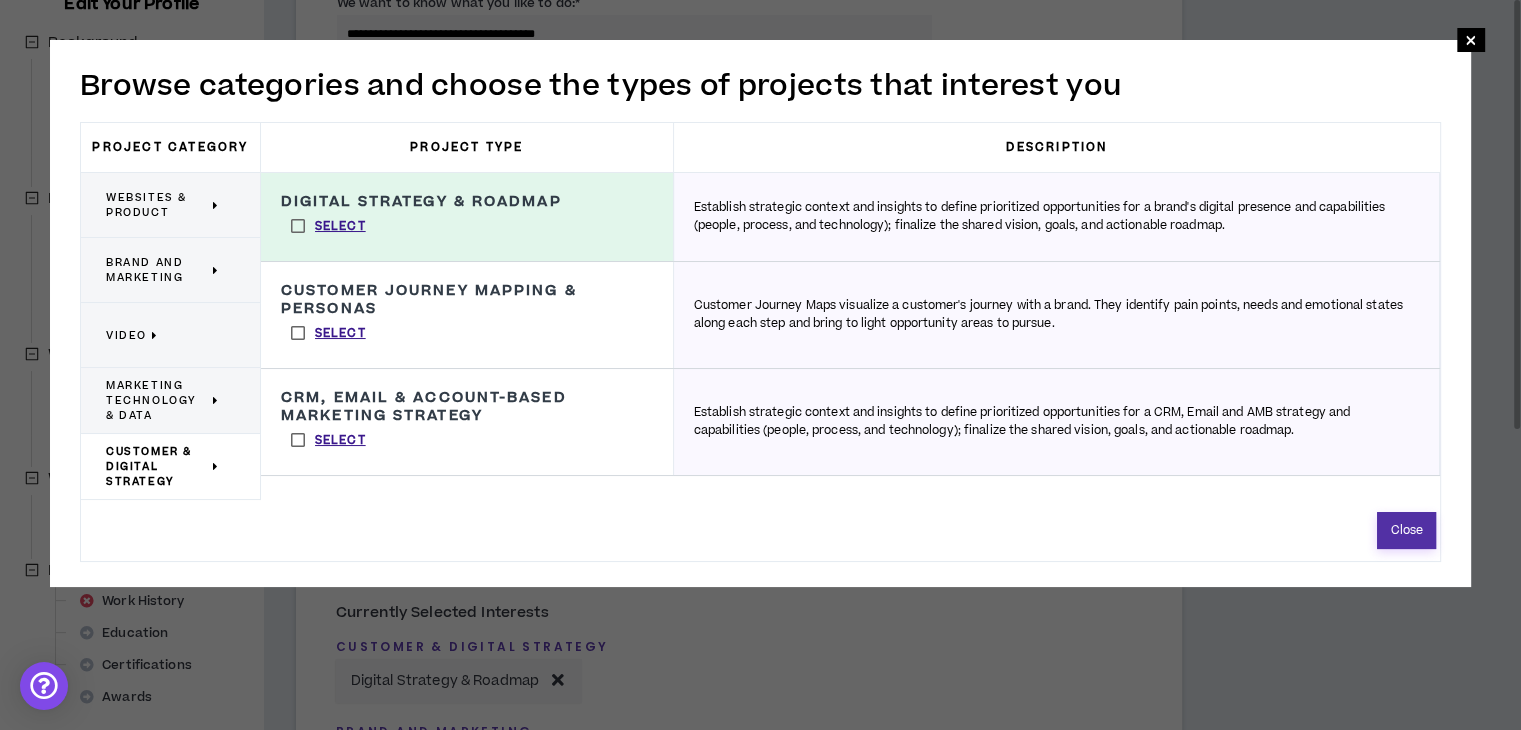 click on "Close" at bounding box center (1406, 530) 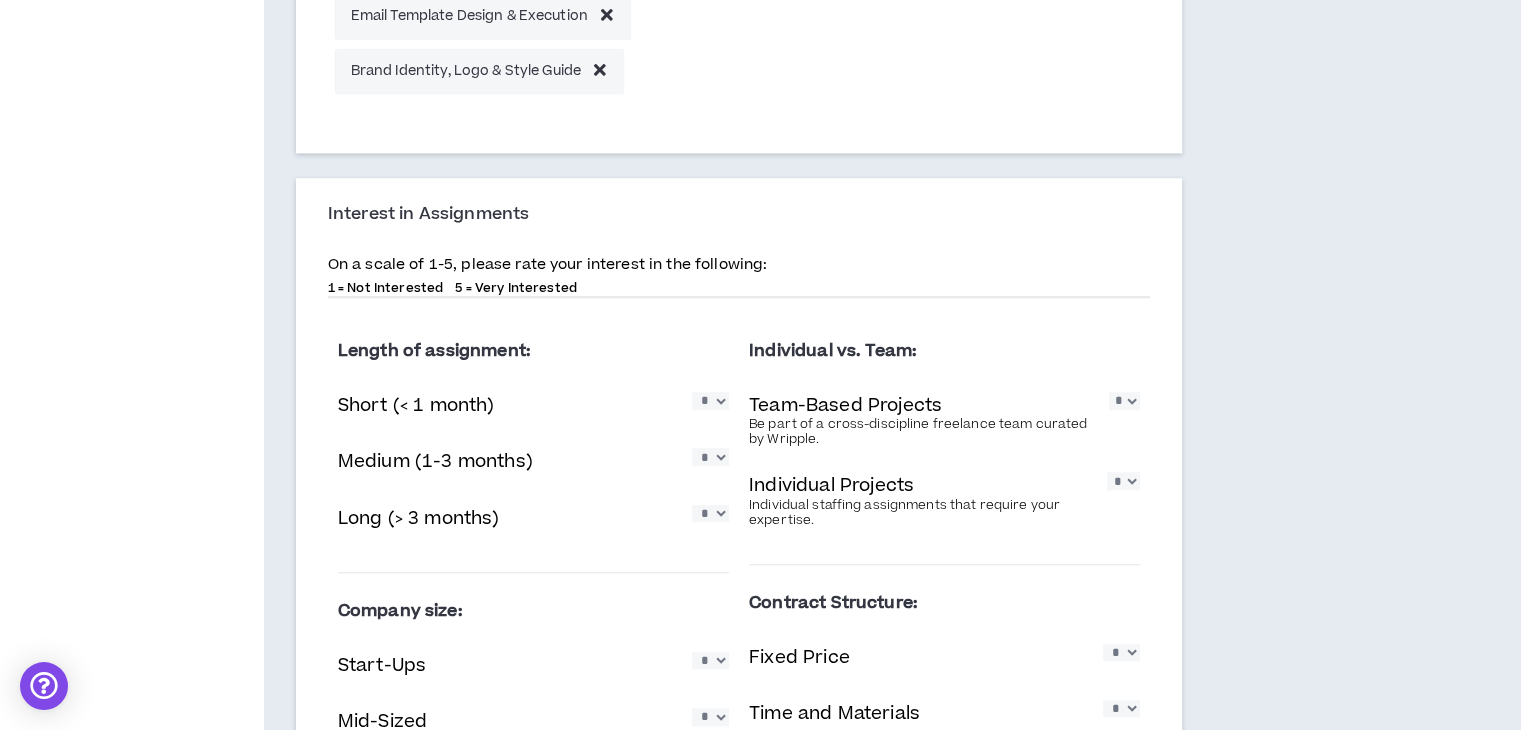 scroll, scrollTop: 1622, scrollLeft: 0, axis: vertical 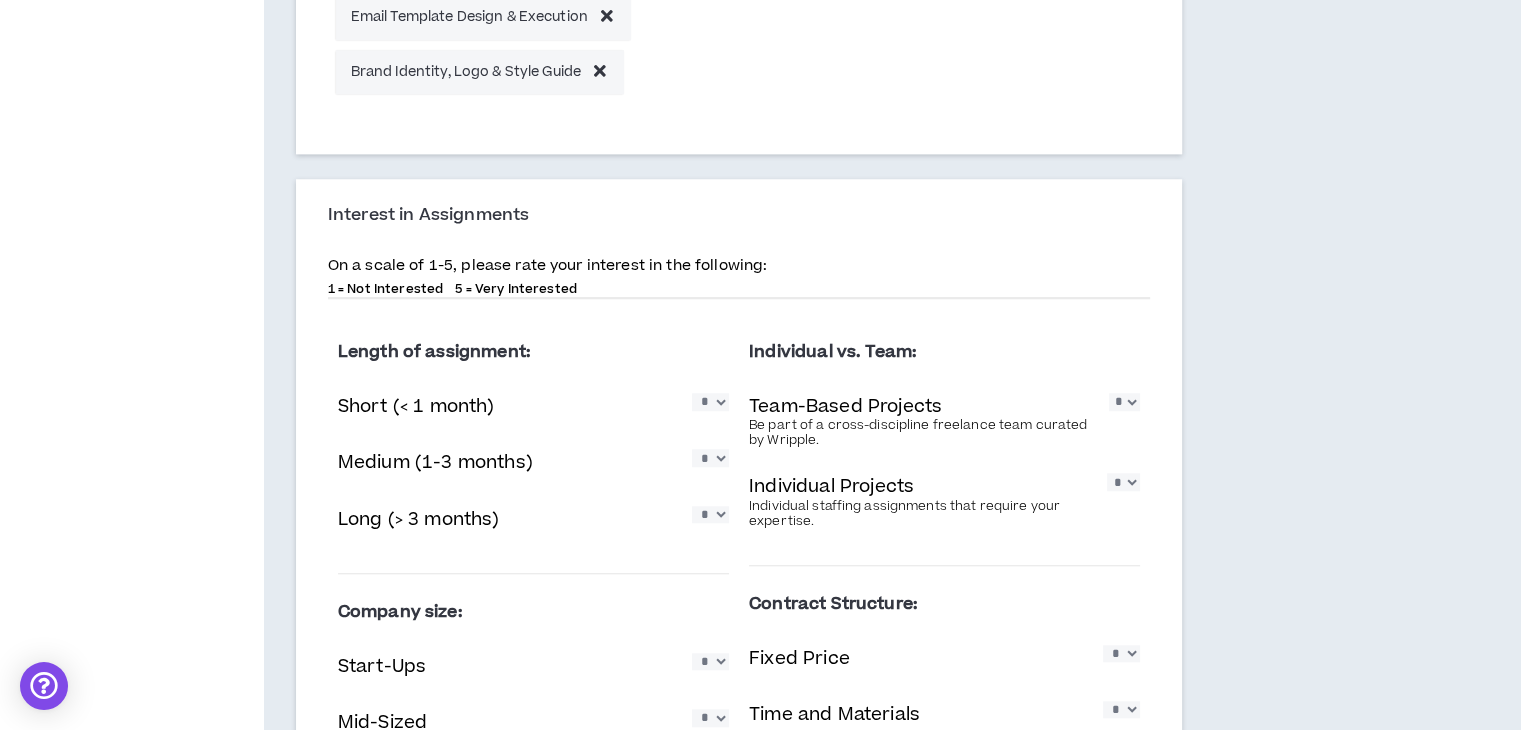click on "* * * * *" at bounding box center (710, 401) 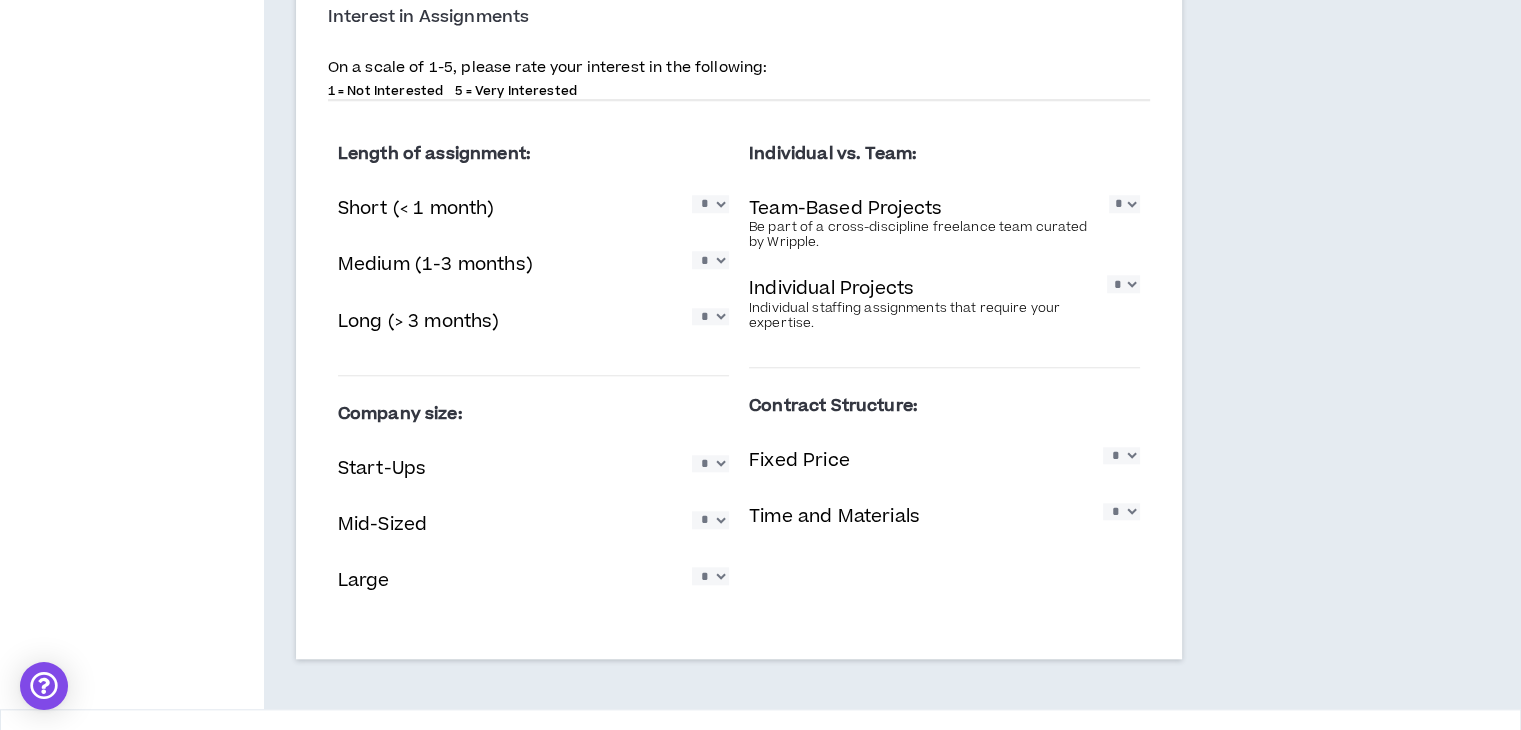 scroll, scrollTop: 1876, scrollLeft: 0, axis: vertical 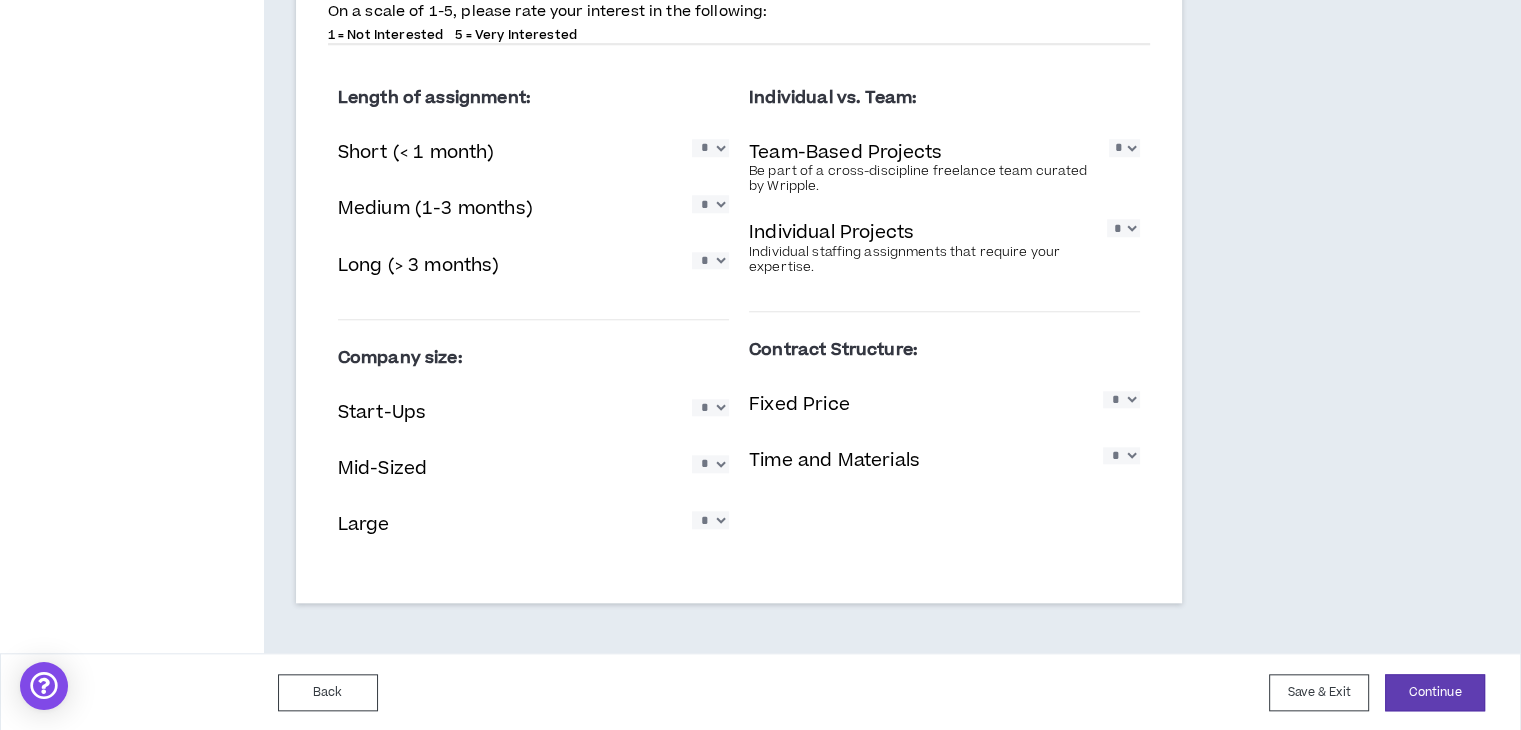 click on "* * * * *" at bounding box center (710, 407) 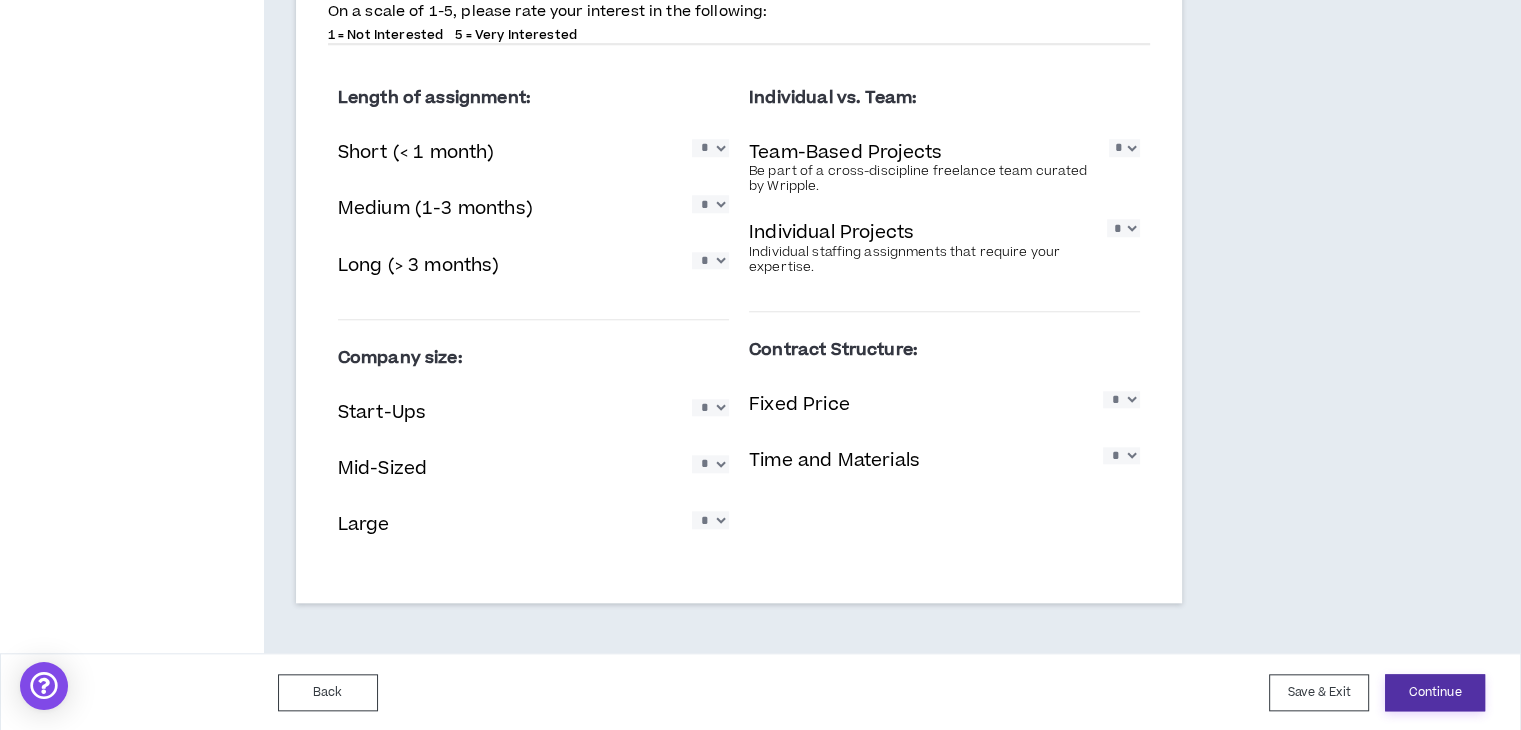 click on "Continue" at bounding box center [1435, 692] 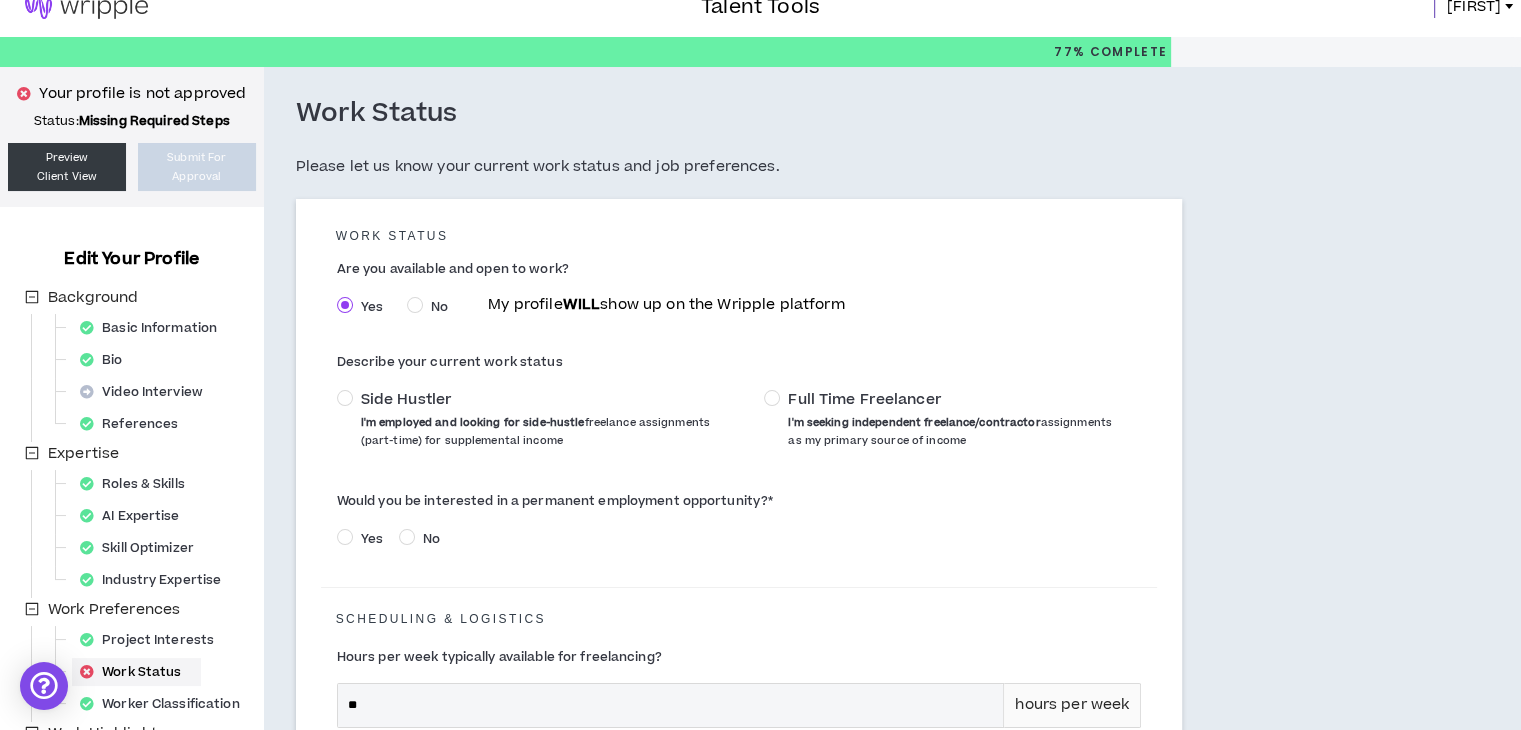 scroll, scrollTop: 0, scrollLeft: 0, axis: both 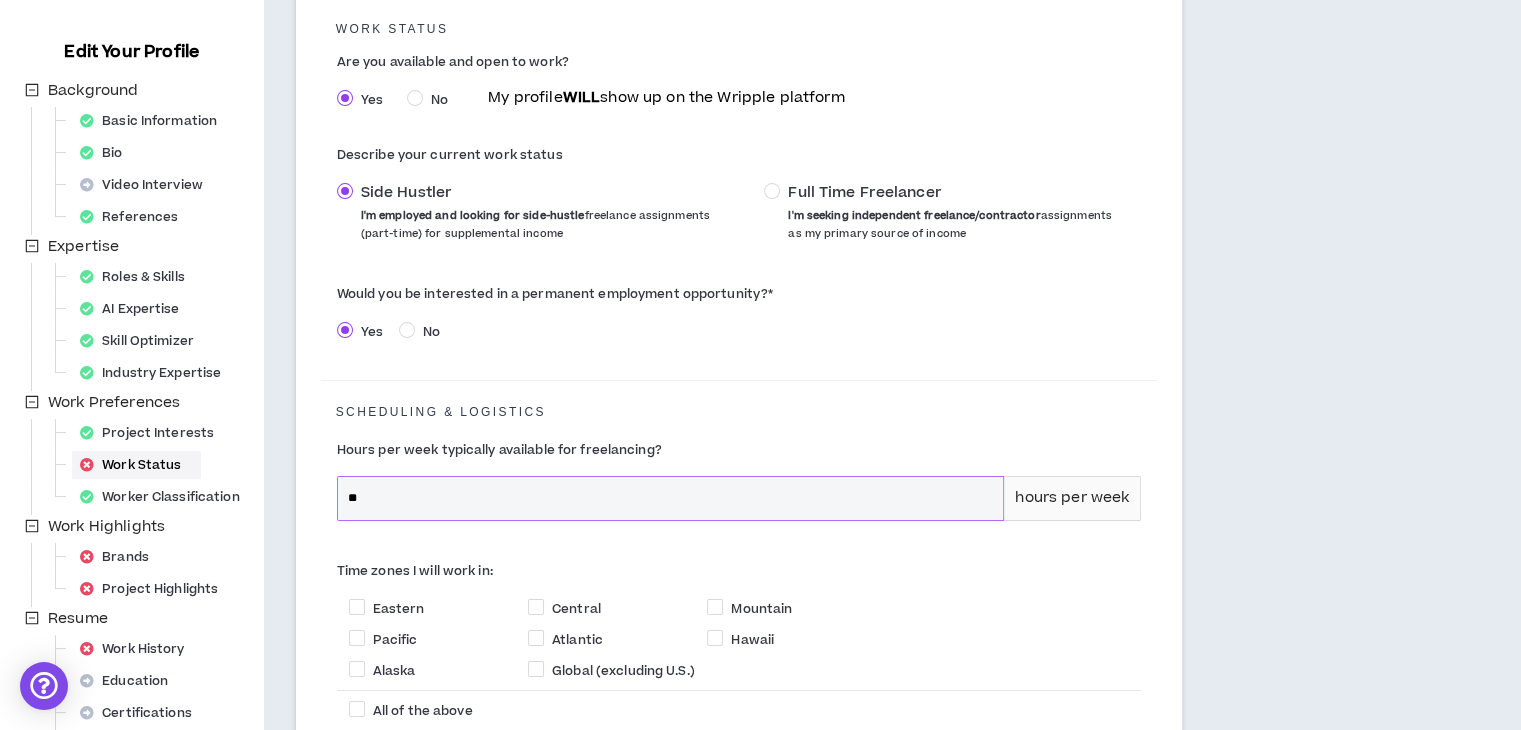click on "**" at bounding box center [671, 498] 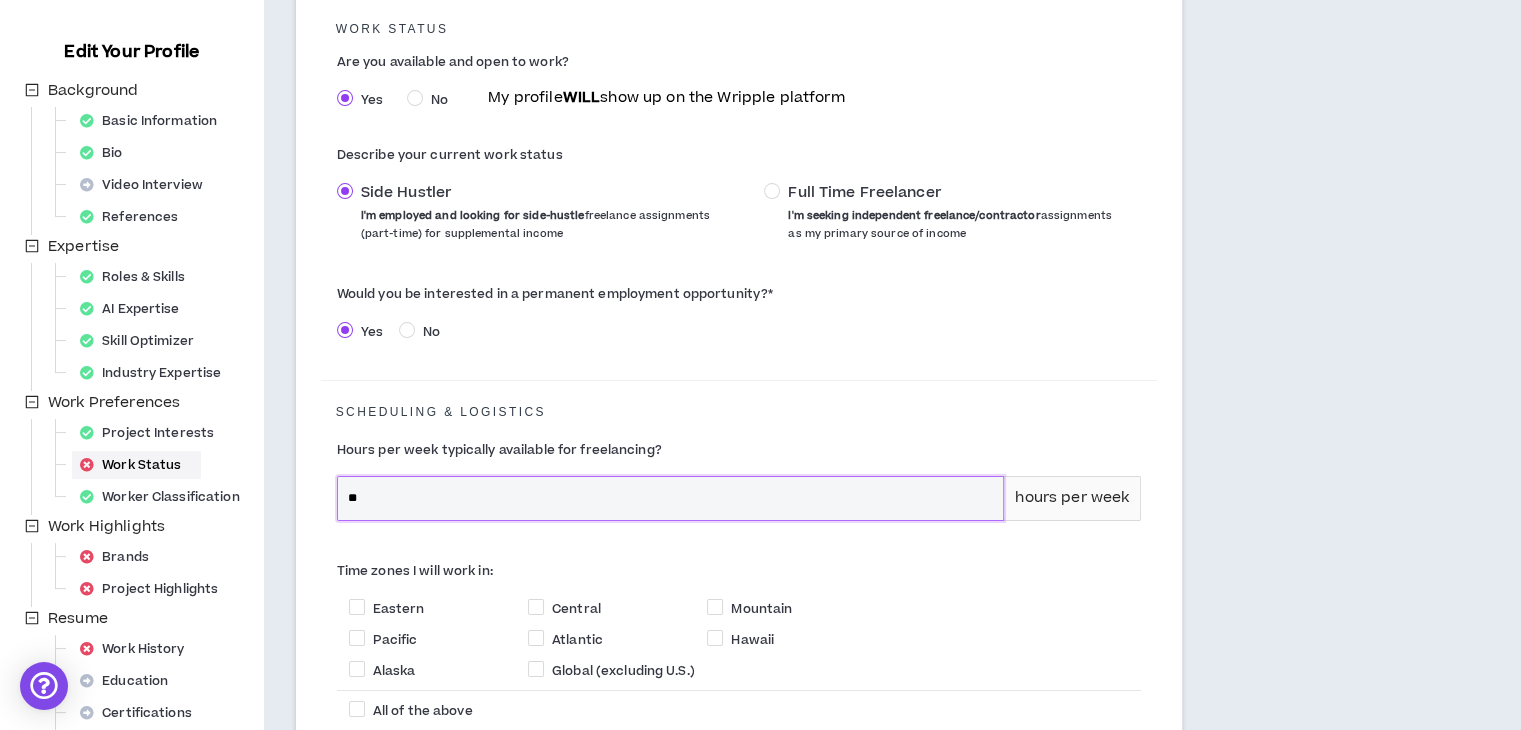 type on "*" 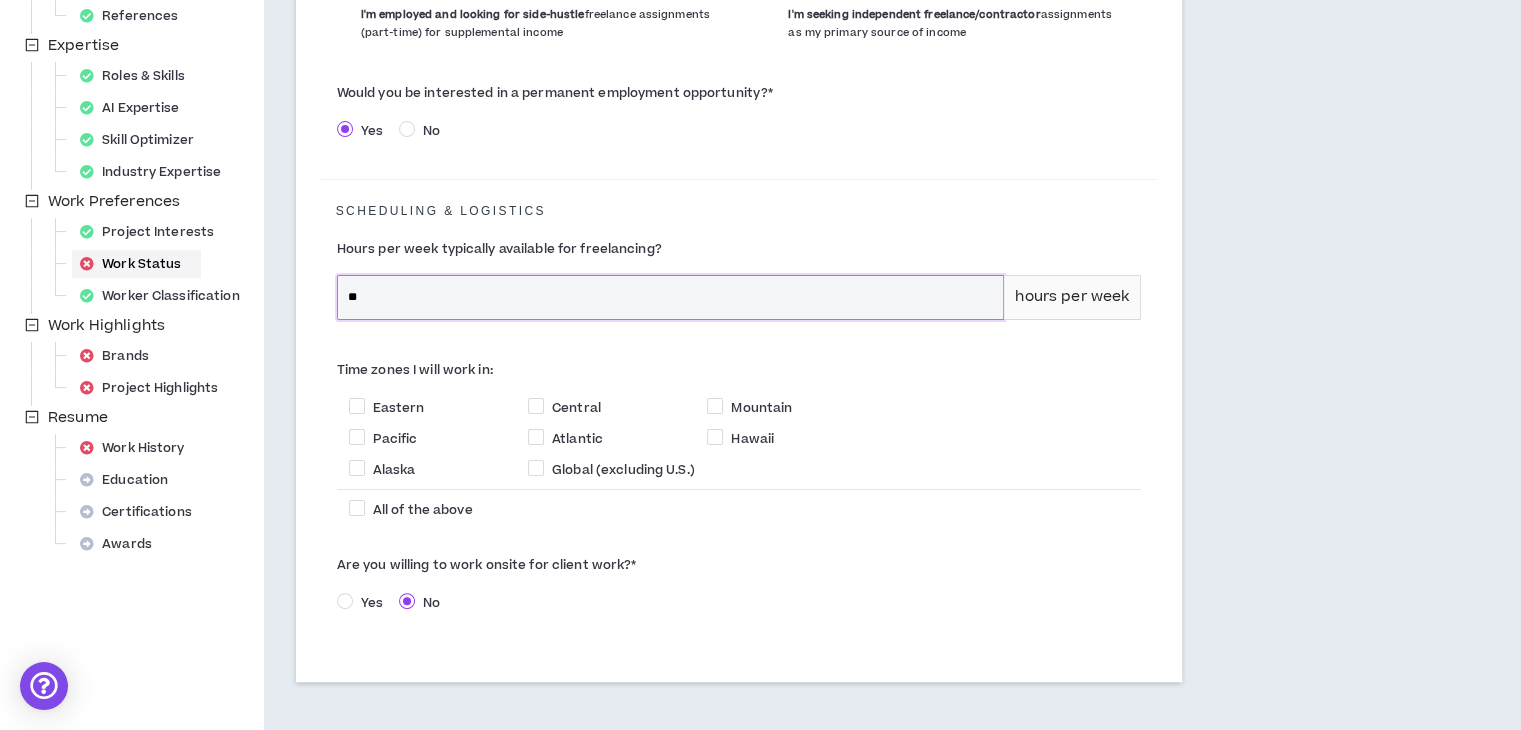 scroll, scrollTop: 432, scrollLeft: 0, axis: vertical 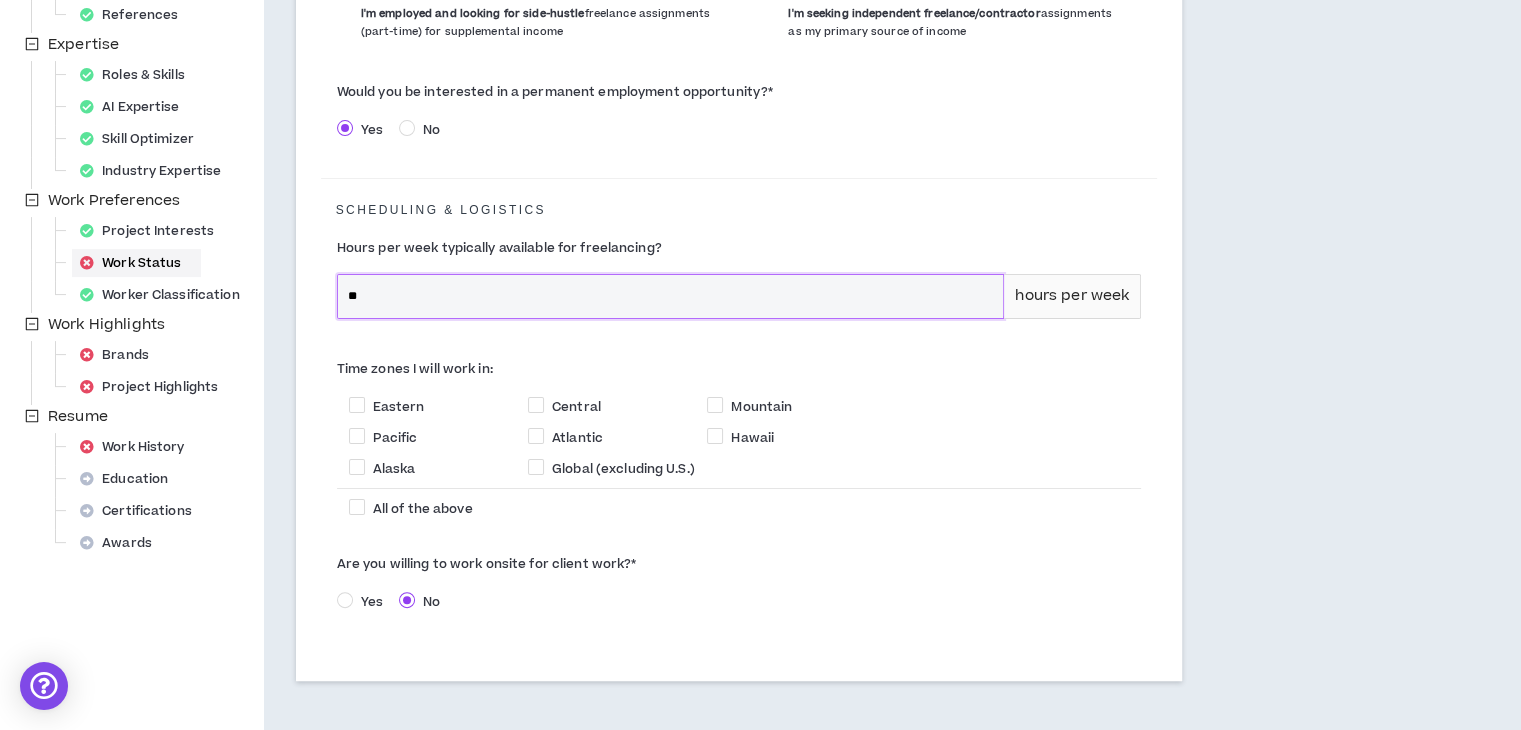type on "**" 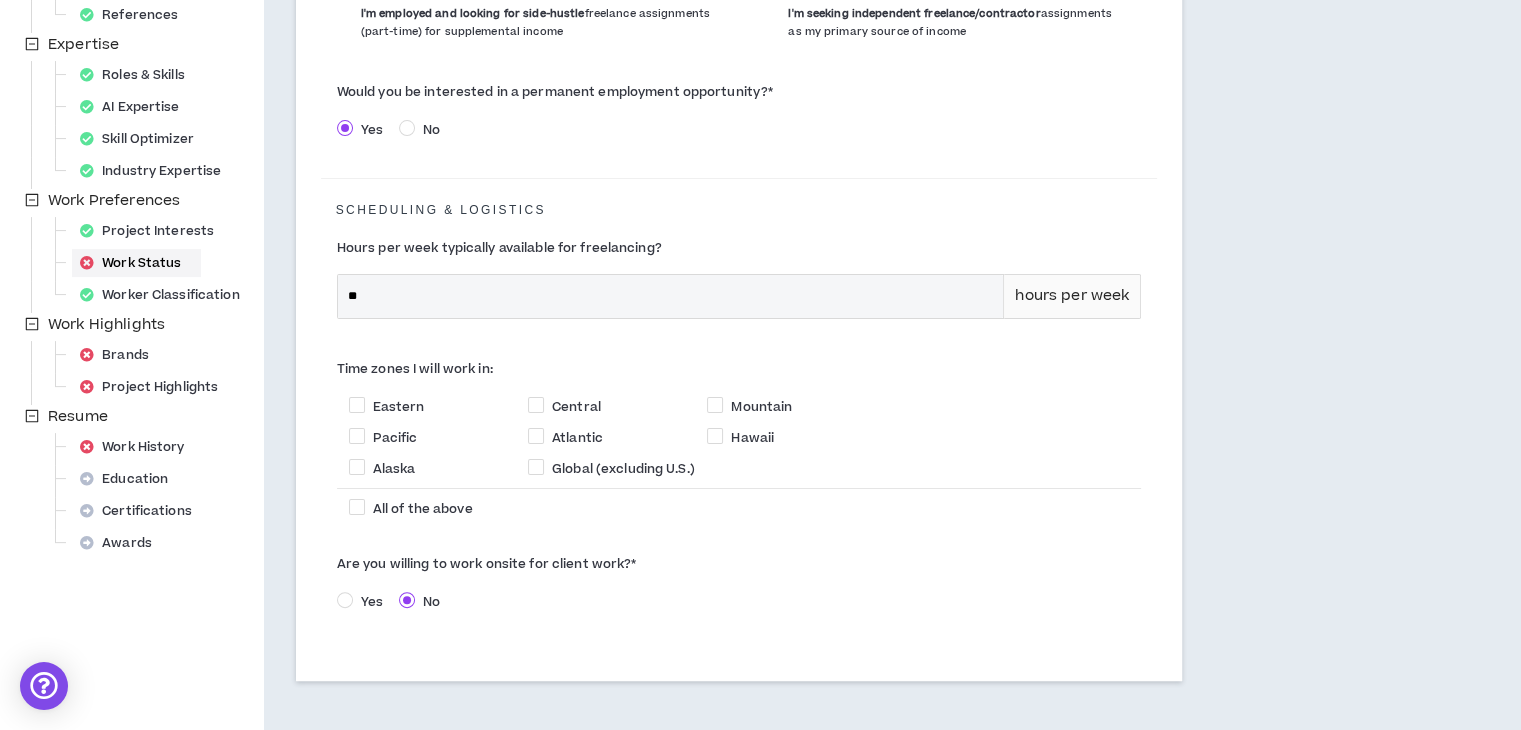 click on "Are you willing to work onsite for client work?  *" at bounding box center (739, 564) 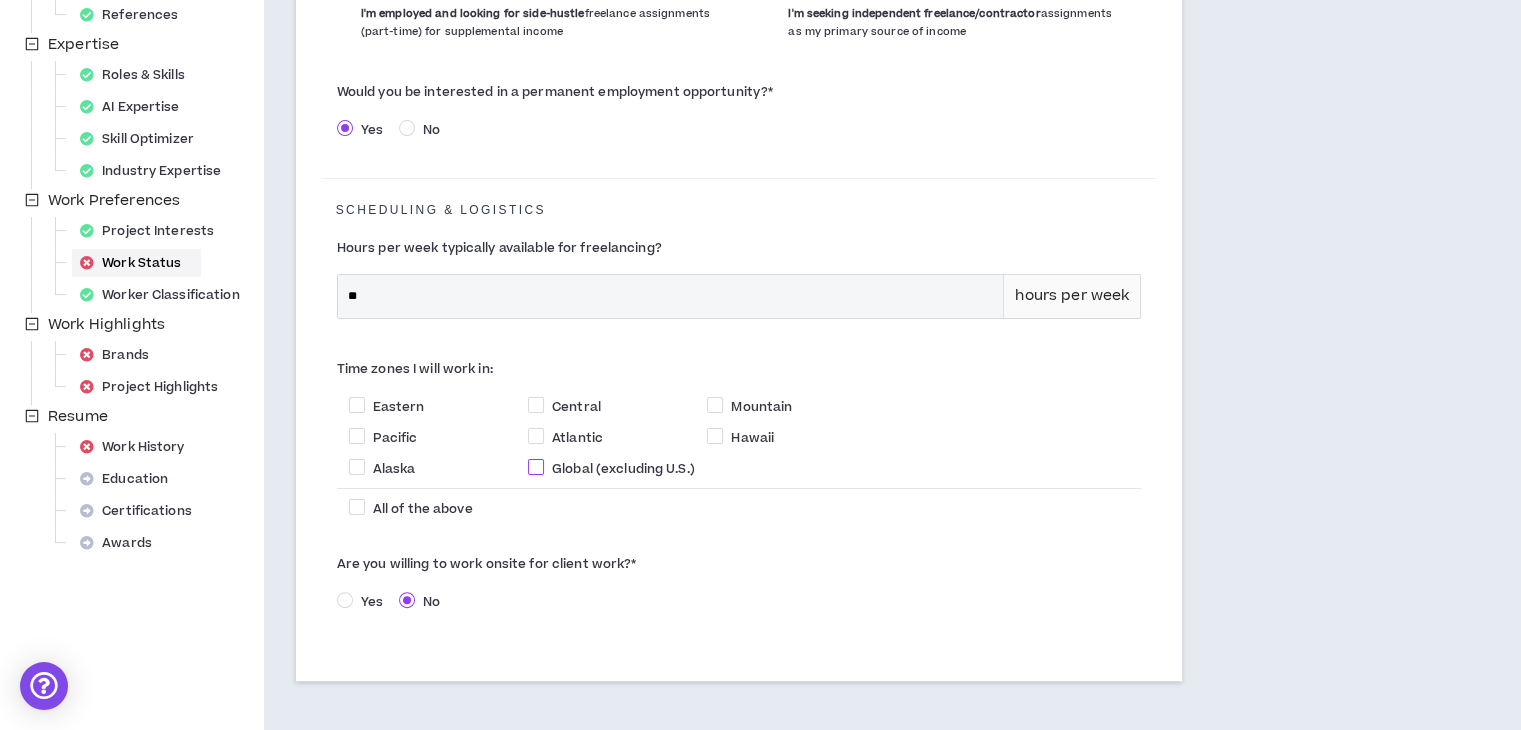 click at bounding box center (536, 467) 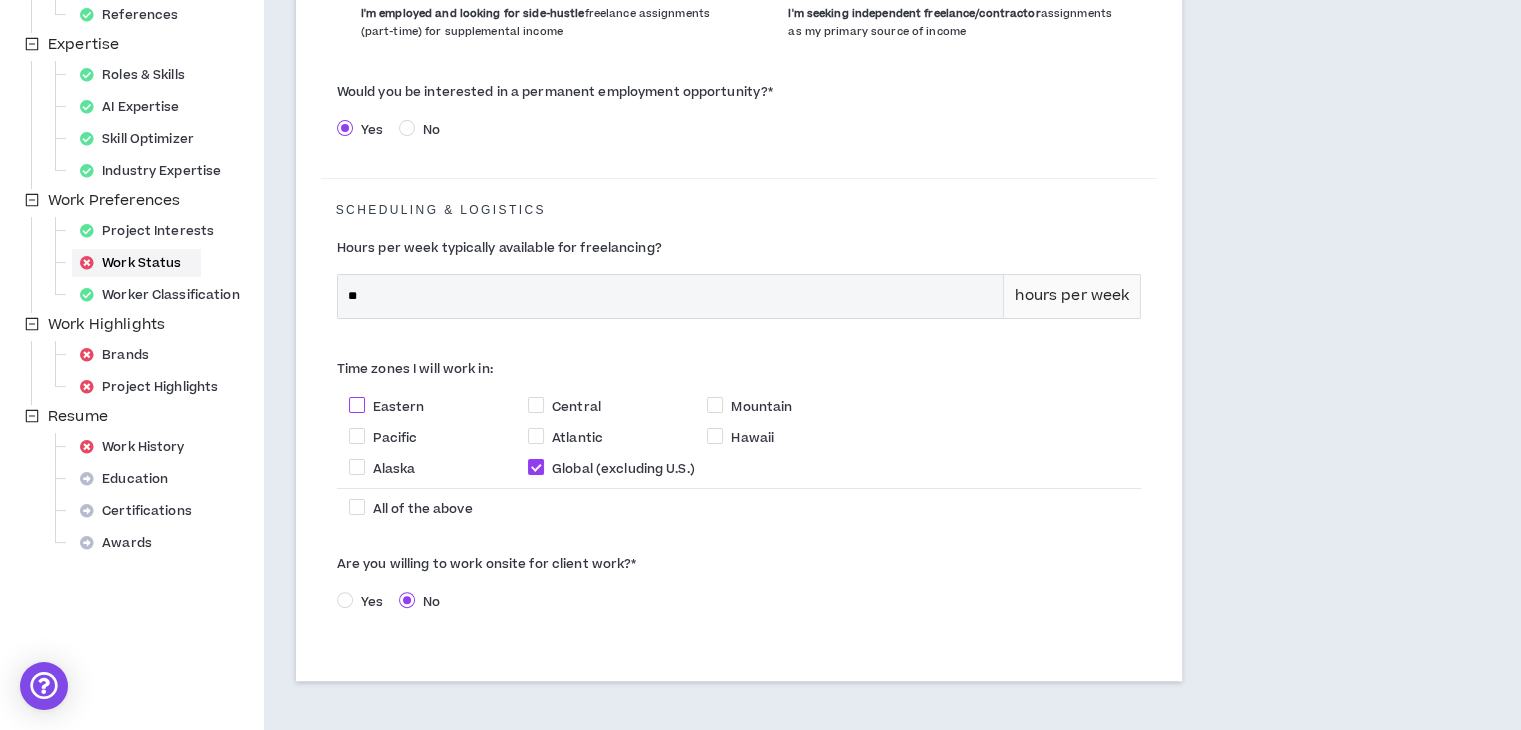 click at bounding box center (357, 405) 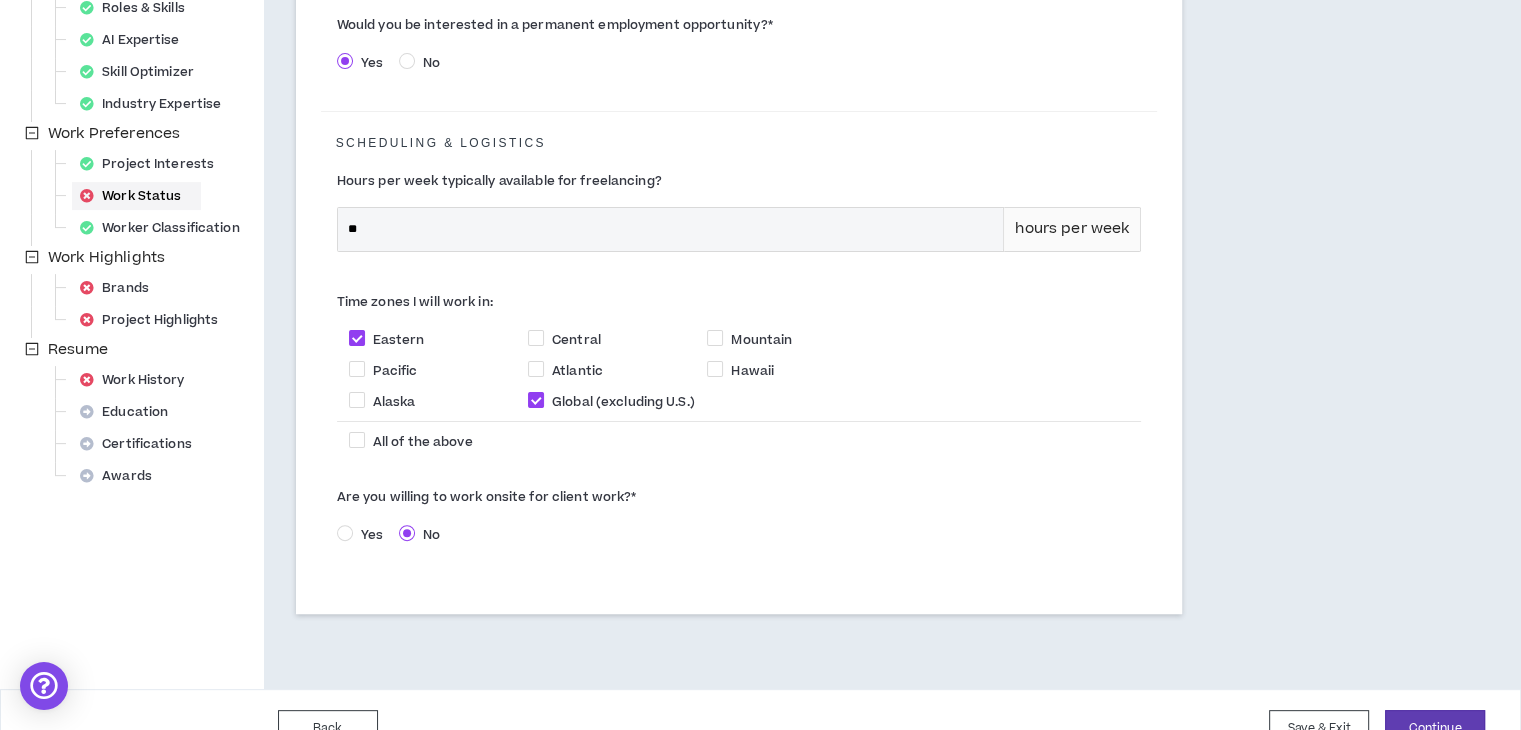 scroll, scrollTop: 536, scrollLeft: 0, axis: vertical 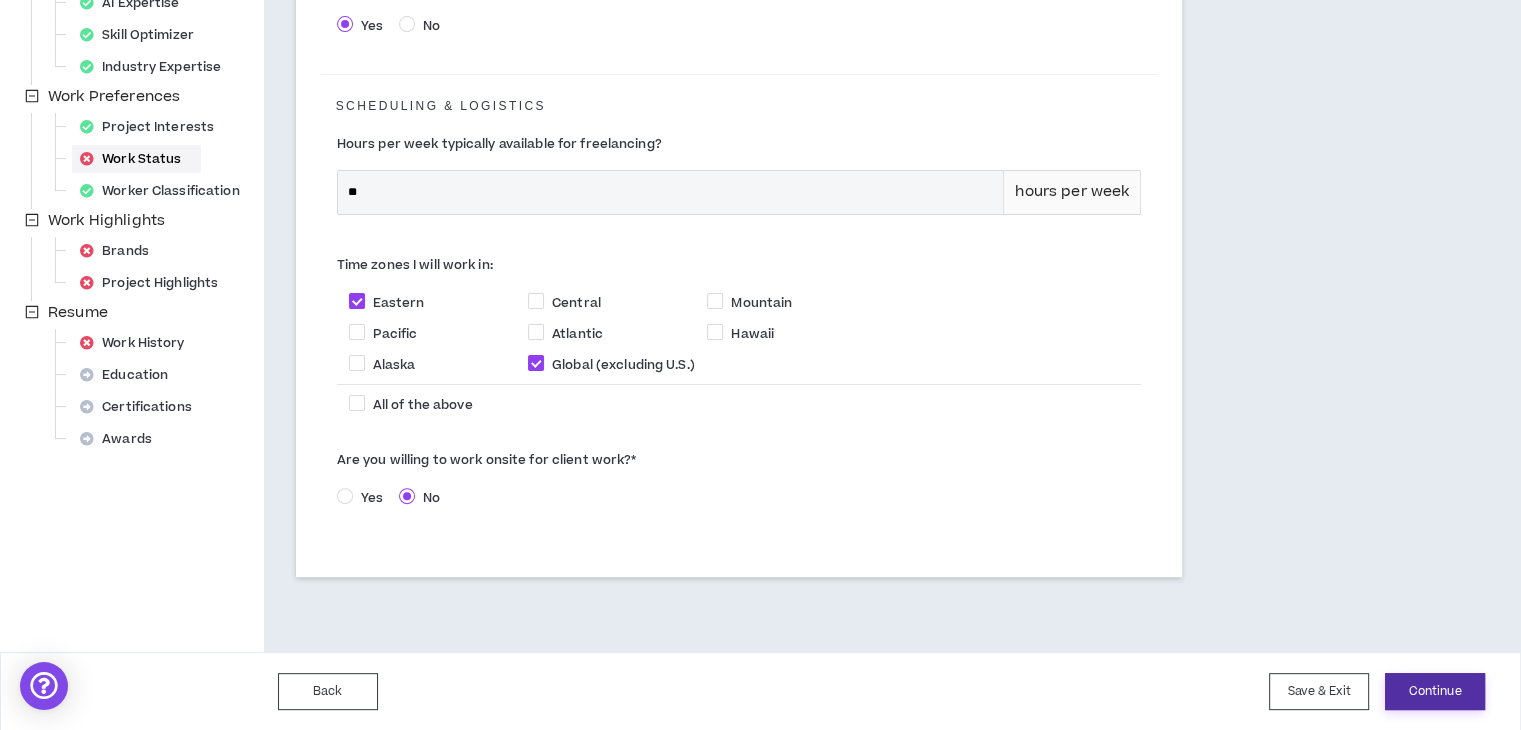 click on "Continue" at bounding box center [1435, 691] 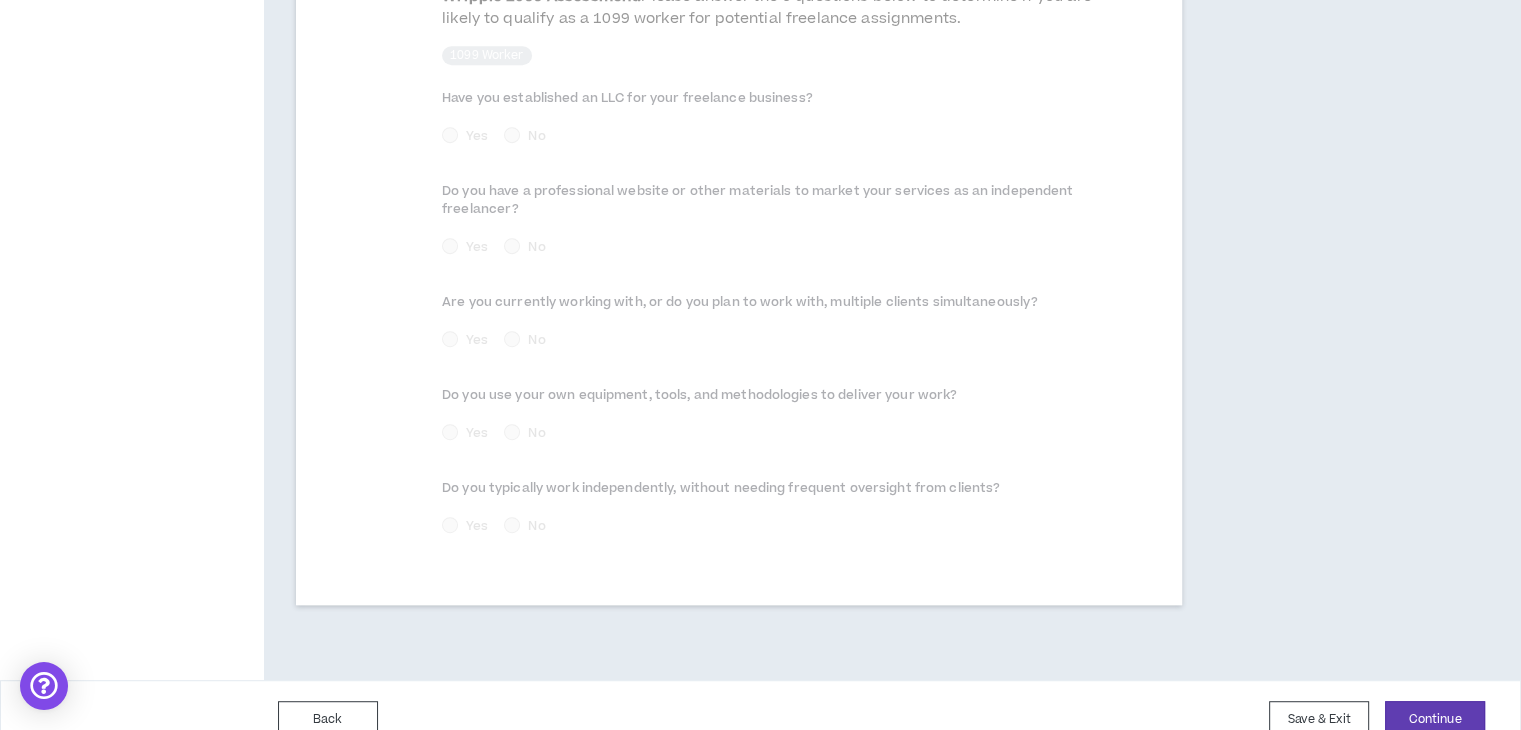 scroll, scrollTop: 1020, scrollLeft: 0, axis: vertical 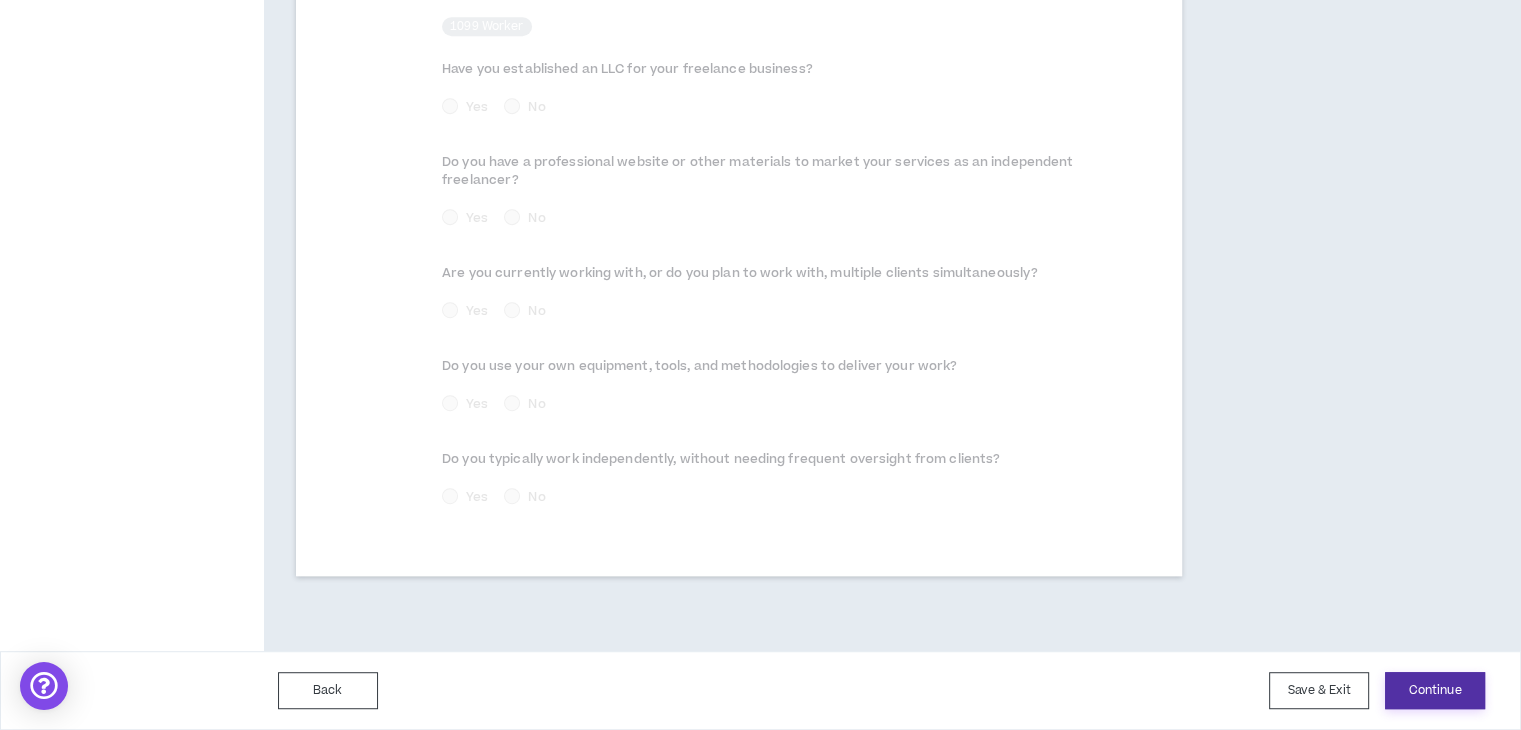 click on "Continue" at bounding box center (1435, 690) 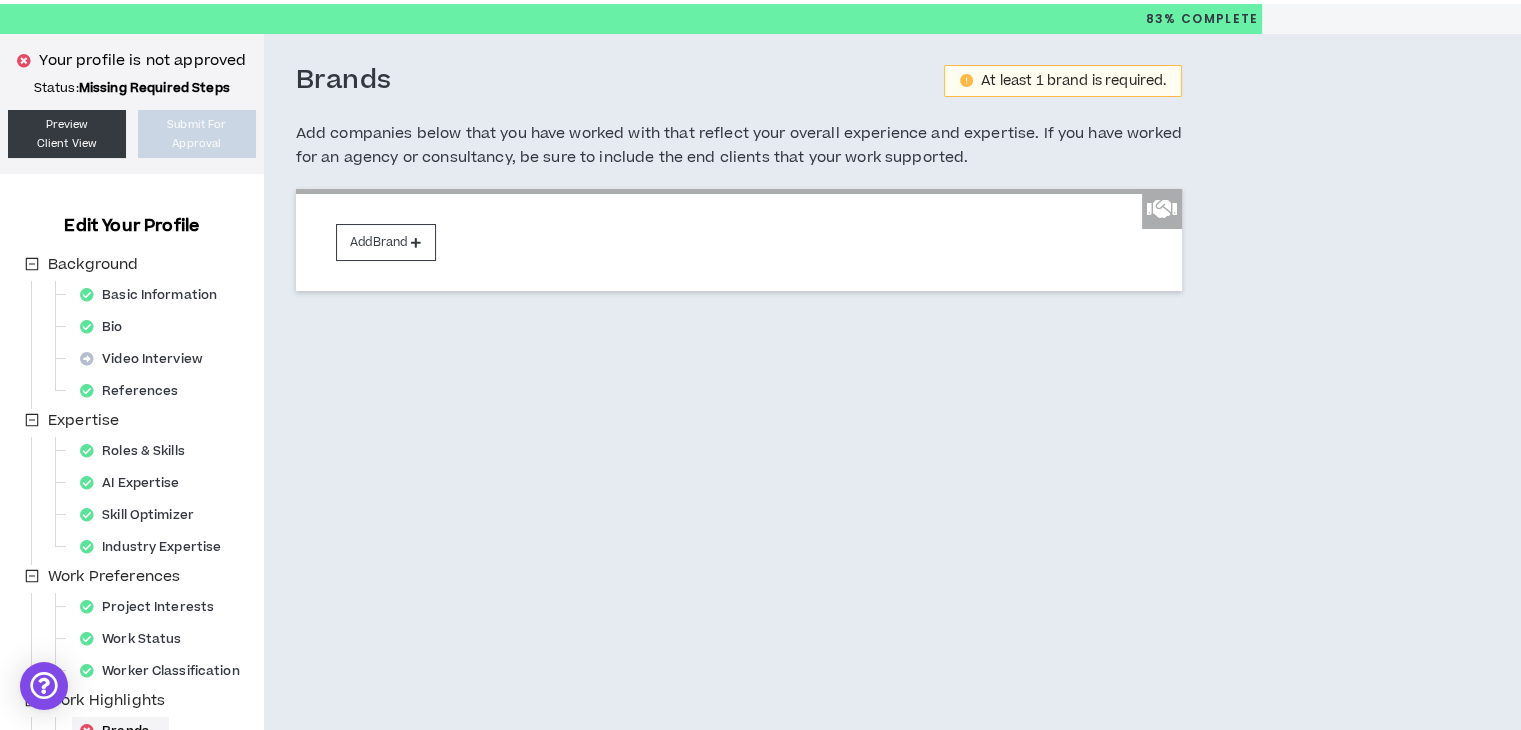 scroll, scrollTop: 0, scrollLeft: 0, axis: both 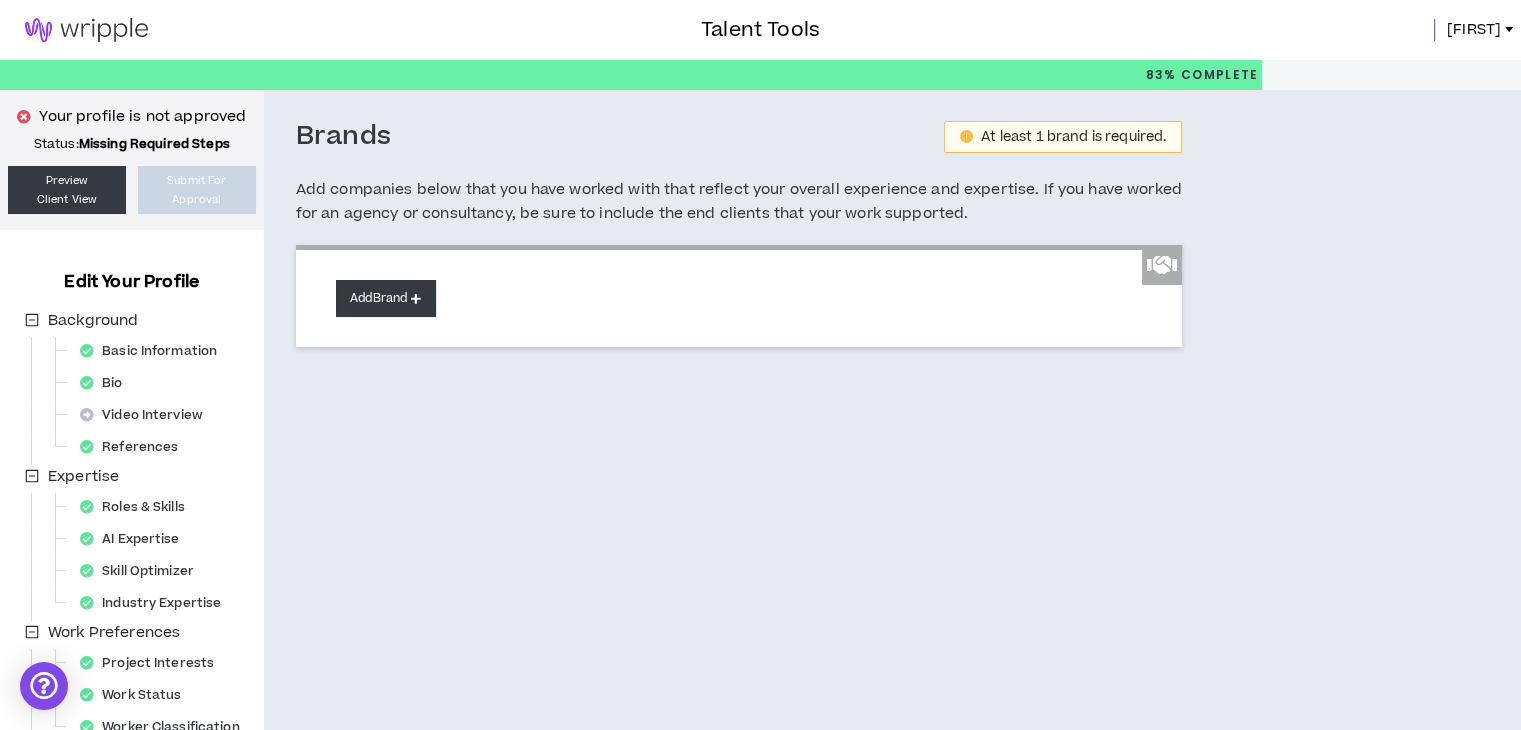 click on "Add  Brand" at bounding box center [386, 298] 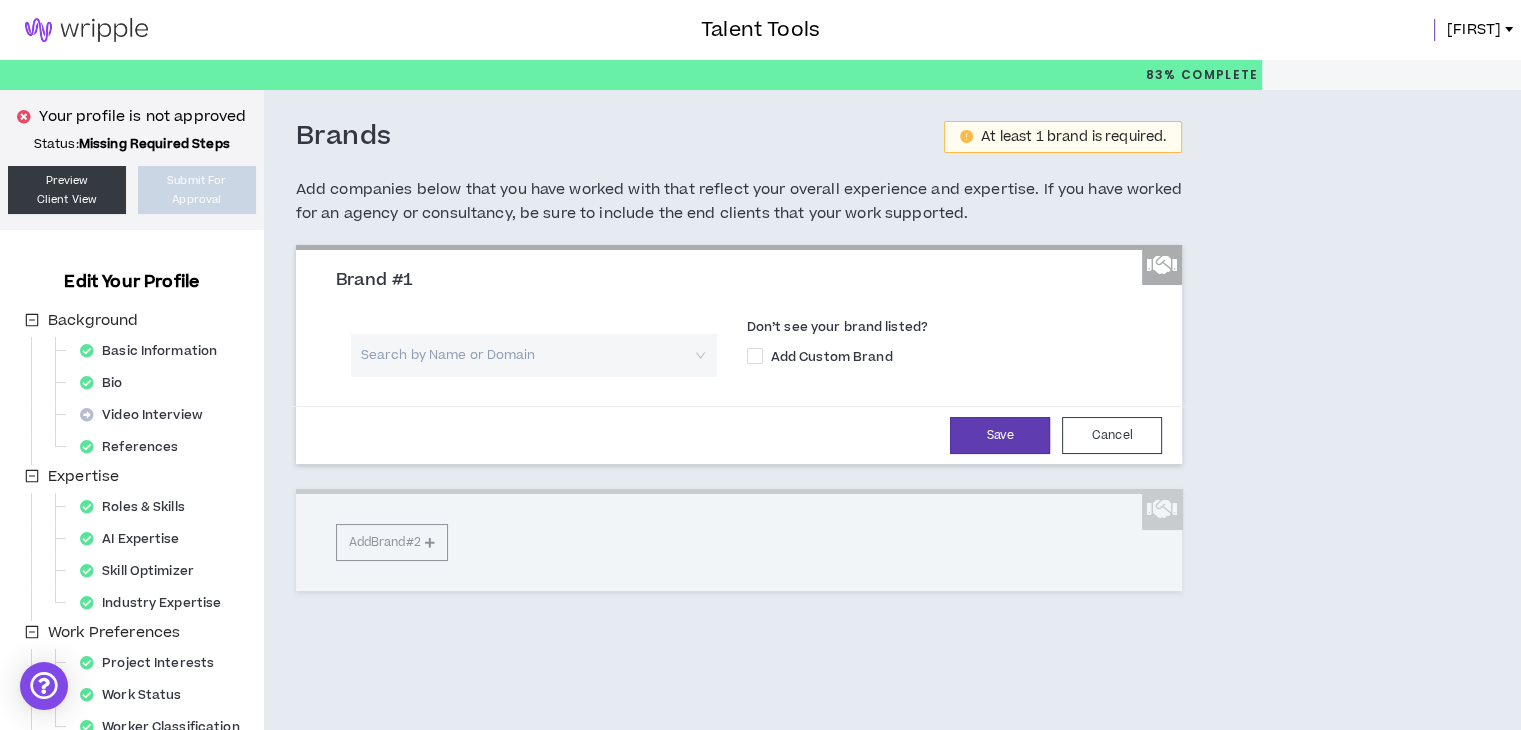 click at bounding box center (527, 355) 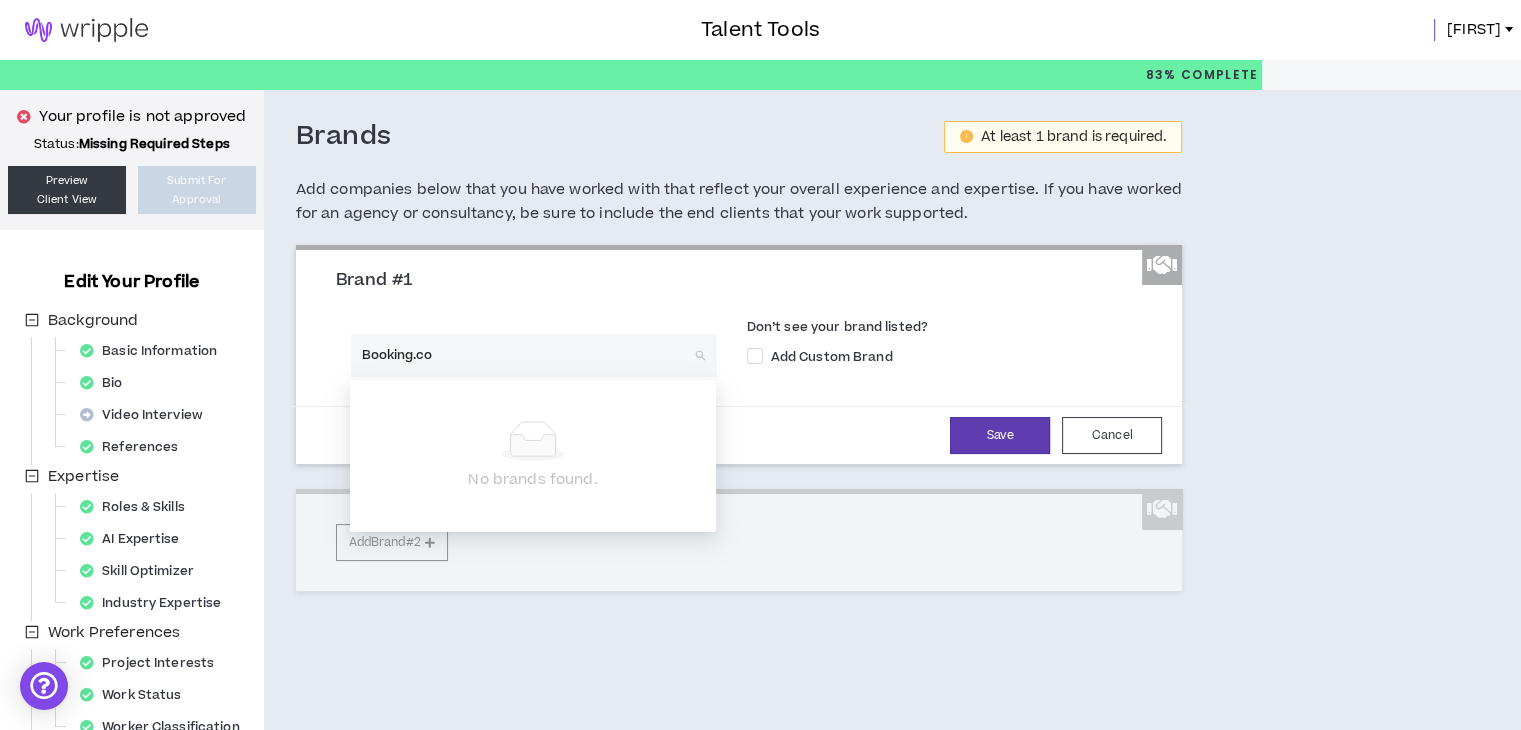 type on "Booking.com" 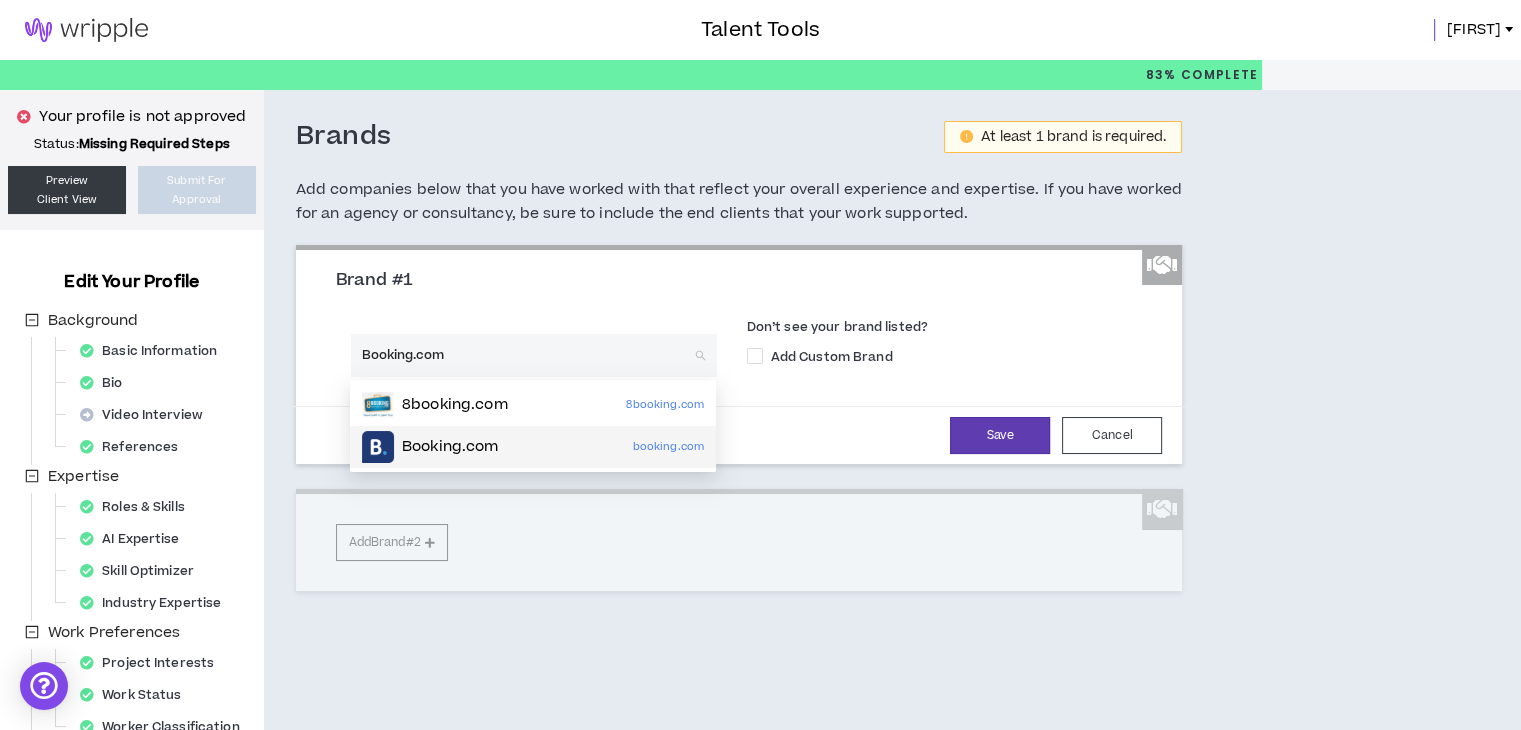 click on "Booking.com booking.com" at bounding box center [533, 447] 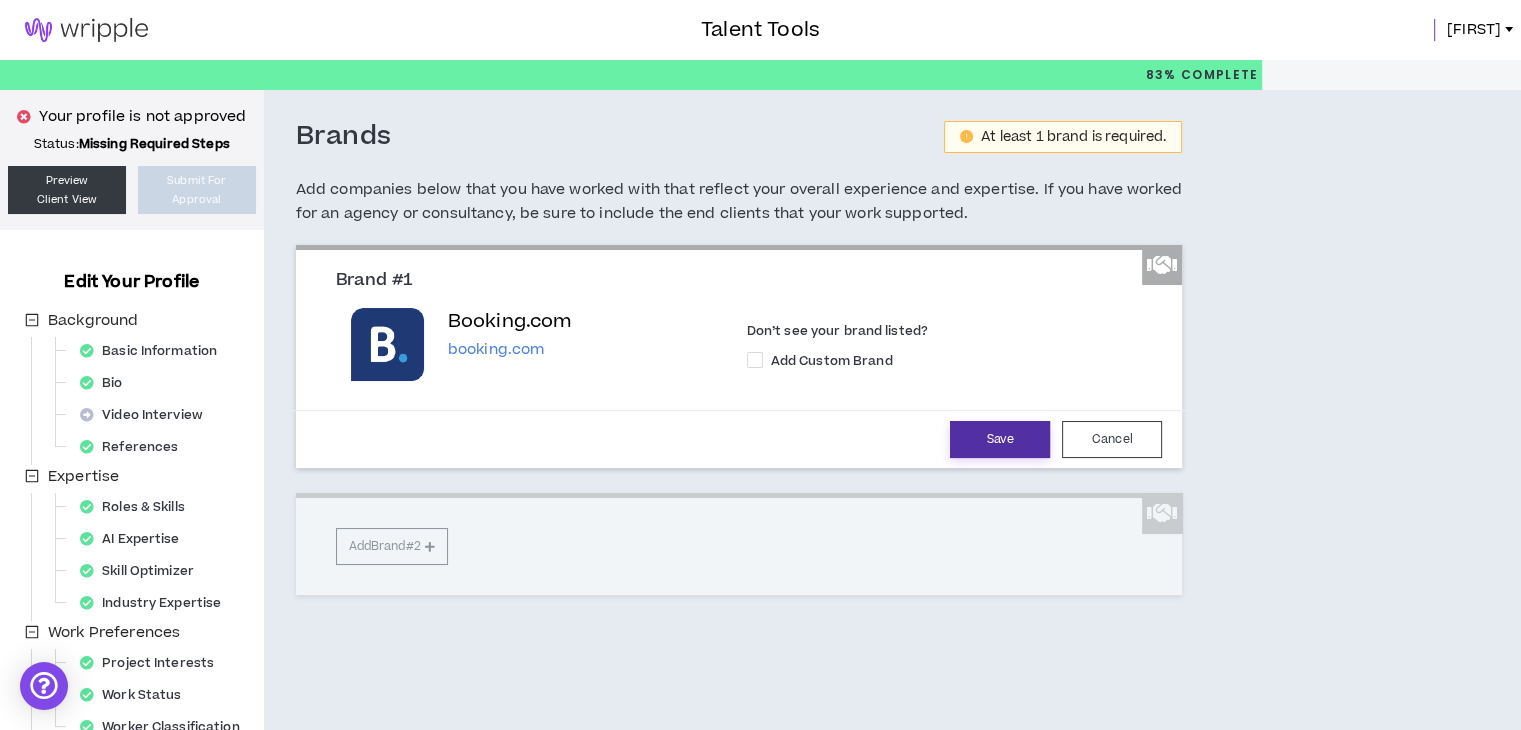 click on "Save" at bounding box center (1000, 439) 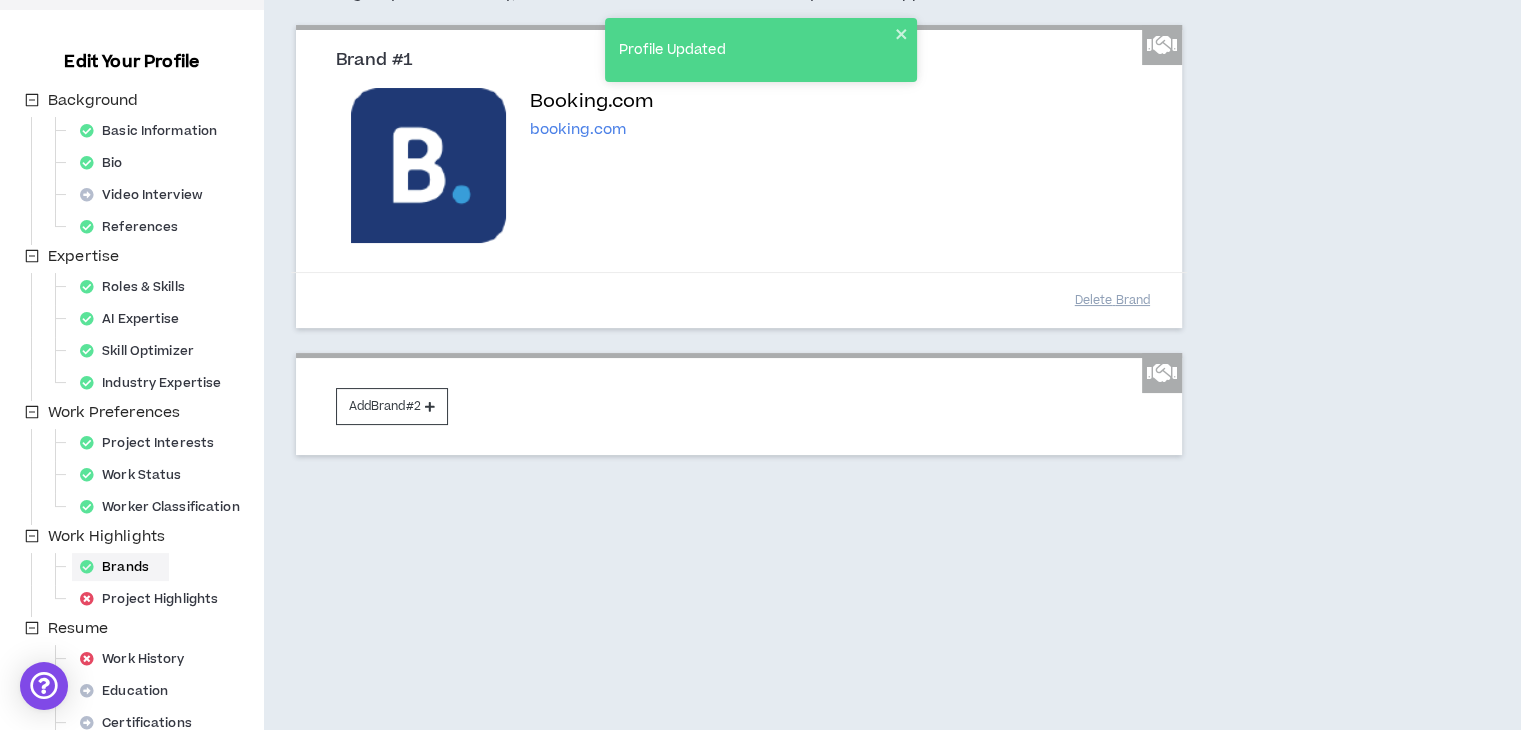 scroll, scrollTop: 220, scrollLeft: 0, axis: vertical 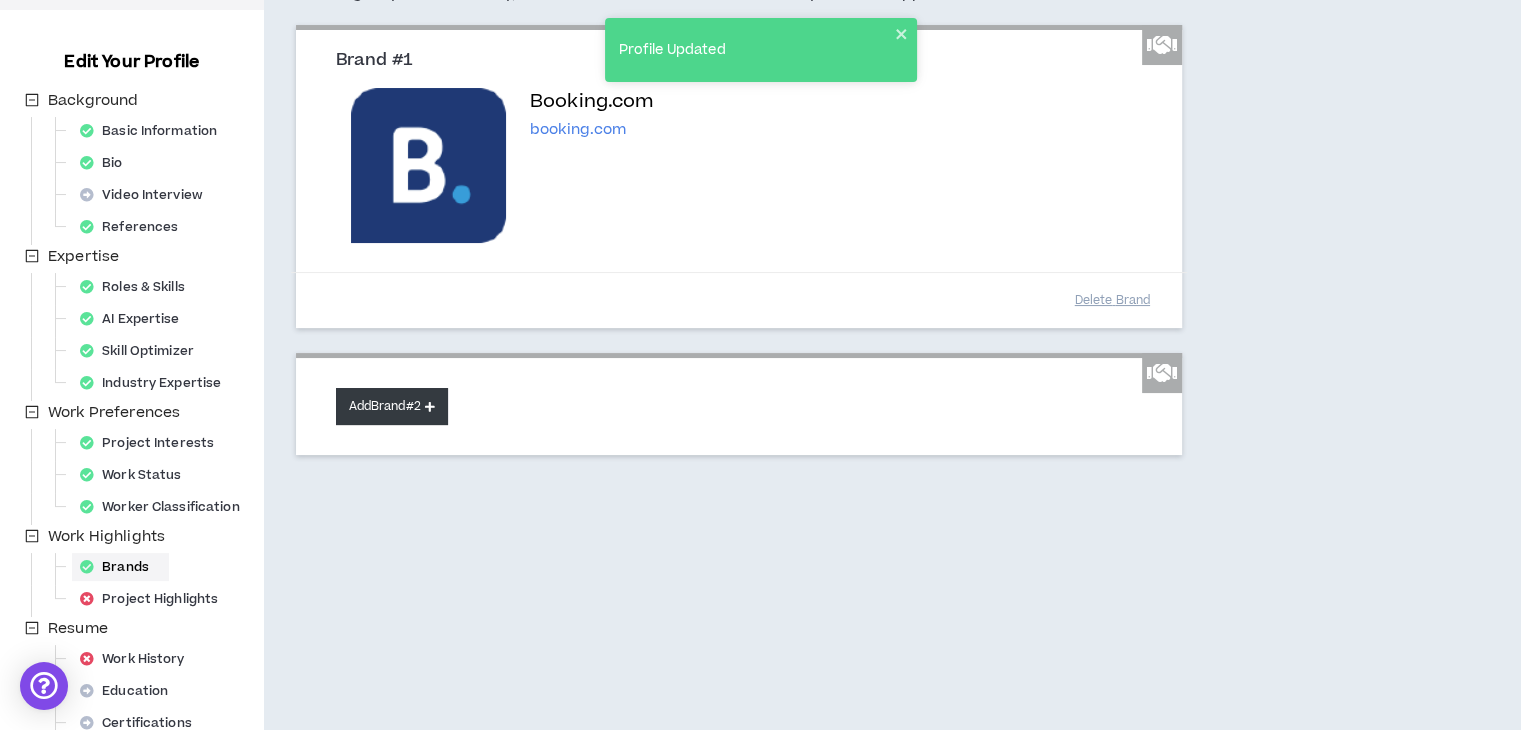 click on "Add  Brand  #2" at bounding box center (392, 406) 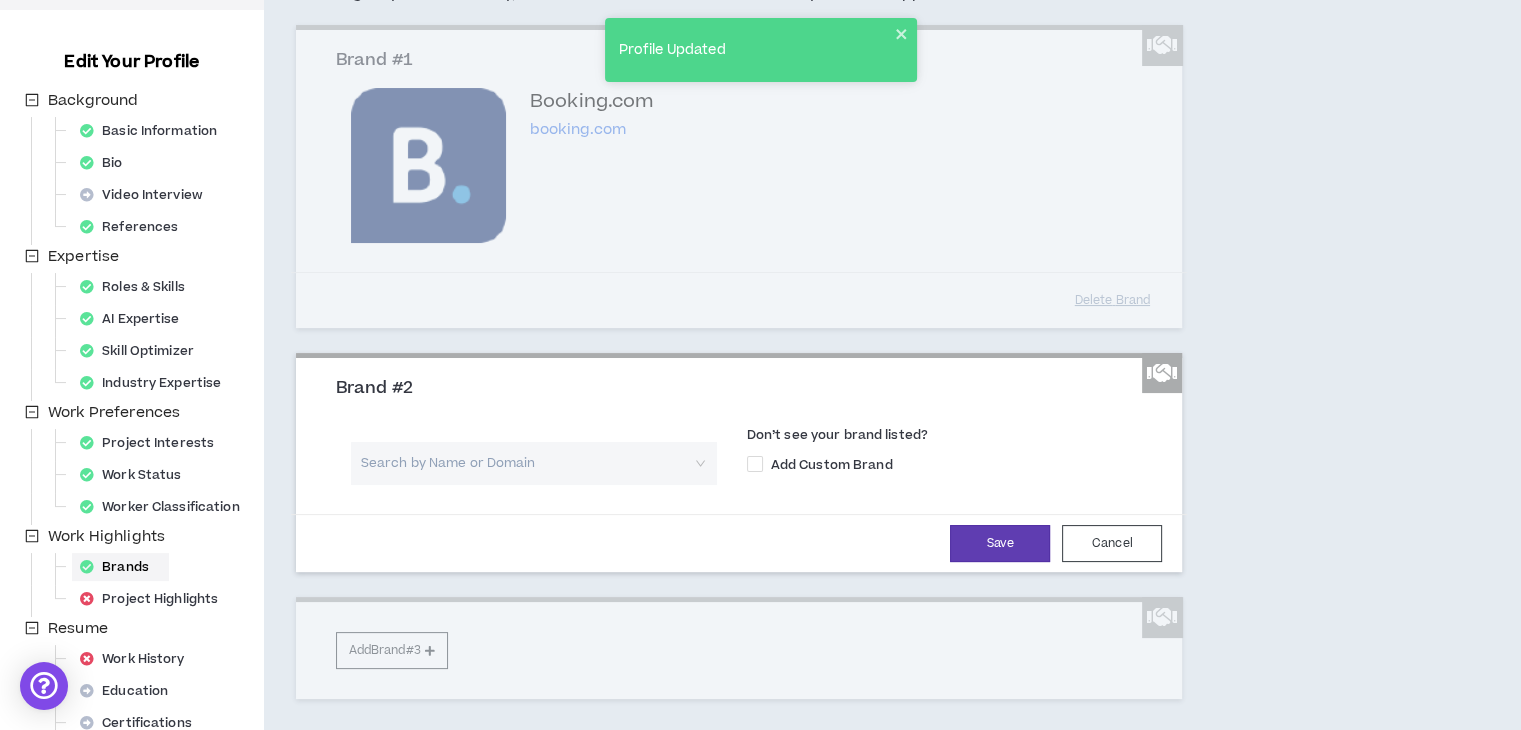 click at bounding box center [527, 463] 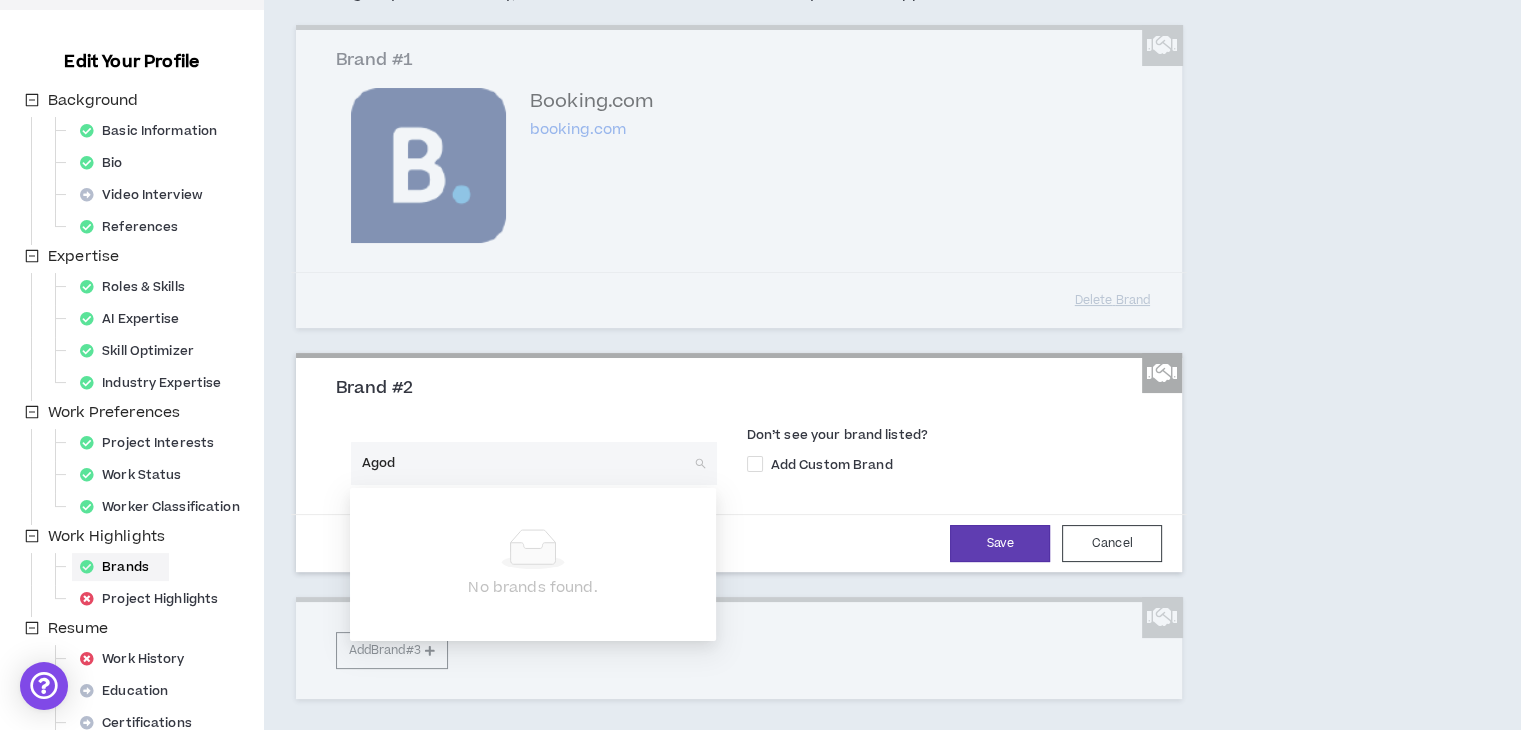 type on "Agoda" 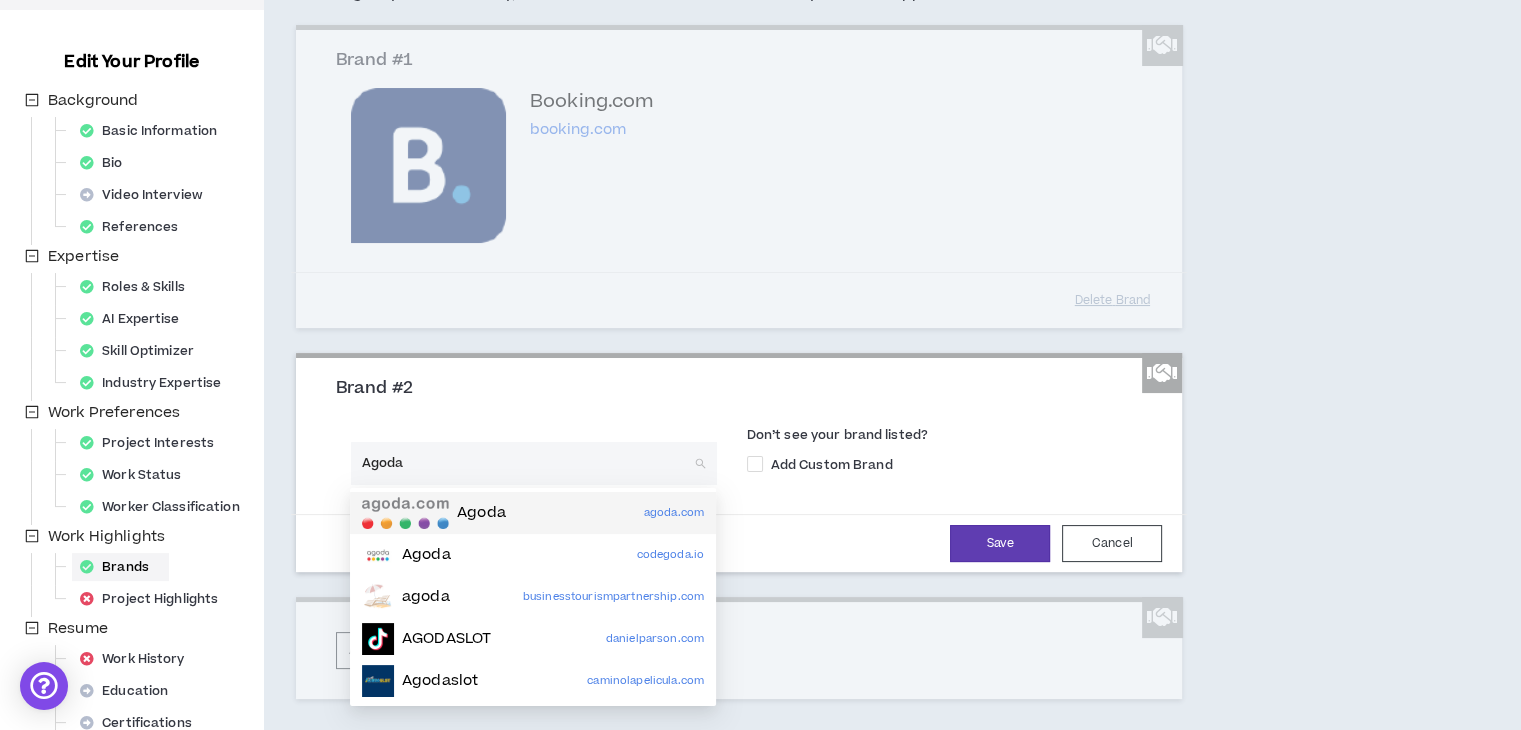 click on "Agoda" at bounding box center (481, 513) 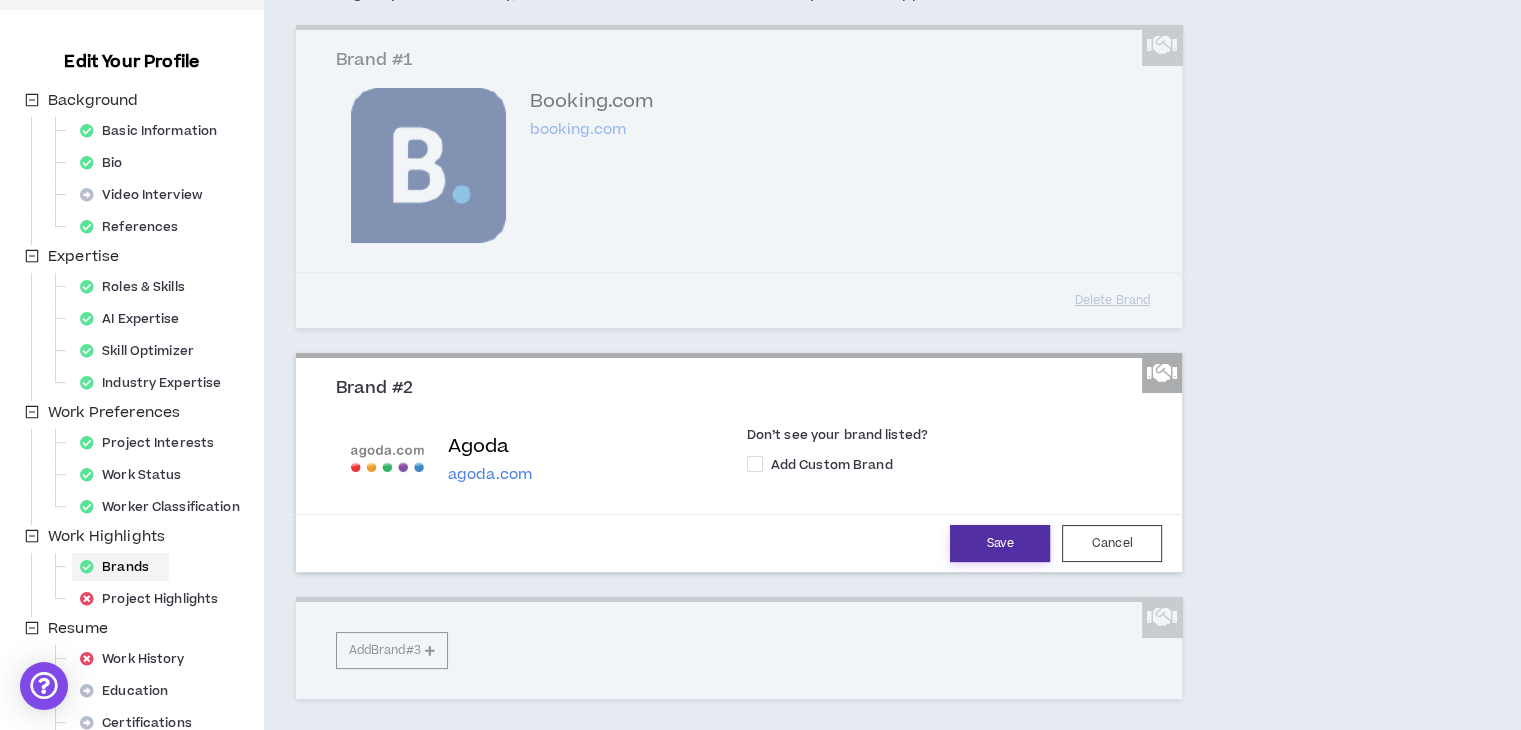 click on "Save" at bounding box center [1000, 543] 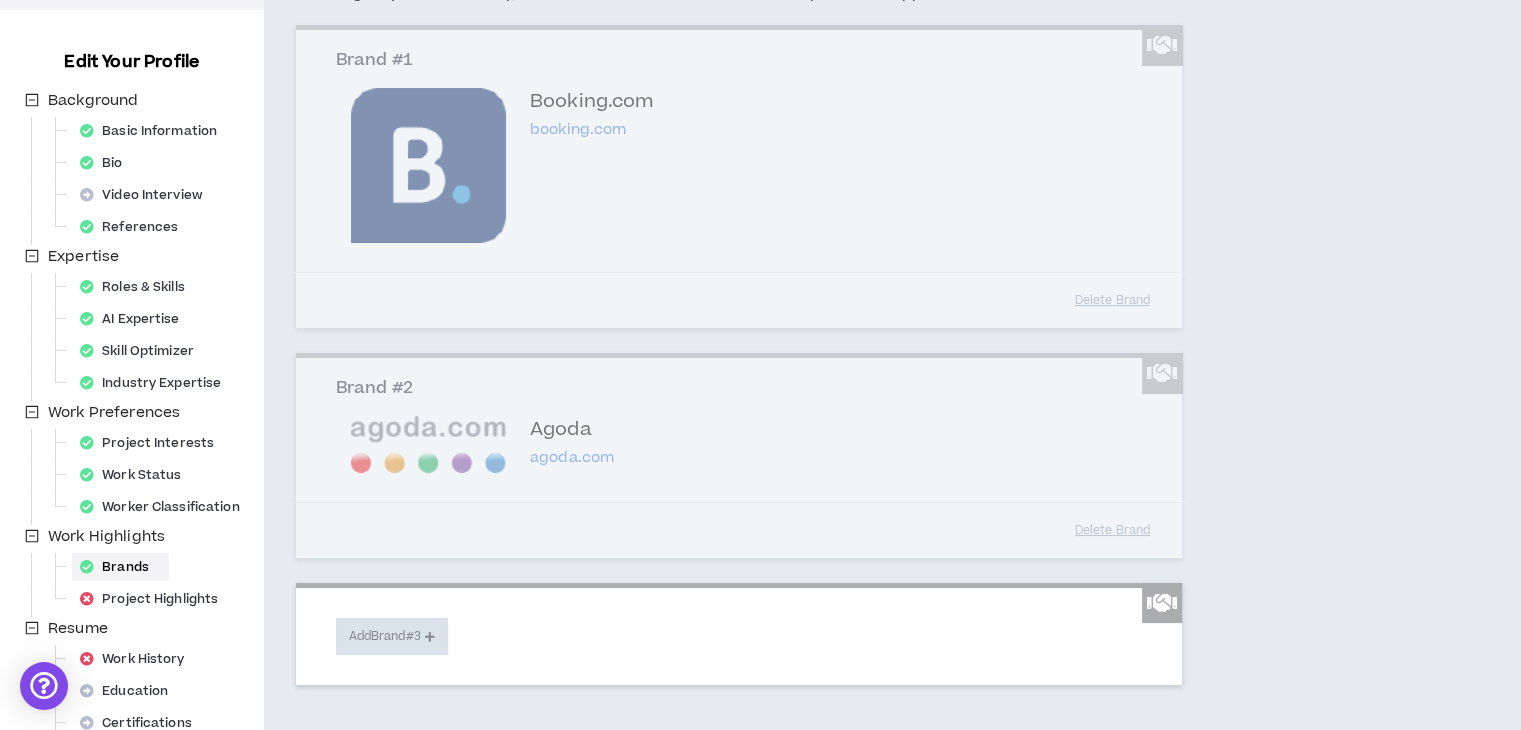 scroll, scrollTop: 351, scrollLeft: 0, axis: vertical 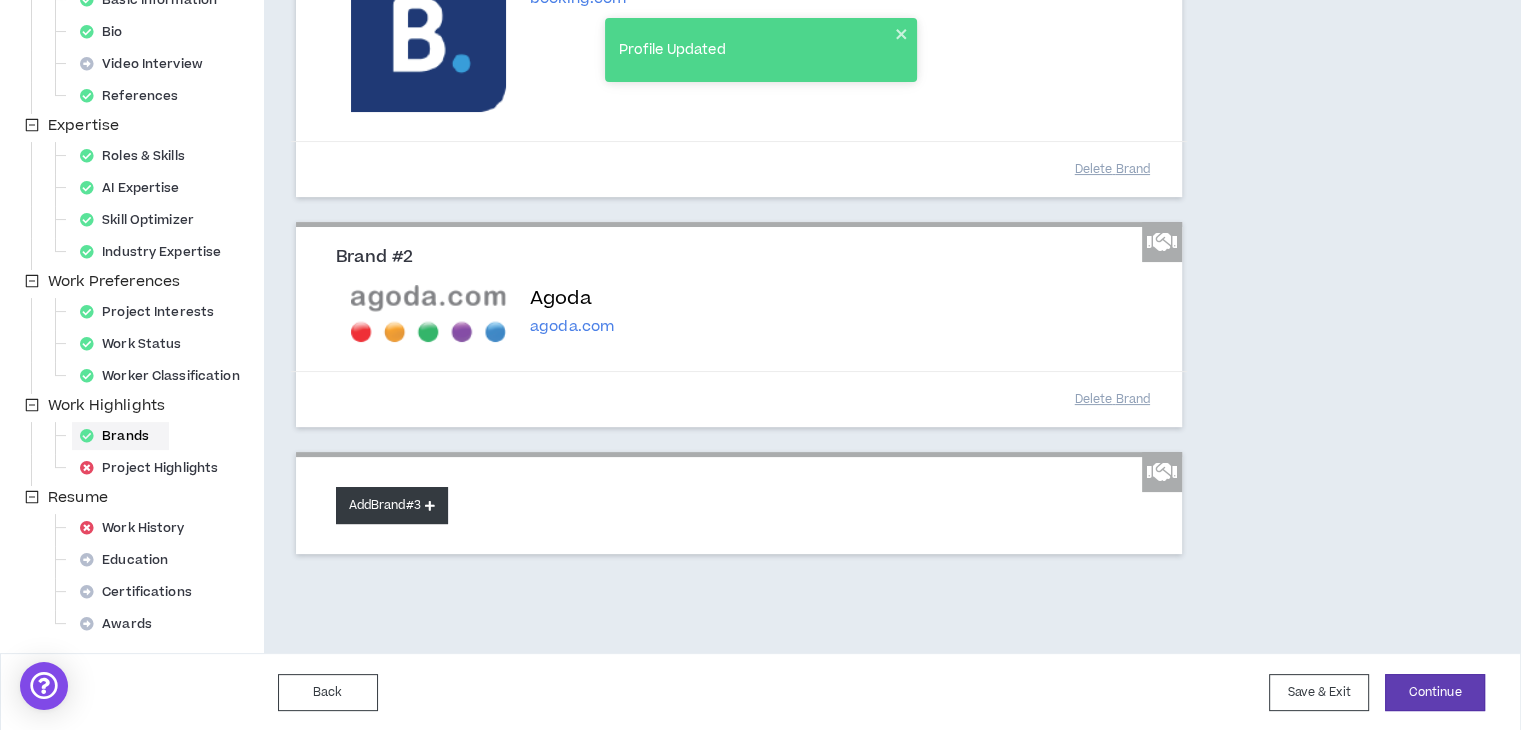 click on "Add  Brand  #3" at bounding box center [392, 505] 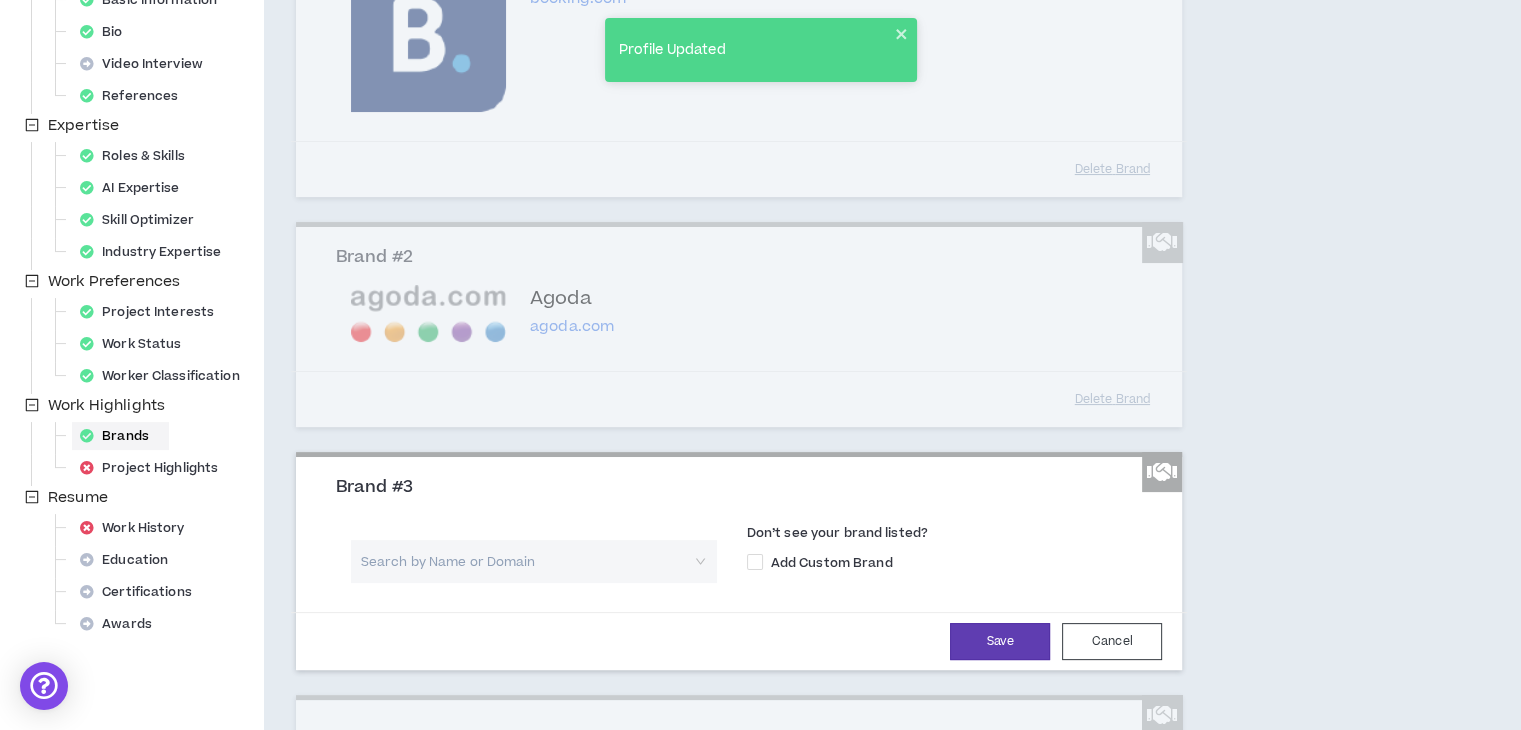 click at bounding box center (527, 561) 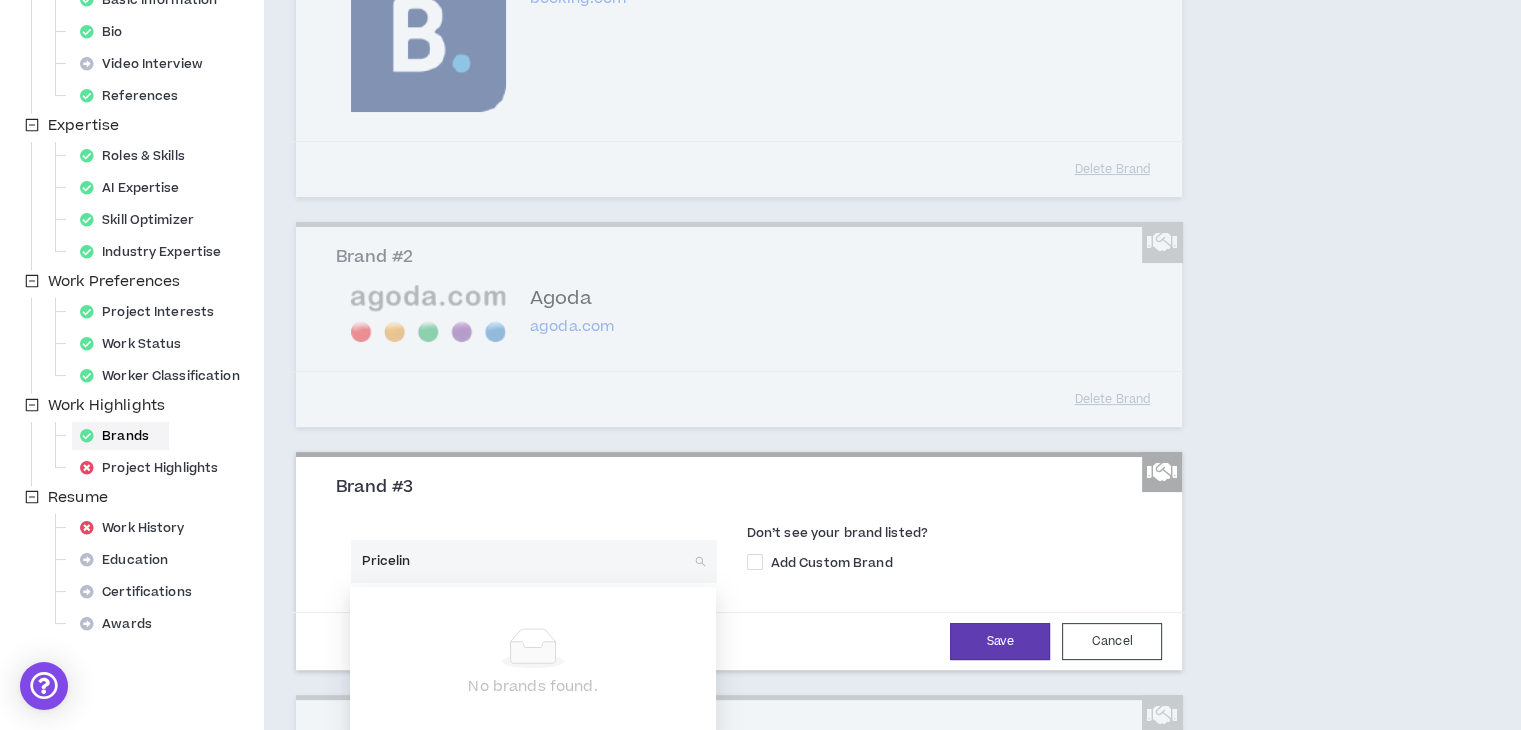 type on "[COMPANY]" 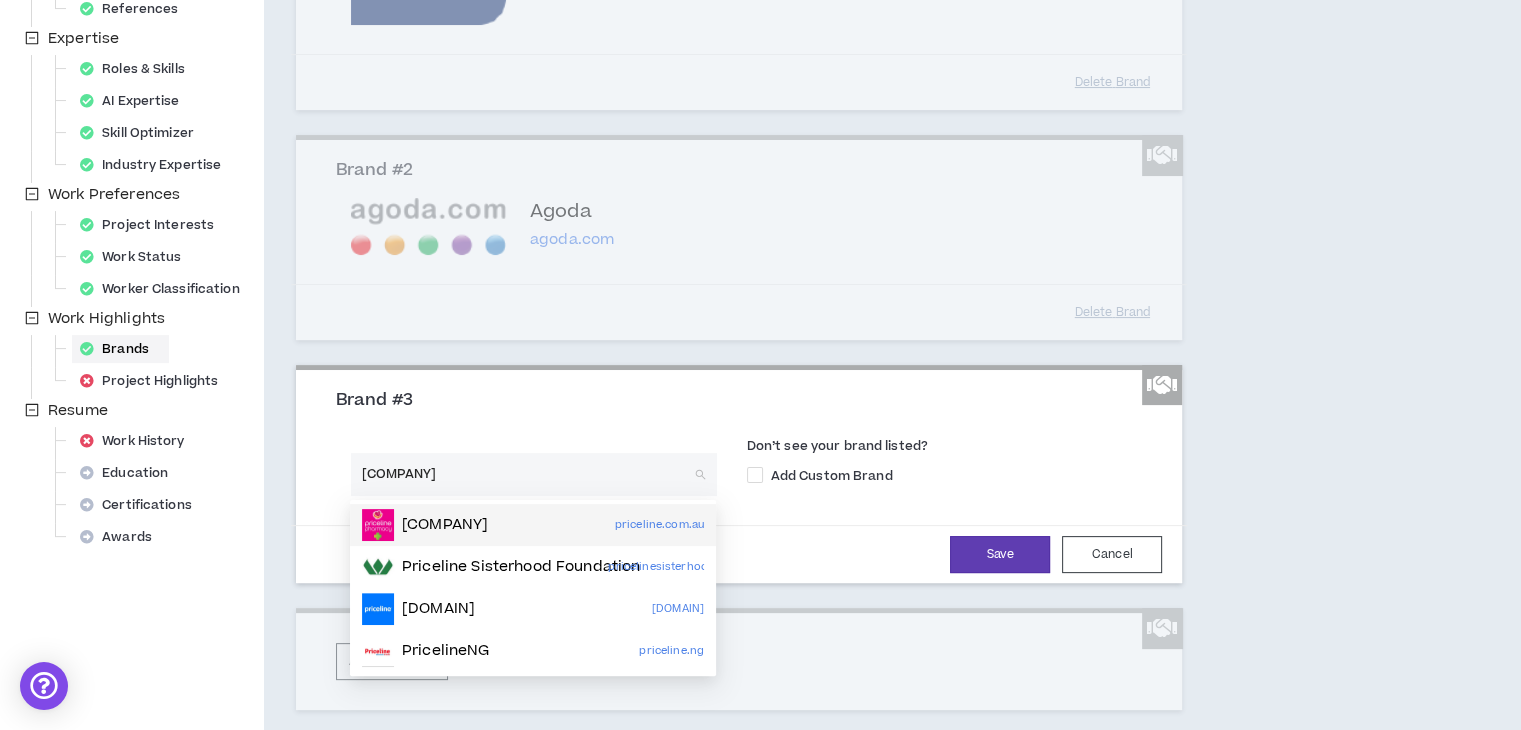 scroll, scrollTop: 440, scrollLeft: 0, axis: vertical 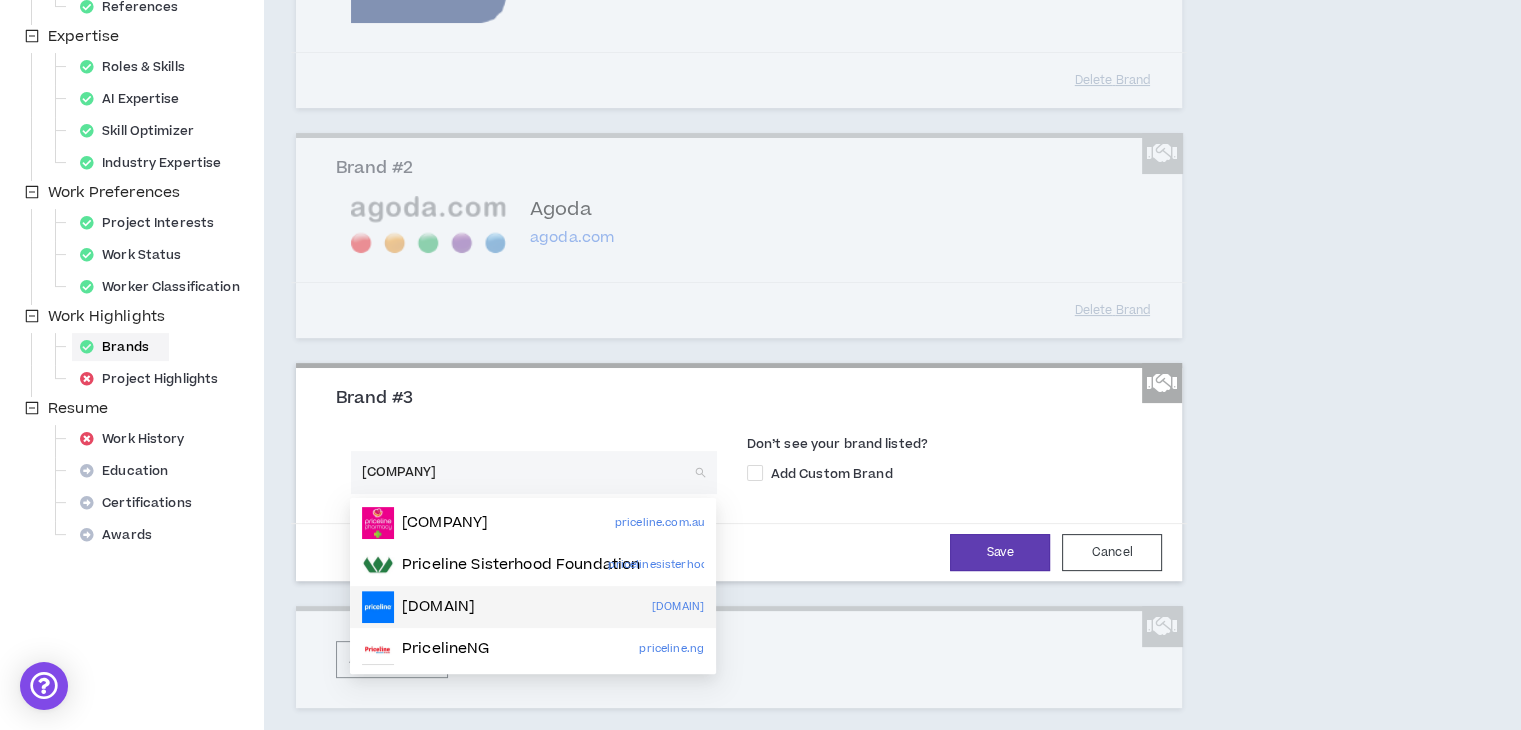 click on "[DOMAIN]" at bounding box center (438, 607) 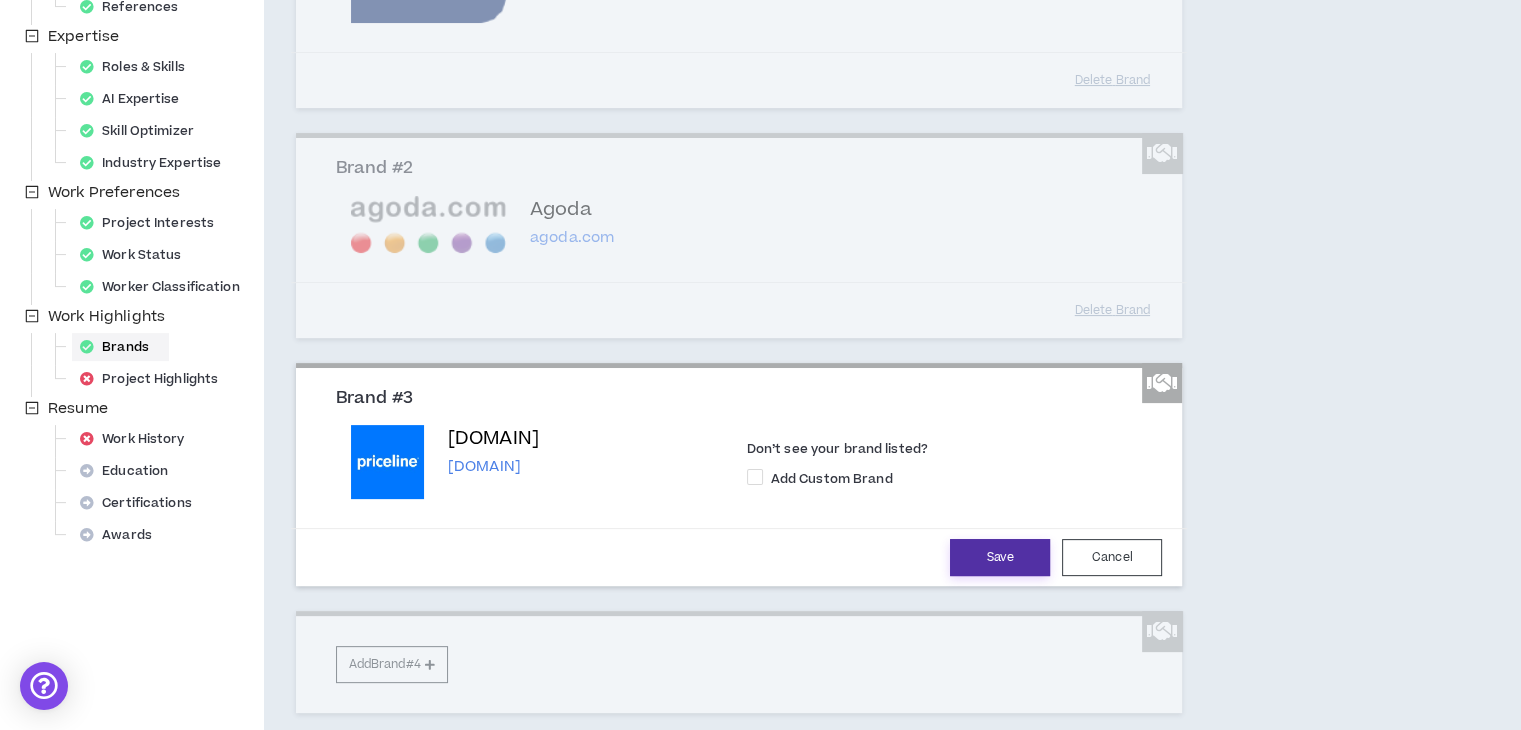click on "Save" at bounding box center [1000, 557] 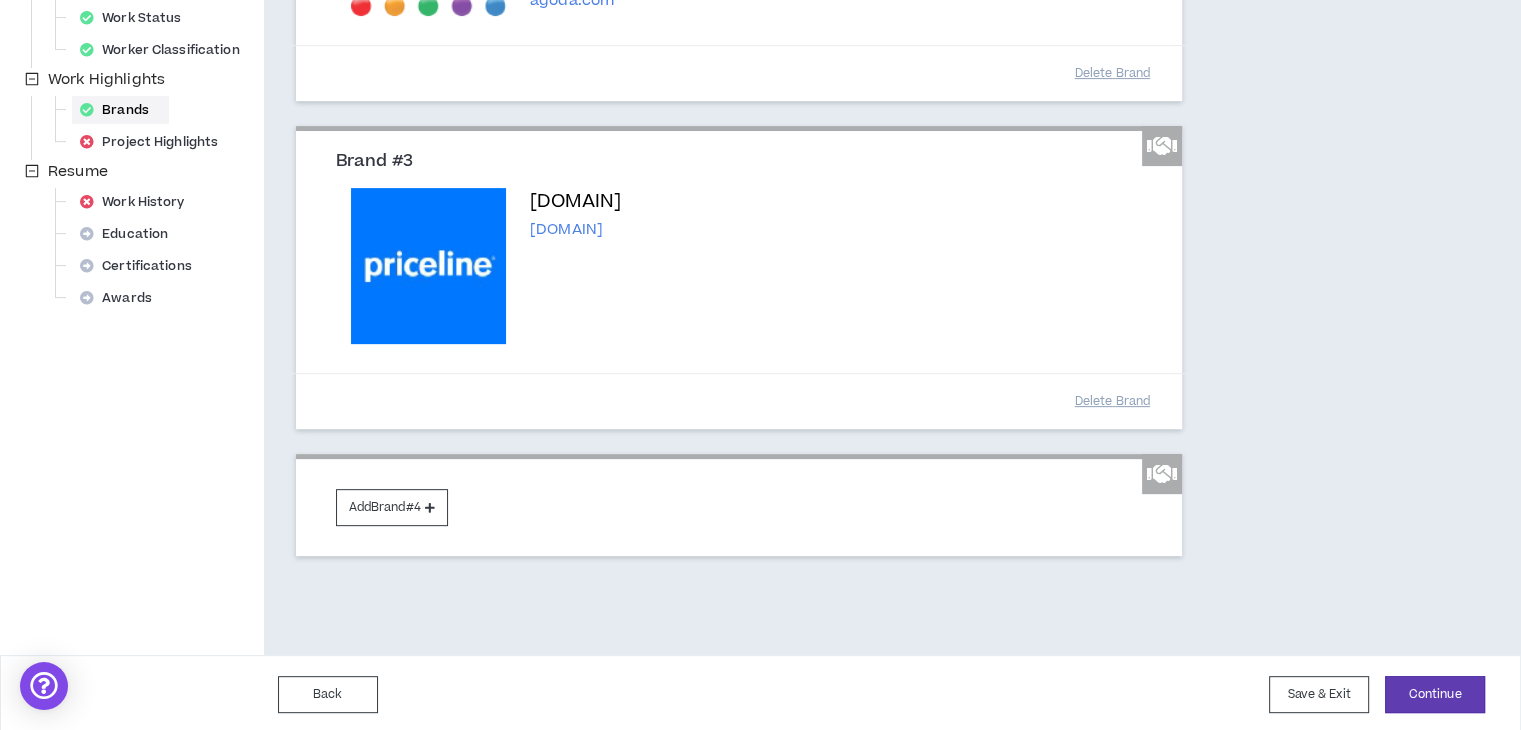 scroll, scrollTop: 678, scrollLeft: 0, axis: vertical 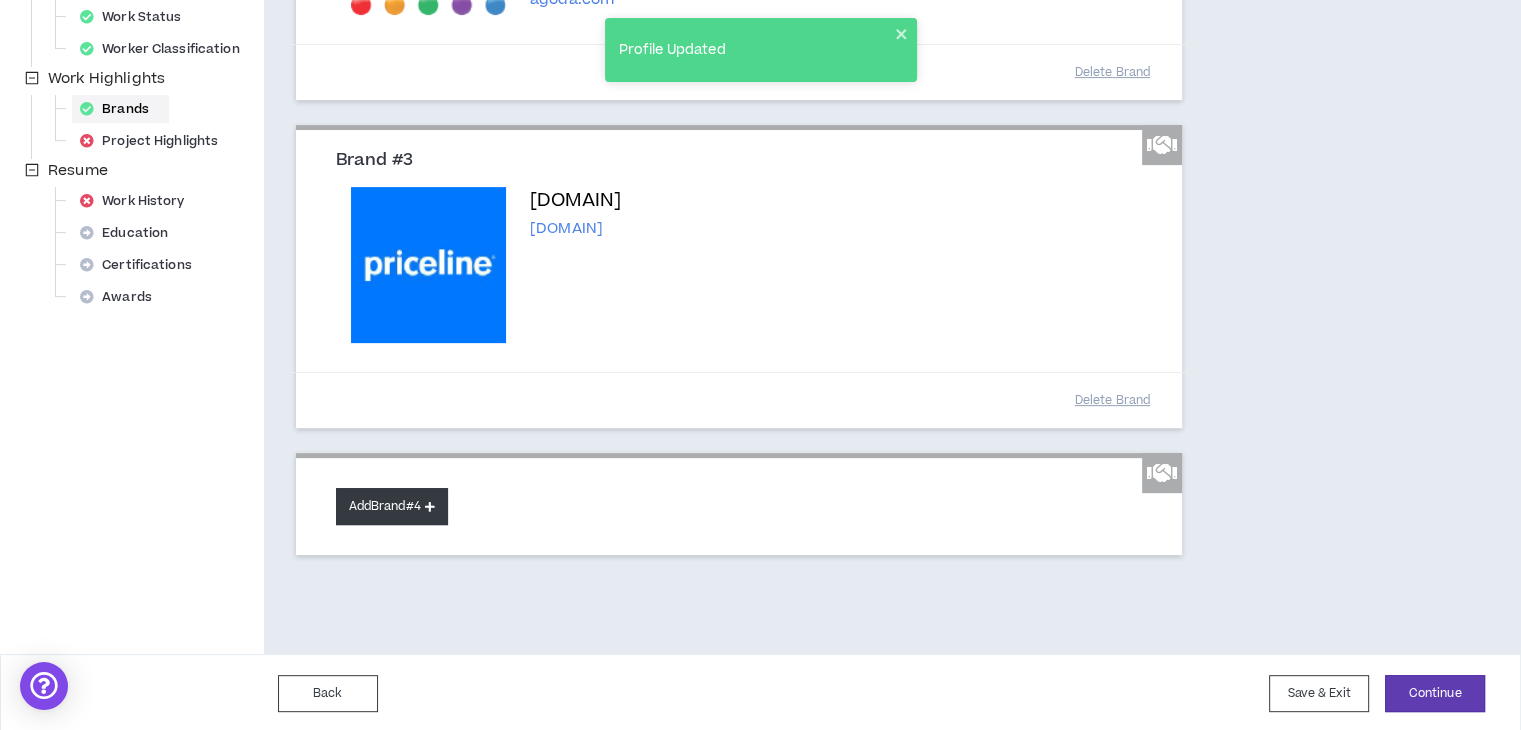 click on "Add  Brand  #4" at bounding box center [392, 506] 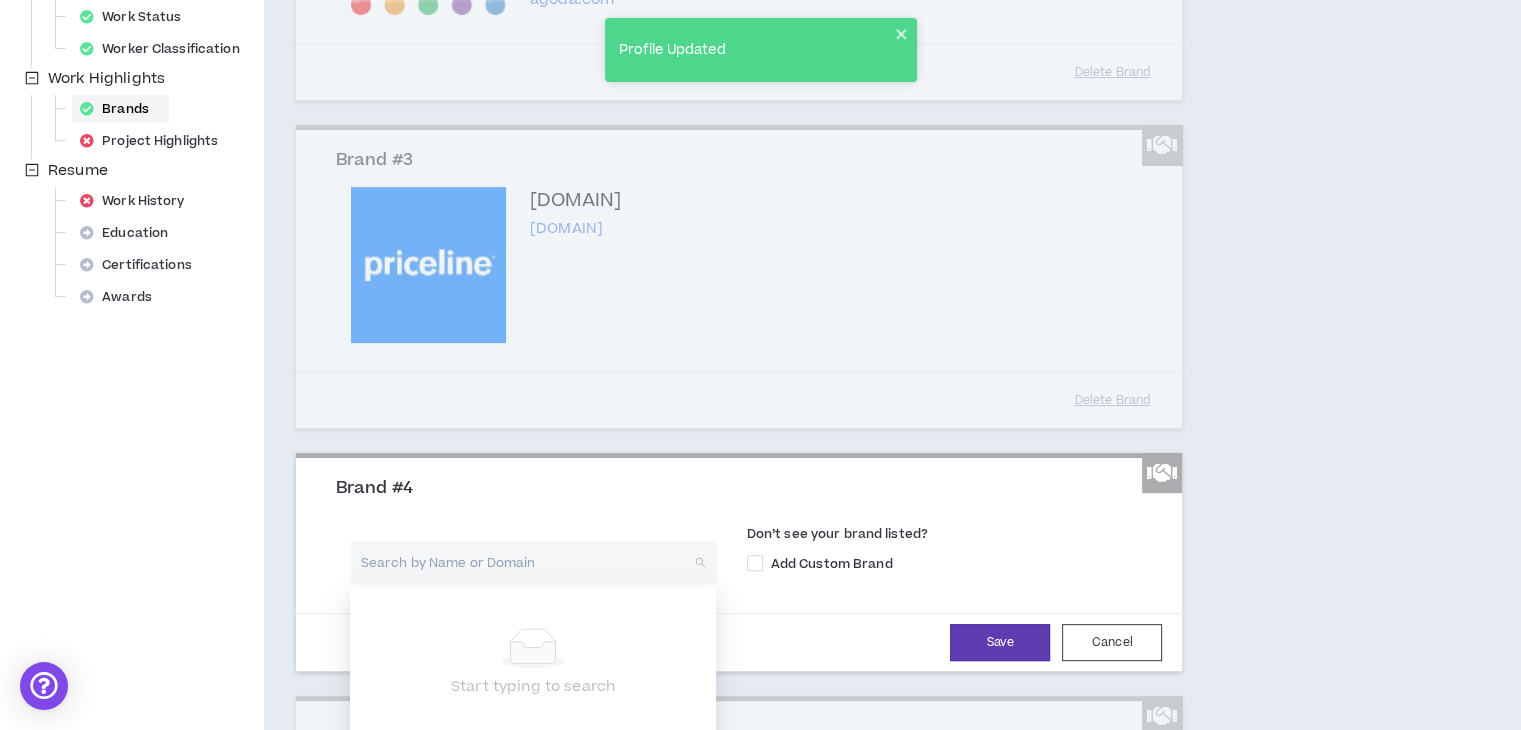 click at bounding box center [527, 562] 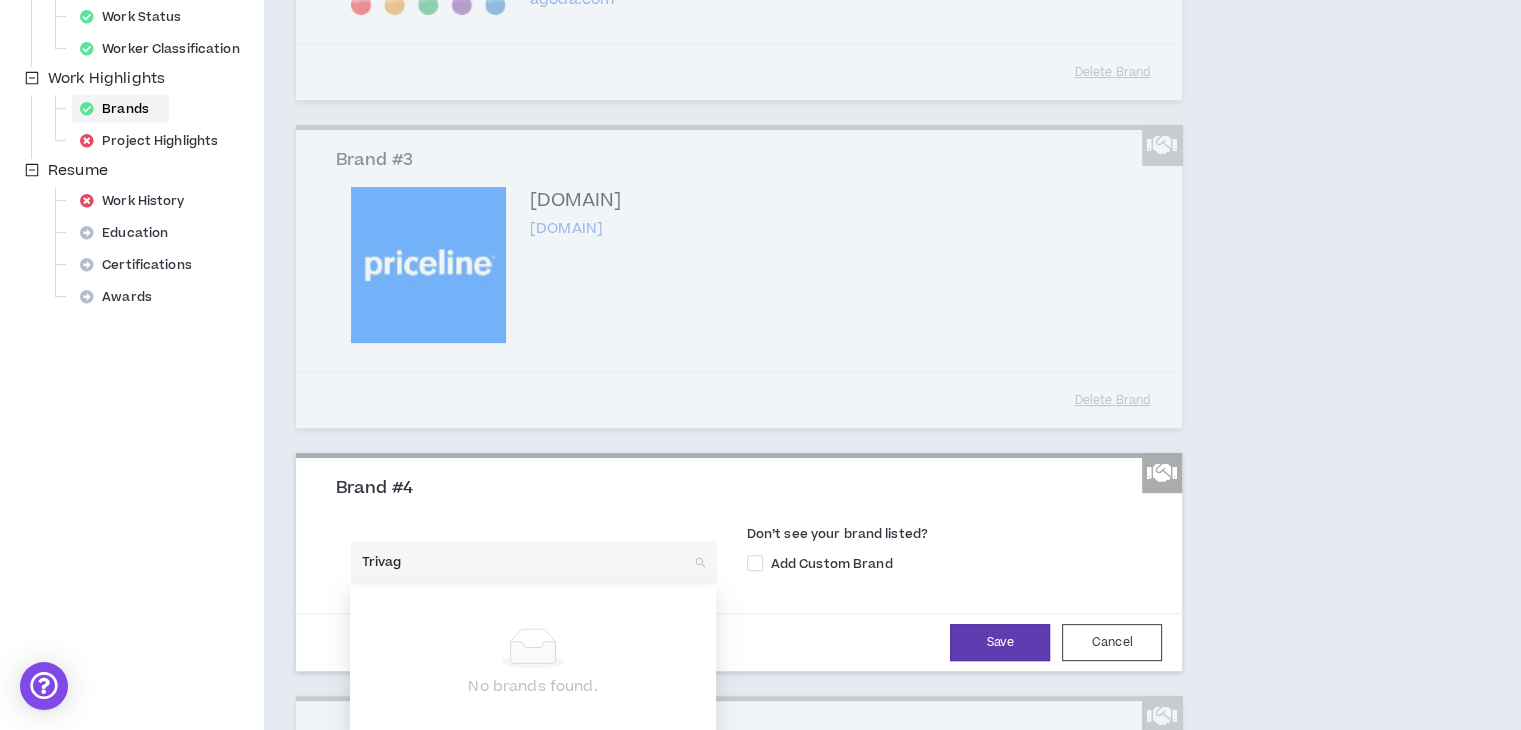 type on "Trivago" 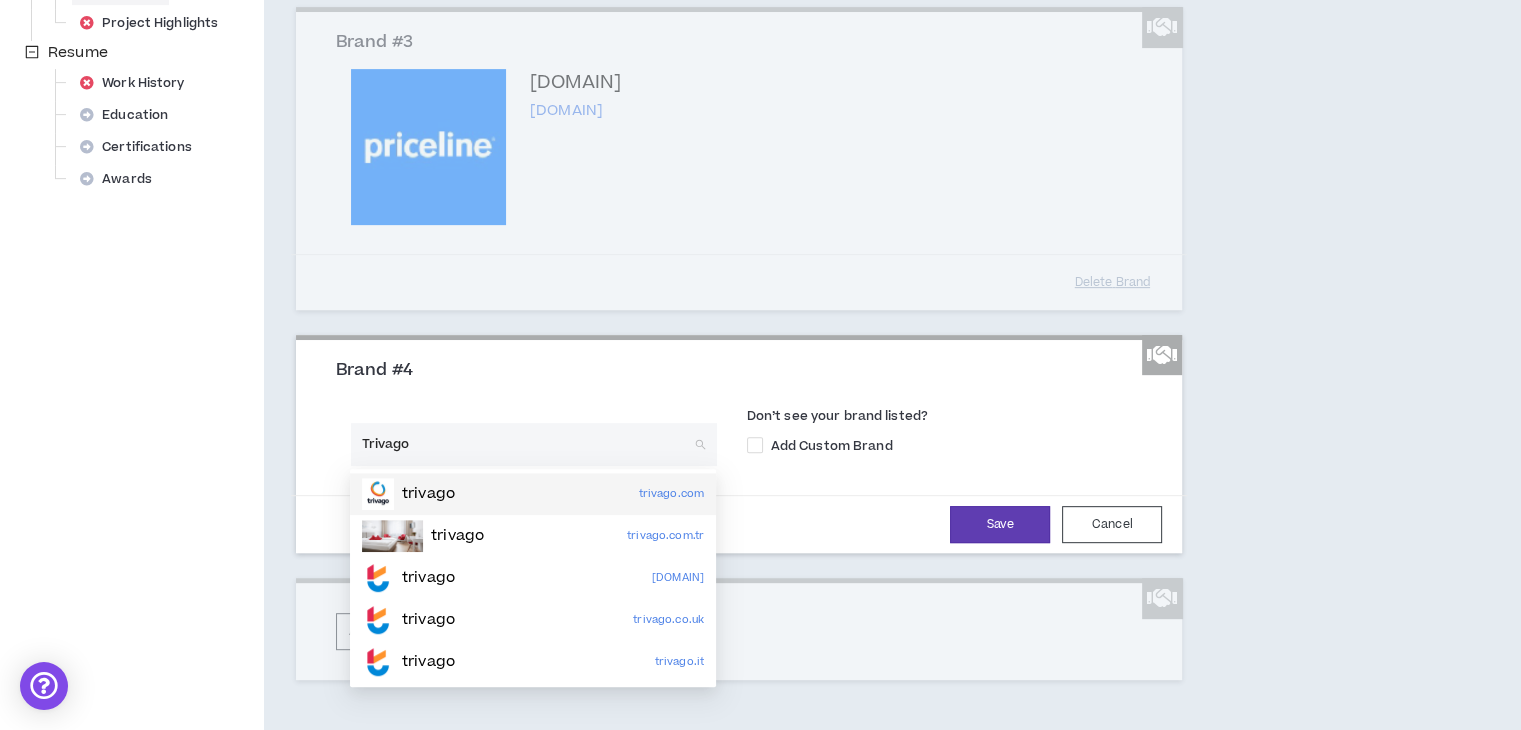 scroll, scrollTop: 797, scrollLeft: 0, axis: vertical 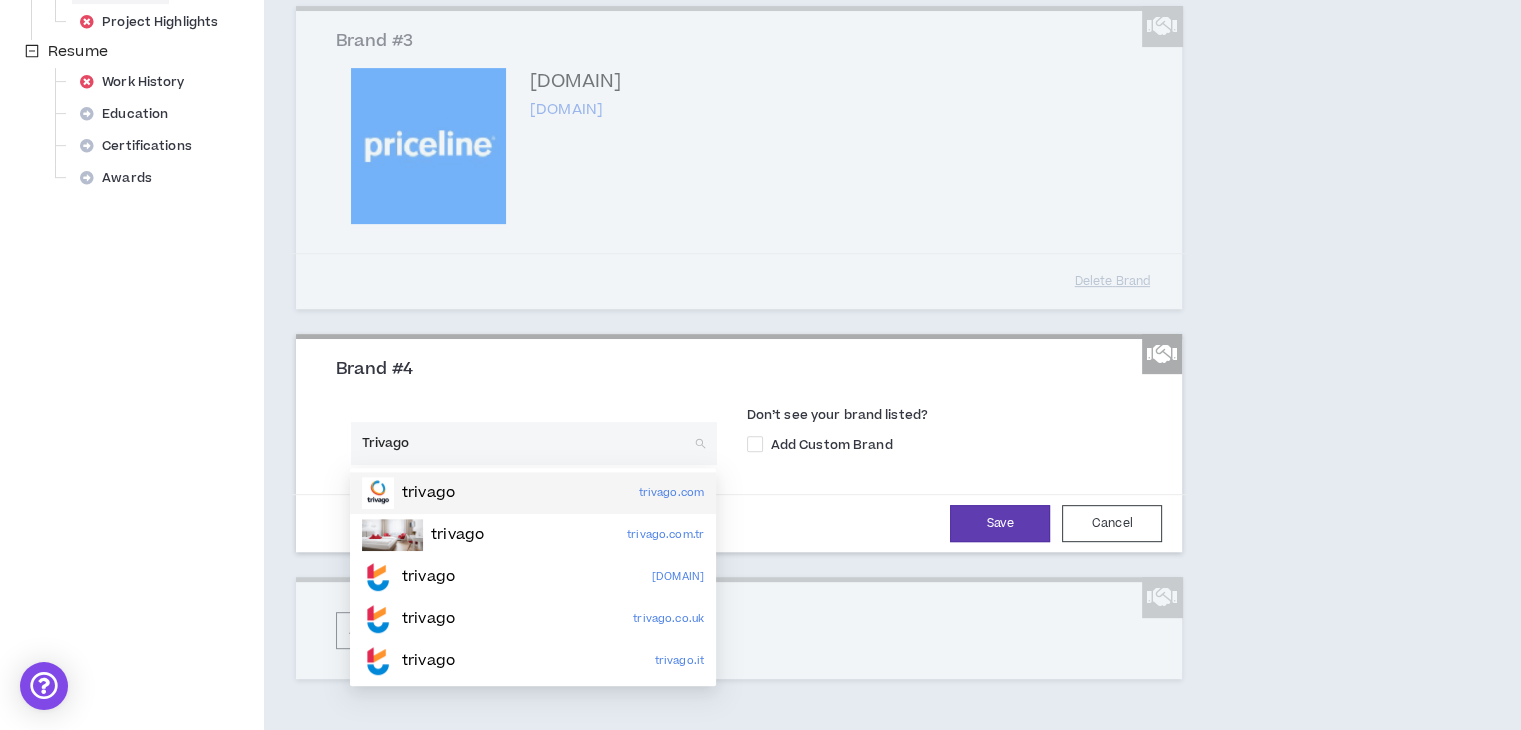 click on "trivago trivago.com" at bounding box center [533, 493] 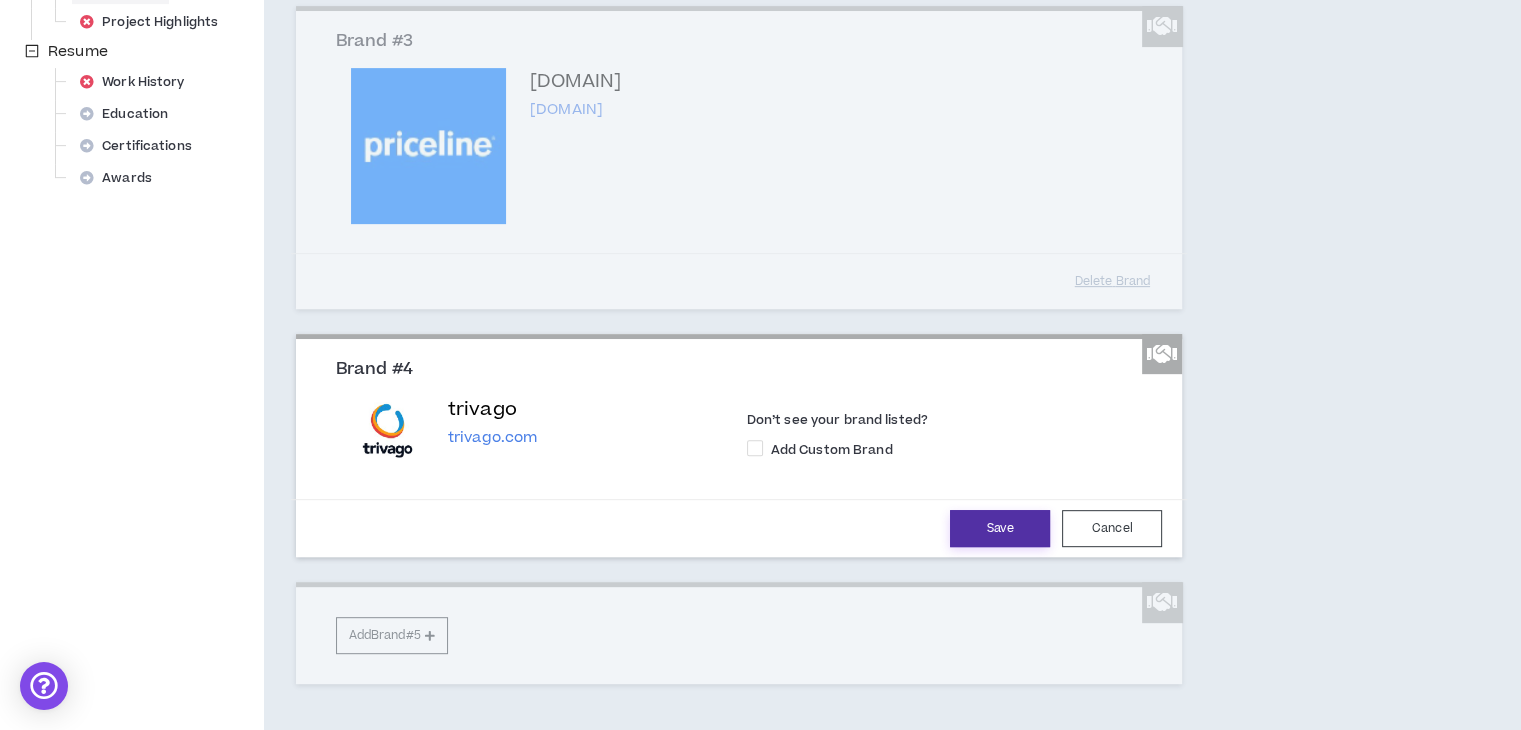 click on "Save" at bounding box center [1000, 528] 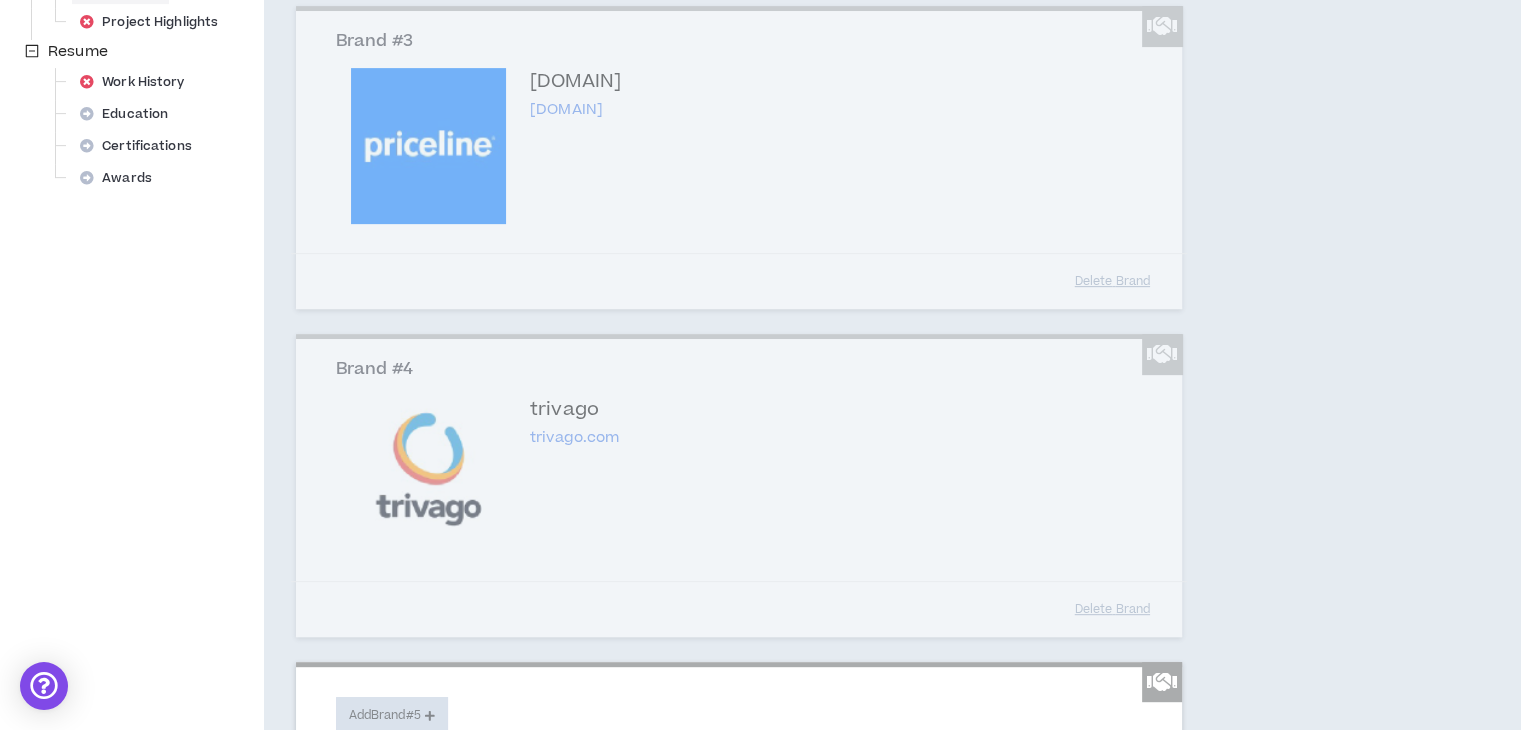 scroll, scrollTop: 1006, scrollLeft: 0, axis: vertical 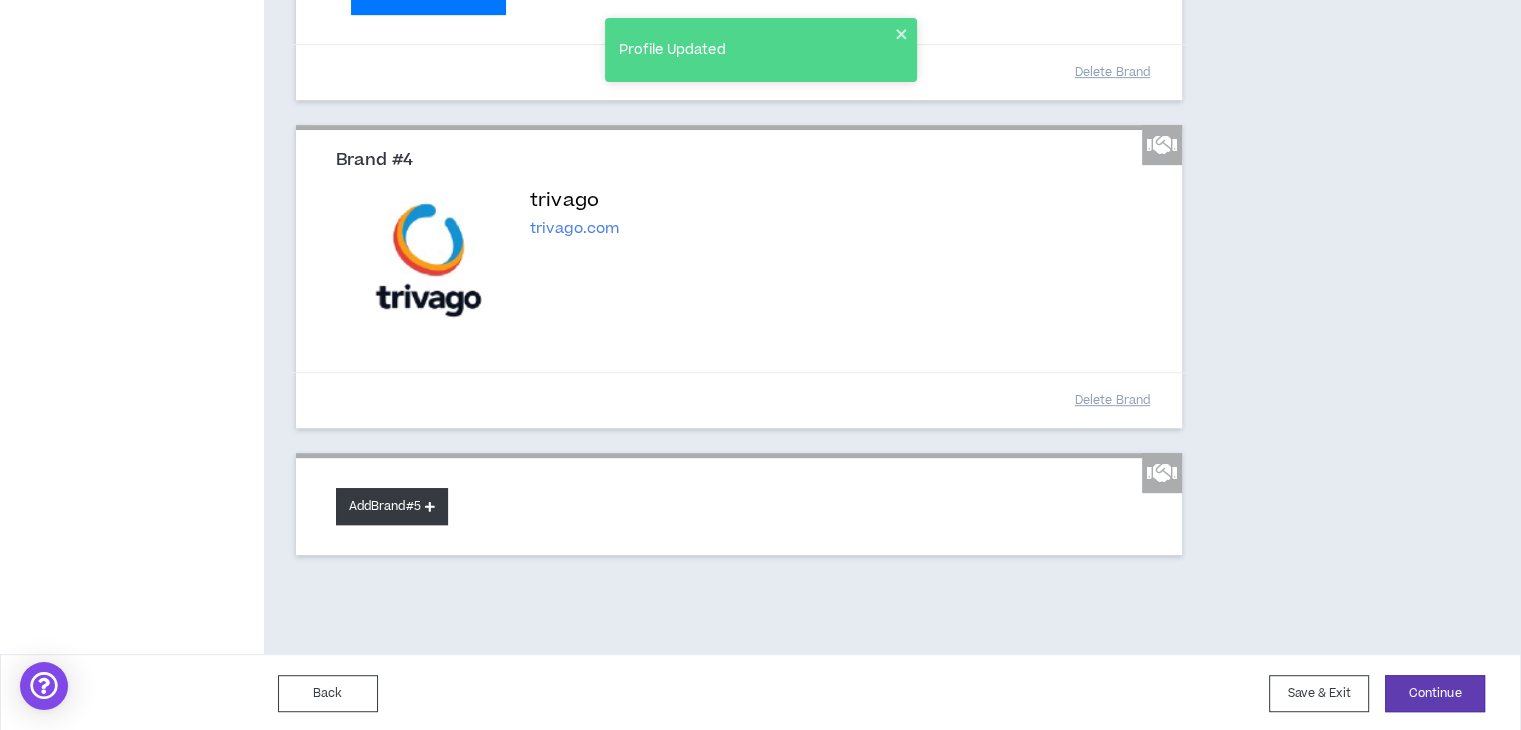 click on "Add  Brand  #5" at bounding box center (392, 506) 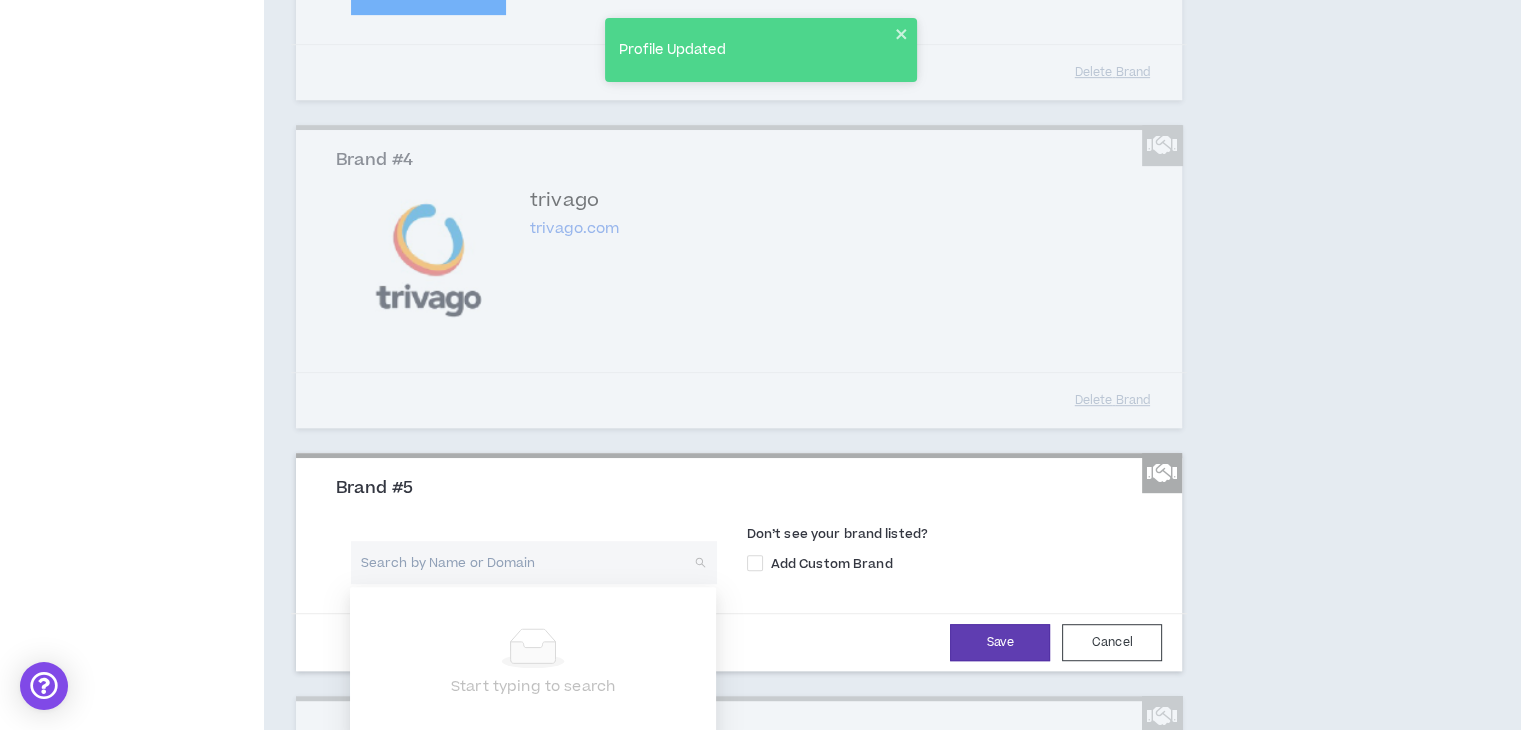 click at bounding box center [527, 562] 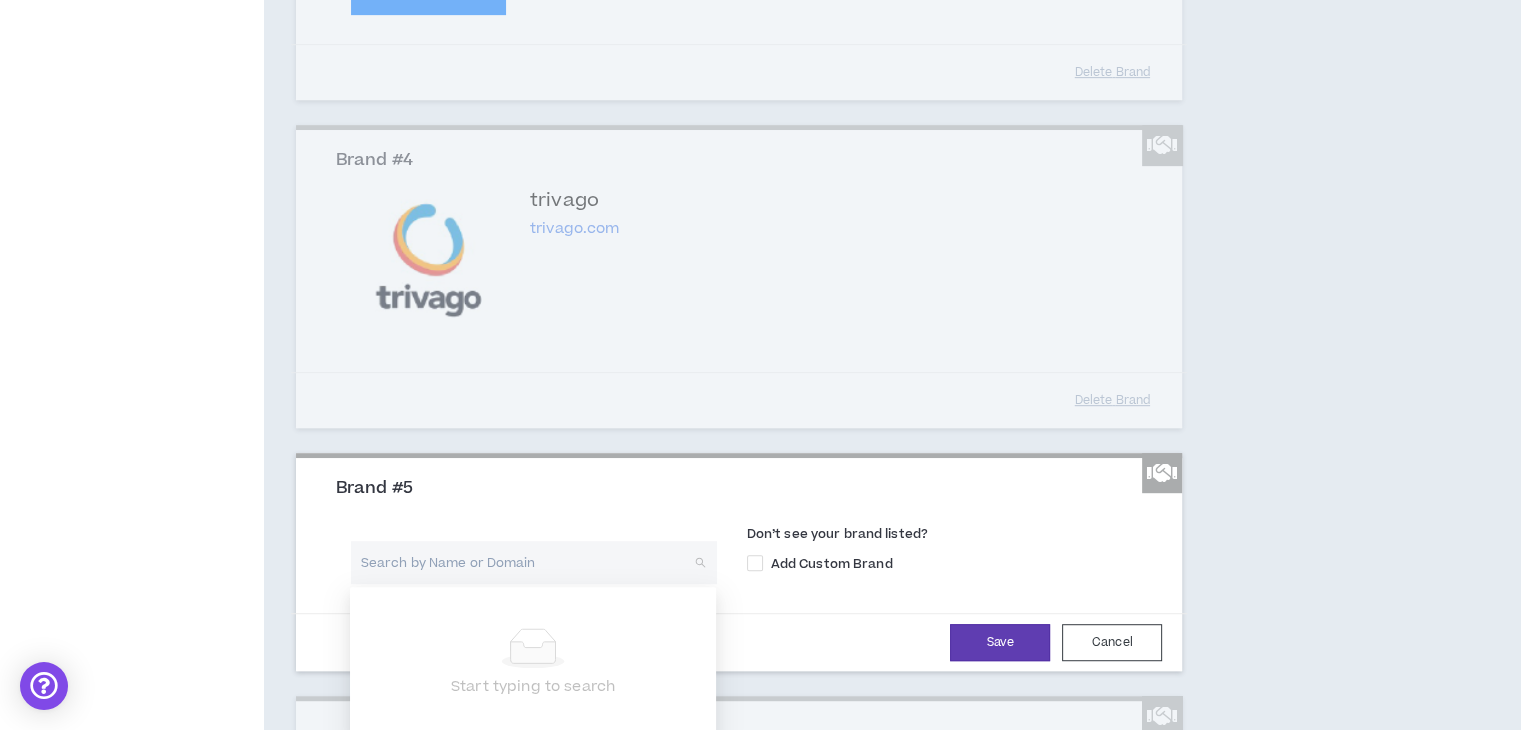 type on "p" 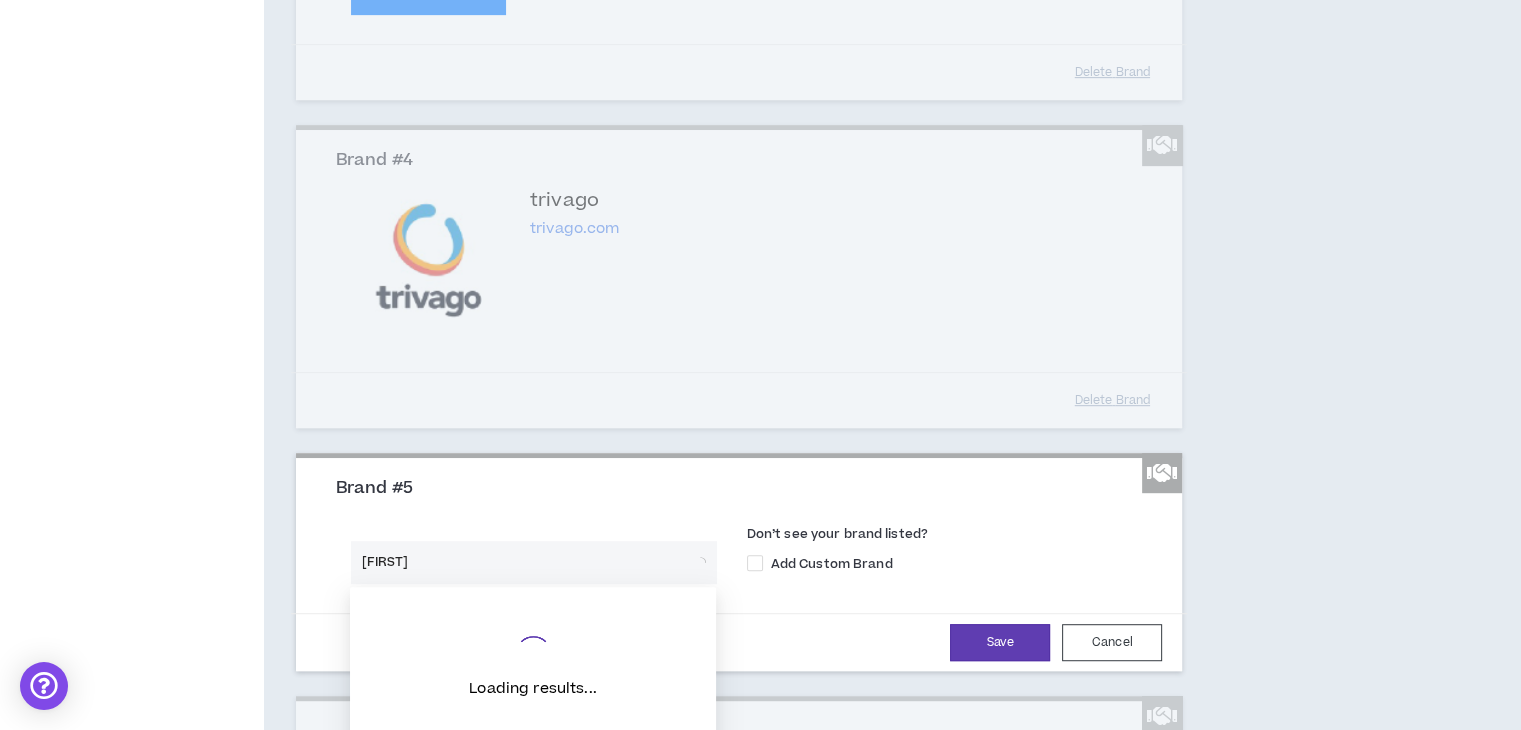 type on "Kayak" 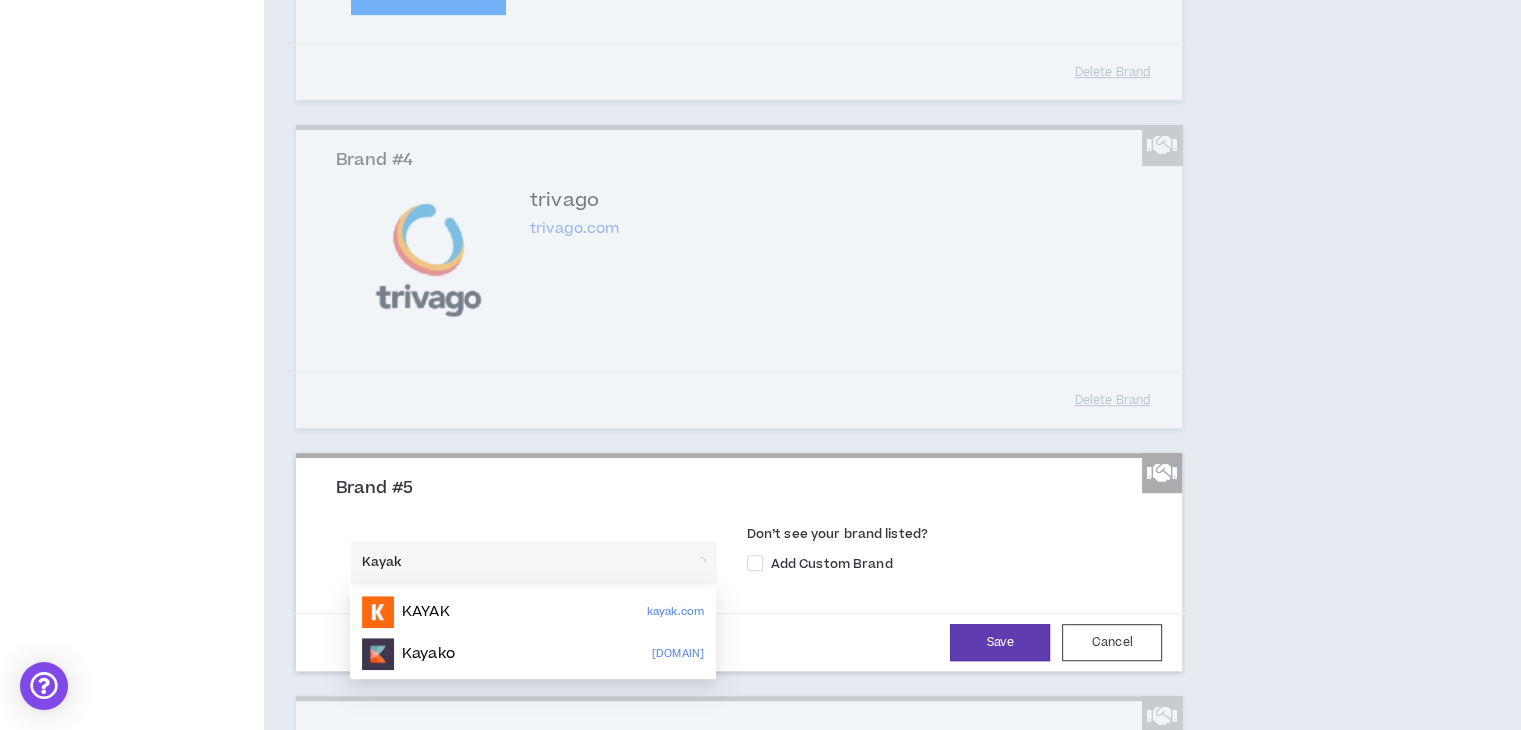 click on "KAYAK" at bounding box center [426, 612] 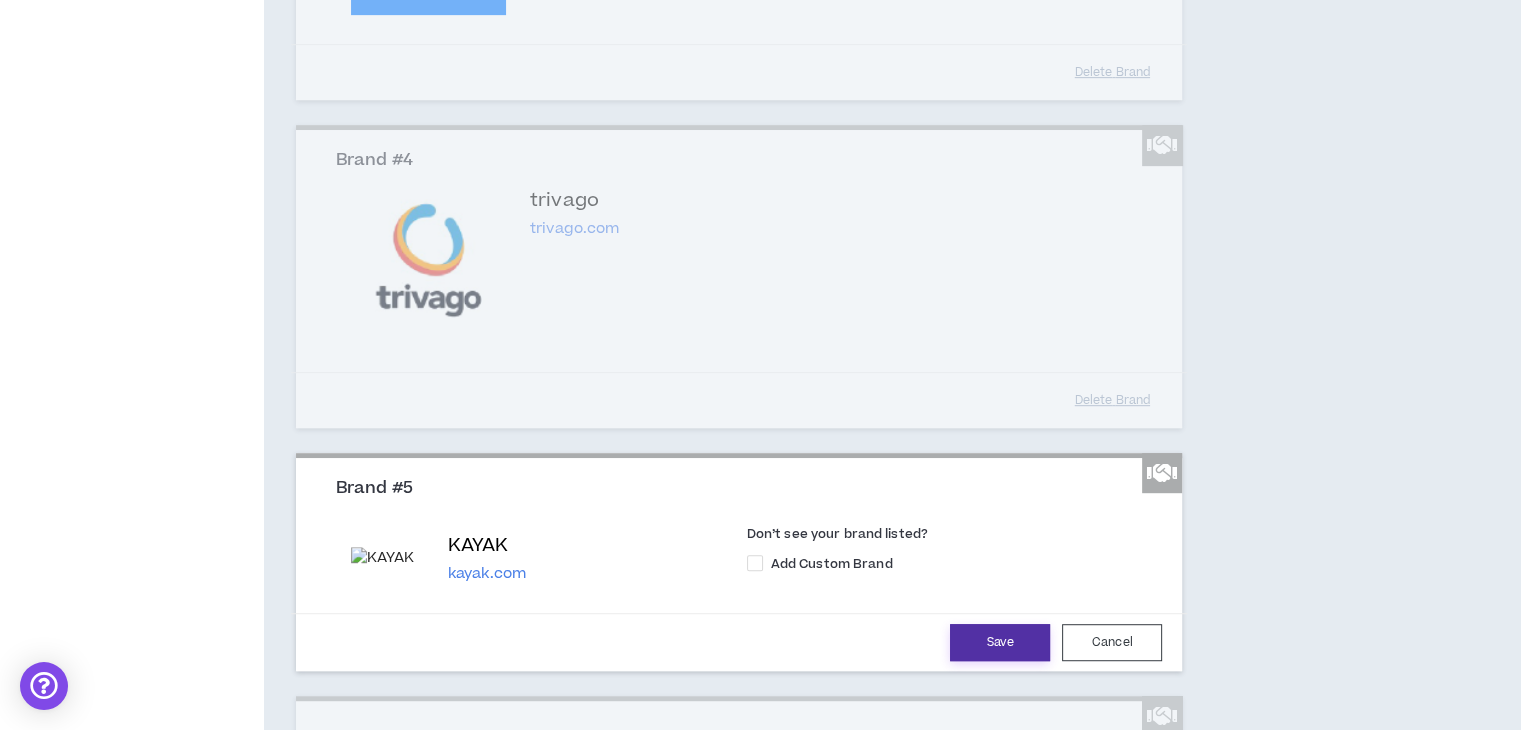 click on "Save" at bounding box center [1000, 642] 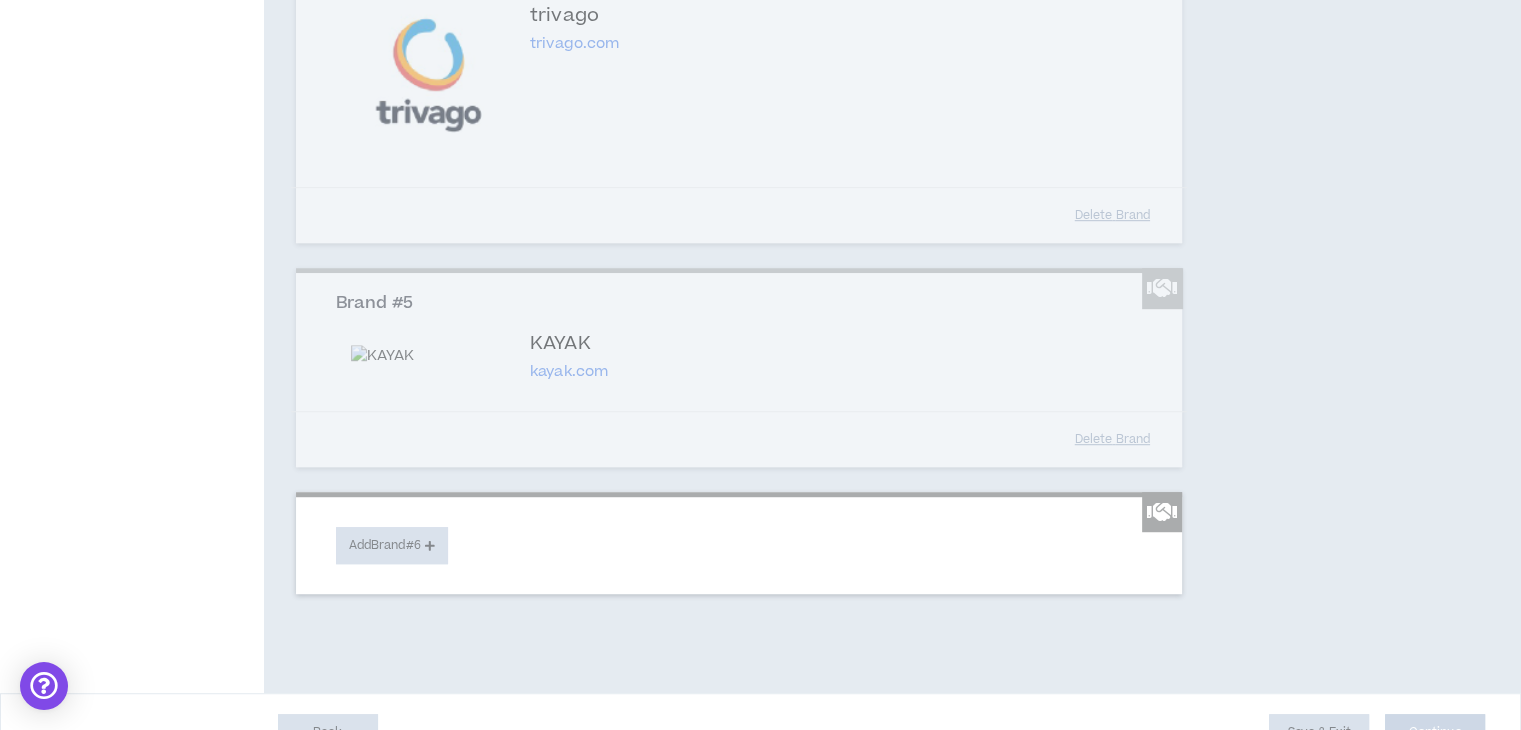 scroll, scrollTop: 1230, scrollLeft: 0, axis: vertical 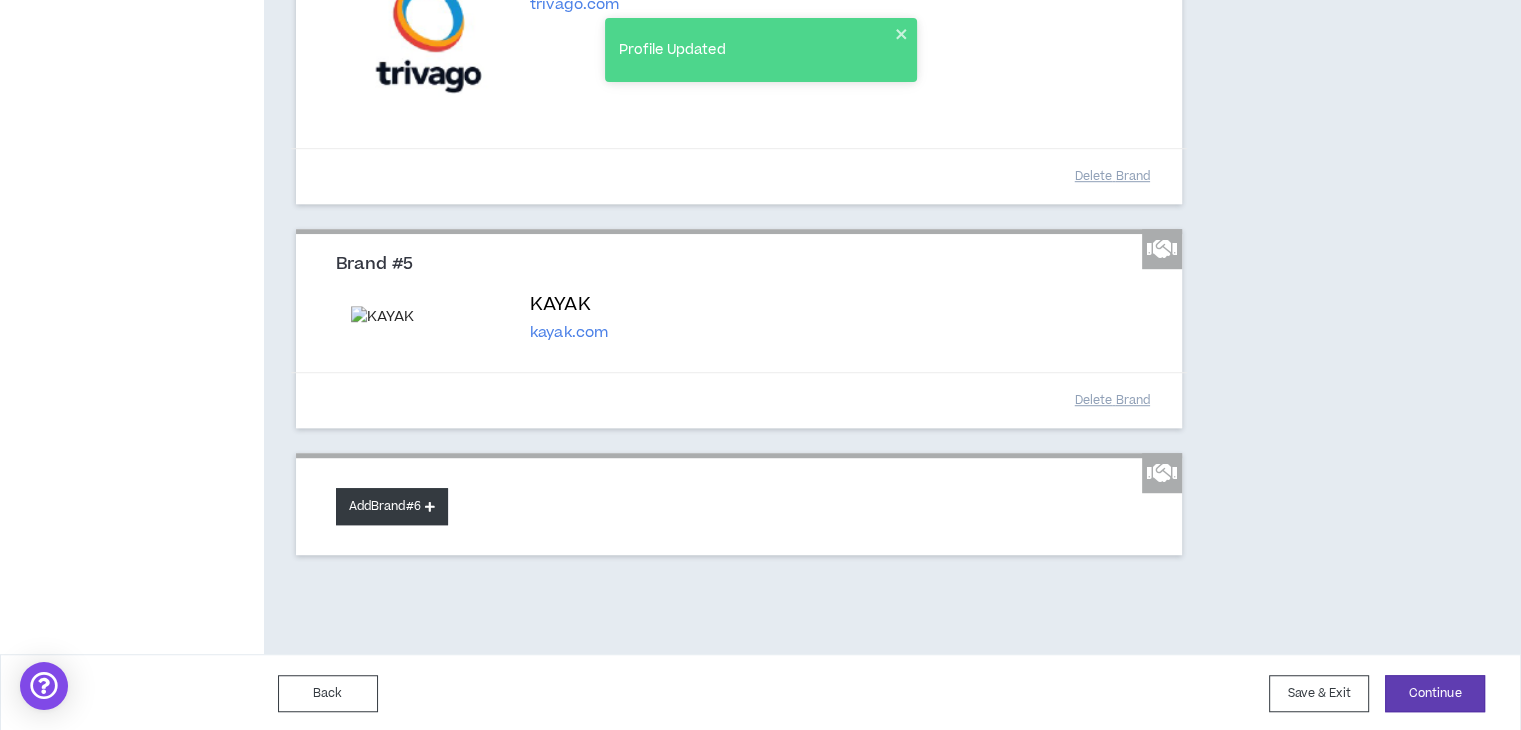 click on "Add  Brand  #6" at bounding box center [392, 506] 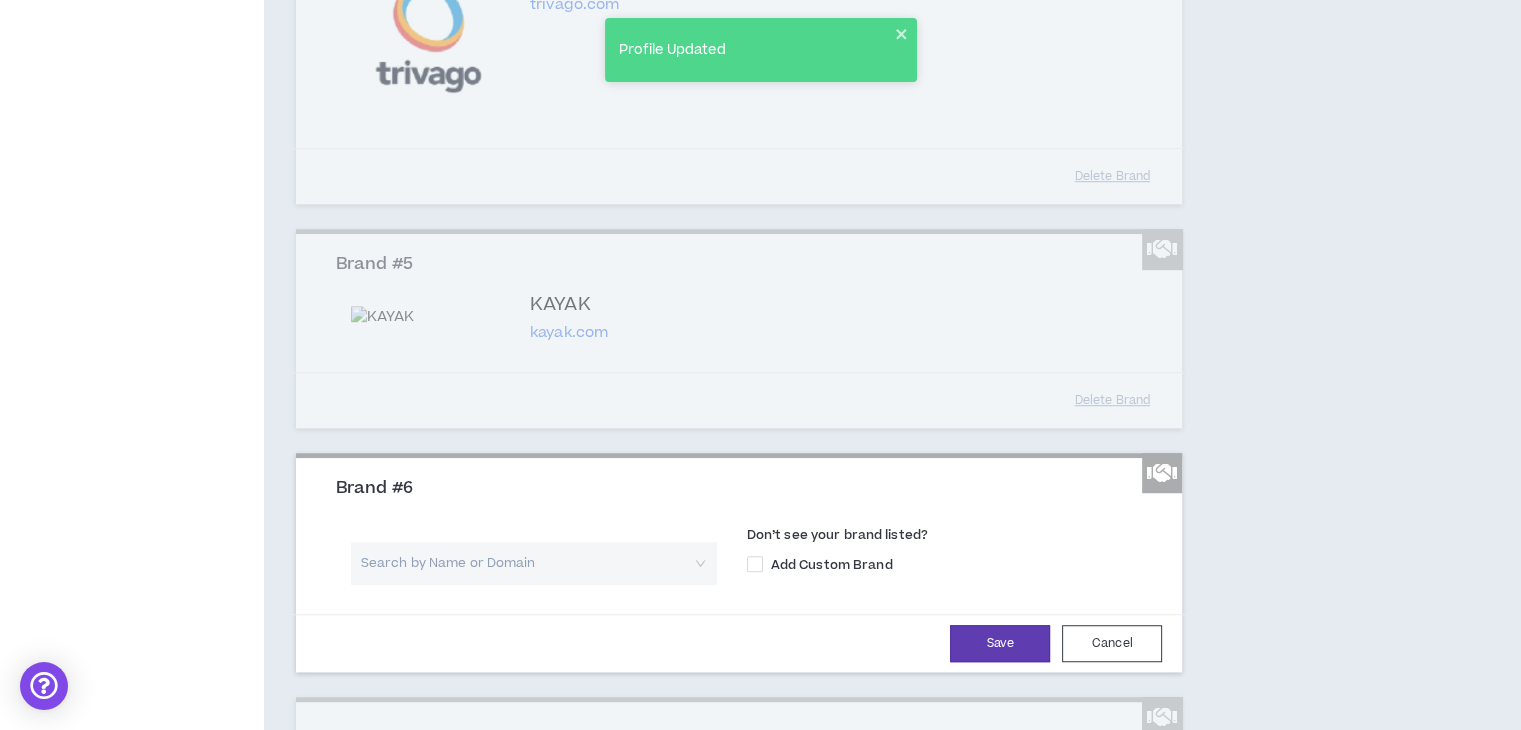 click at bounding box center [527, 563] 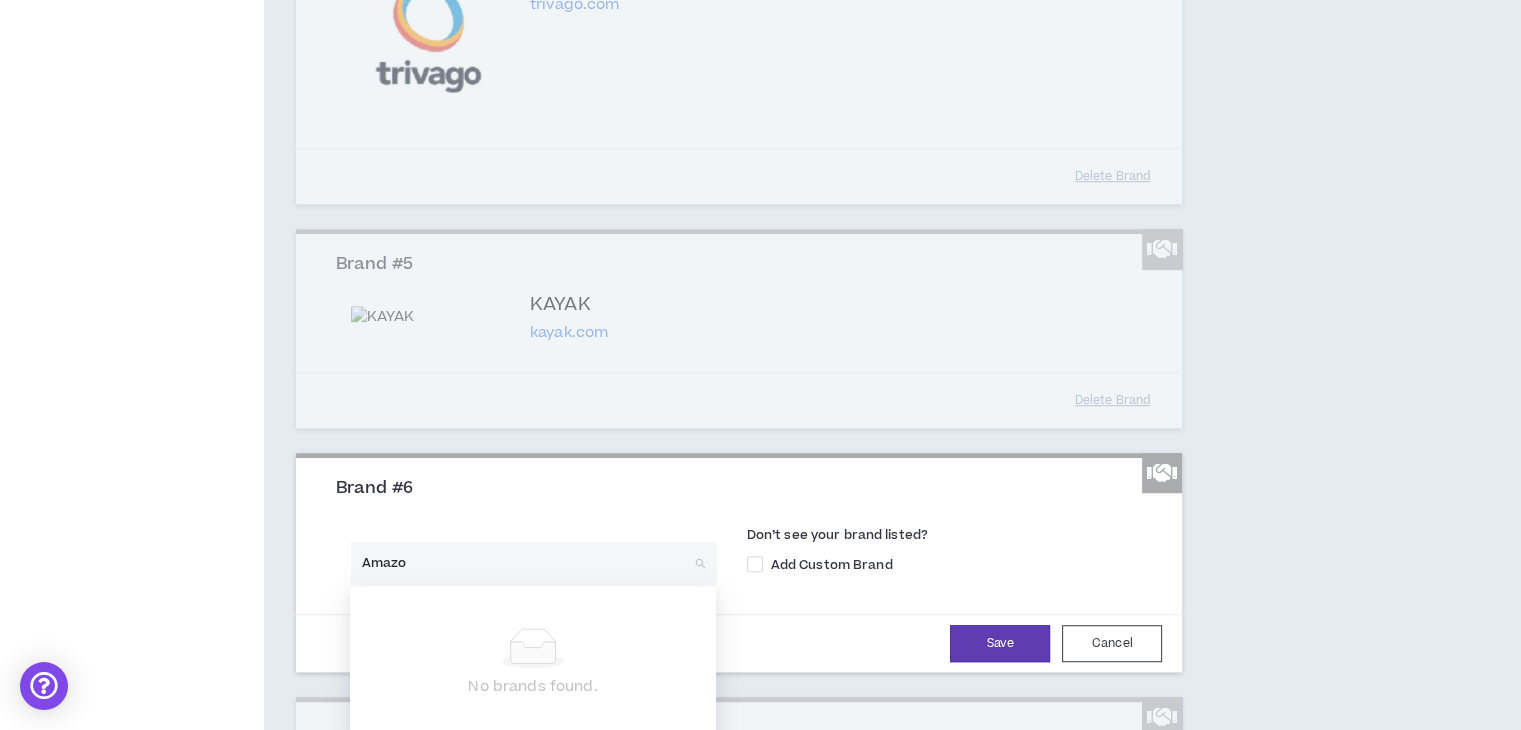 type on "Amazon" 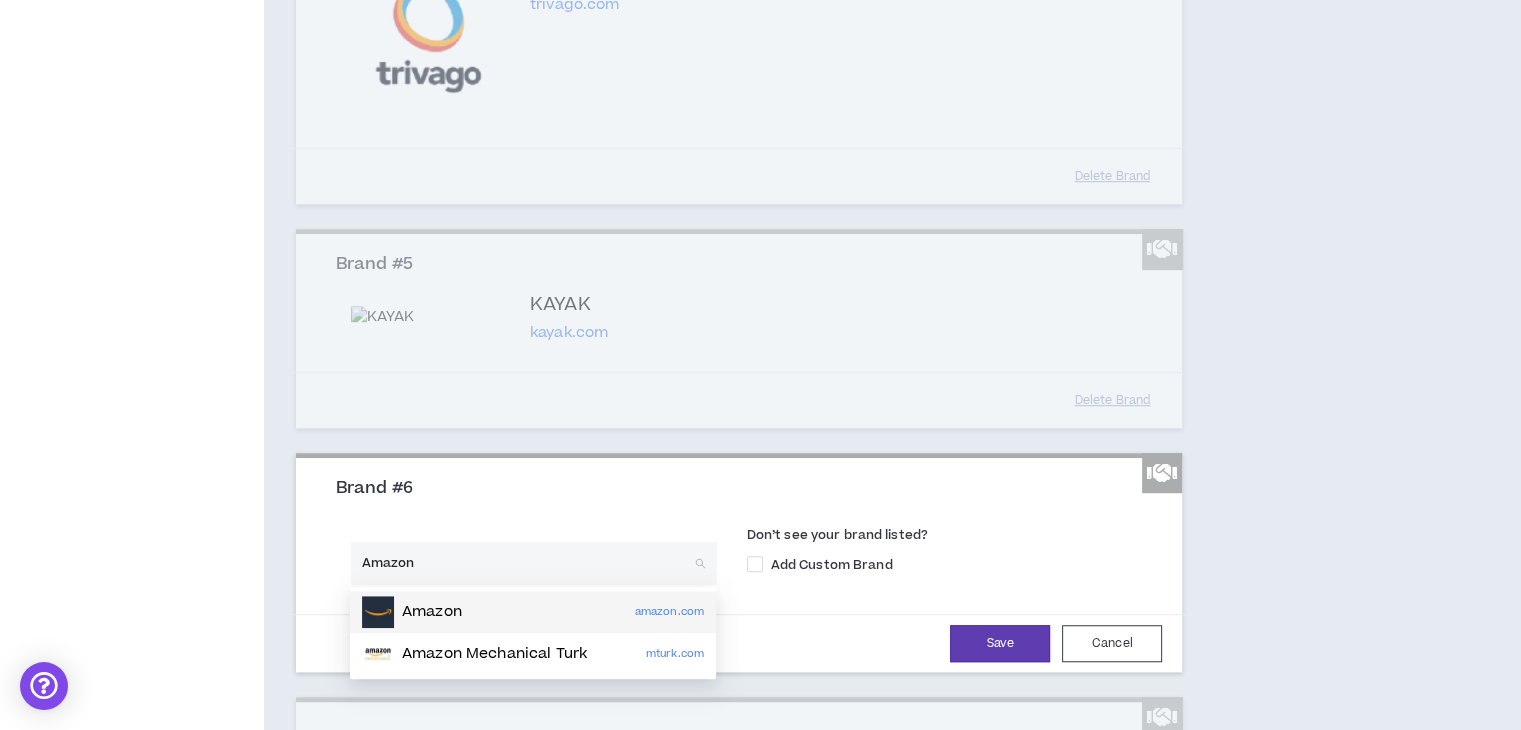 click on "Amazon amazon.com" at bounding box center [533, 612] 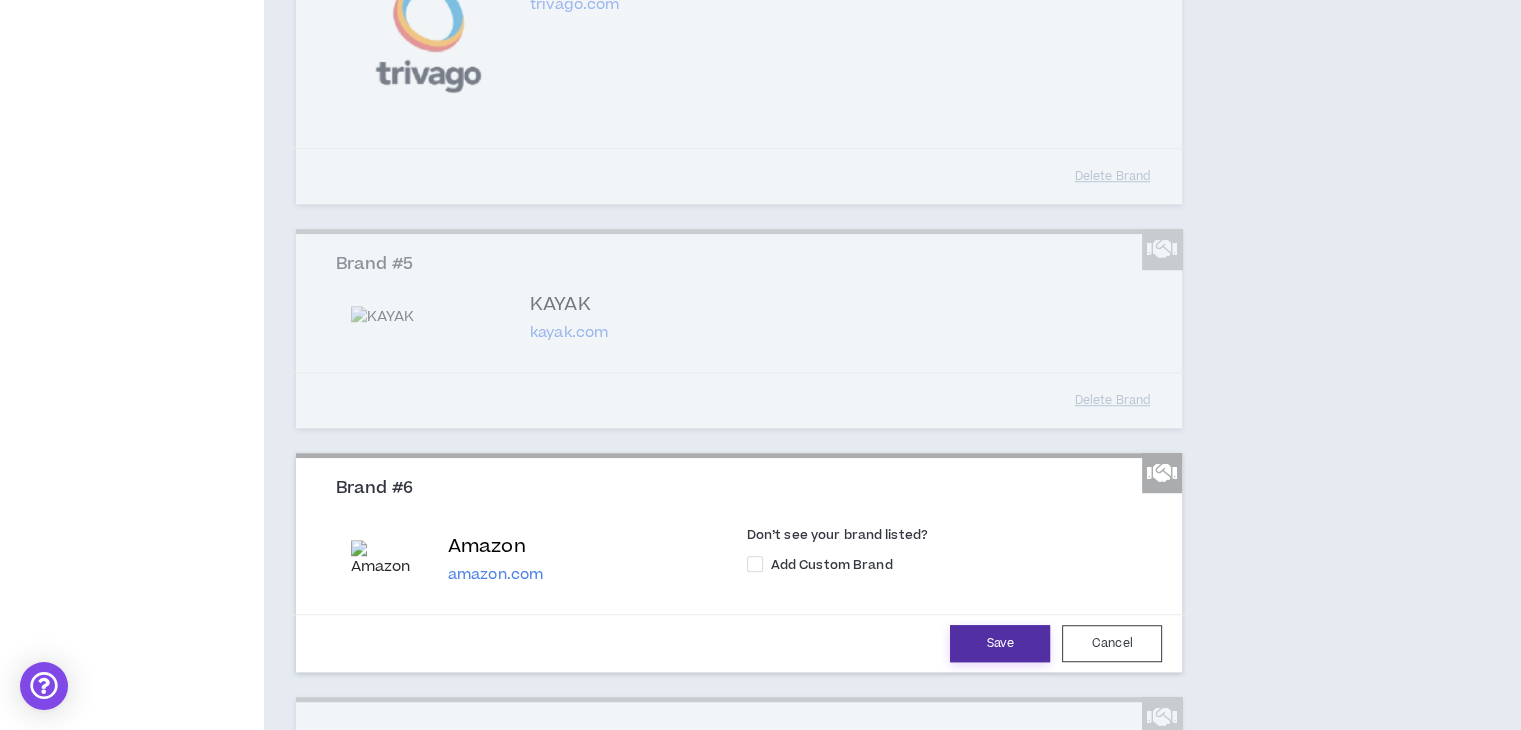 click on "Save" at bounding box center (1000, 643) 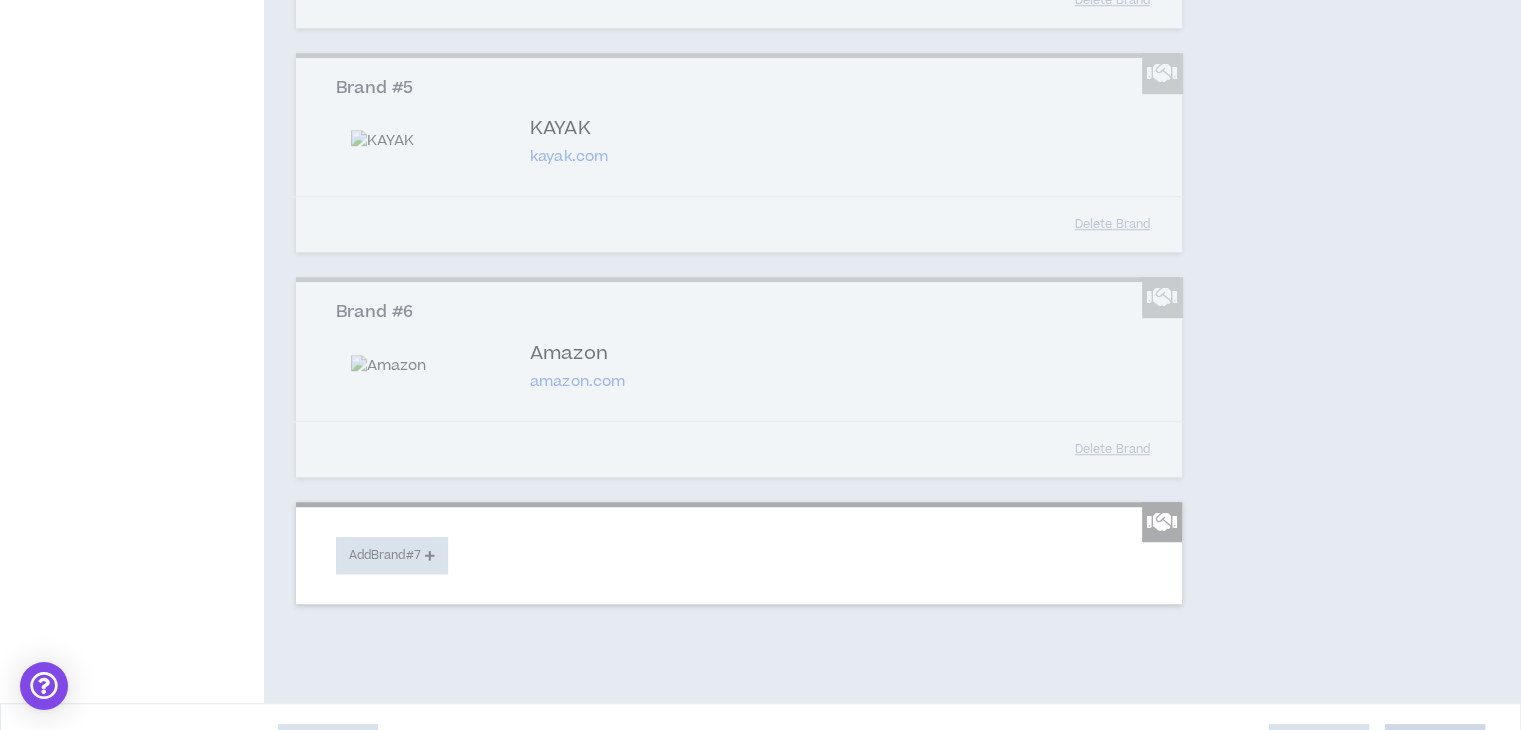 scroll, scrollTop: 1454, scrollLeft: 0, axis: vertical 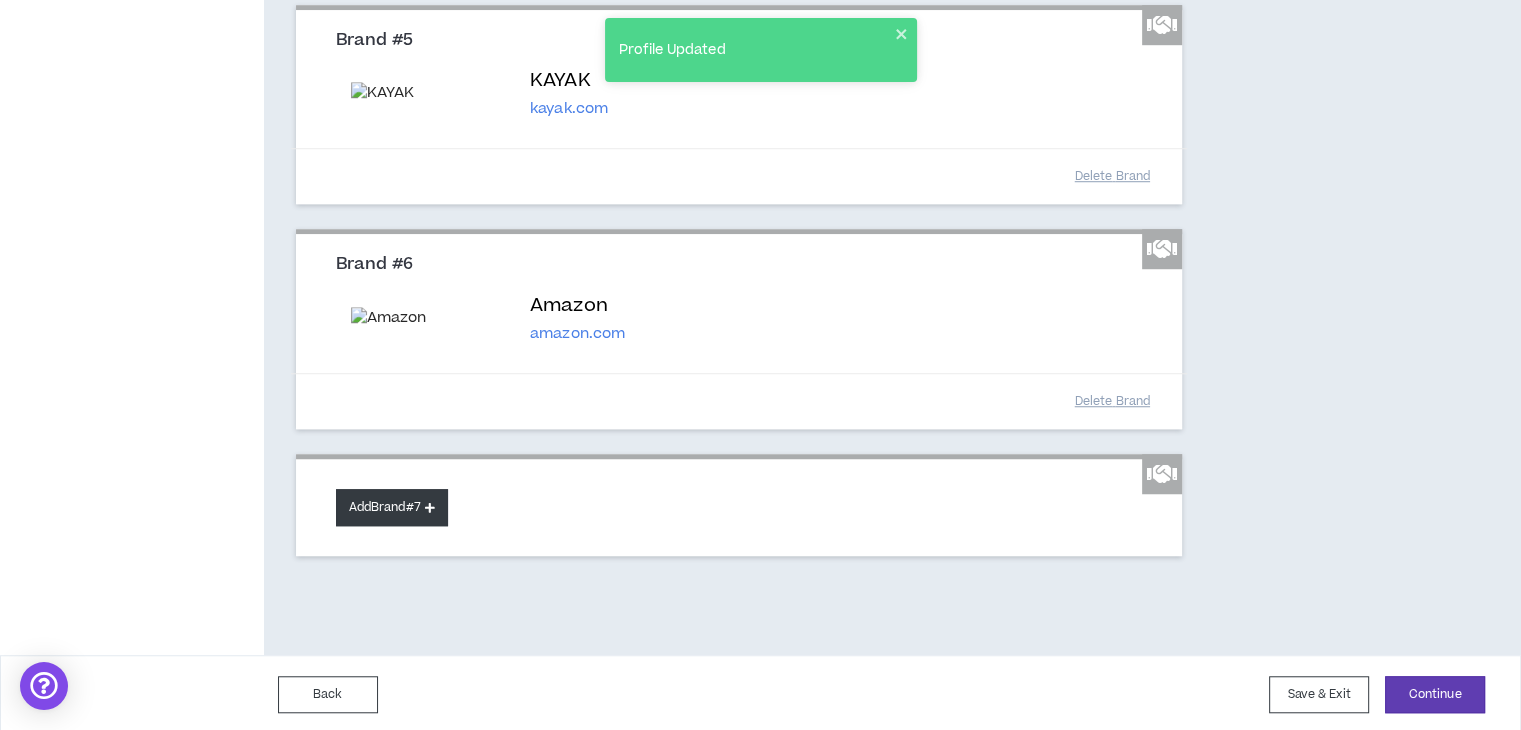 click on "Add  Brand  #7" at bounding box center (392, 507) 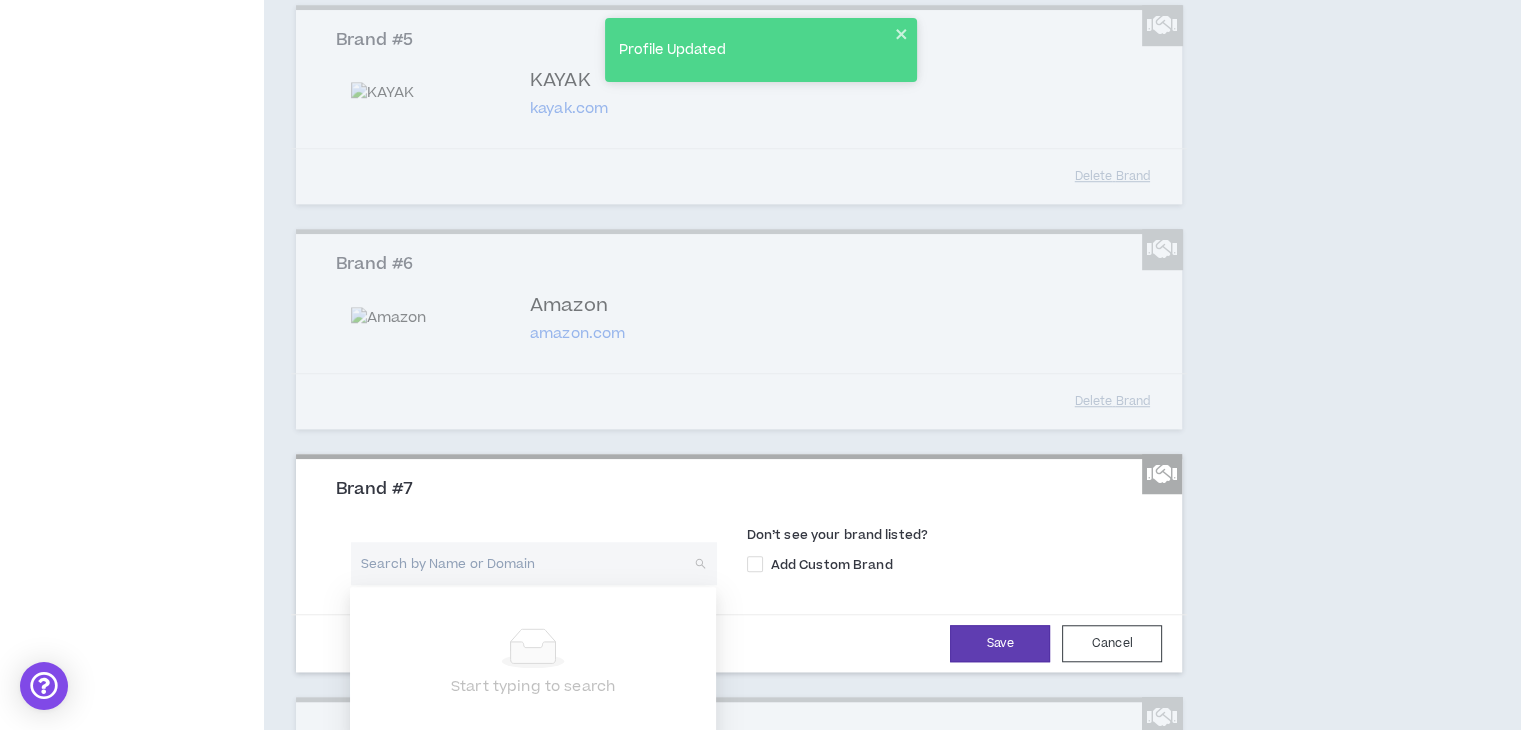 click at bounding box center [527, 563] 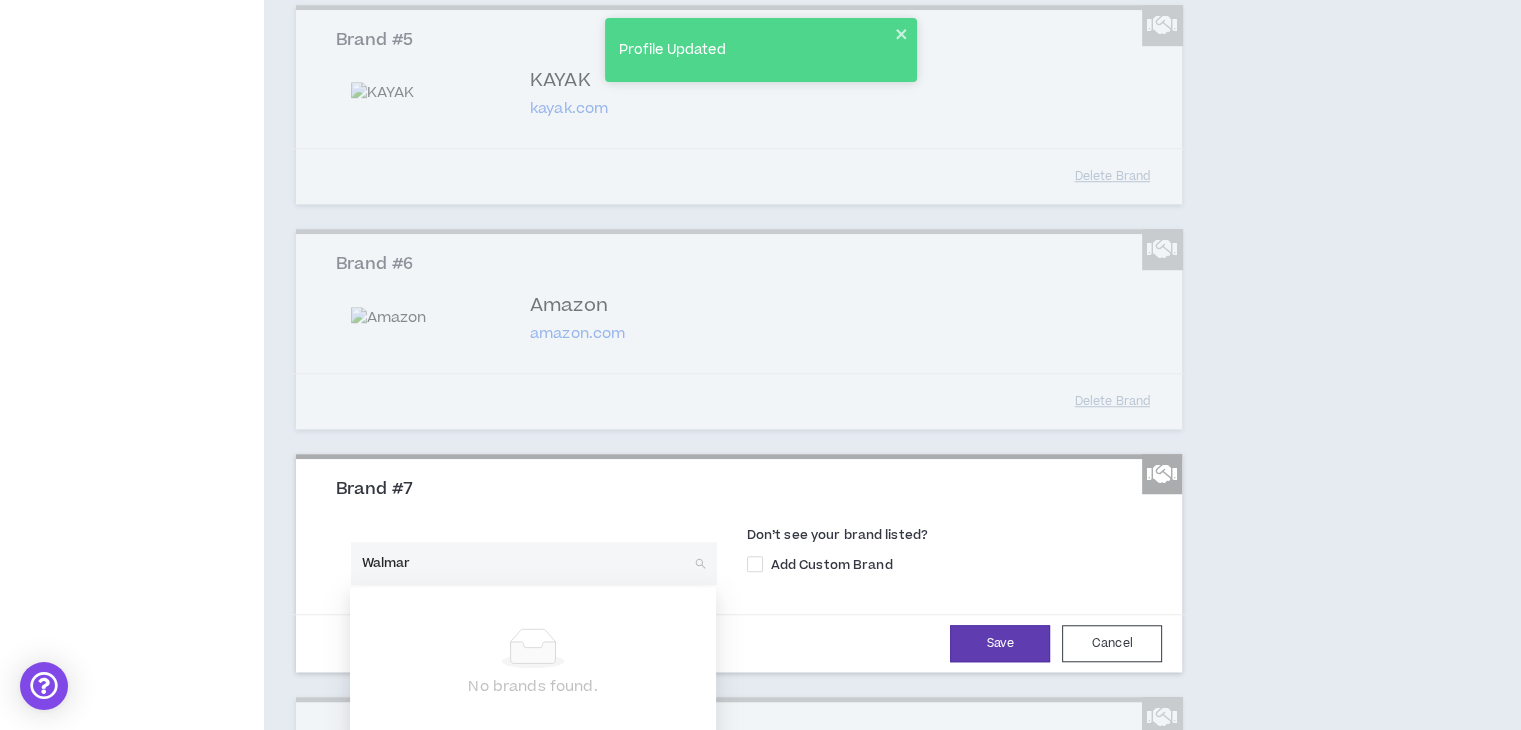 type on "Walmart" 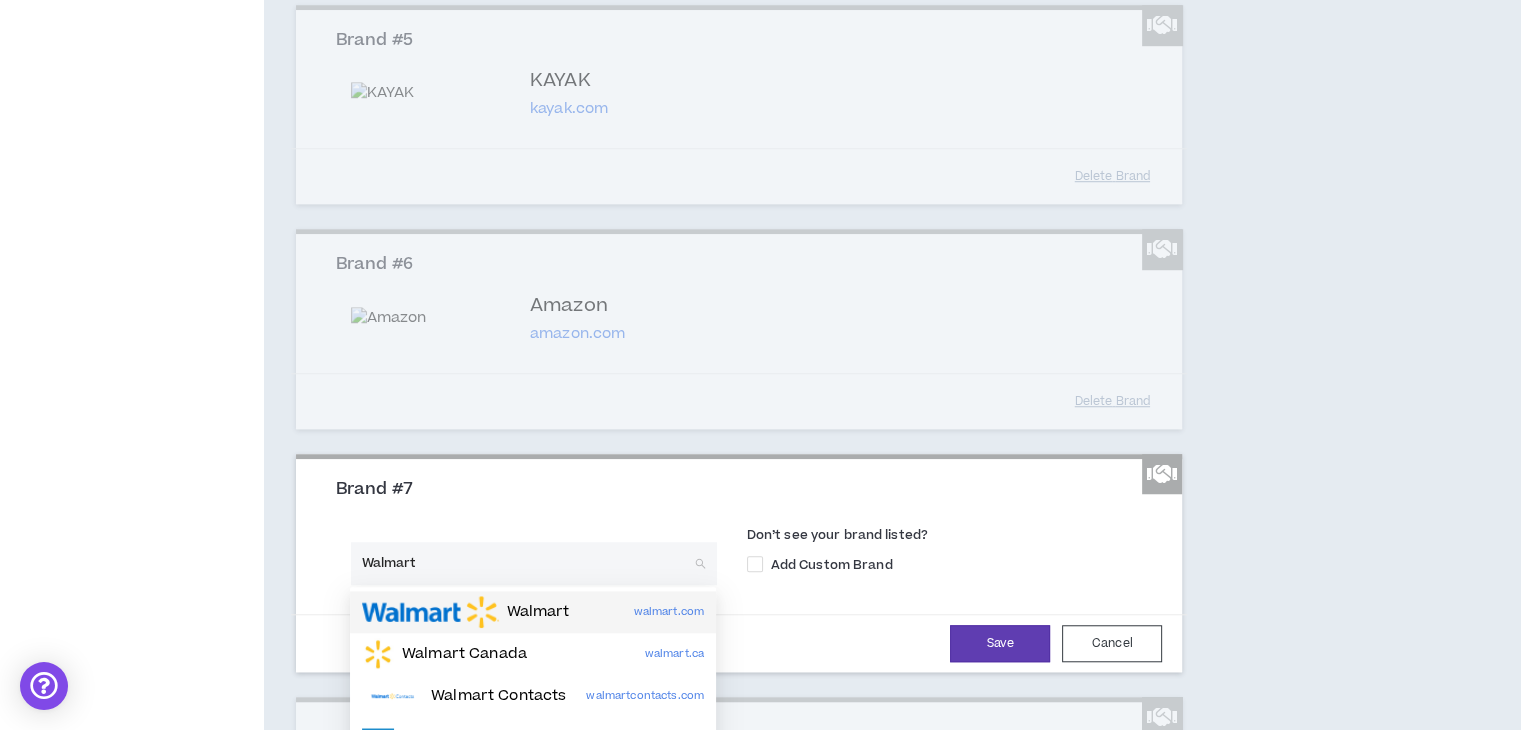 click on "Walmart" at bounding box center [466, 612] 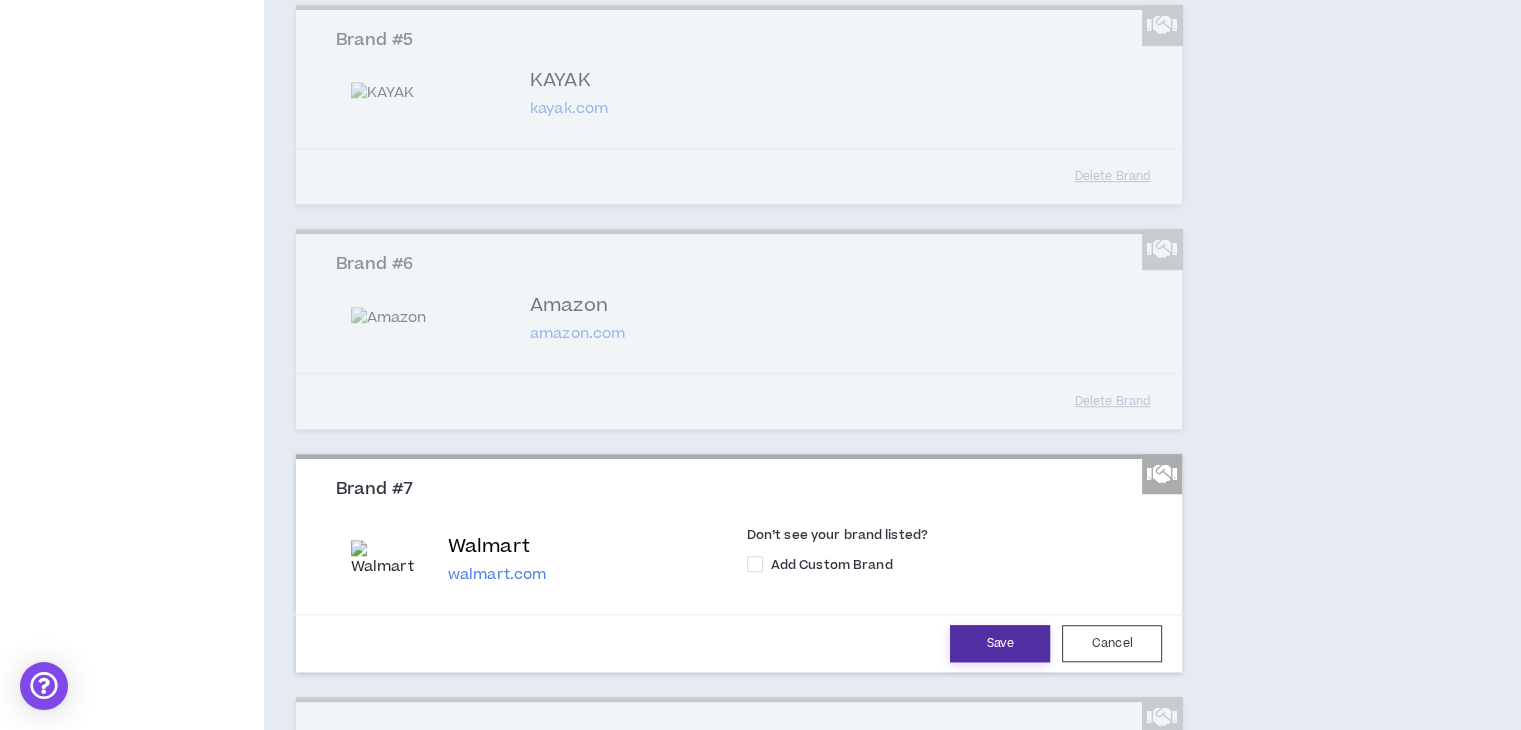 click on "Save" at bounding box center (1000, 643) 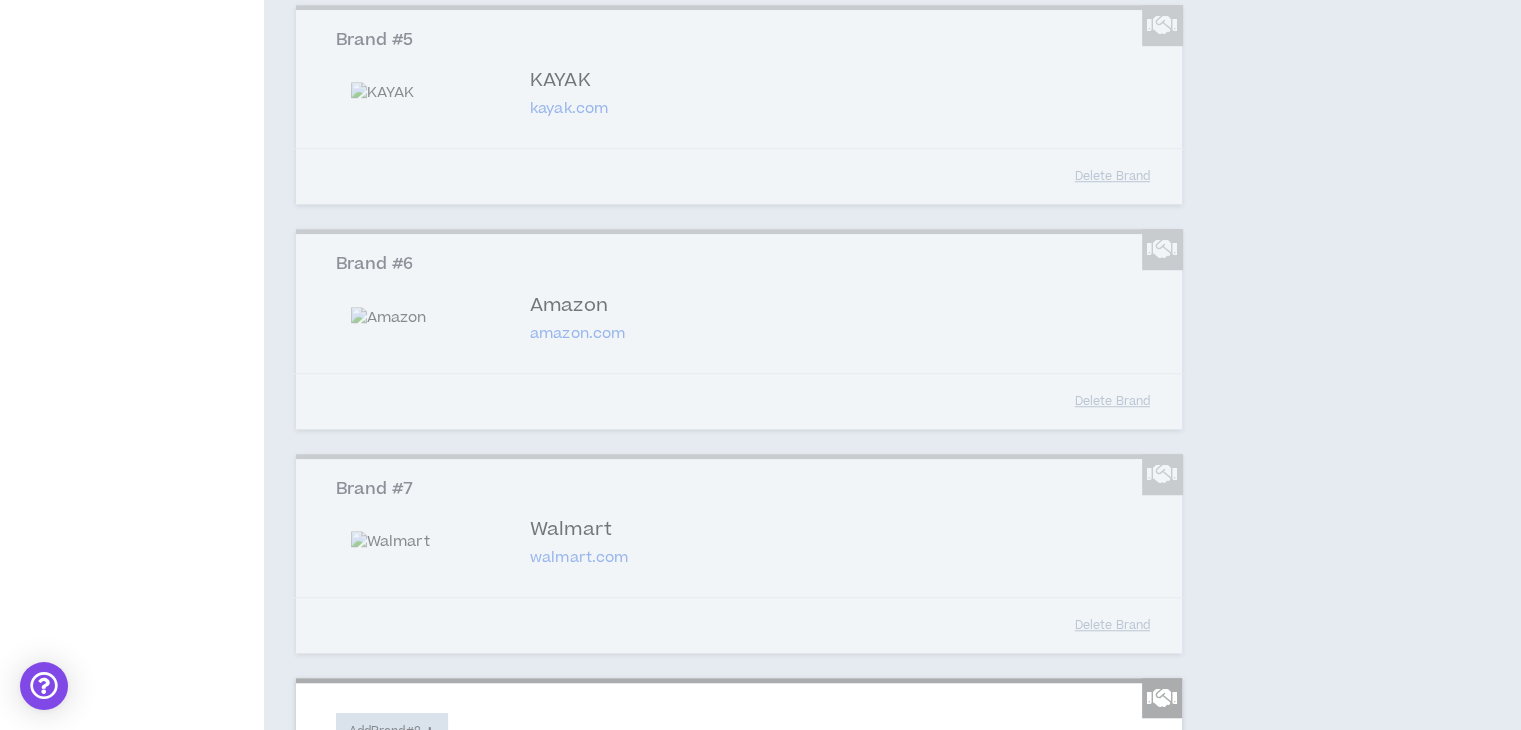 scroll, scrollTop: 1678, scrollLeft: 0, axis: vertical 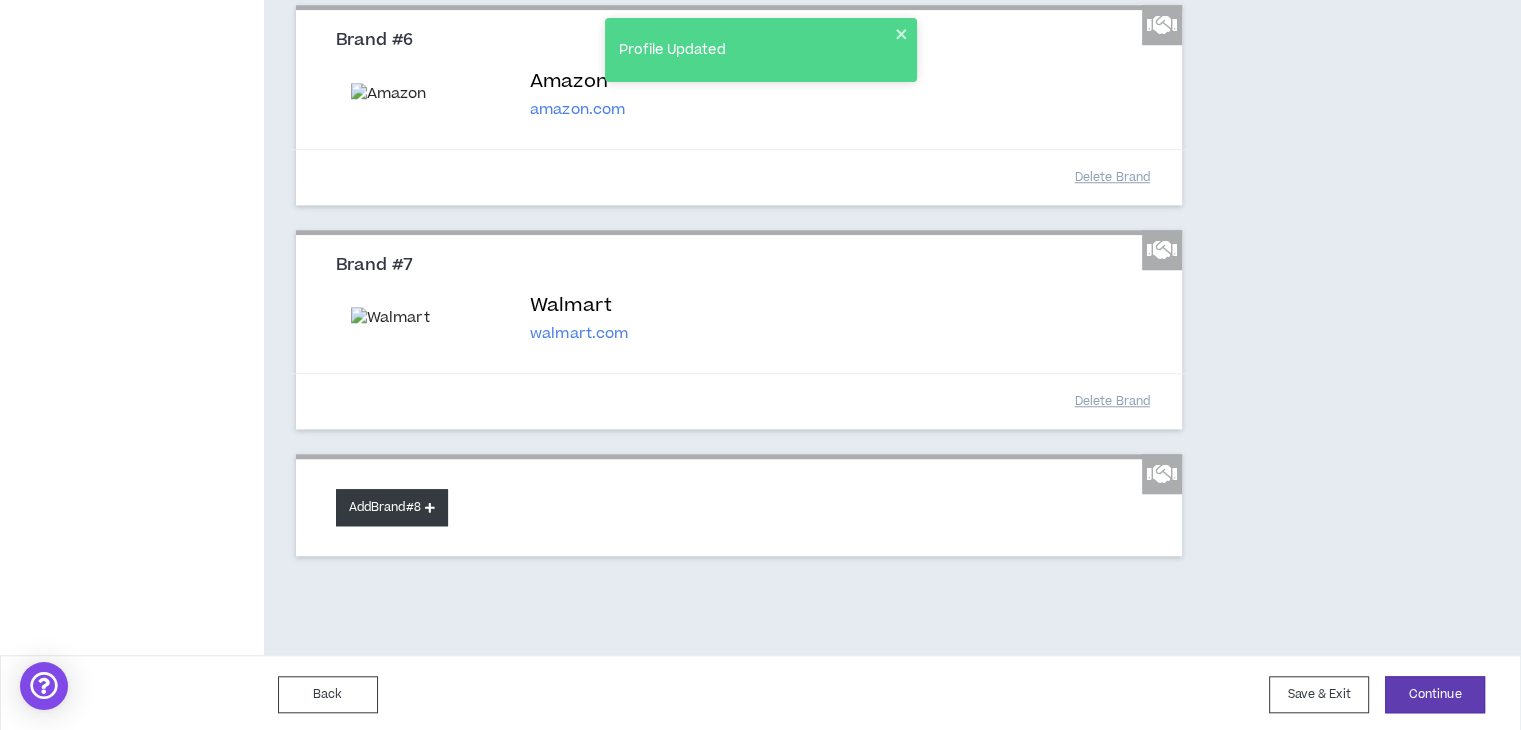 click on "Add  Brand  #8" at bounding box center (392, 507) 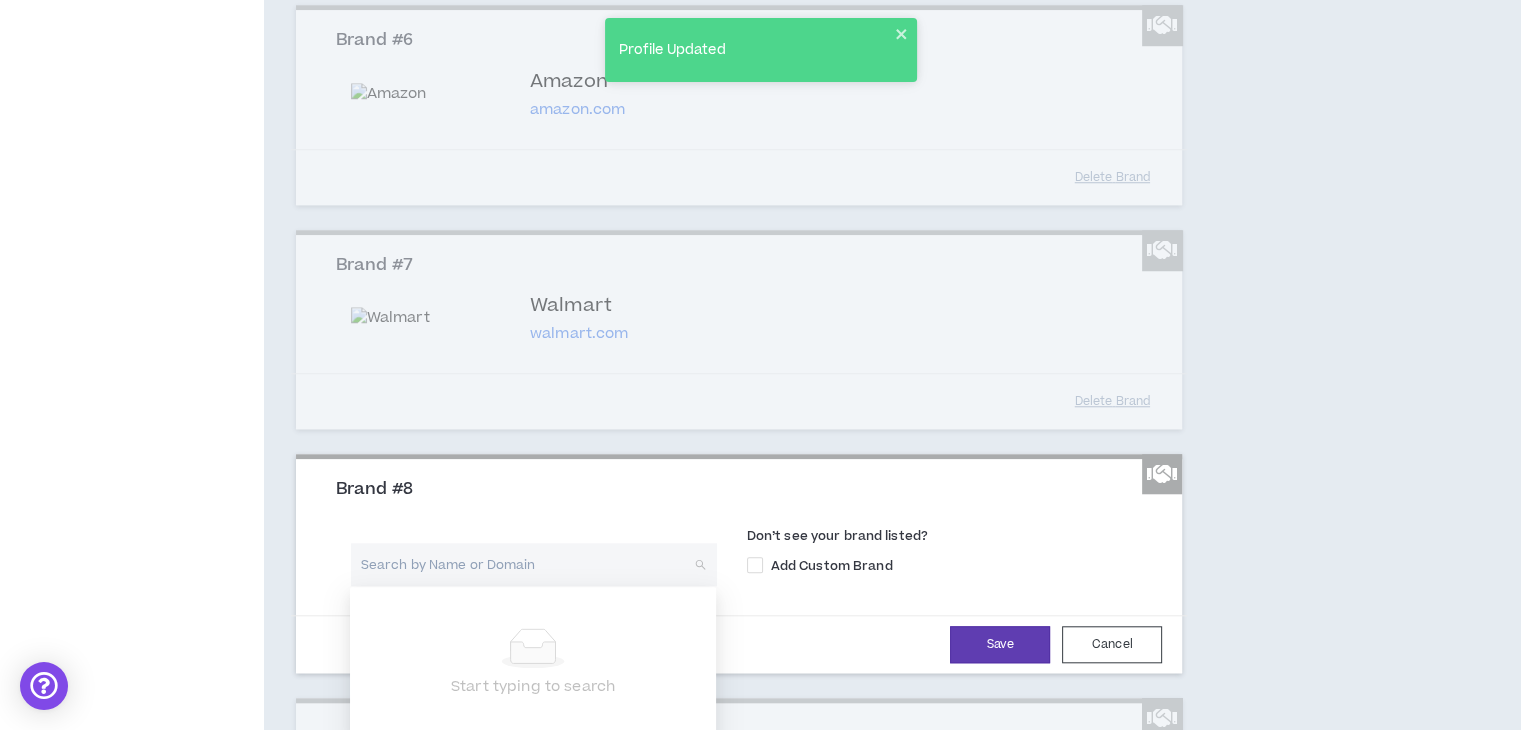 click at bounding box center (527, 564) 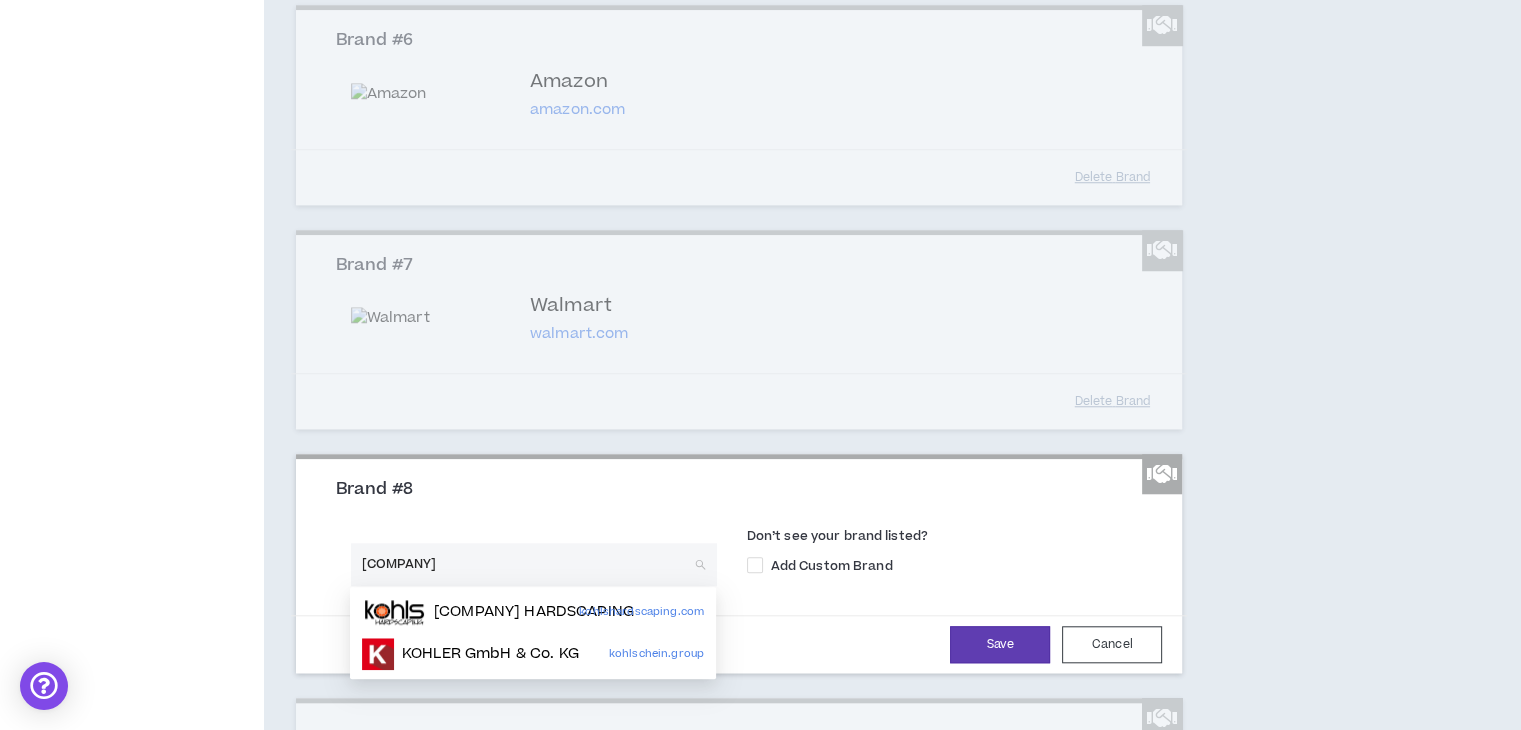 type on "Kohl" 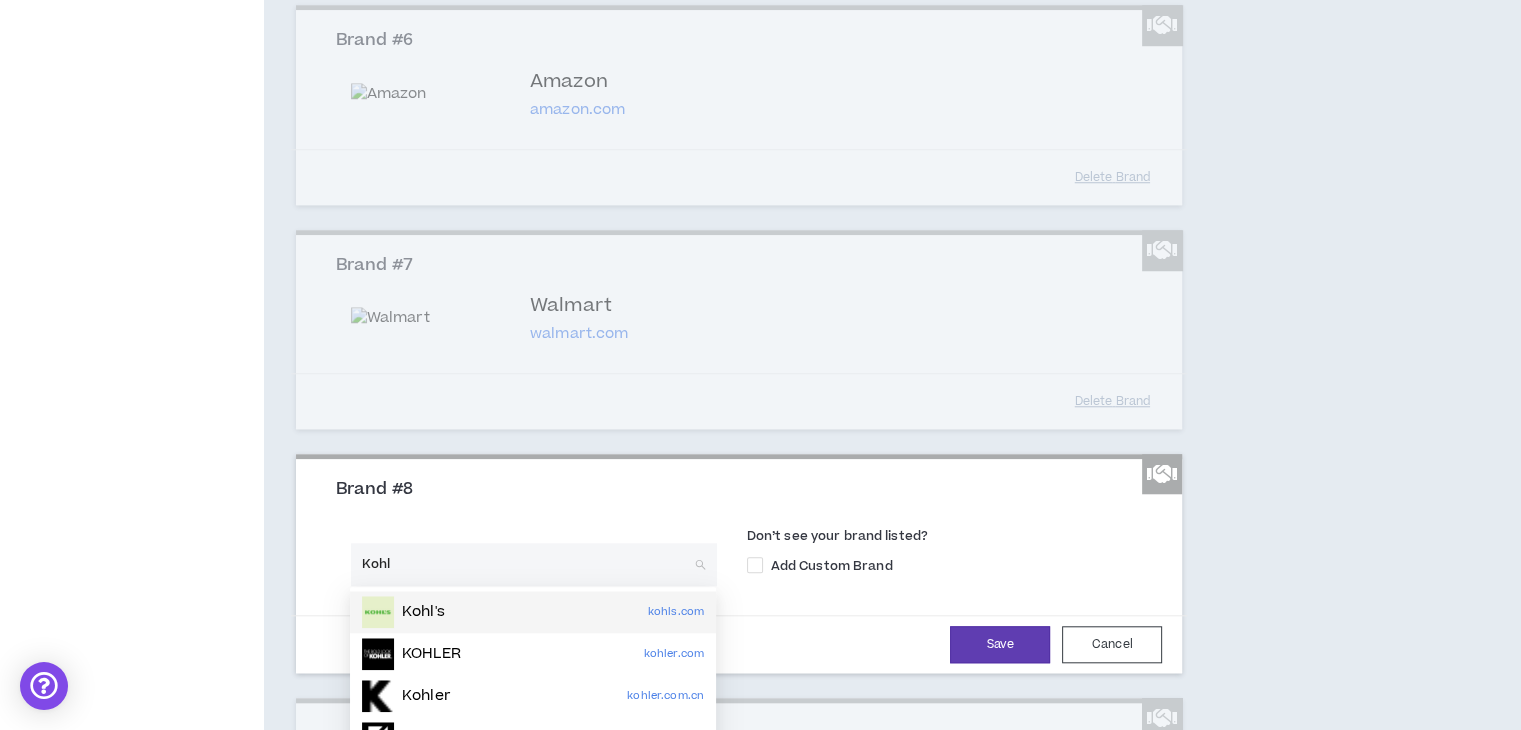 click on "Kohl's kohls.com" at bounding box center (533, 612) 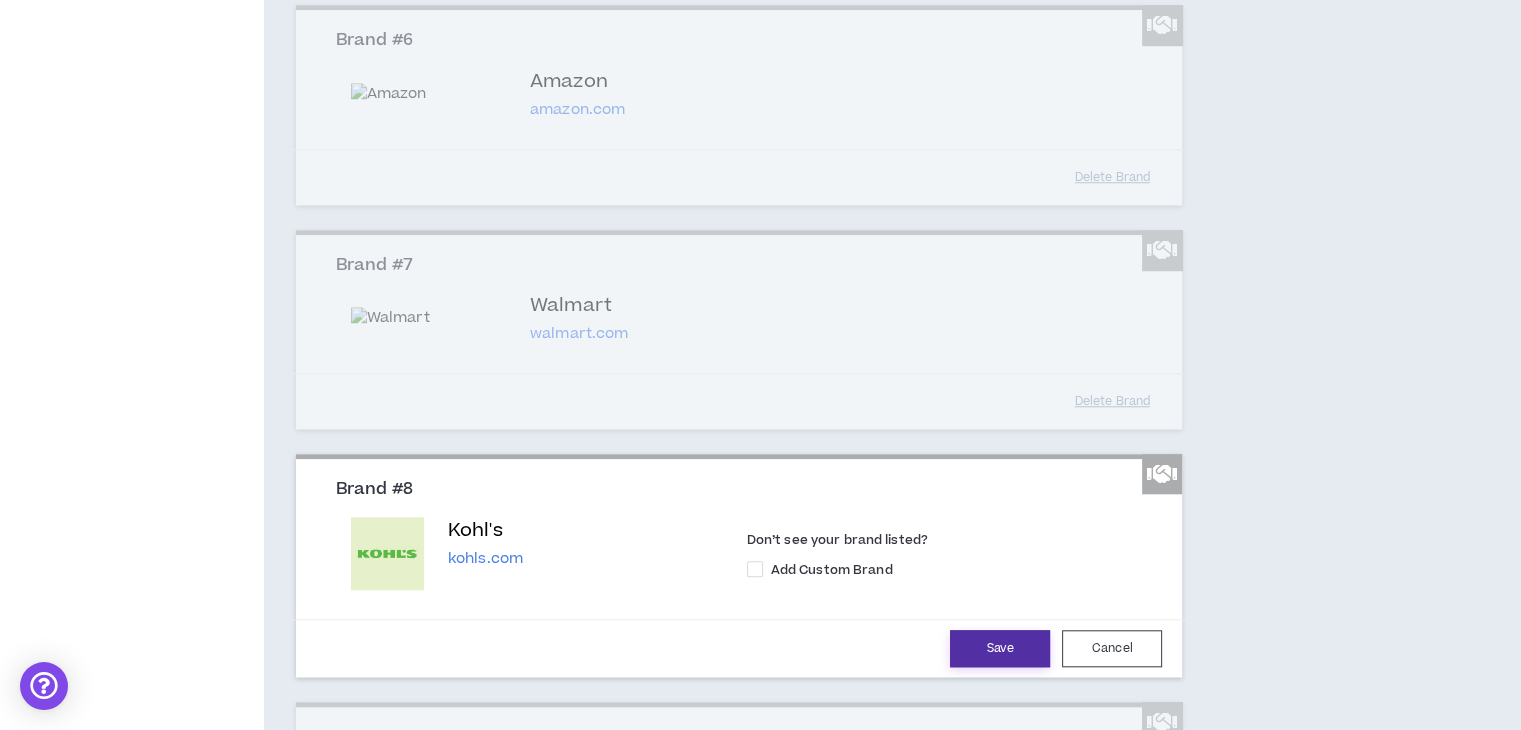 click on "Save" at bounding box center [1000, 648] 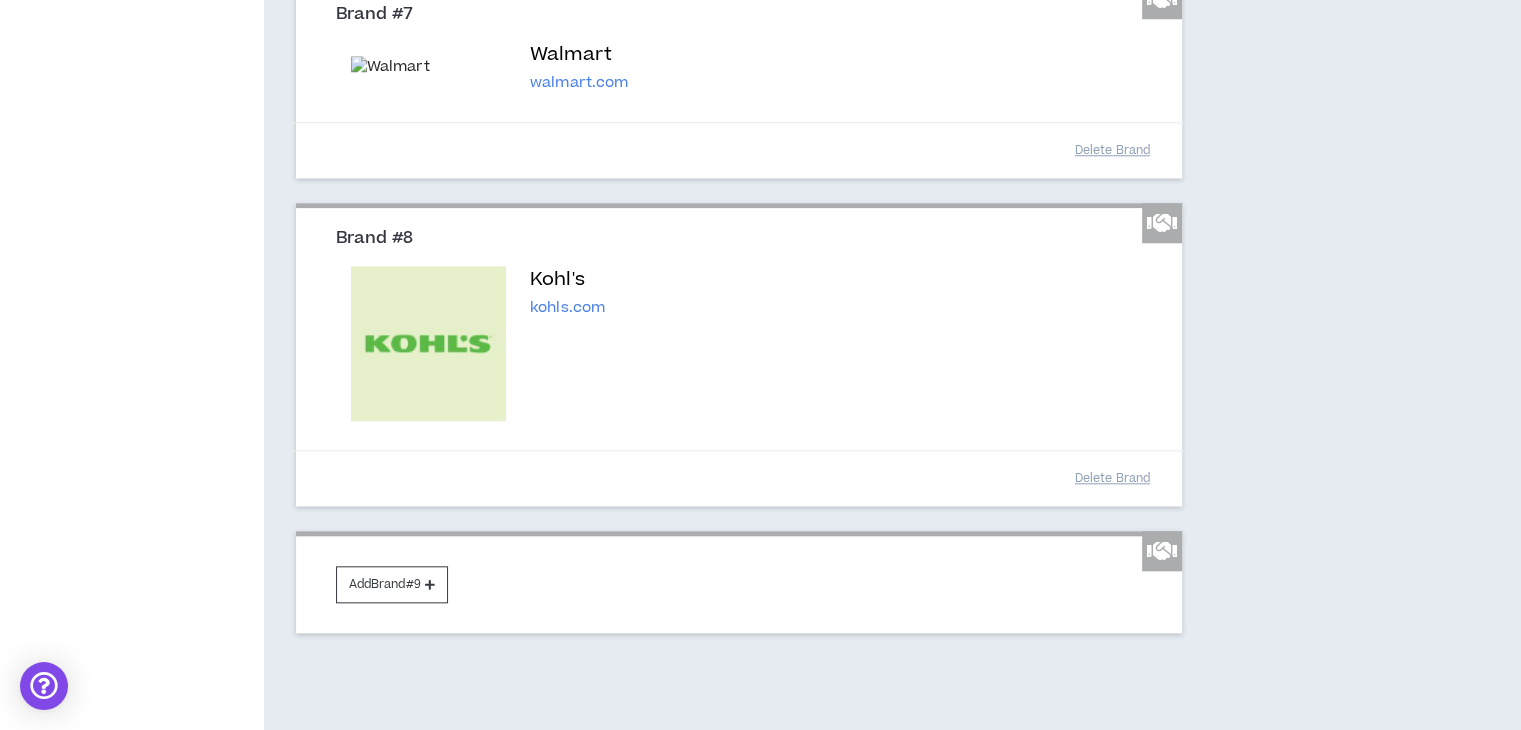 scroll, scrollTop: 1930, scrollLeft: 0, axis: vertical 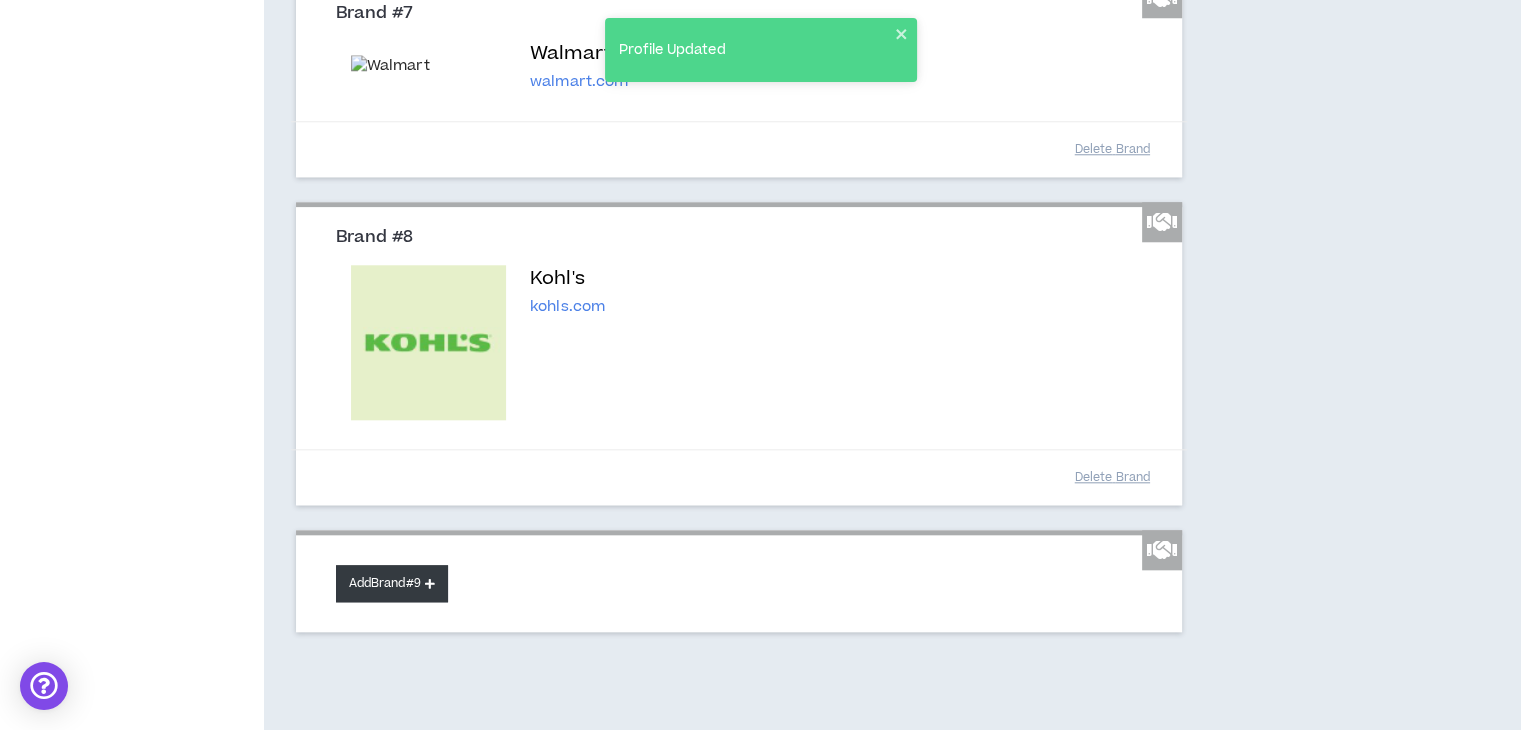 click on "Add  Brand  #9" at bounding box center (392, 583) 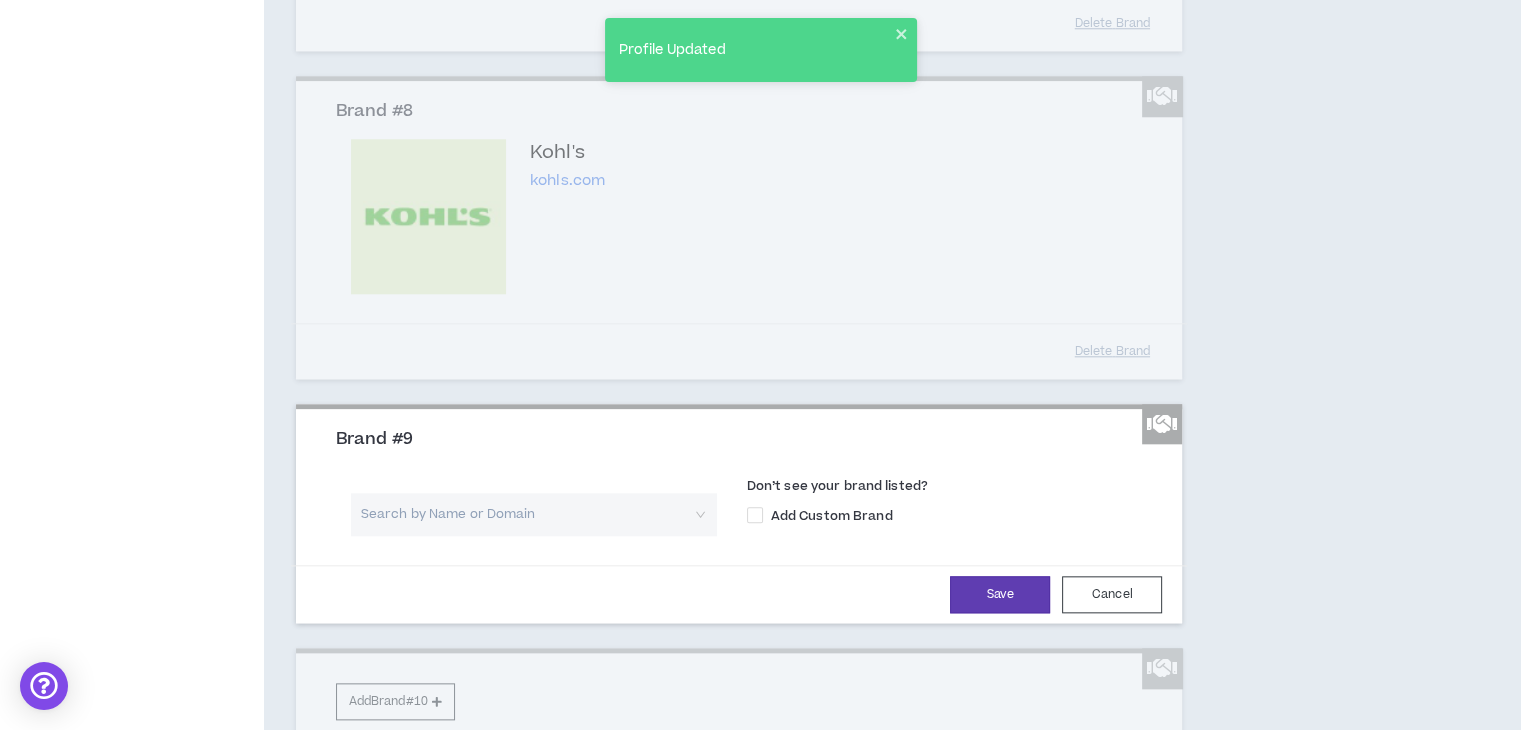 scroll, scrollTop: 2057, scrollLeft: 0, axis: vertical 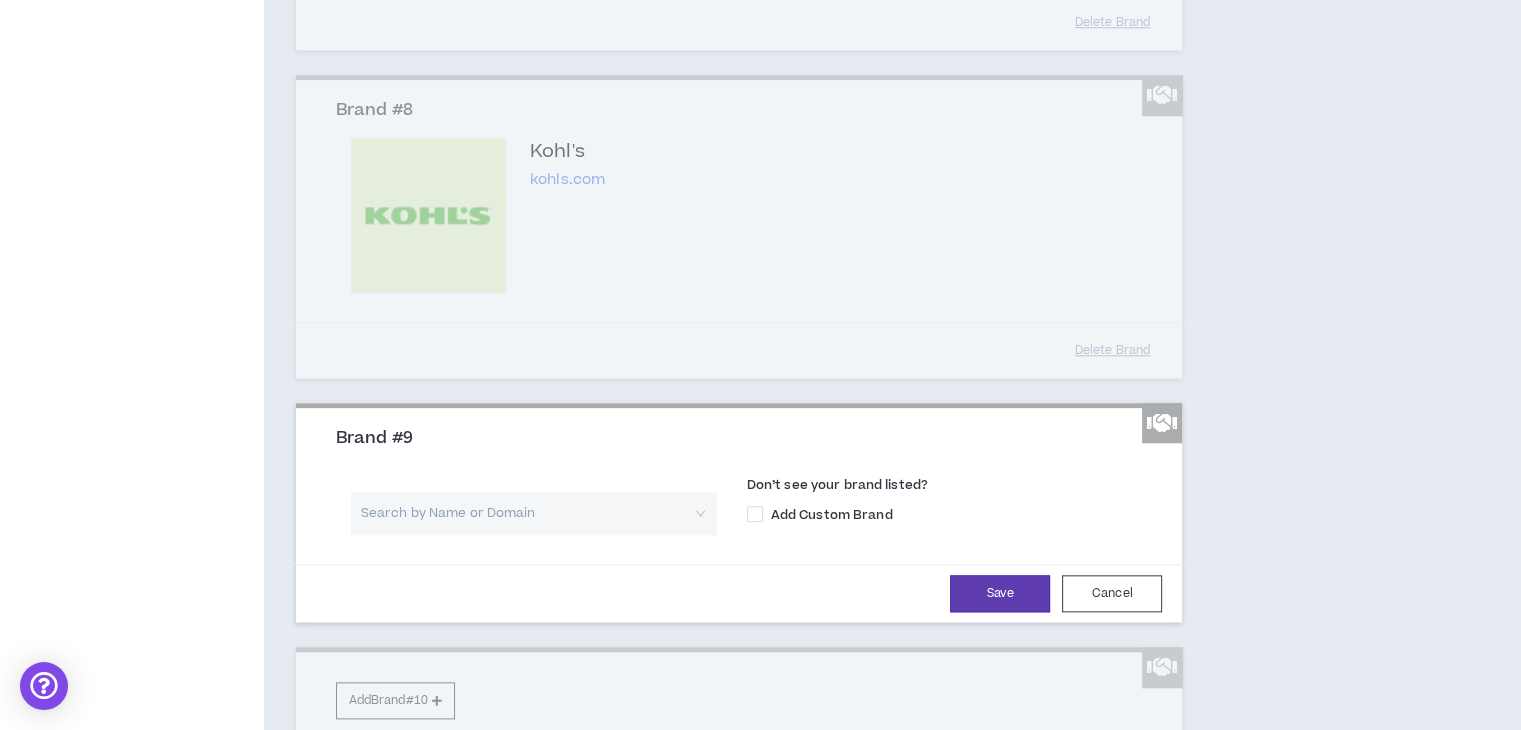 click at bounding box center [527, 513] 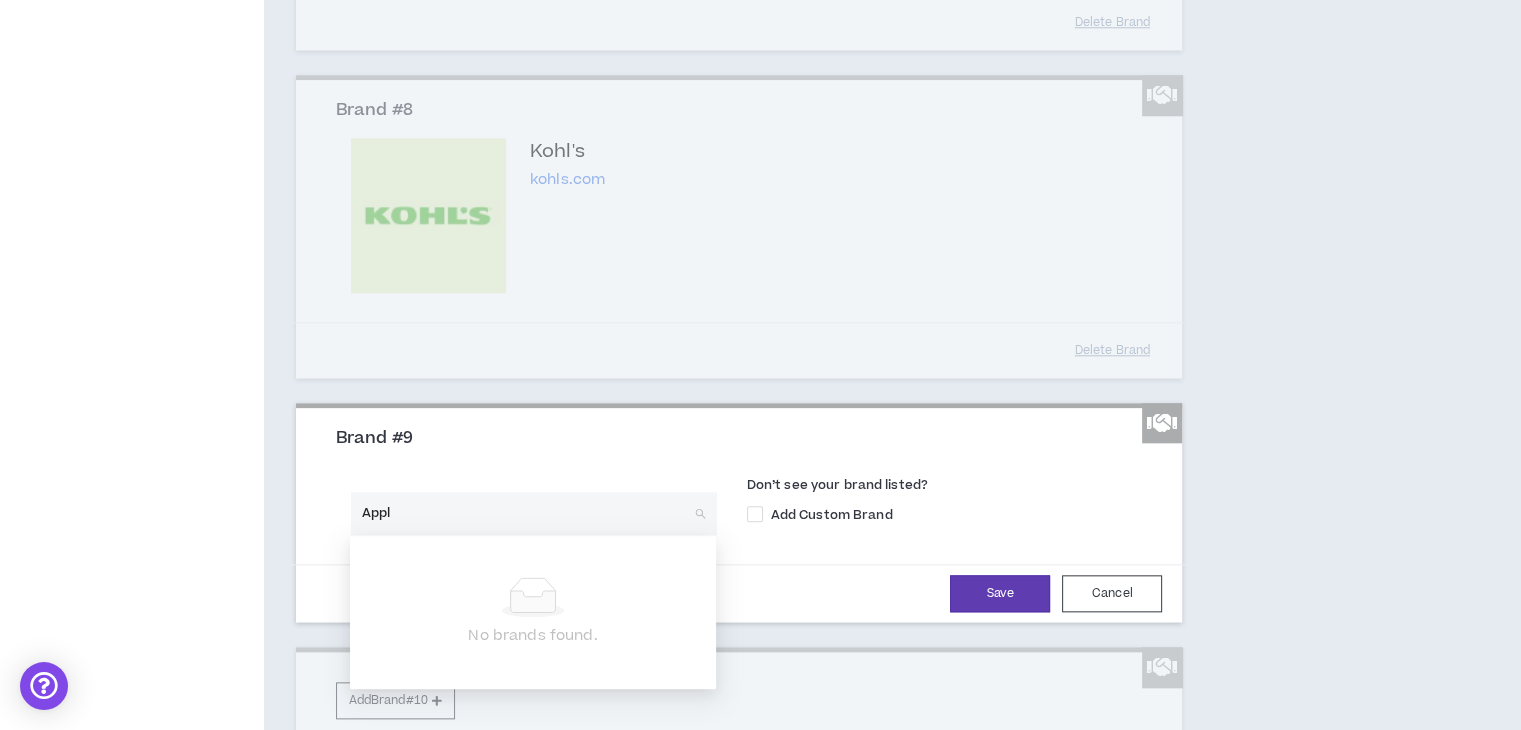 type on "Apple" 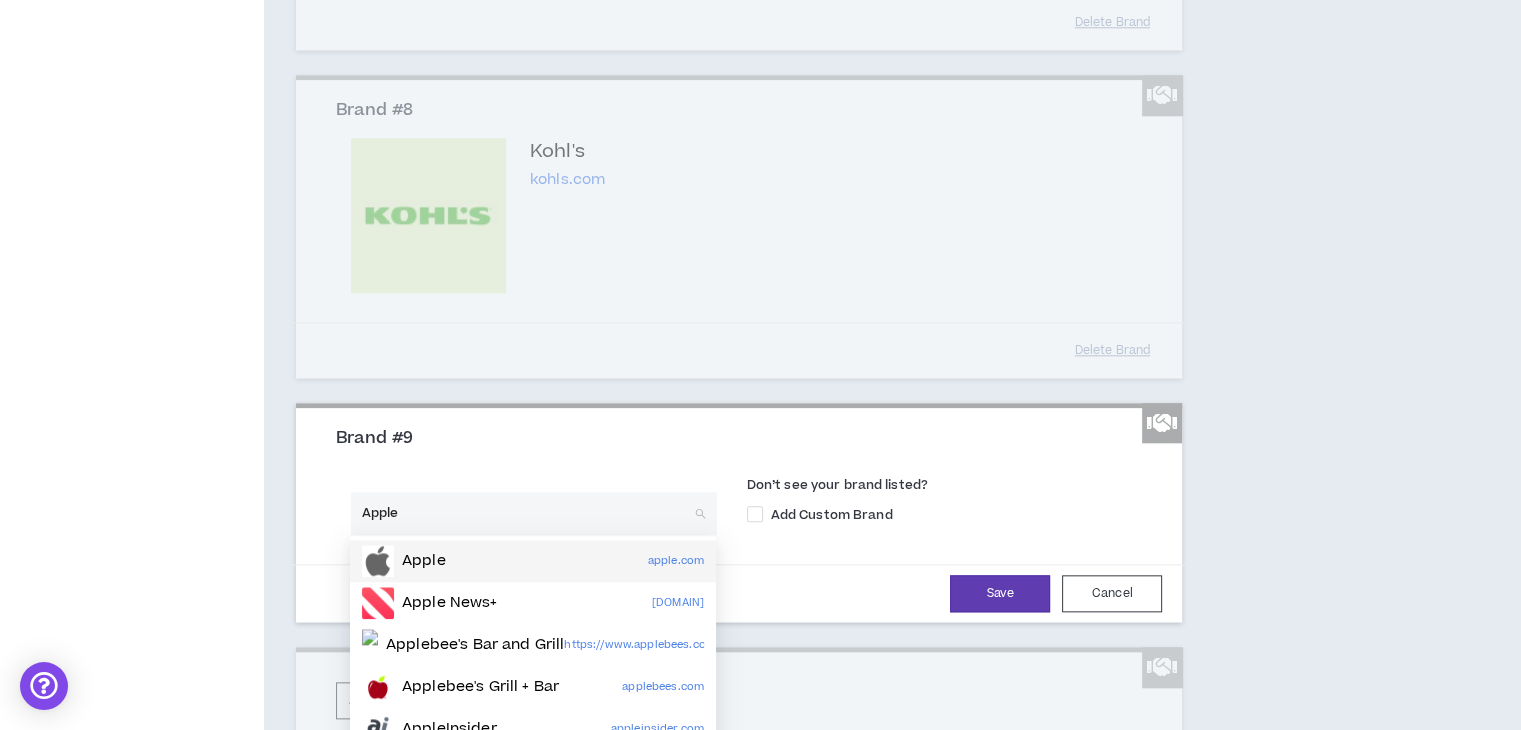 click on "[COMPANY] [DOMAIN]" at bounding box center (533, 561) 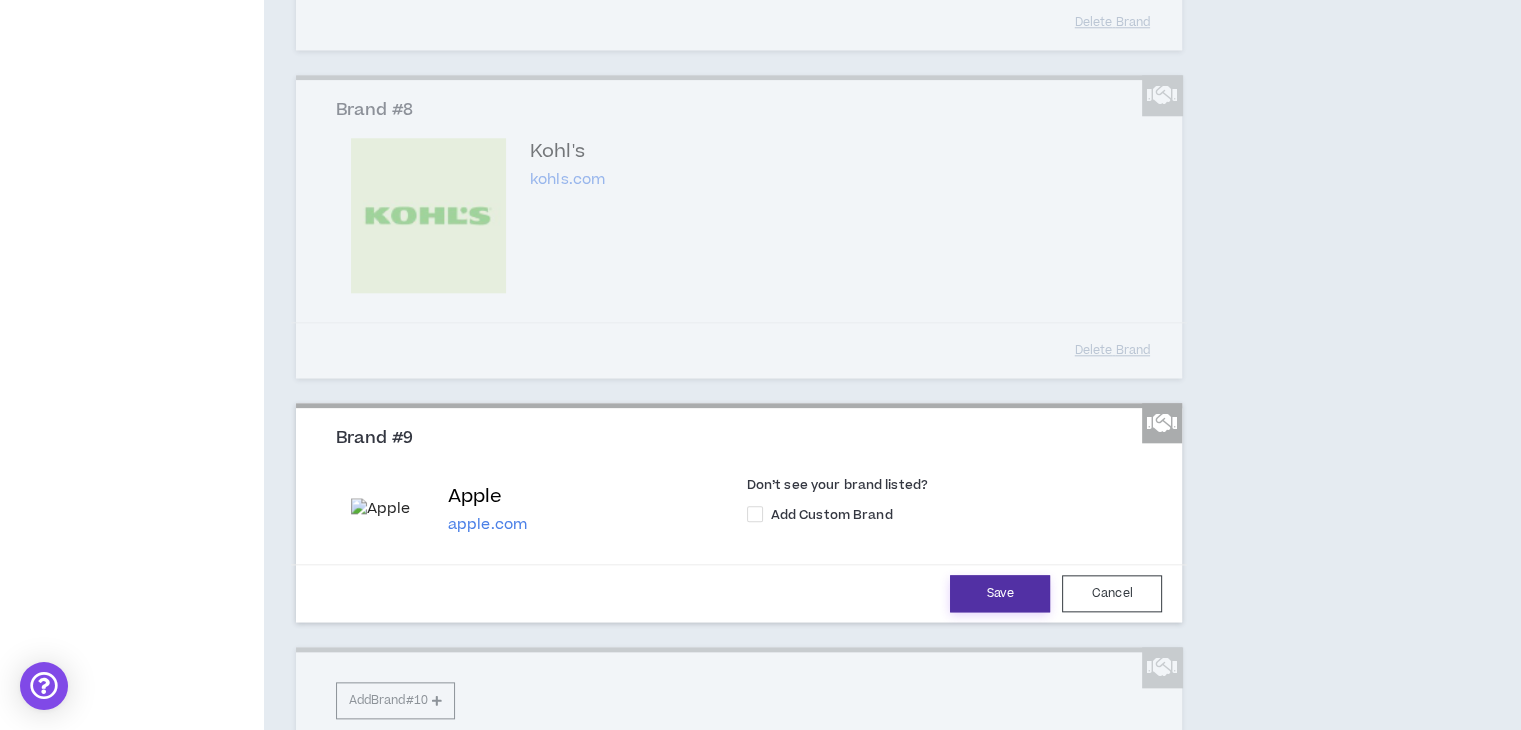 click on "Save" at bounding box center (1000, 593) 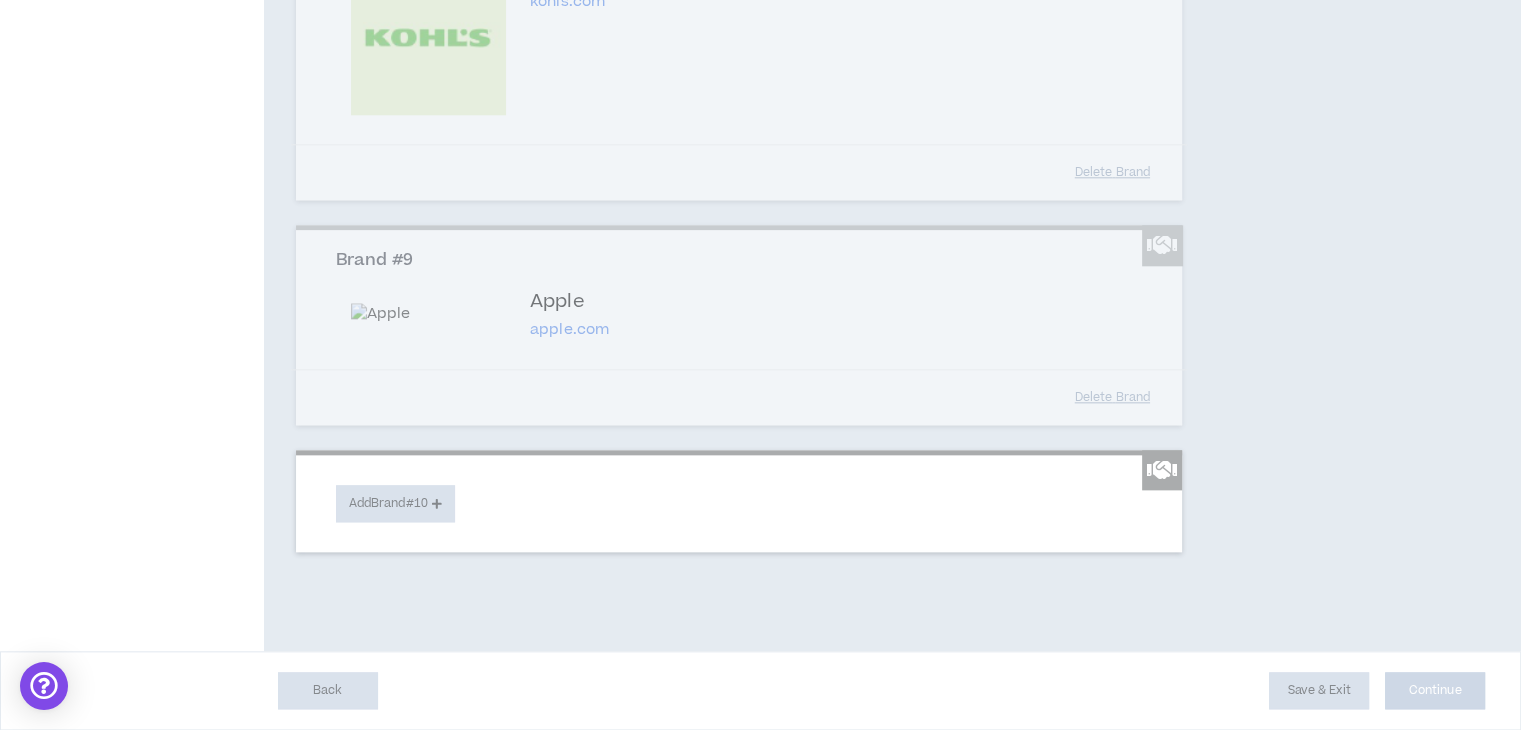 scroll, scrollTop: 2369, scrollLeft: 0, axis: vertical 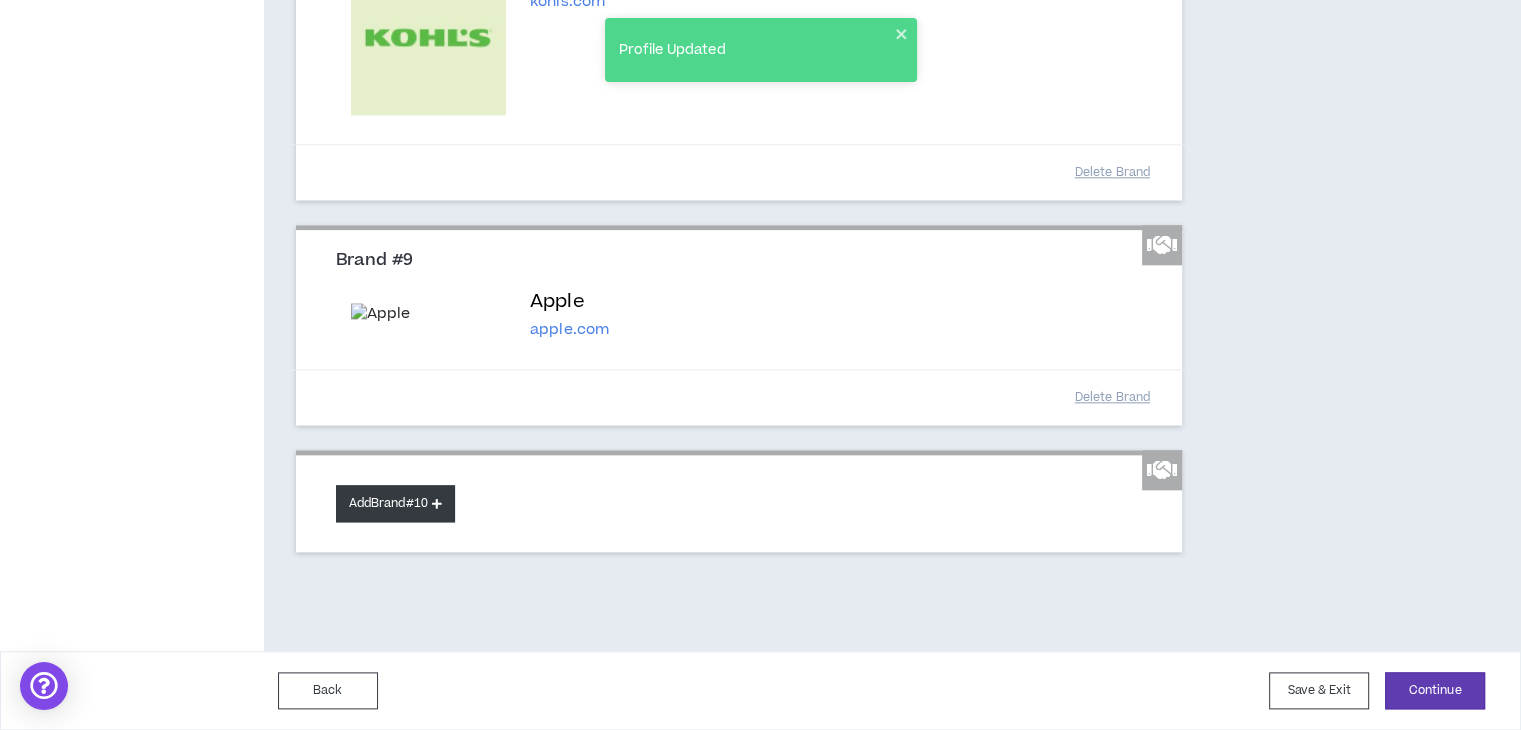 click on "Add  Brand  #10" at bounding box center [395, 503] 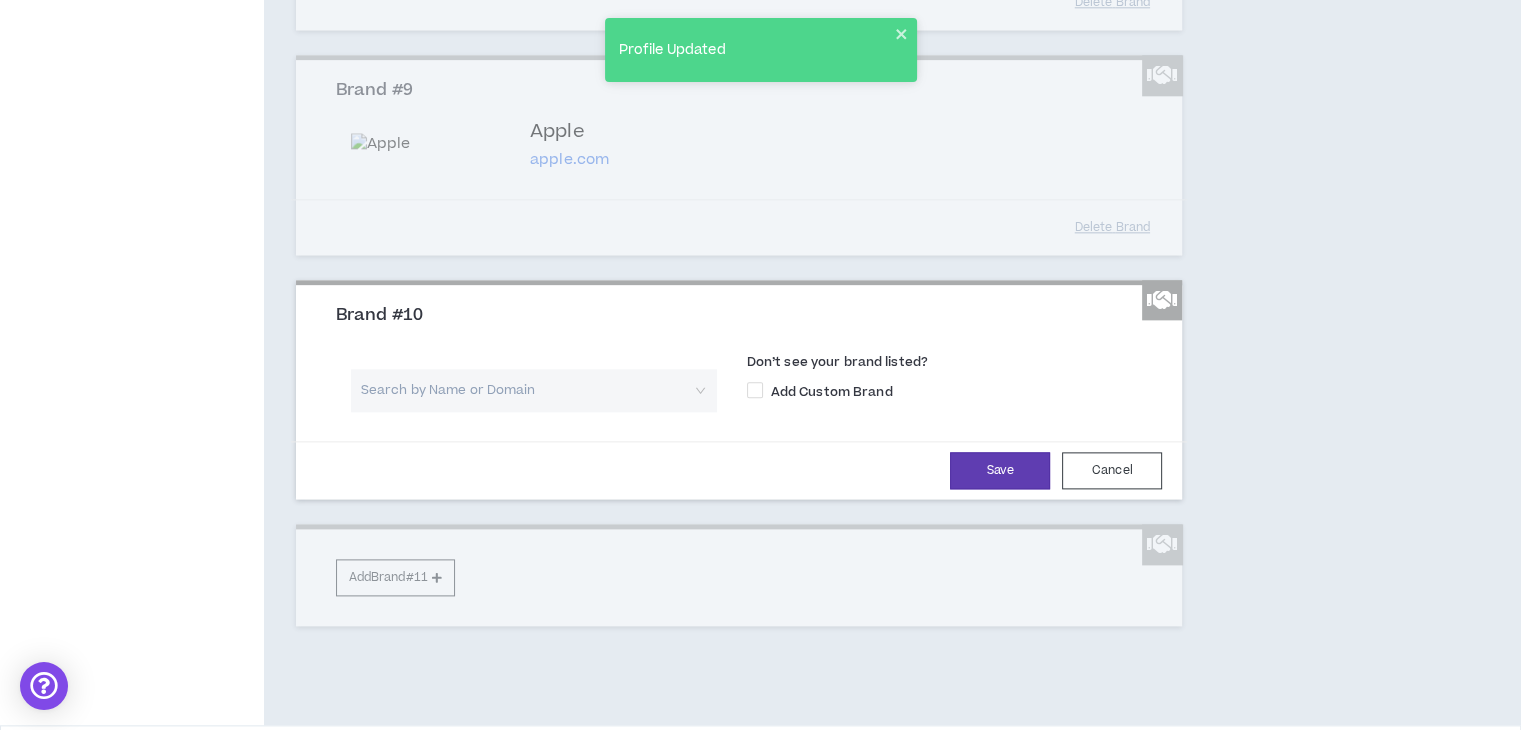scroll, scrollTop: 2406, scrollLeft: 0, axis: vertical 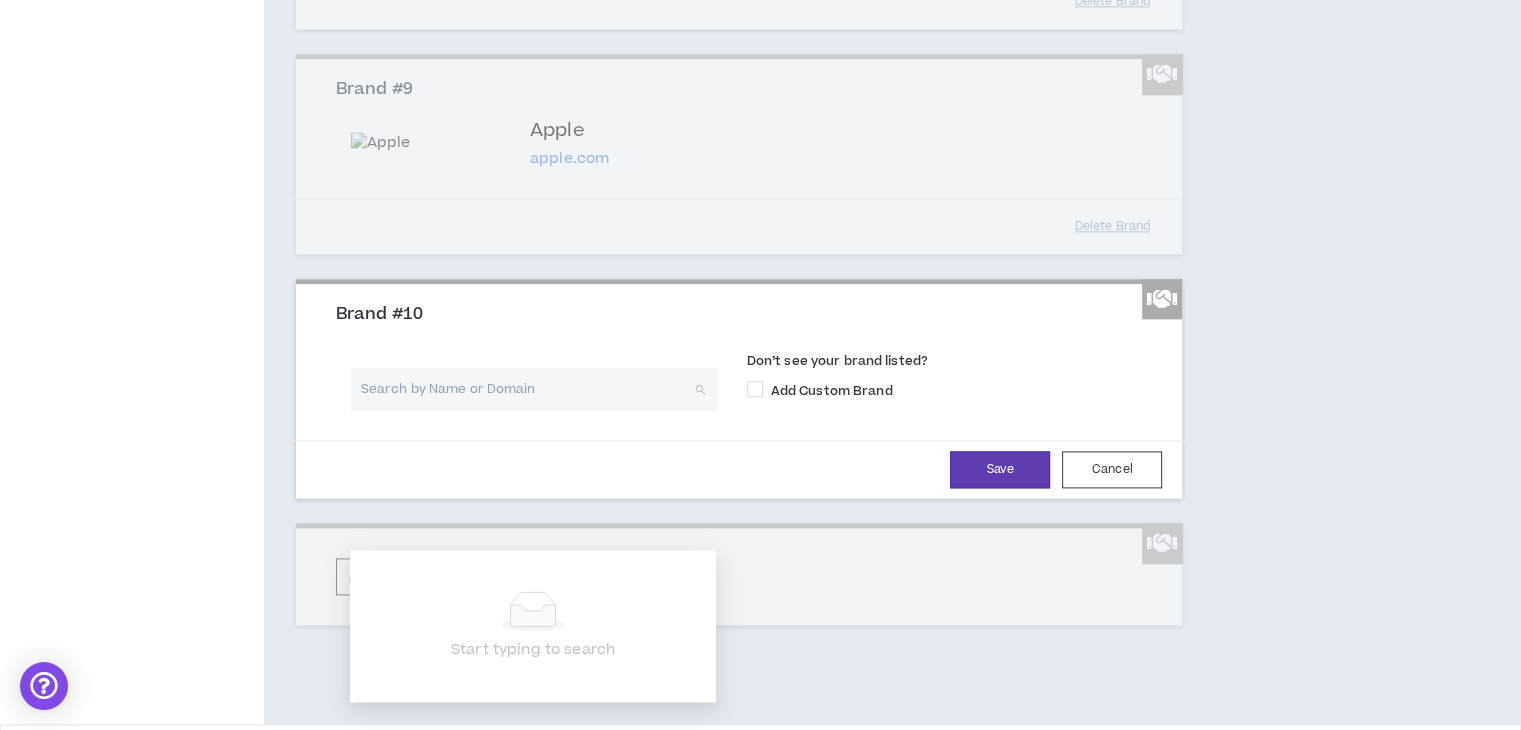 click at bounding box center [527, 389] 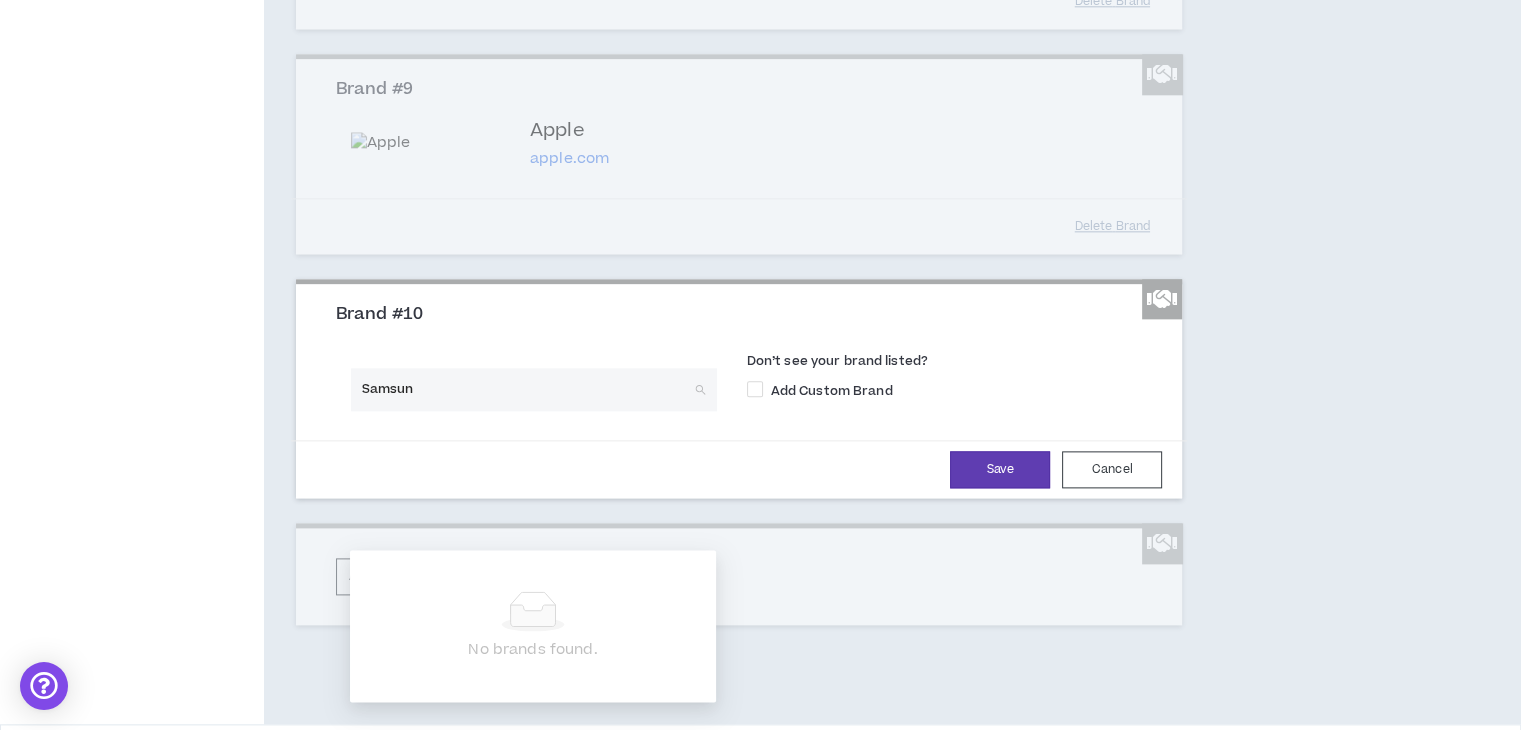 type on "Samsung" 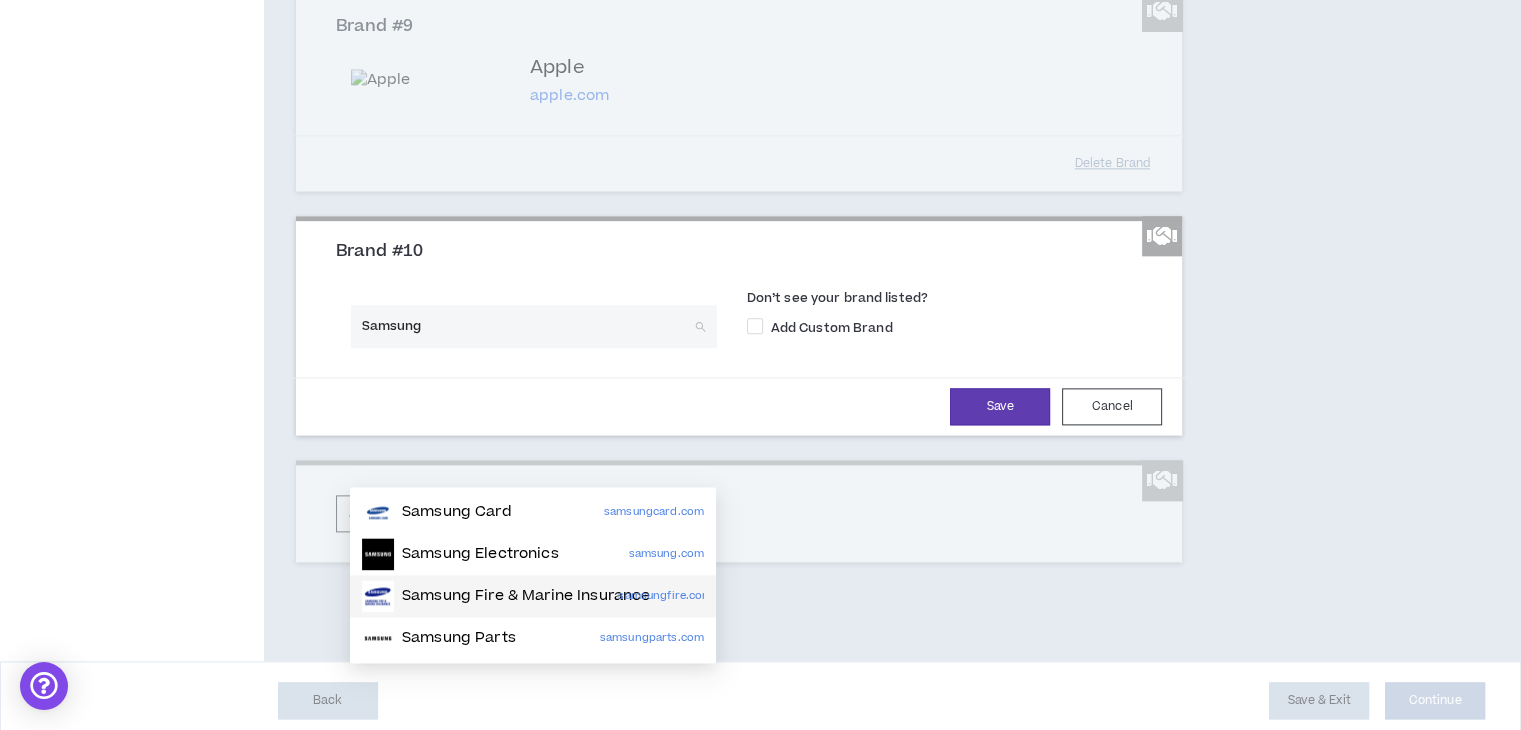 scroll, scrollTop: 2470, scrollLeft: 0, axis: vertical 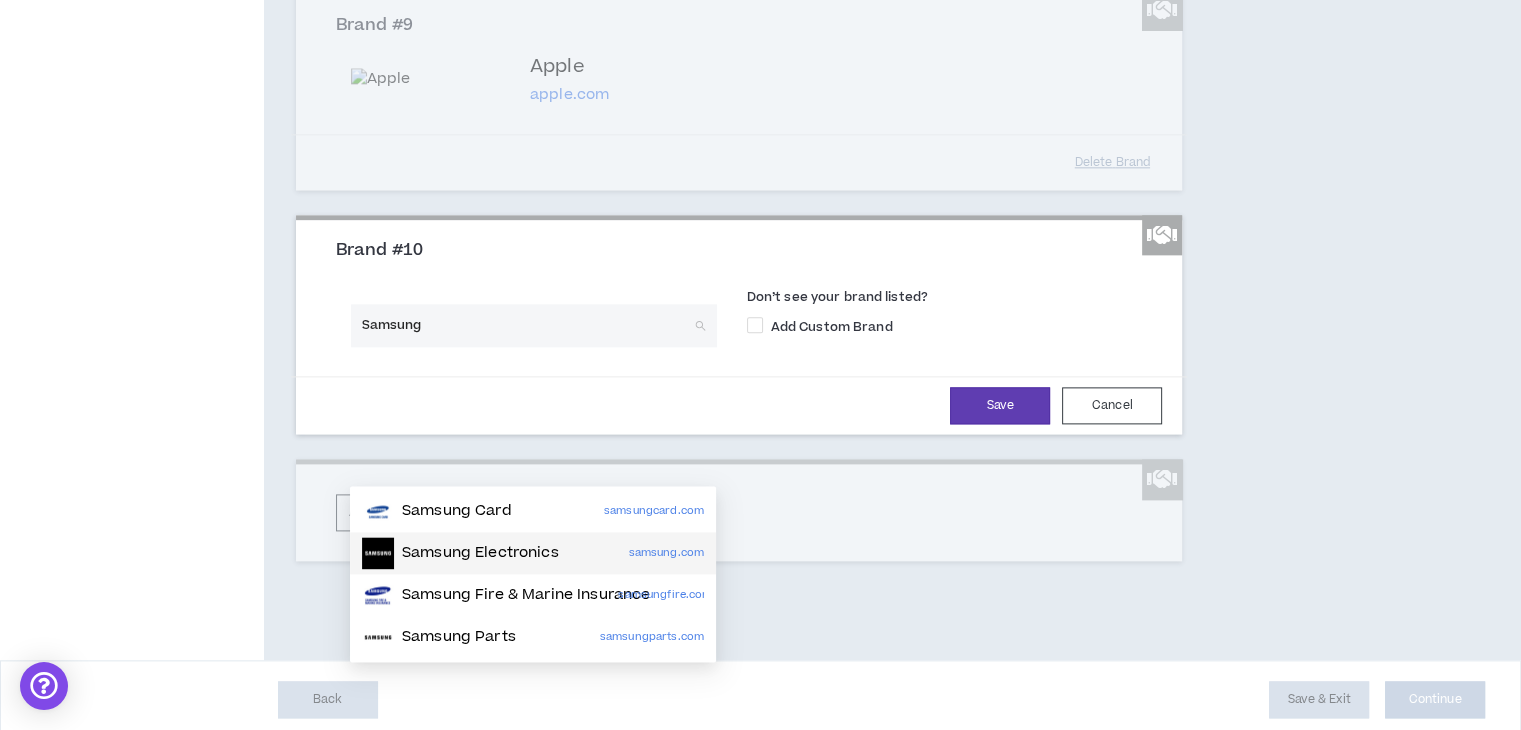 click on "Samsung Electronics" at bounding box center (480, 553) 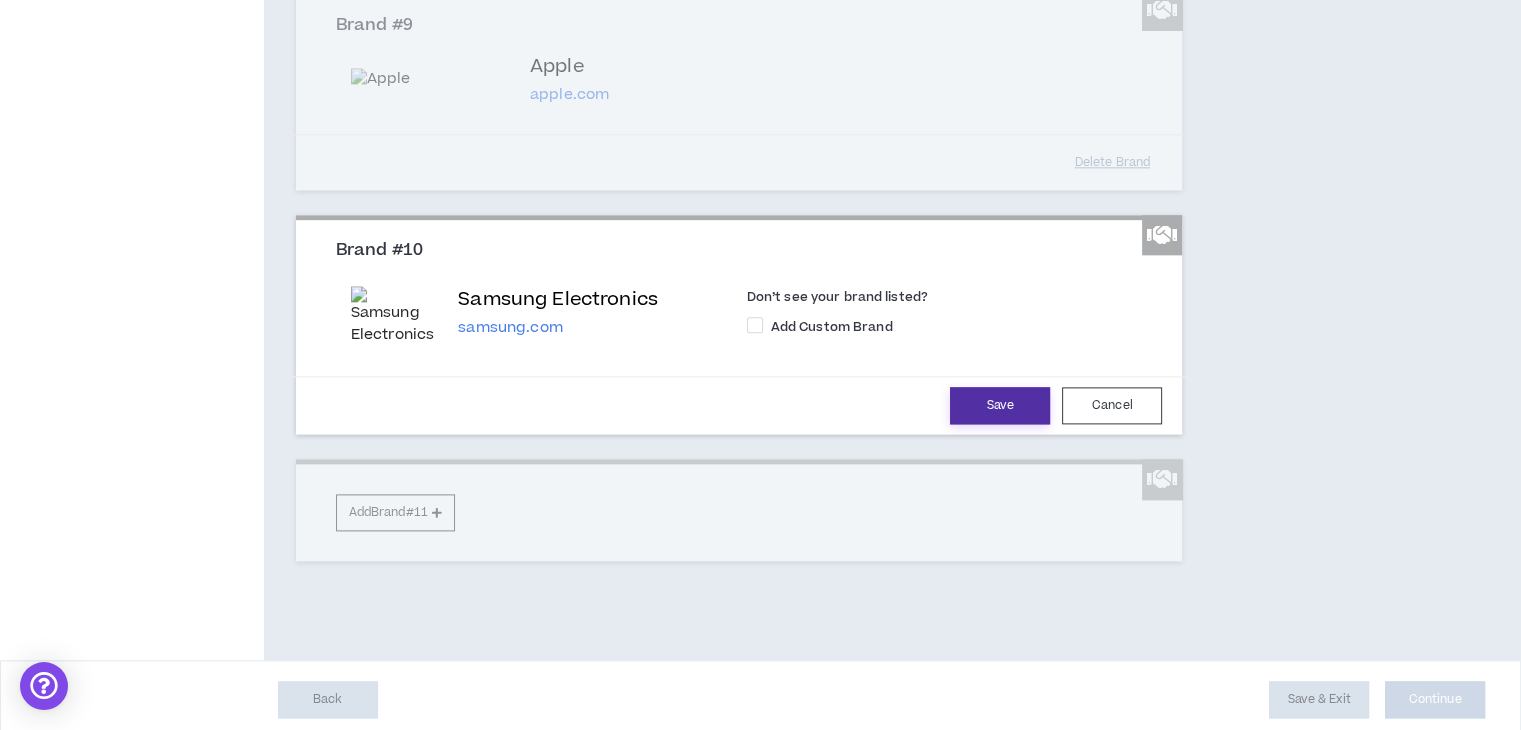 click on "Save" at bounding box center [1000, 405] 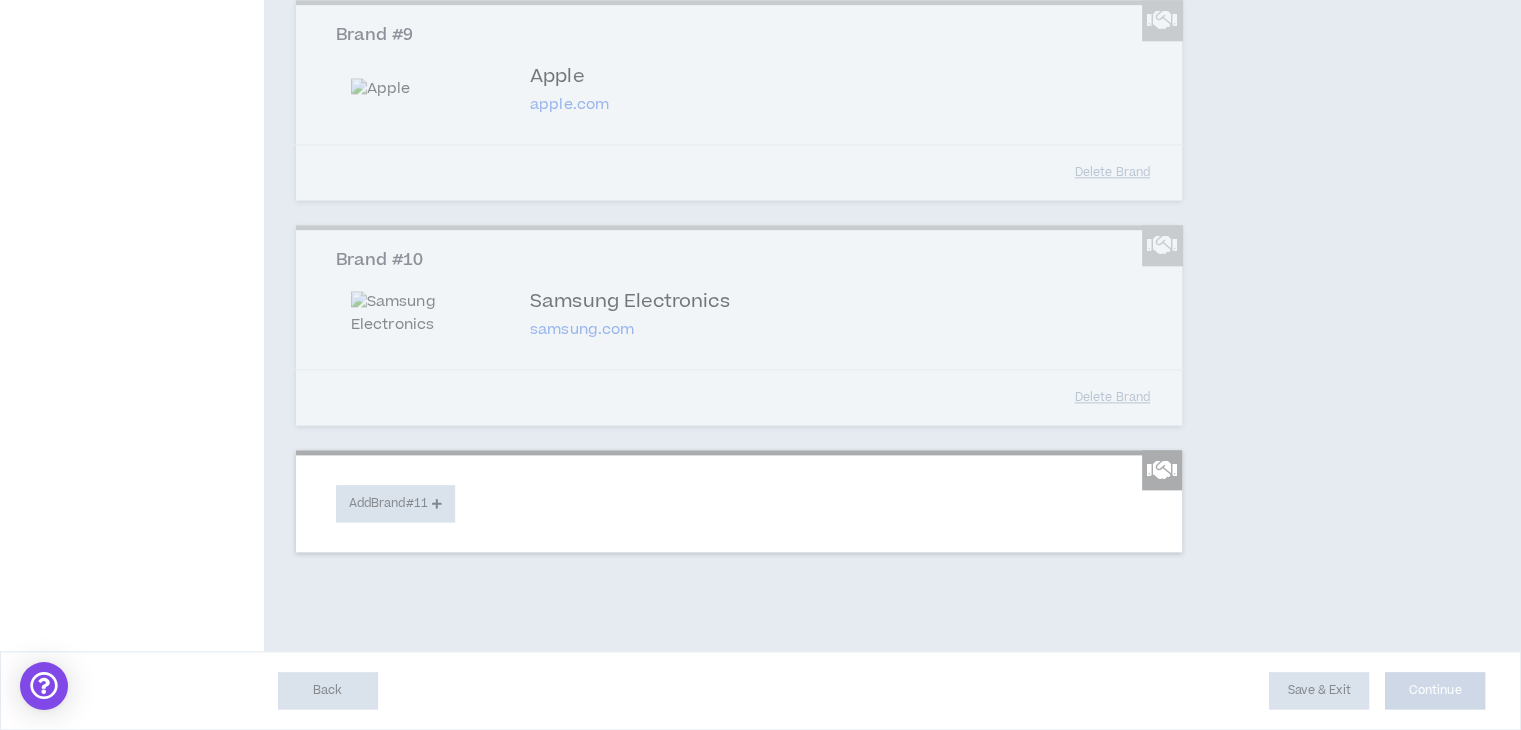 scroll, scrollTop: 2593, scrollLeft: 0, axis: vertical 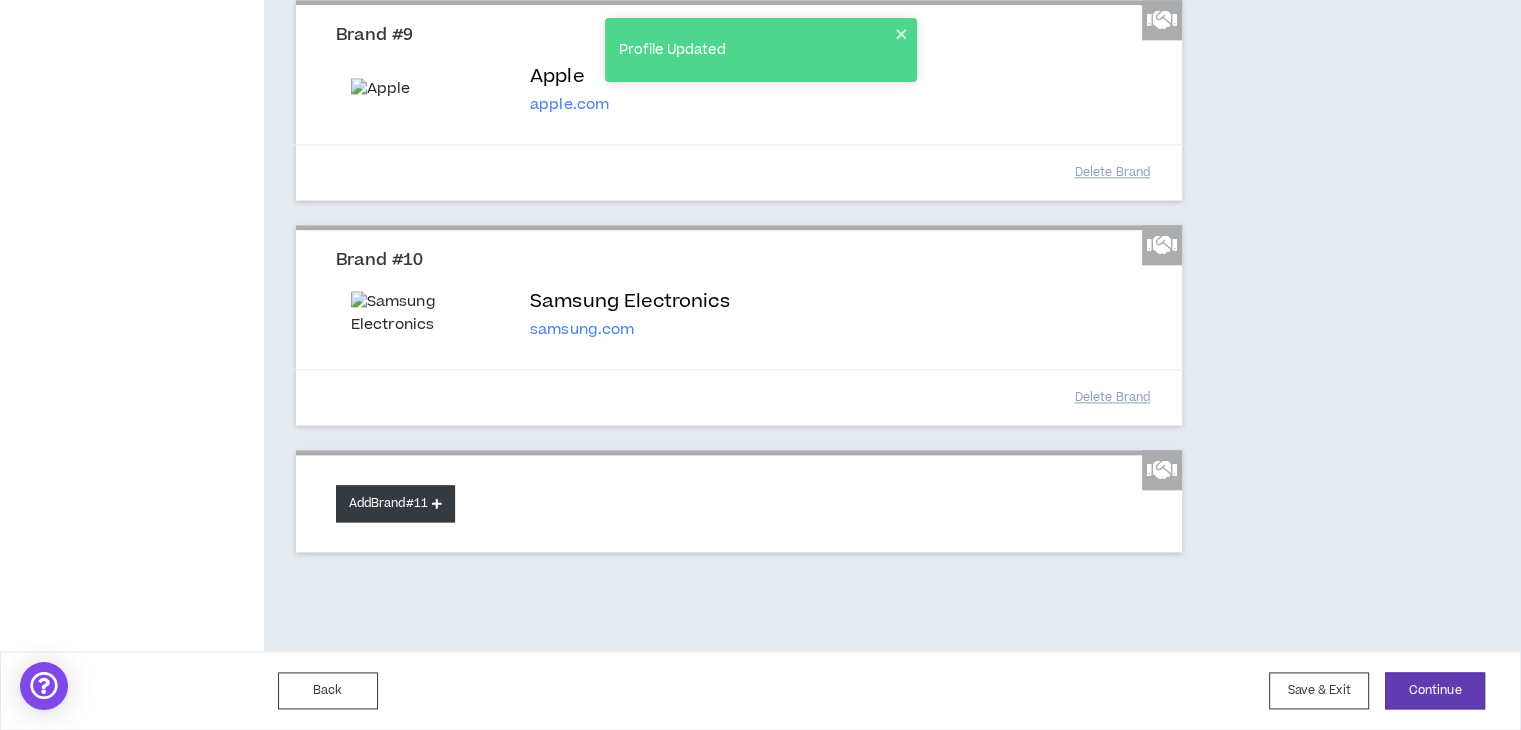 click on "Add  Brand  #11" at bounding box center [395, 503] 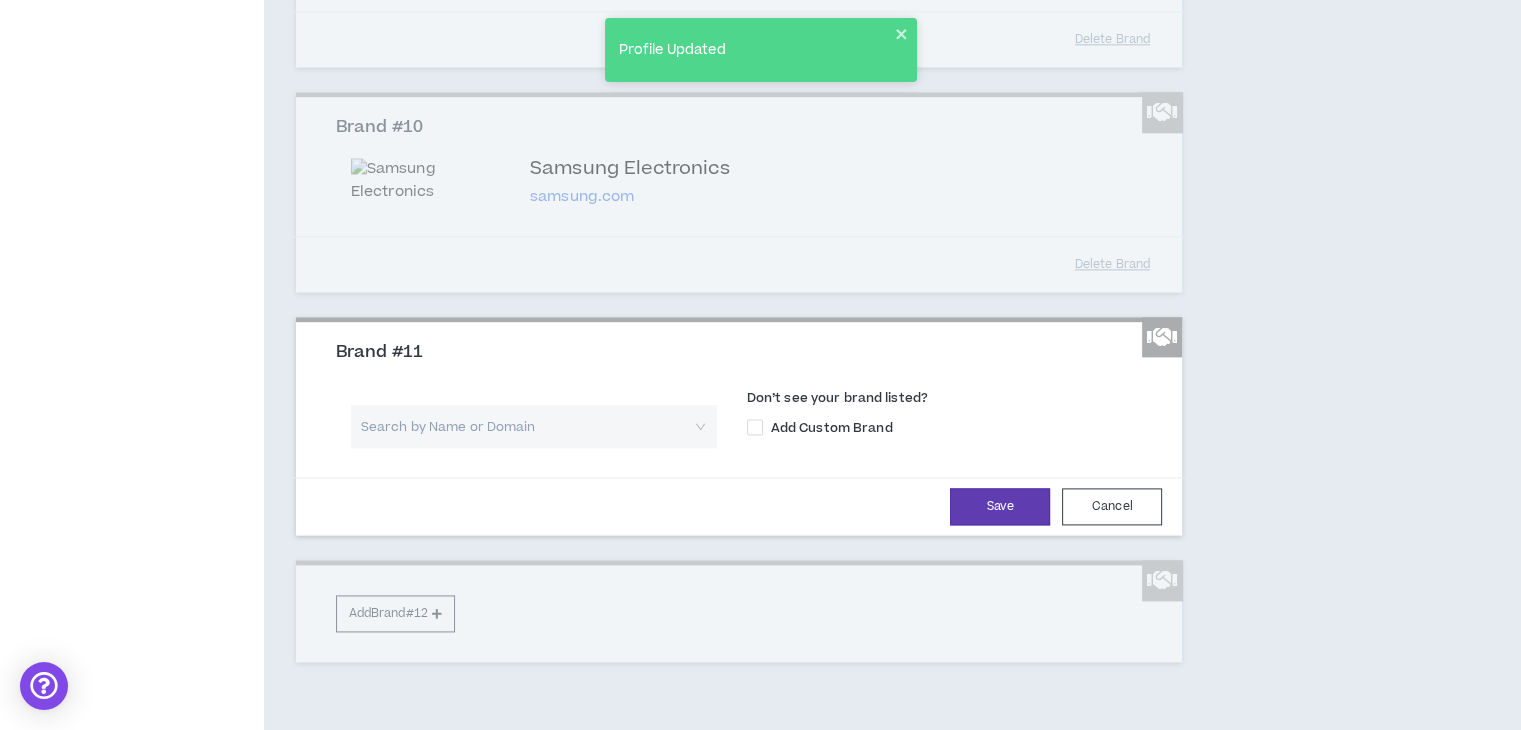 click at bounding box center (527, 426) 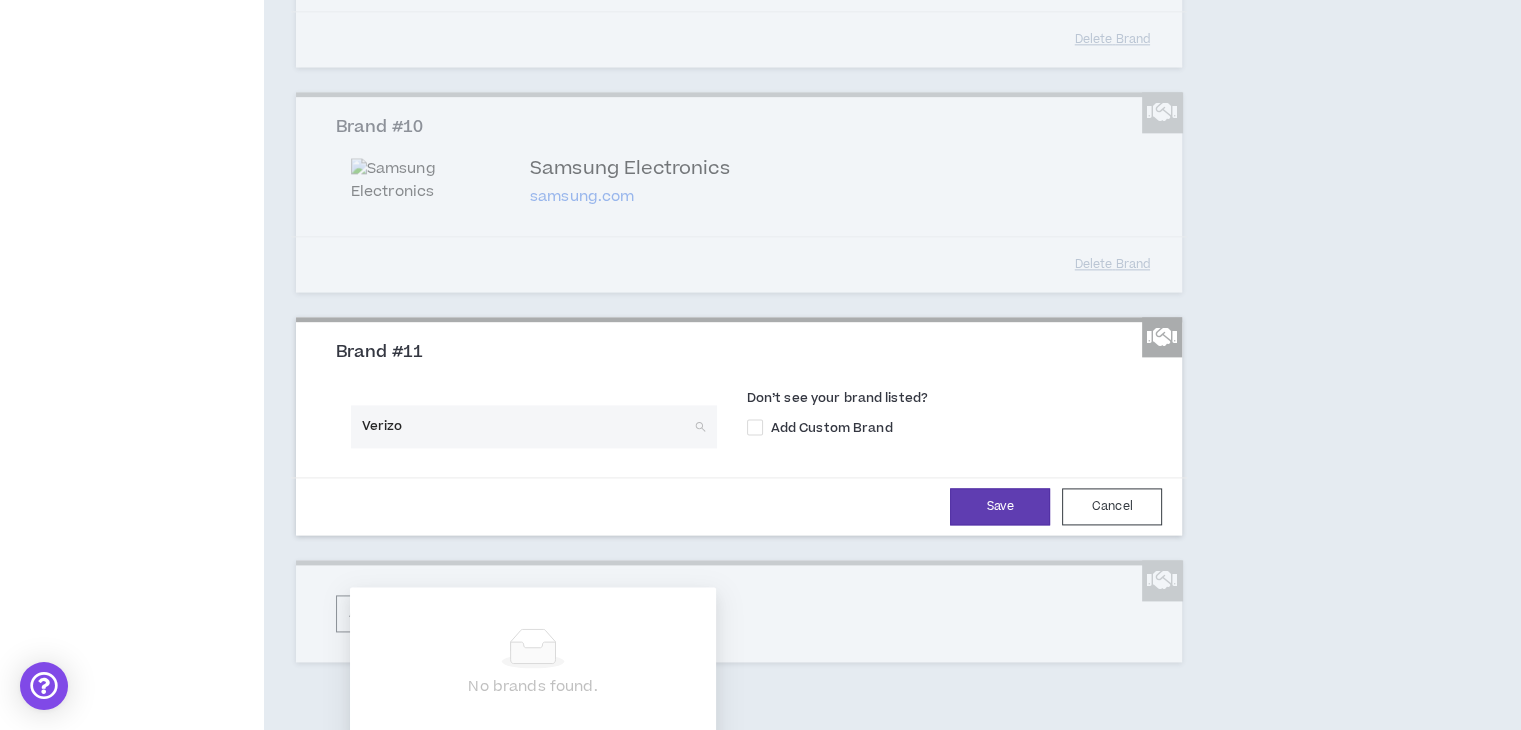 type on "Verizon" 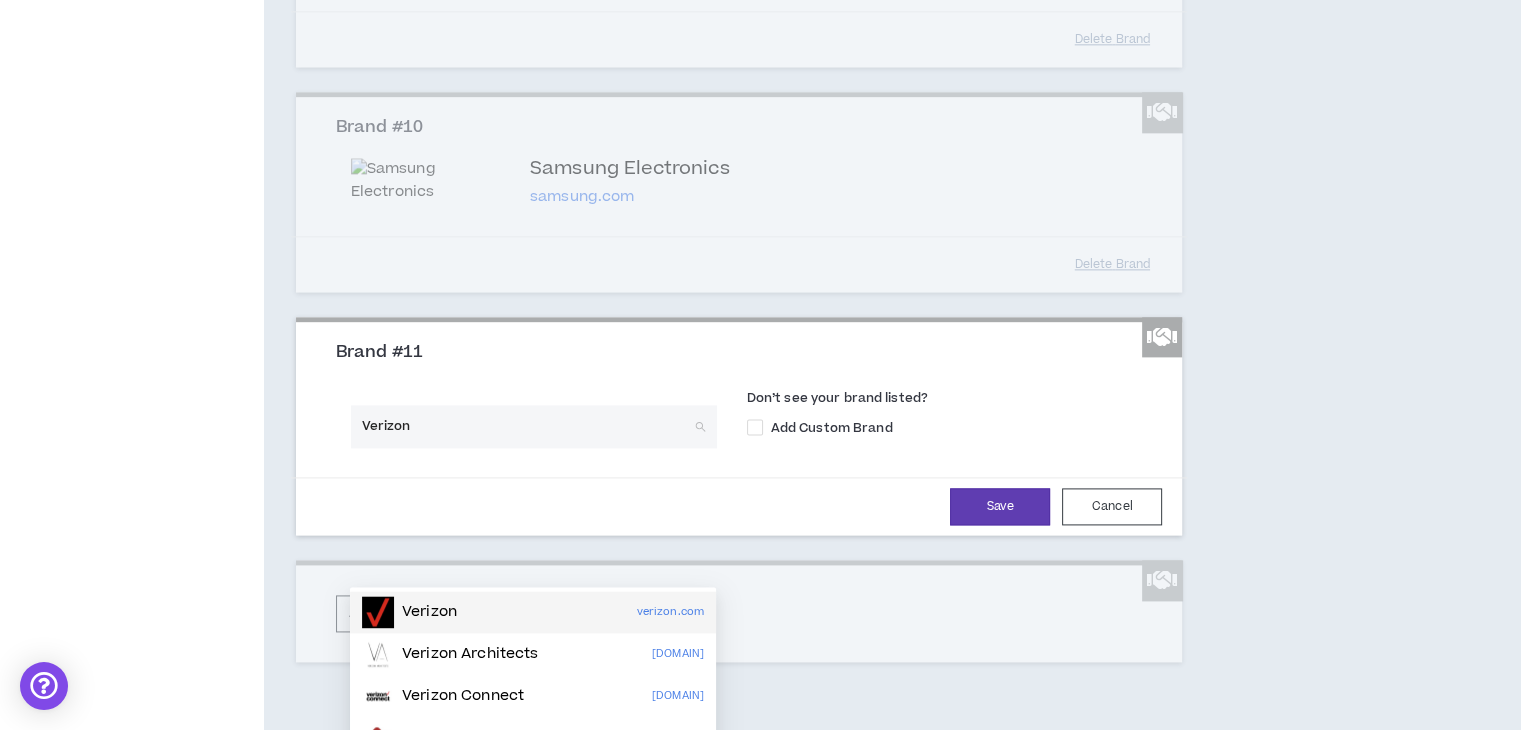click on "Verizon verizon.com" at bounding box center [533, 612] 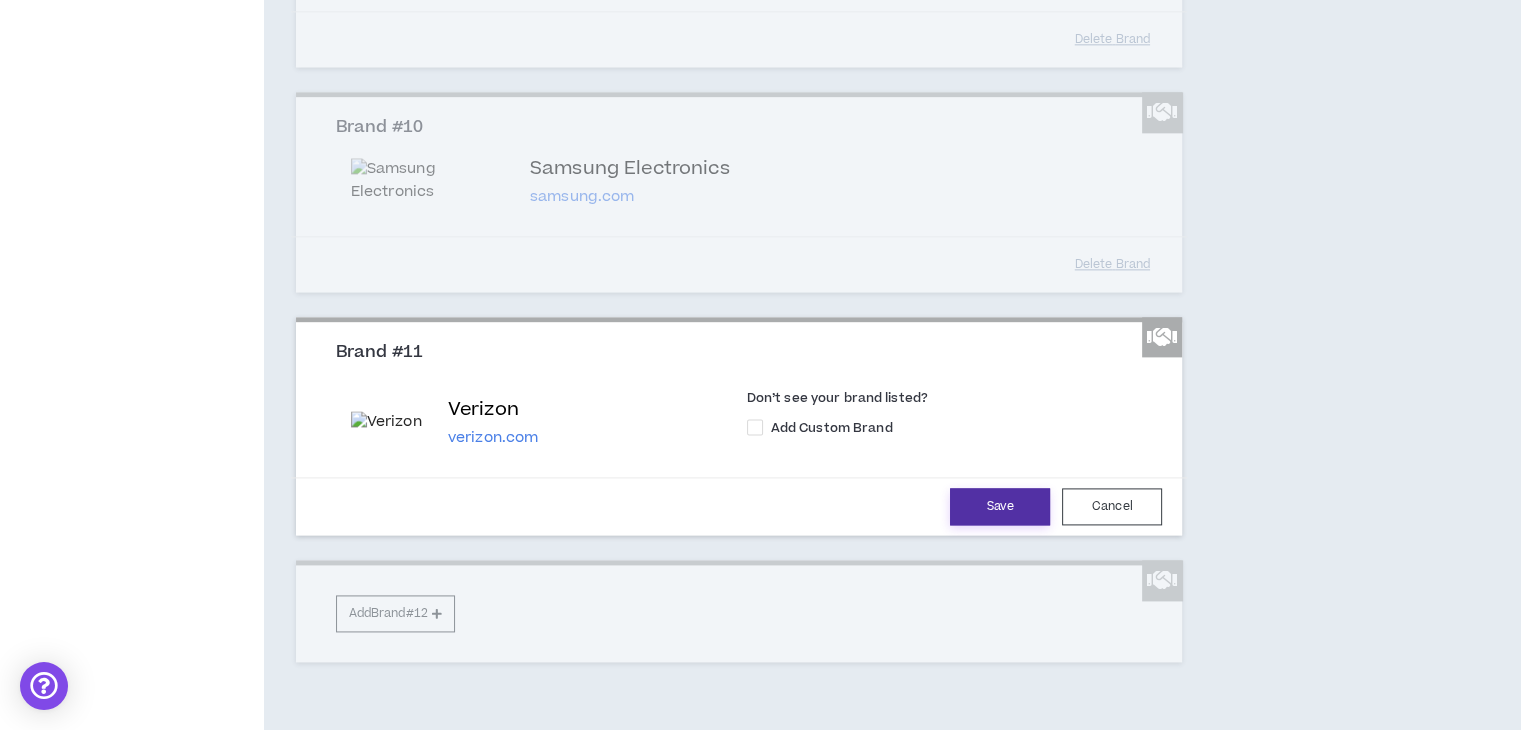click on "Save" at bounding box center (1000, 506) 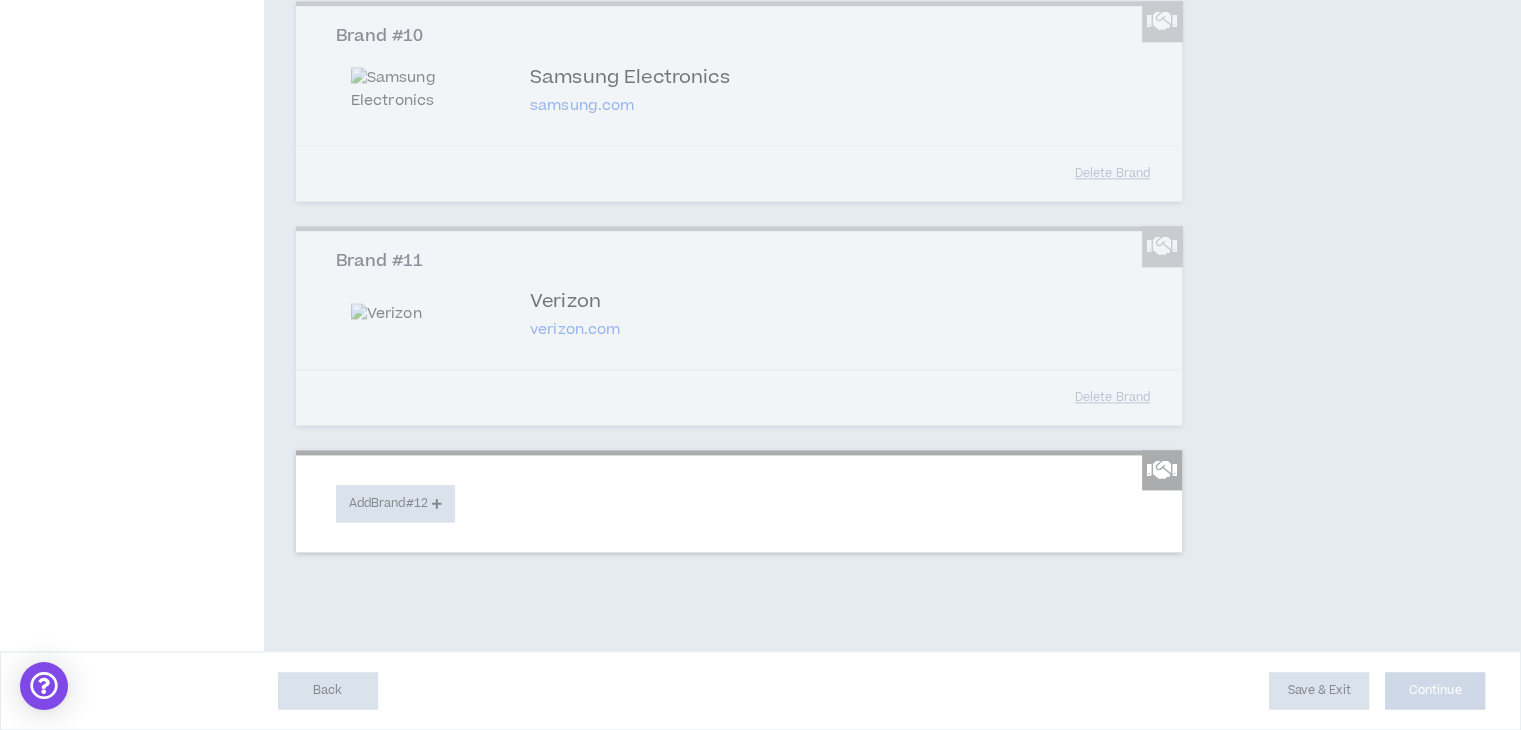 scroll, scrollTop: 2920, scrollLeft: 0, axis: vertical 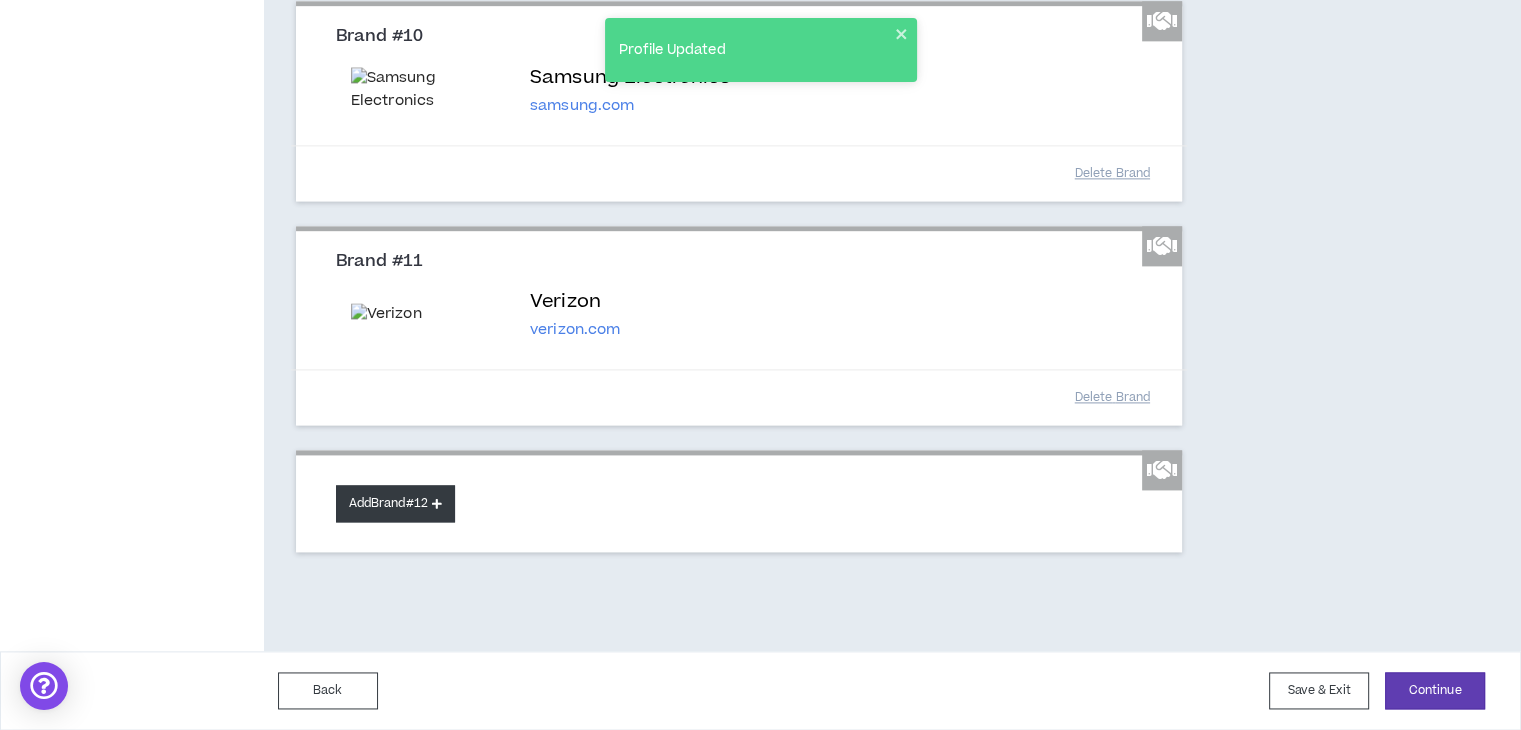 click on "Add  Brand  #12" at bounding box center [395, 503] 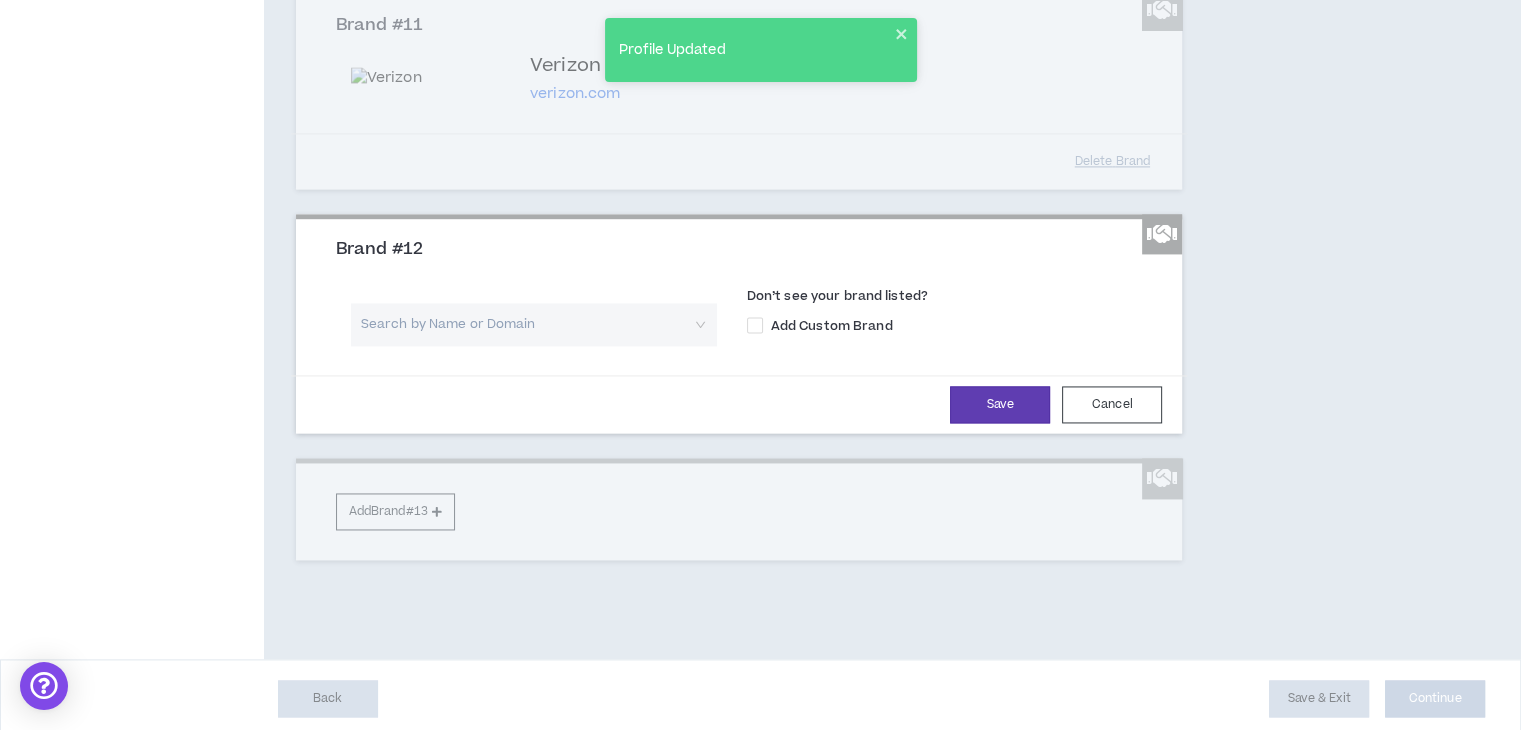 click at bounding box center (527, 324) 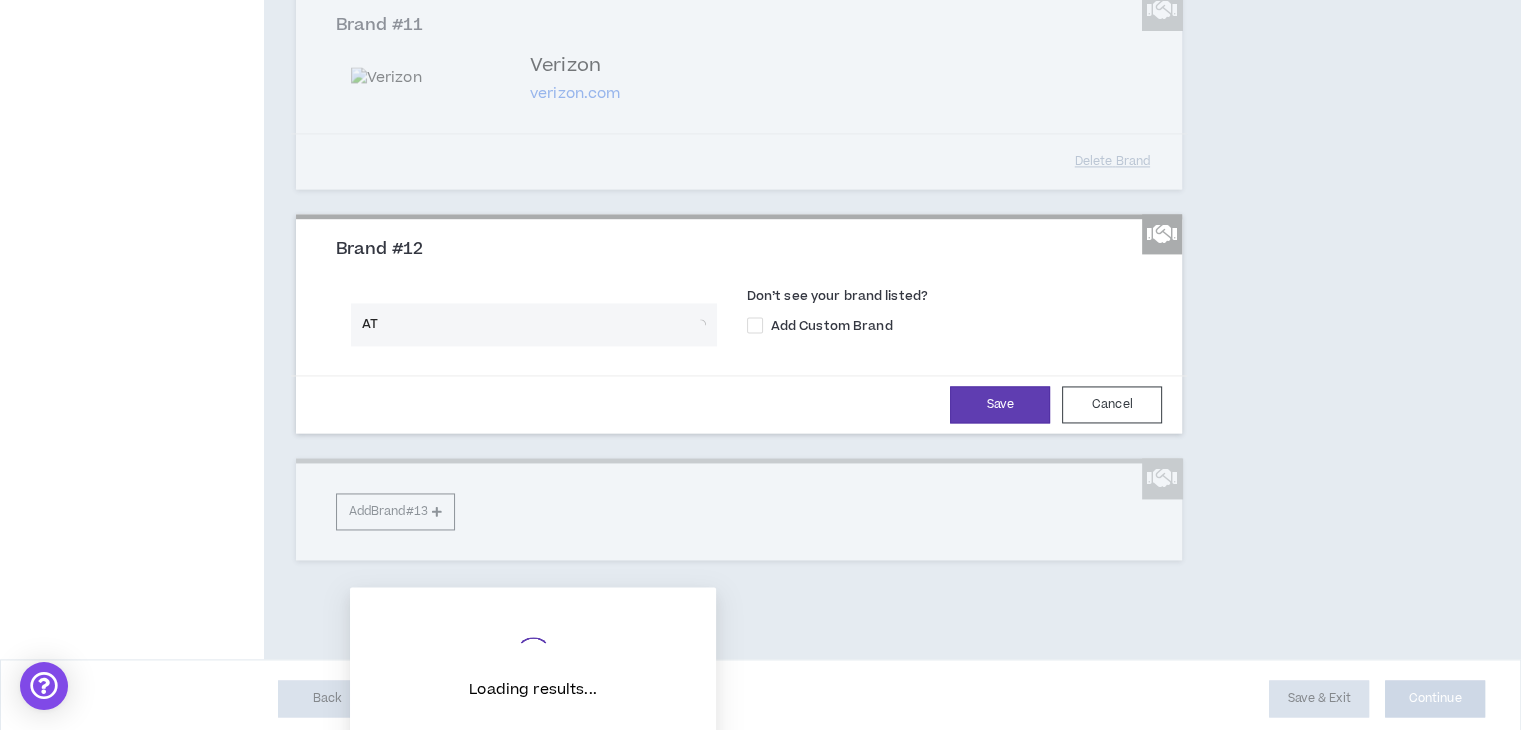 type on "AT&" 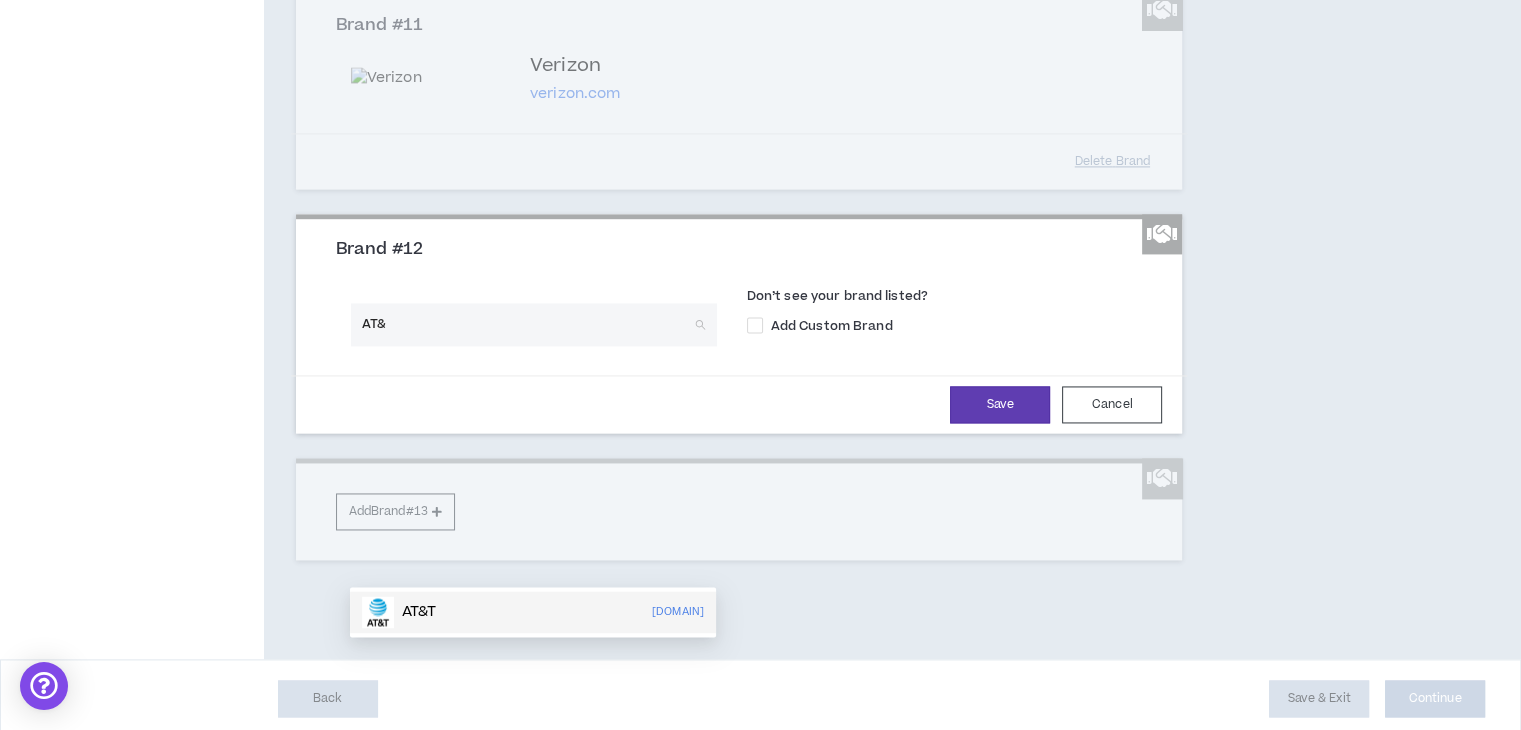 click on "AT&T att.com" at bounding box center (533, 612) 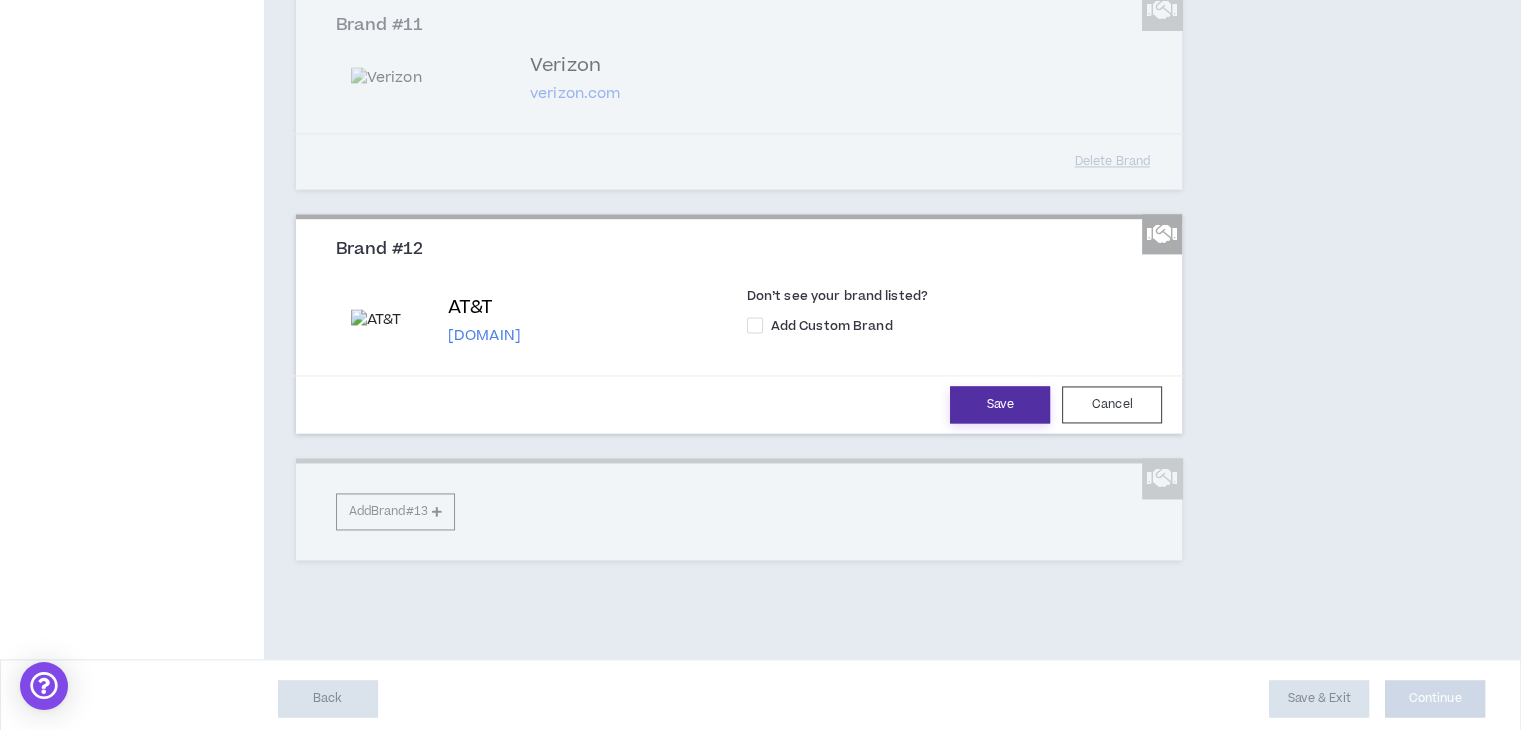 click on "Save" at bounding box center [1000, 404] 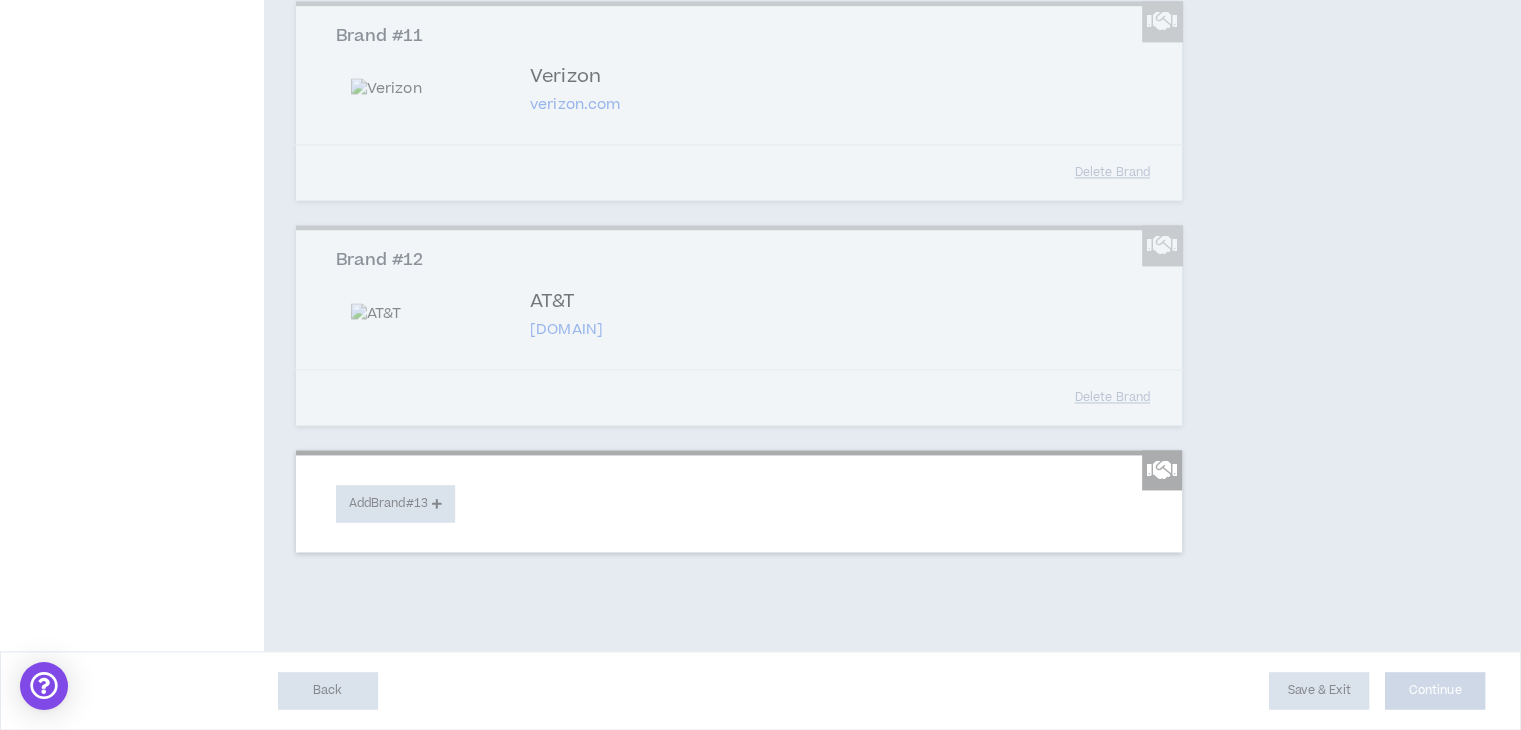 scroll, scrollTop: 3156, scrollLeft: 0, axis: vertical 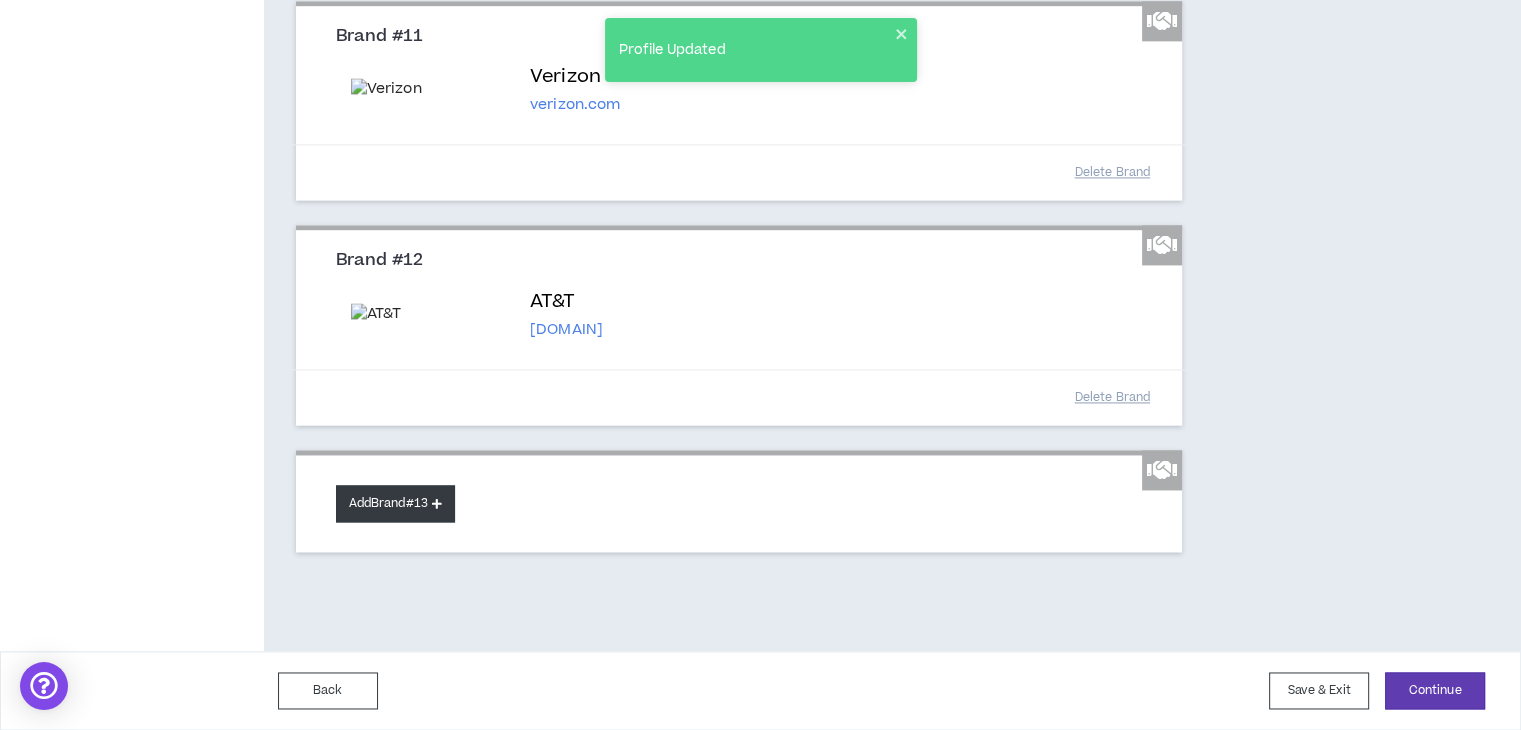 click on "Add  Brand  #13" at bounding box center [395, 503] 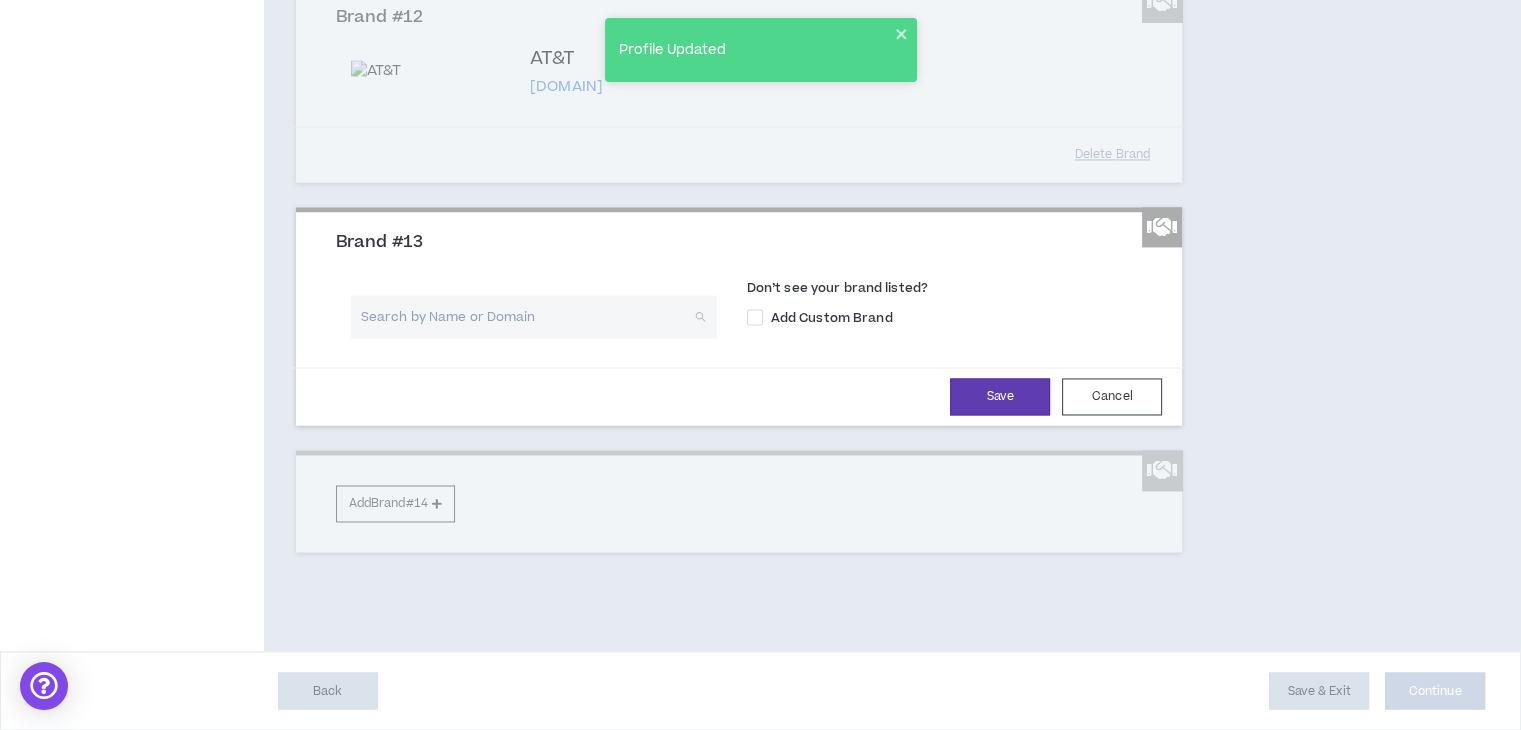 click at bounding box center [527, 316] 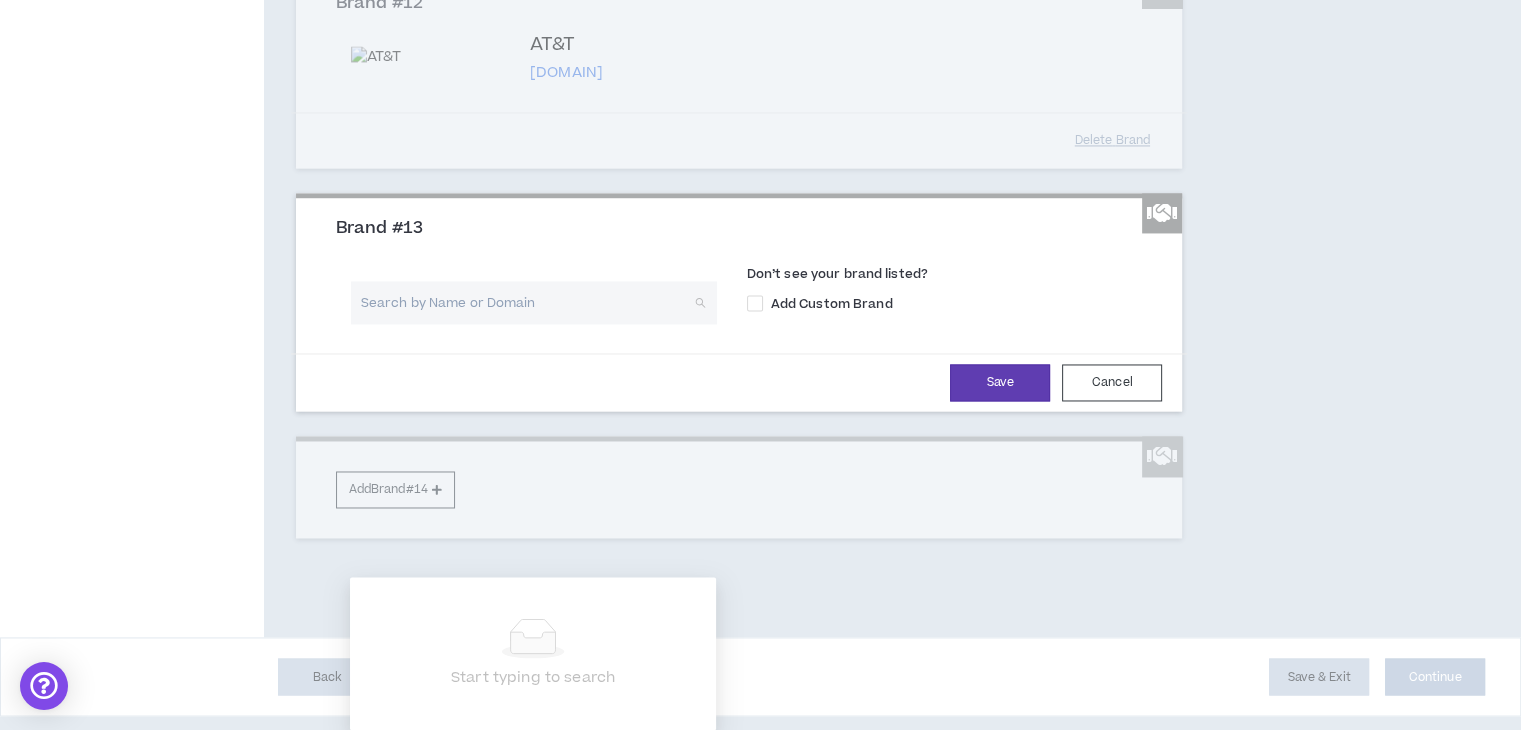 scroll, scrollTop: 3264, scrollLeft: 0, axis: vertical 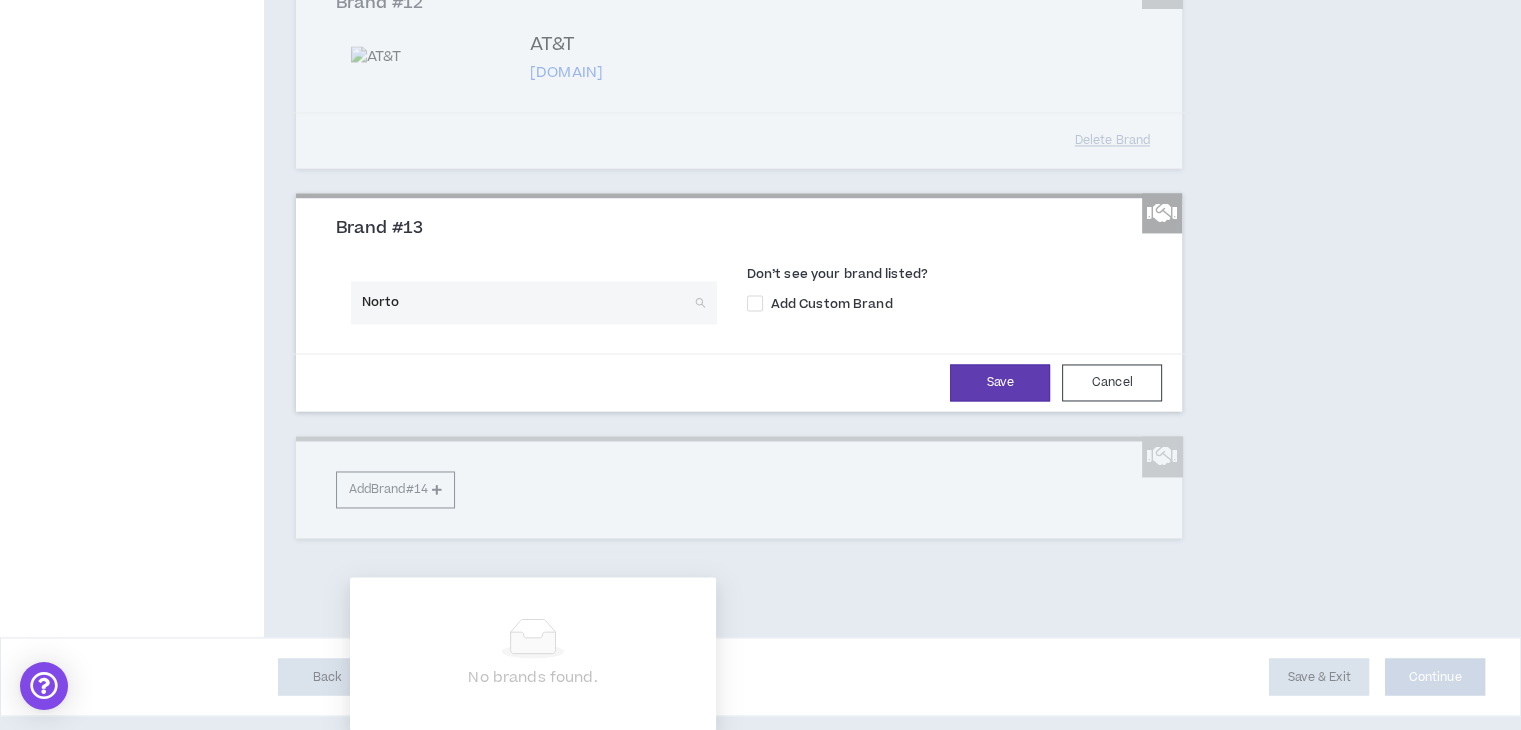 type on "Norton" 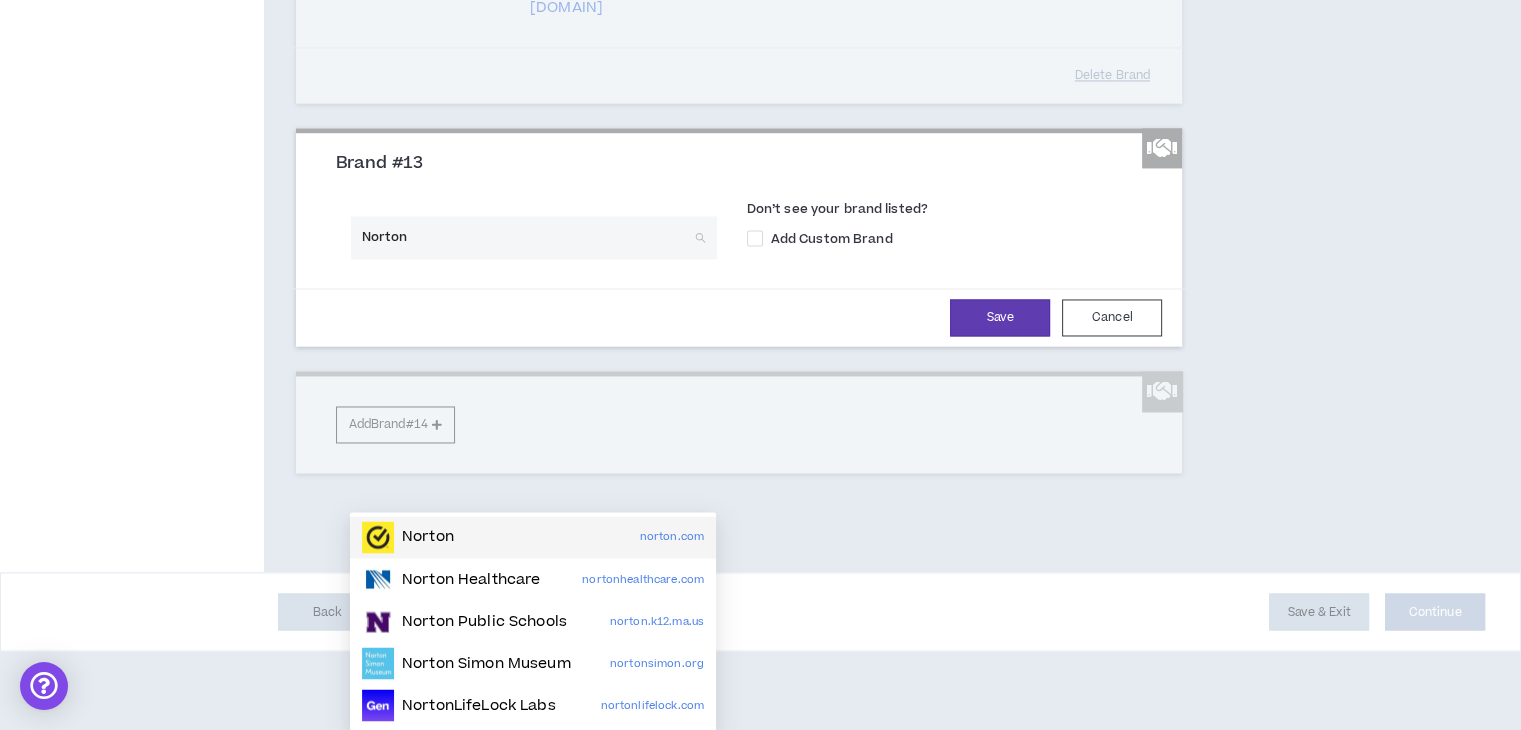 click on "Norton norton.com" at bounding box center [533, 537] 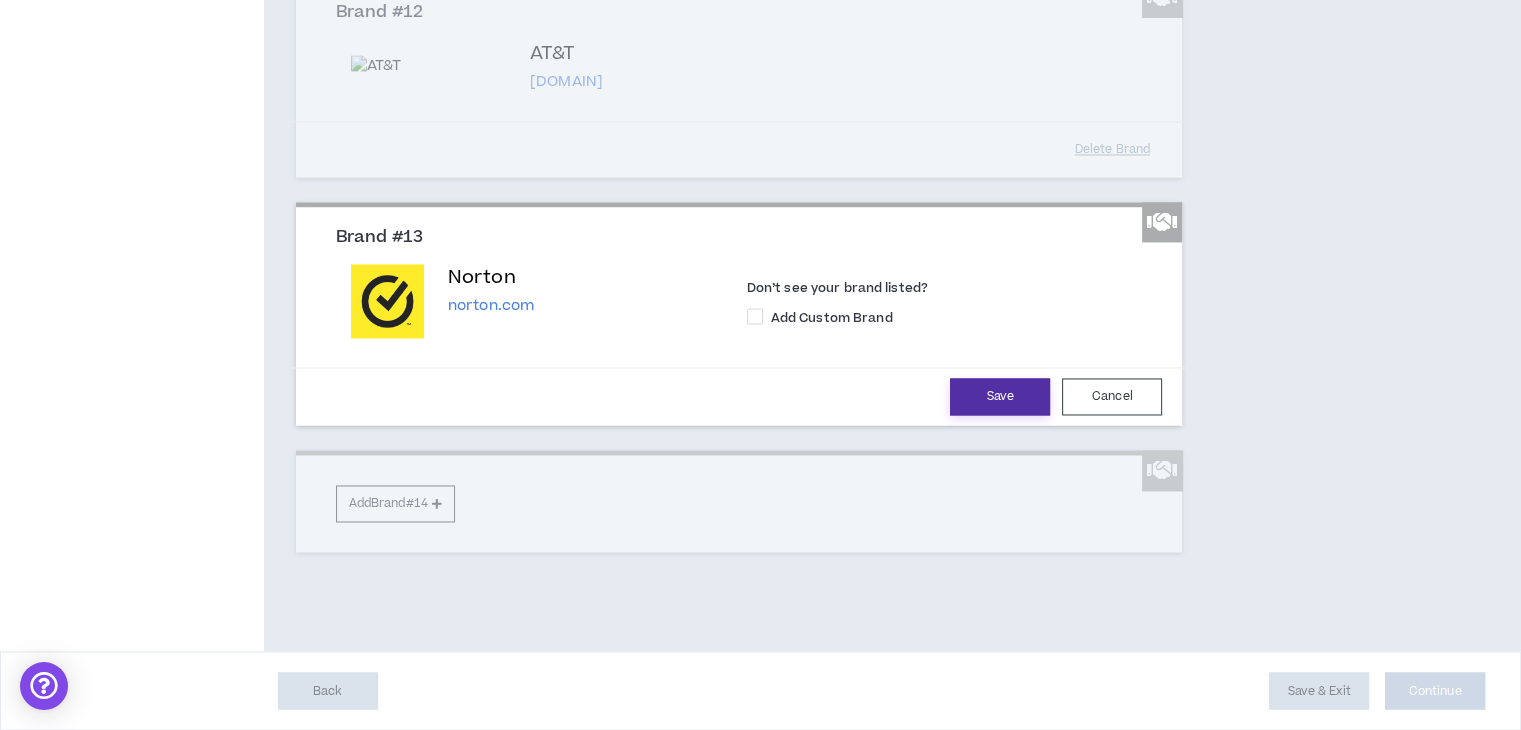 click on "Save" at bounding box center [1000, 396] 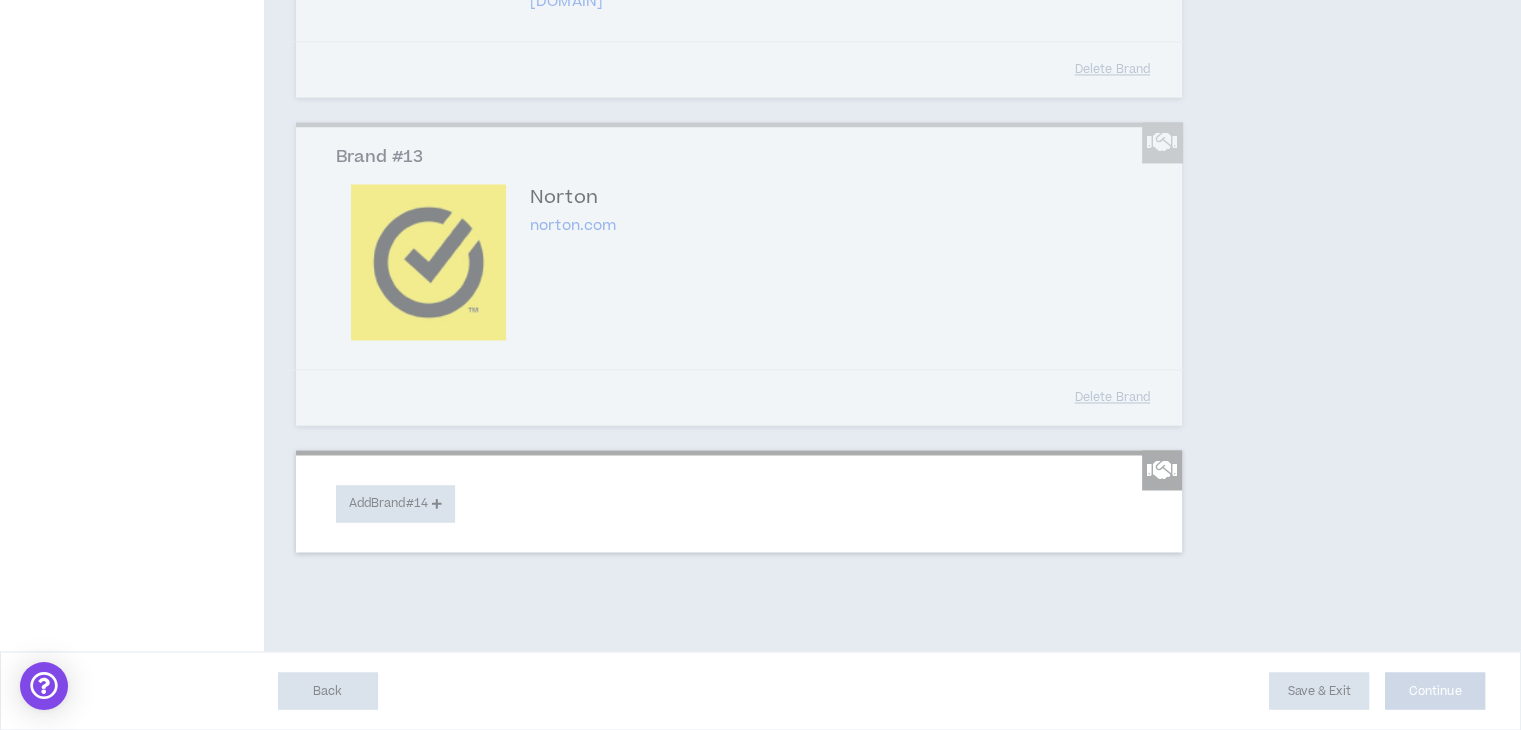 scroll, scrollTop: 3484, scrollLeft: 0, axis: vertical 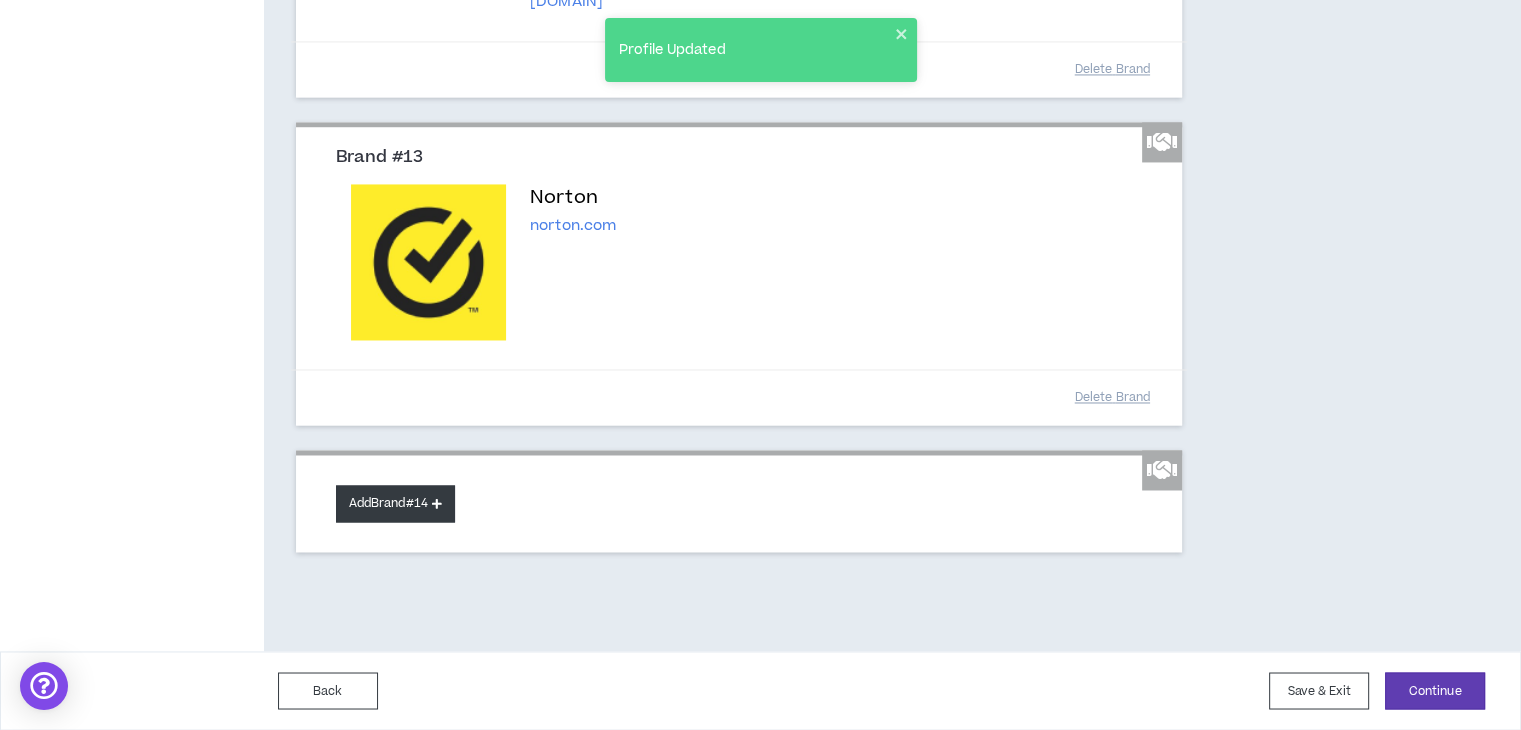 click on "Add  Brand  #14" at bounding box center [395, 503] 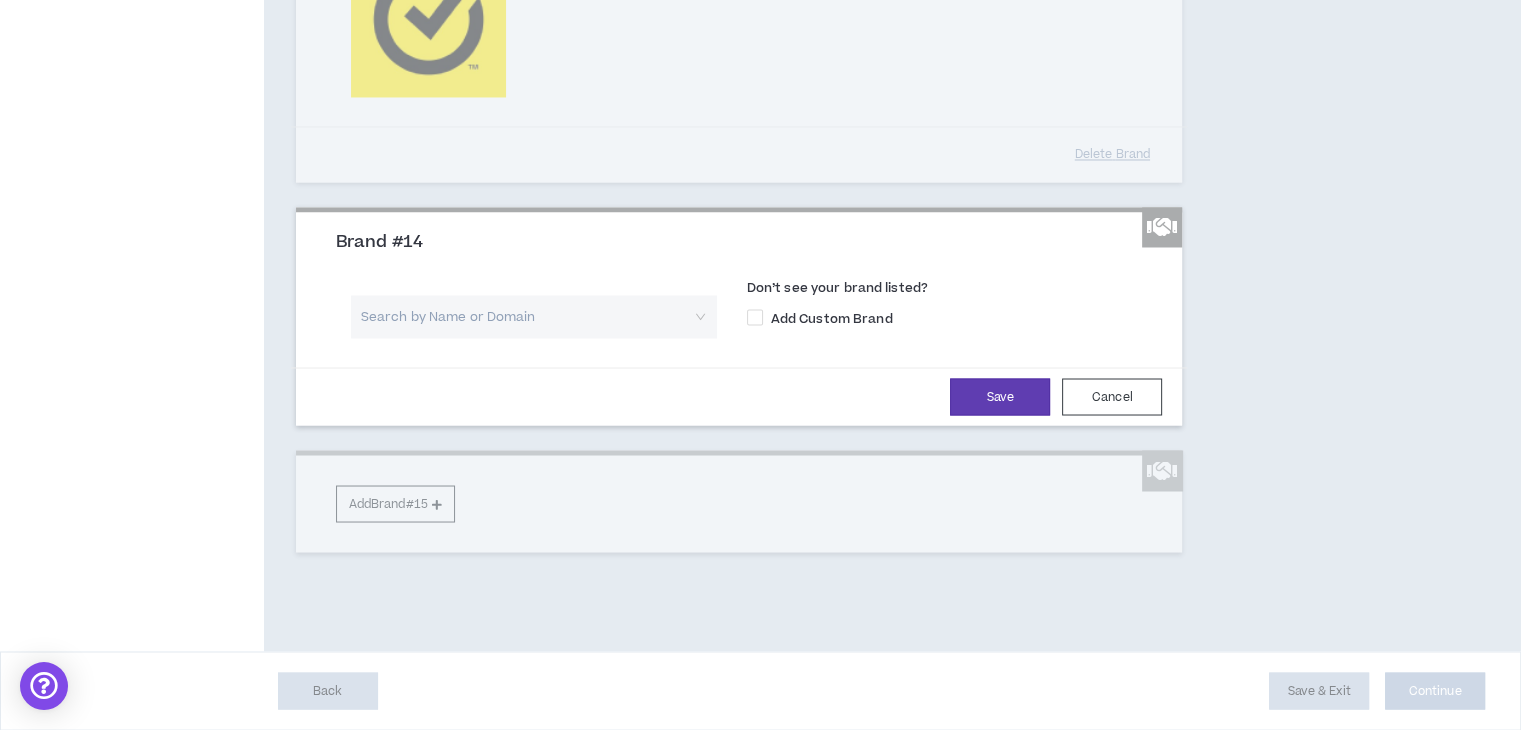 click at bounding box center [527, 316] 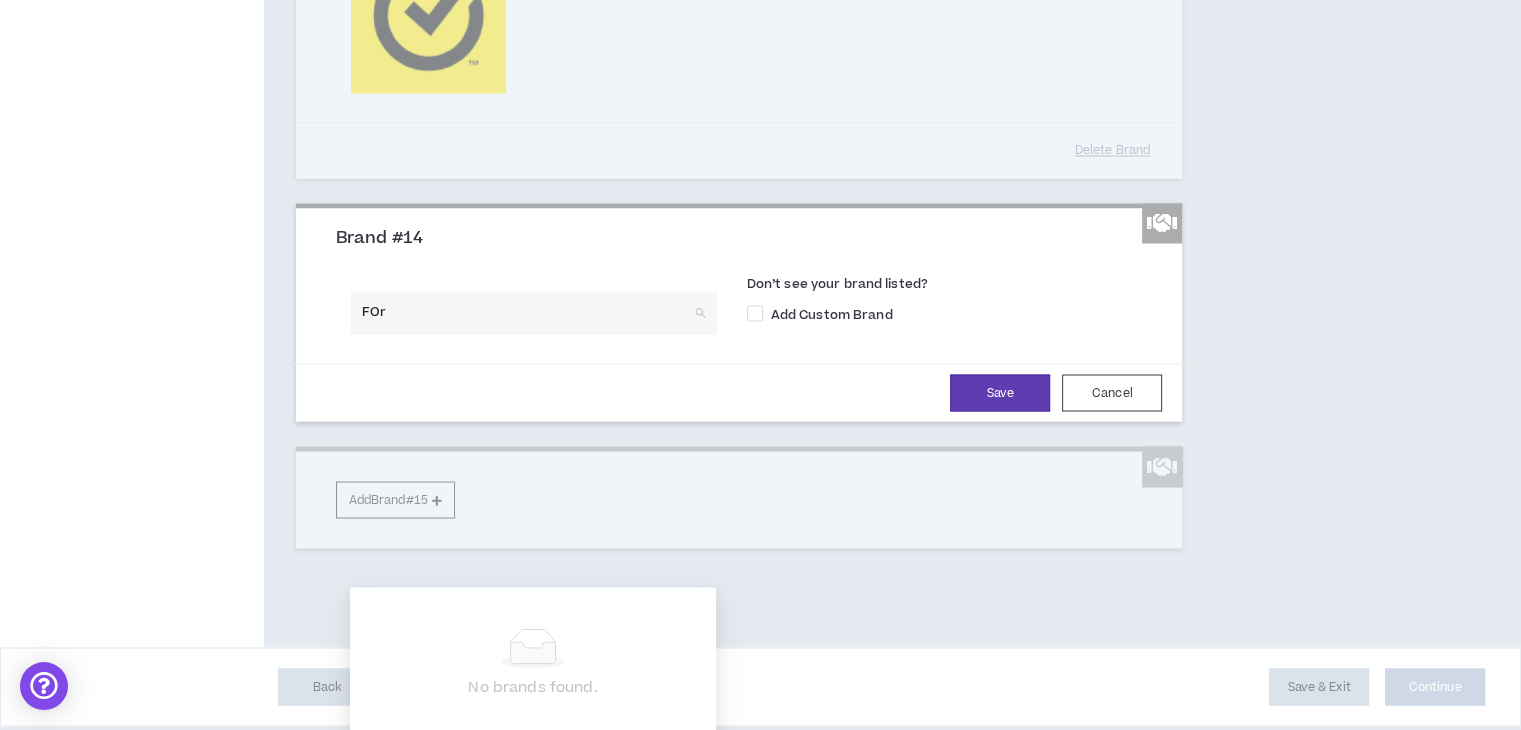 type on "FOrd" 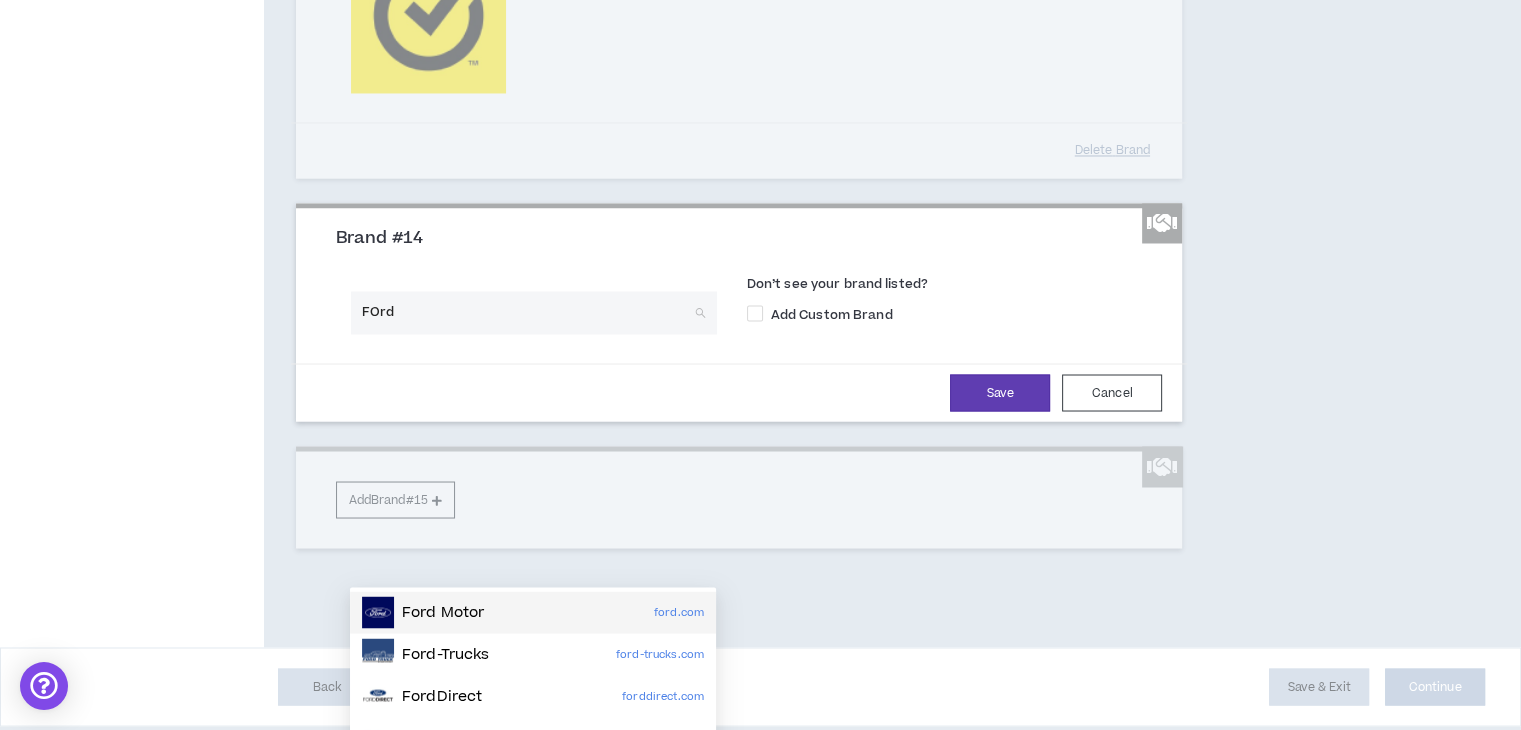 click on "Ford Motor ford.com" at bounding box center (533, 612) 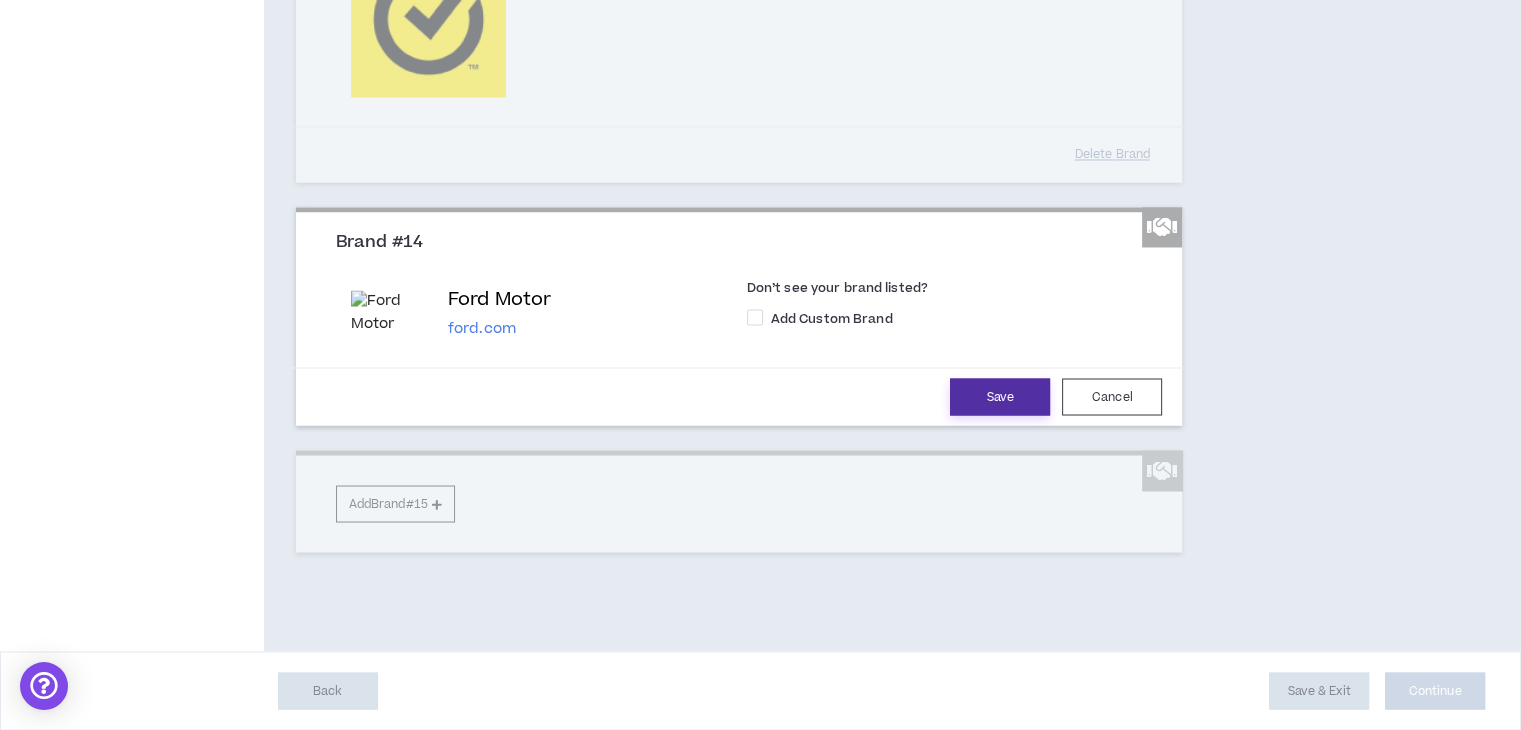 click on "Save" at bounding box center (1000, 396) 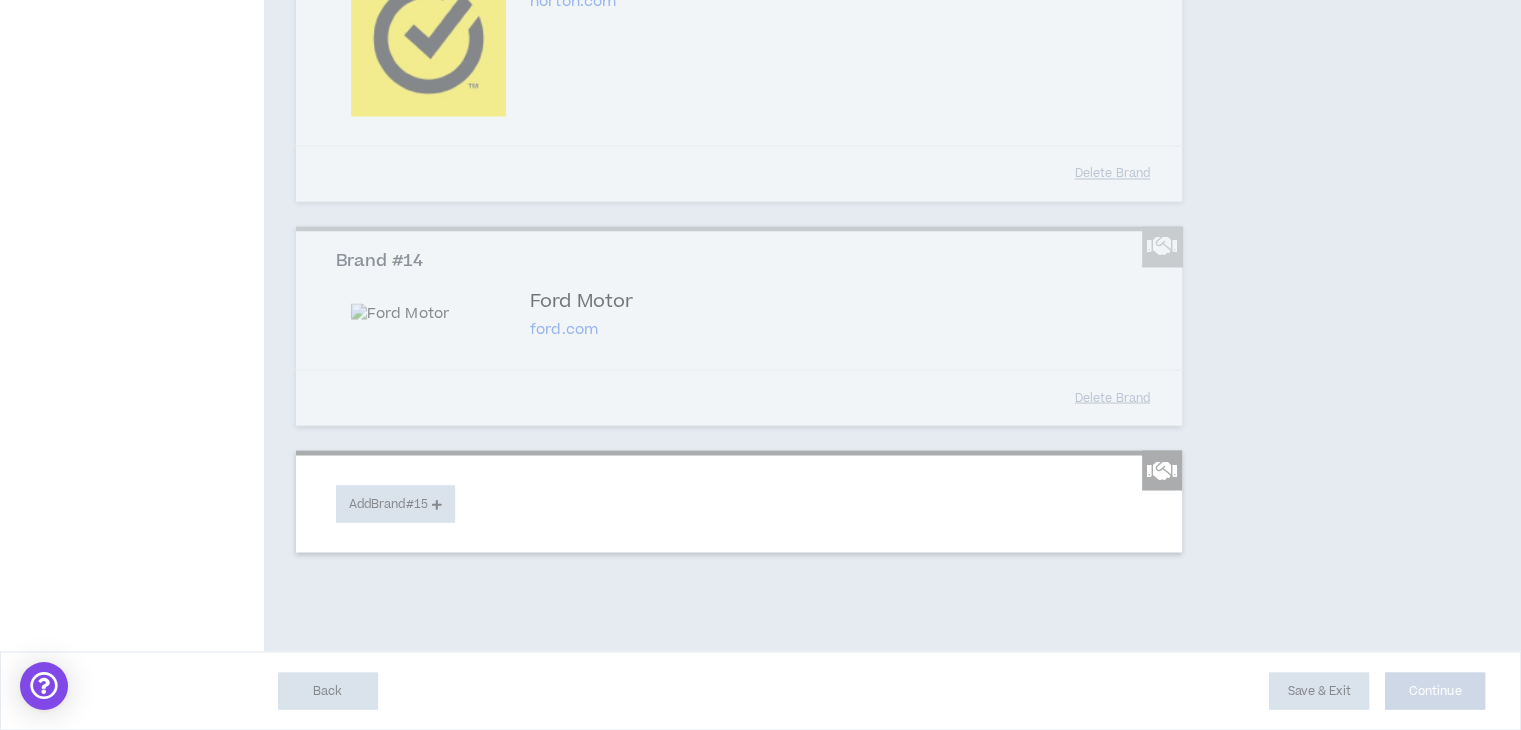 scroll, scrollTop: 3715, scrollLeft: 0, axis: vertical 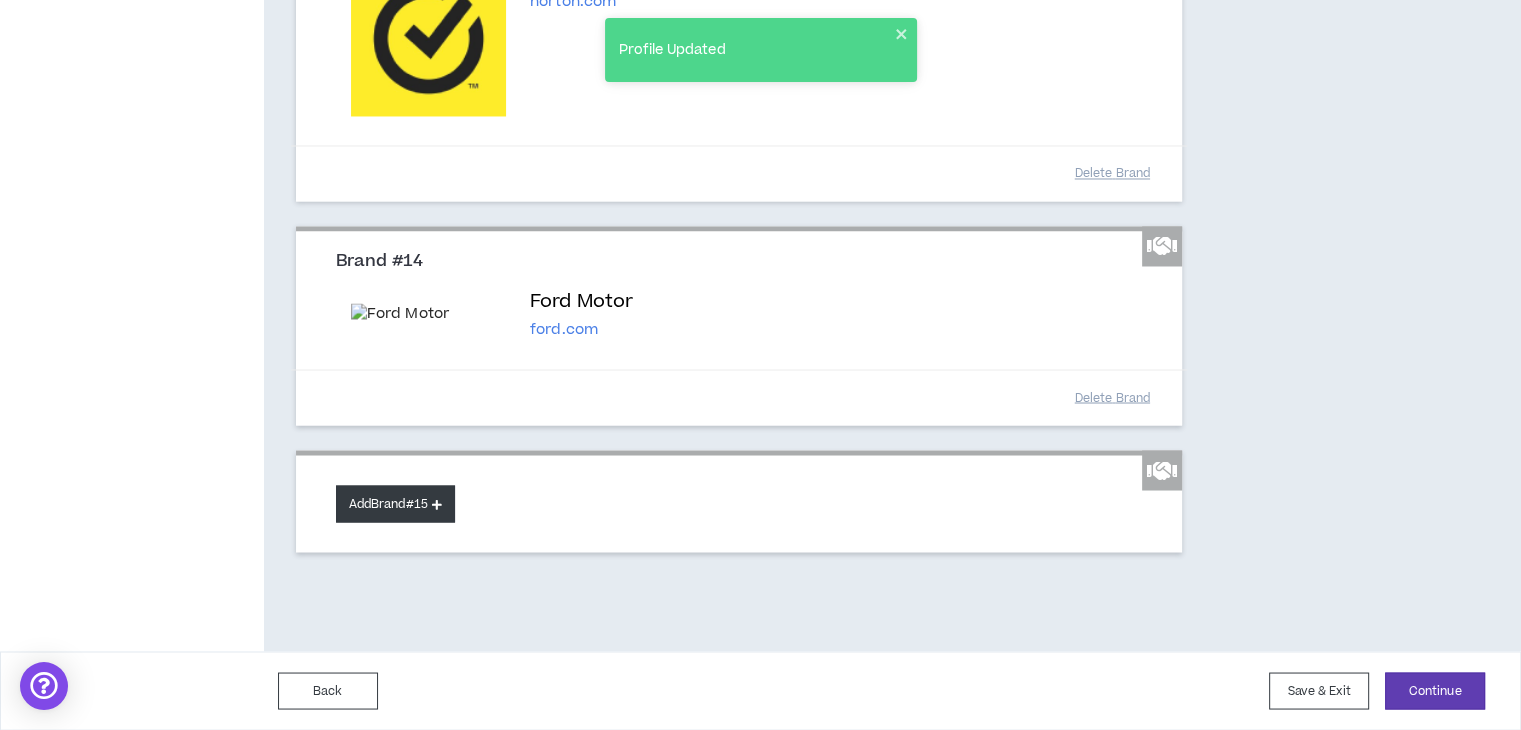 click on "Add  Brand  #15" at bounding box center [395, 503] 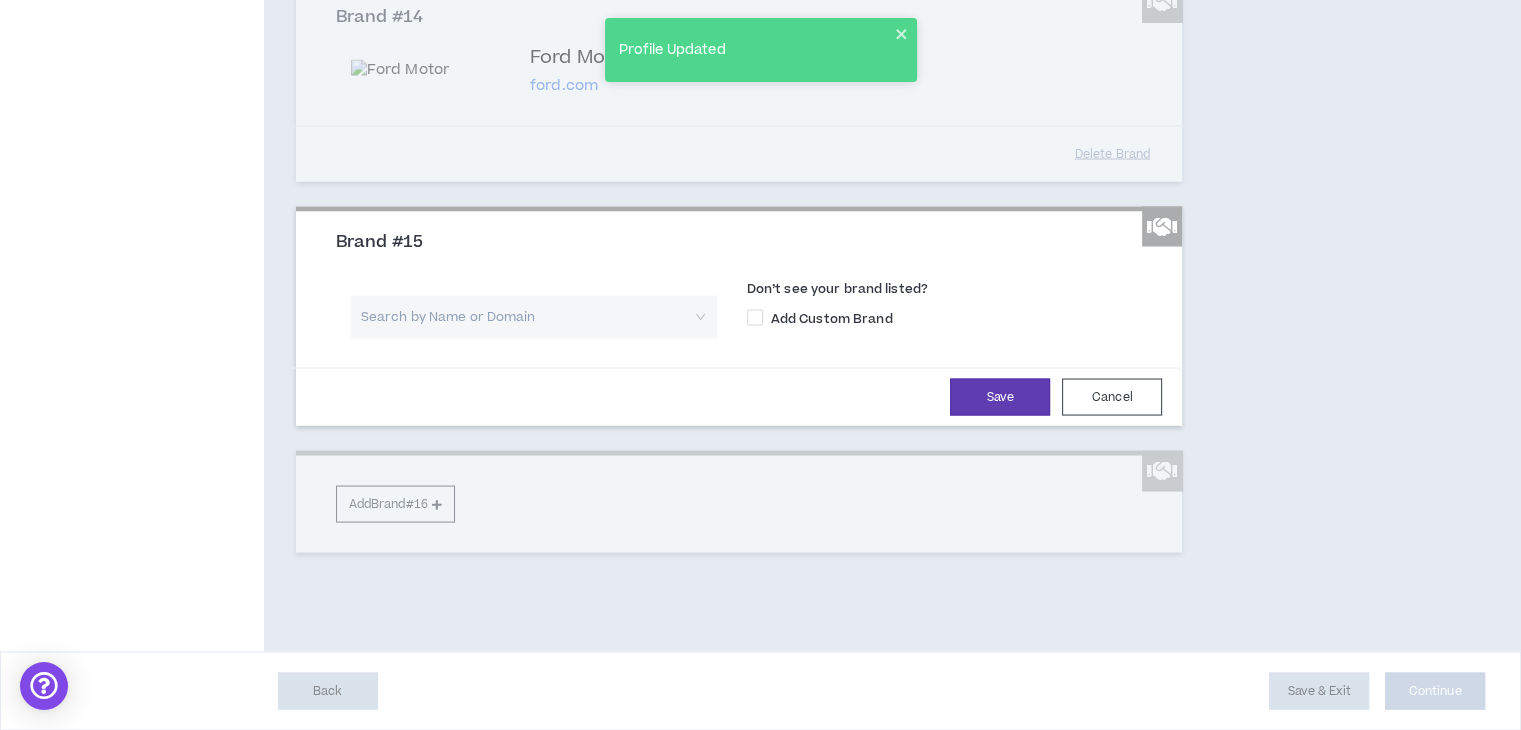 click at bounding box center (527, 316) 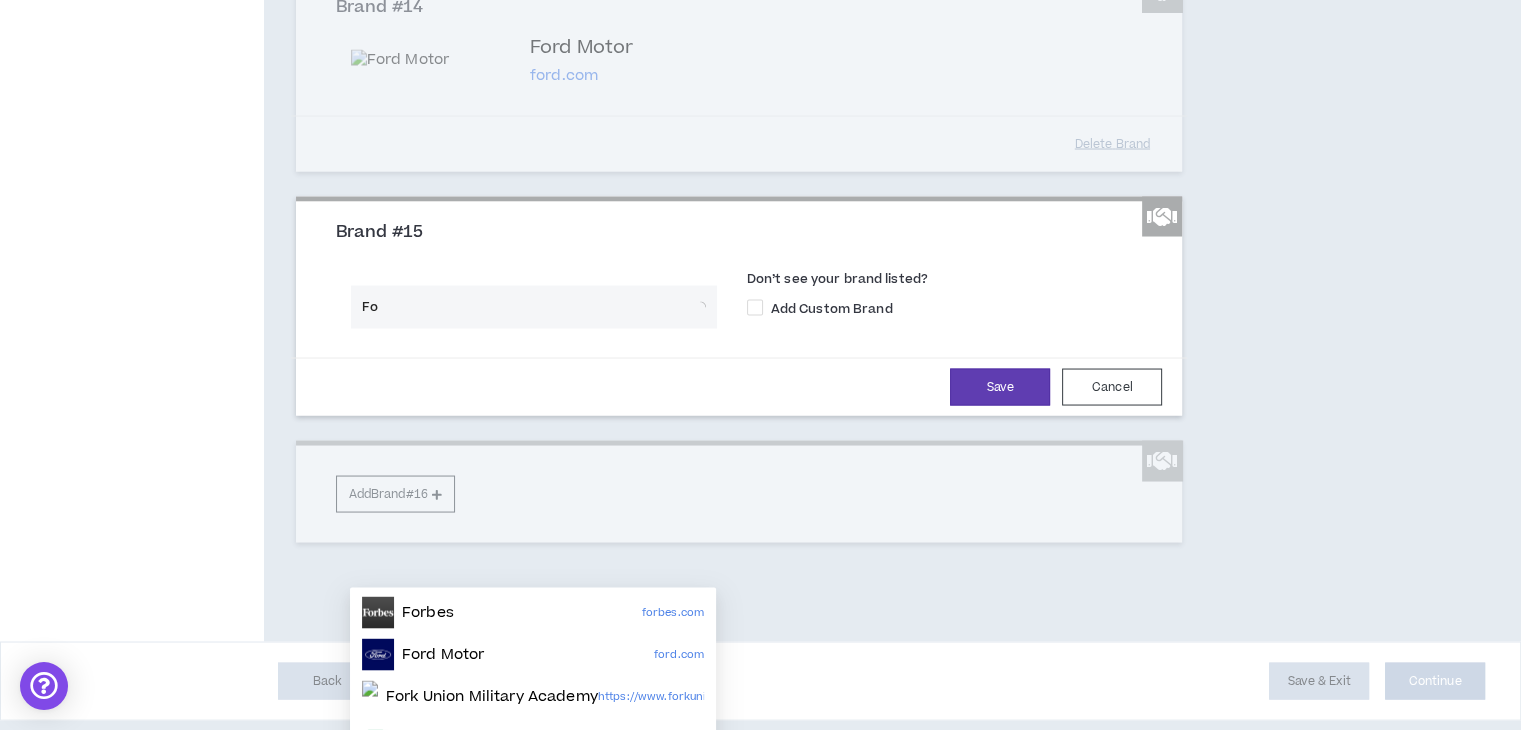 type on "F" 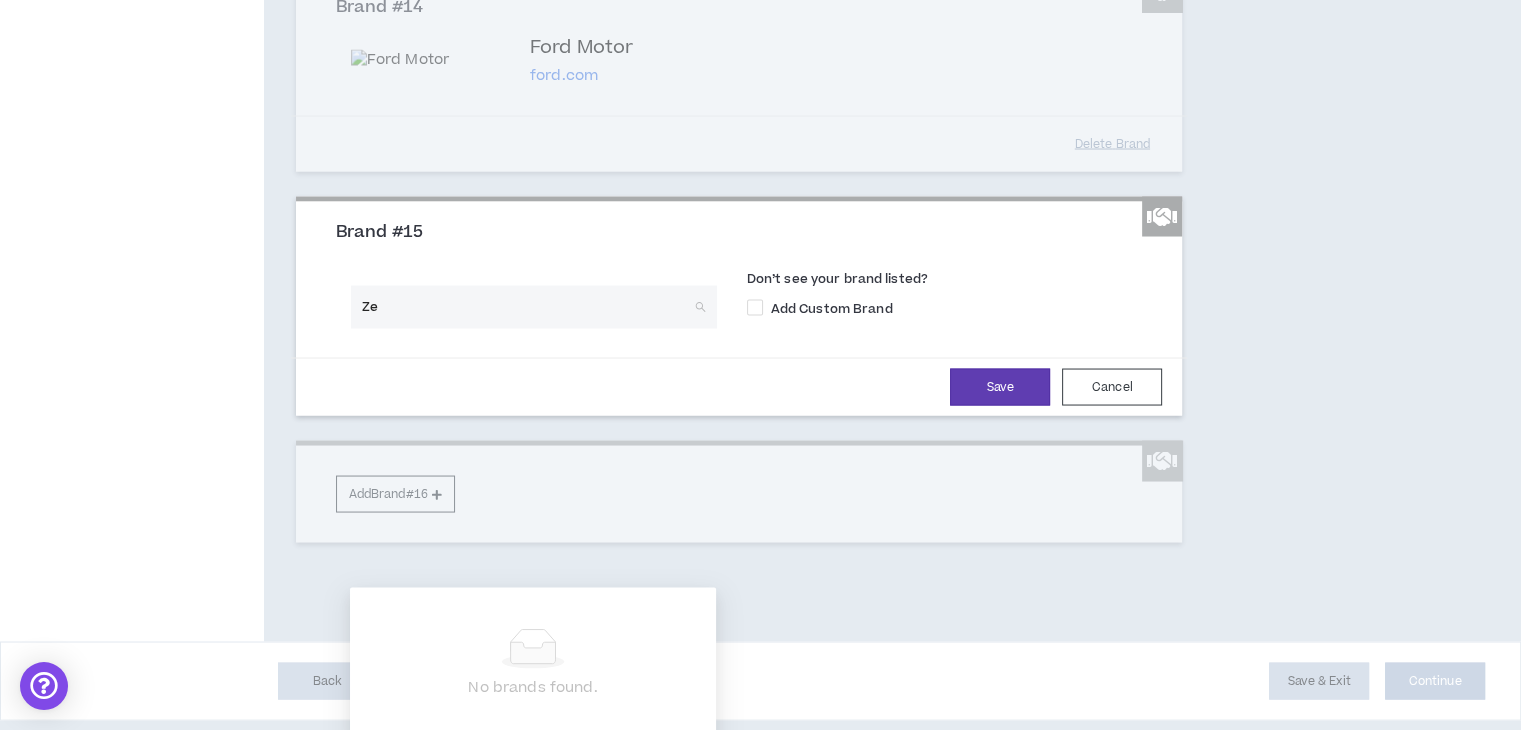 type on "Z" 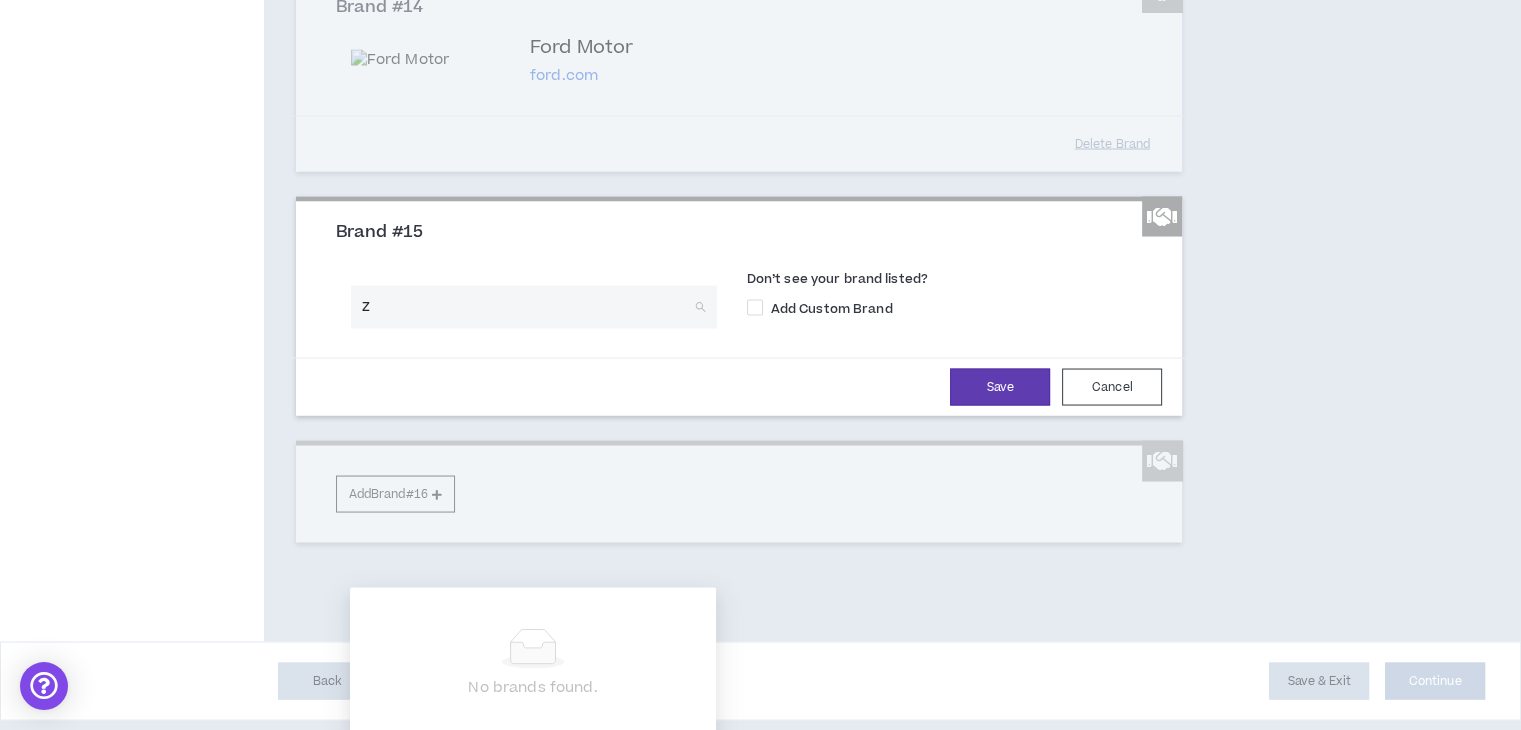 type 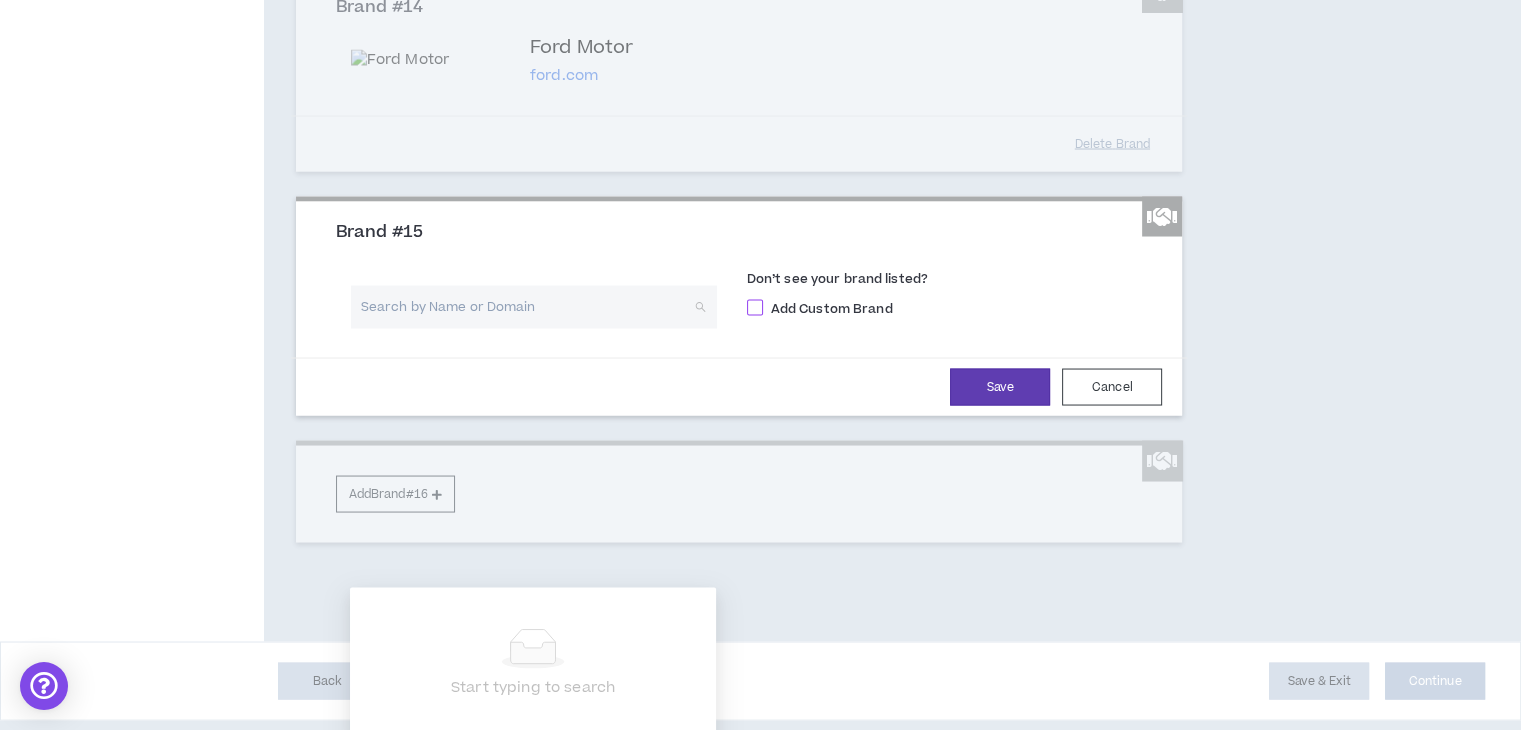 click at bounding box center (755, 307) 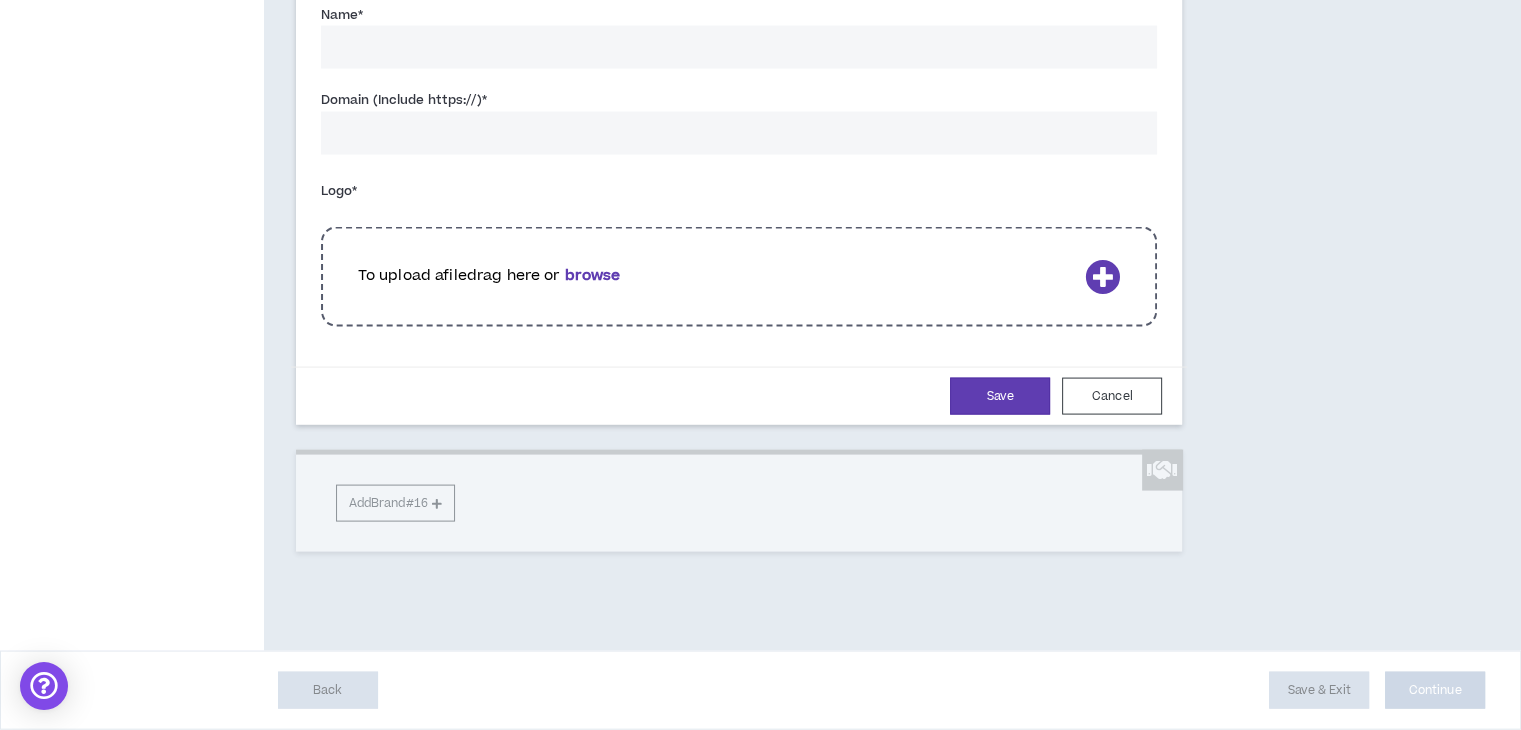scroll, scrollTop: 4064, scrollLeft: 0, axis: vertical 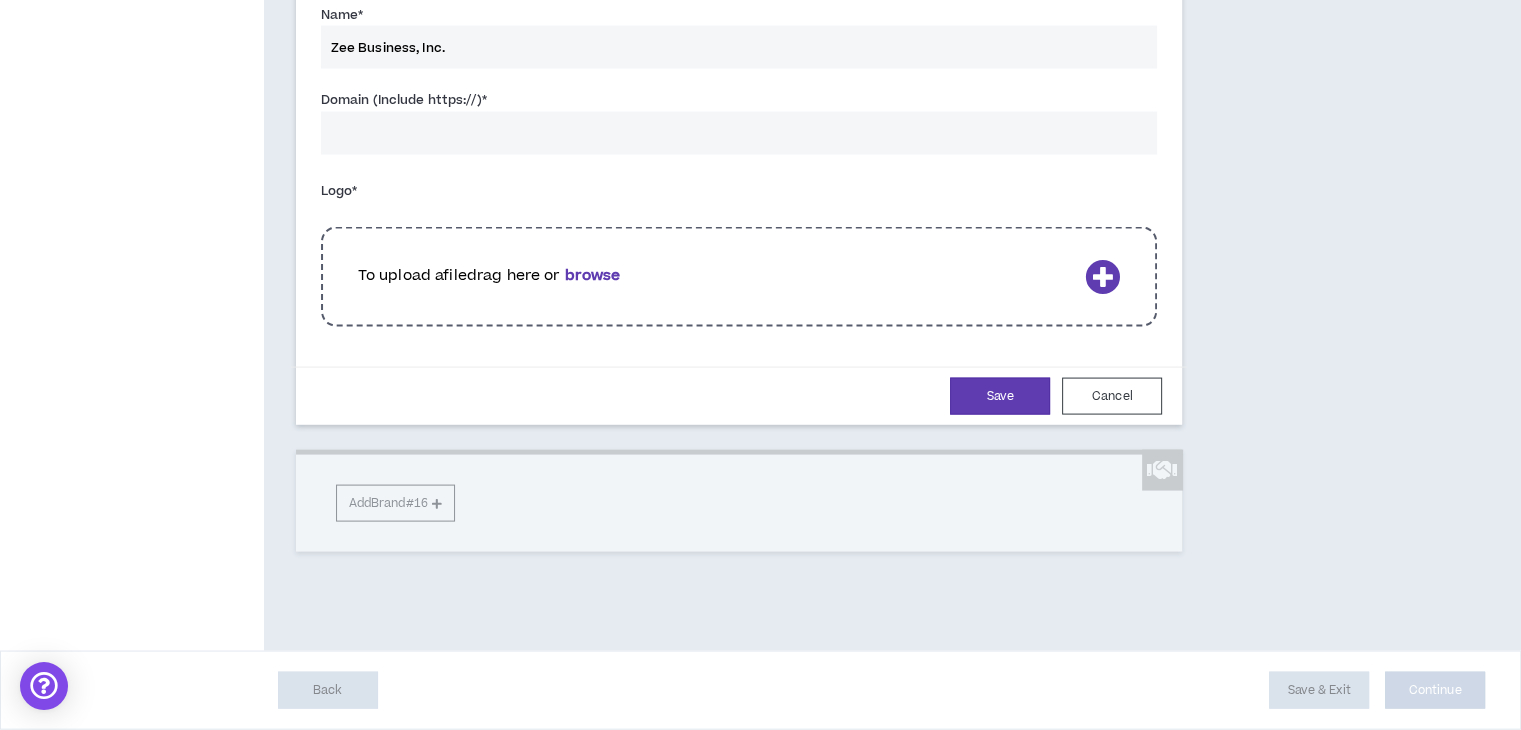 type on "Zee Business, Inc." 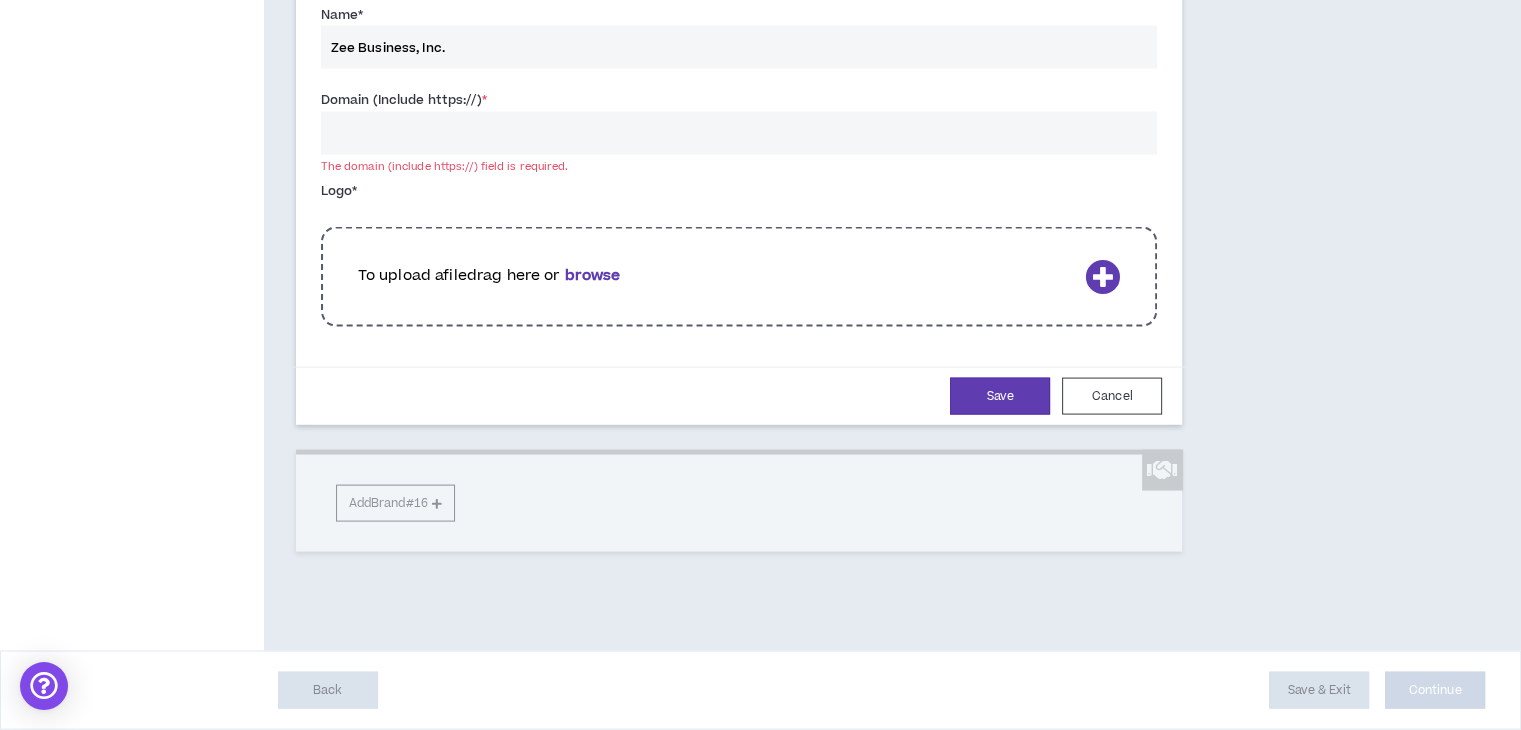 click on "Domain (Include https://)  *" at bounding box center (739, 133) 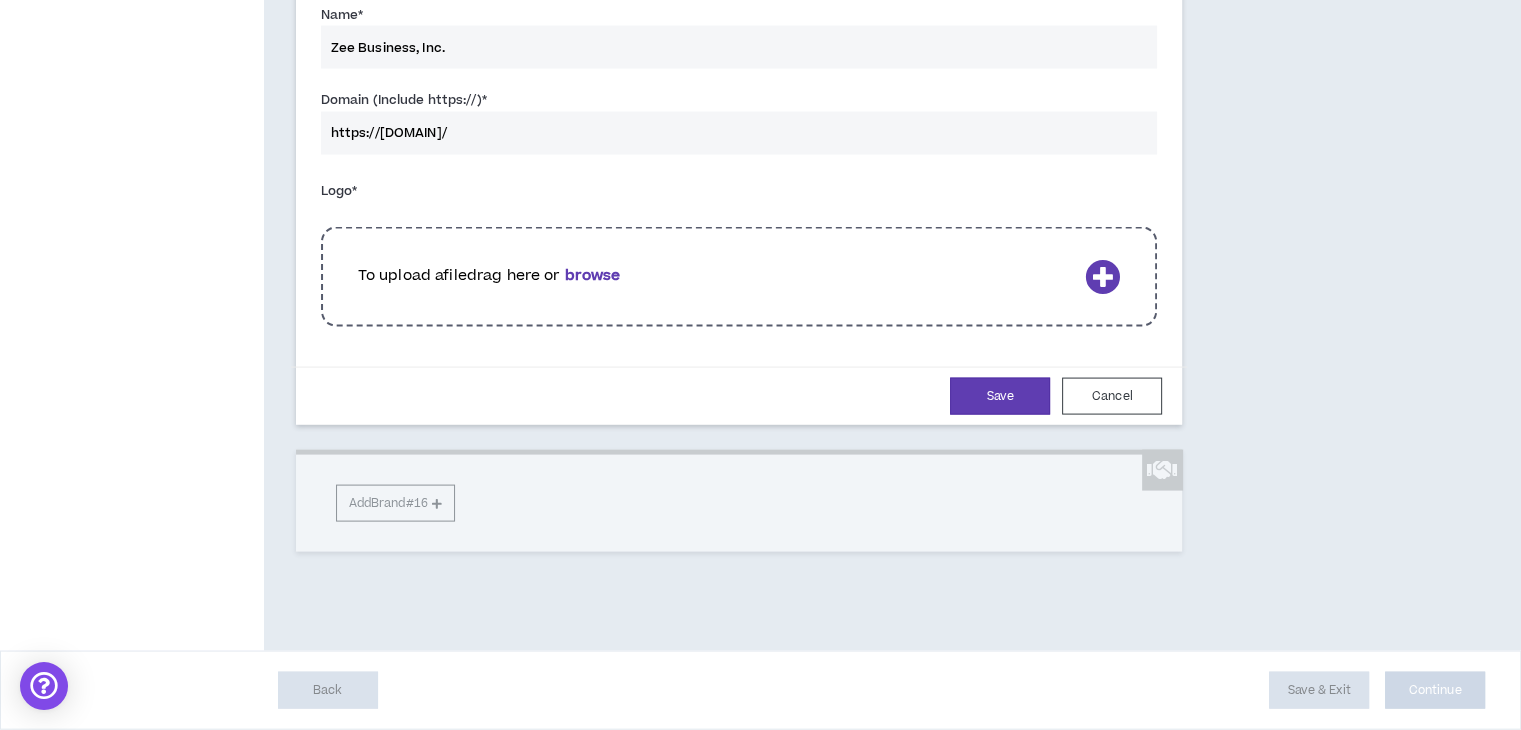 type on "https://[DOMAIN]/" 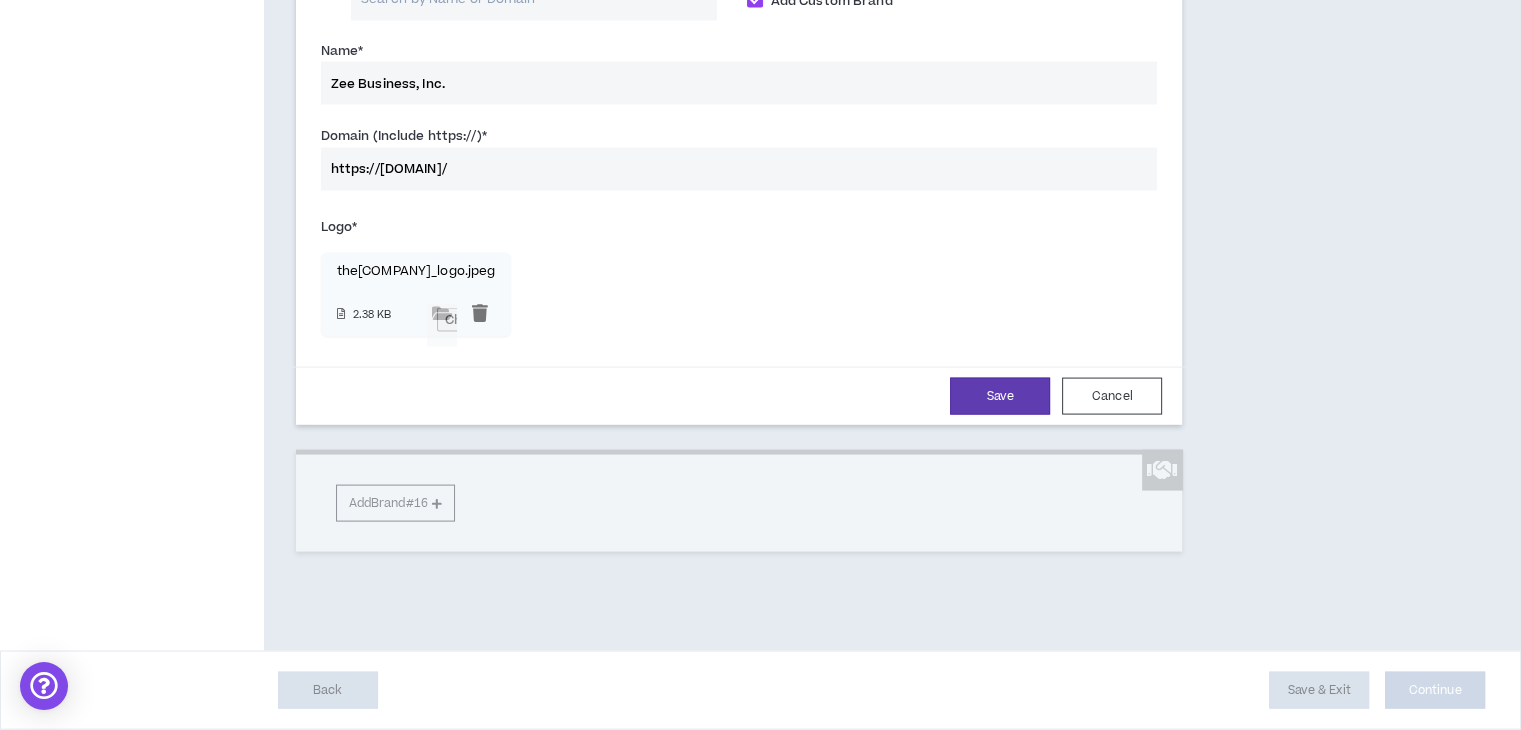 scroll, scrollTop: 4274, scrollLeft: 0, axis: vertical 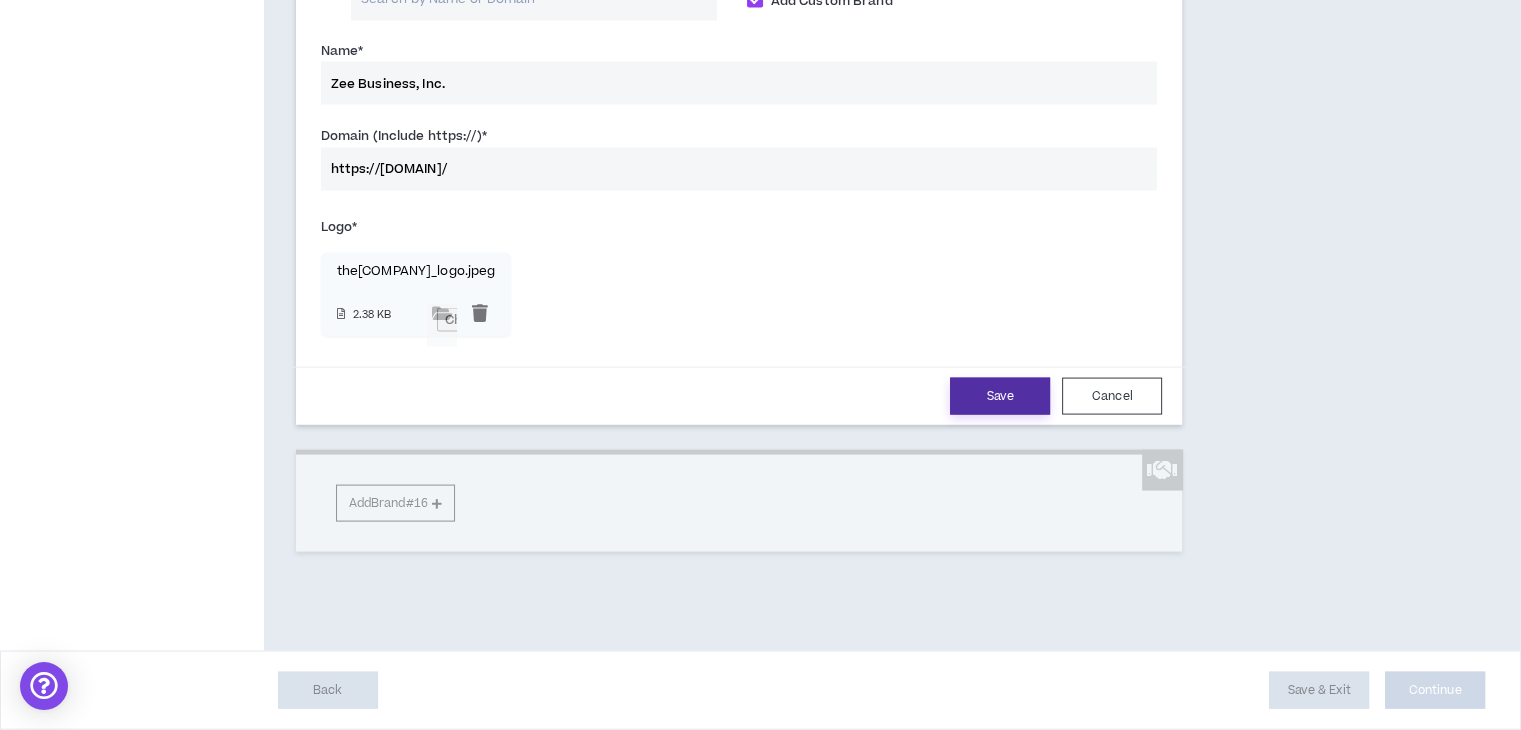 click on "Save" at bounding box center [1000, 396] 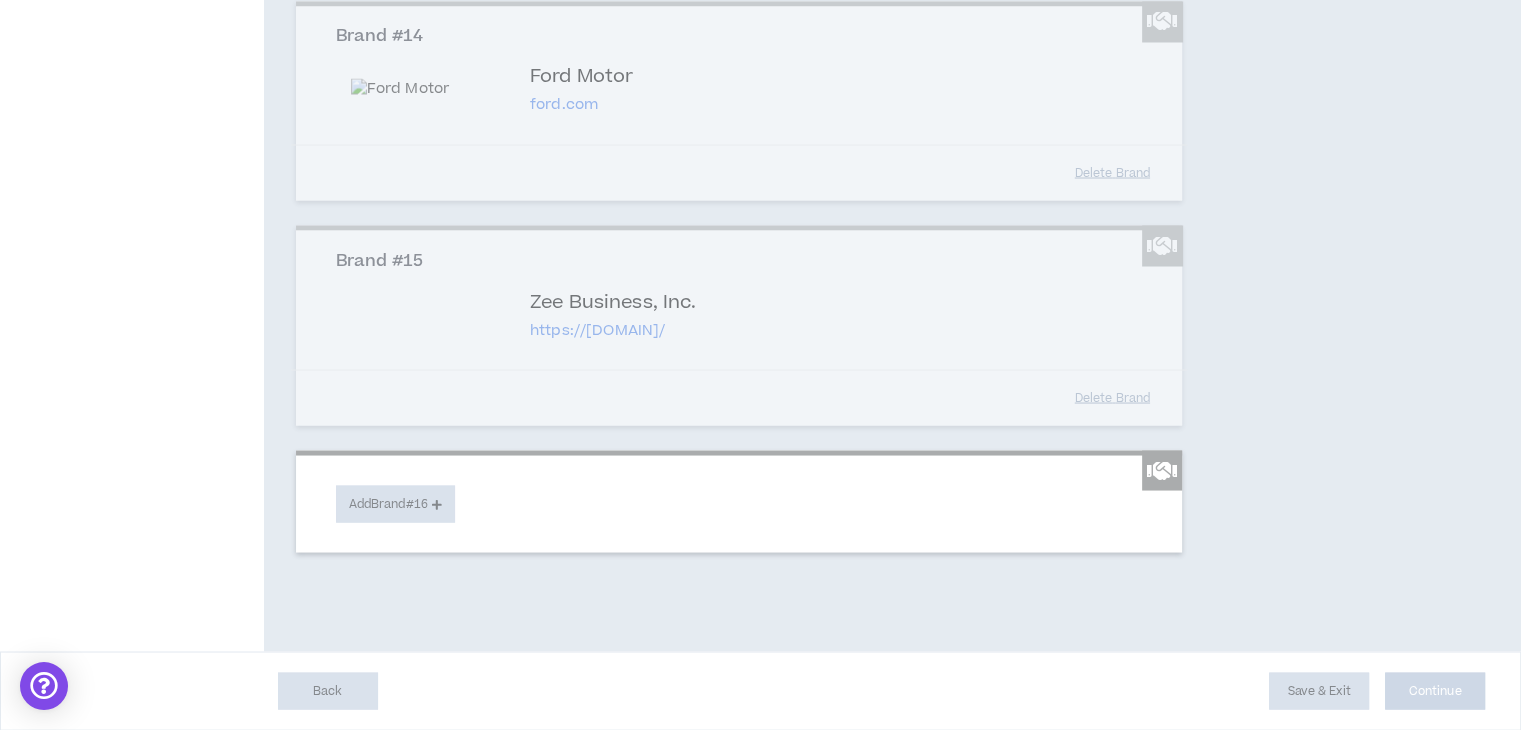 scroll, scrollTop: 3939, scrollLeft: 0, axis: vertical 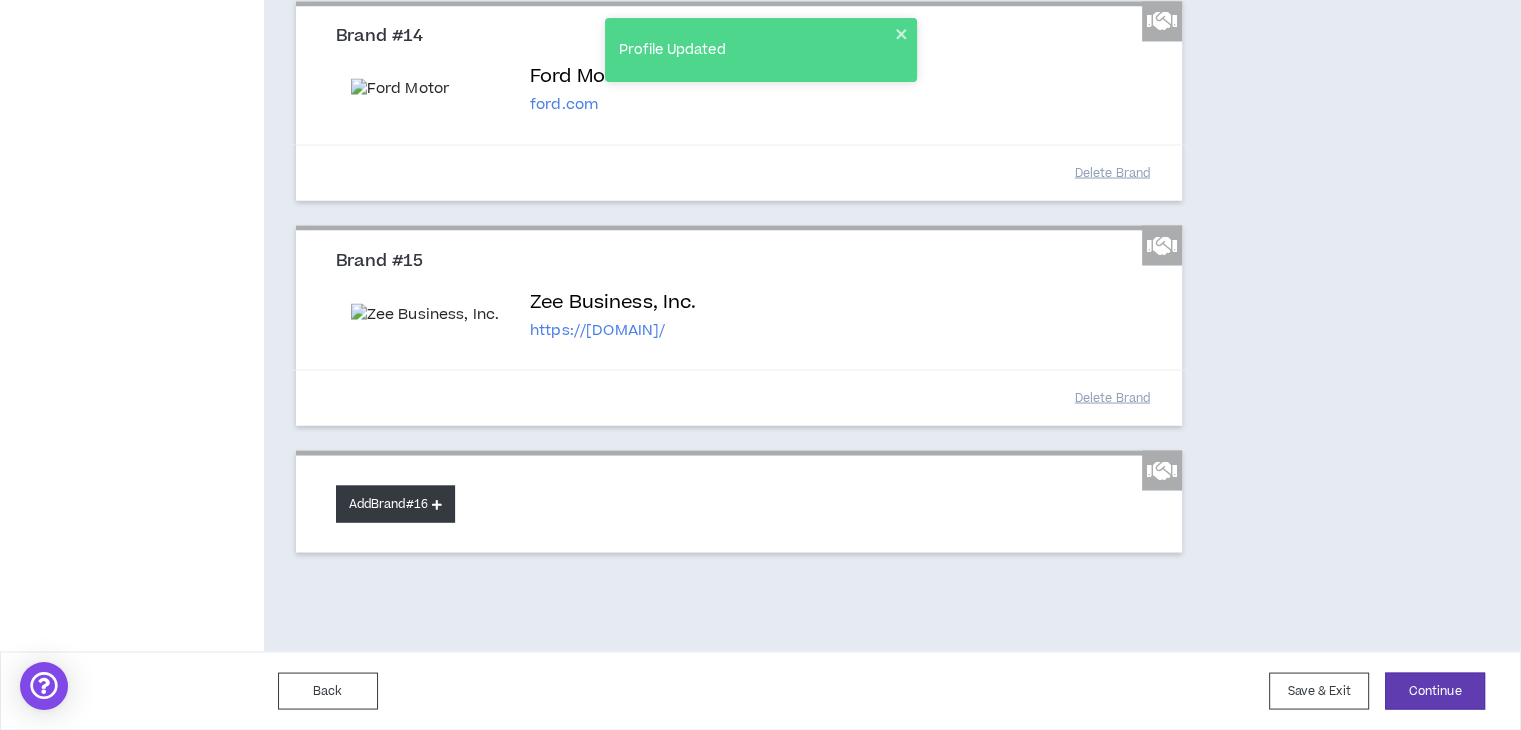click on "Add  Brand  #16" at bounding box center (395, 503) 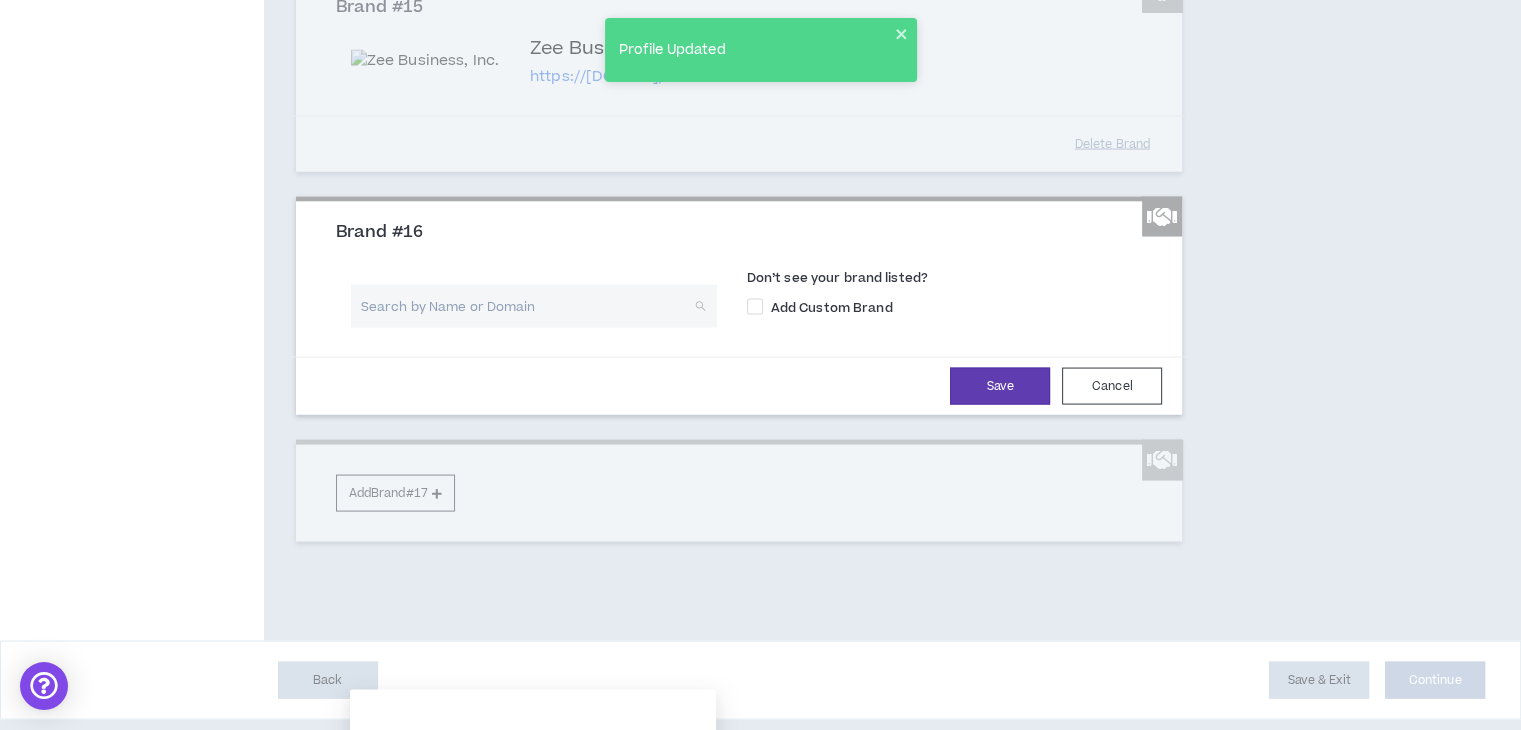 click at bounding box center [527, 306] 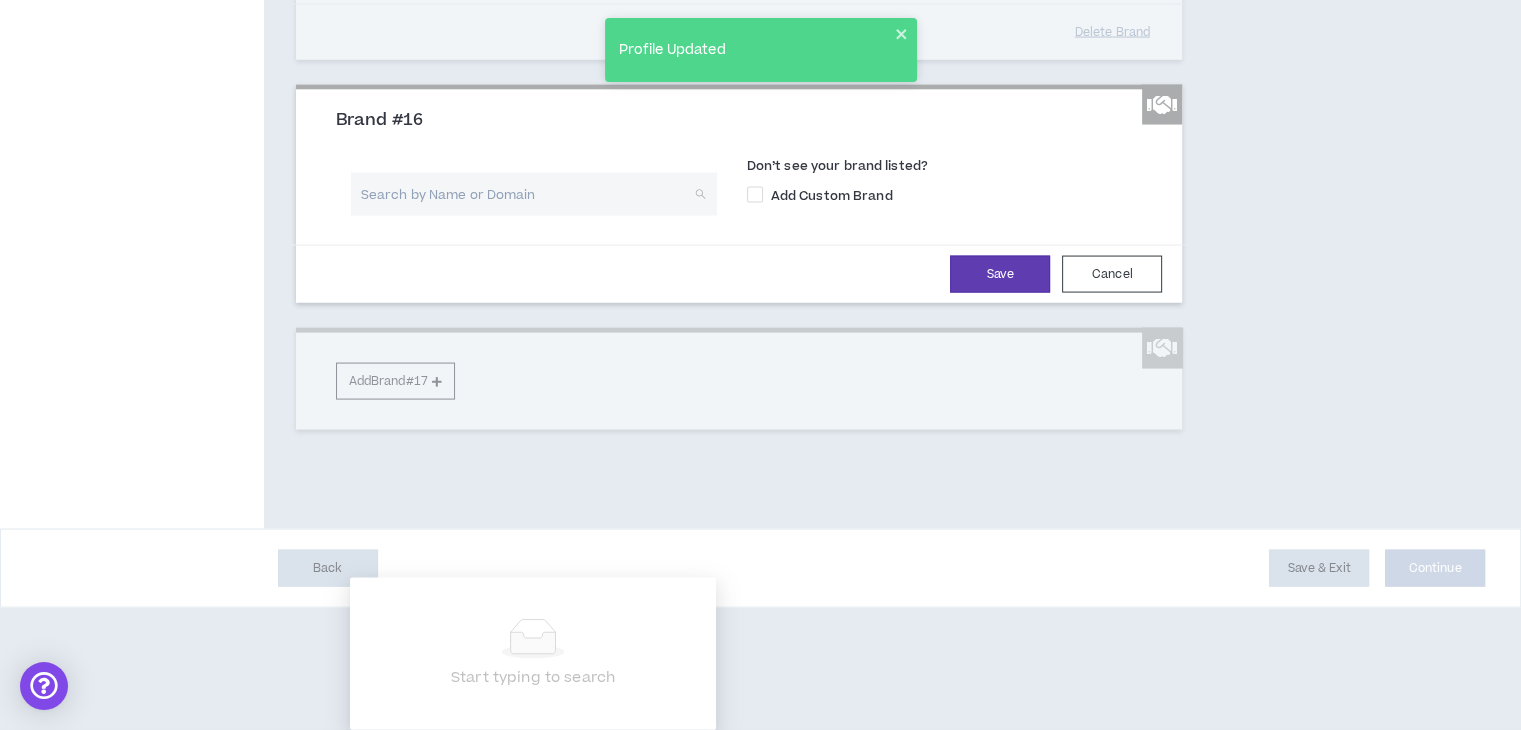 scroll, scrollTop: 4152, scrollLeft: 0, axis: vertical 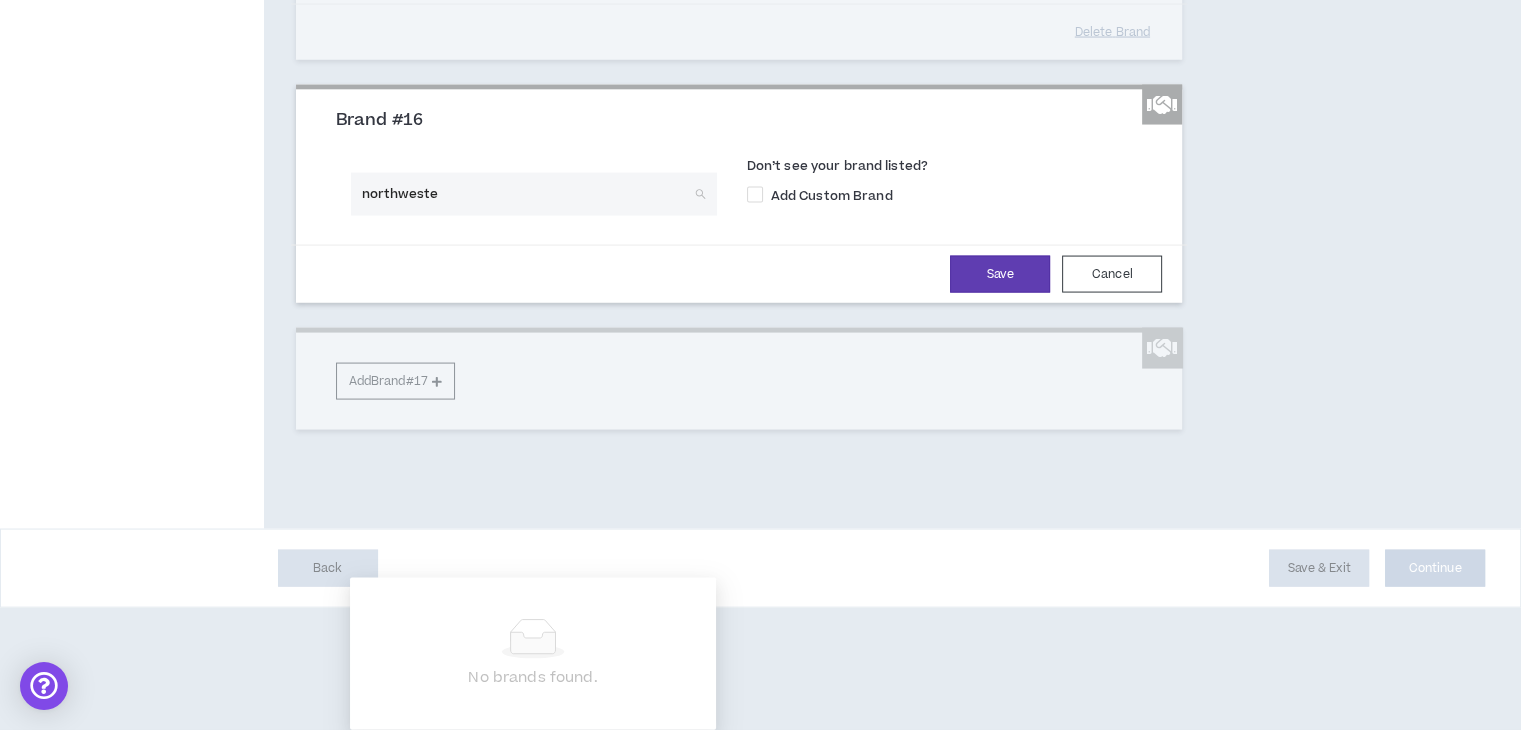 type on "northwester" 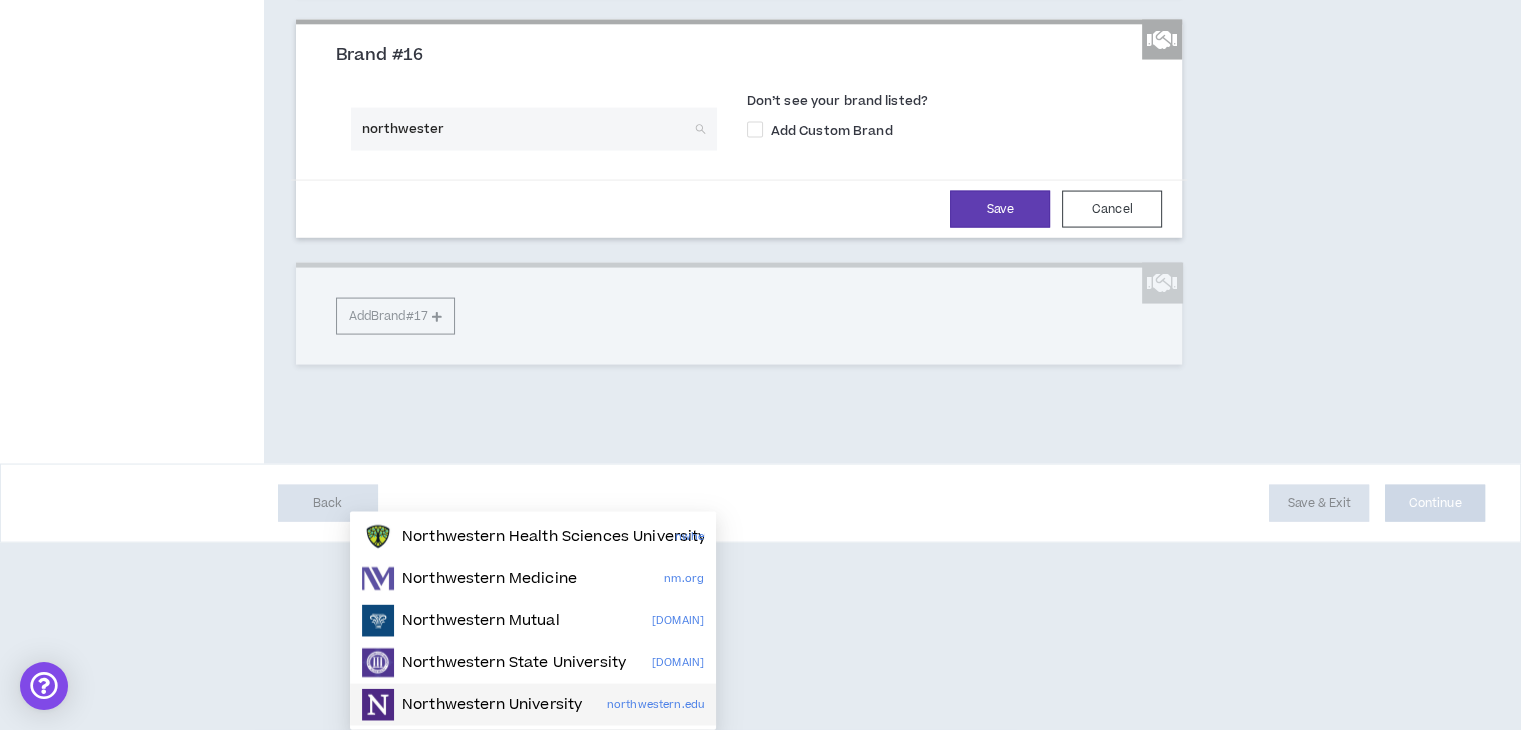 click on "Northwestern University" at bounding box center [492, 705] 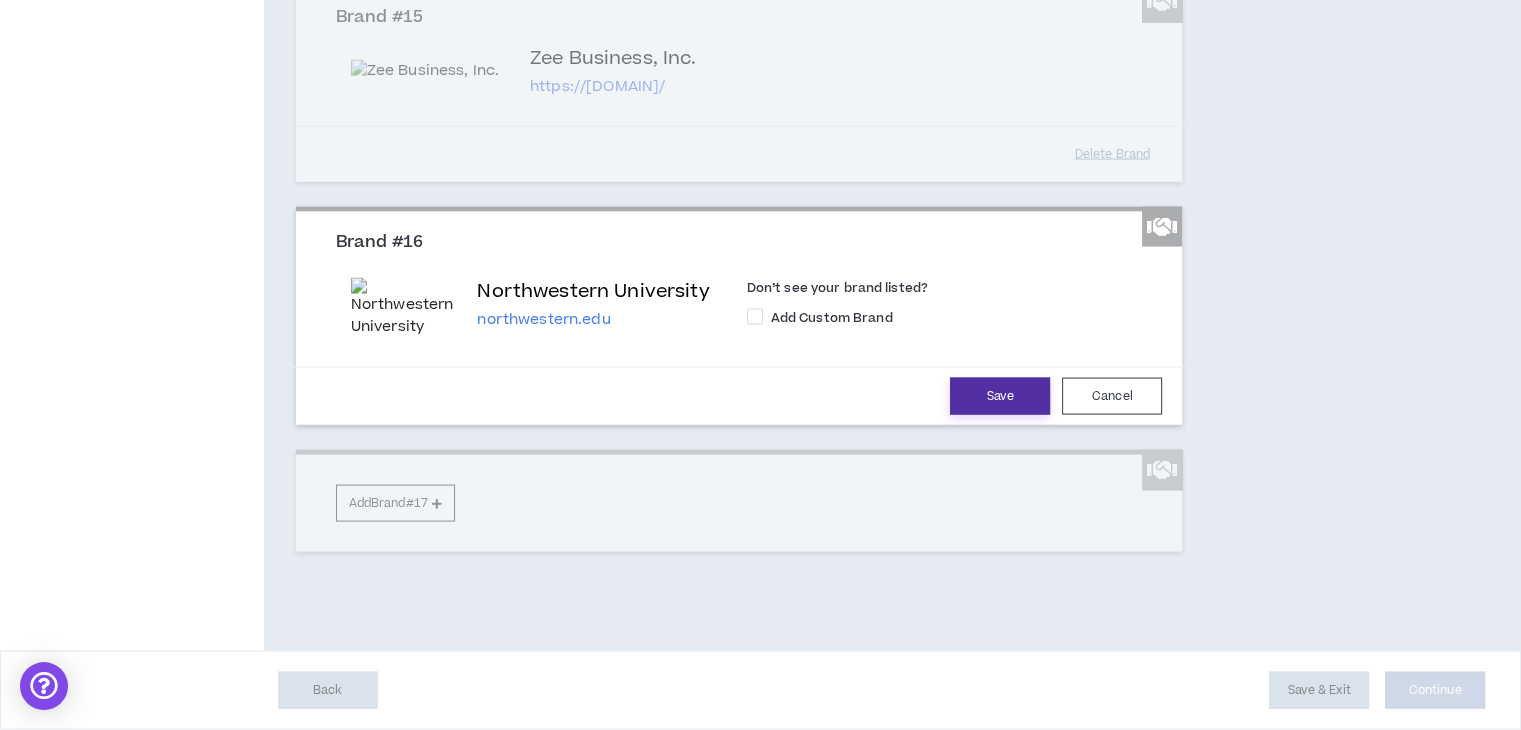 click on "Save" at bounding box center (1000, 396) 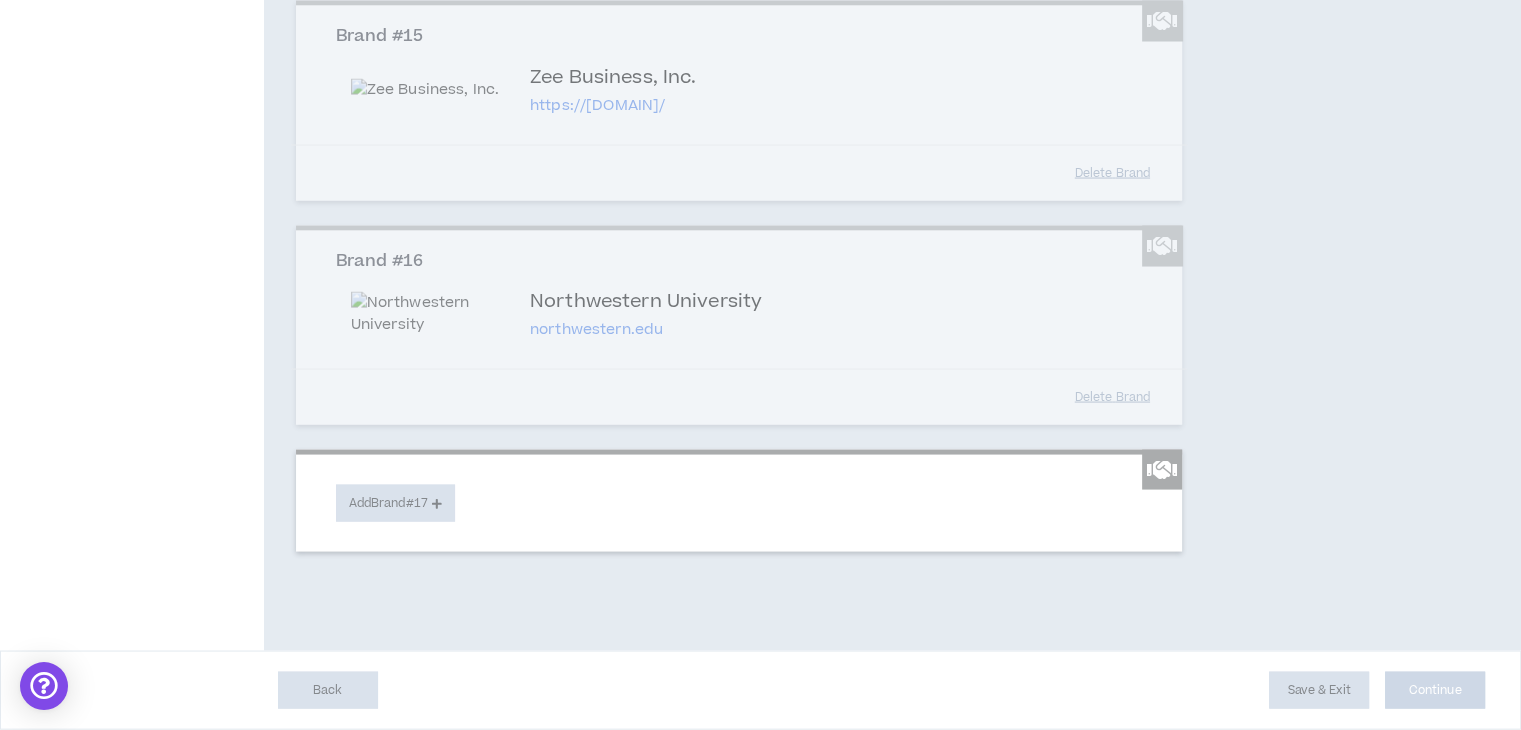 scroll, scrollTop: 4369, scrollLeft: 0, axis: vertical 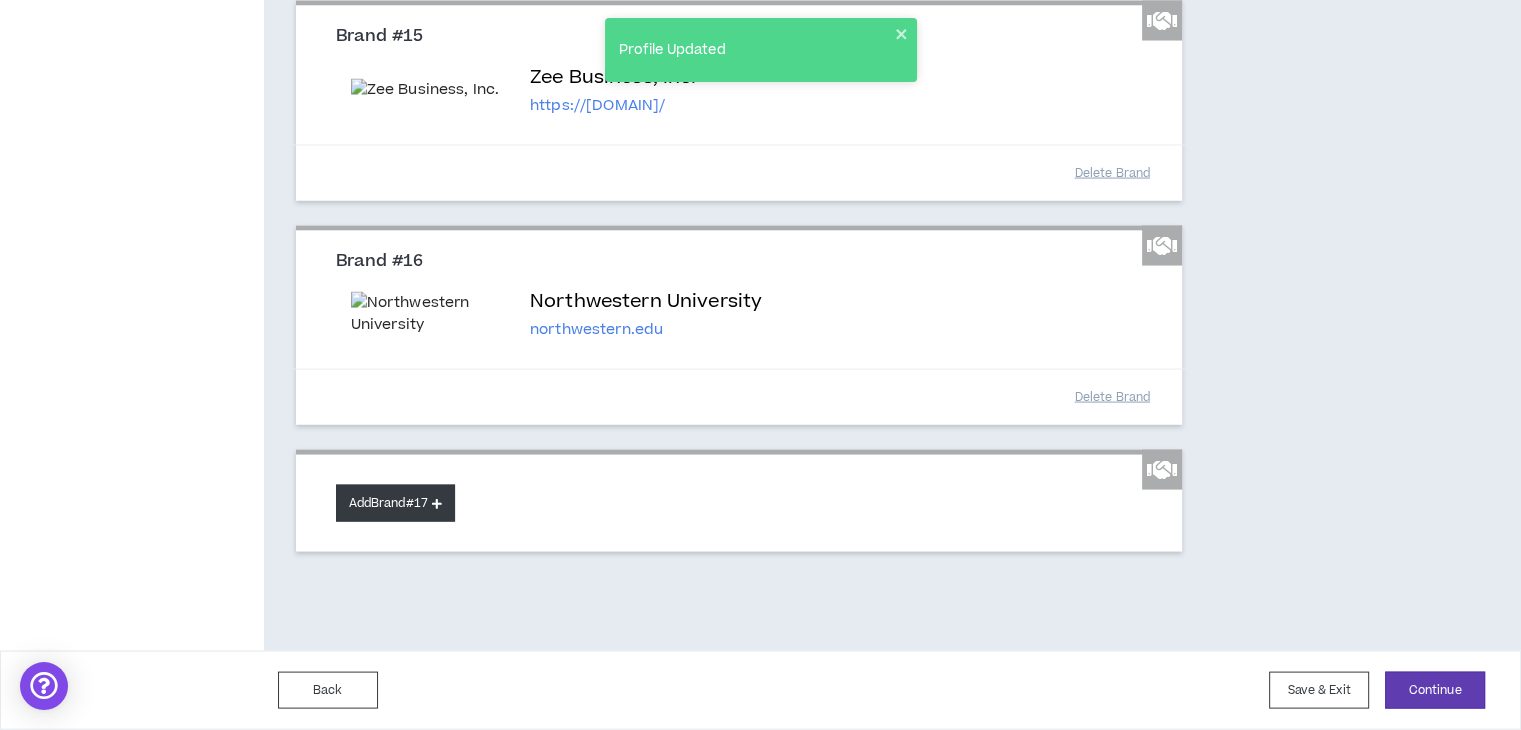 click at bounding box center (437, 503) 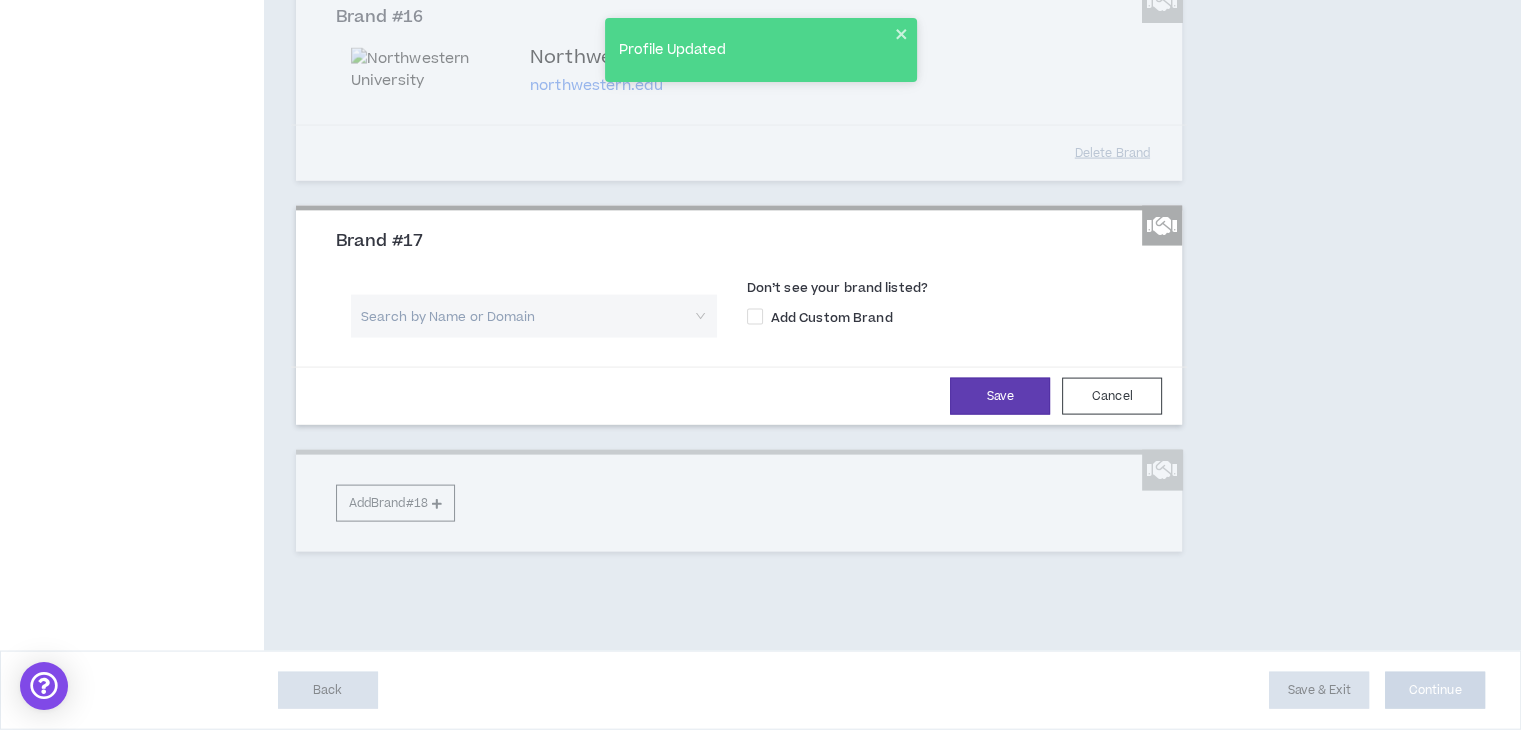 click at bounding box center [527, 316] 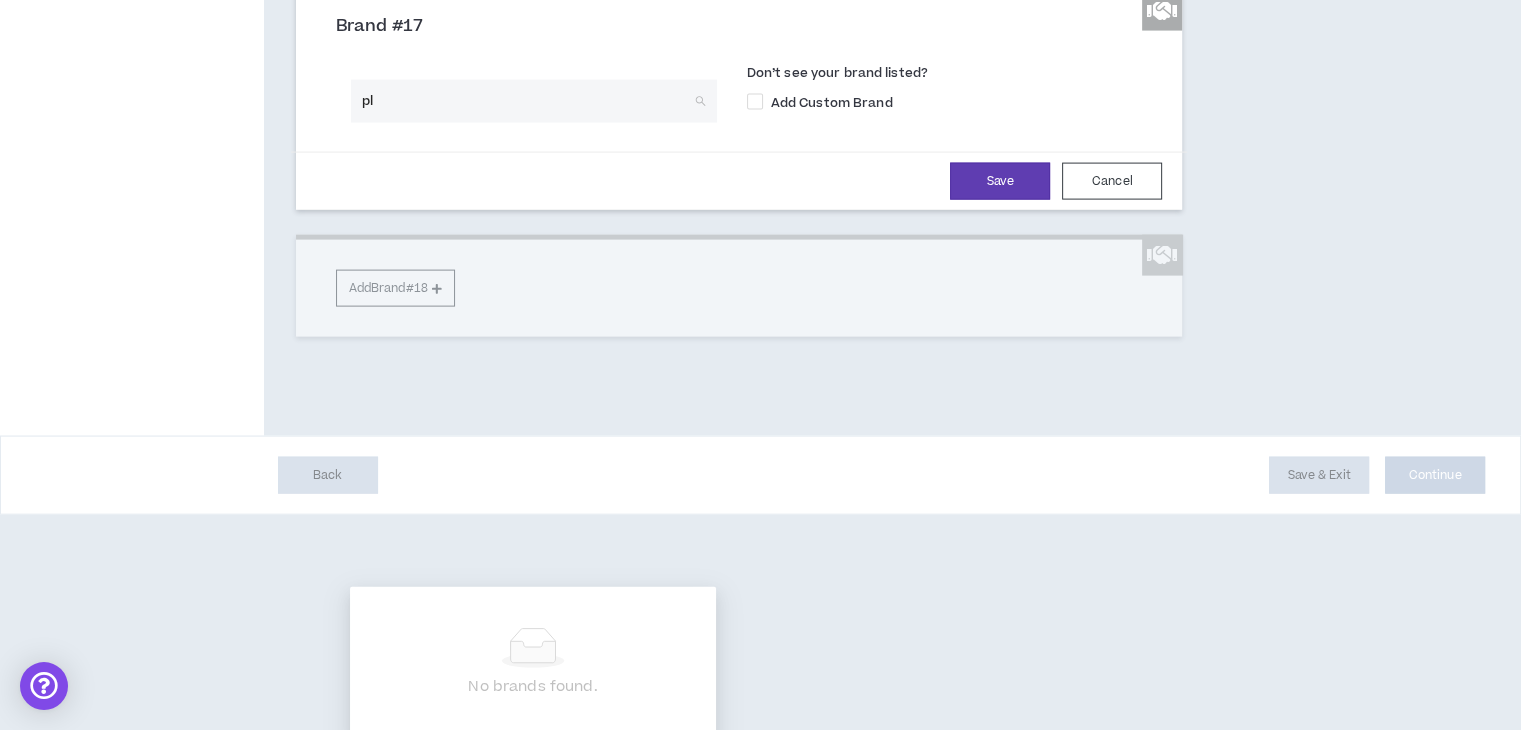 type on "p" 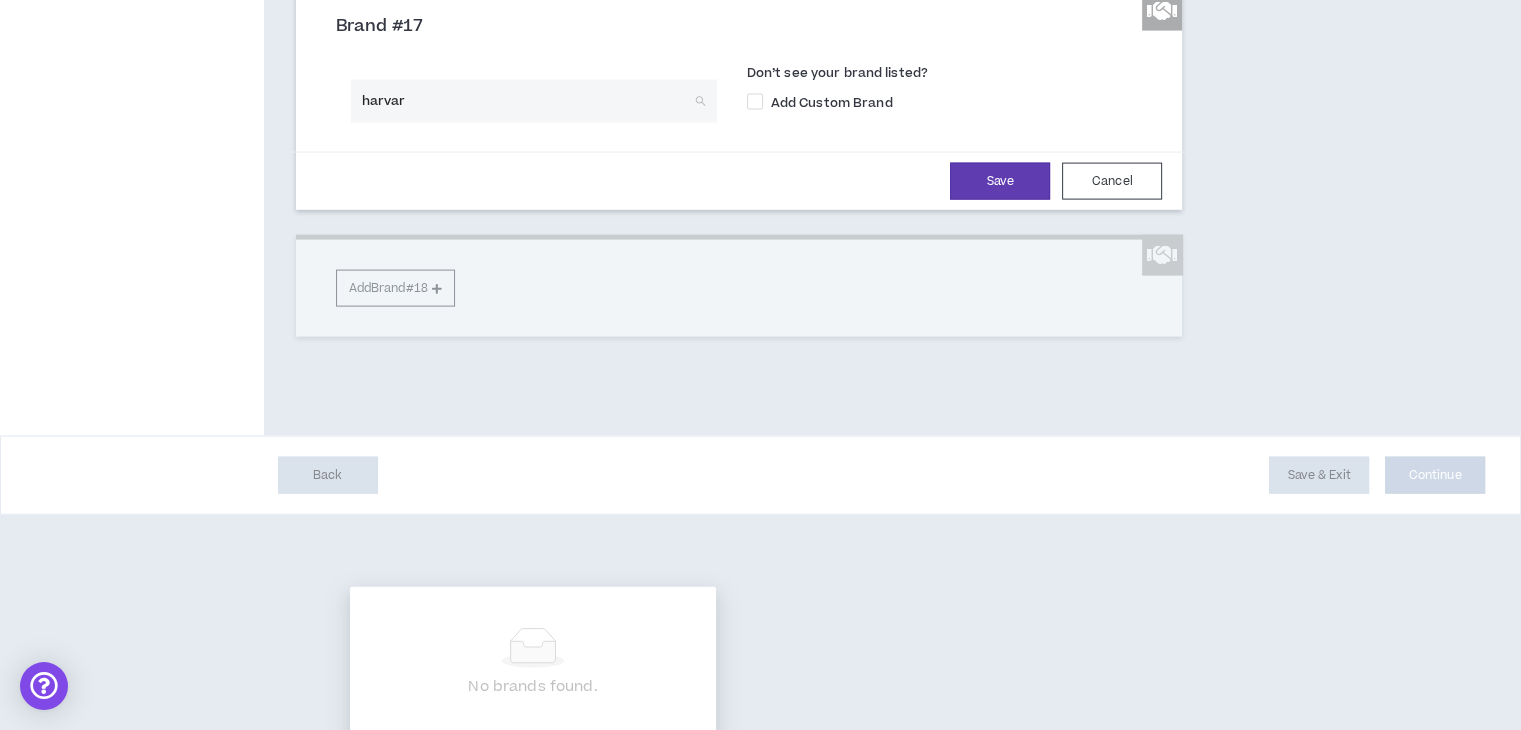 type on "harvard" 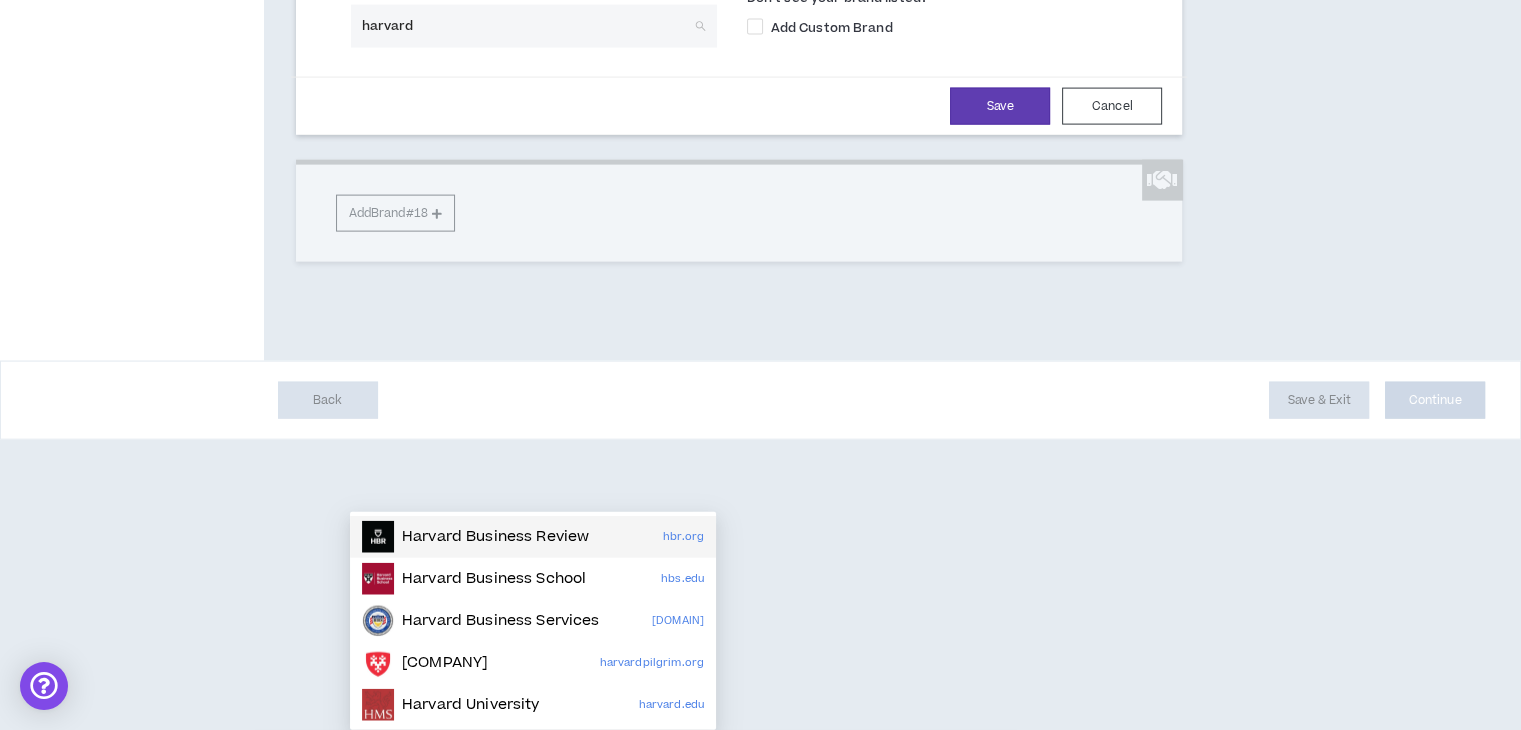 scroll, scrollTop: 4465, scrollLeft: 0, axis: vertical 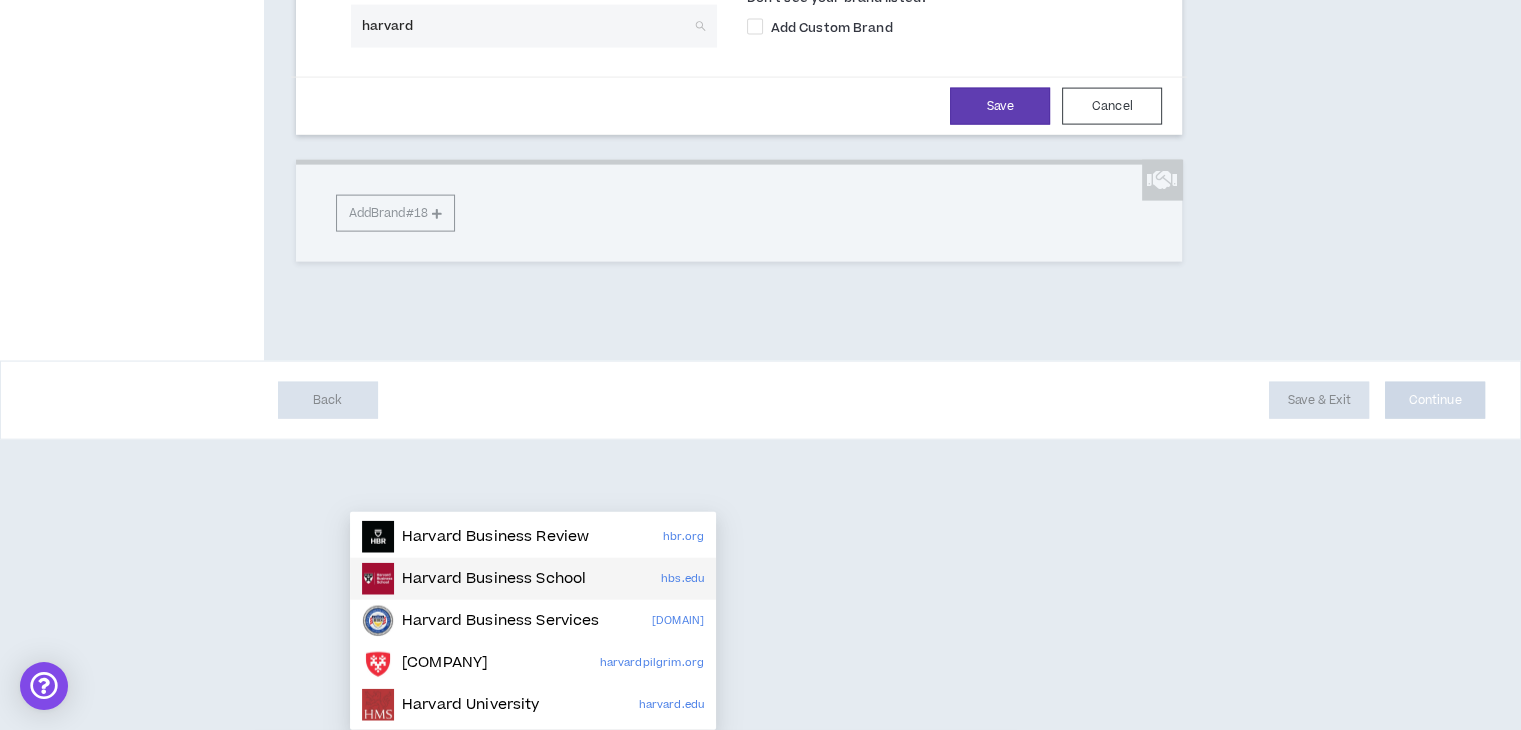 click on "Harvard Business School" at bounding box center [494, 579] 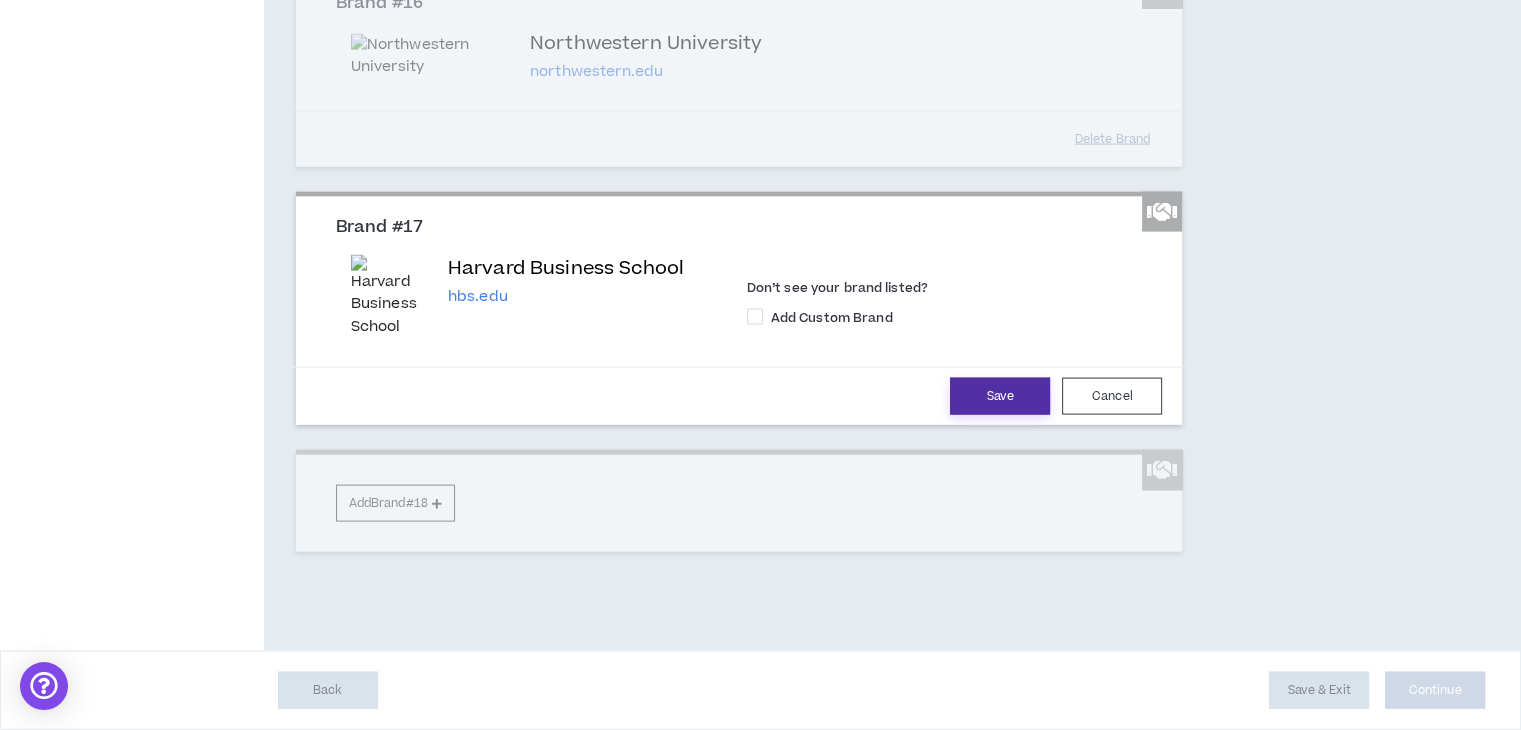 click on "Save" at bounding box center (1000, 396) 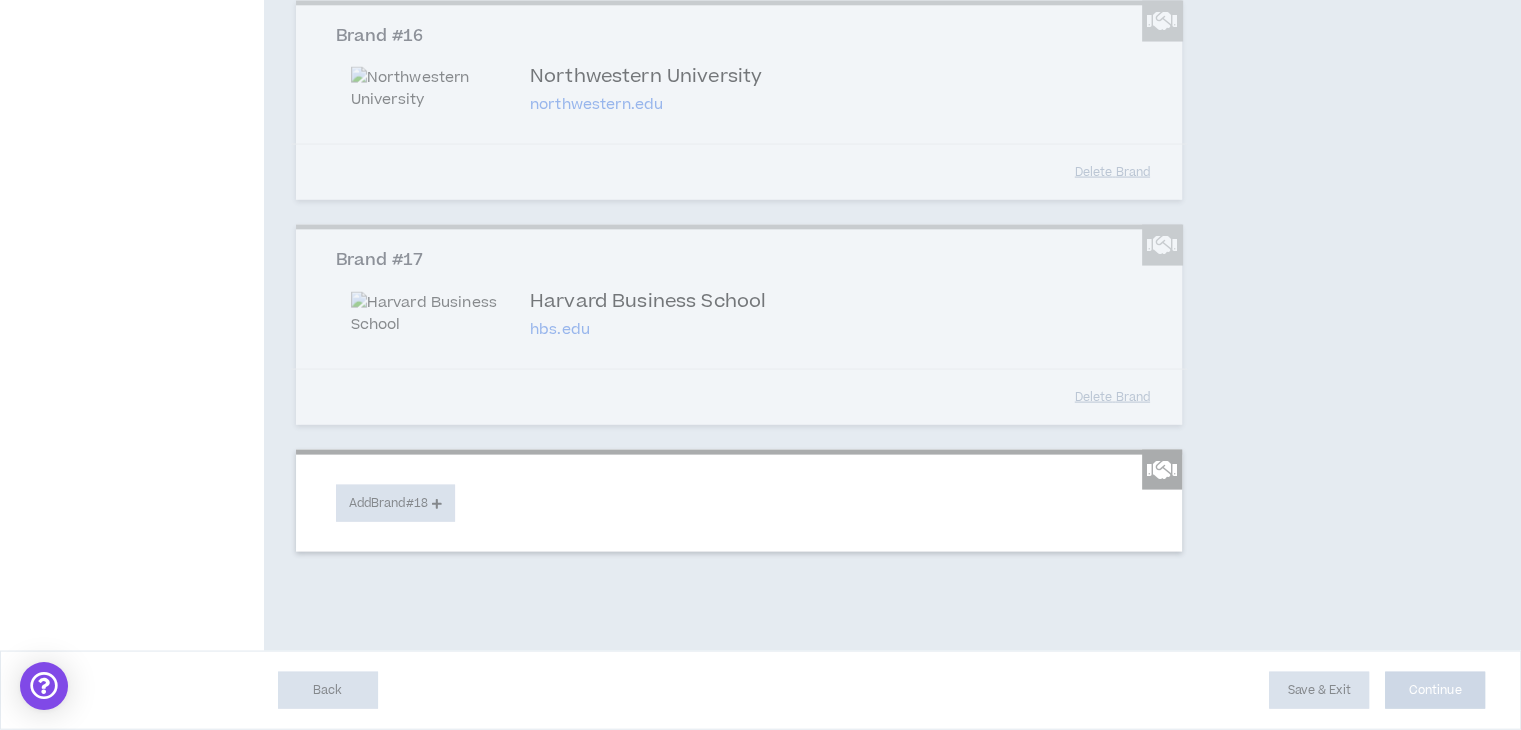 scroll, scrollTop: 4725, scrollLeft: 0, axis: vertical 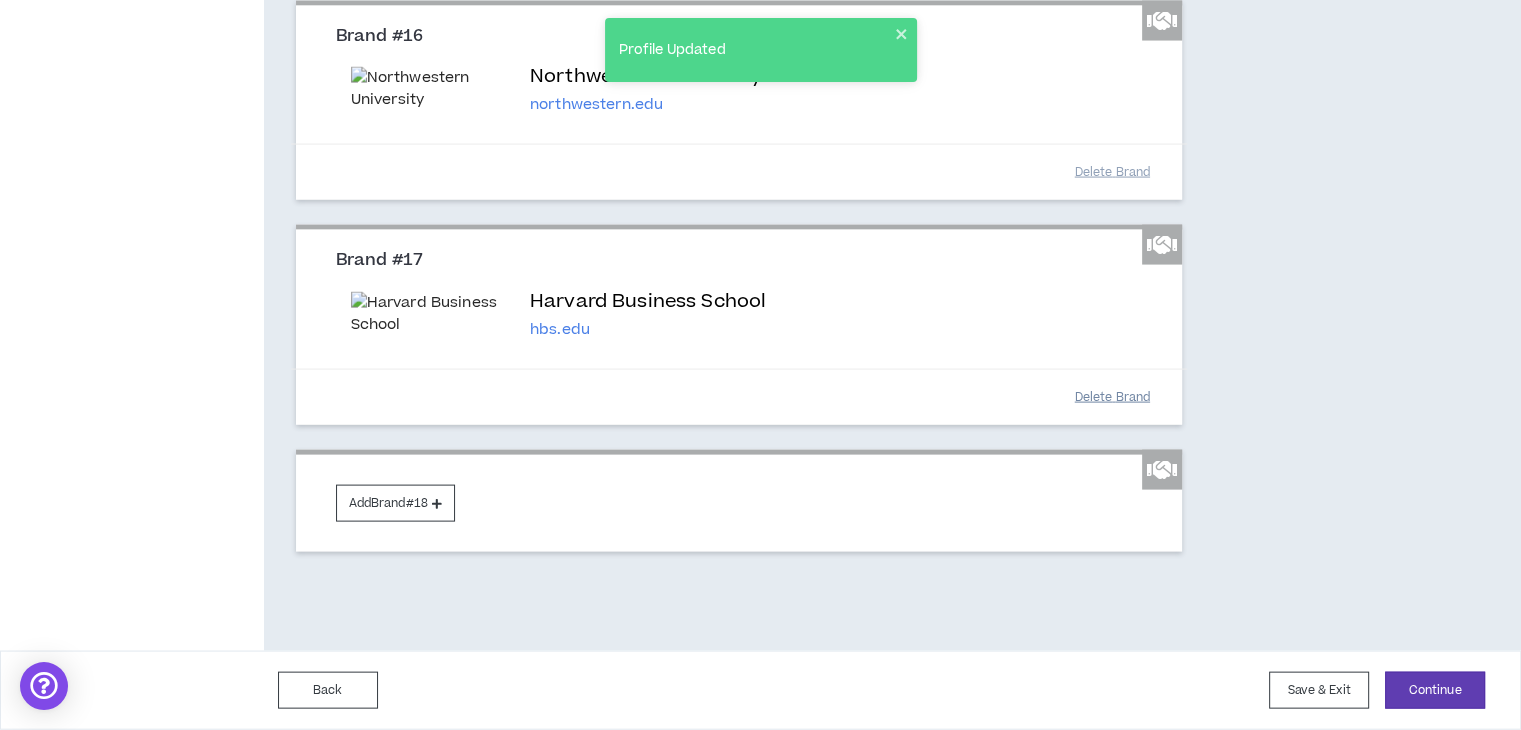 click on "Delete   Brand" at bounding box center (1112, 397) 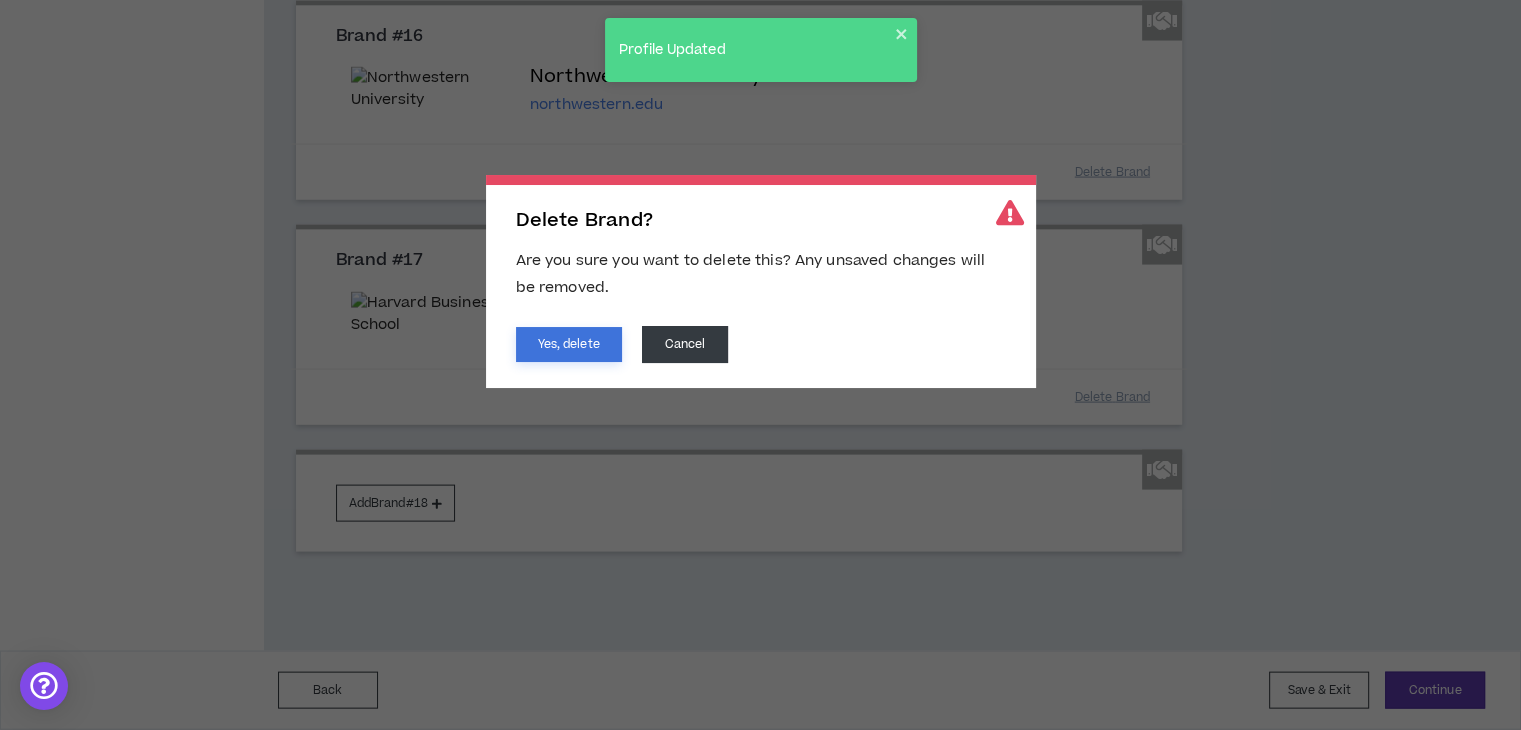 click on "Yes, delete" at bounding box center [569, 344] 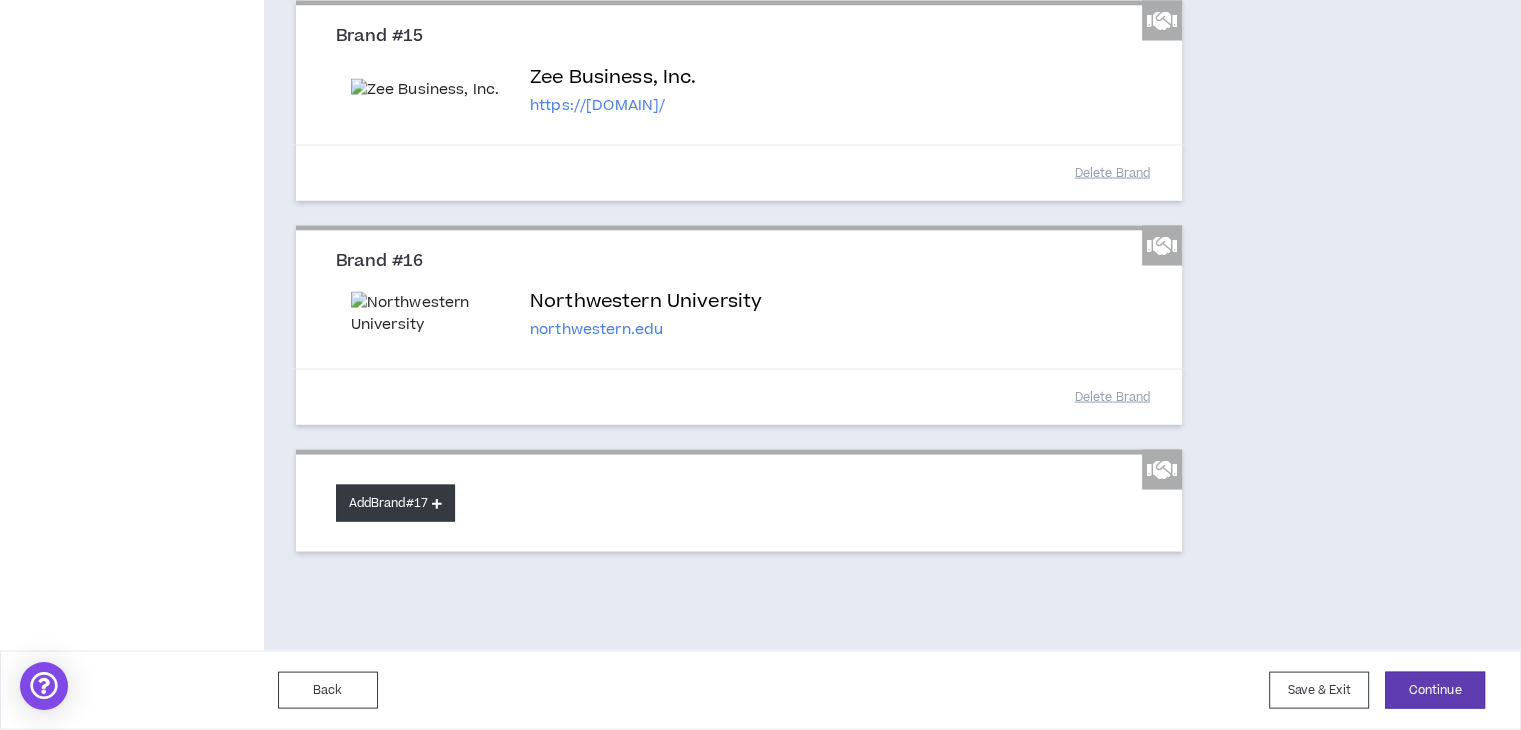 click on "Add  Brand  #17" at bounding box center [395, 503] 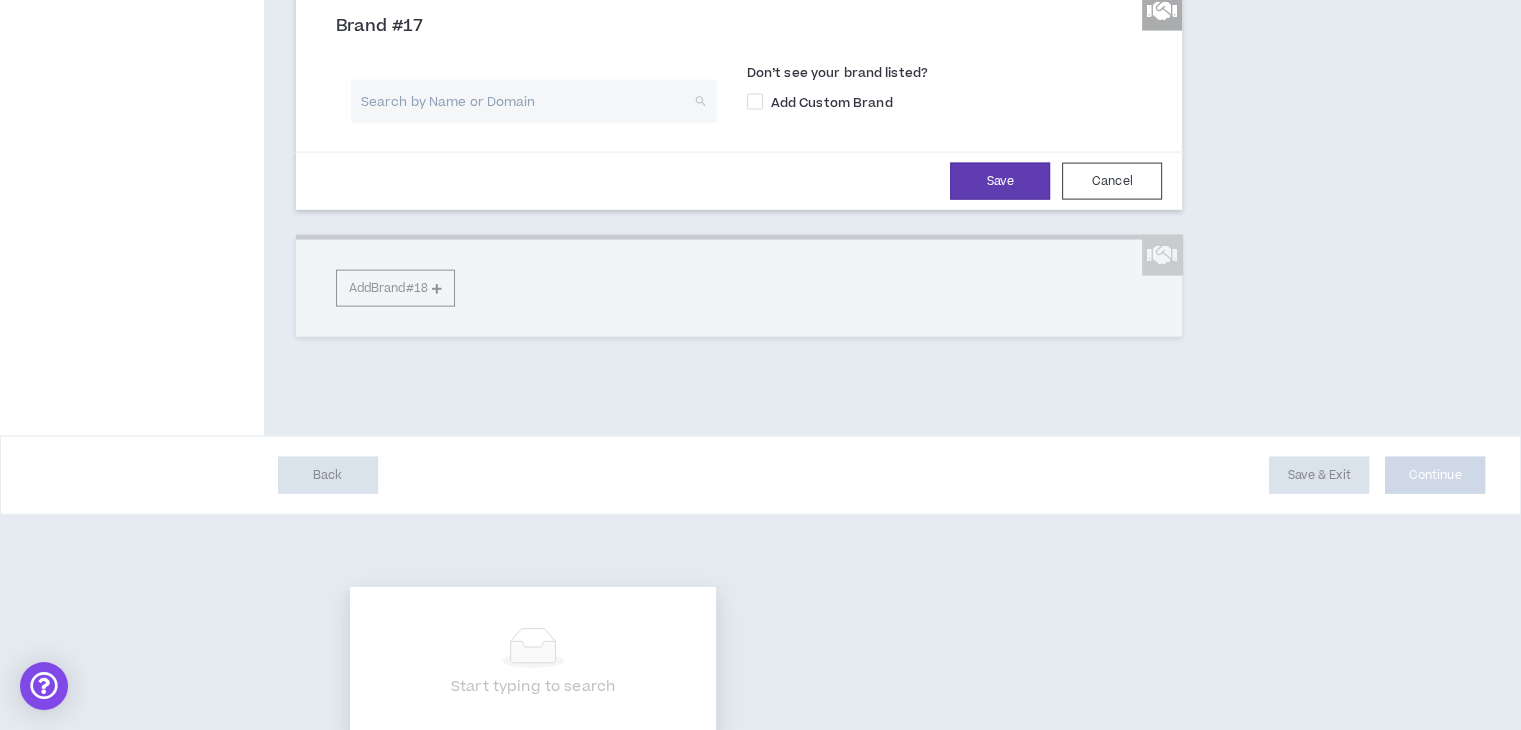 click at bounding box center [527, 101] 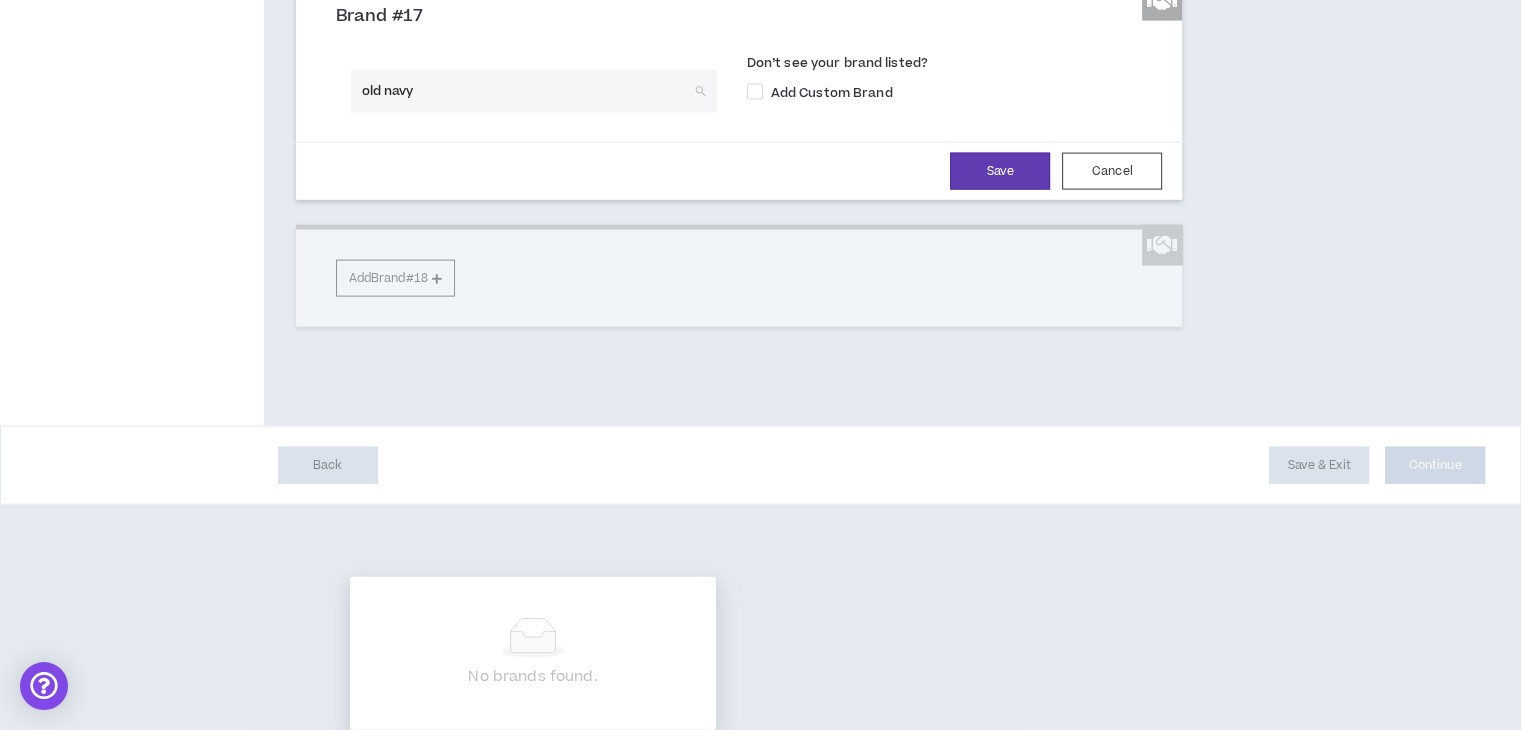 scroll, scrollTop: 4481, scrollLeft: 0, axis: vertical 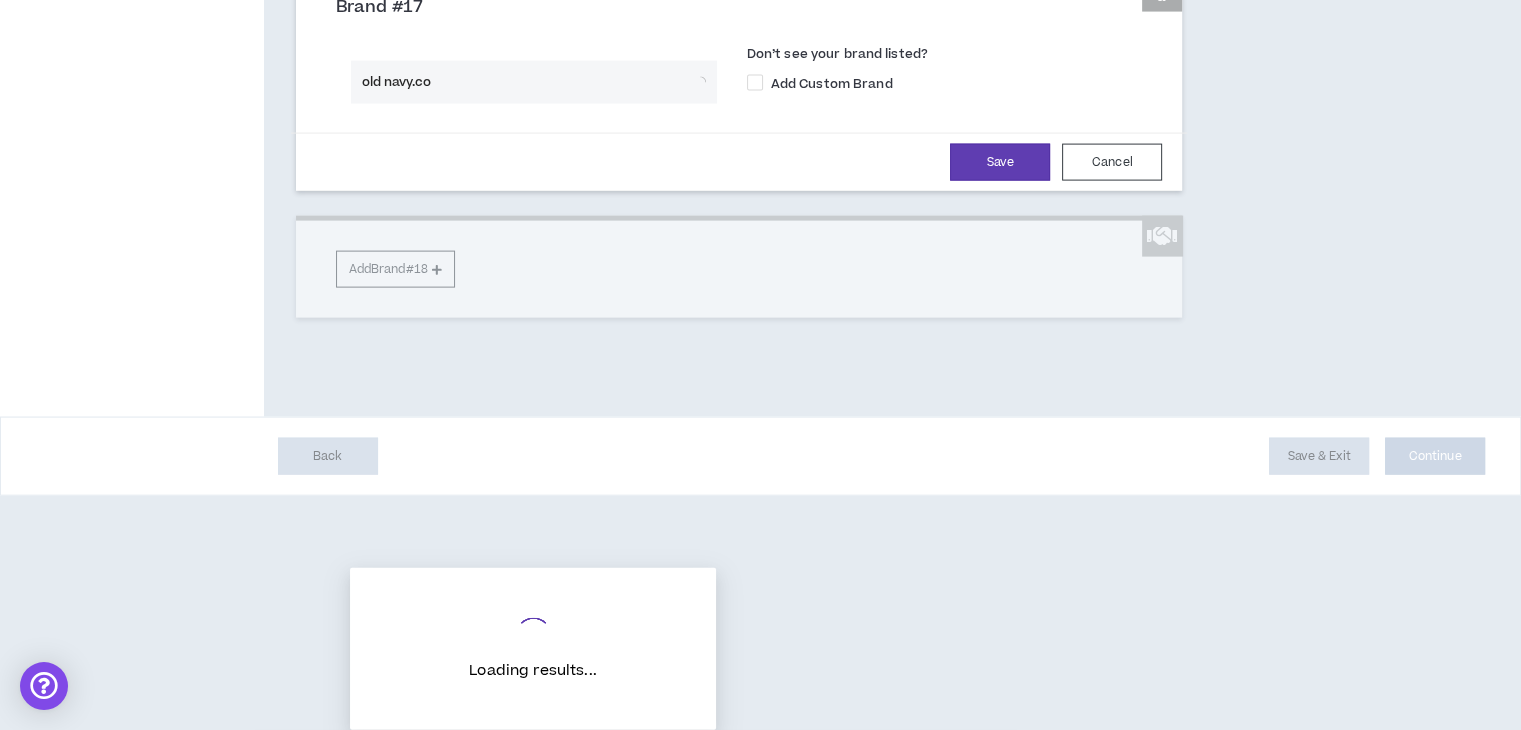 click on "old navy.co" at bounding box center [527, 82] 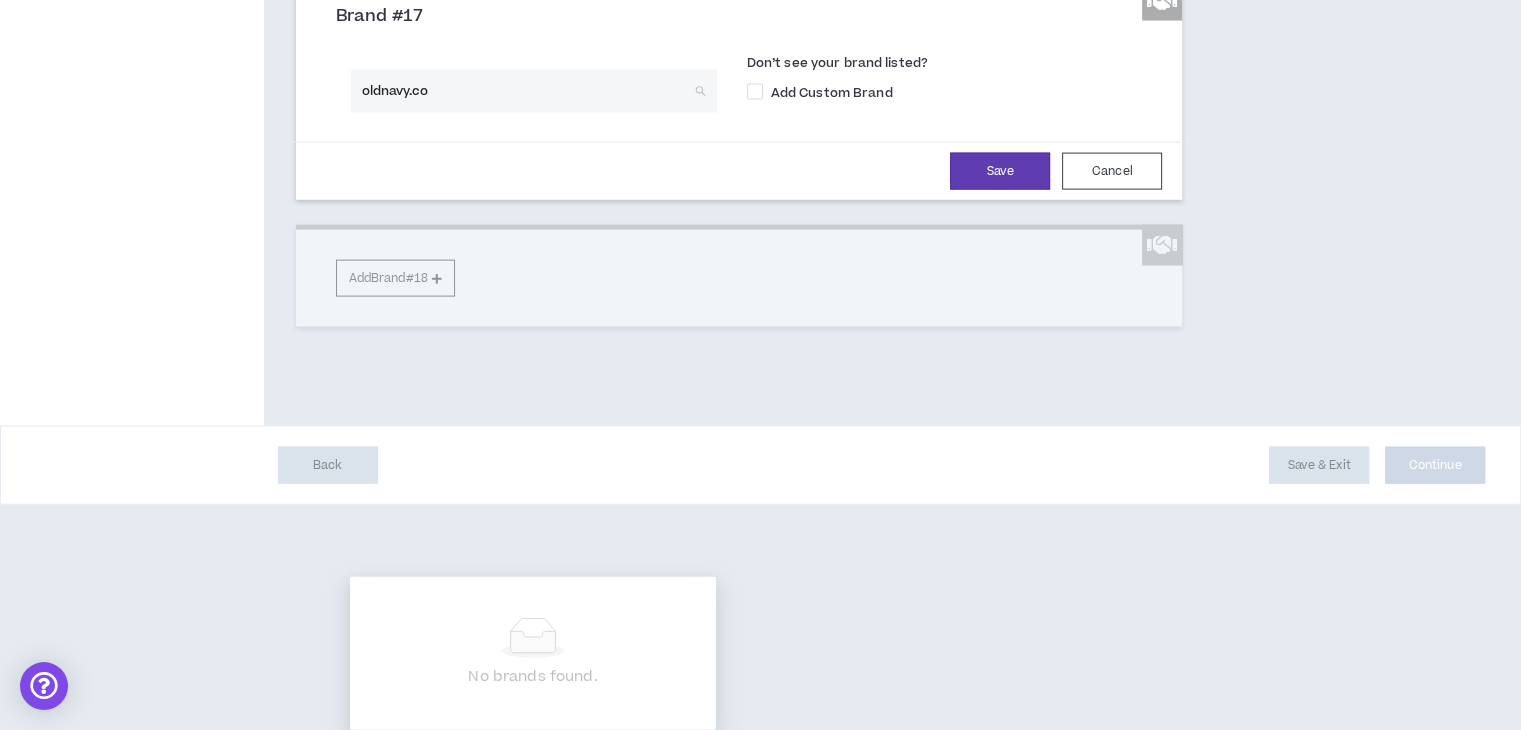 click on "oldnavy.co" at bounding box center (527, 91) 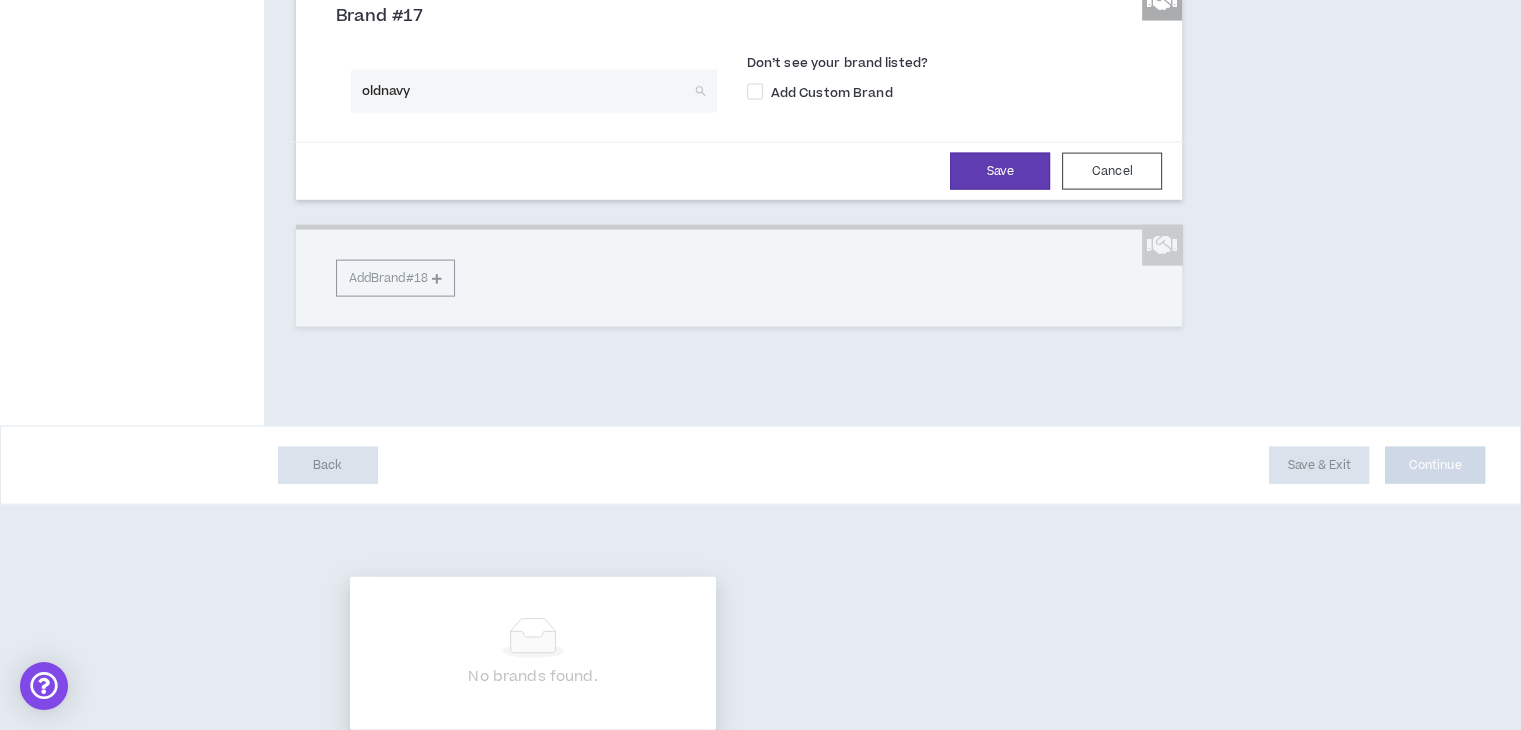 type on "oldnavy" 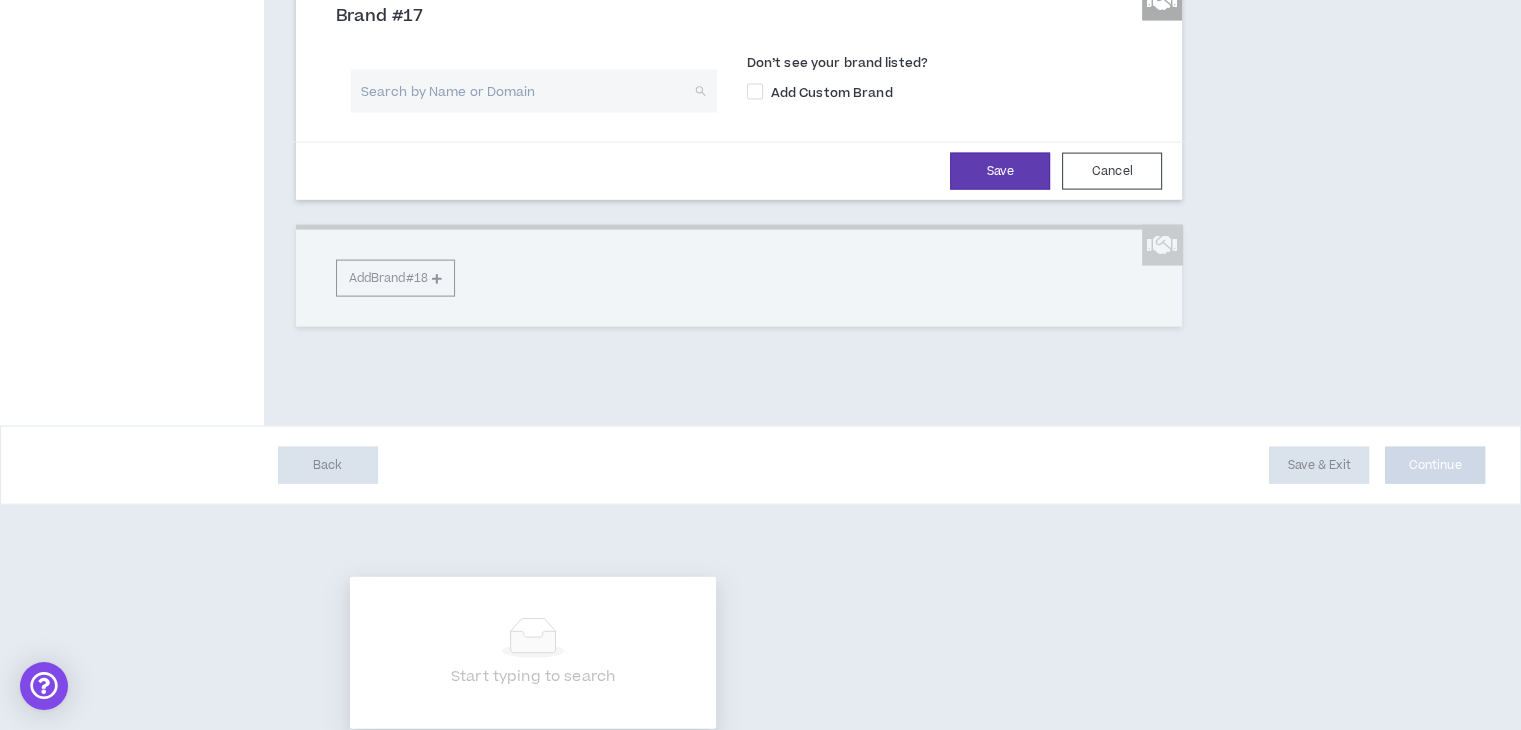 click at bounding box center (527, 91) 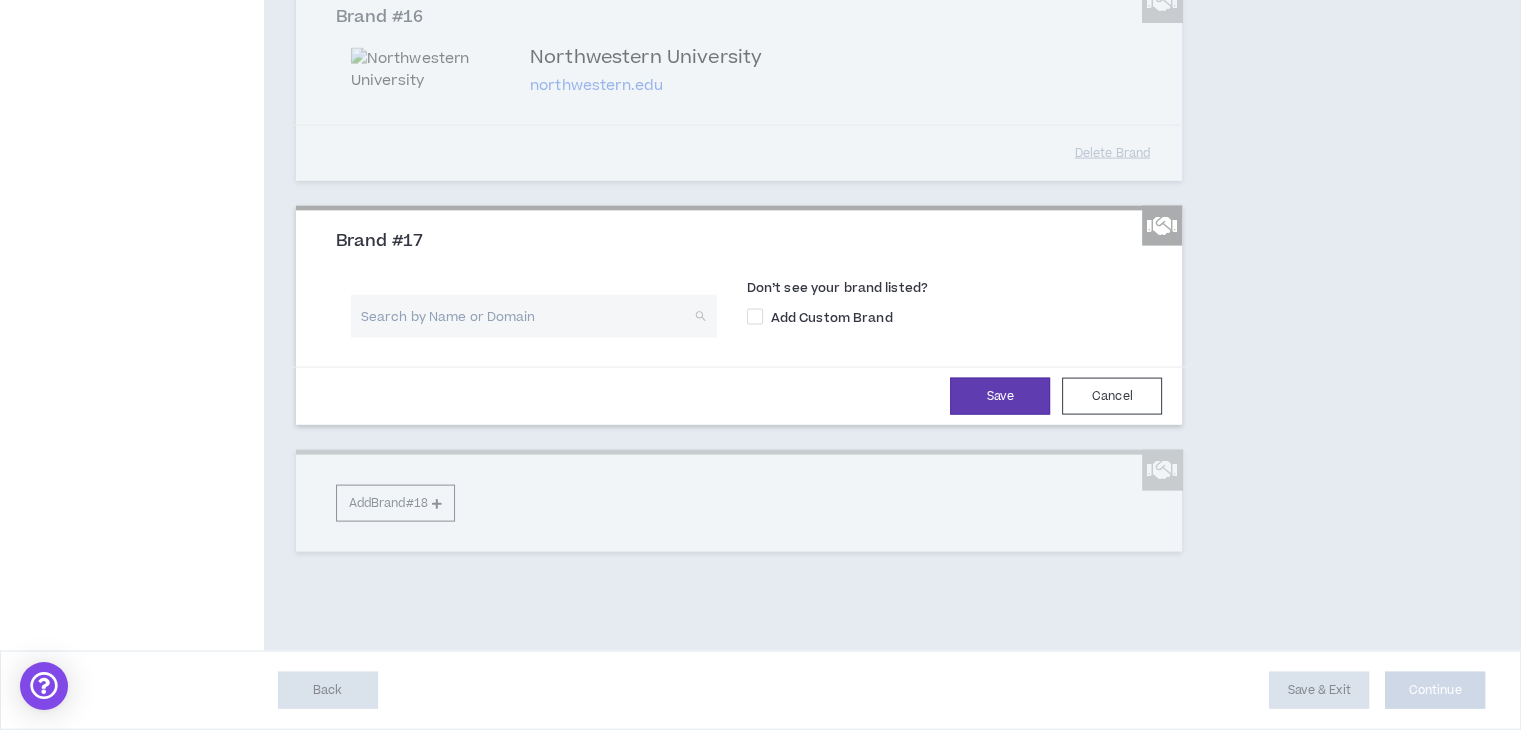 click at bounding box center (527, 316) 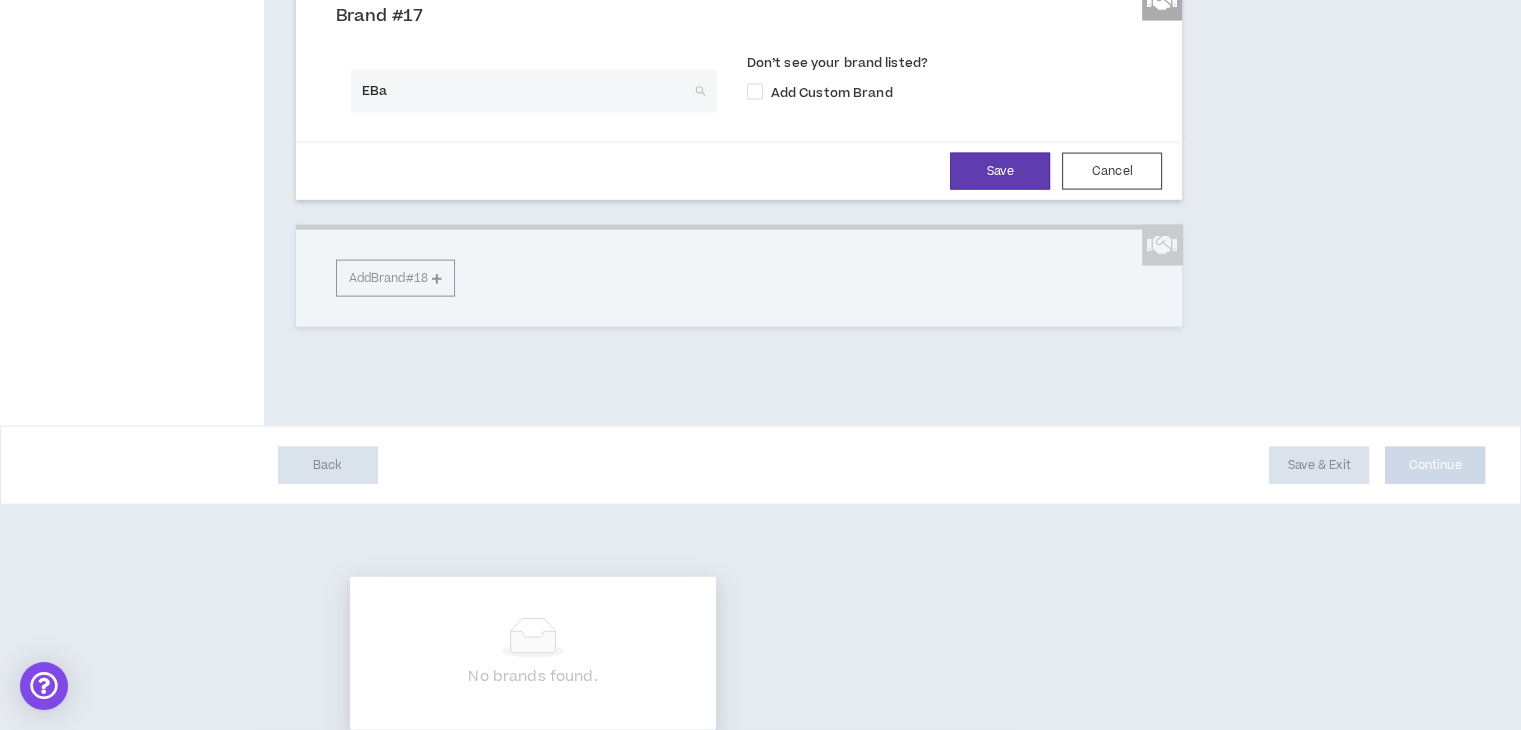 type on "EBay" 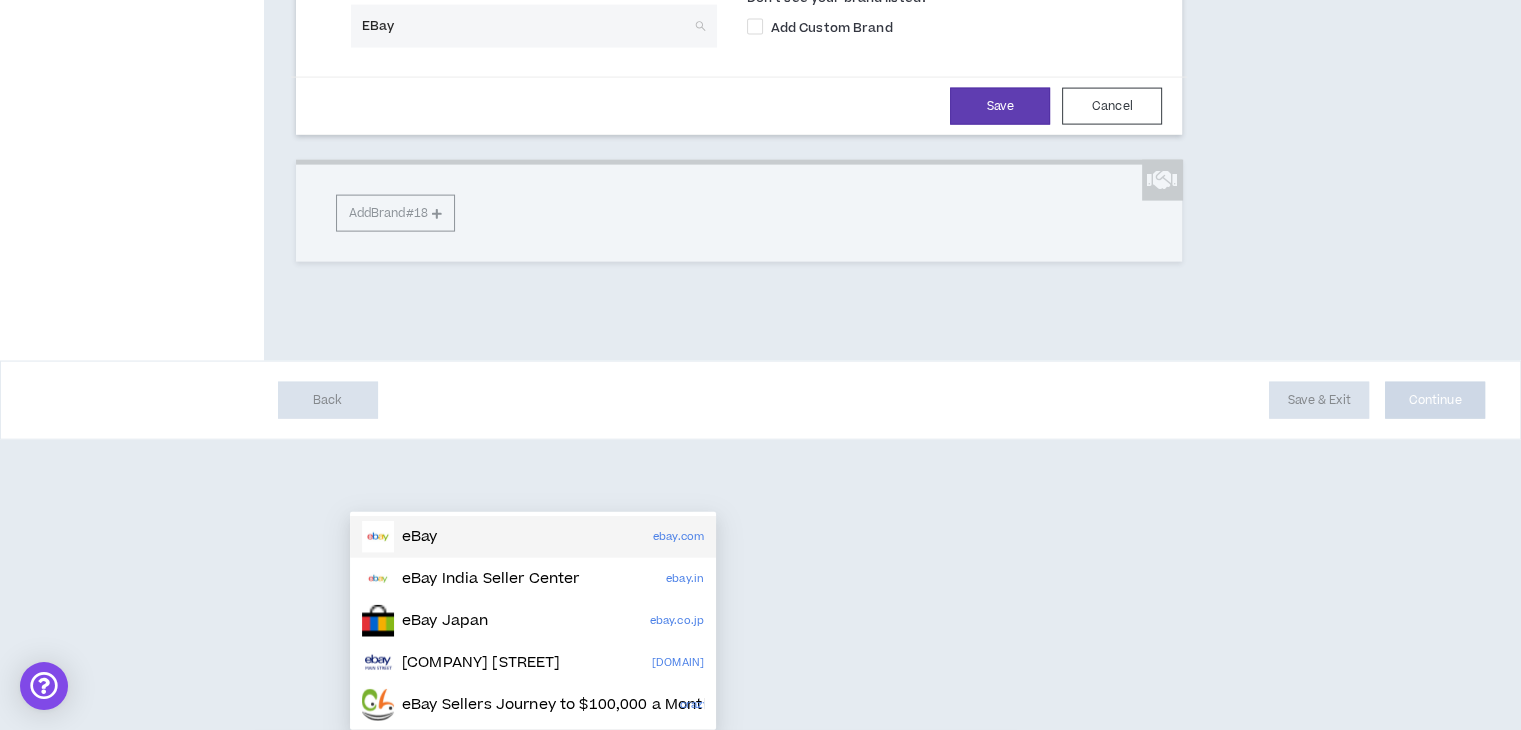 click on "eBay" at bounding box center (420, 537) 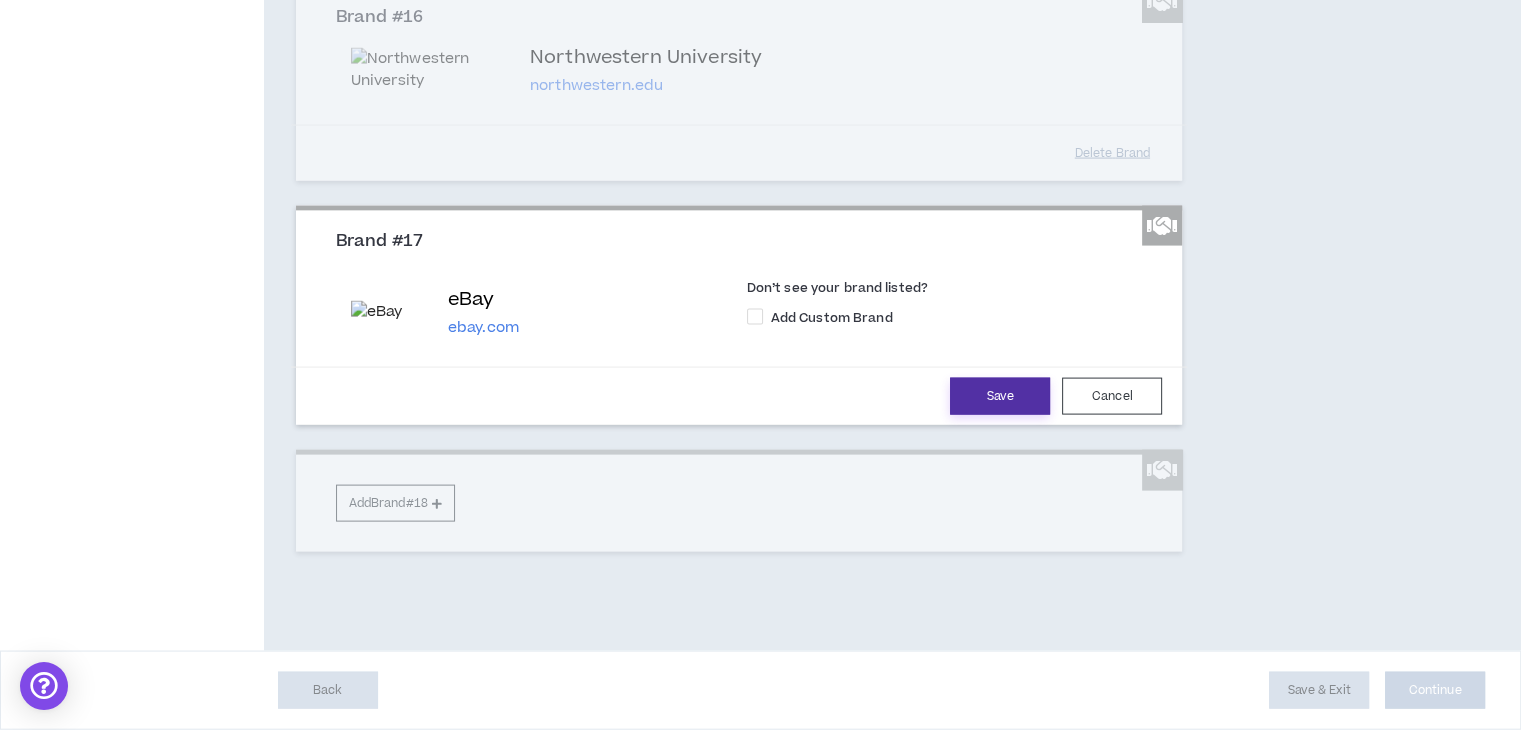 click on "Save" at bounding box center [1000, 396] 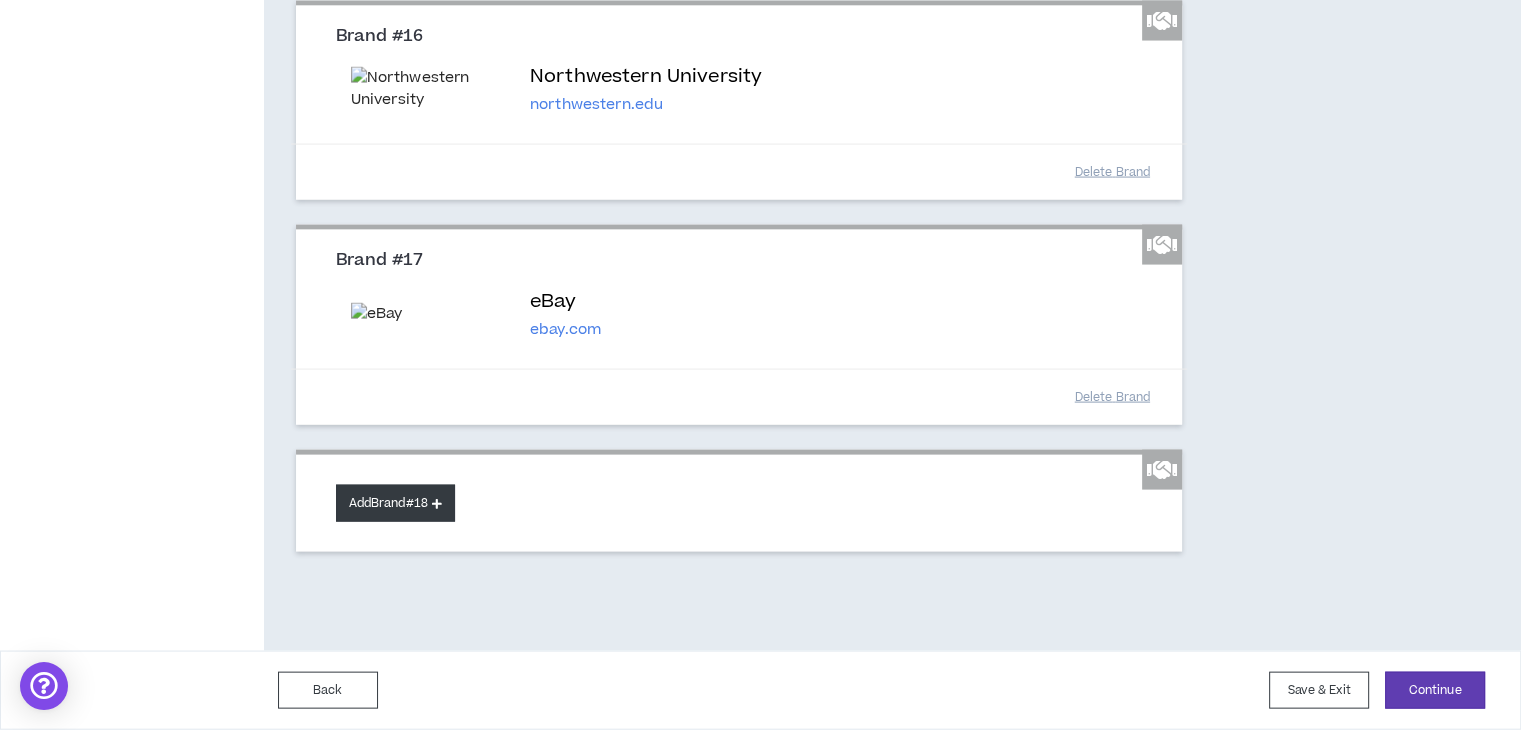 click on "Add  Brand  #18" at bounding box center [395, 503] 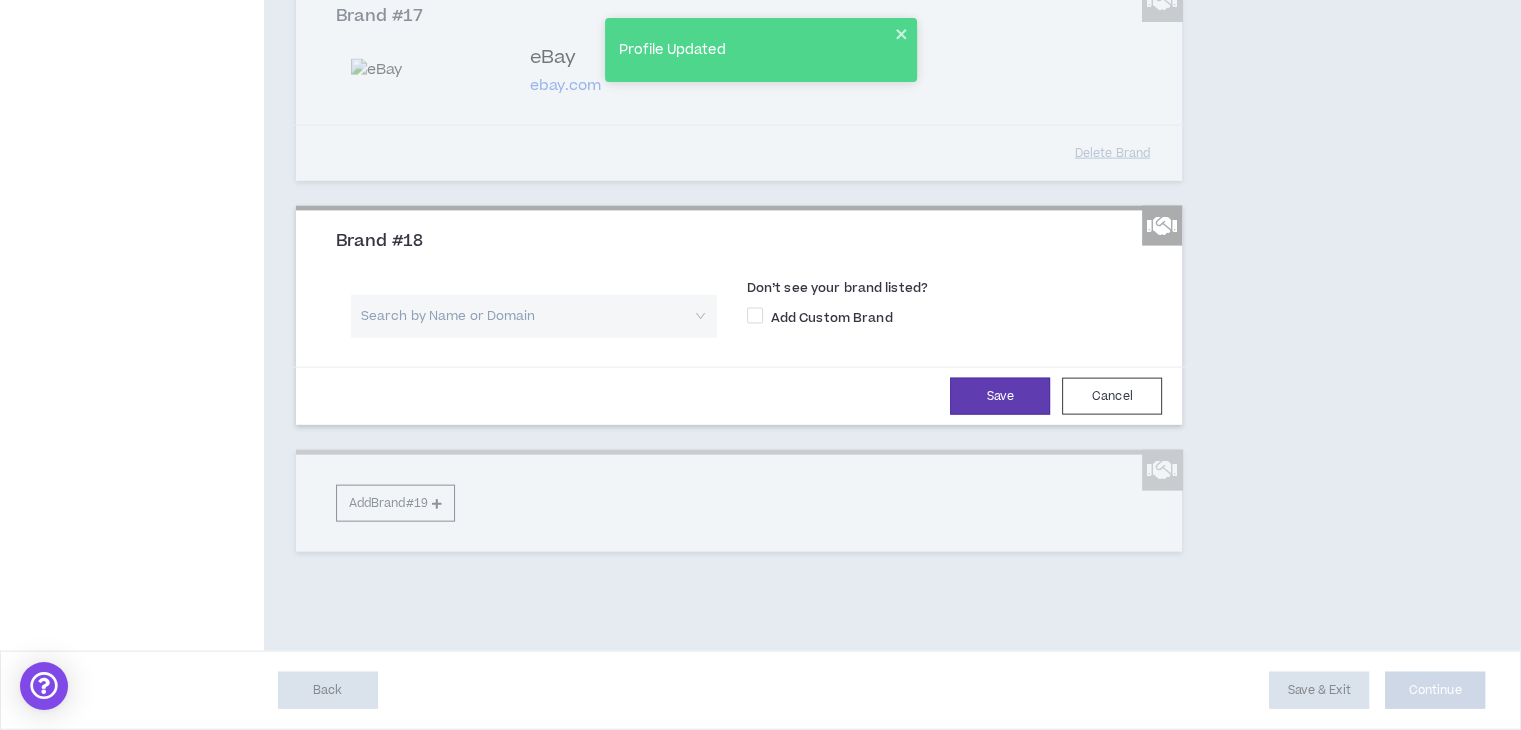 scroll, scrollTop: 4742, scrollLeft: 0, axis: vertical 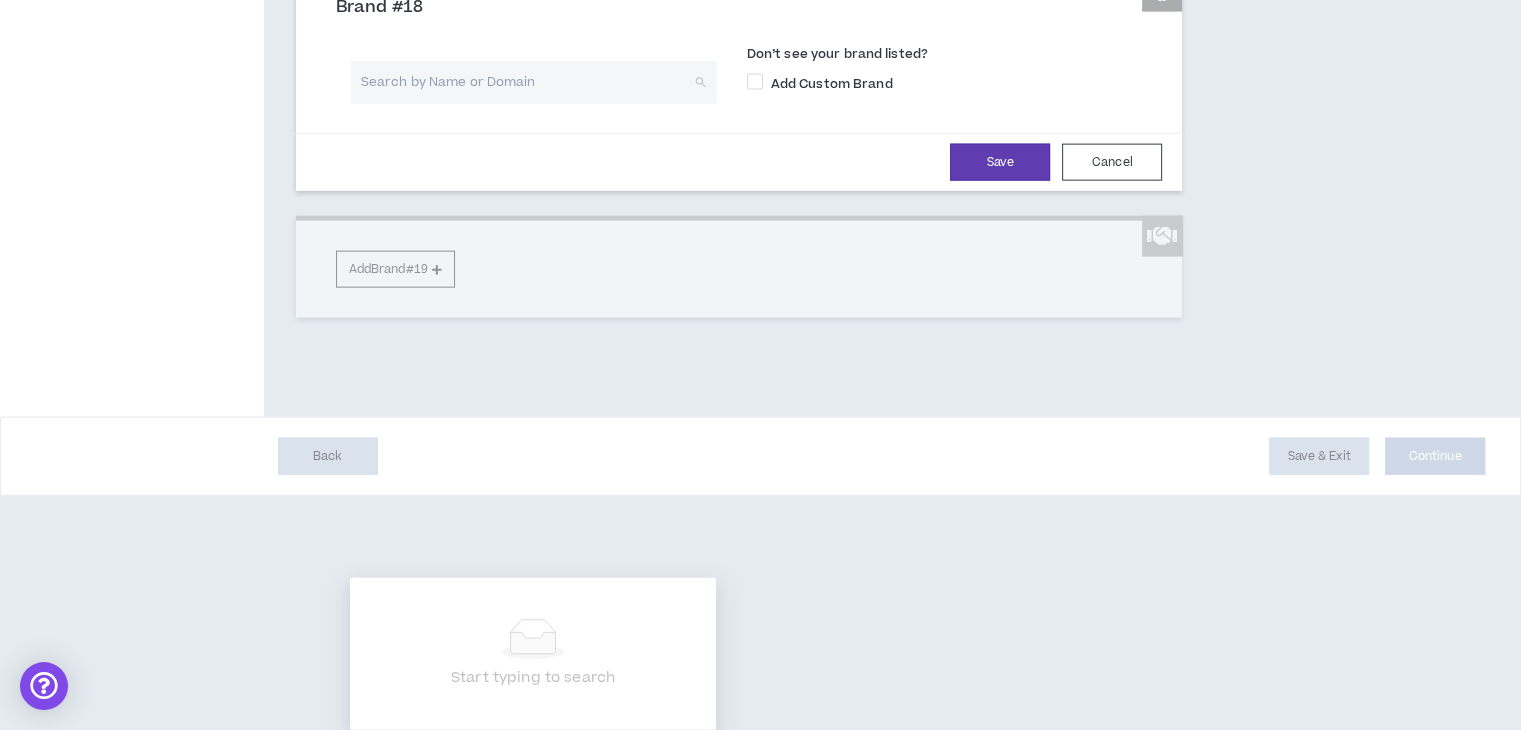 click at bounding box center (527, 82) 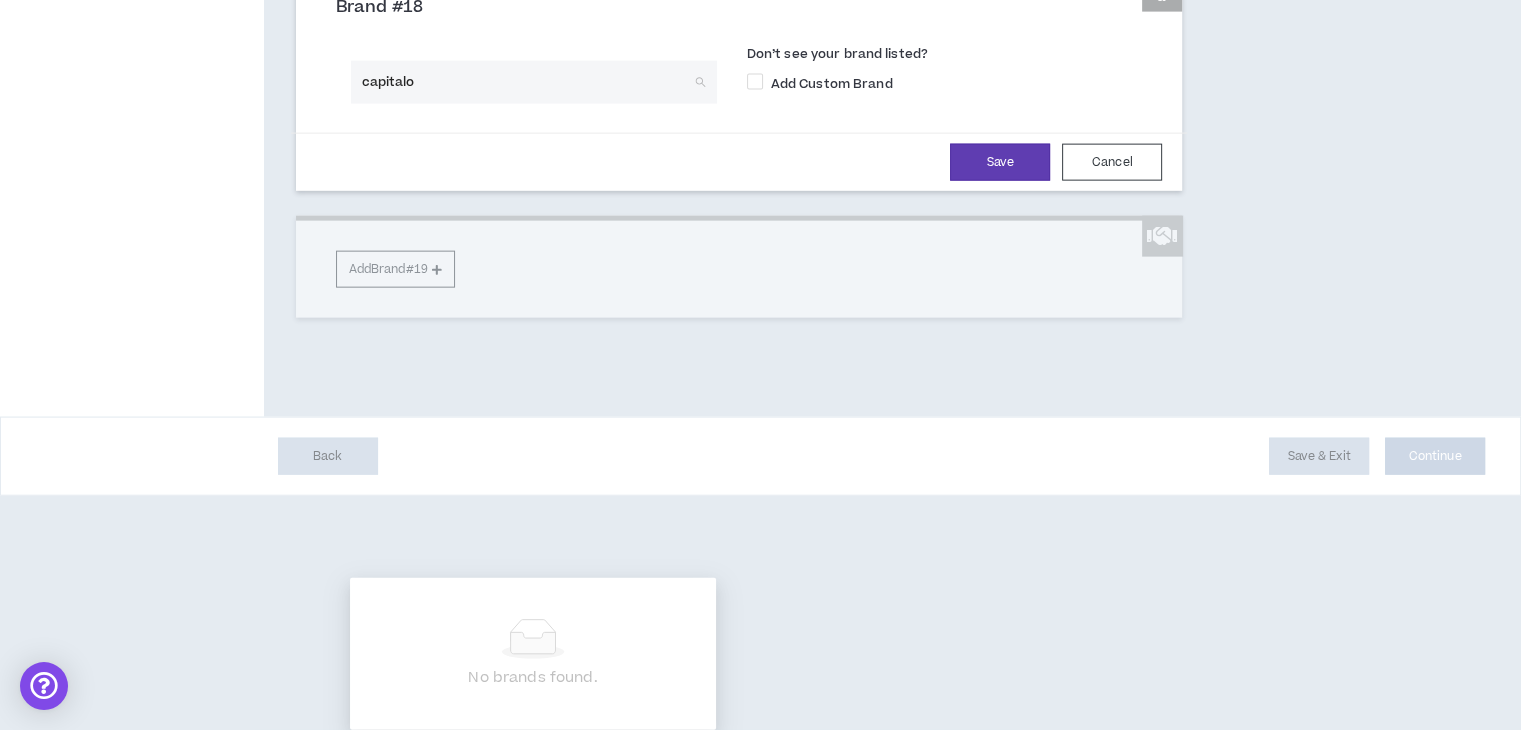 type on "capital" 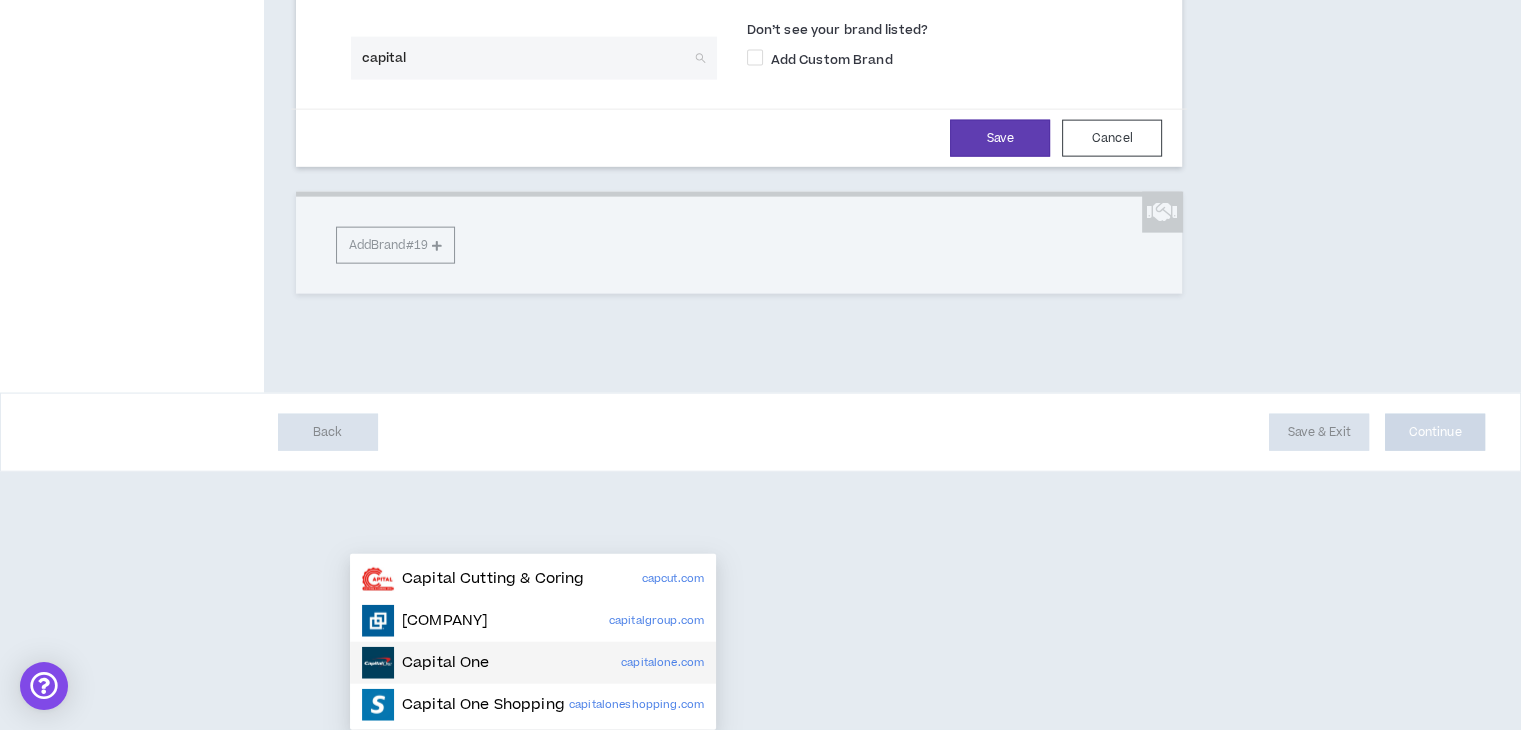 click on "Capital One" at bounding box center [446, 663] 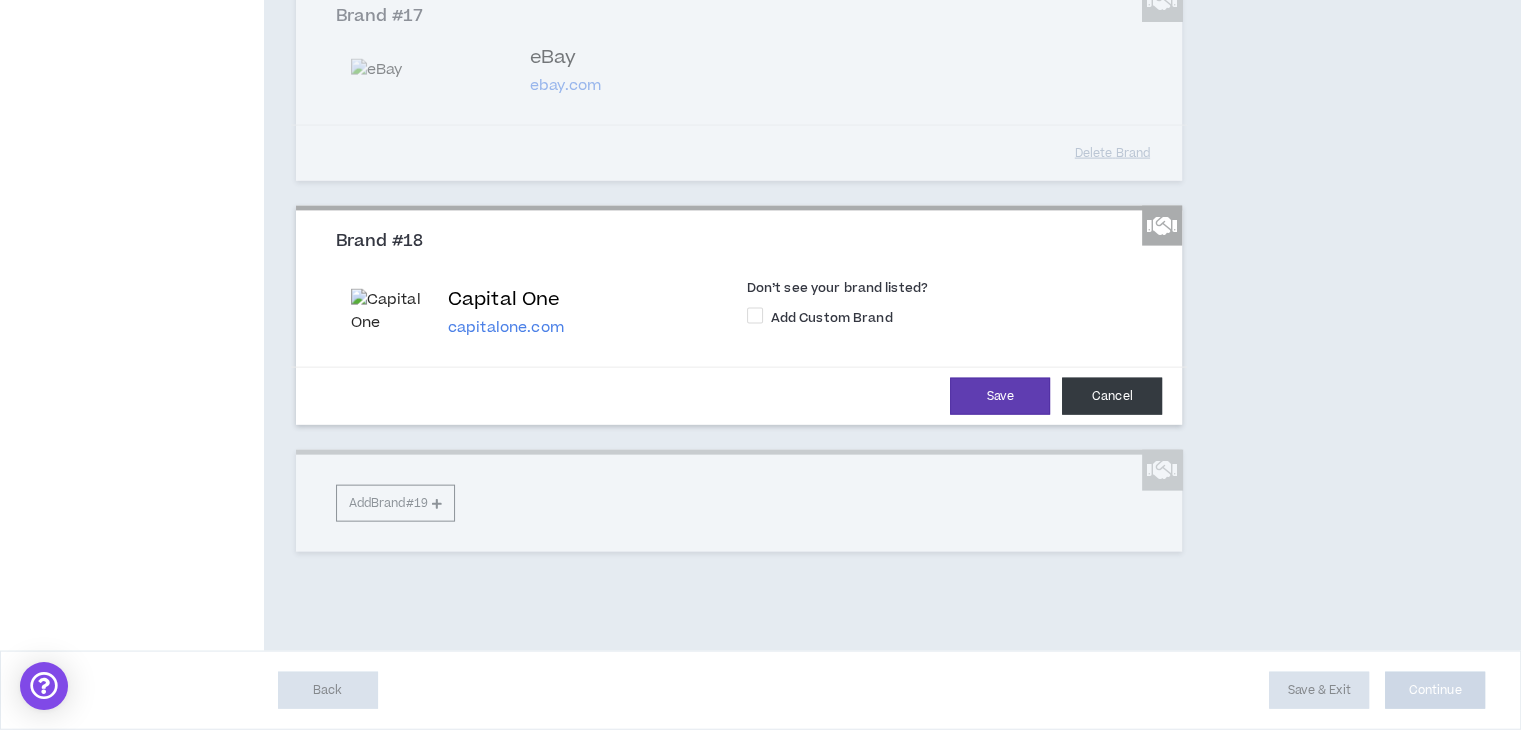 click on "Cancel" at bounding box center [1112, 396] 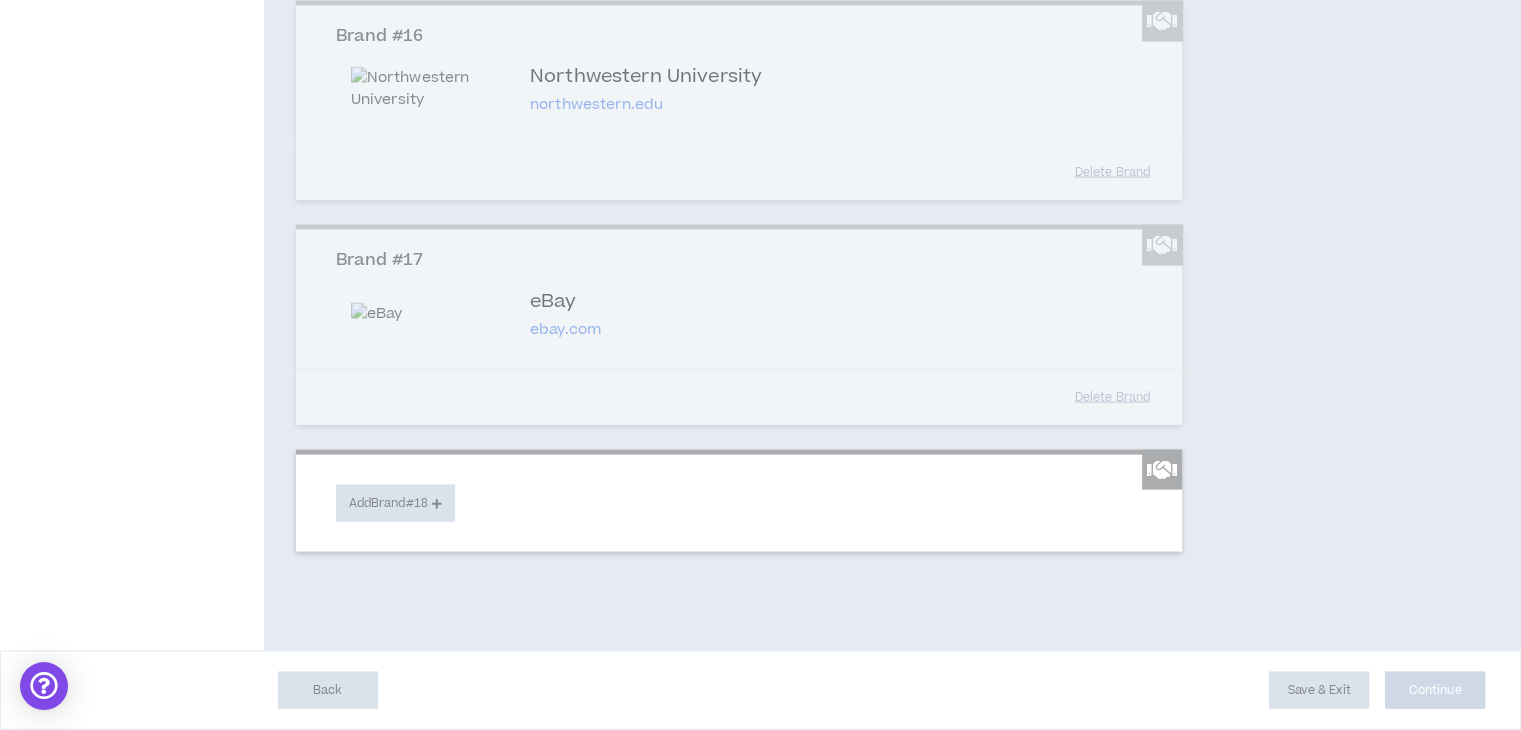 scroll, scrollTop: 4604, scrollLeft: 0, axis: vertical 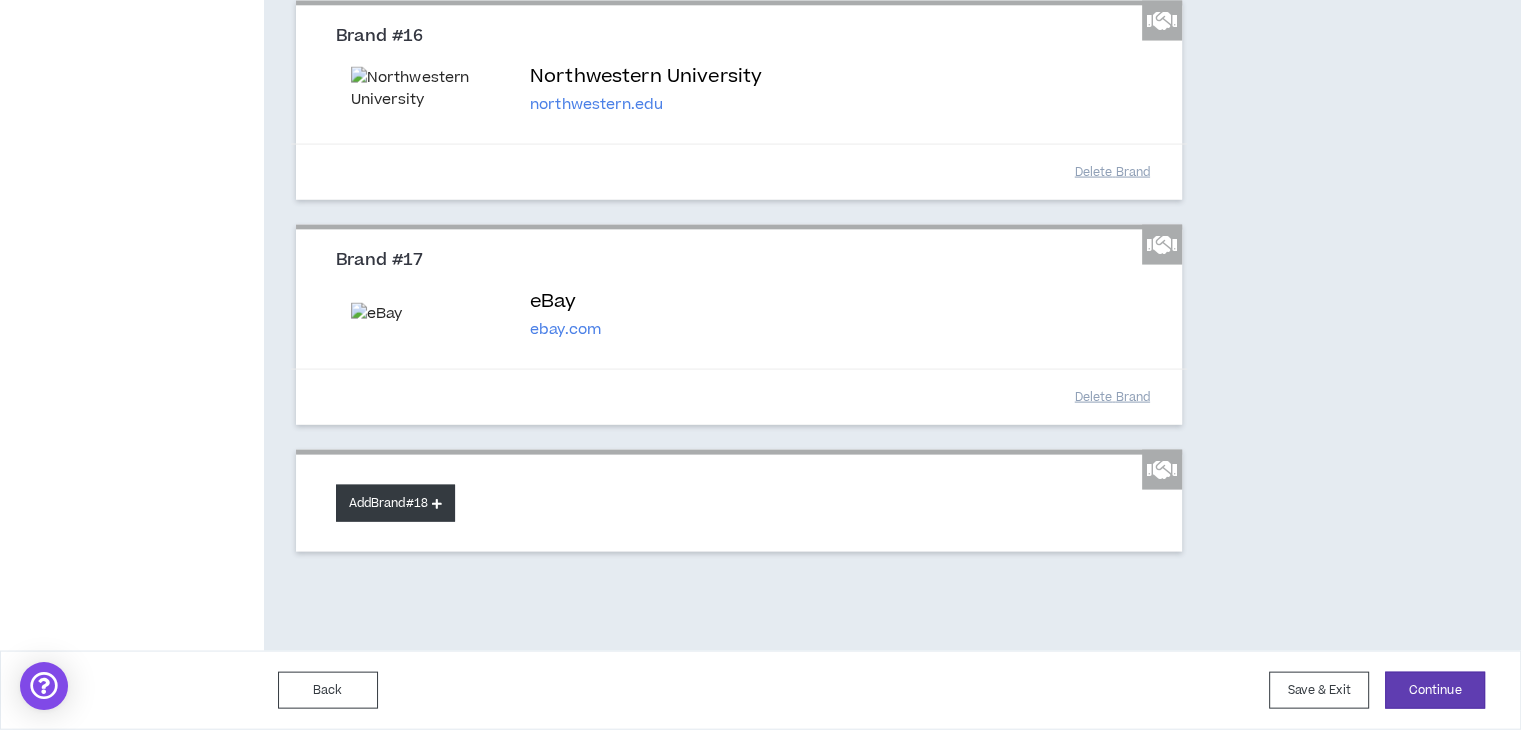 click on "Add  Brand  #18" at bounding box center [395, 503] 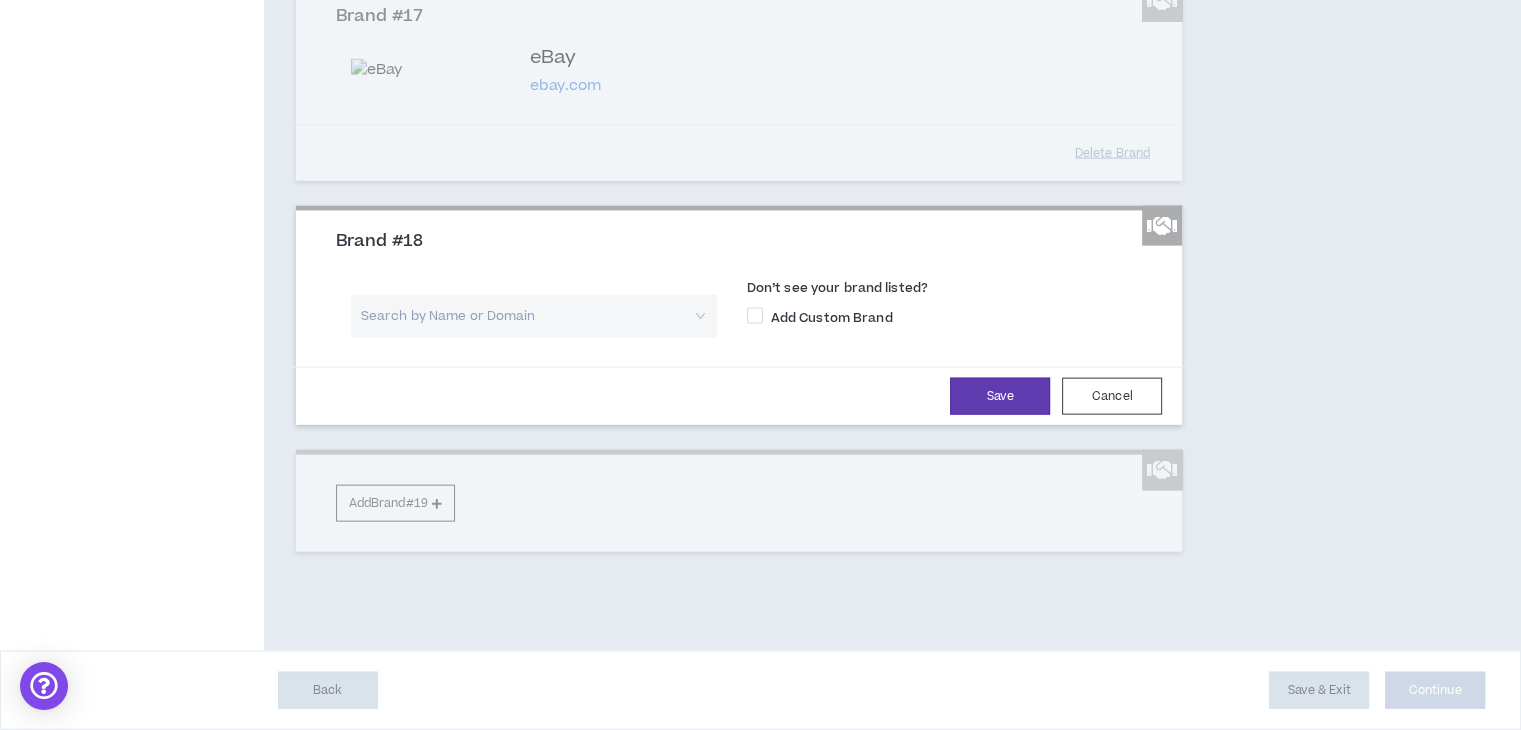 click at bounding box center [527, 316] 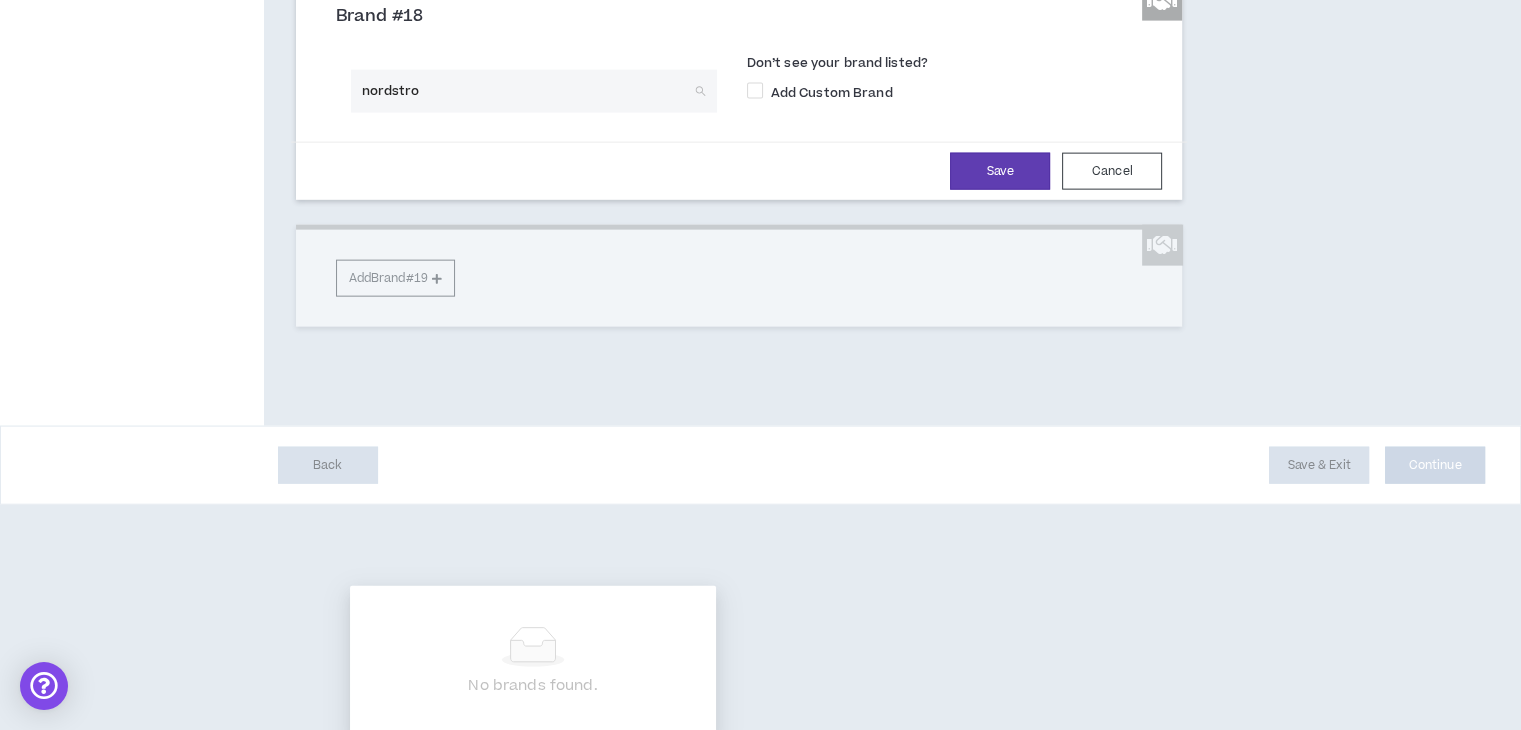 type on "nordstrom" 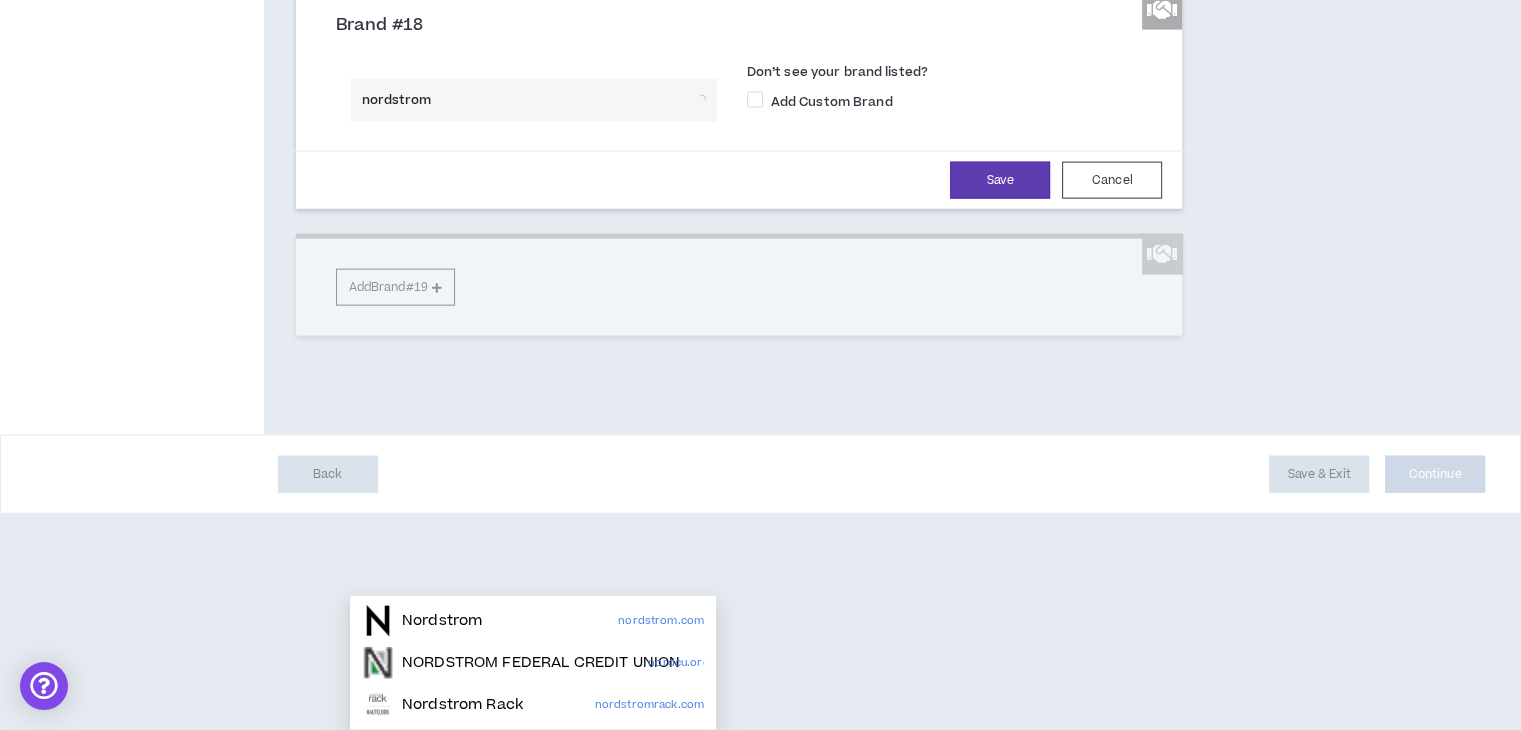 scroll, scrollTop: 4695, scrollLeft: 0, axis: vertical 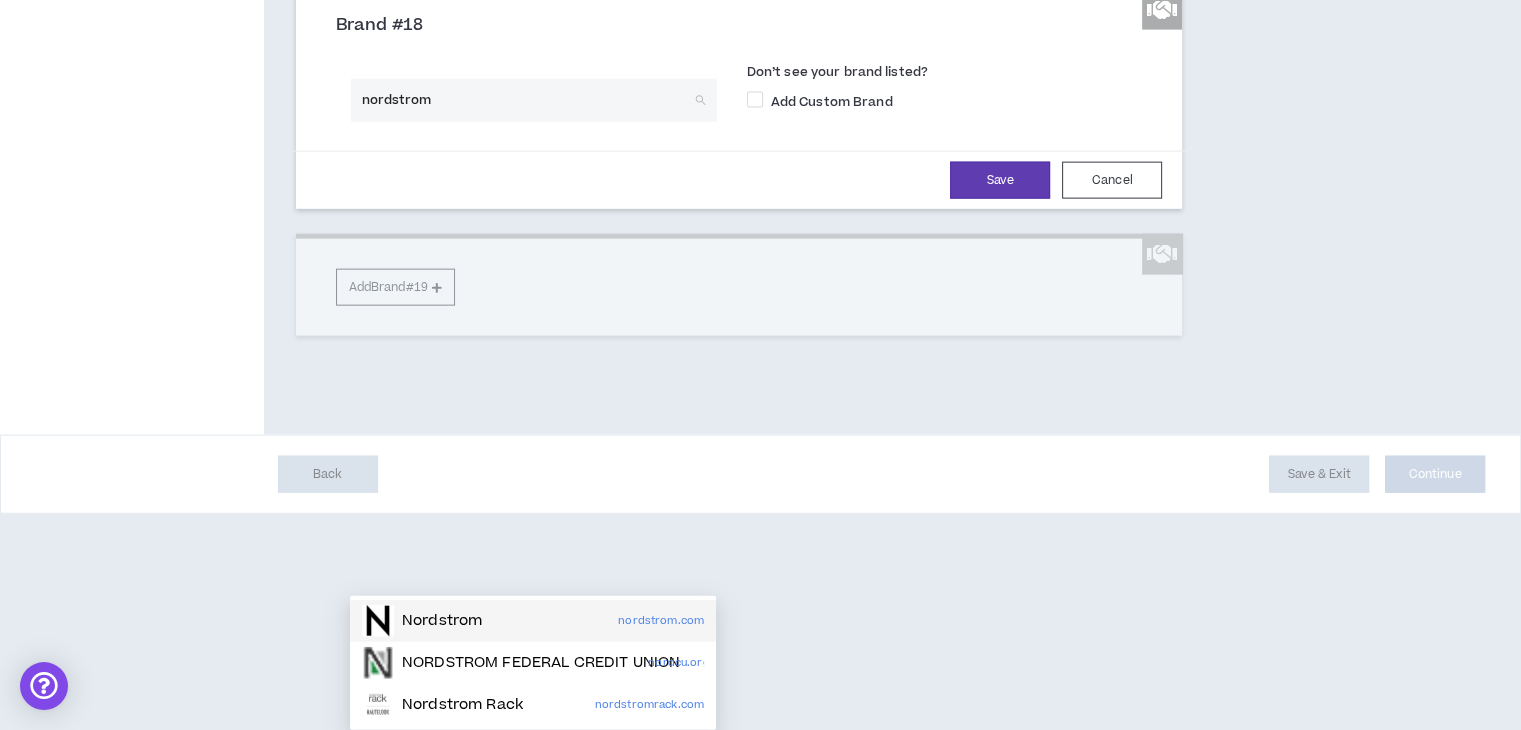 click on "Nordstrom" at bounding box center [442, 621] 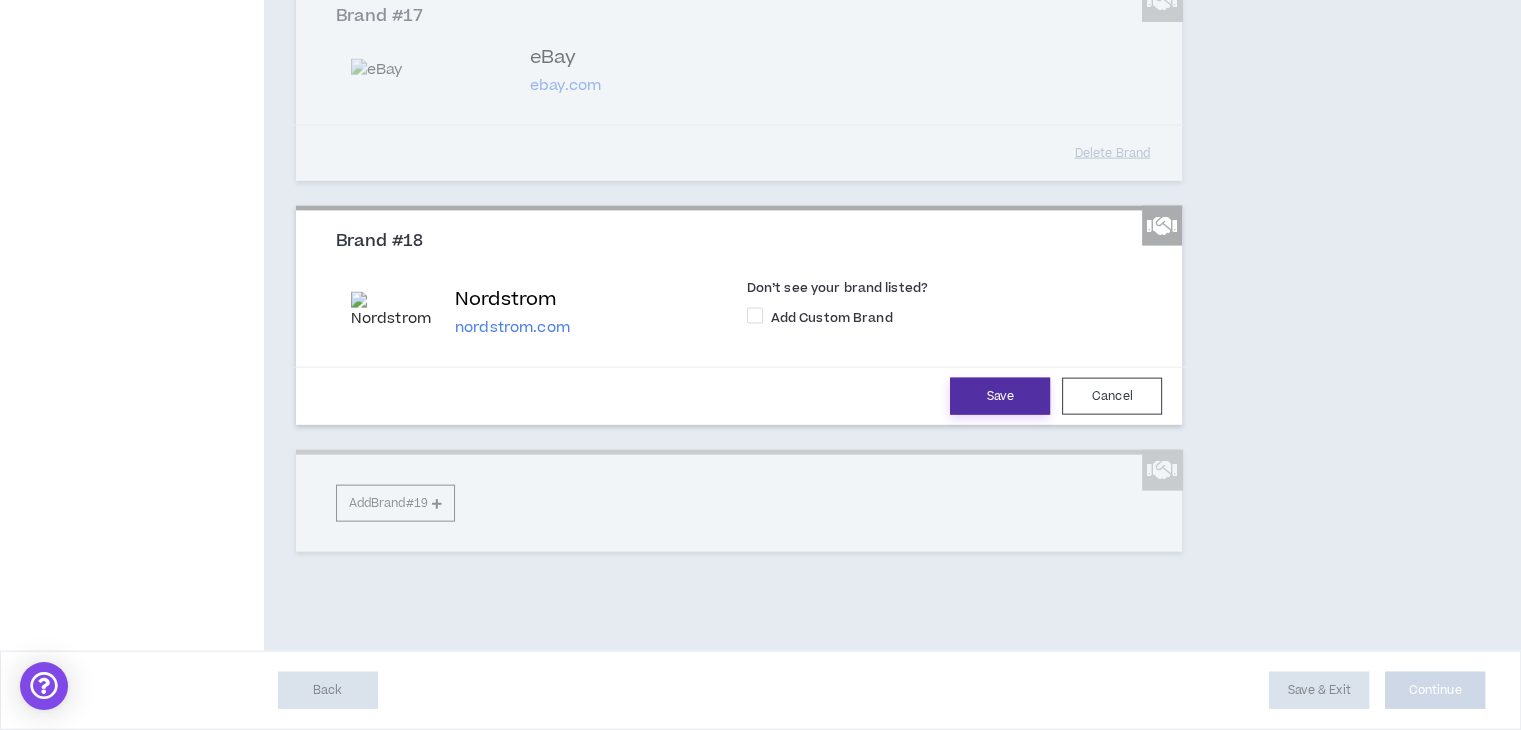 click on "Save" at bounding box center (1000, 396) 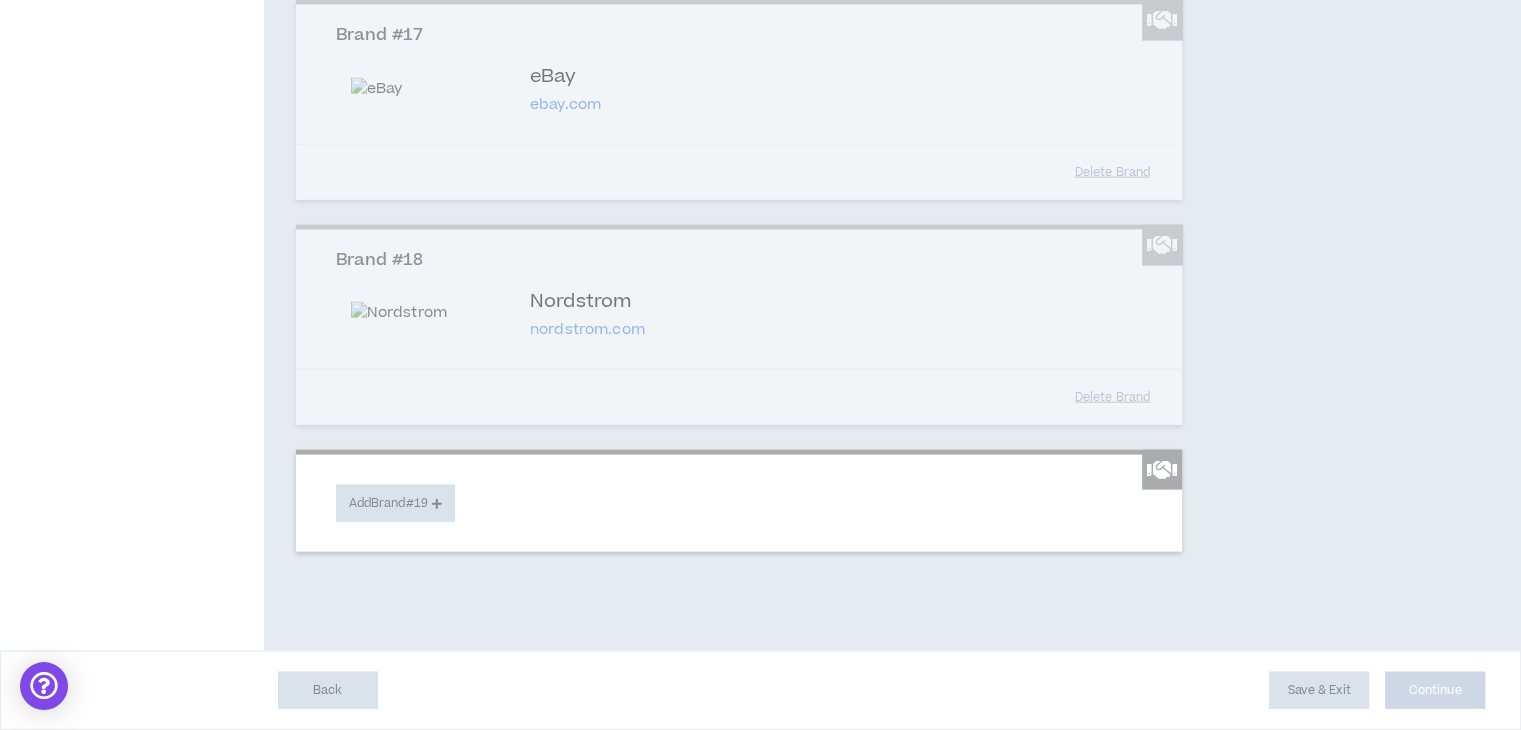 scroll, scrollTop: 4828, scrollLeft: 0, axis: vertical 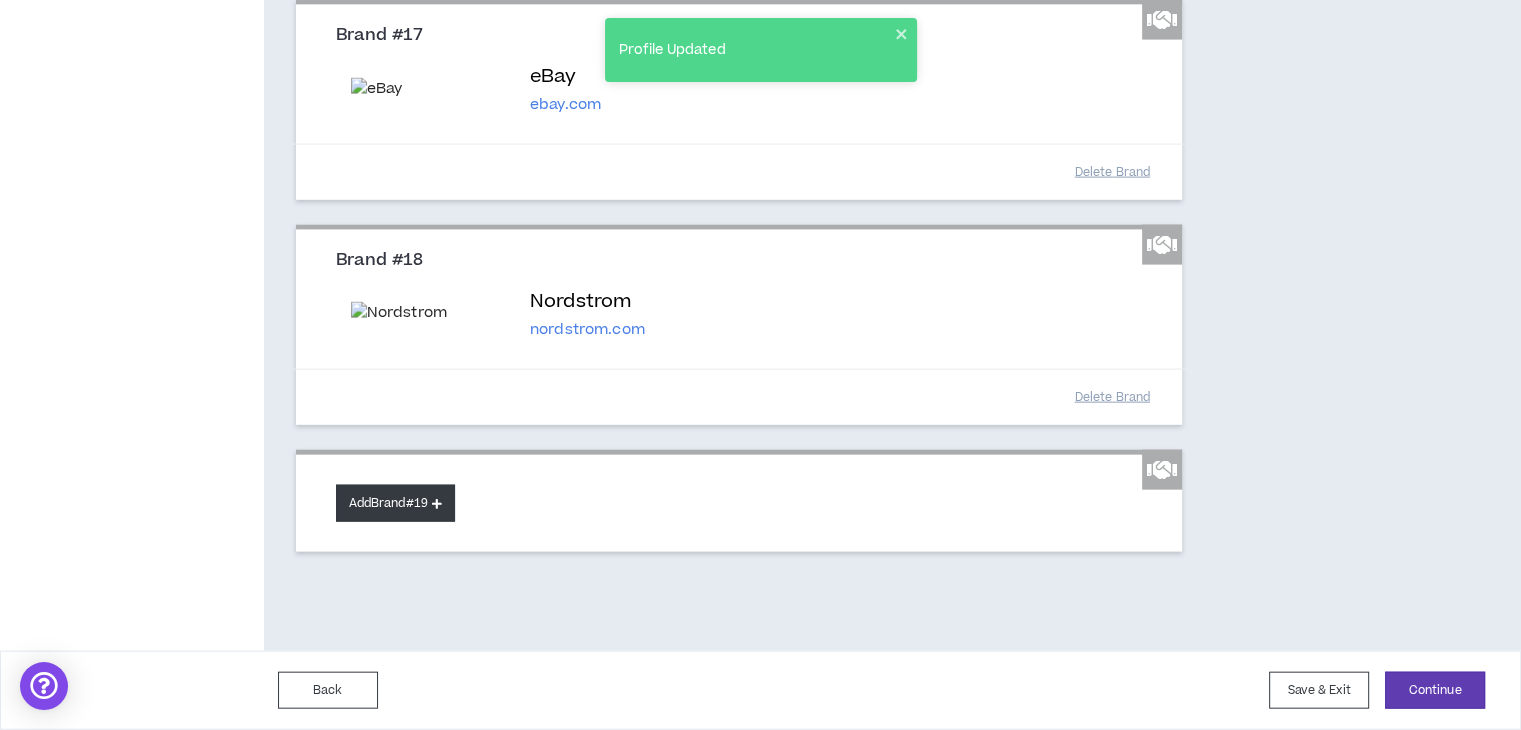click on "Add  Brand  #19" at bounding box center (395, 503) 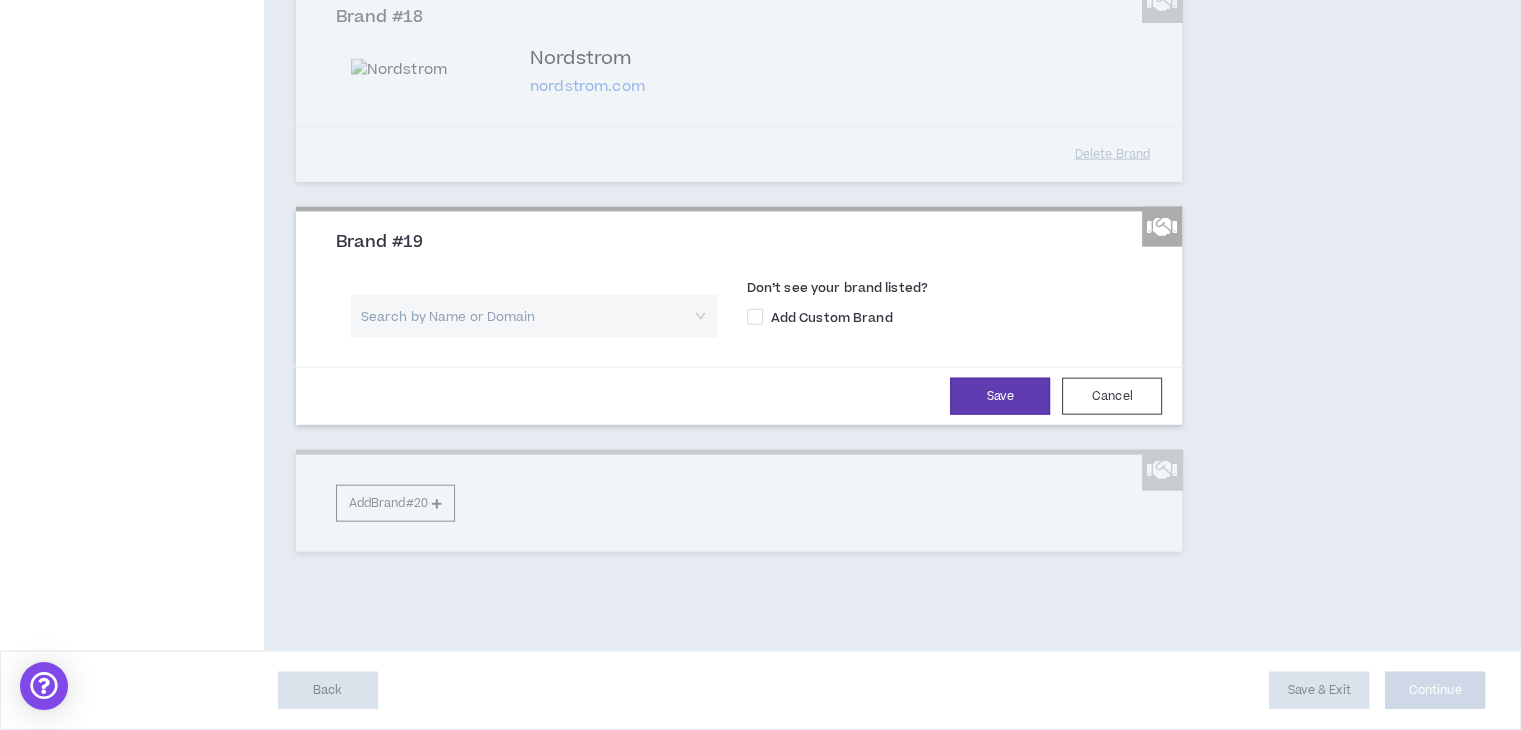 click at bounding box center (527, 316) 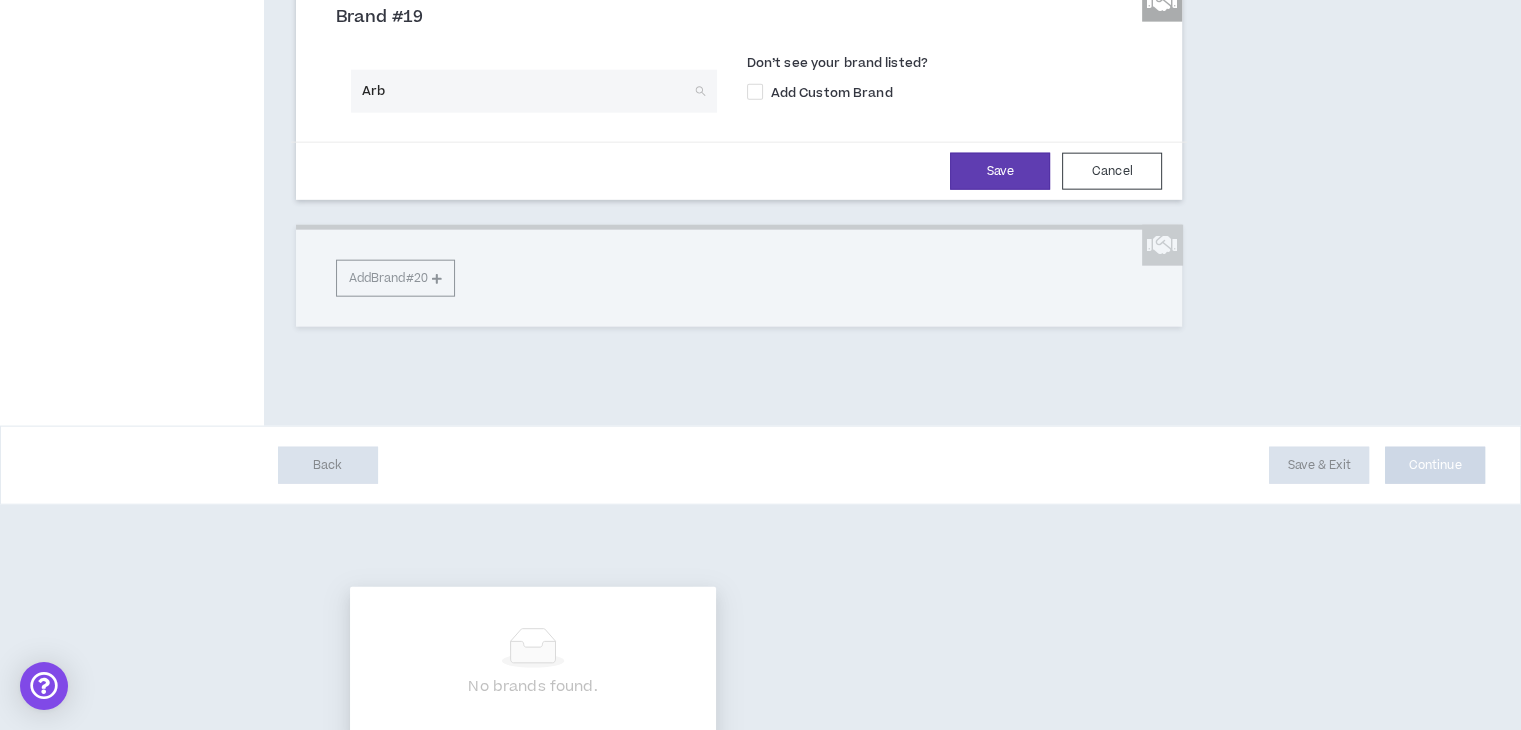 type on "[COMPANY]" 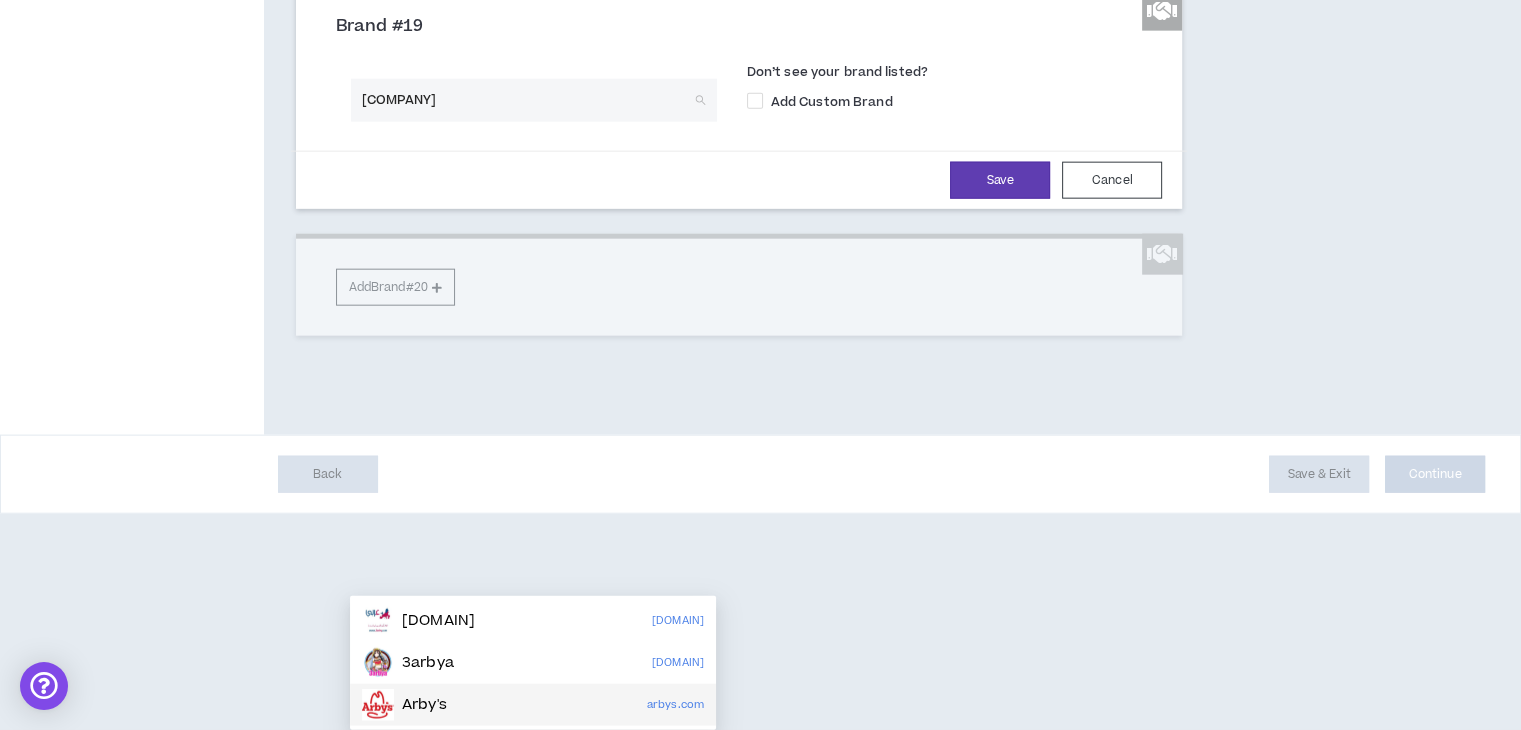 click on "[COMPANY]'s [DOMAIN]" at bounding box center [533, 705] 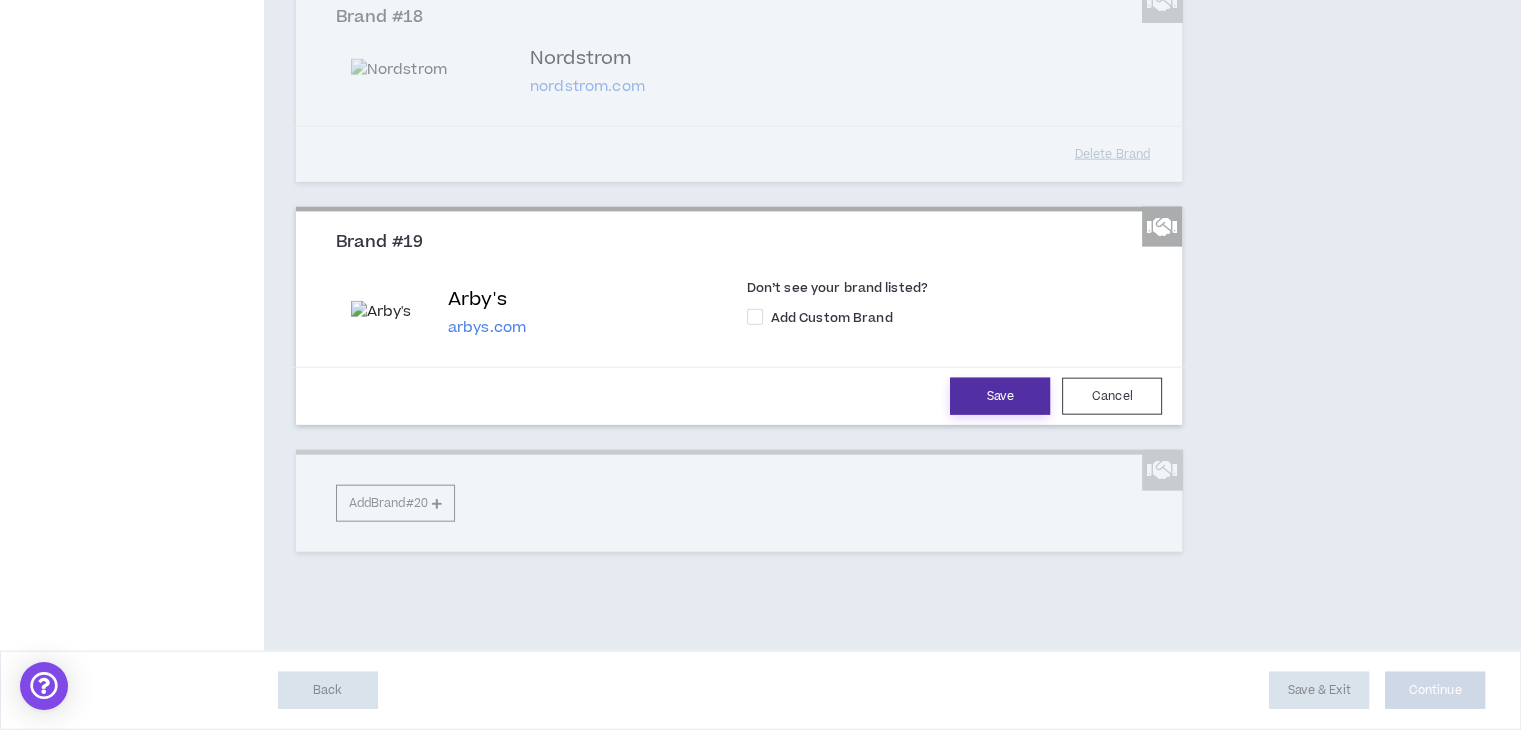 click on "Save" at bounding box center [1000, 396] 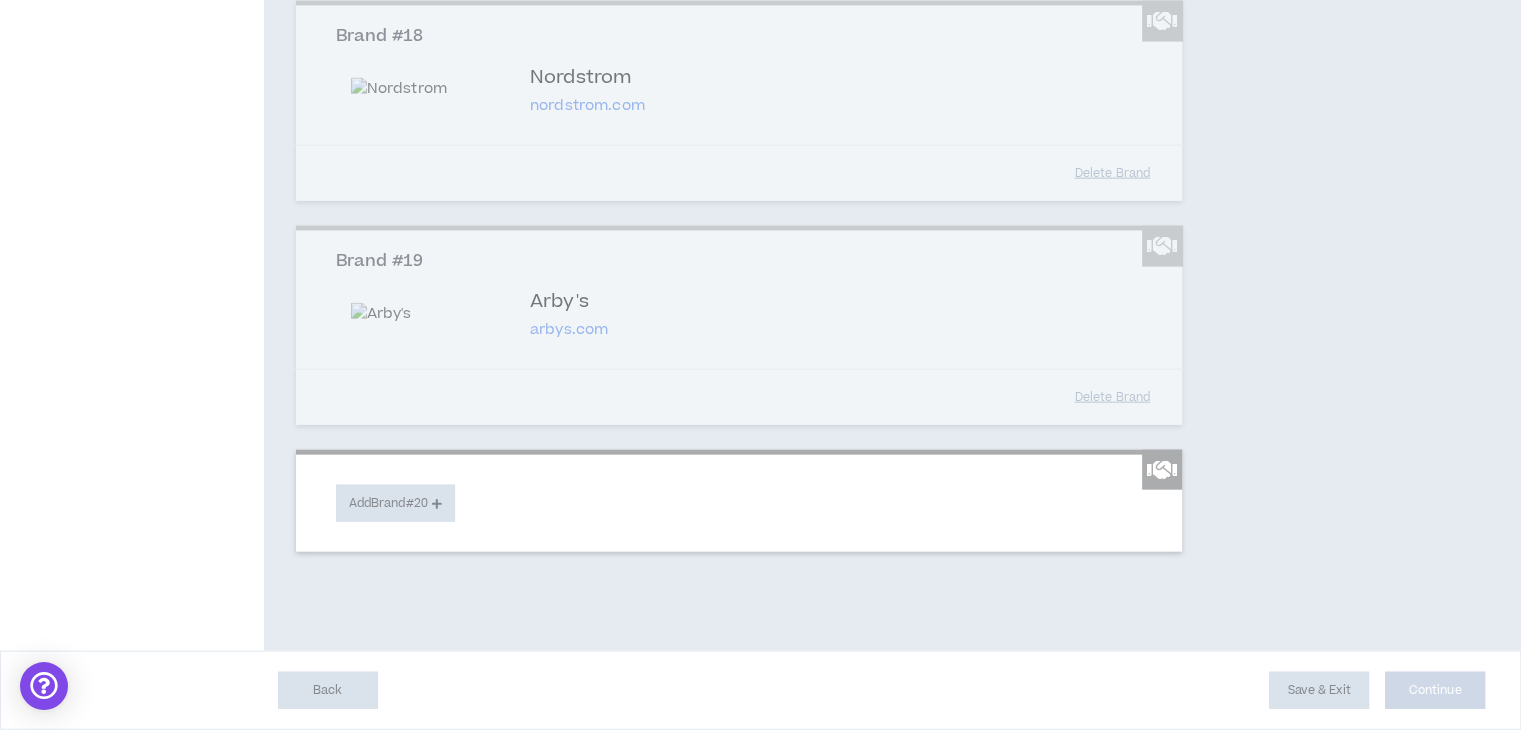 scroll, scrollTop: 5140, scrollLeft: 0, axis: vertical 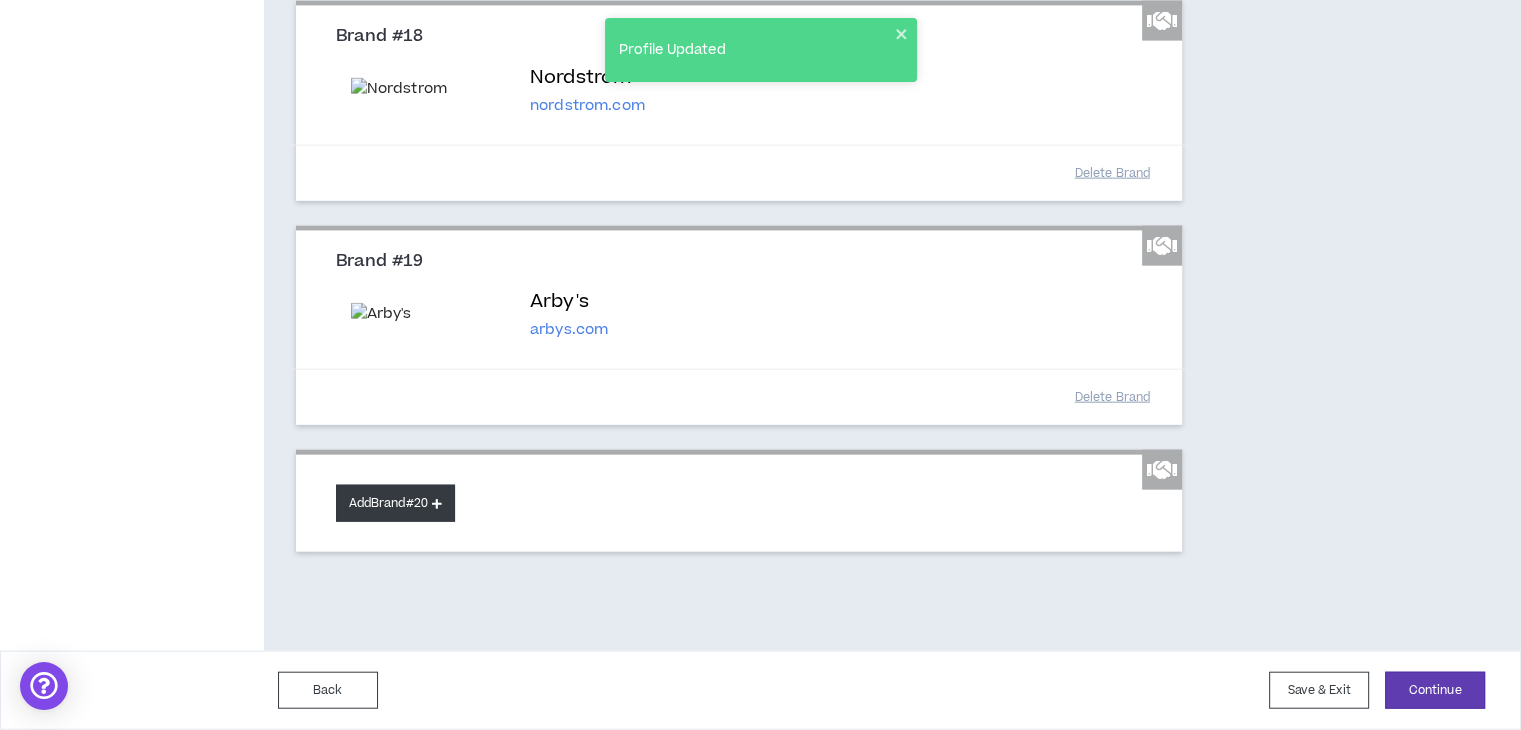 click on "Add  Brand  #20" at bounding box center [395, 503] 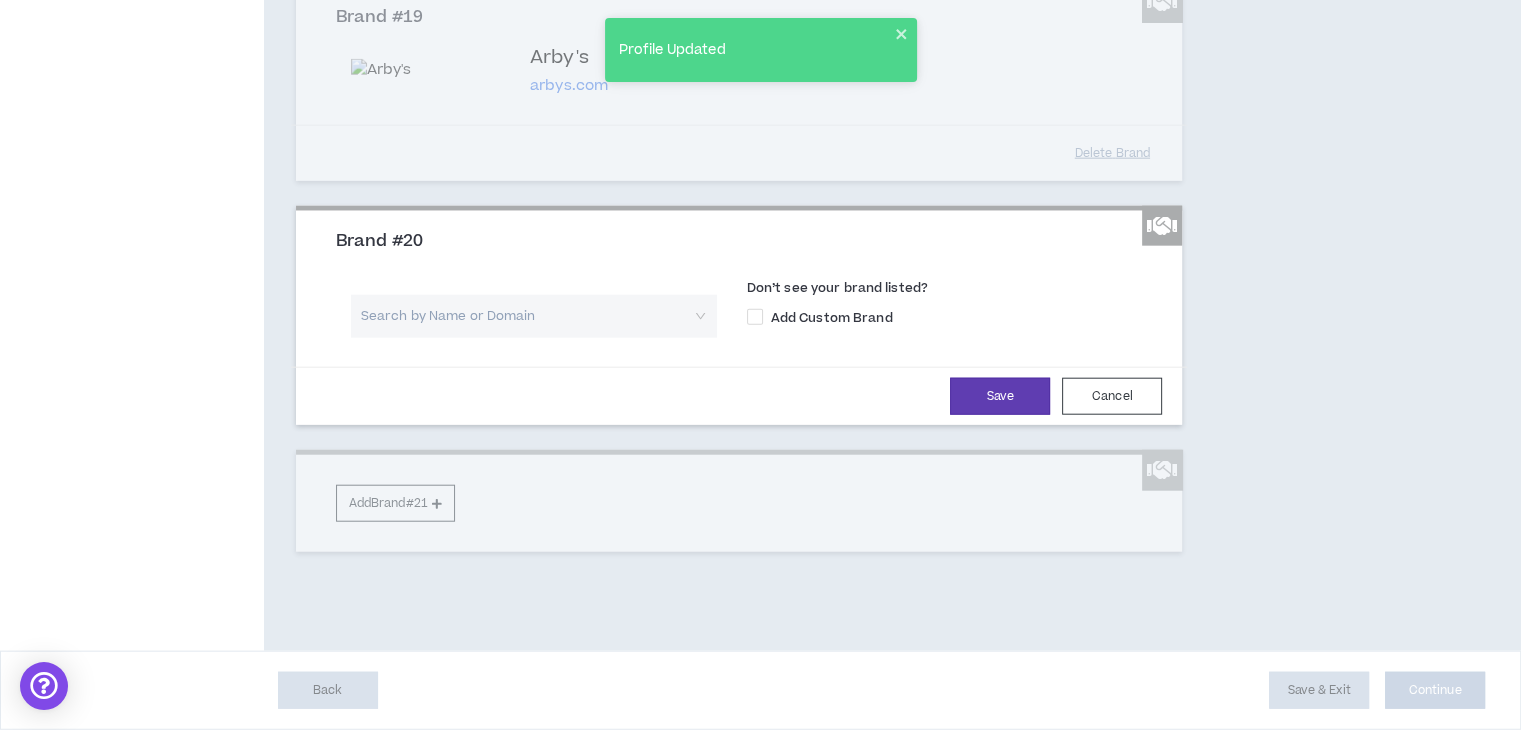 click at bounding box center (527, 316) 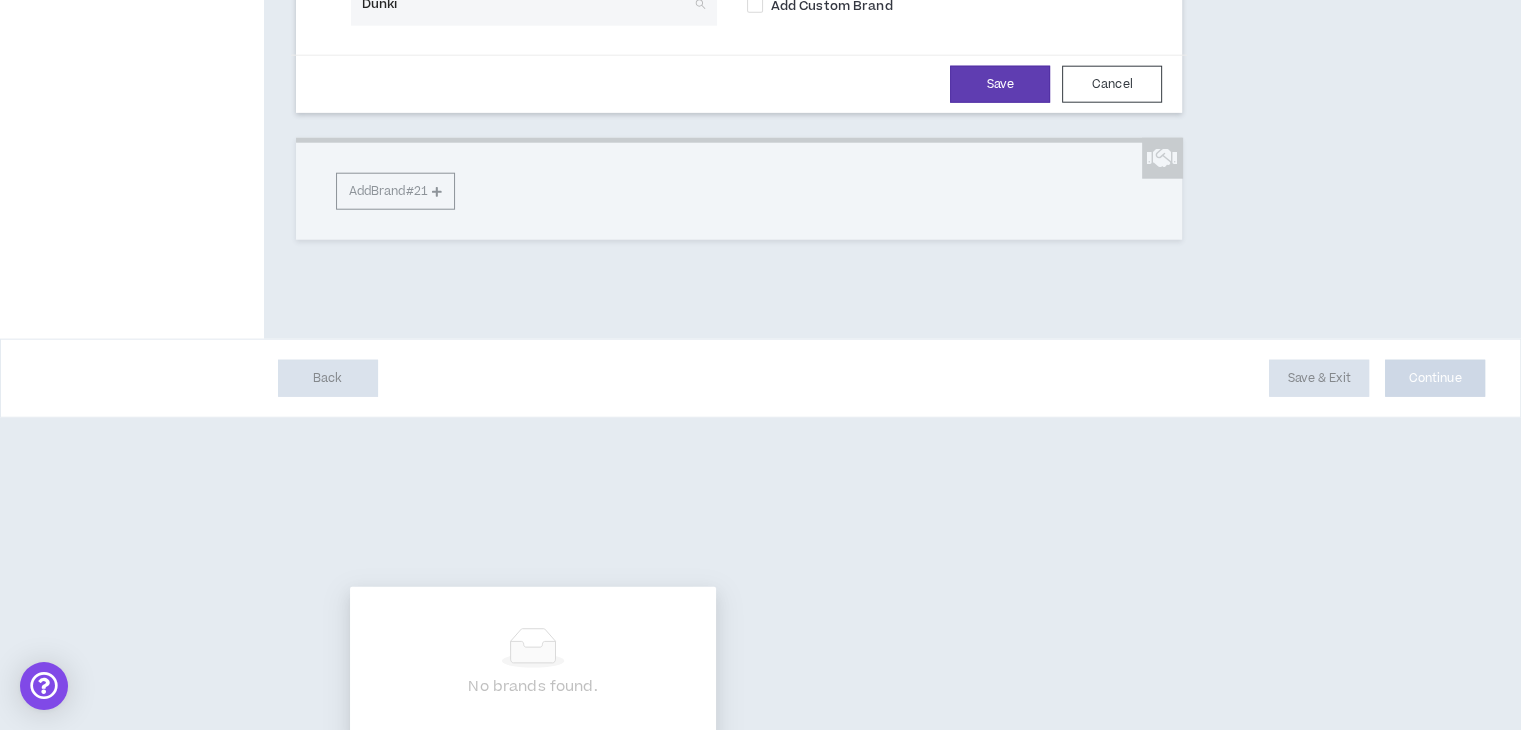 type on "Dunkin" 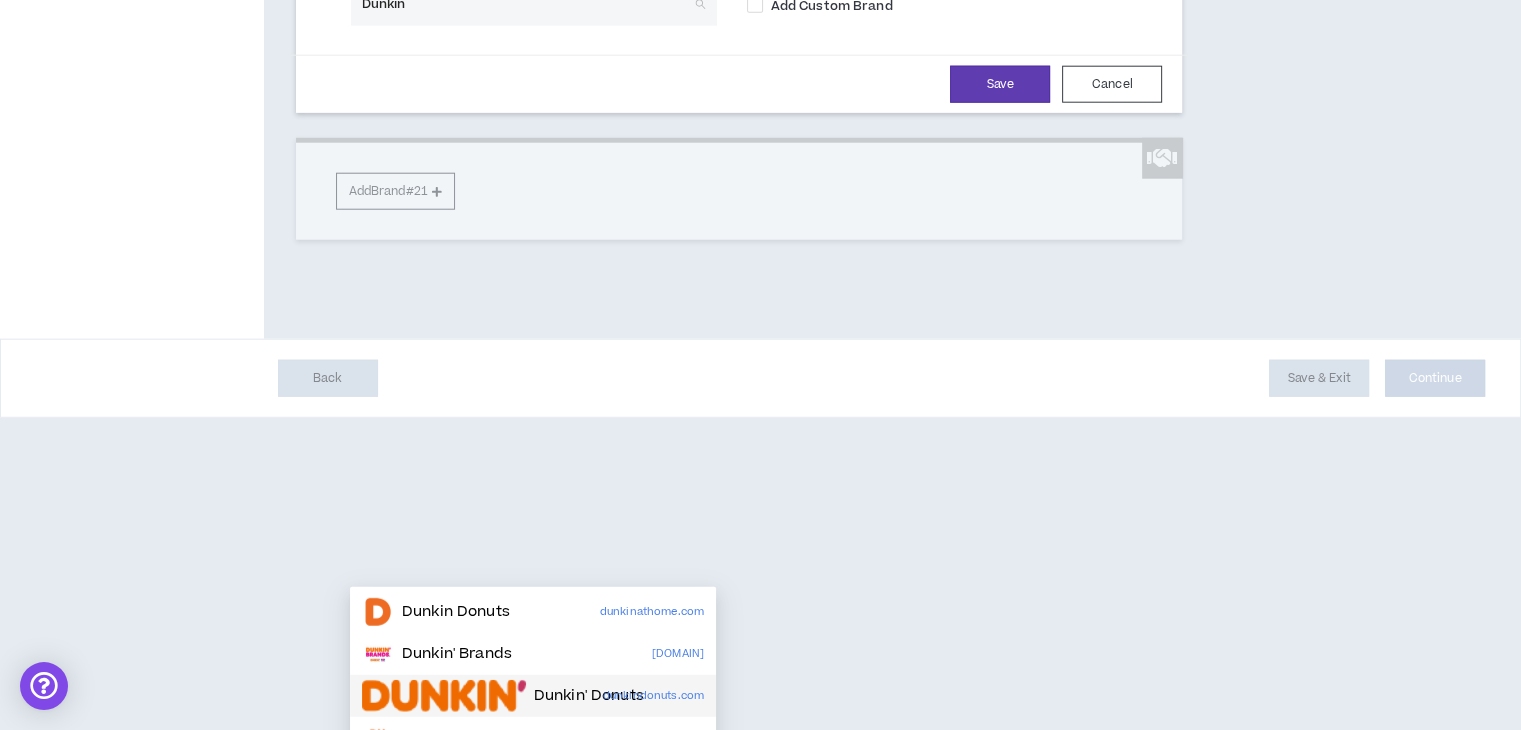 click at bounding box center [444, 696] 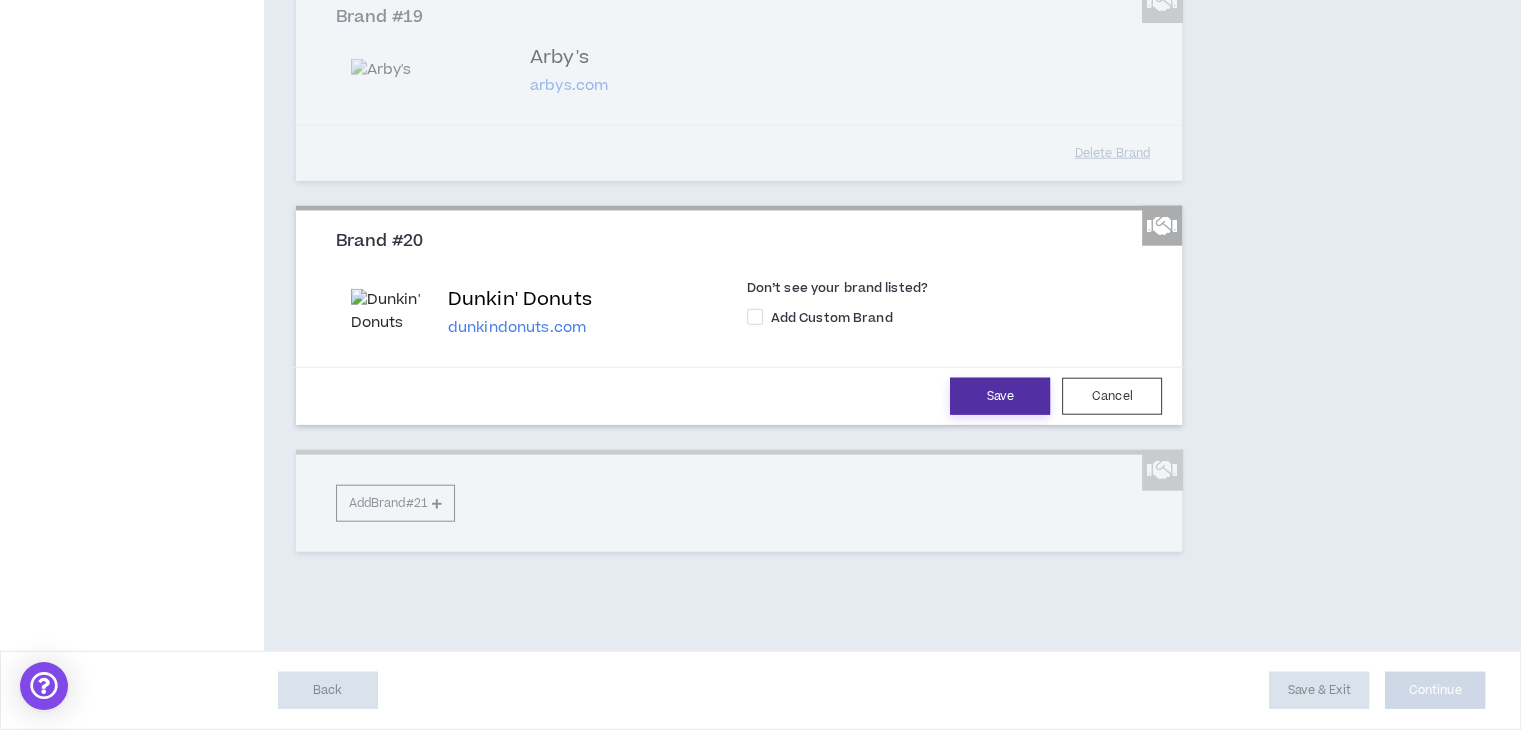 click on "Save" at bounding box center (1000, 396) 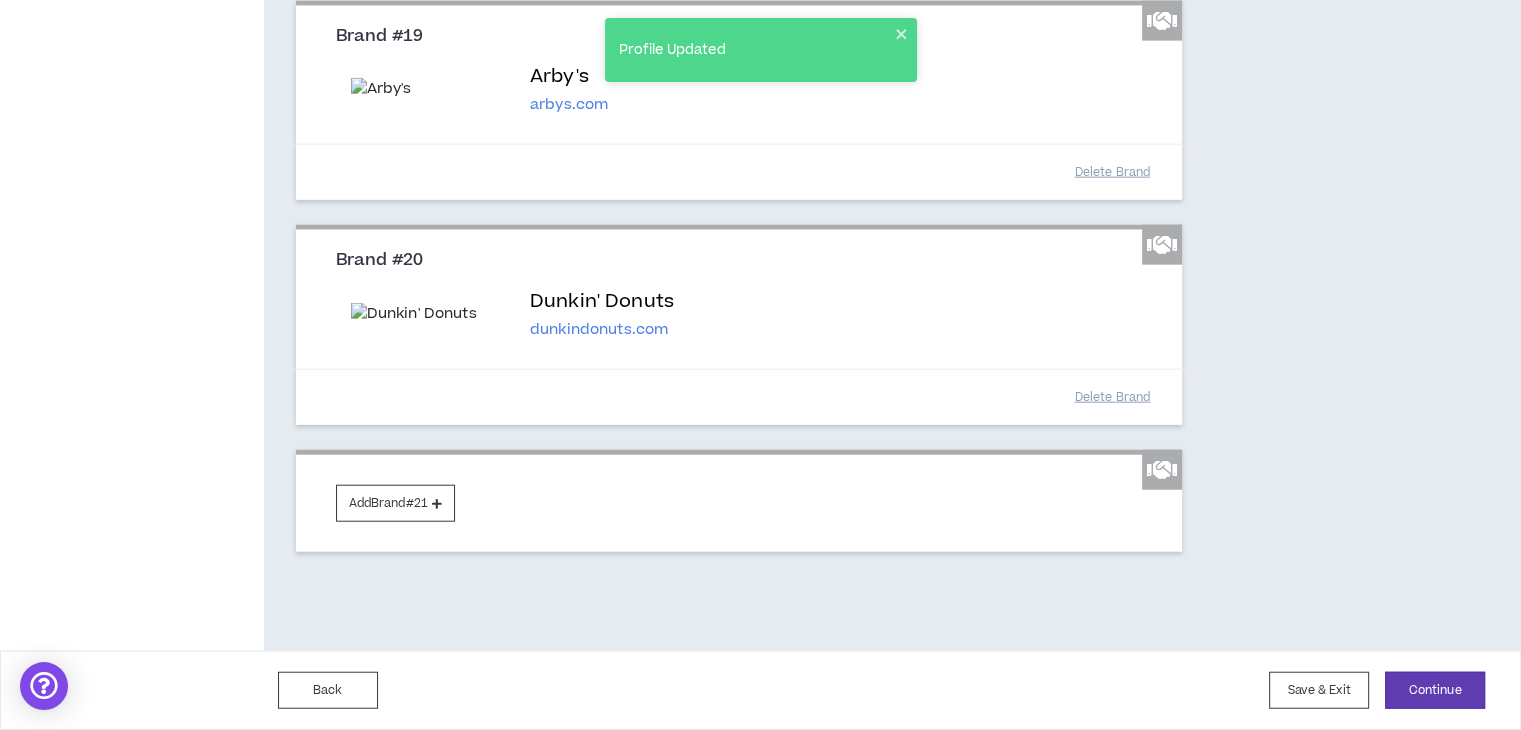 scroll, scrollTop: 5296, scrollLeft: 0, axis: vertical 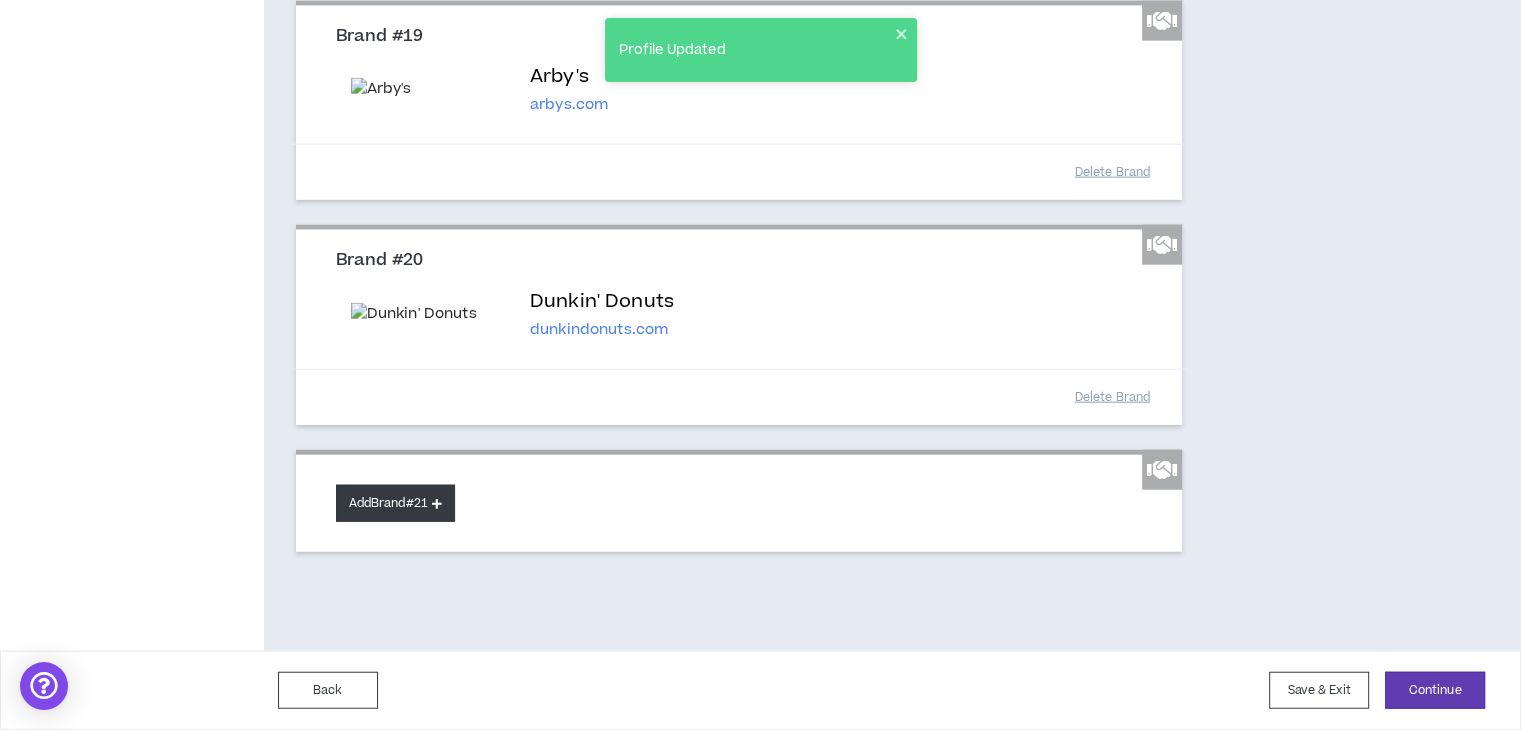 click on "Add  Brand  #21" at bounding box center [395, 503] 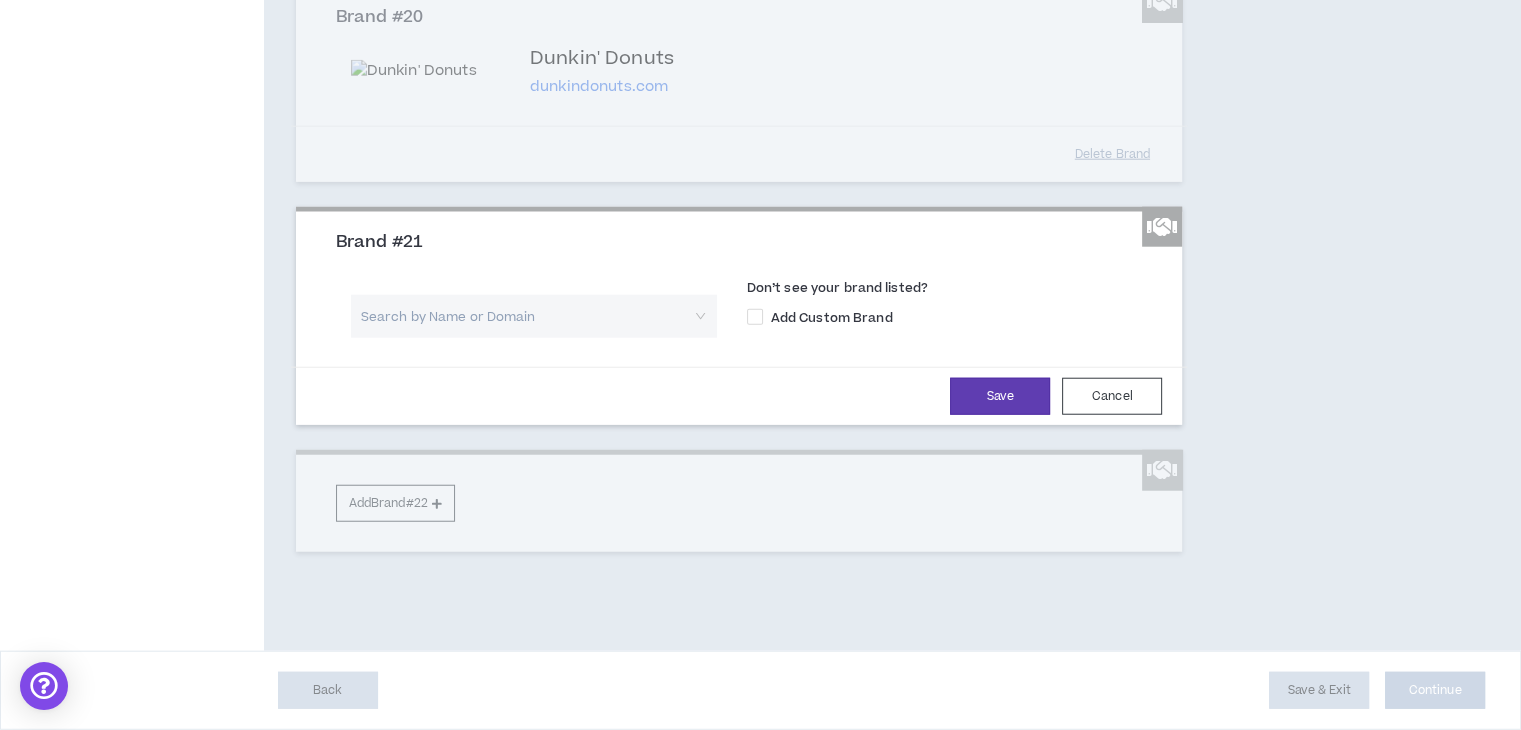 click at bounding box center (527, 316) 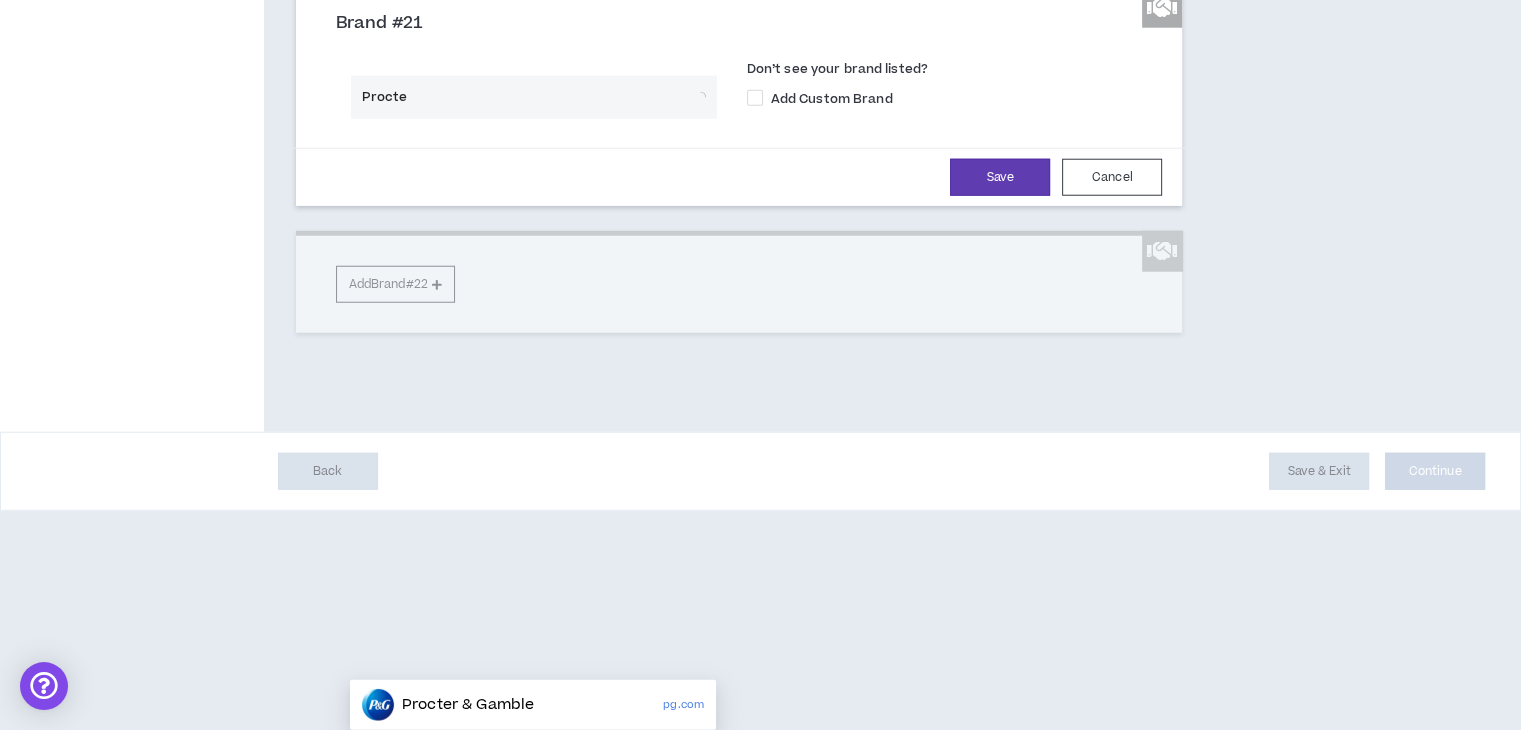 type on "Procter" 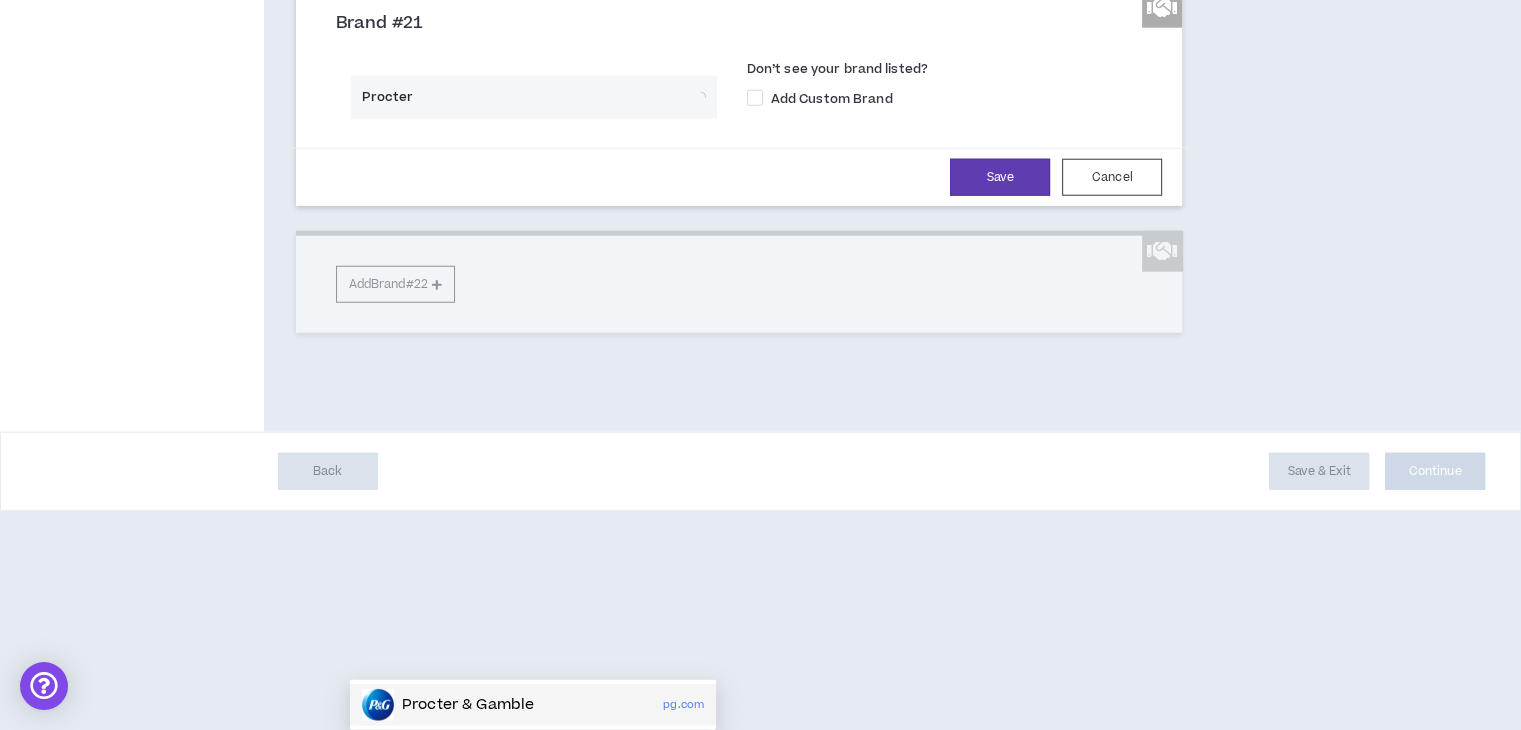 click on "Procter & Gamble" at bounding box center [448, 705] 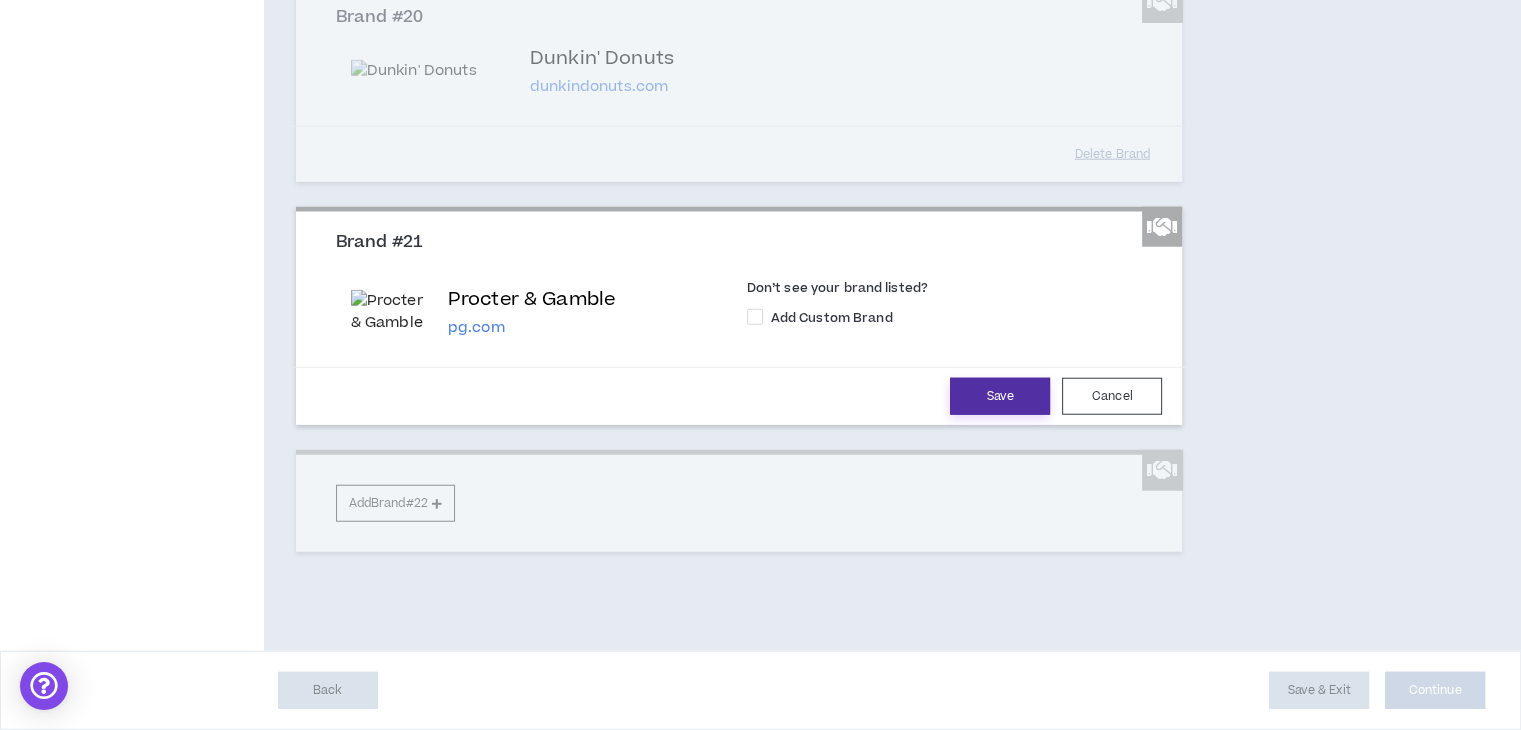 click on "Save" at bounding box center (1000, 396) 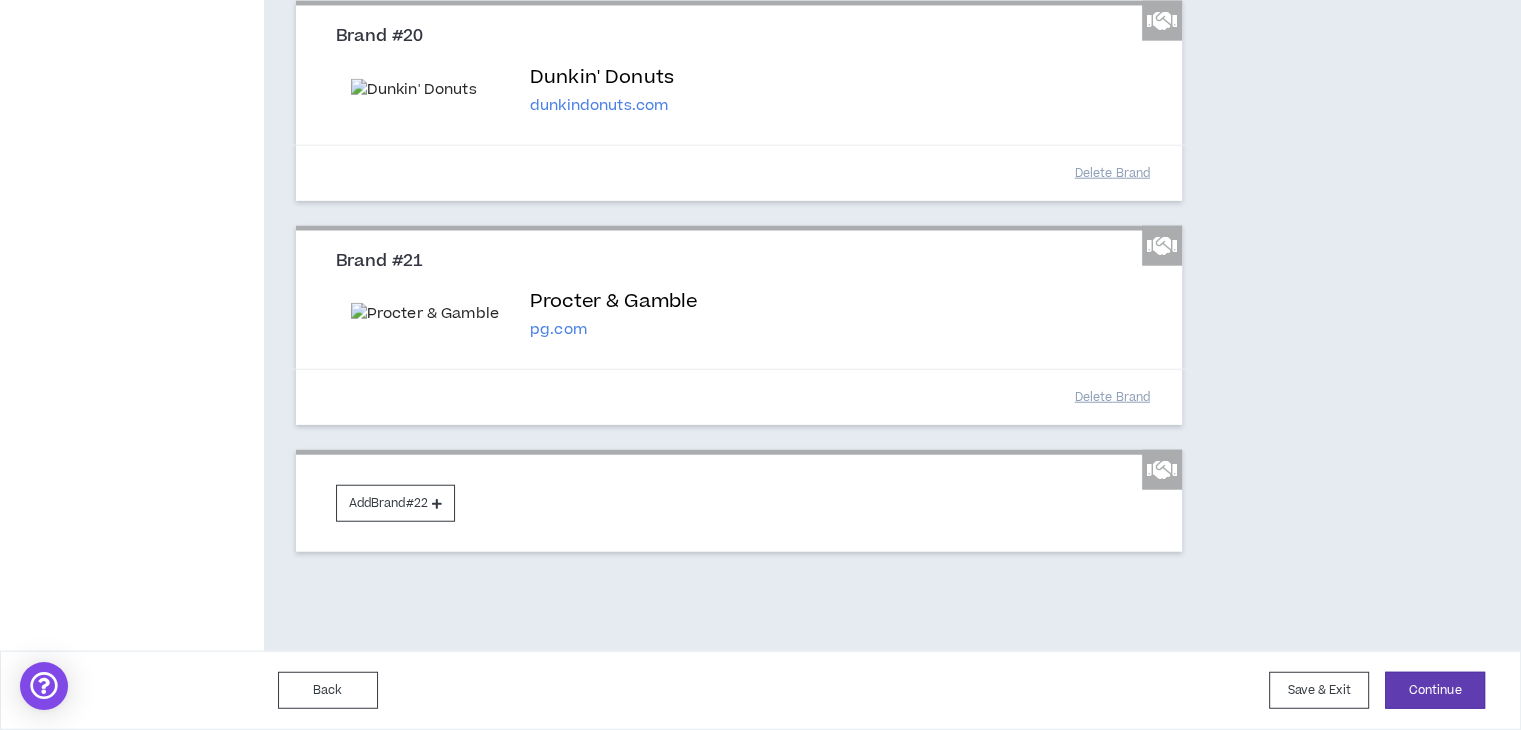 scroll, scrollTop: 5692, scrollLeft: 0, axis: vertical 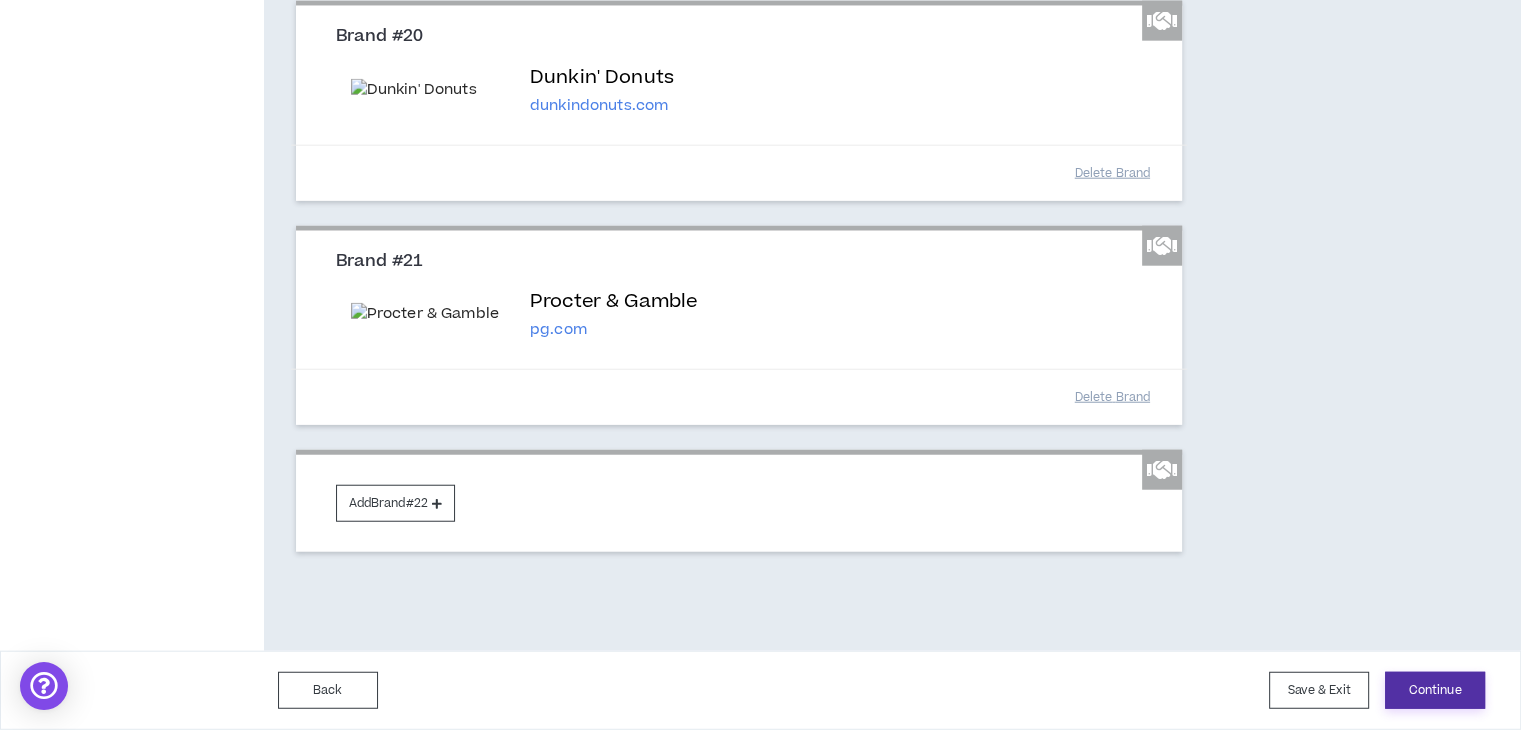 click on "Continue" at bounding box center [1435, 690] 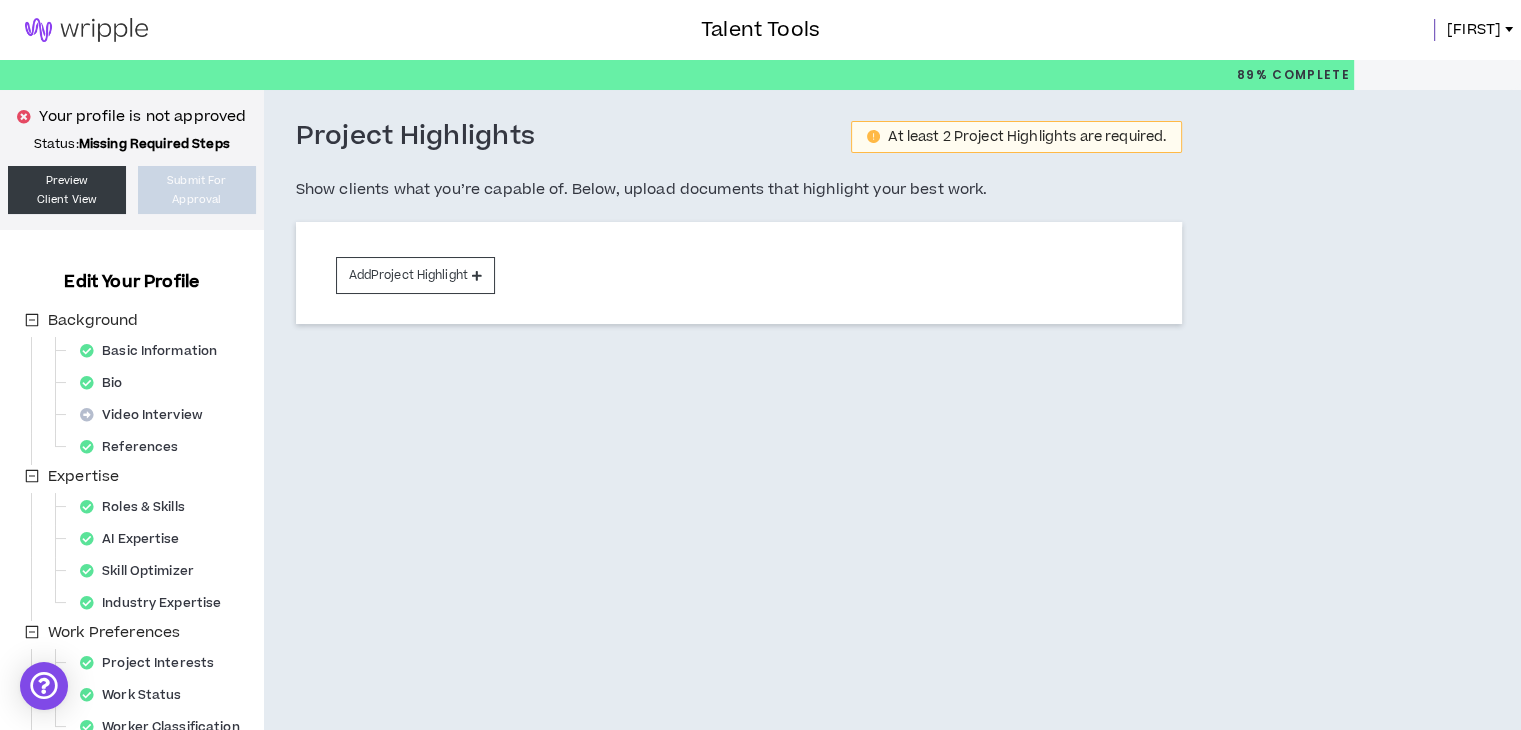 scroll, scrollTop: 341, scrollLeft: 0, axis: vertical 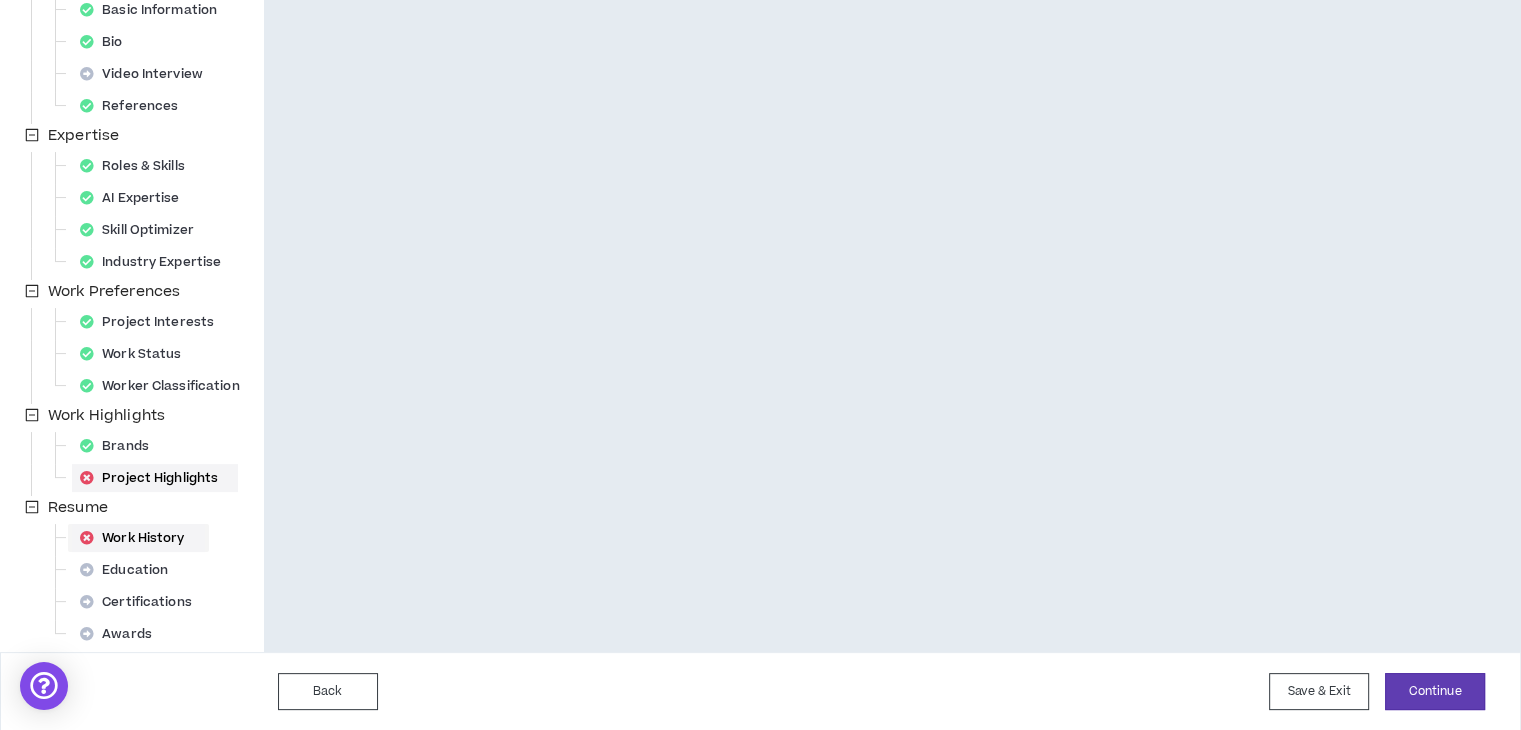 click on "Work History" at bounding box center [138, 538] 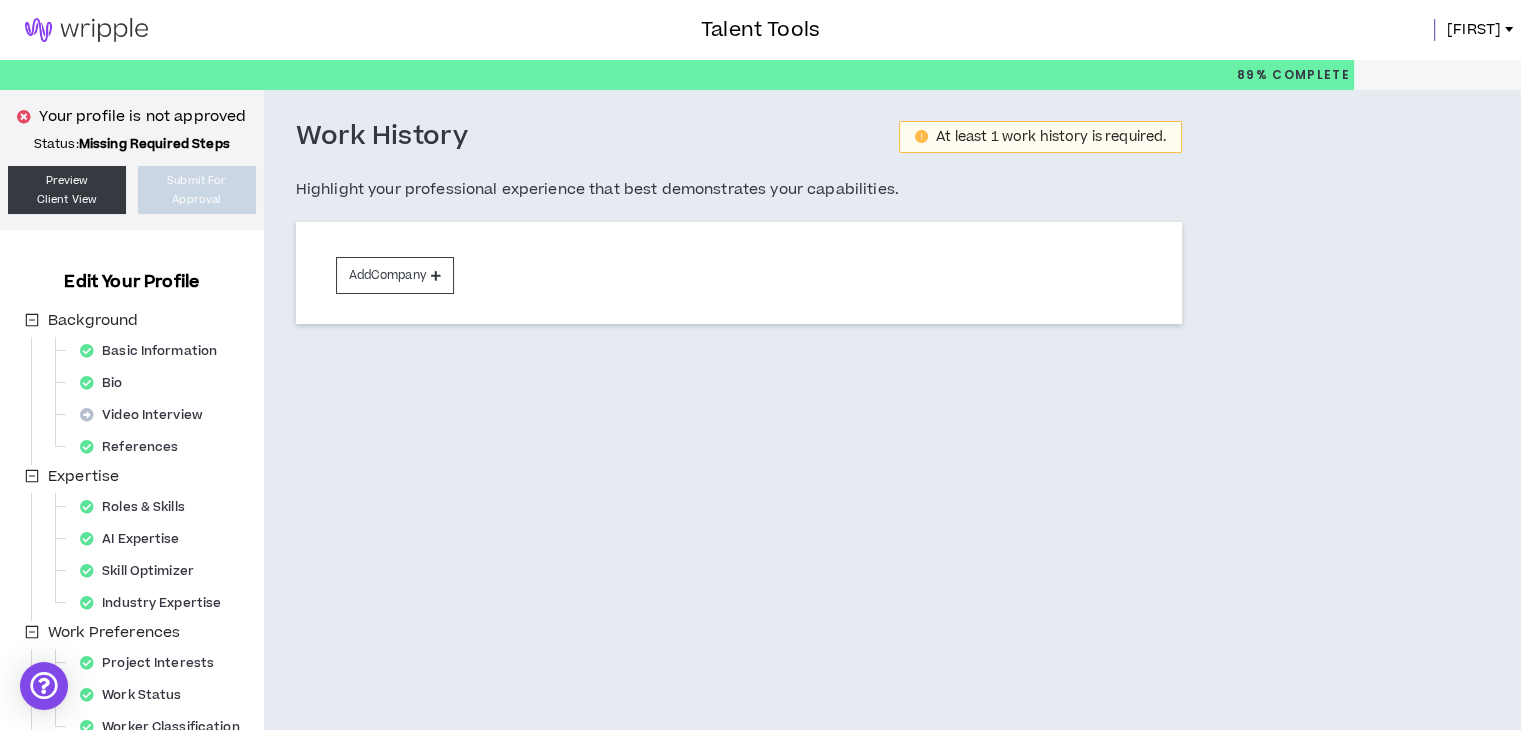 scroll, scrollTop: 341, scrollLeft: 0, axis: vertical 